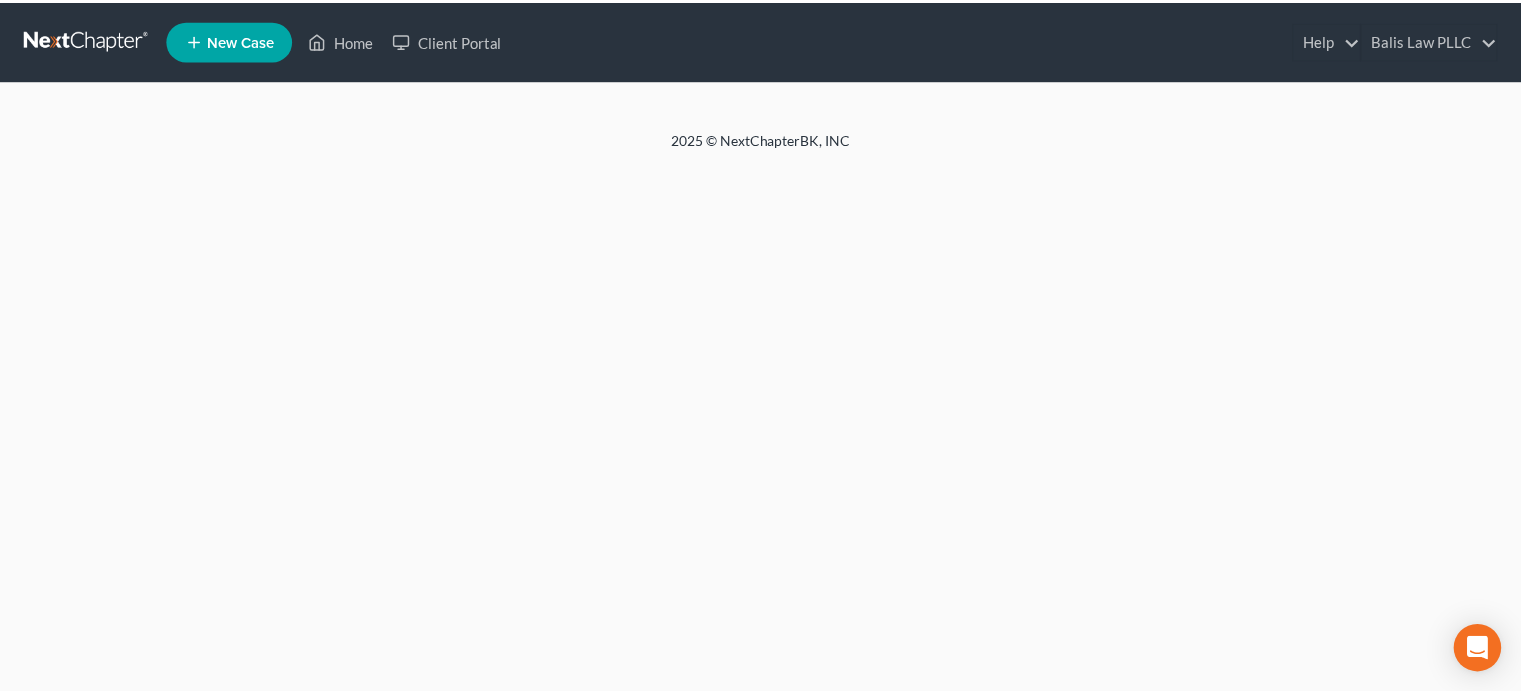 scroll, scrollTop: 0, scrollLeft: 0, axis: both 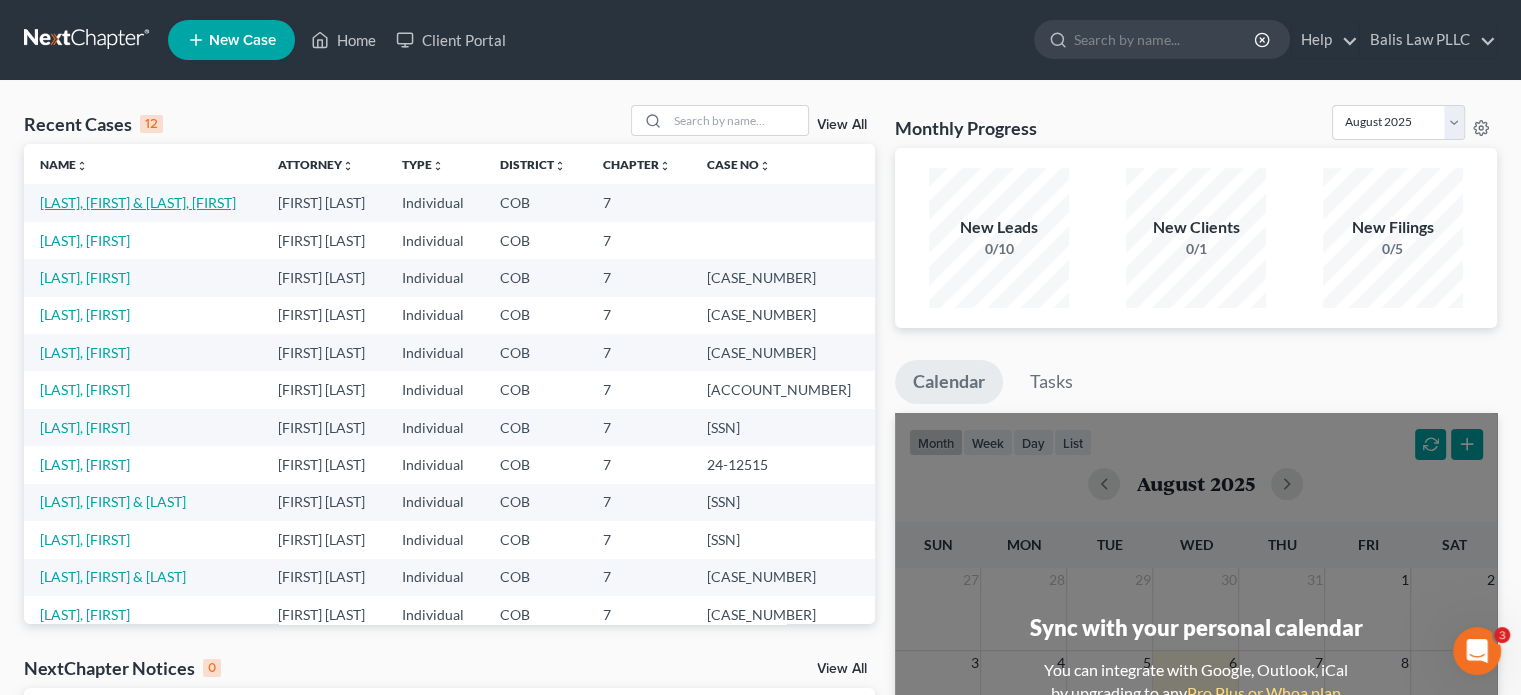 click on "[LAST], [FIRST] & [LAST], [FIRST]" at bounding box center (138, 202) 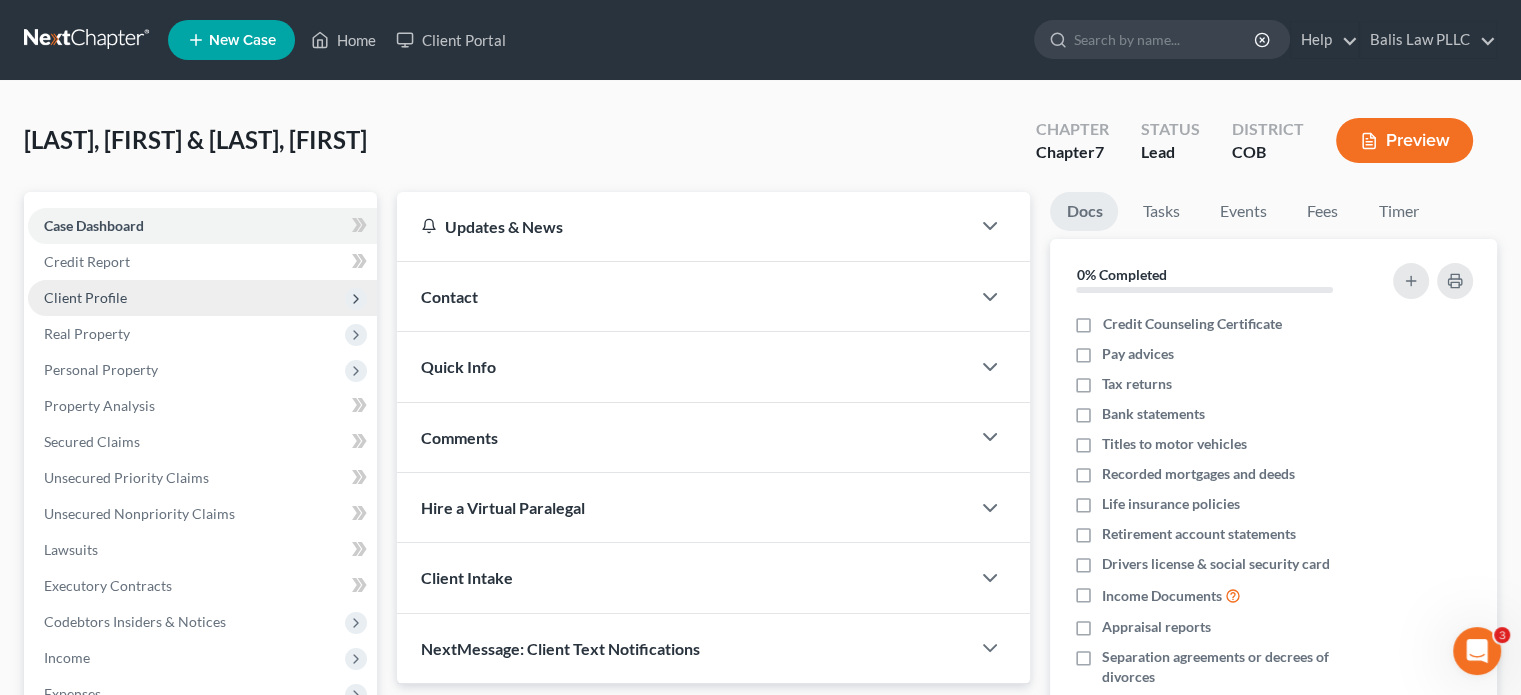 click on "Client Profile" at bounding box center (202, 298) 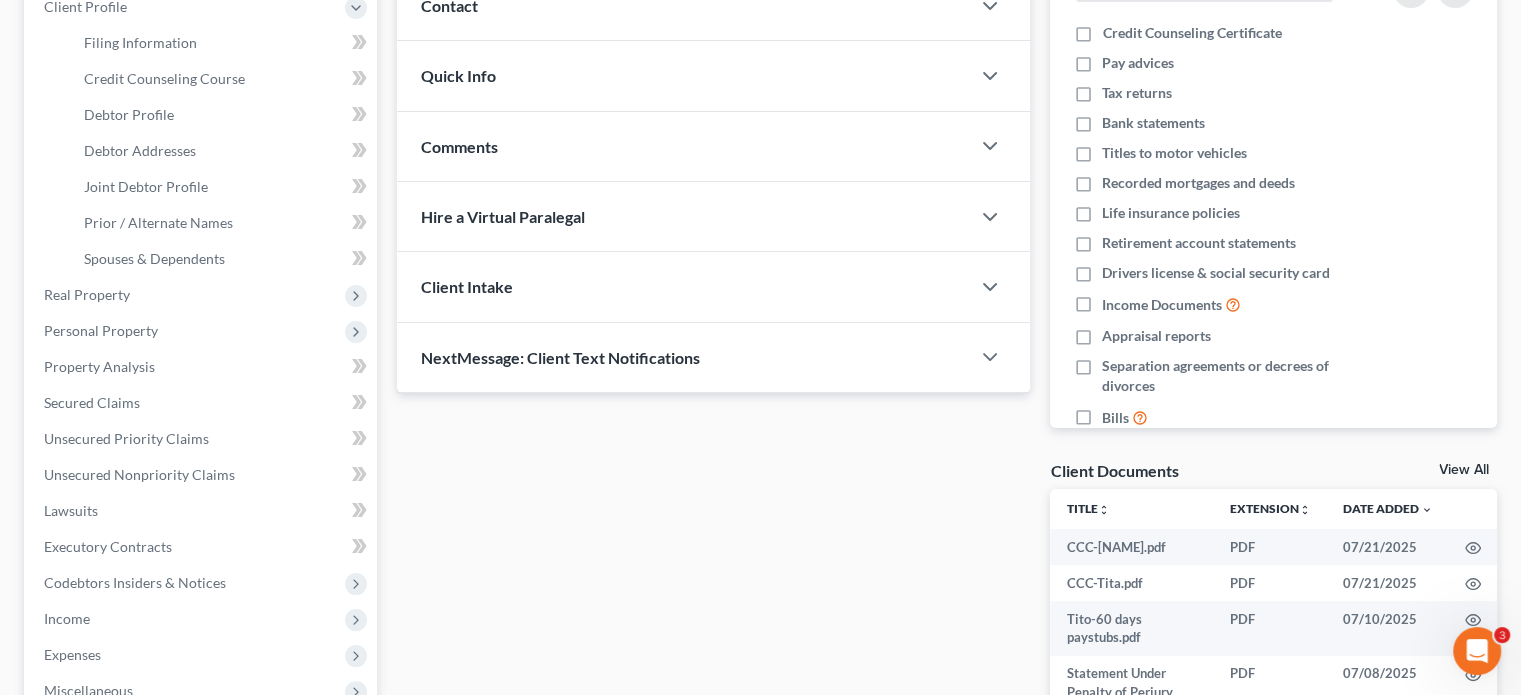 scroll, scrollTop: 300, scrollLeft: 0, axis: vertical 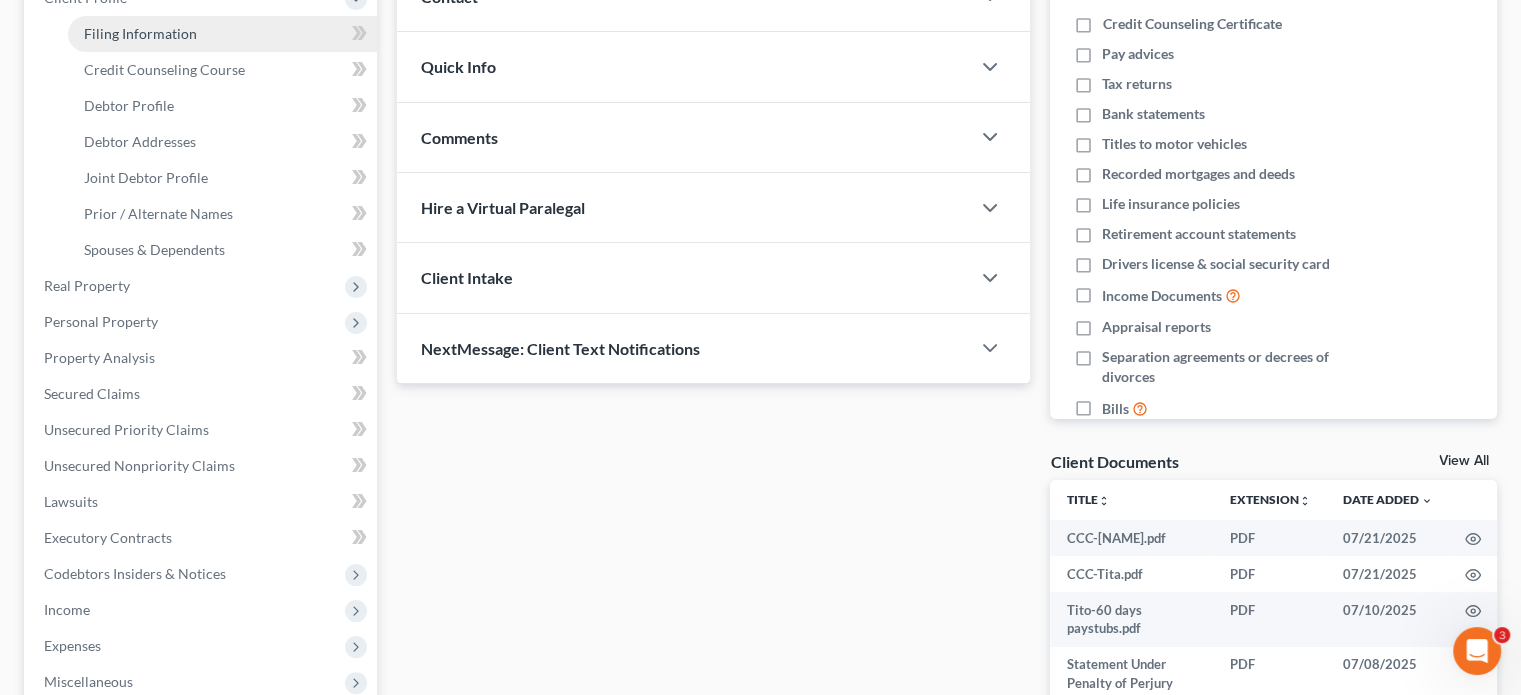 click on "Filing Information" at bounding box center (222, 34) 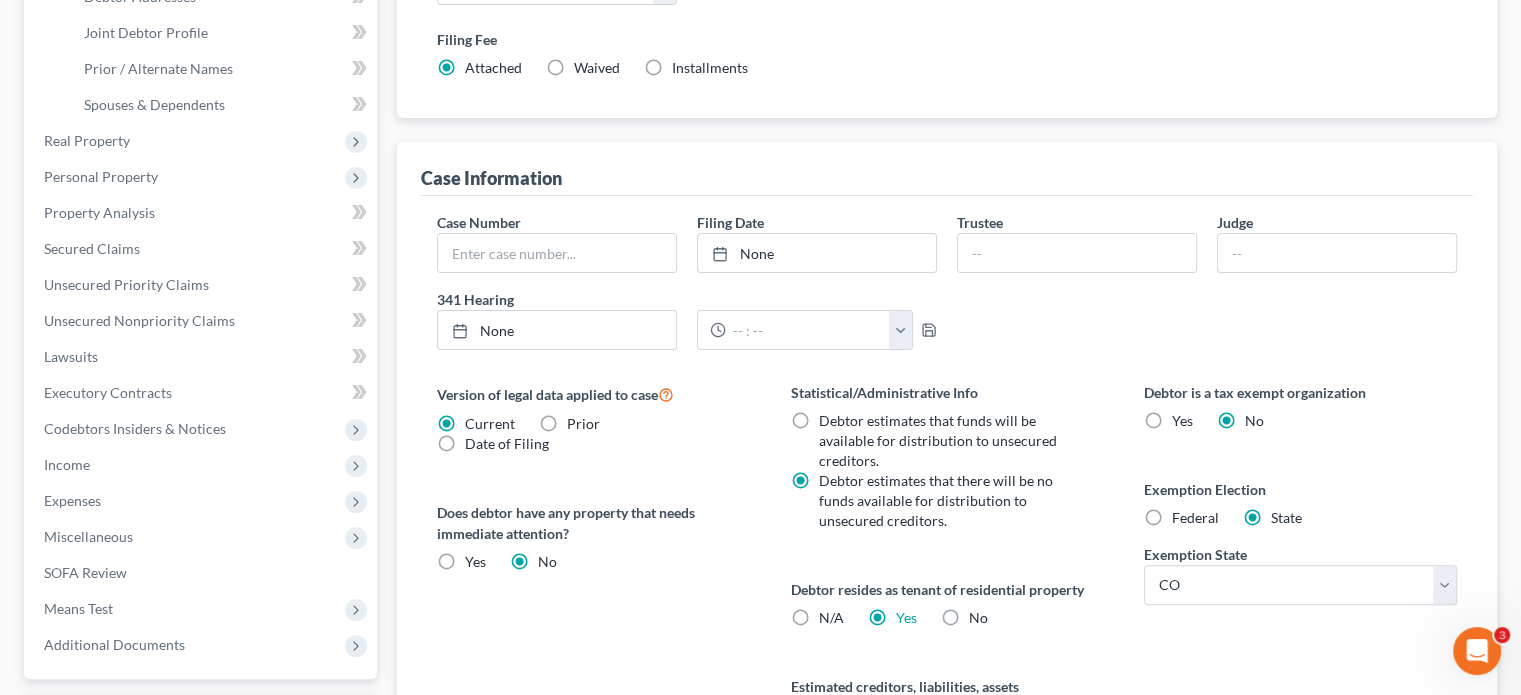 scroll, scrollTop: 500, scrollLeft: 0, axis: vertical 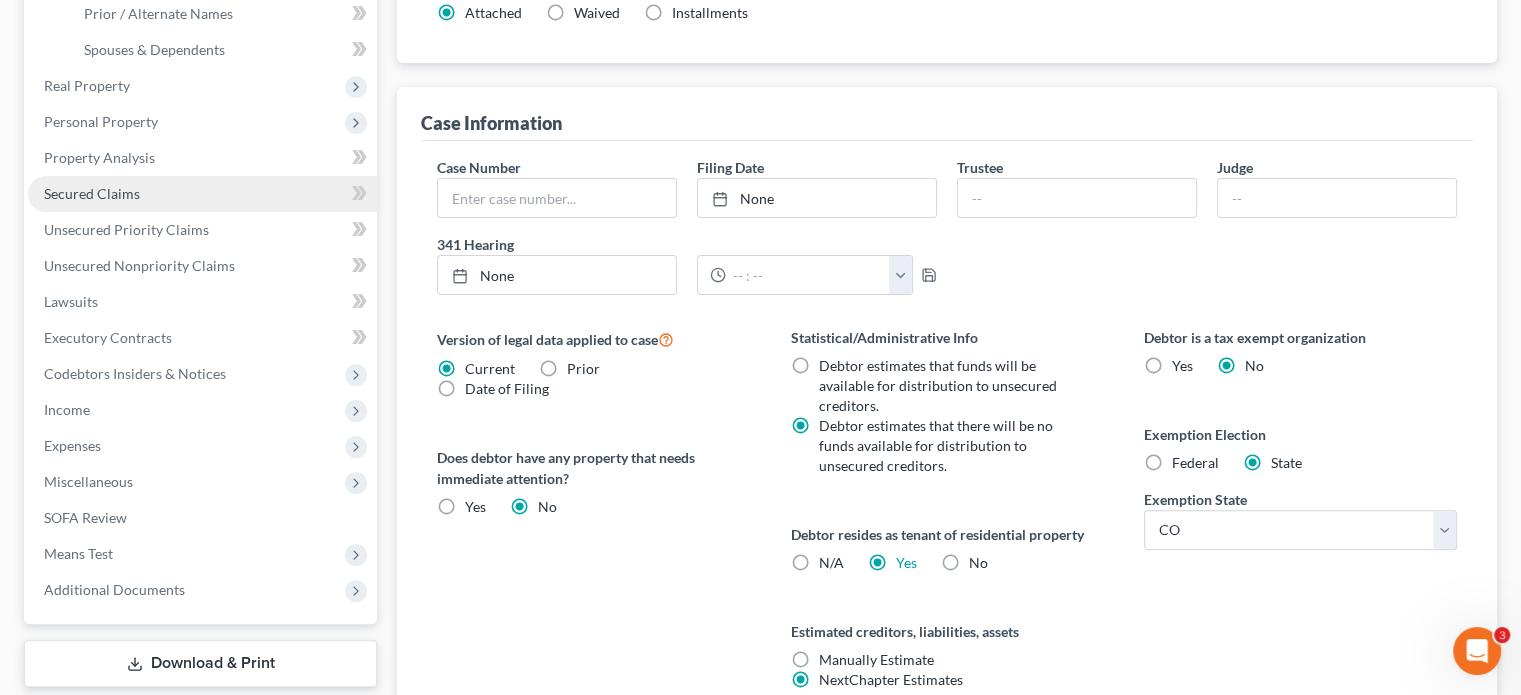 click on "Secured Claims" at bounding box center [202, 194] 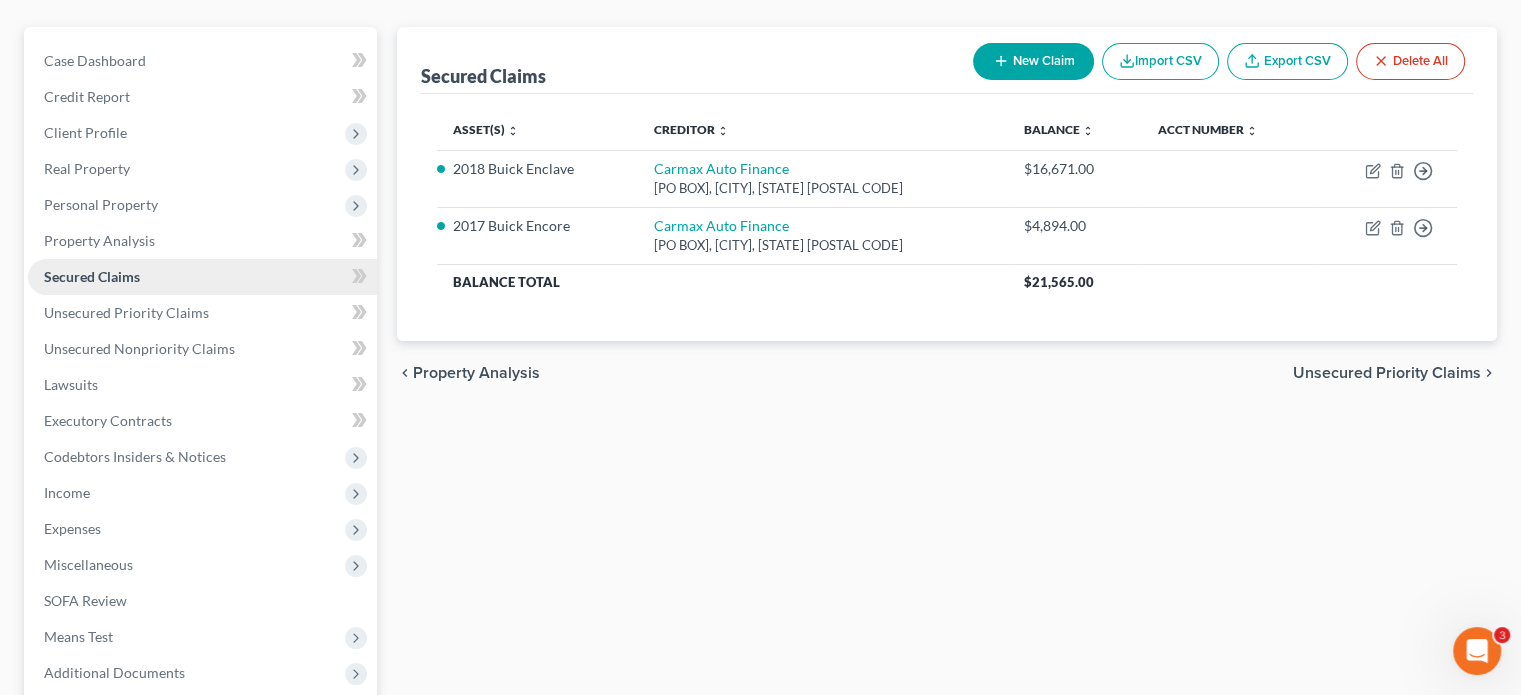 scroll, scrollTop: 0, scrollLeft: 0, axis: both 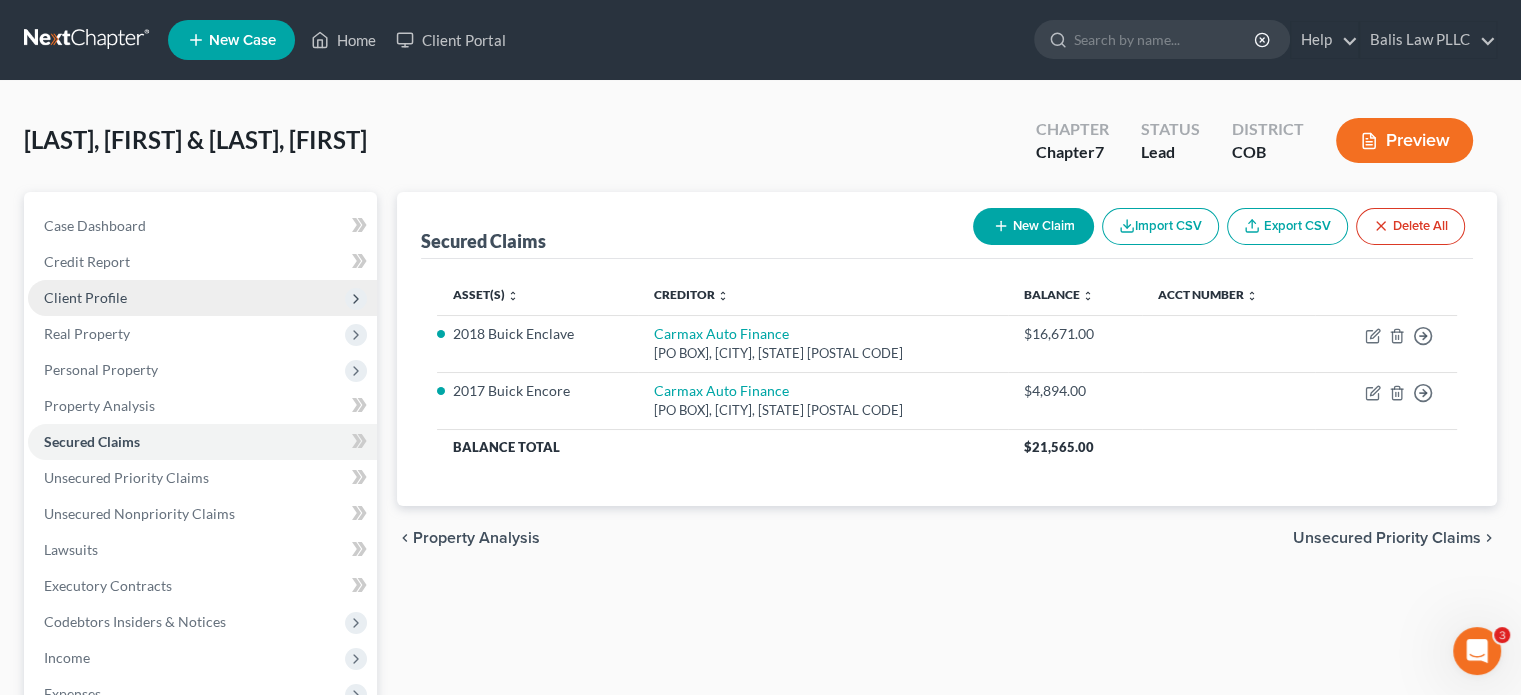 click on "Client Profile" at bounding box center (202, 298) 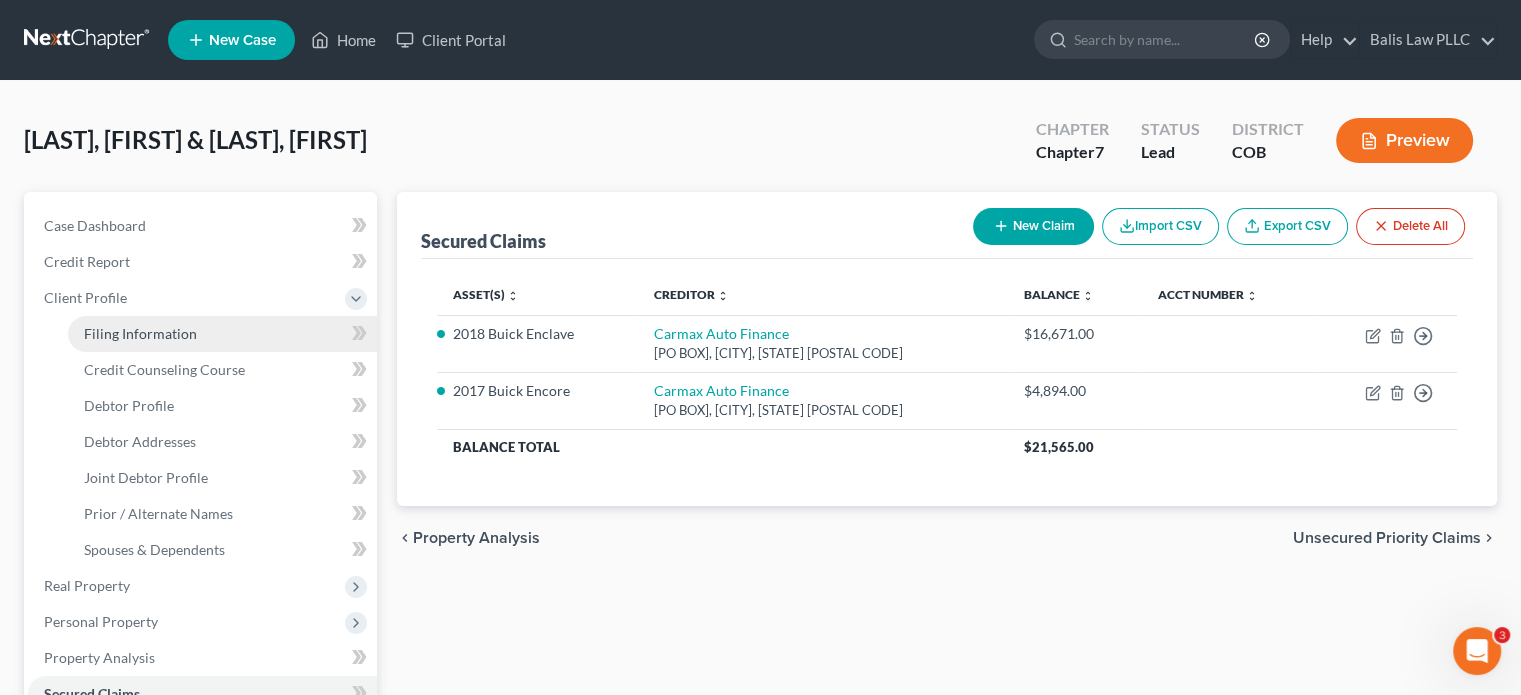 click on "Filing Information" at bounding box center (140, 333) 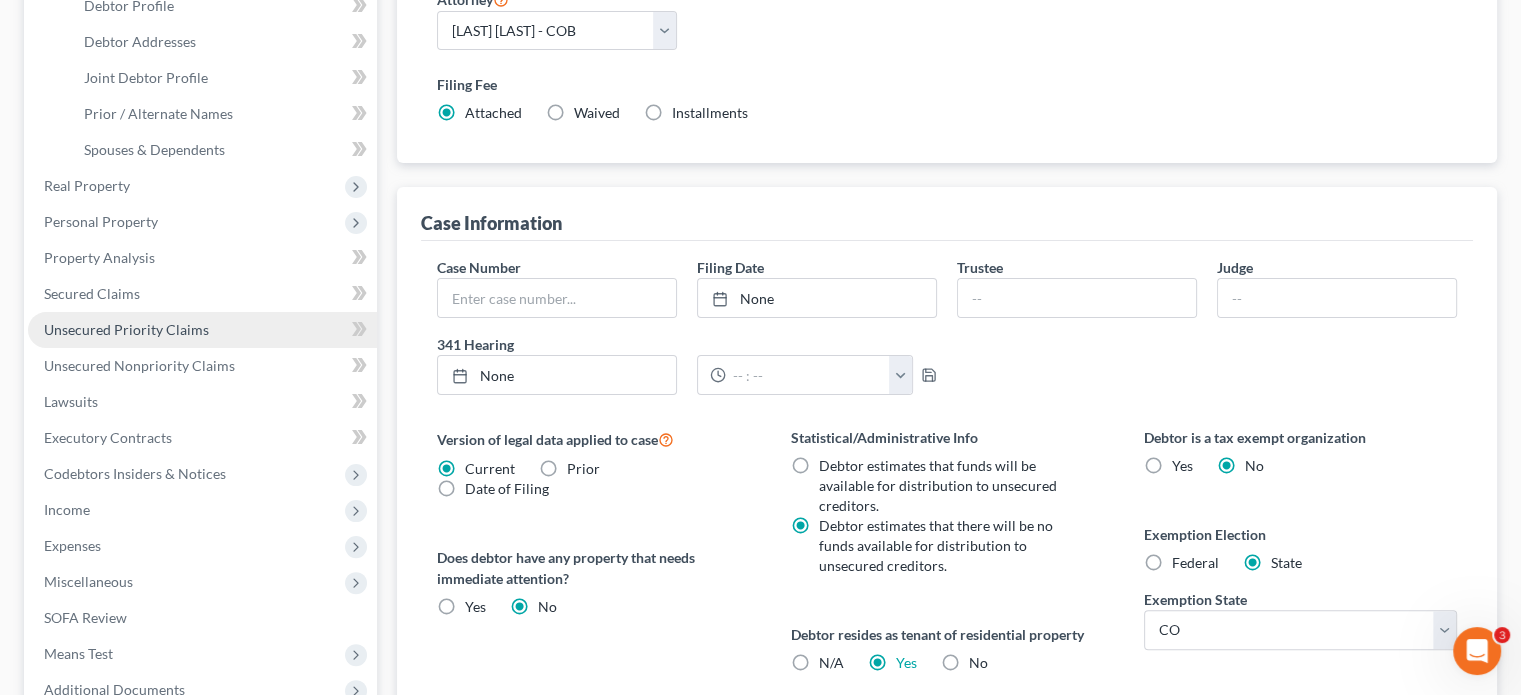 scroll, scrollTop: 200, scrollLeft: 0, axis: vertical 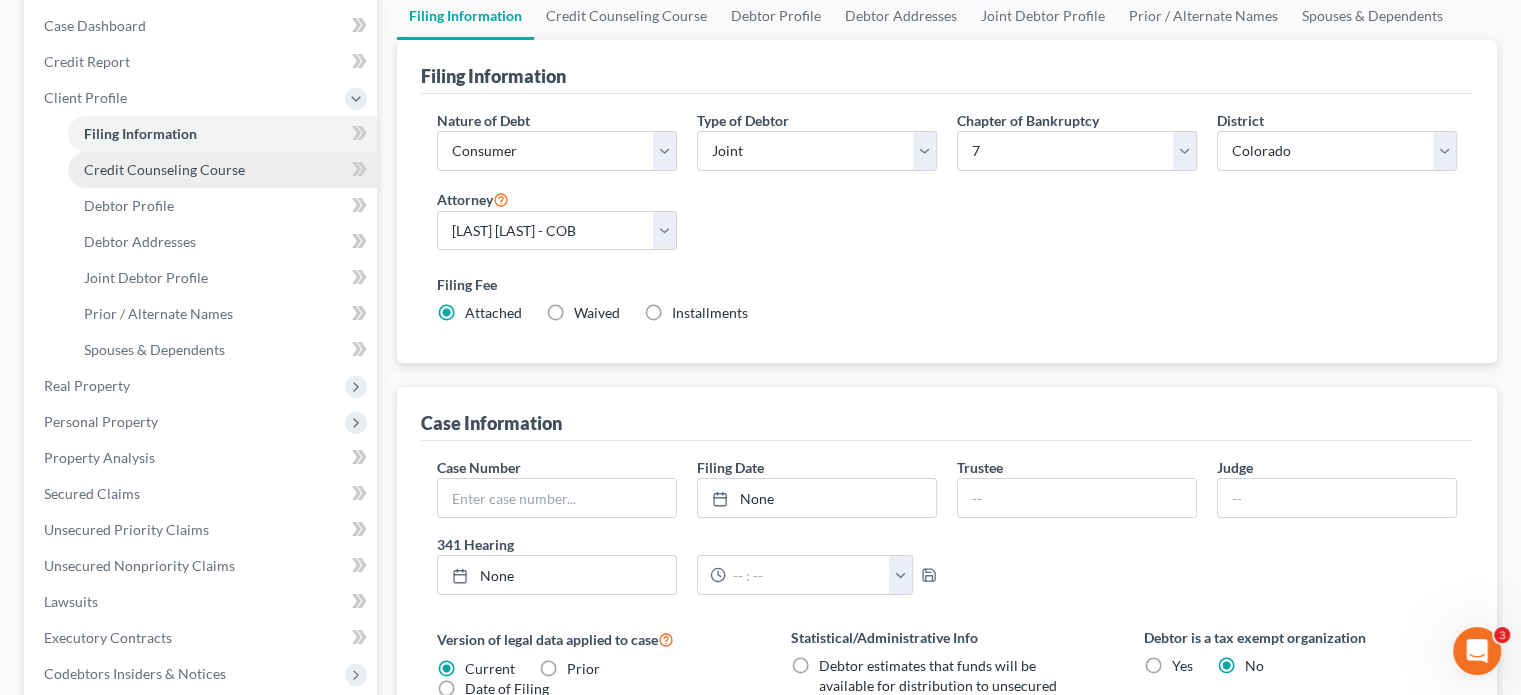 click on "Credit Counseling Course" at bounding box center (164, 169) 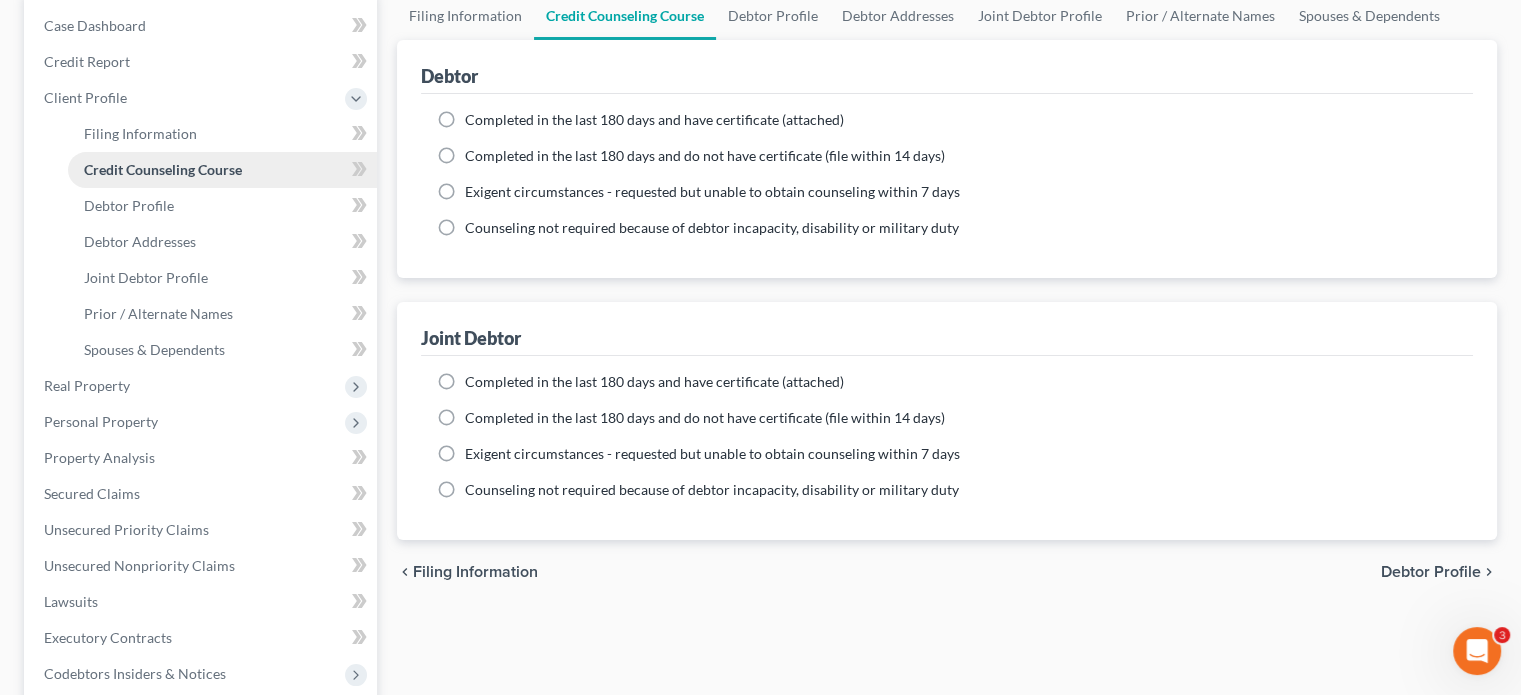 scroll, scrollTop: 0, scrollLeft: 0, axis: both 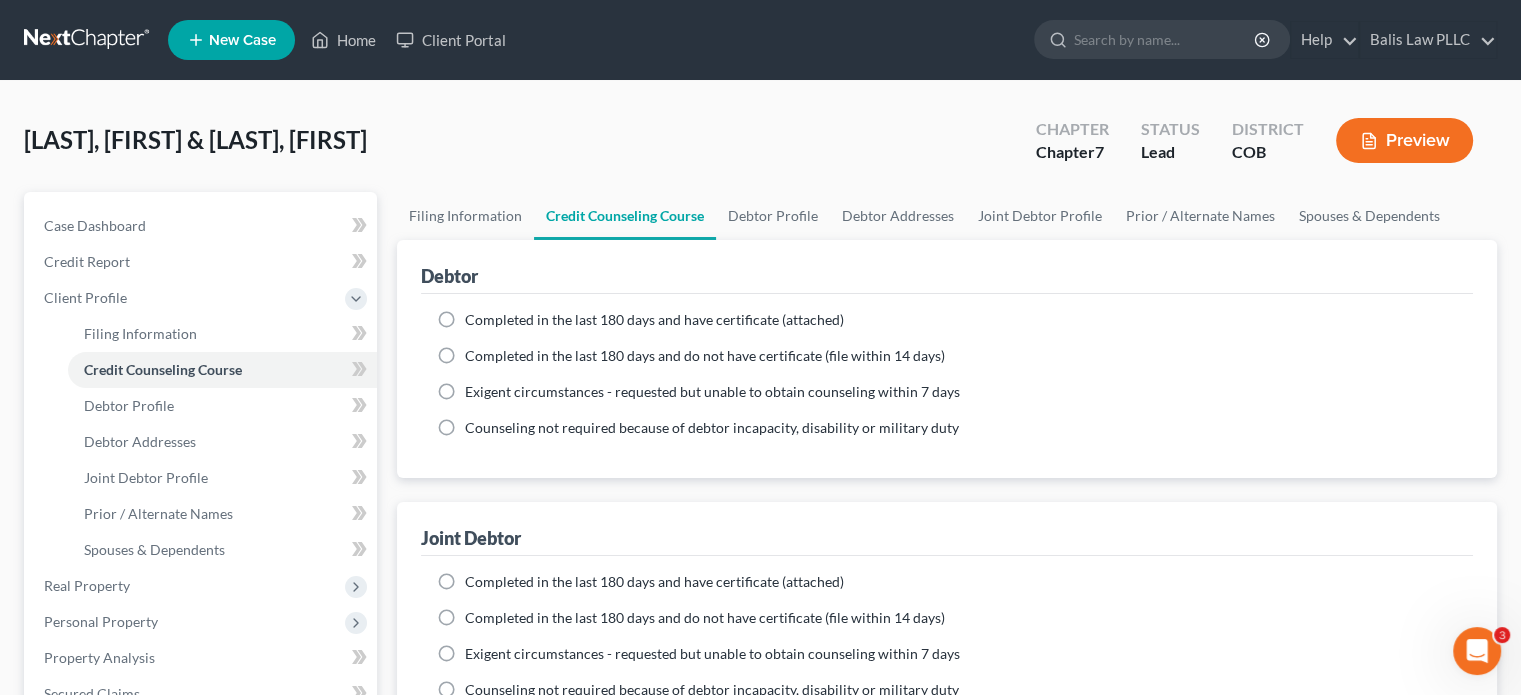 click on "Completed in the last 180 days and have certificate (attached)" at bounding box center (654, 320) 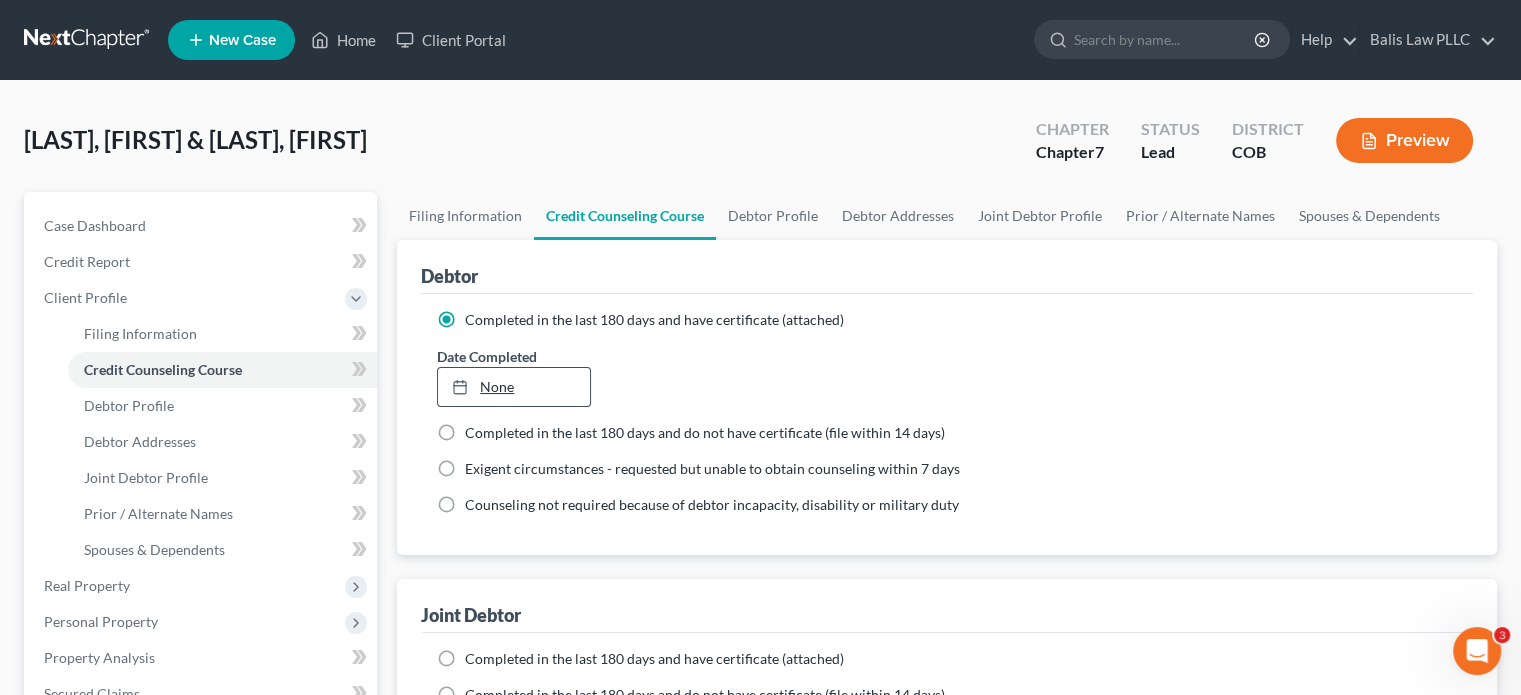 type on "8/6/2025" 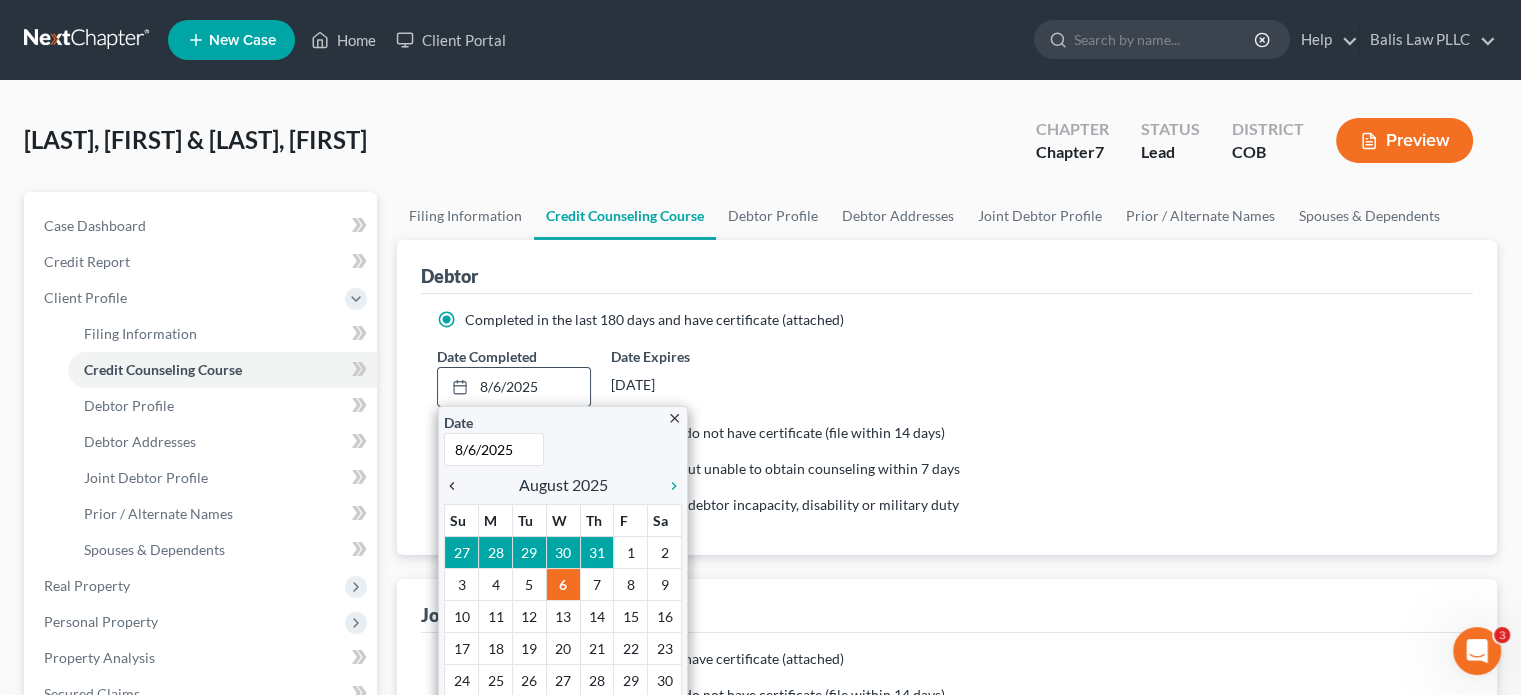 click on "chevron_left" at bounding box center (457, 486) 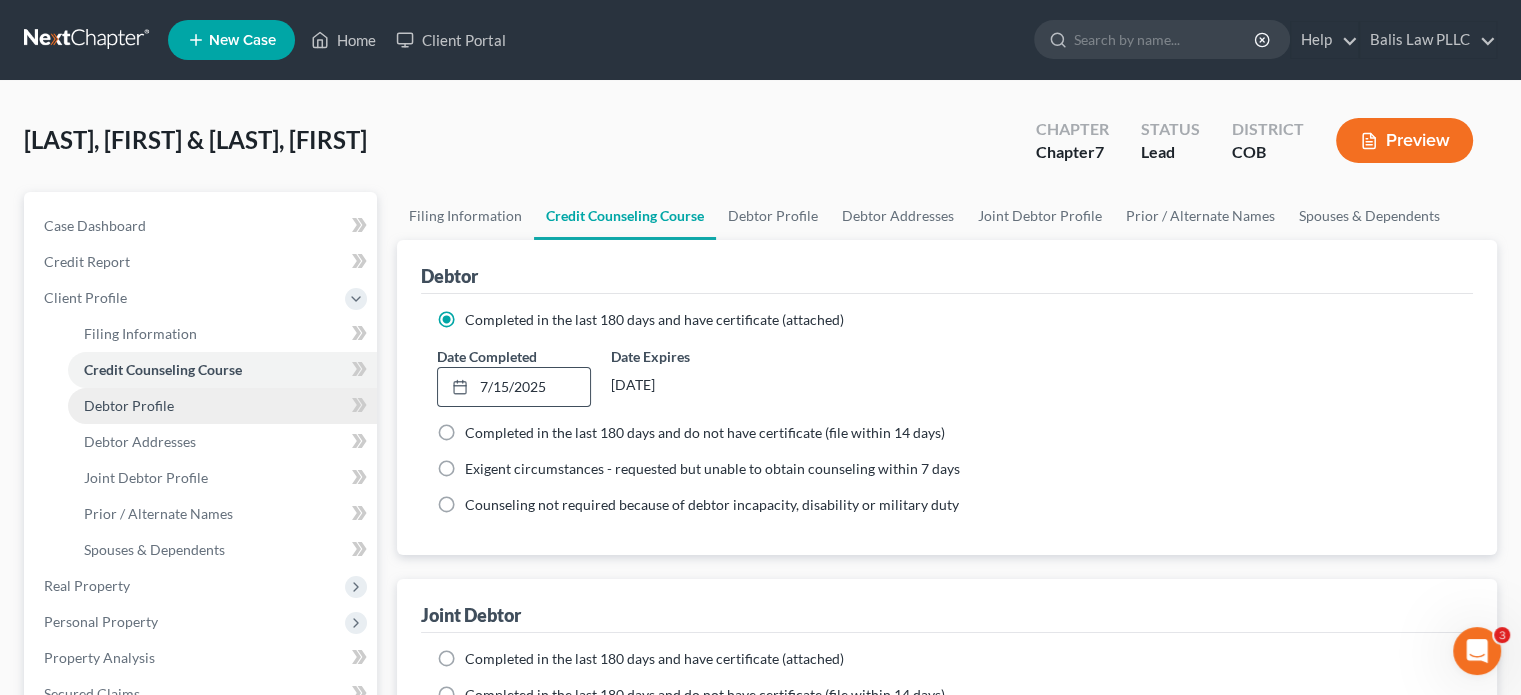 click on "Debtor Profile" at bounding box center (222, 406) 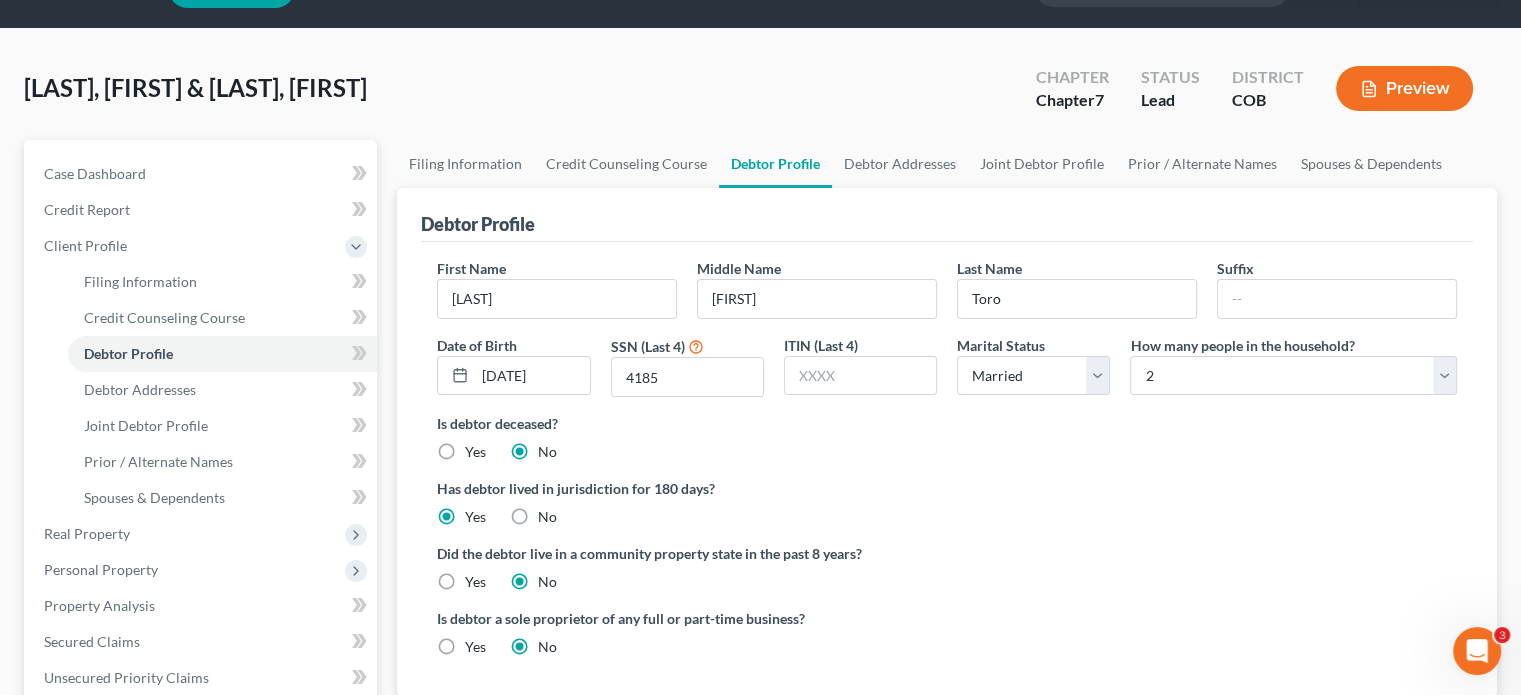 scroll, scrollTop: 100, scrollLeft: 0, axis: vertical 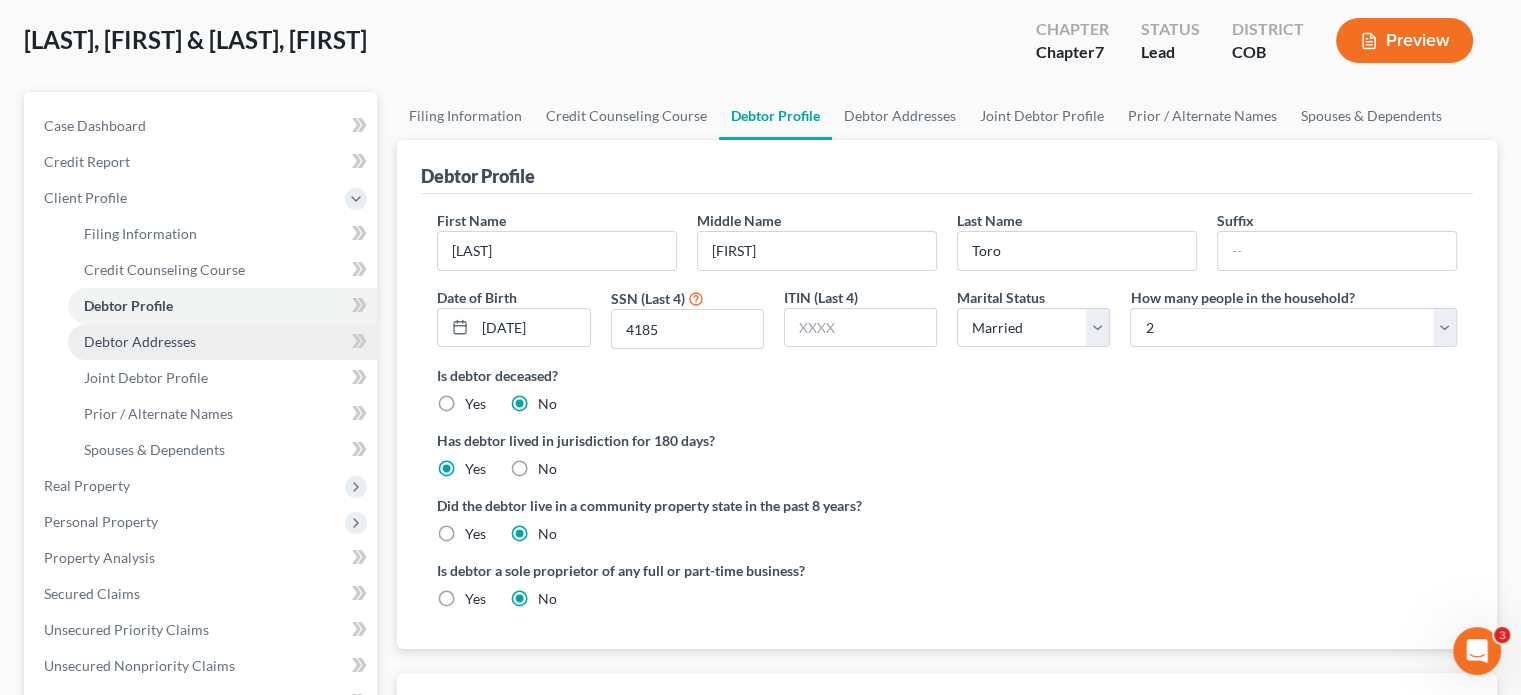 click on "Debtor Addresses" at bounding box center [222, 342] 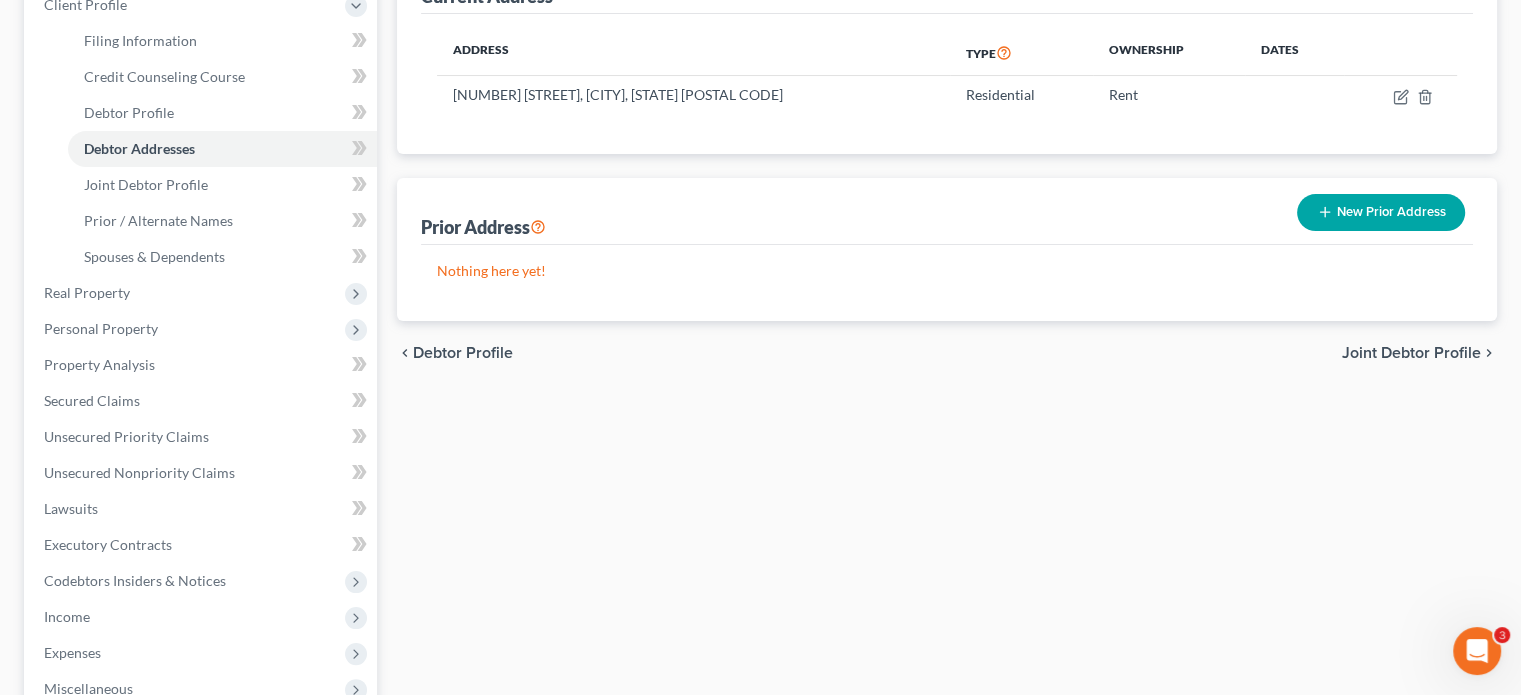 scroll, scrollTop: 300, scrollLeft: 0, axis: vertical 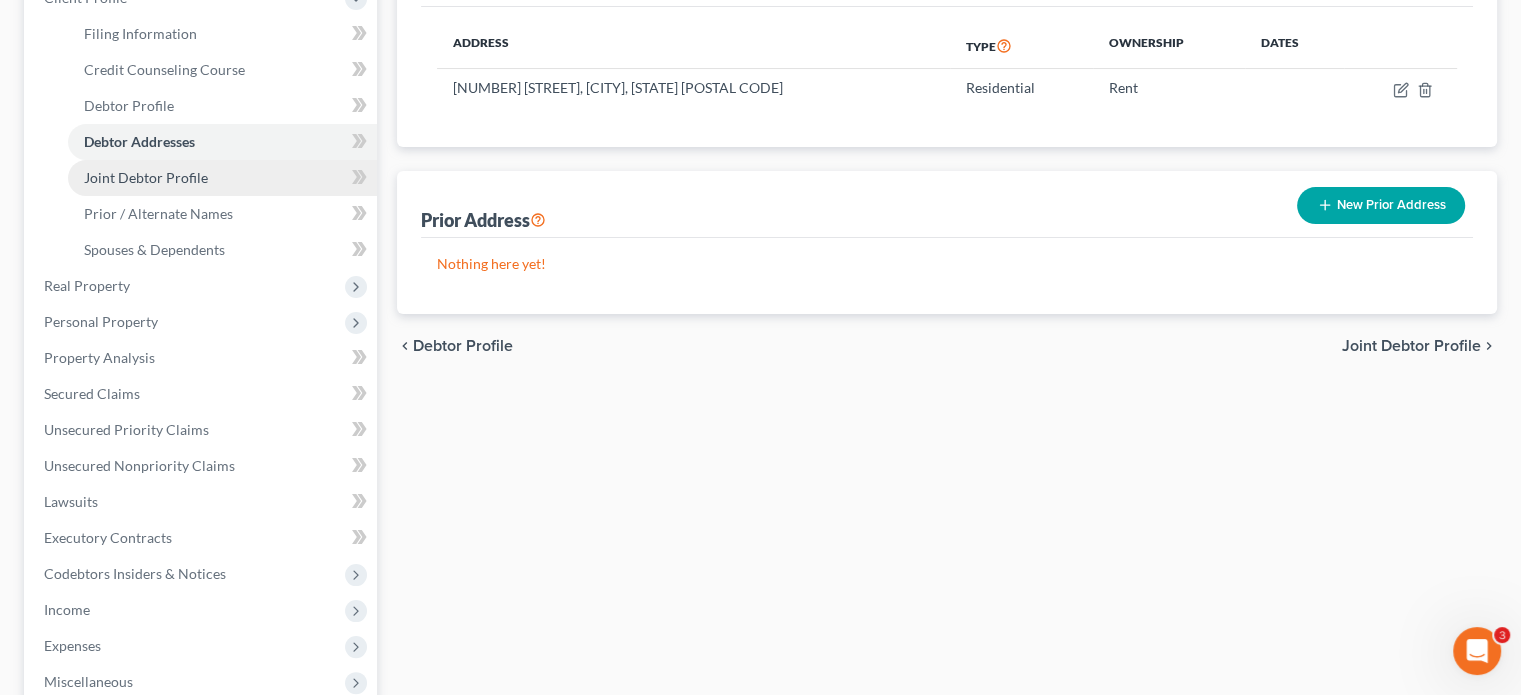 click on "Joint Debtor Profile" at bounding box center [146, 177] 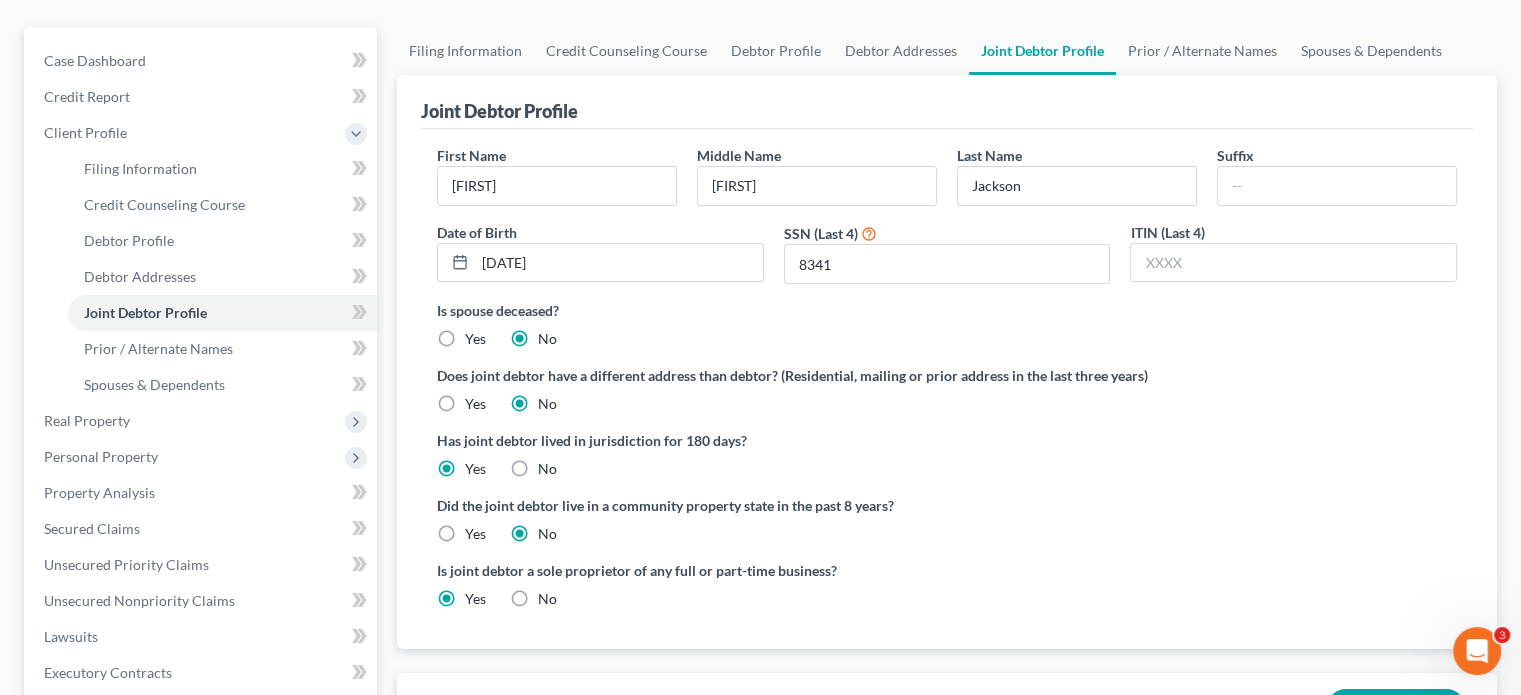 scroll, scrollTop: 200, scrollLeft: 0, axis: vertical 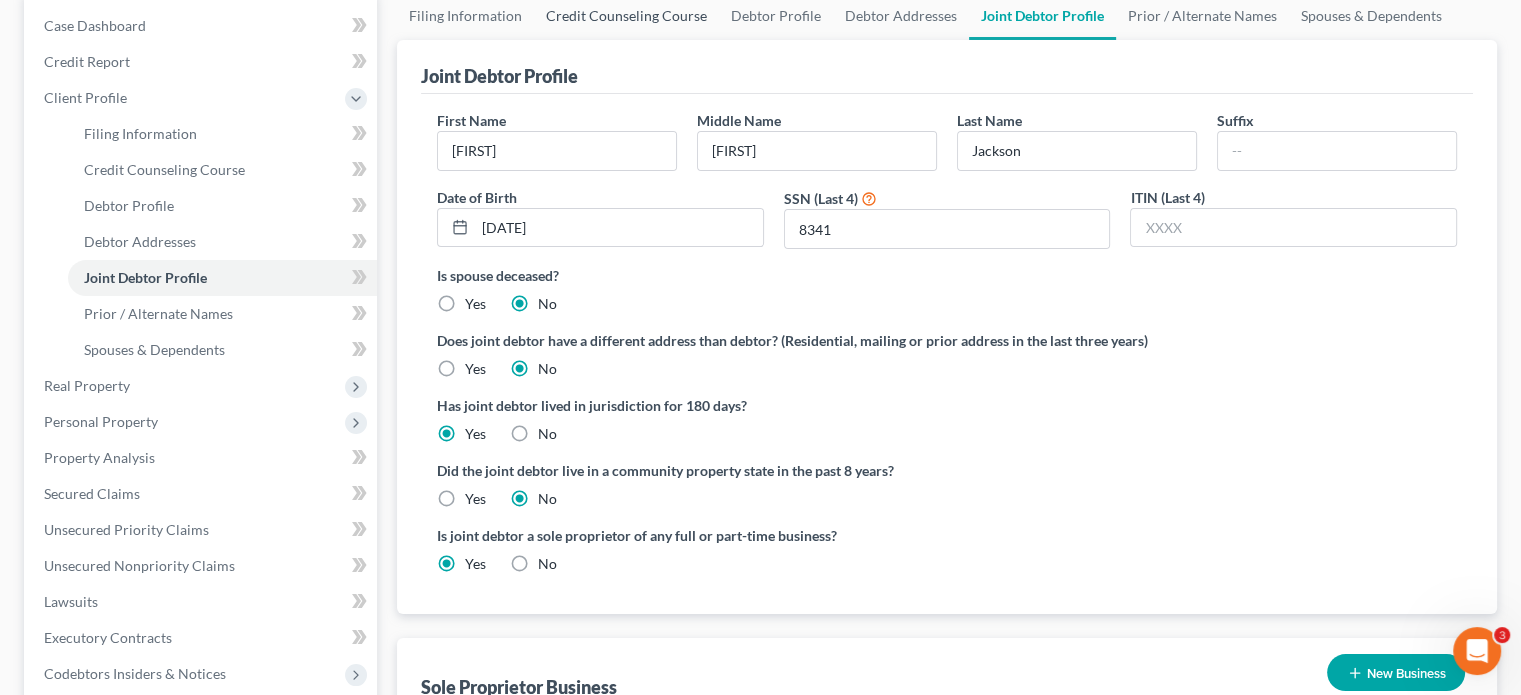 click on "Credit Counseling Course" at bounding box center [626, 16] 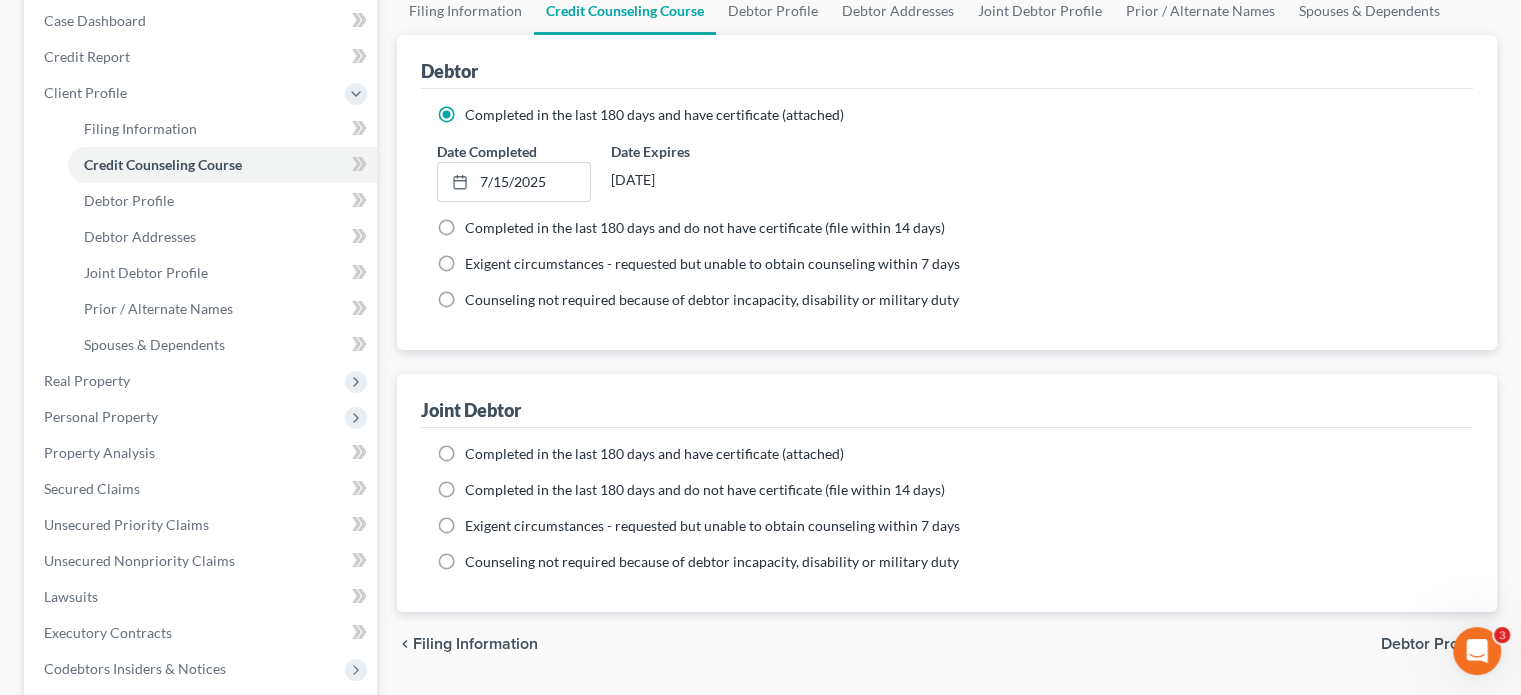 scroll, scrollTop: 300, scrollLeft: 0, axis: vertical 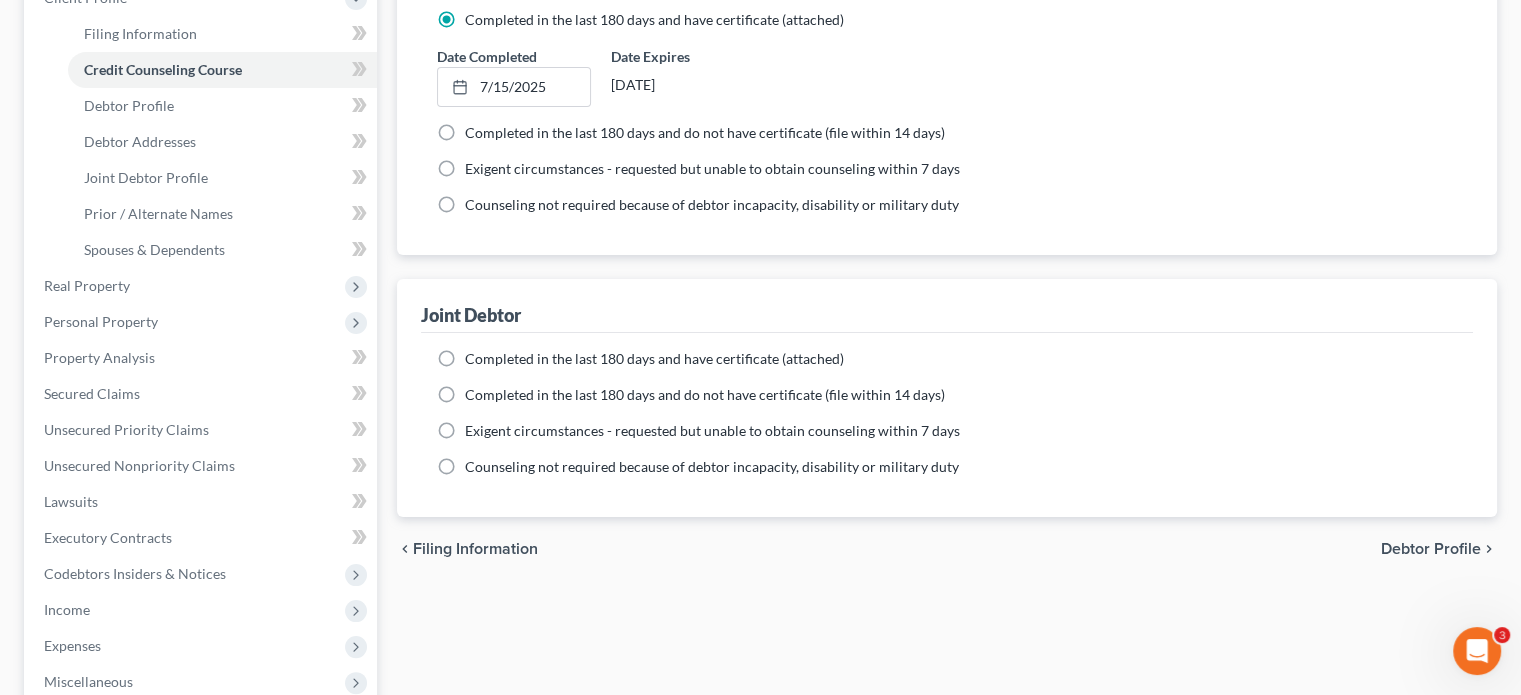 click on "Completed in the last 180 days and have certificate (attached)" at bounding box center [654, 359] 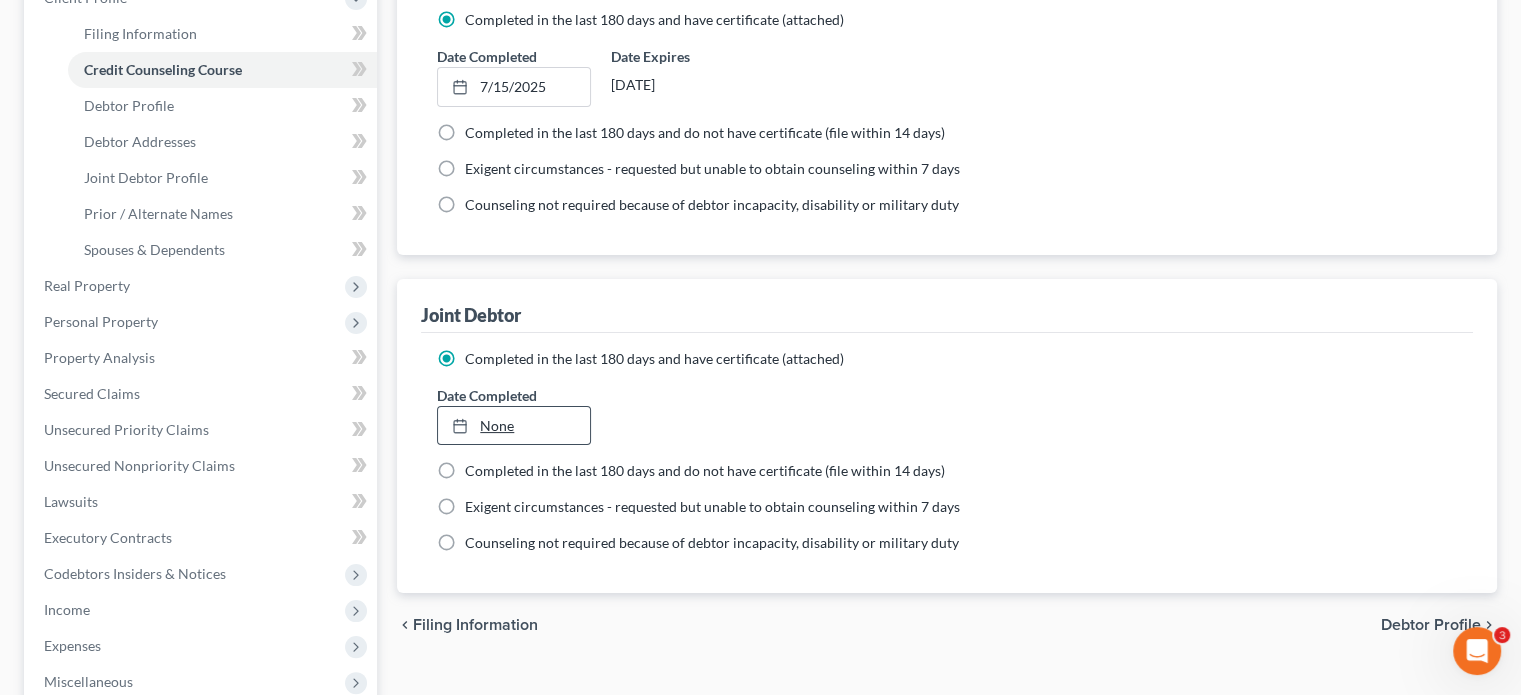 type on "8/6/2025" 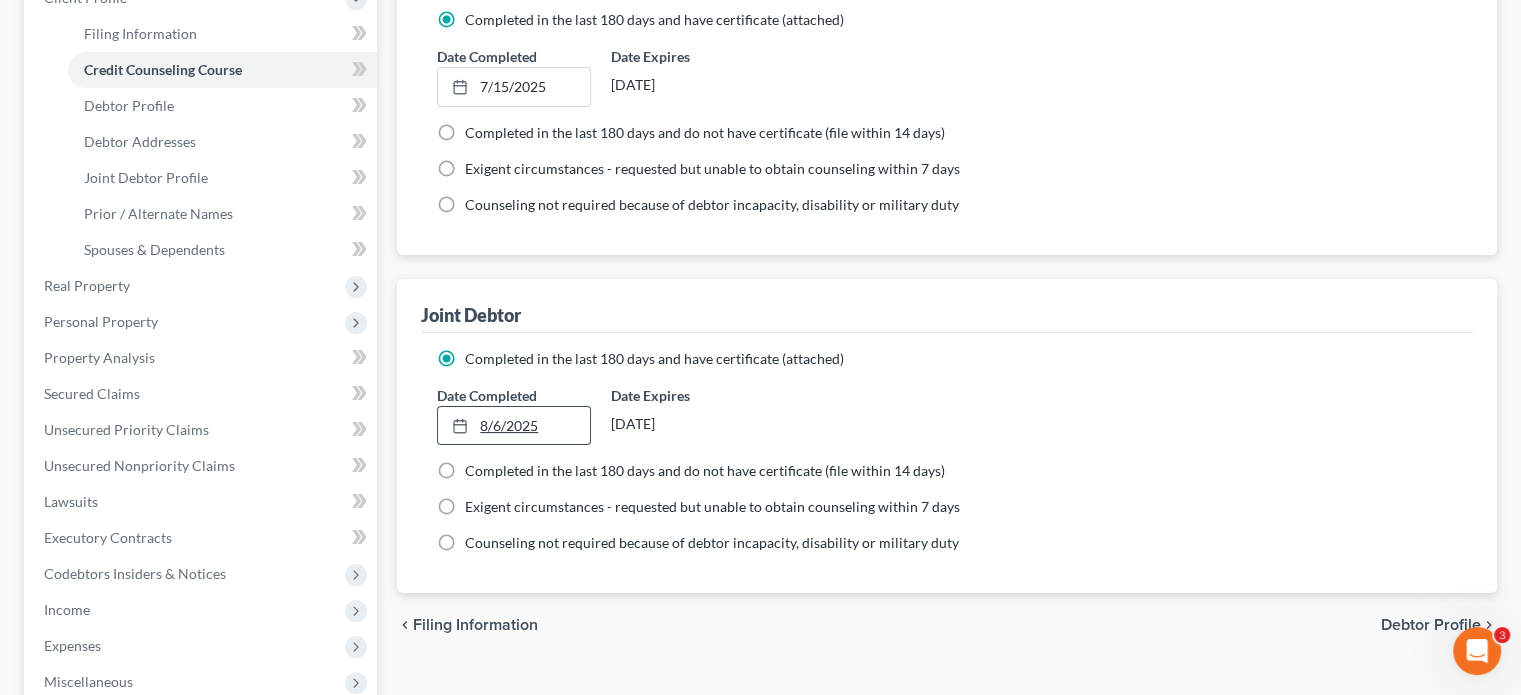 click on "8/6/2025" at bounding box center (513, 426) 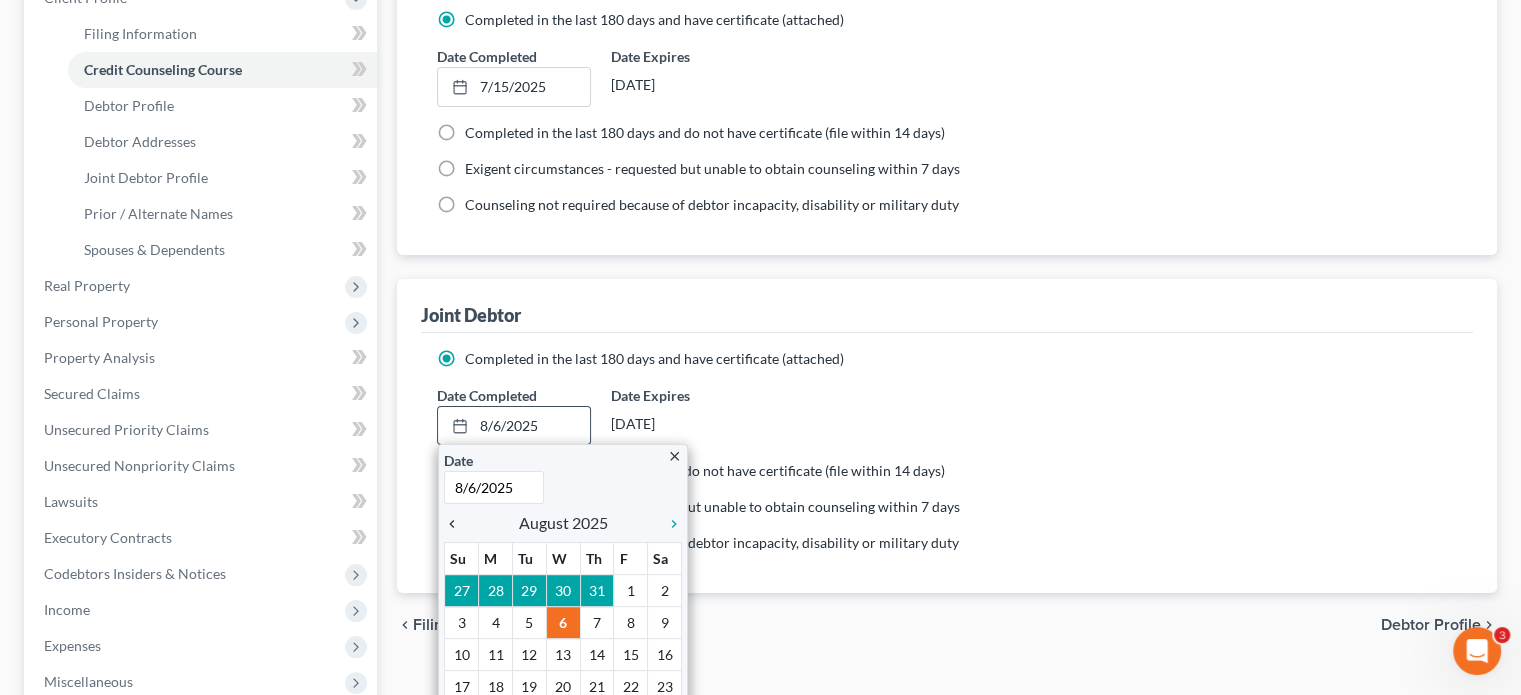 click on "chevron_left" at bounding box center (457, 524) 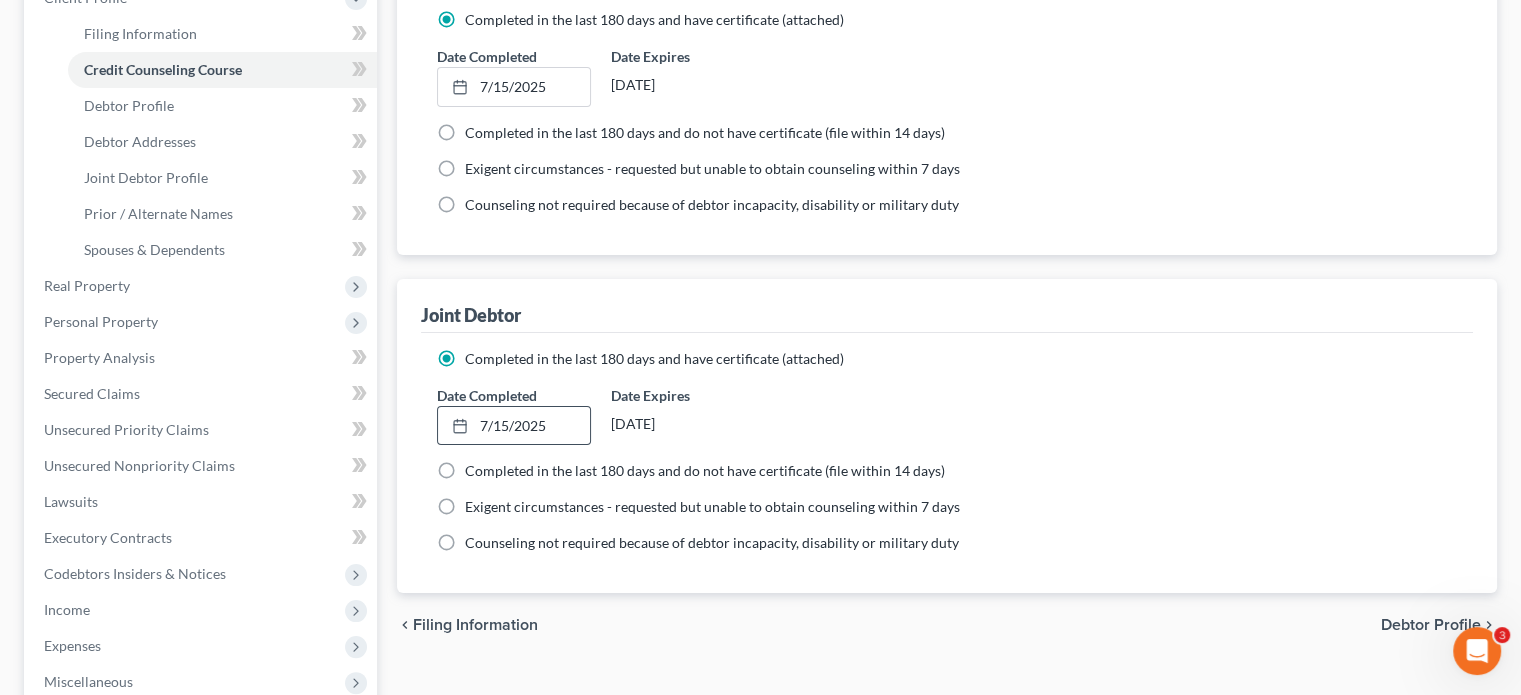 click on "chevron_left
Filing Information
Debtor Profile
chevron_right" at bounding box center (947, 625) 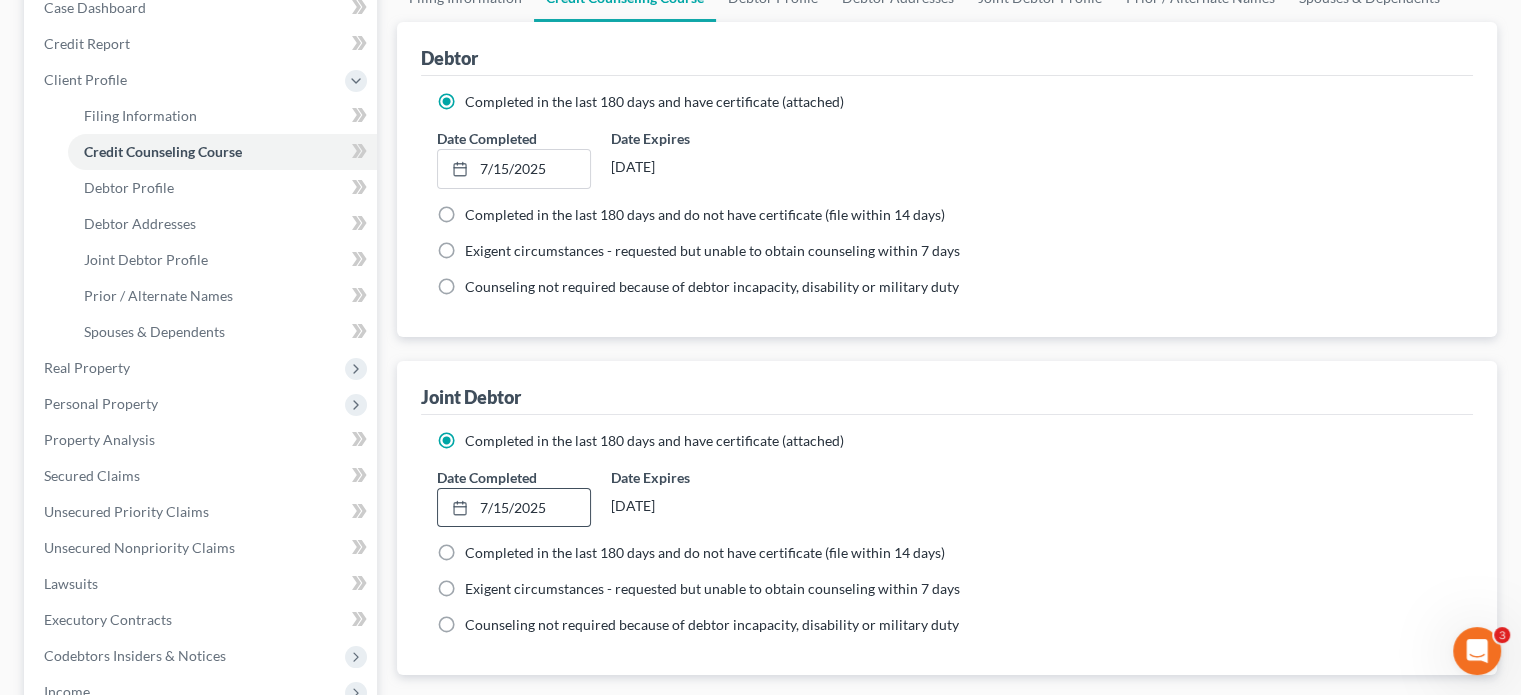 select on "1" 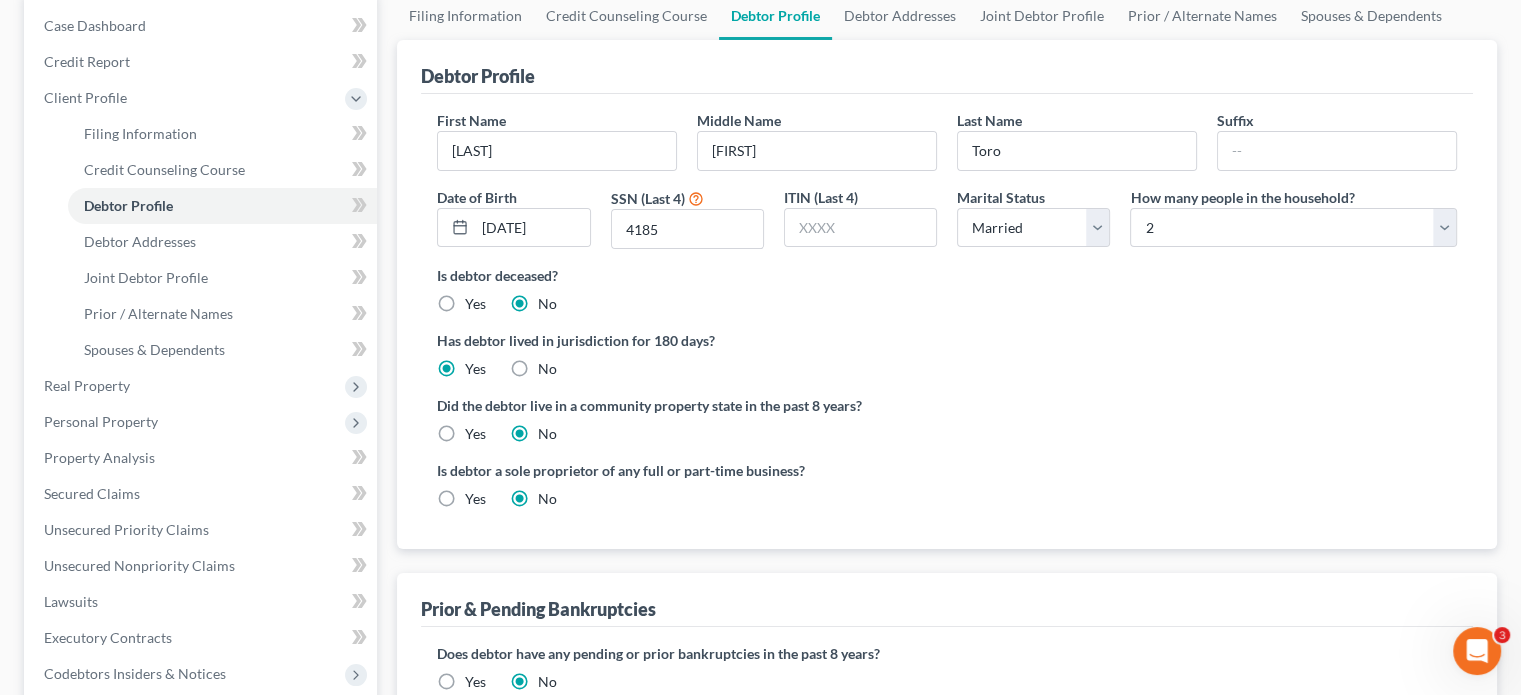 scroll, scrollTop: 300, scrollLeft: 0, axis: vertical 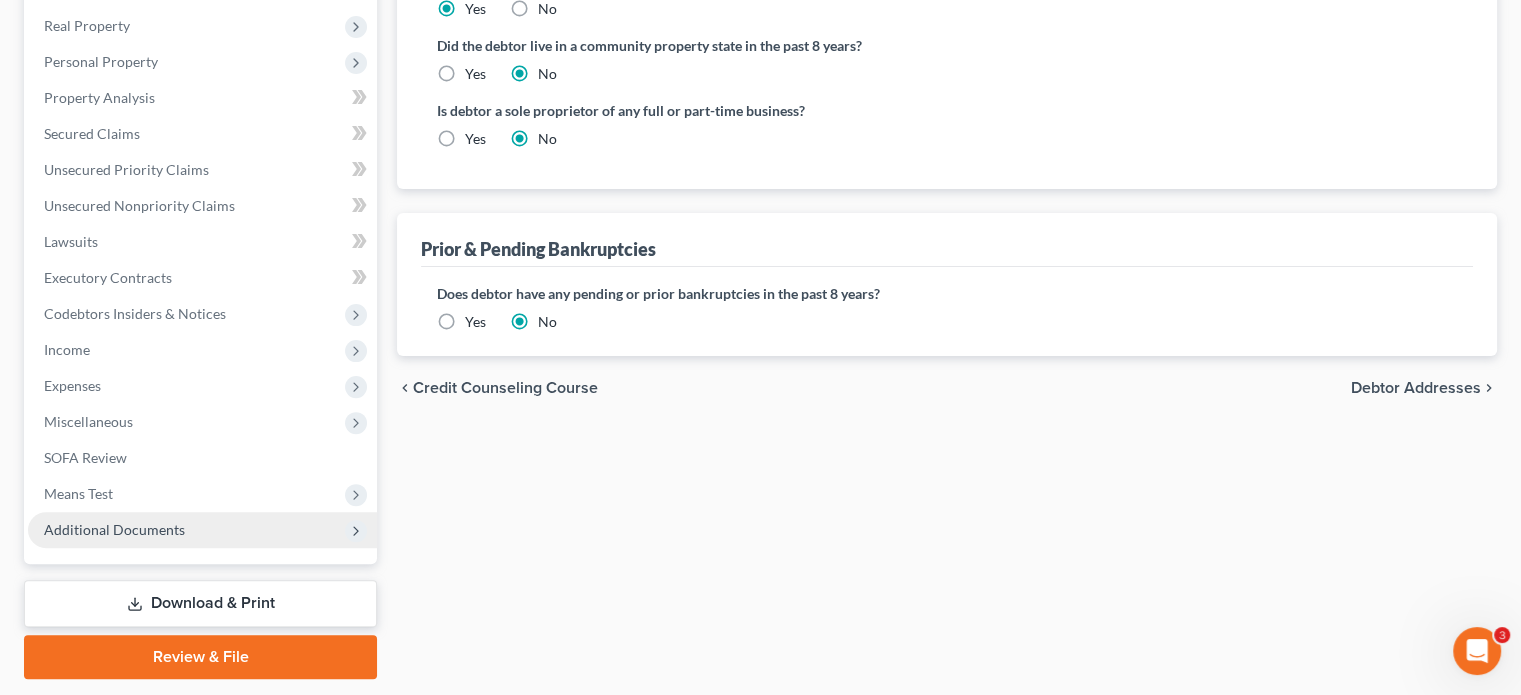 click on "Additional Documents" at bounding box center (202, 530) 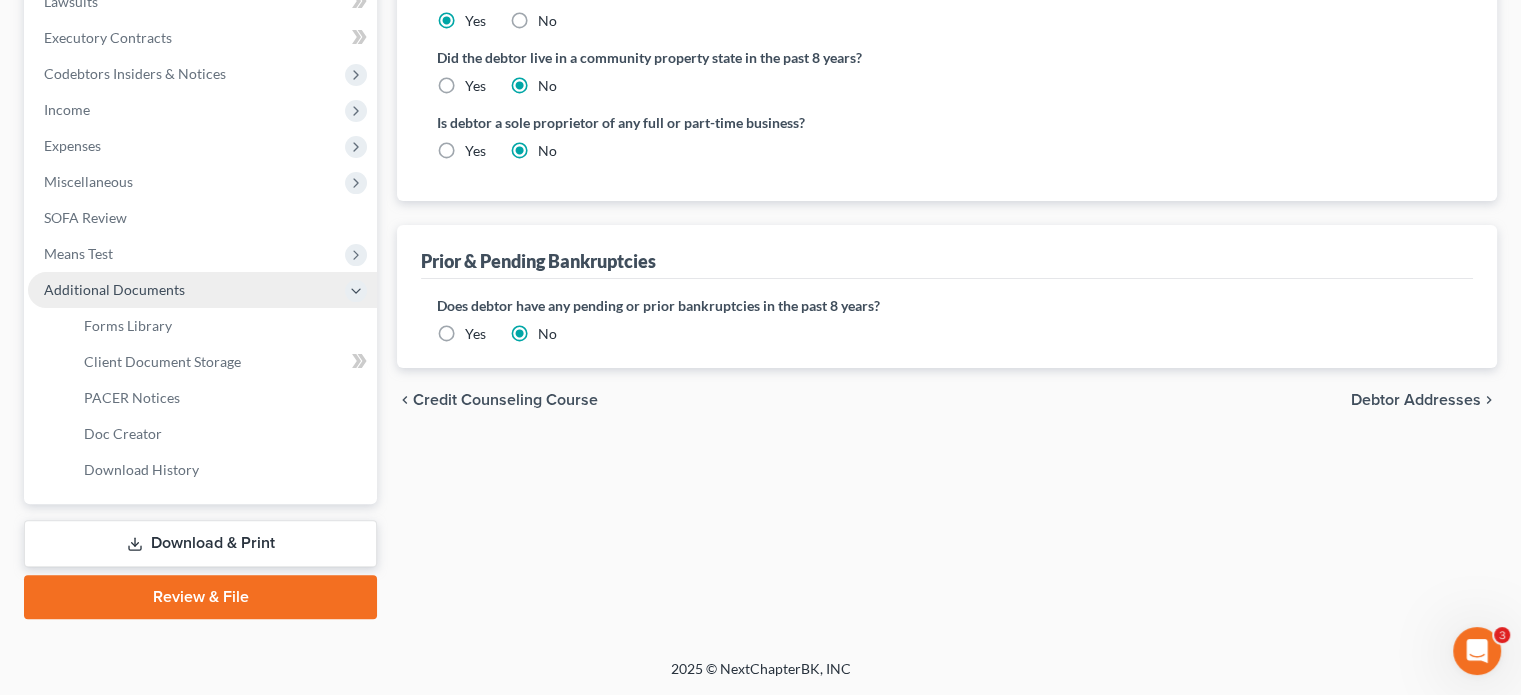 scroll, scrollTop: 546, scrollLeft: 0, axis: vertical 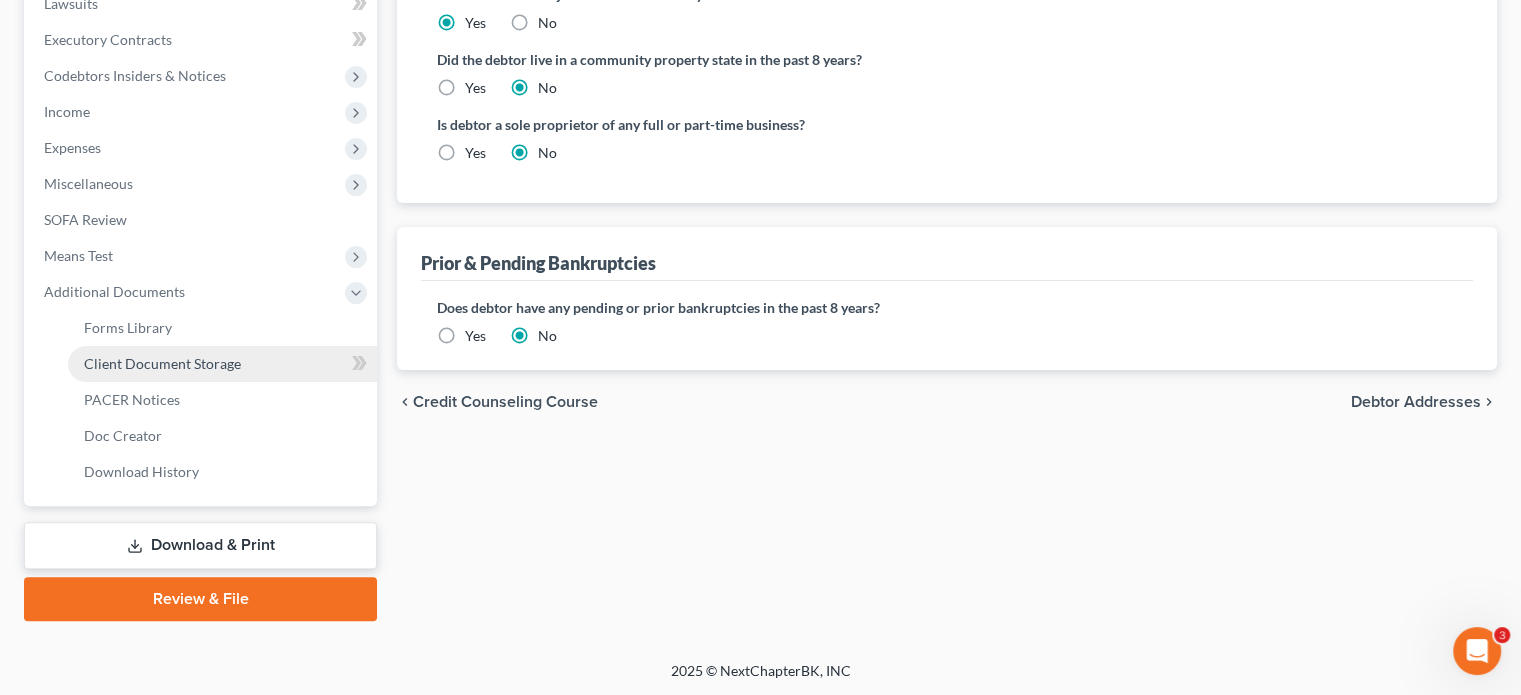 click on "Client Document Storage" at bounding box center [162, 363] 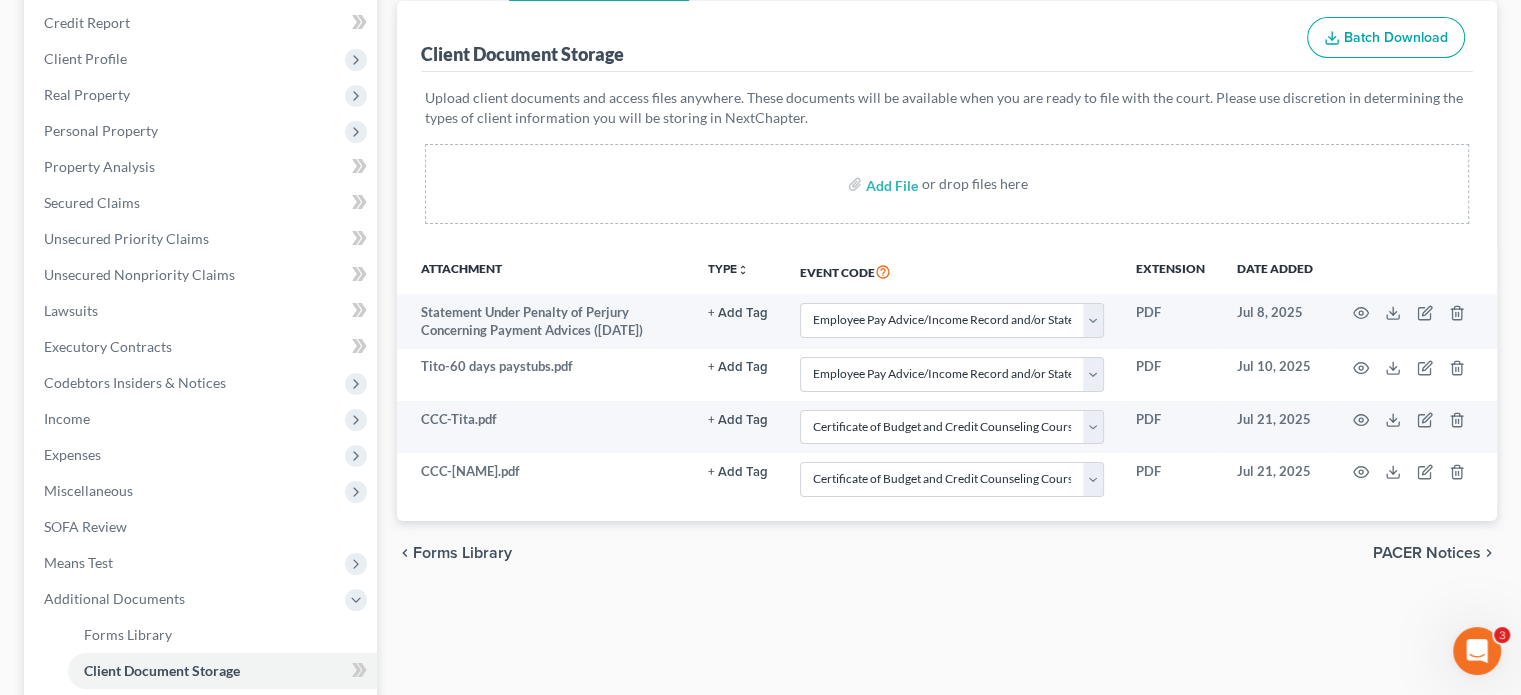 scroll, scrollTop: 300, scrollLeft: 0, axis: vertical 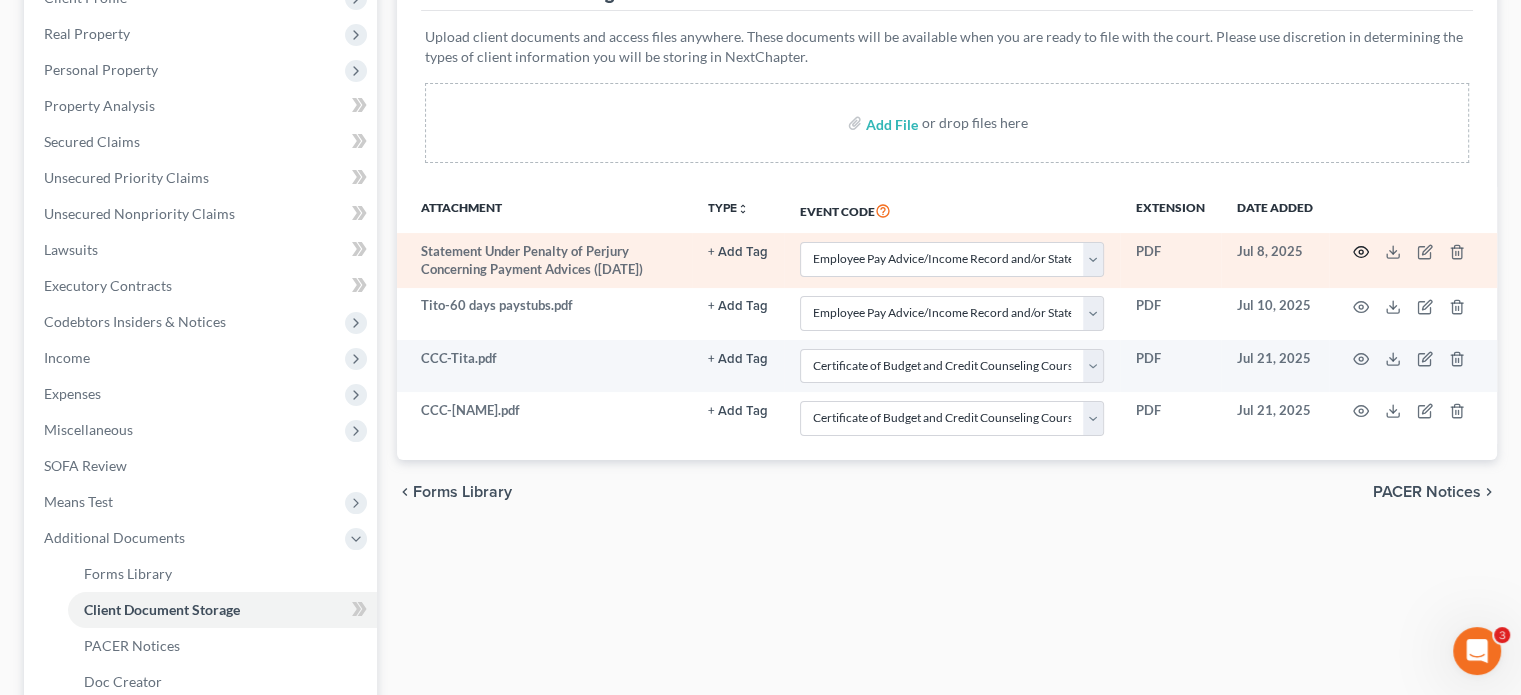 click 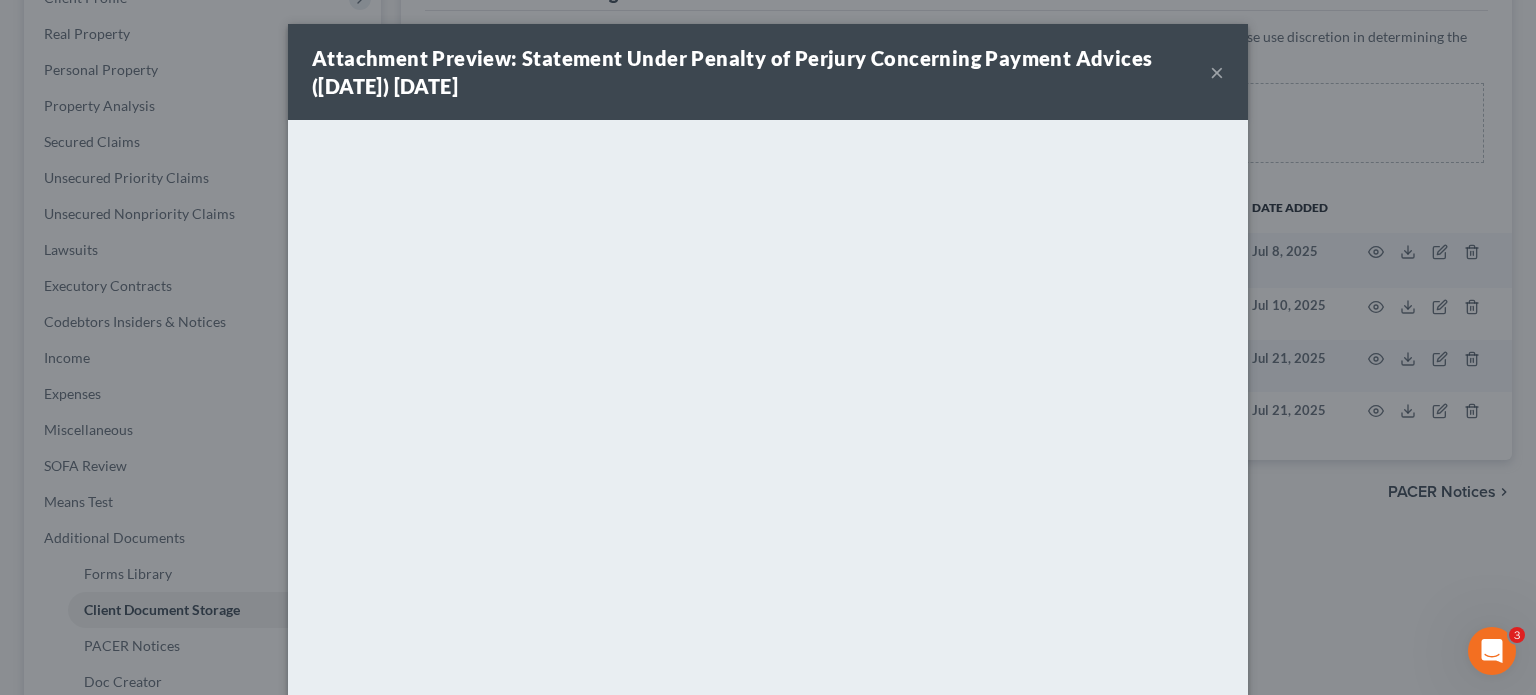 click on "×" at bounding box center [1217, 72] 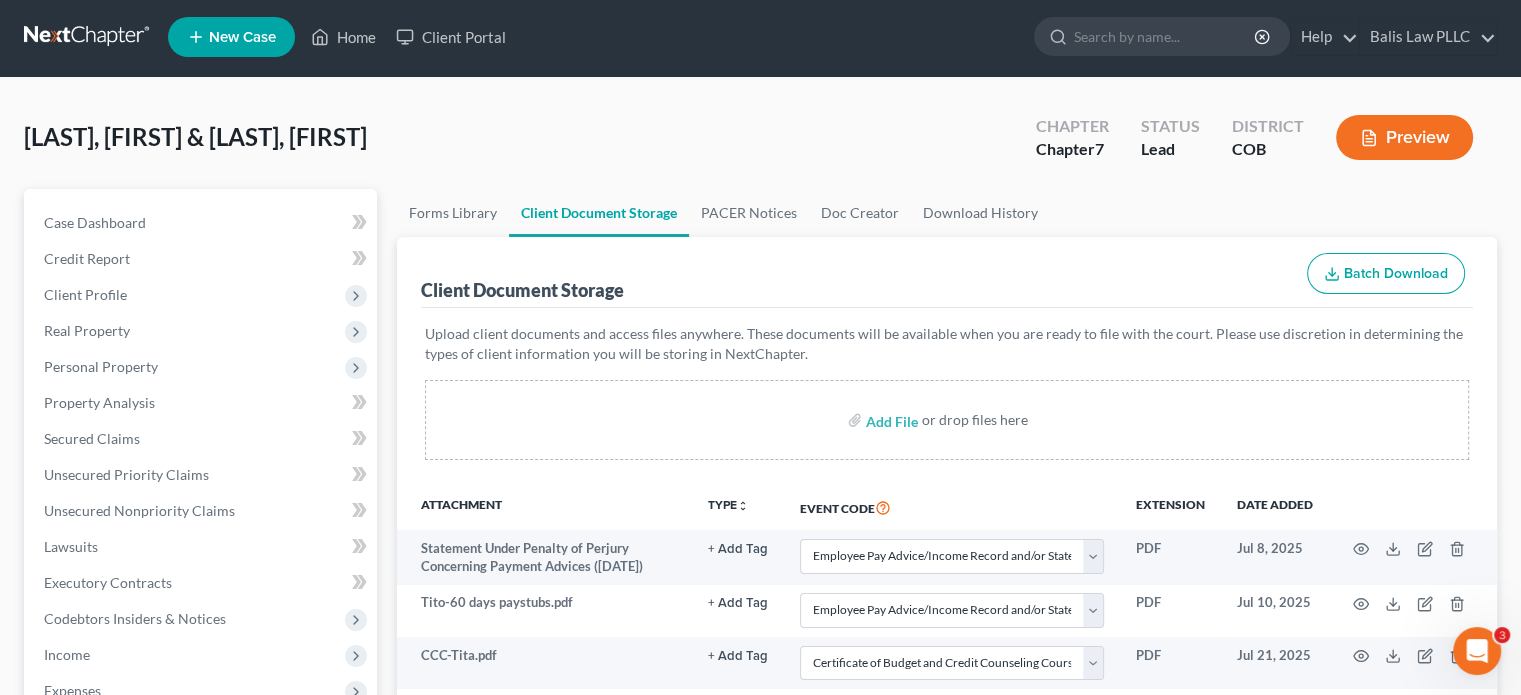scroll, scrollTop: 0, scrollLeft: 0, axis: both 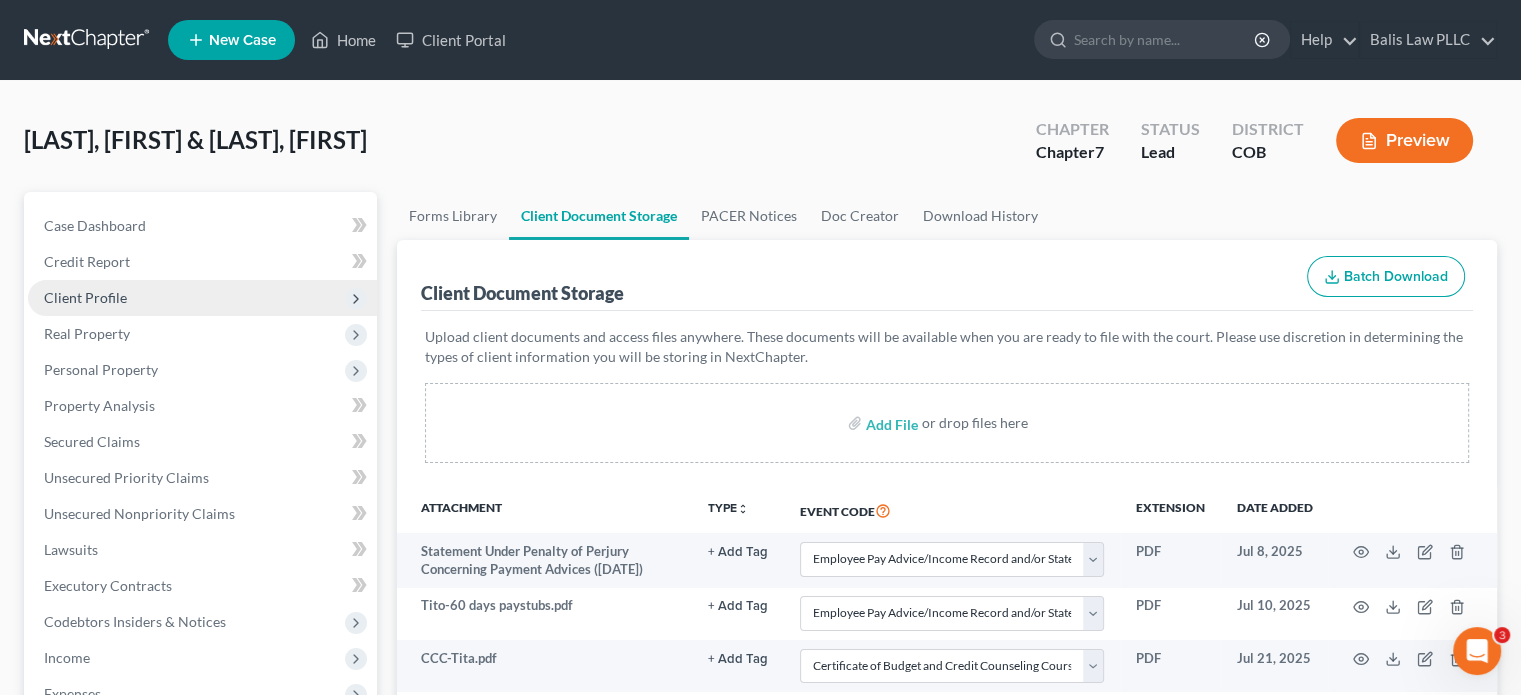 click on "Client Profile" at bounding box center (202, 298) 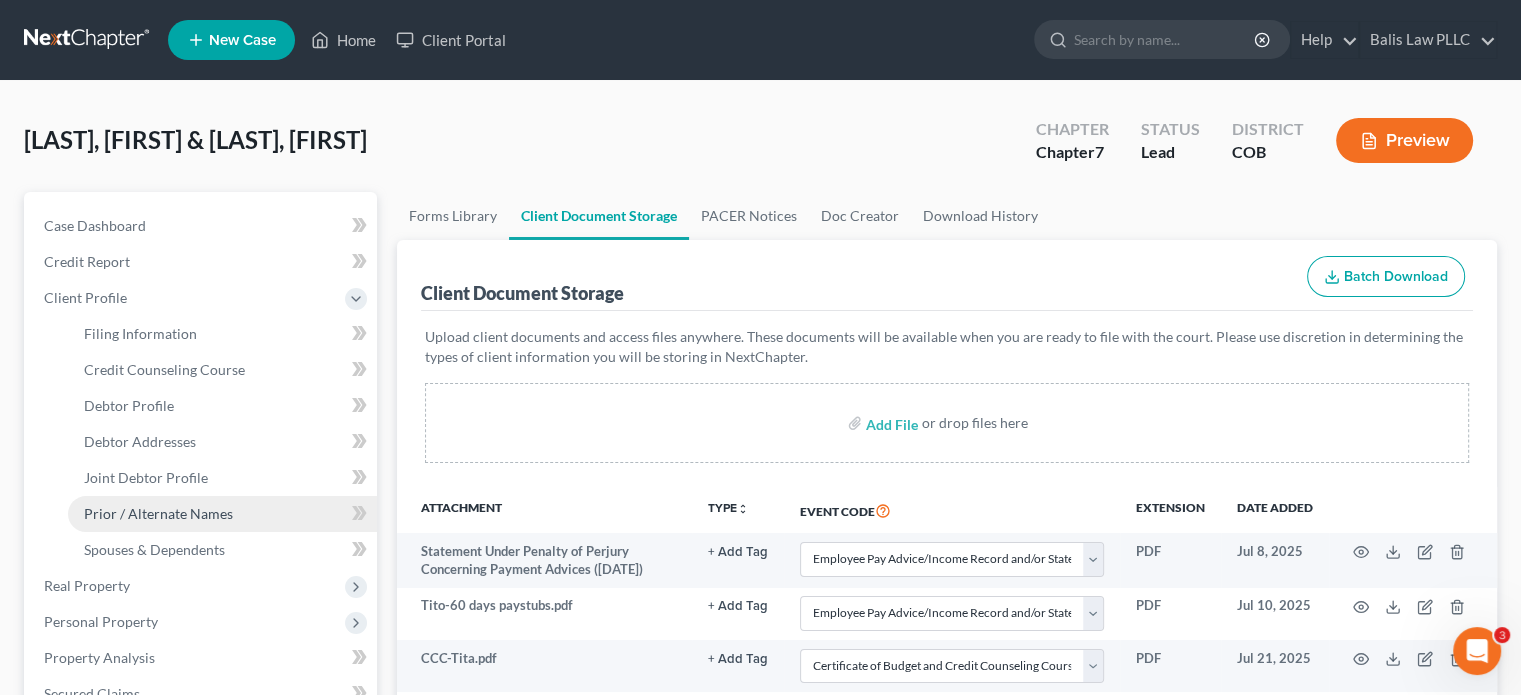 click on "Prior / Alternate Names" at bounding box center (158, 513) 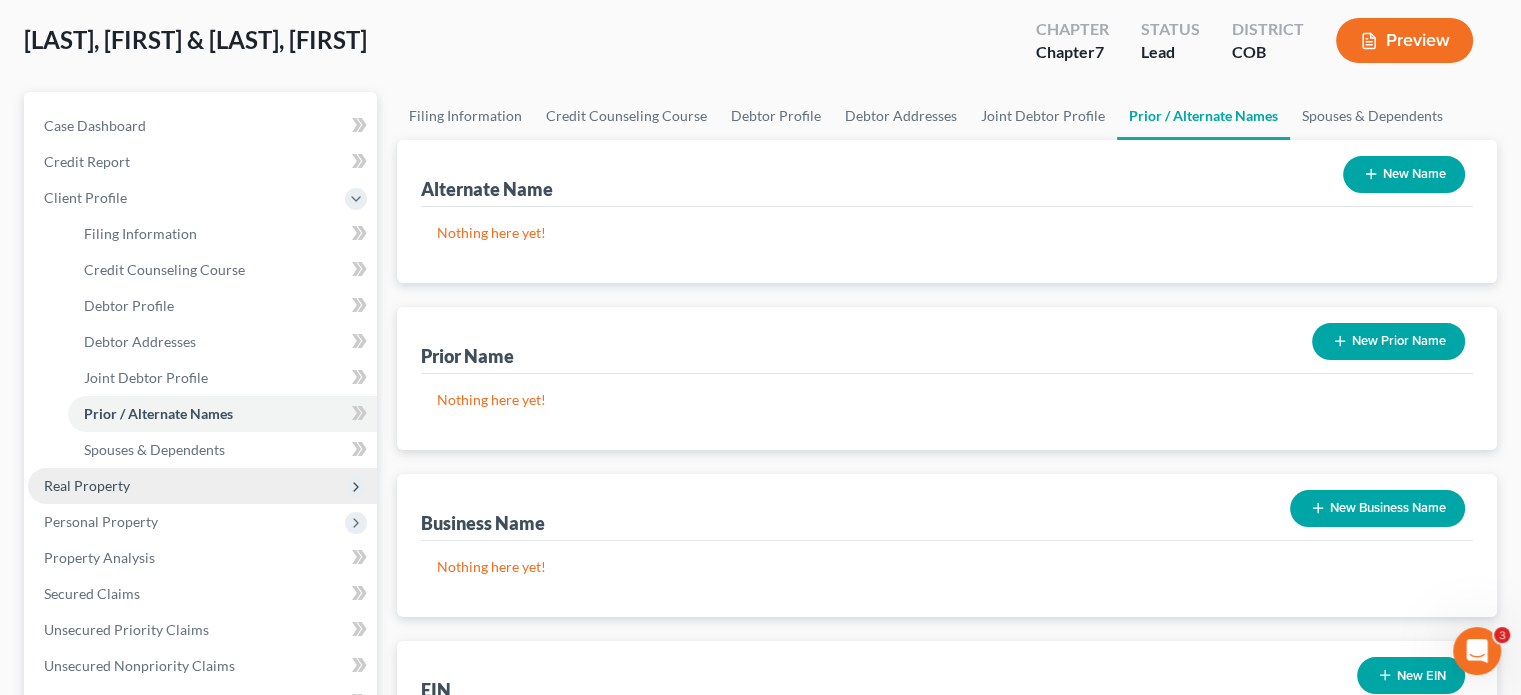 scroll, scrollTop: 200, scrollLeft: 0, axis: vertical 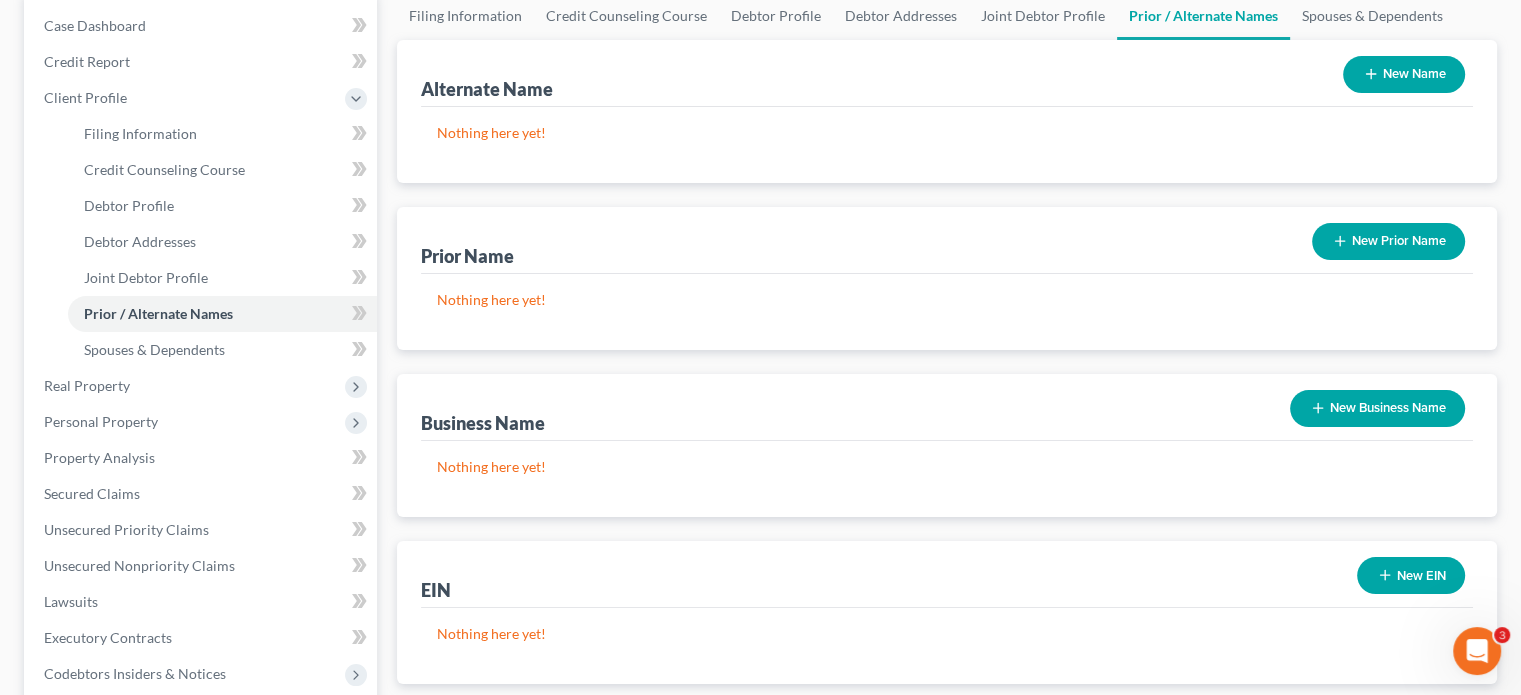 click on "New Business Name" at bounding box center (1377, 408) 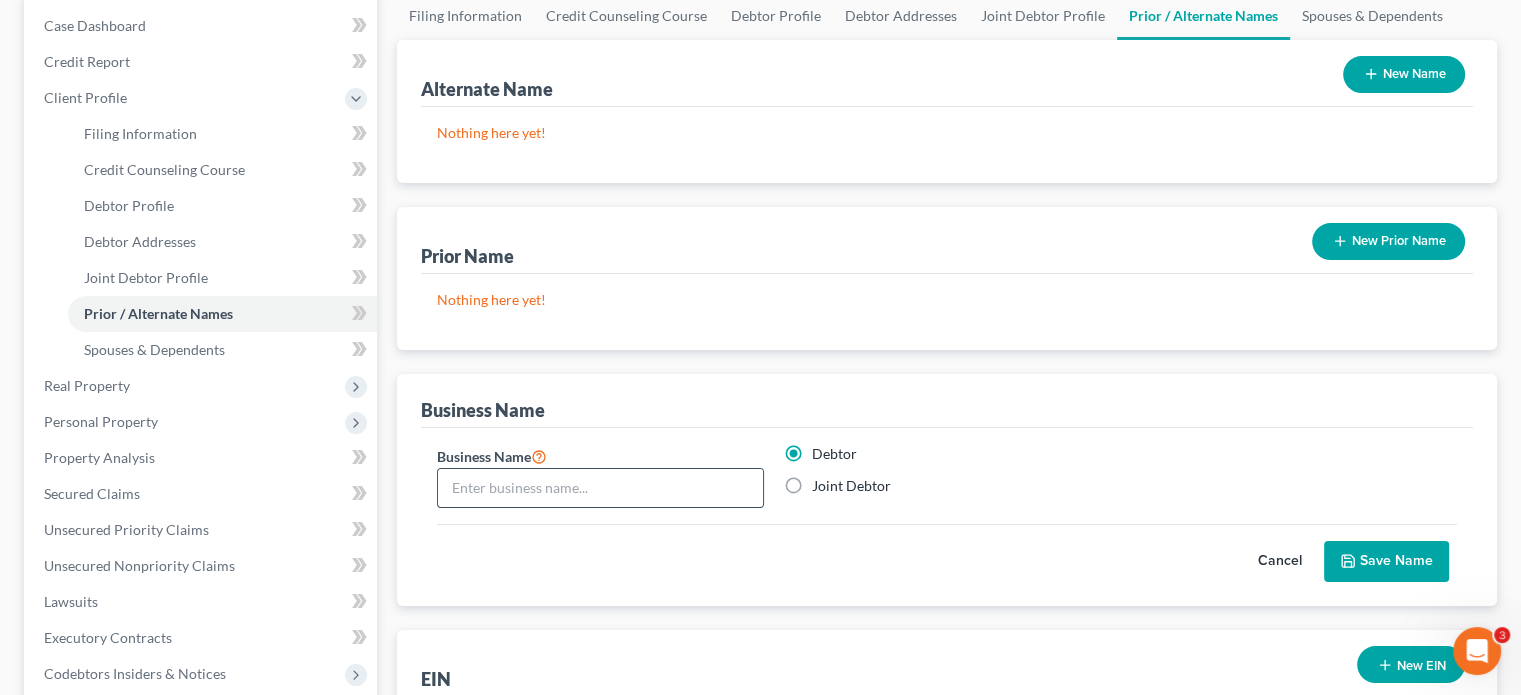 click at bounding box center (600, 488) 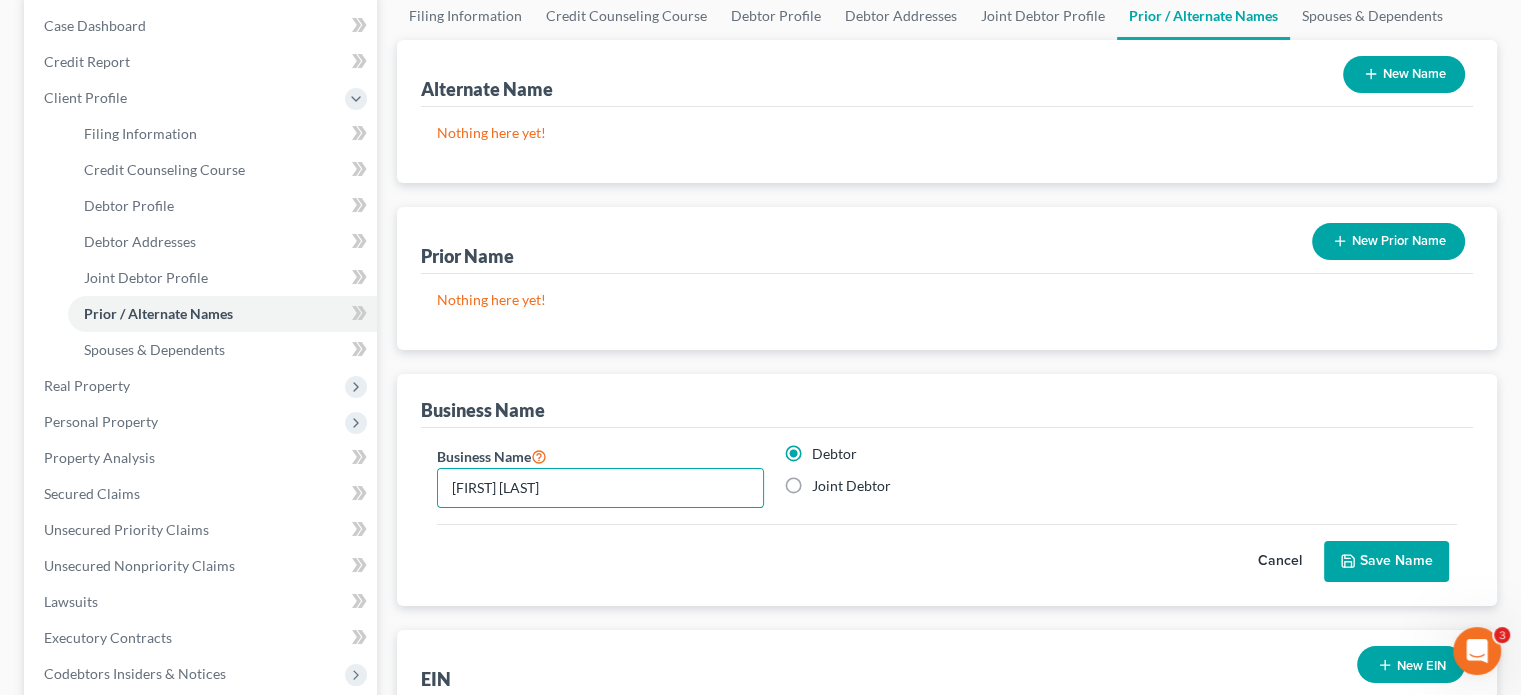 type on "Bobby Jackson" 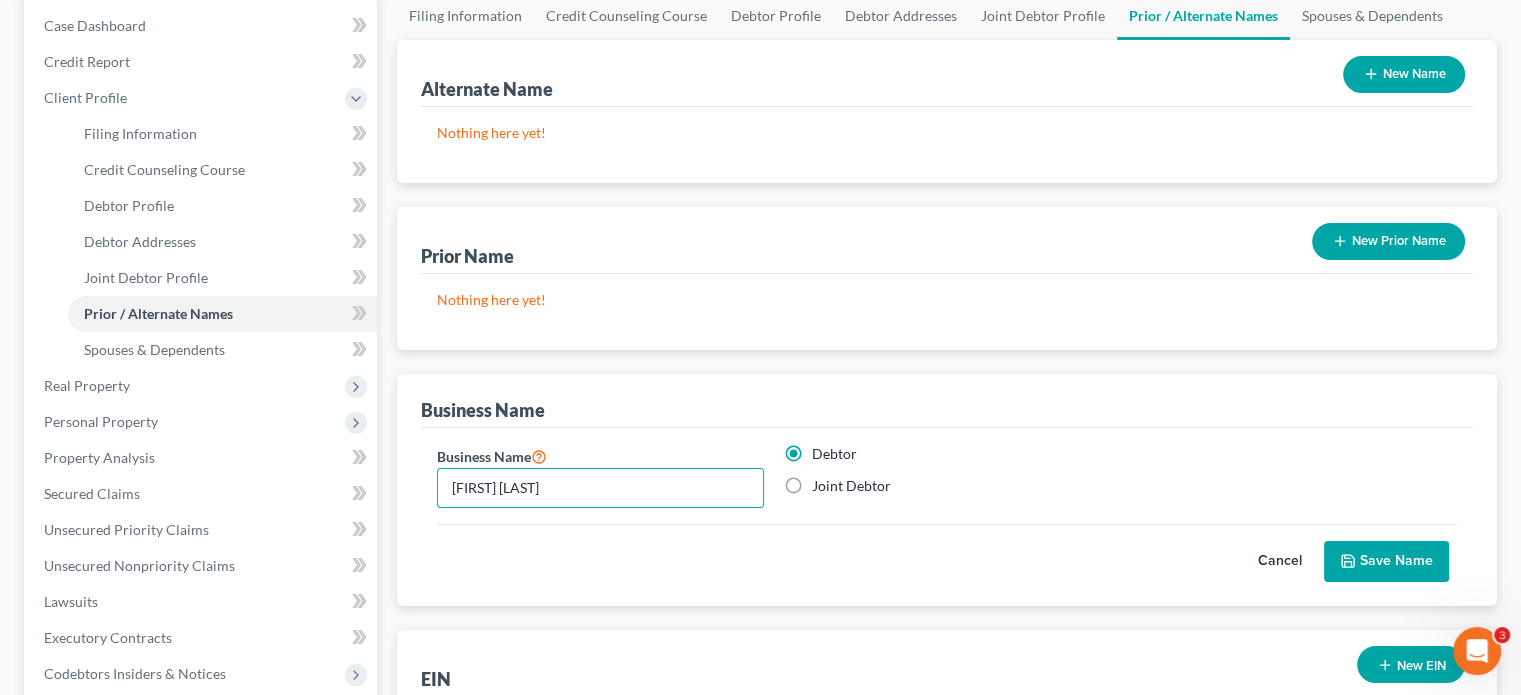 click on "Save Name" at bounding box center [1386, 562] 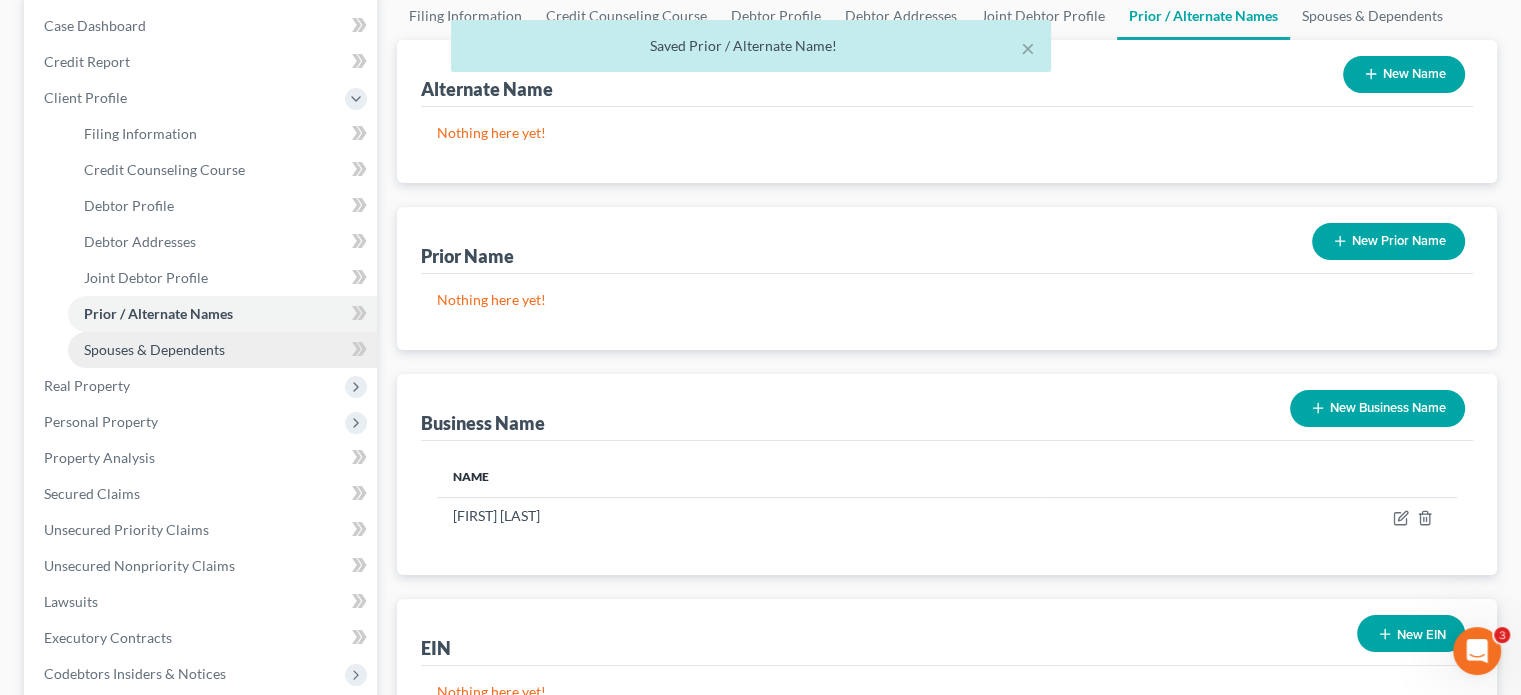 click on "Spouses & Dependents" at bounding box center (154, 349) 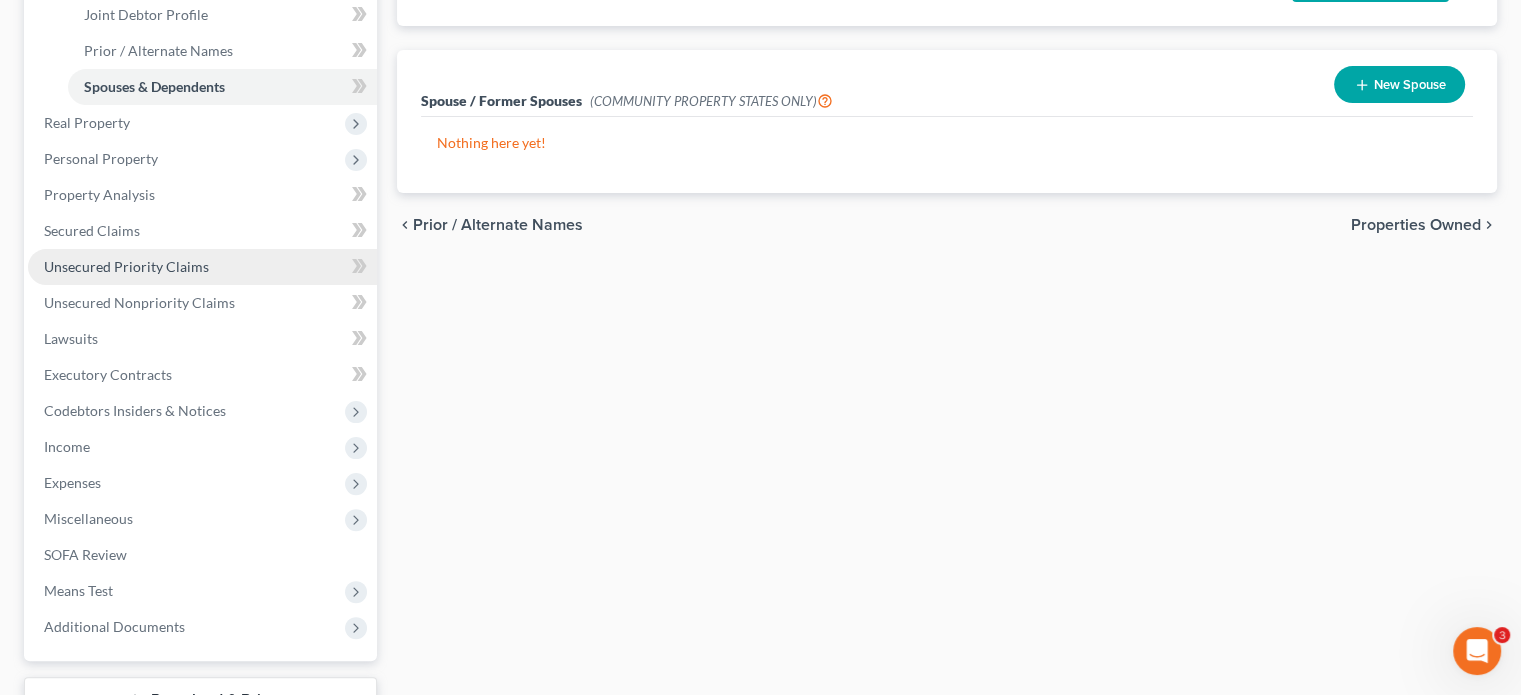 scroll, scrollTop: 500, scrollLeft: 0, axis: vertical 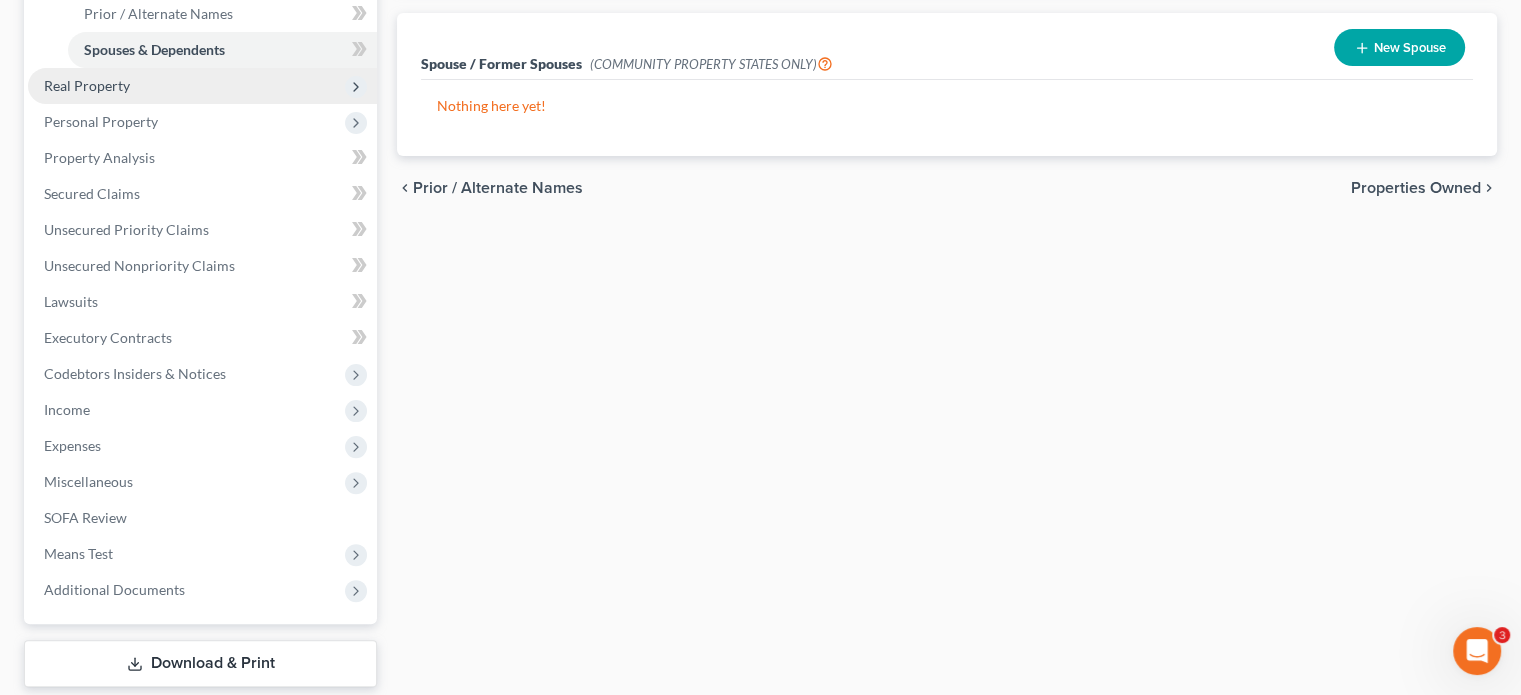 click on "Real Property" at bounding box center [202, 86] 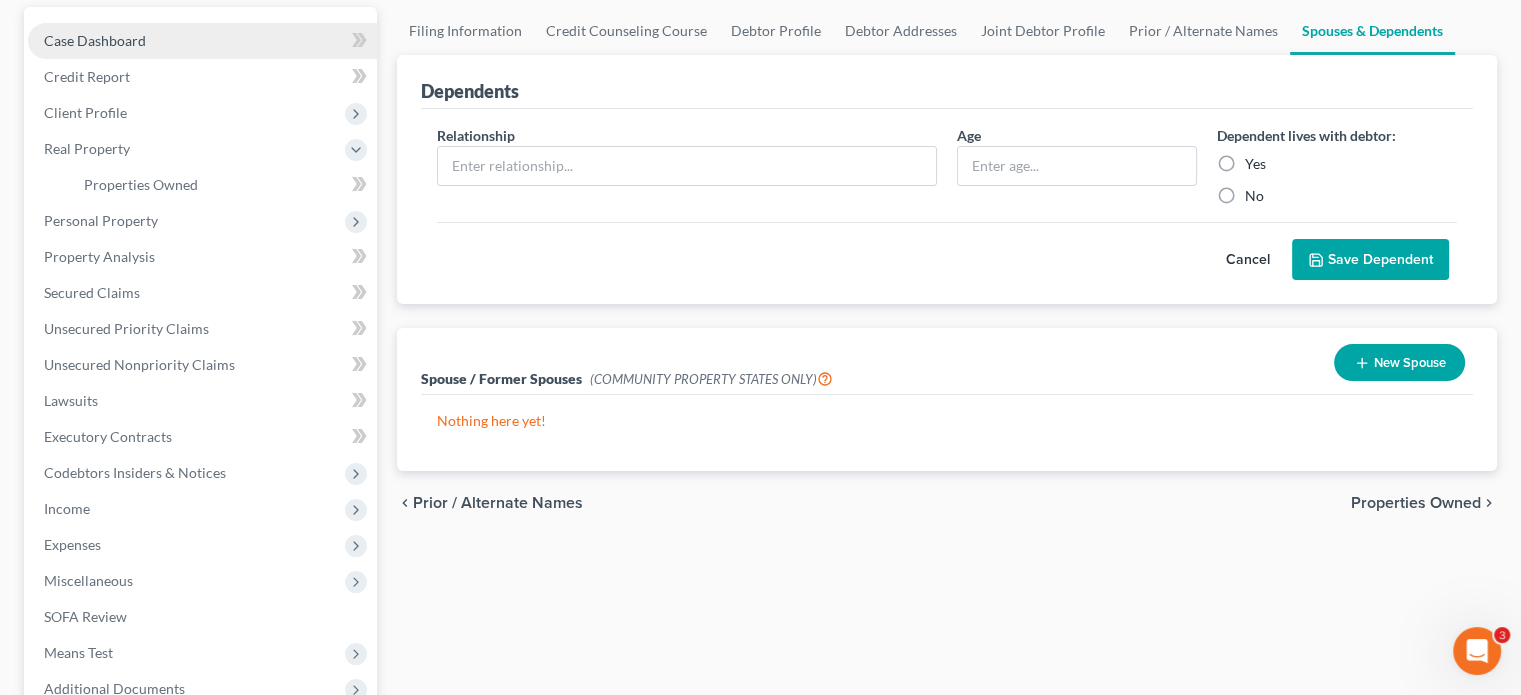 scroll, scrollTop: 202, scrollLeft: 0, axis: vertical 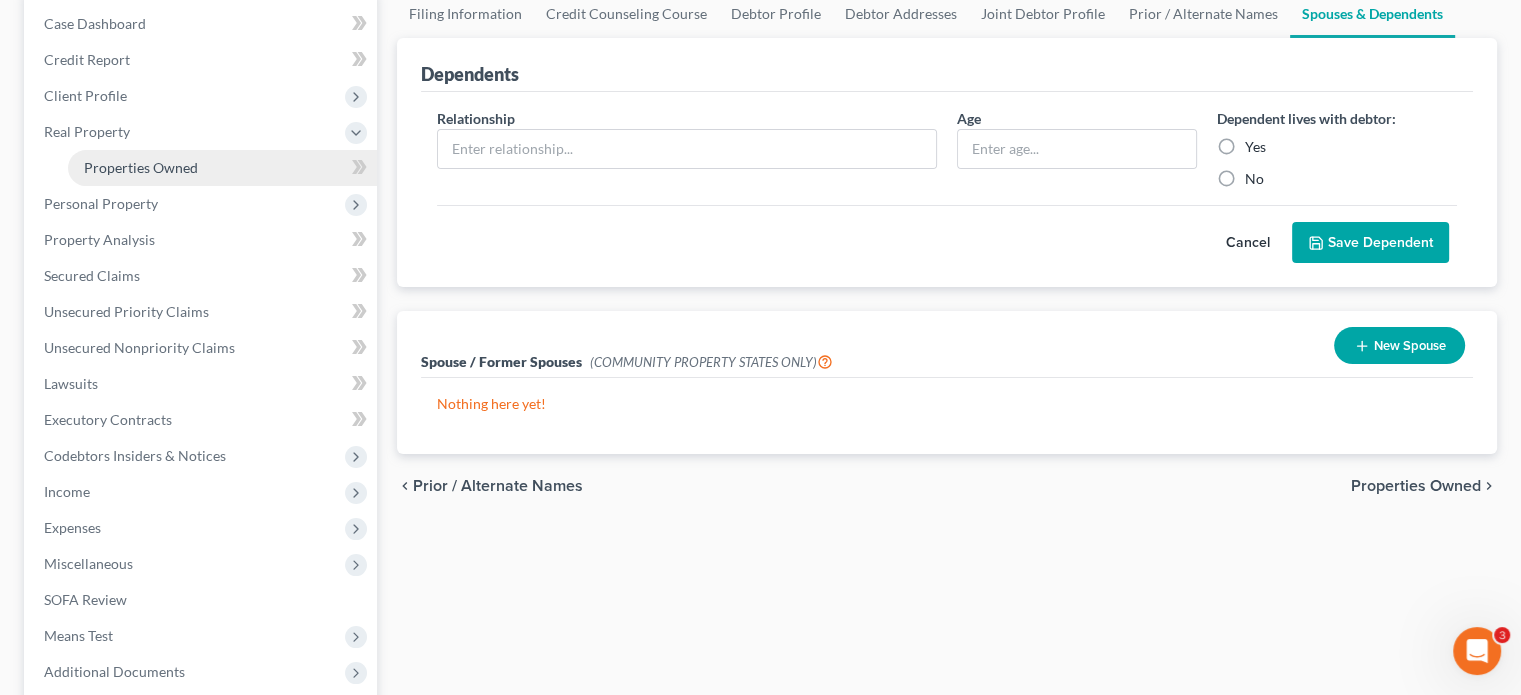 click on "Properties Owned" at bounding box center (141, 167) 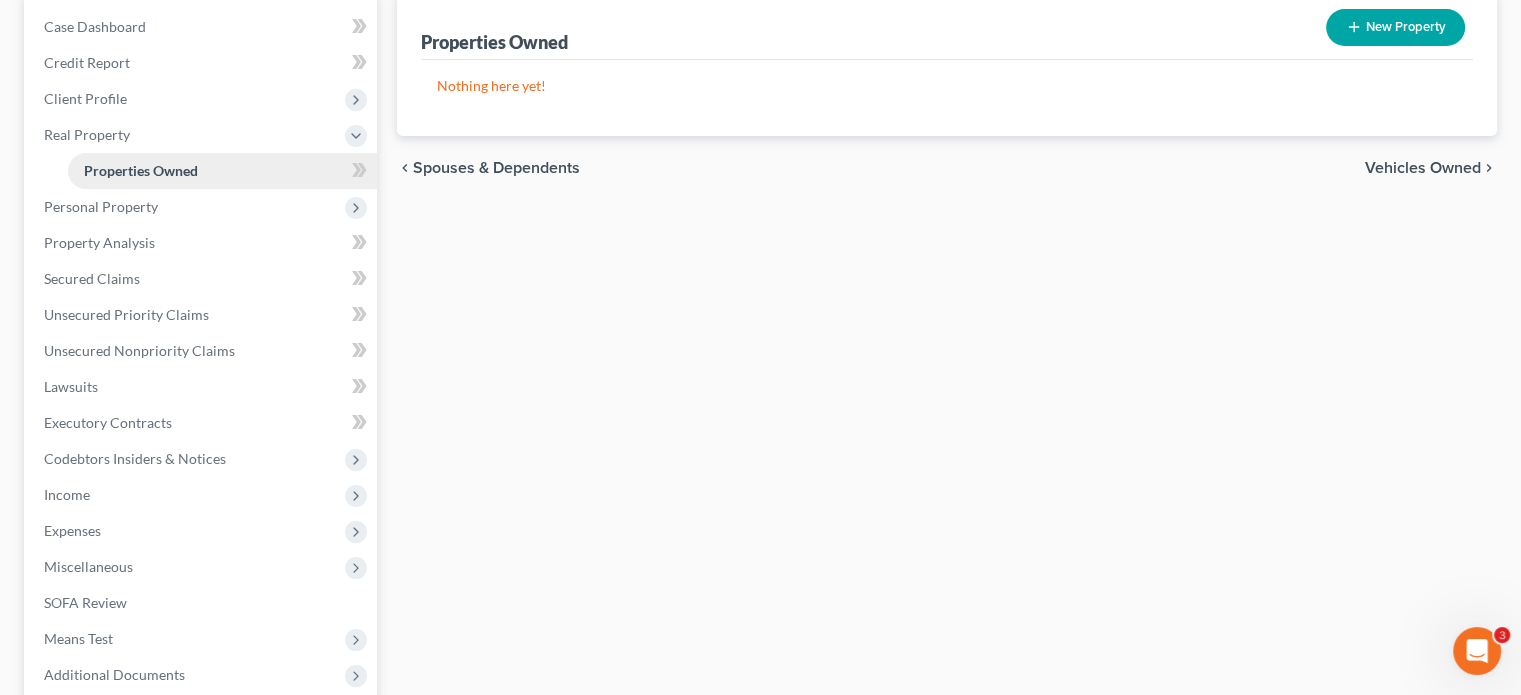 scroll, scrollTop: 200, scrollLeft: 0, axis: vertical 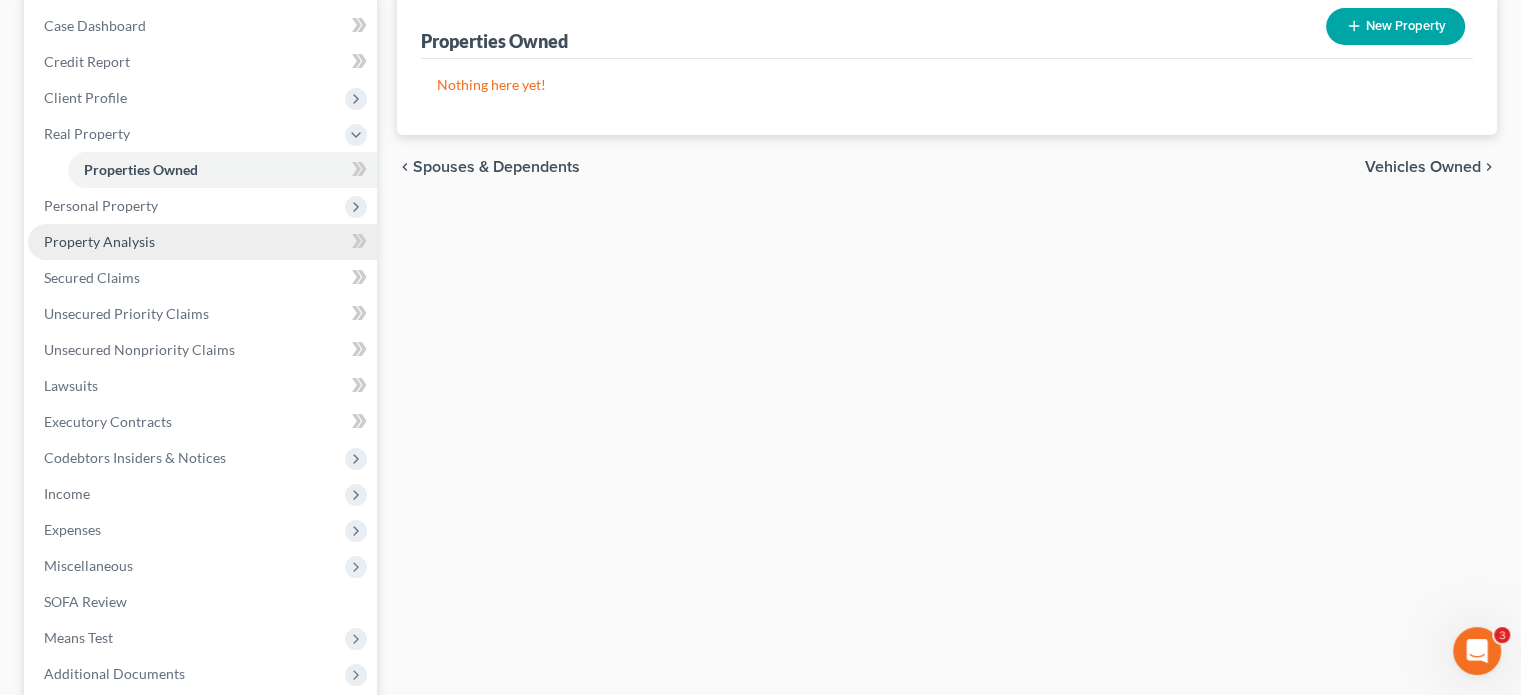 click on "Property Analysis" at bounding box center [99, 241] 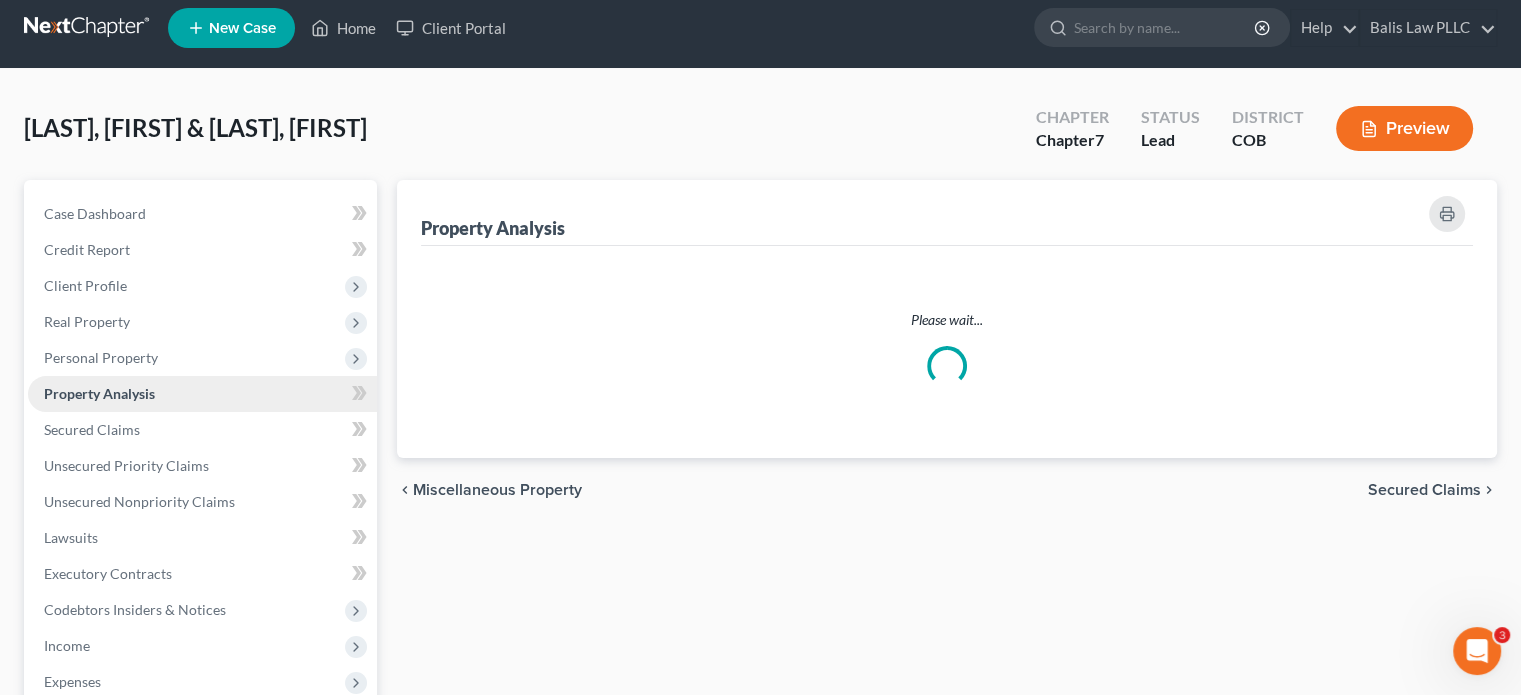 scroll, scrollTop: 0, scrollLeft: 0, axis: both 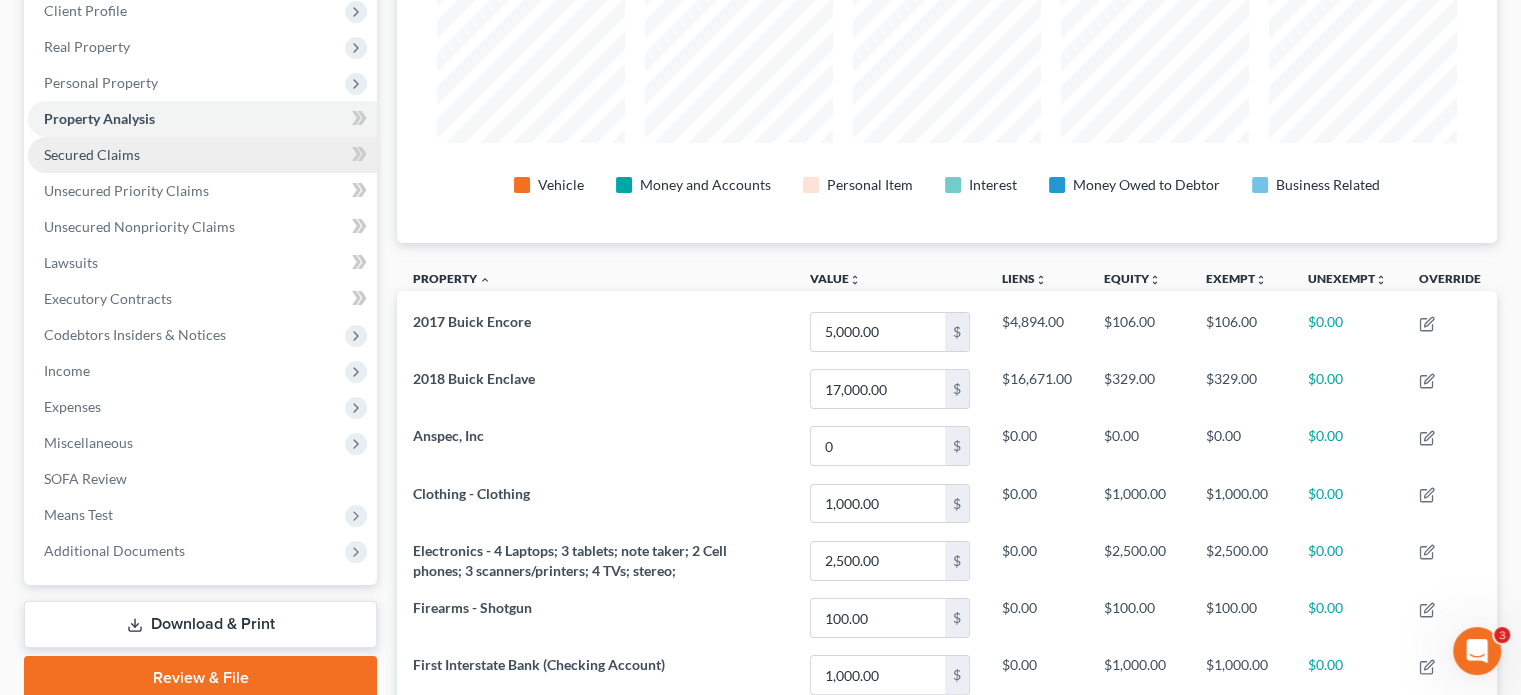click on "Secured Claims" at bounding box center [202, 155] 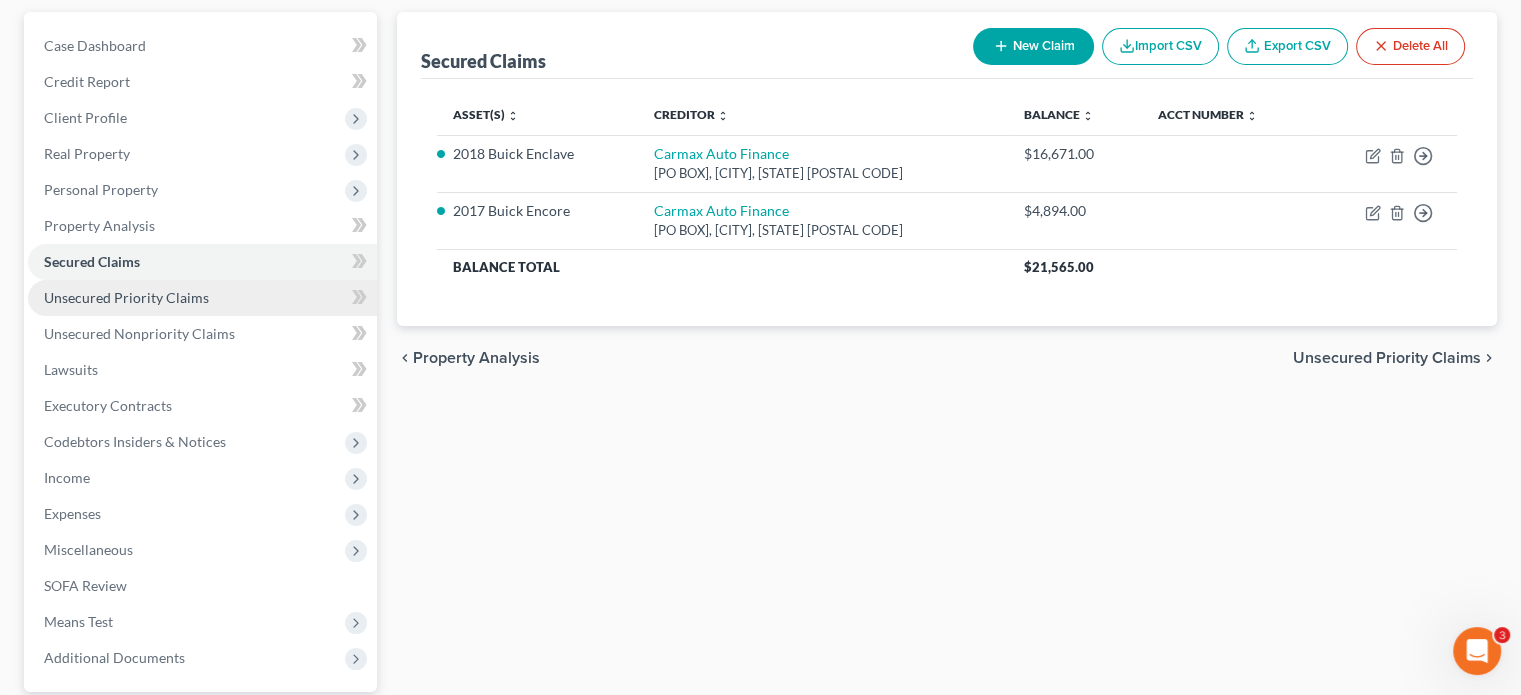 scroll, scrollTop: 200, scrollLeft: 0, axis: vertical 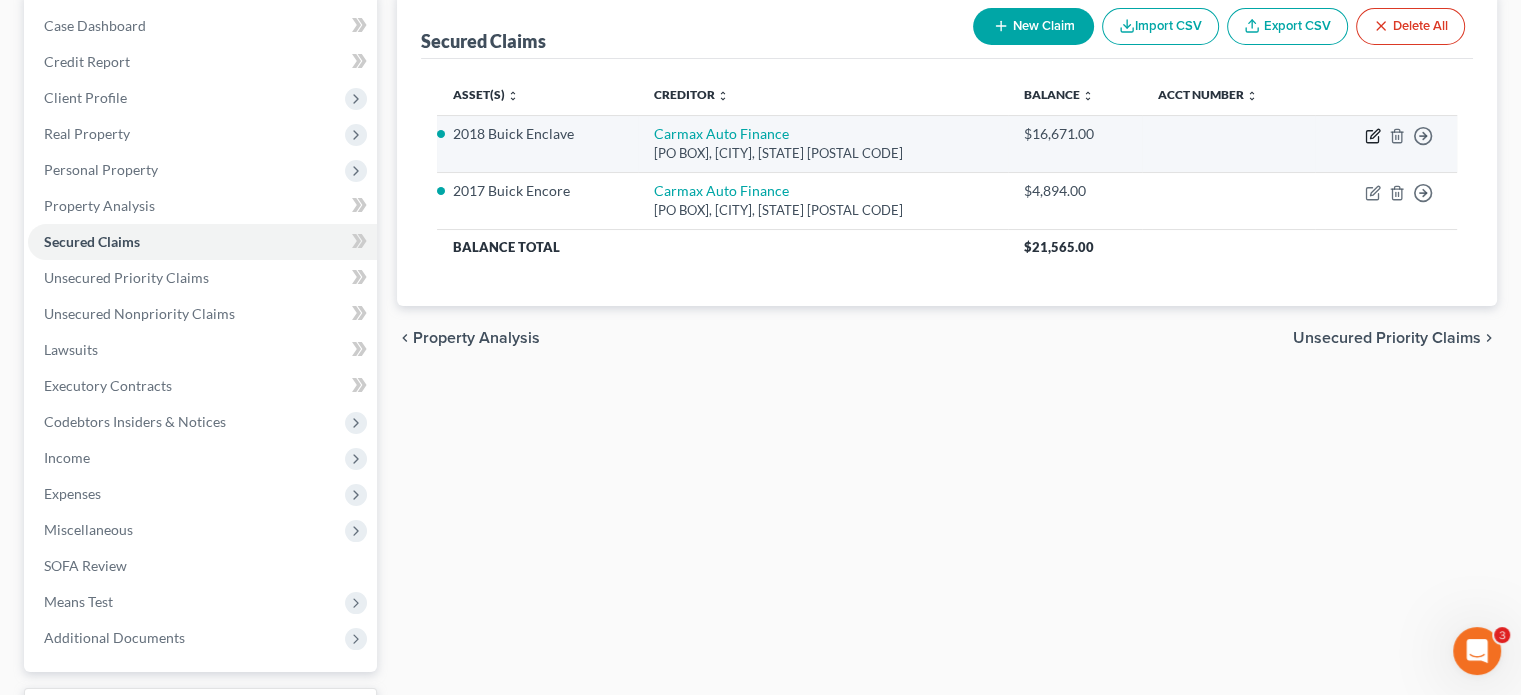 click 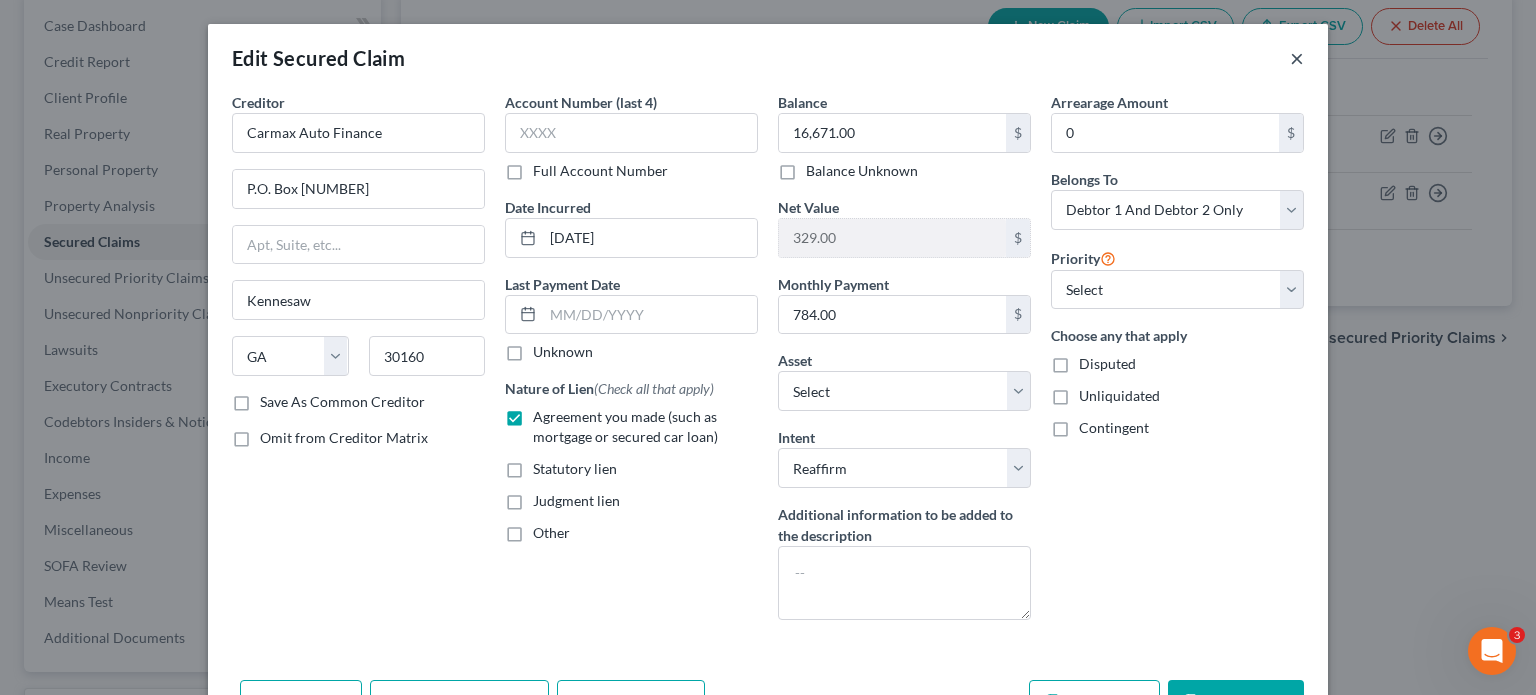 click on "×" at bounding box center [1297, 58] 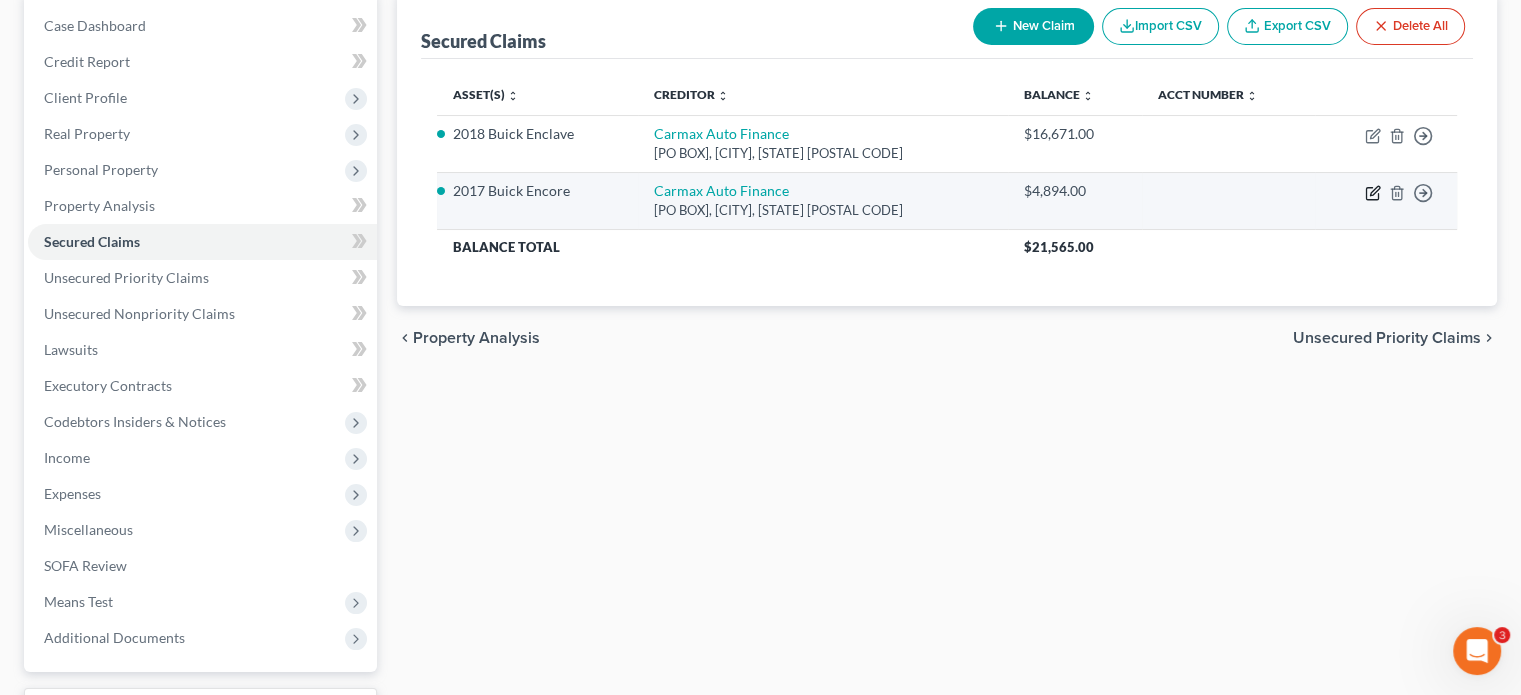 click 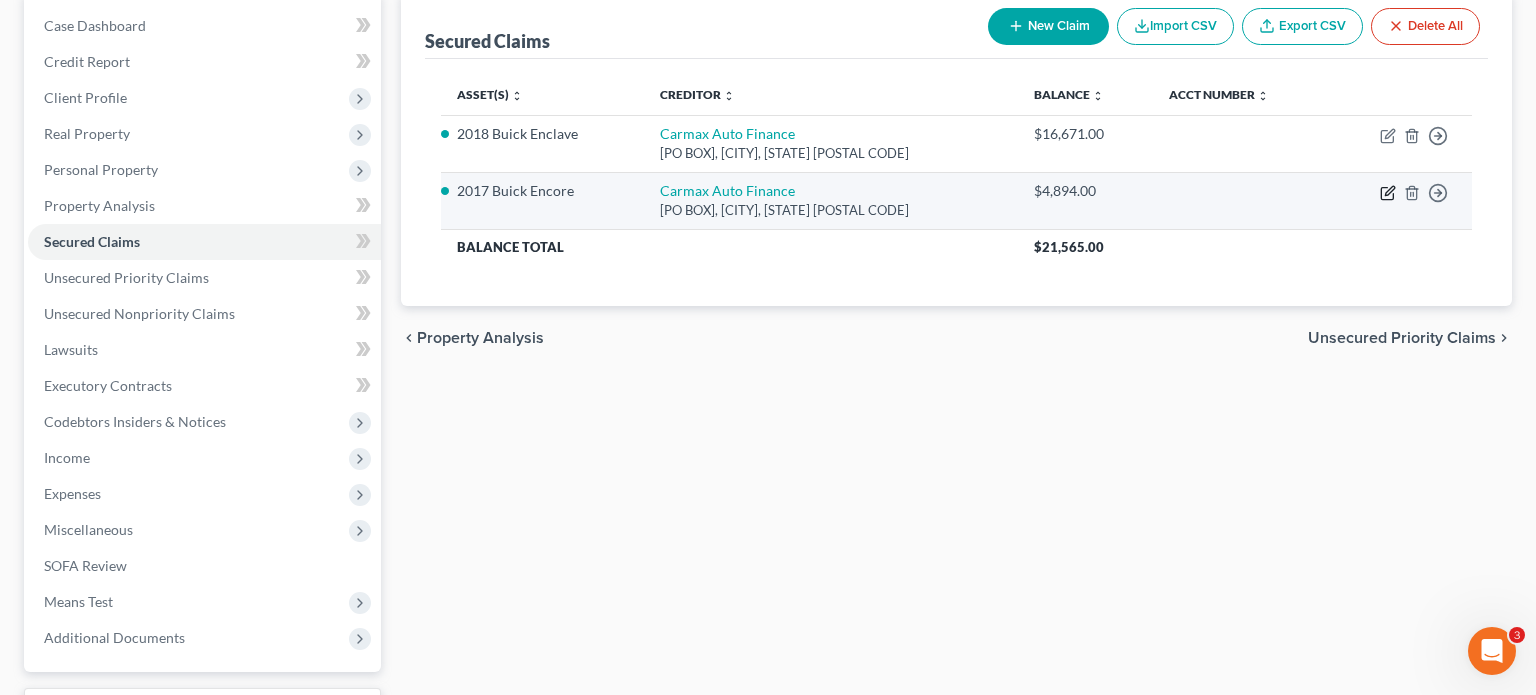 select on "10" 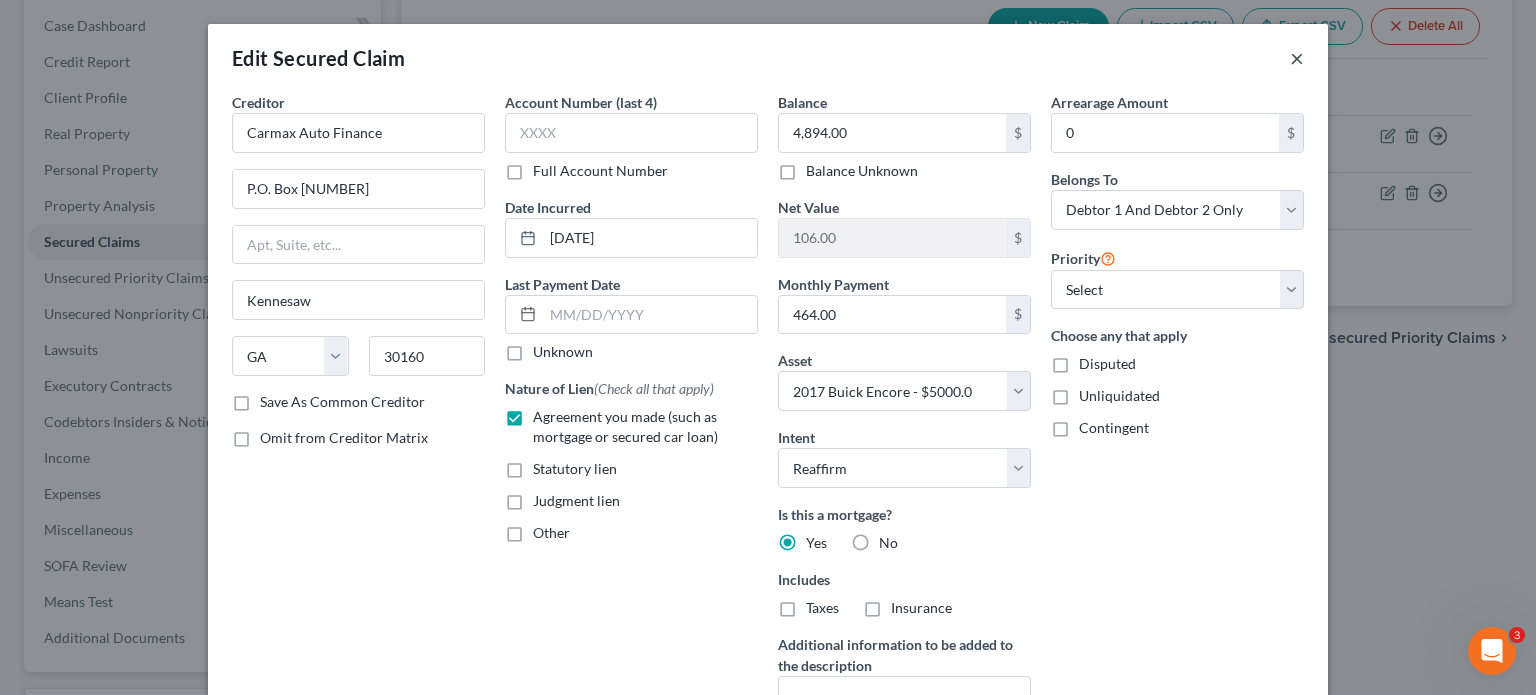 click on "×" at bounding box center (1297, 58) 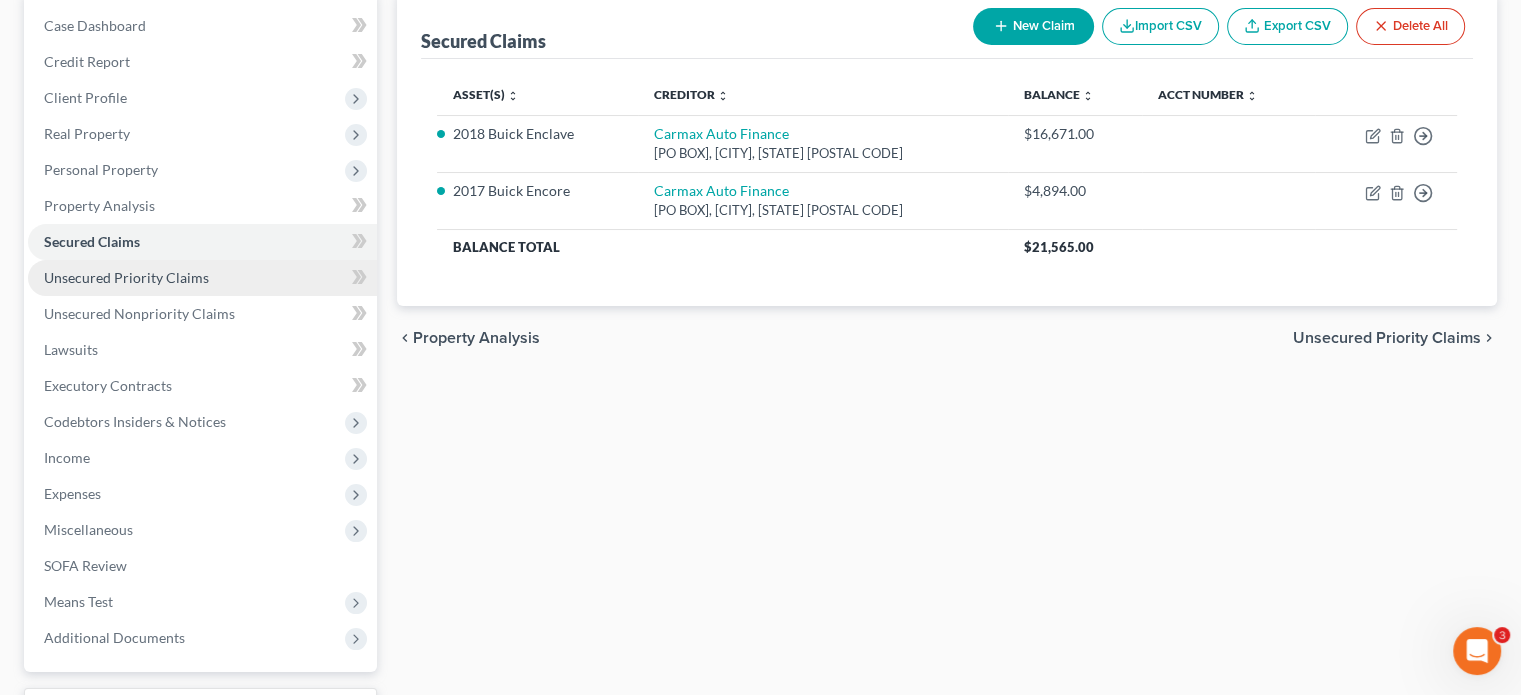 click on "Unsecured Priority Claims" at bounding box center (202, 278) 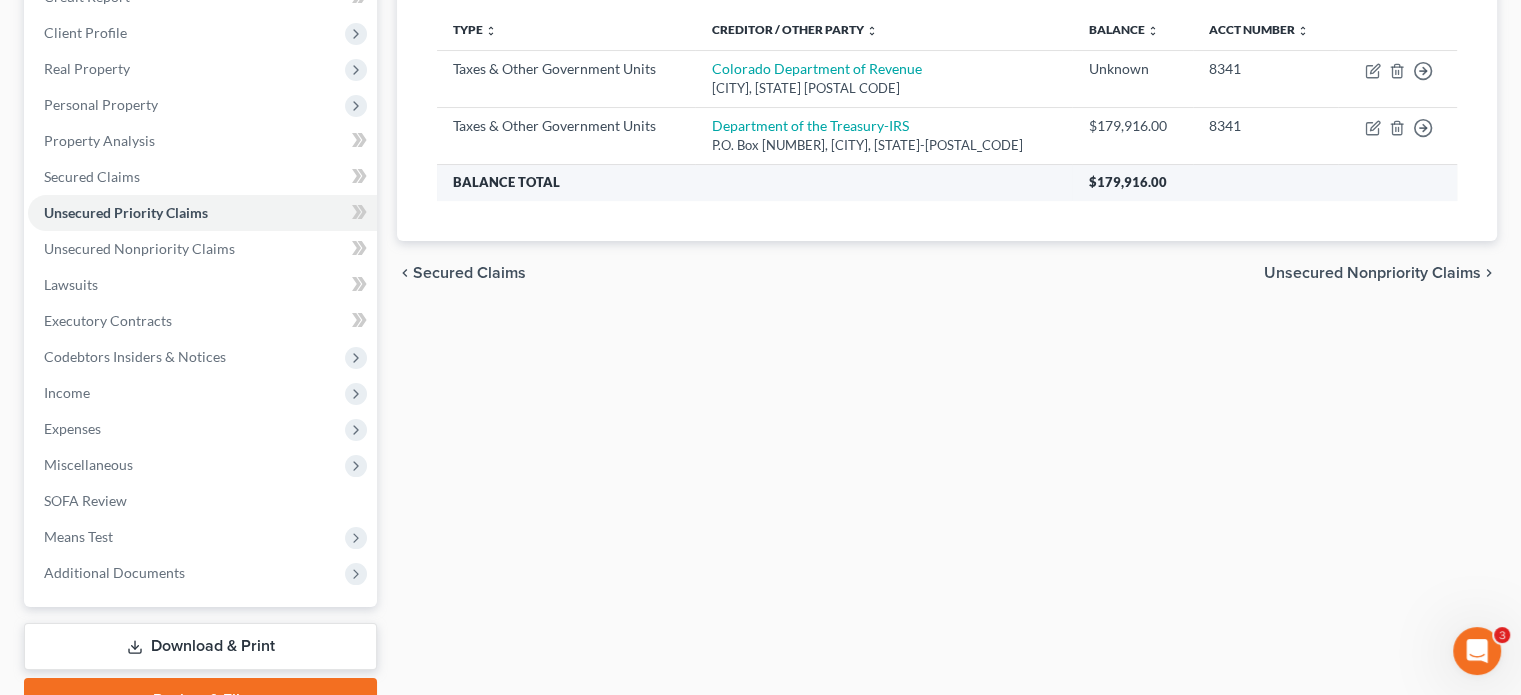 scroll, scrollTop: 300, scrollLeft: 0, axis: vertical 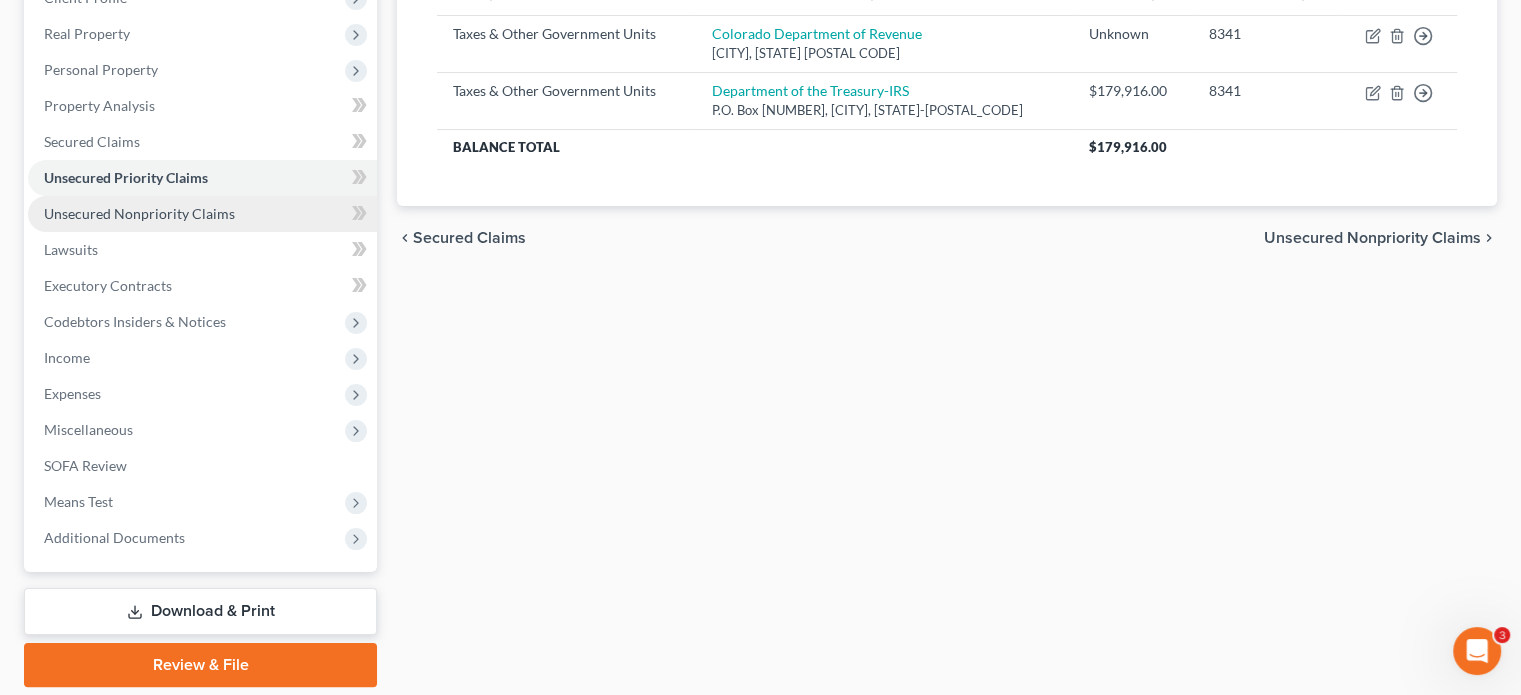 click on "Unsecured Nonpriority Claims" at bounding box center [139, 213] 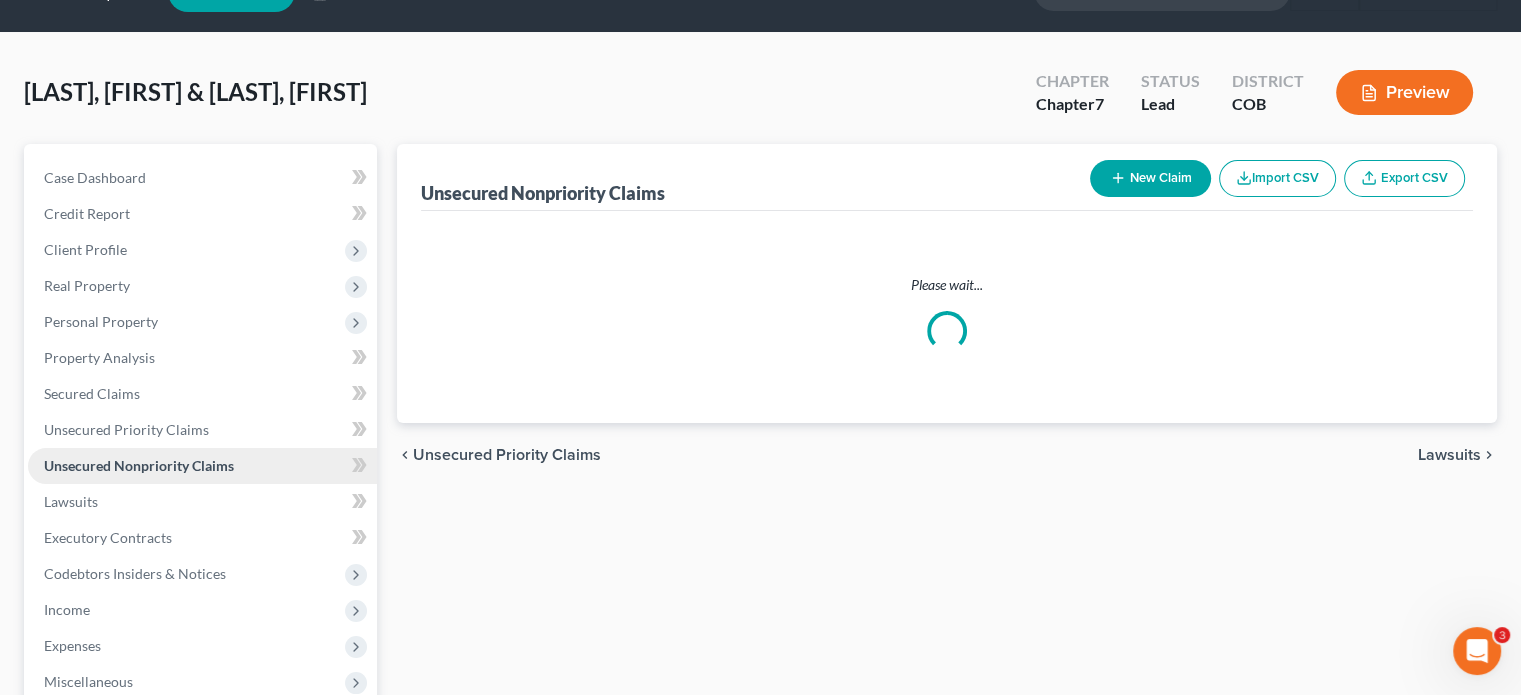 scroll, scrollTop: 0, scrollLeft: 0, axis: both 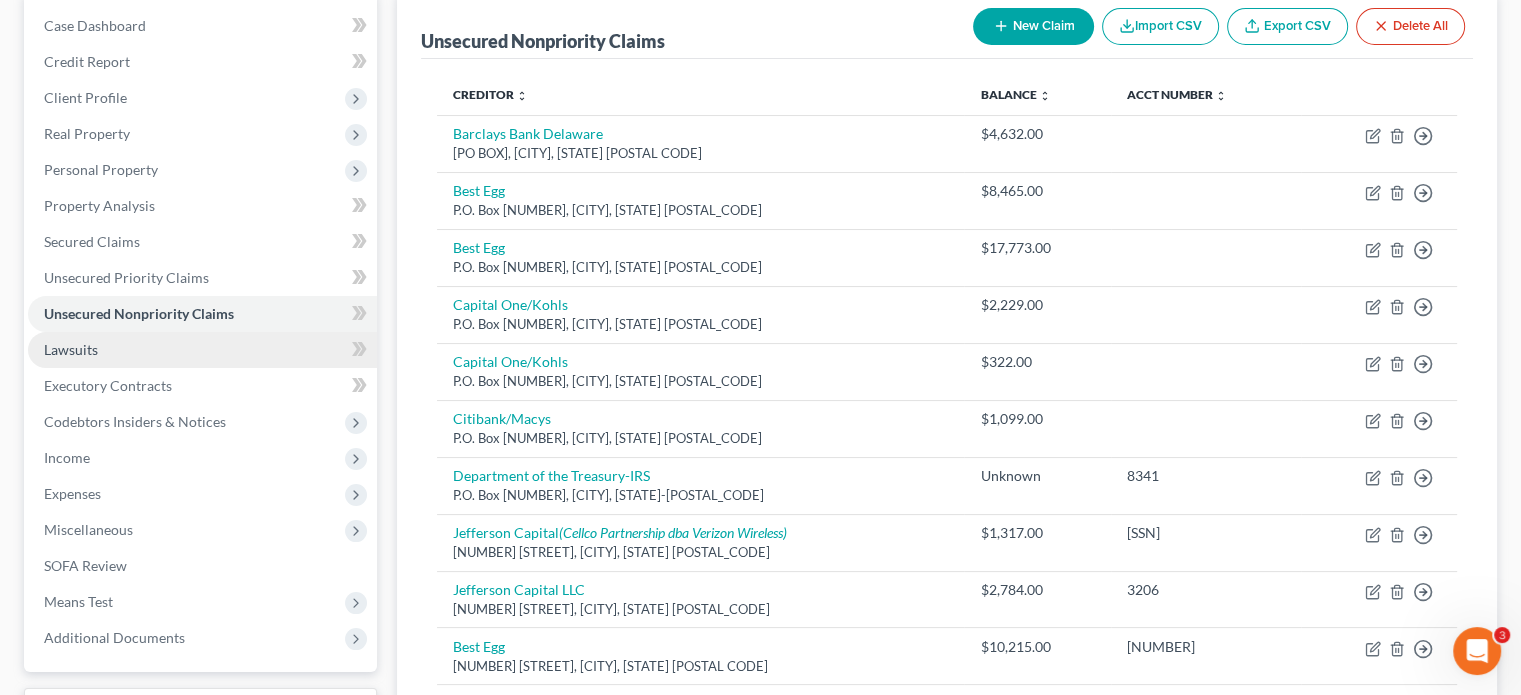 click on "Lawsuits" at bounding box center [202, 350] 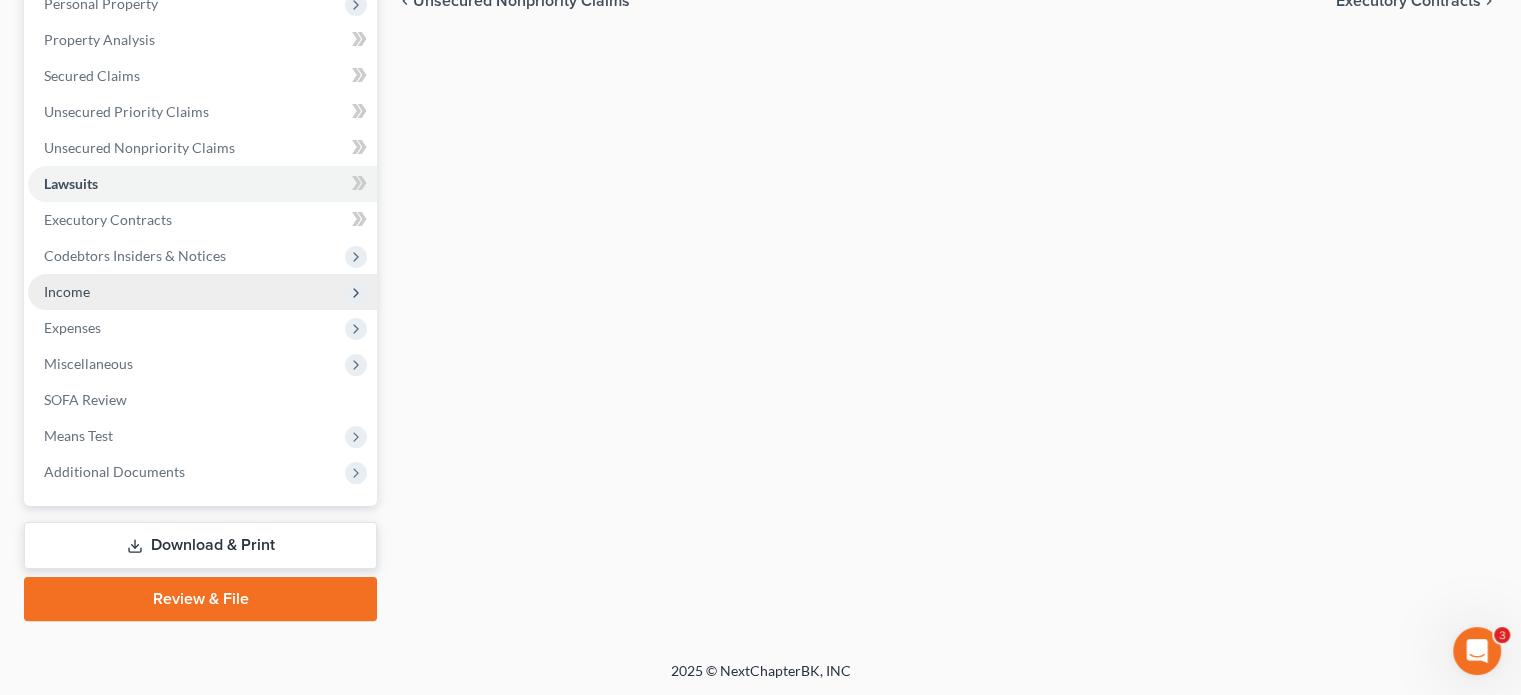 click on "Income" at bounding box center [202, 292] 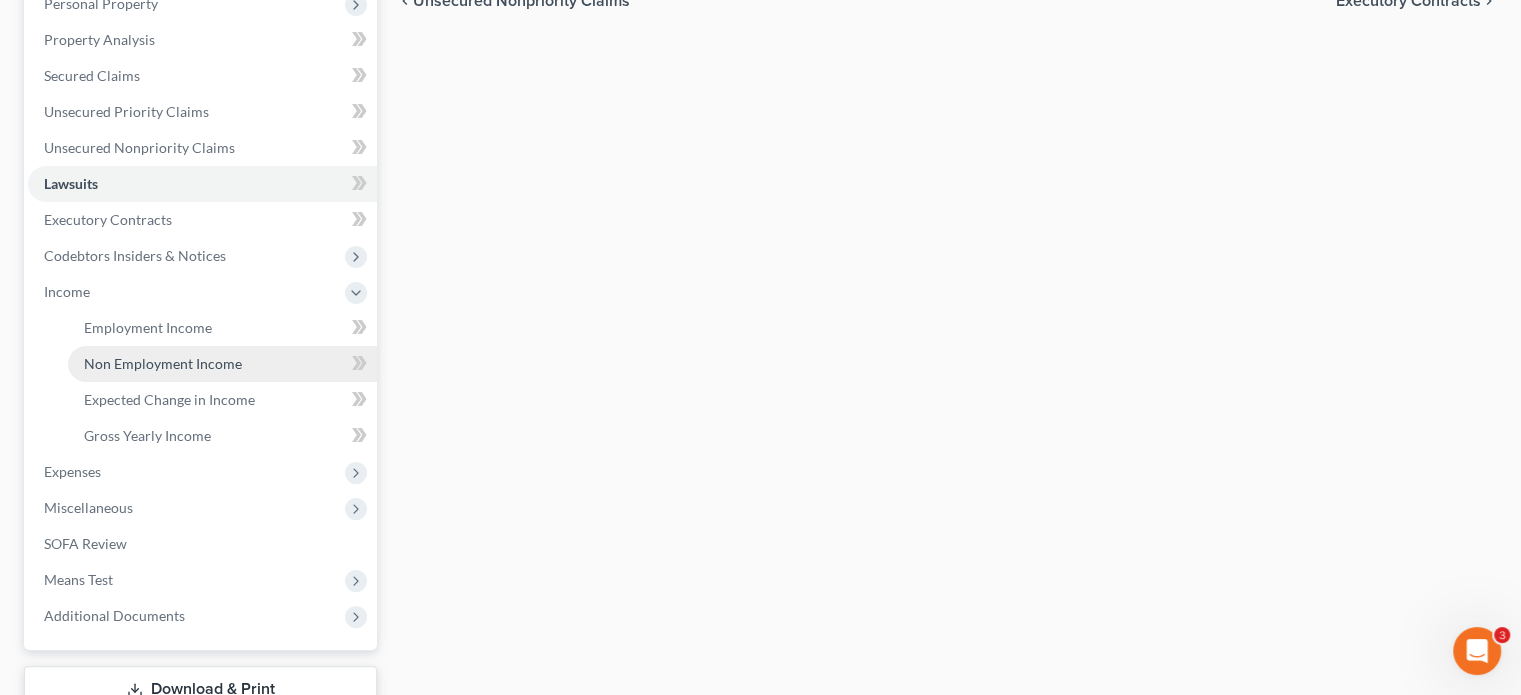 click on "Non Employment Income" at bounding box center (163, 363) 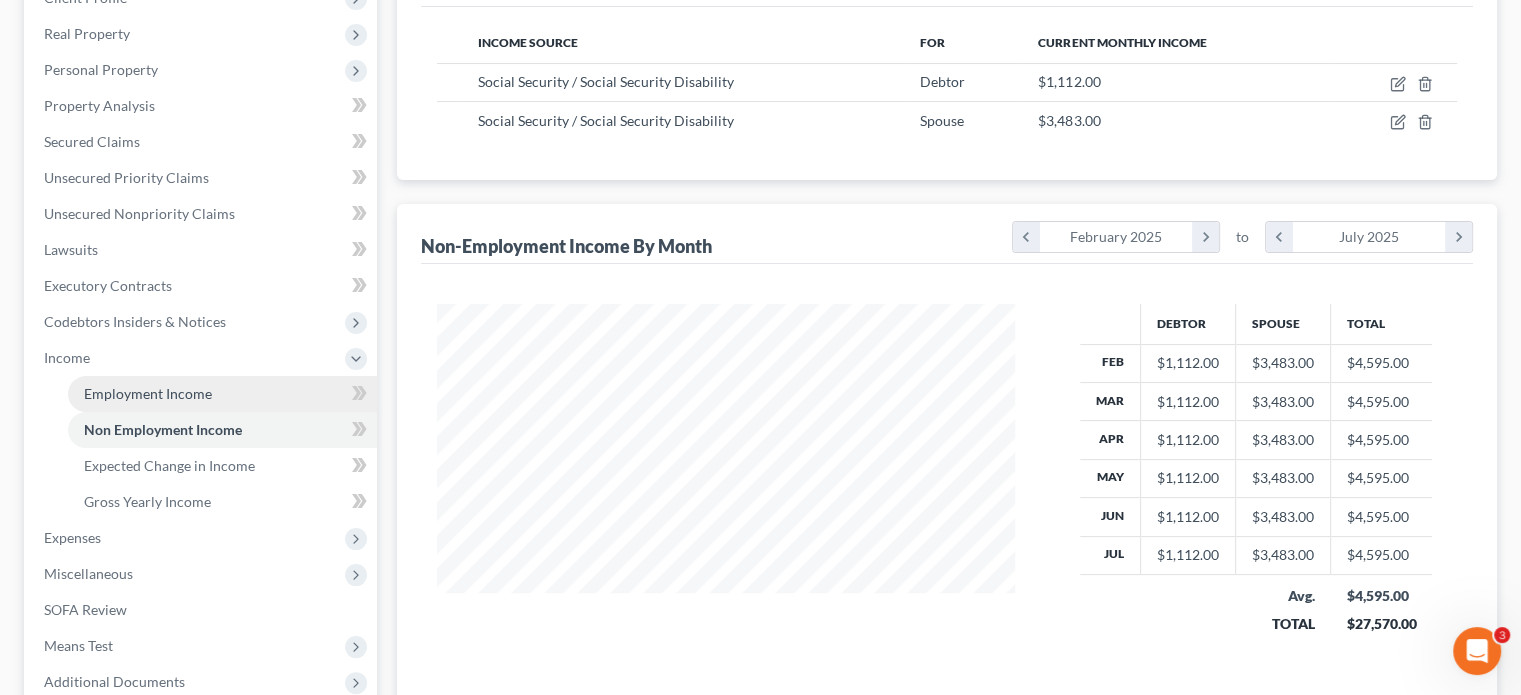 click on "Employment Income" at bounding box center (148, 393) 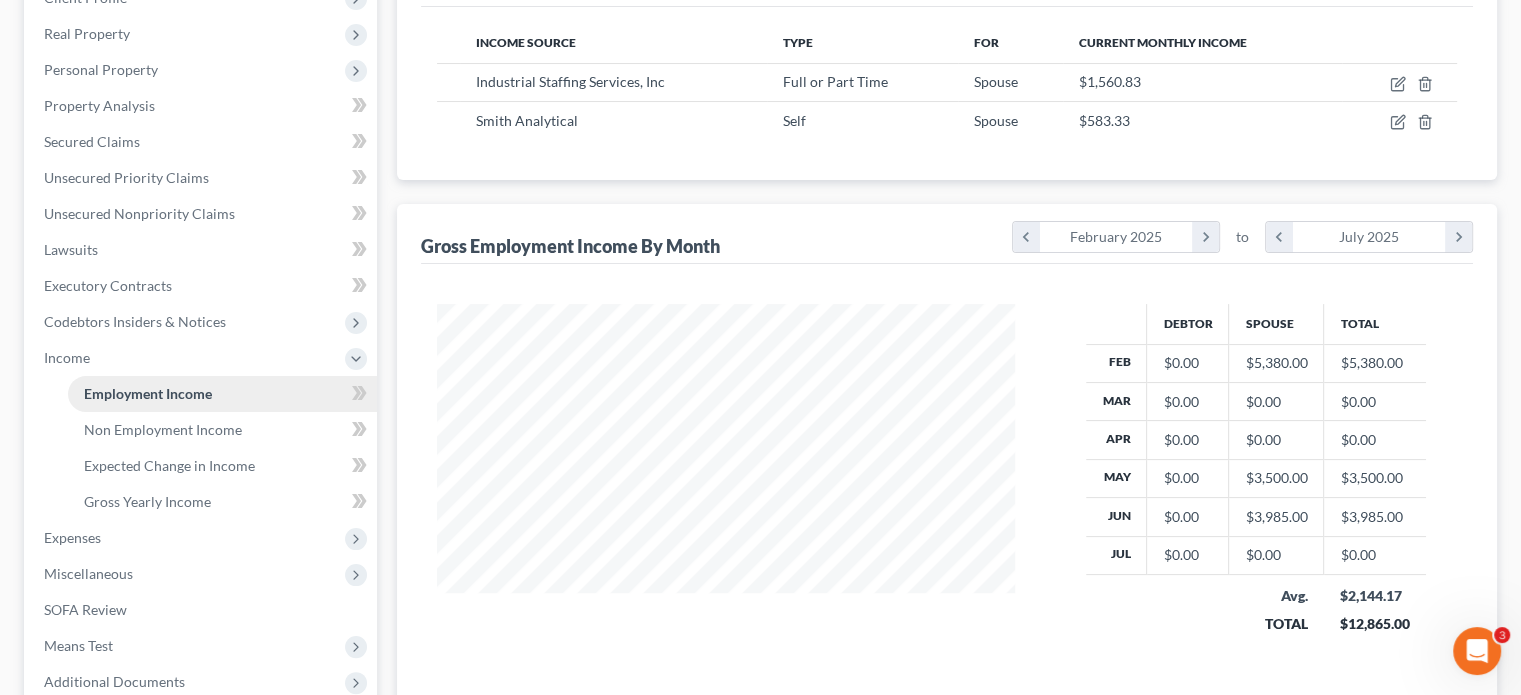 scroll, scrollTop: 400, scrollLeft: 0, axis: vertical 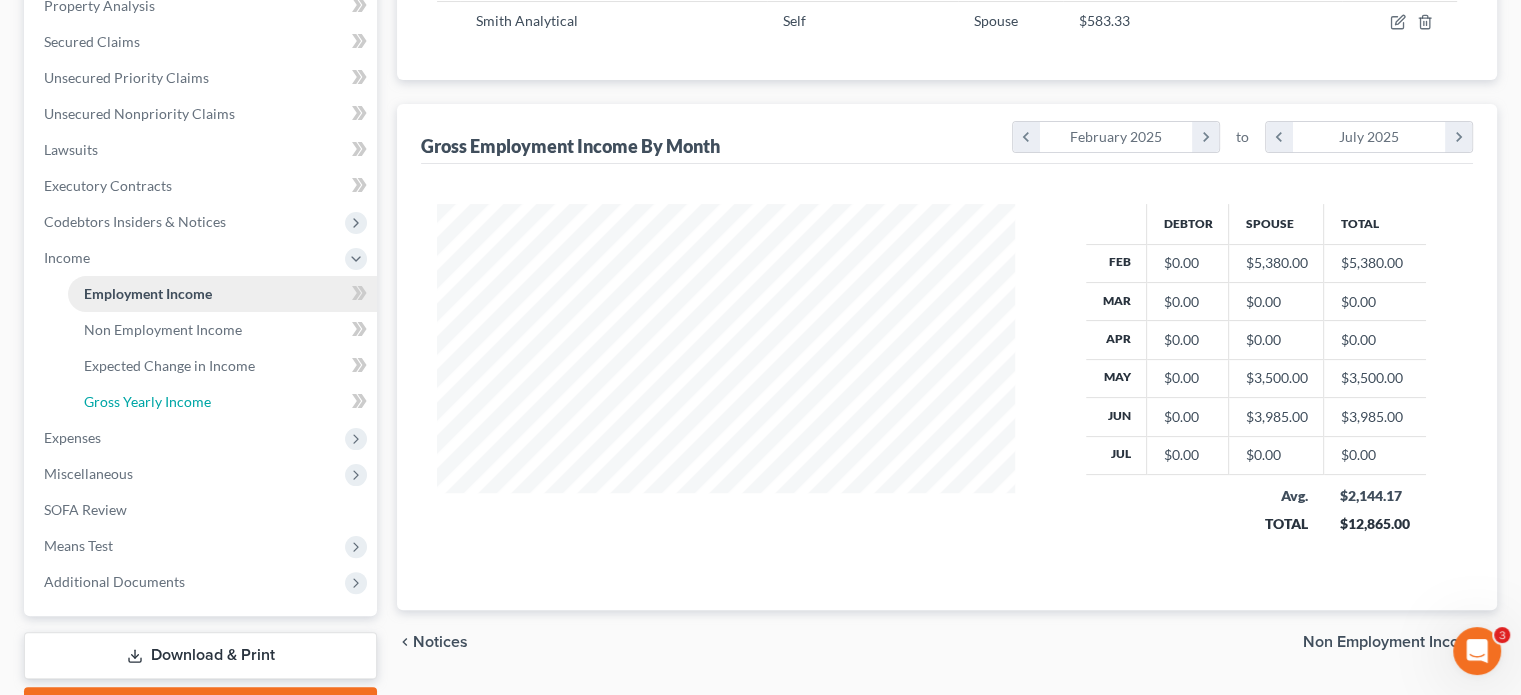 click on "Gross Yearly Income" at bounding box center [147, 401] 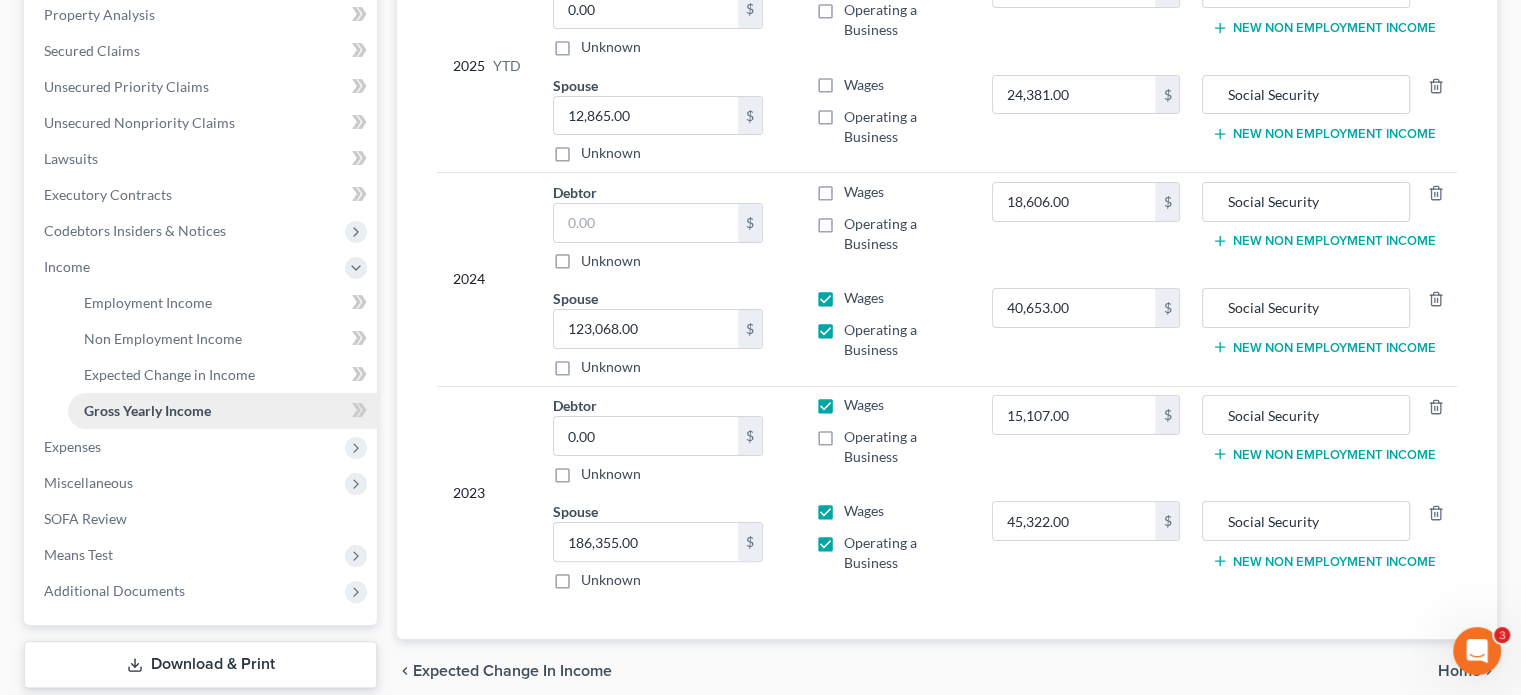 scroll, scrollTop: 500, scrollLeft: 0, axis: vertical 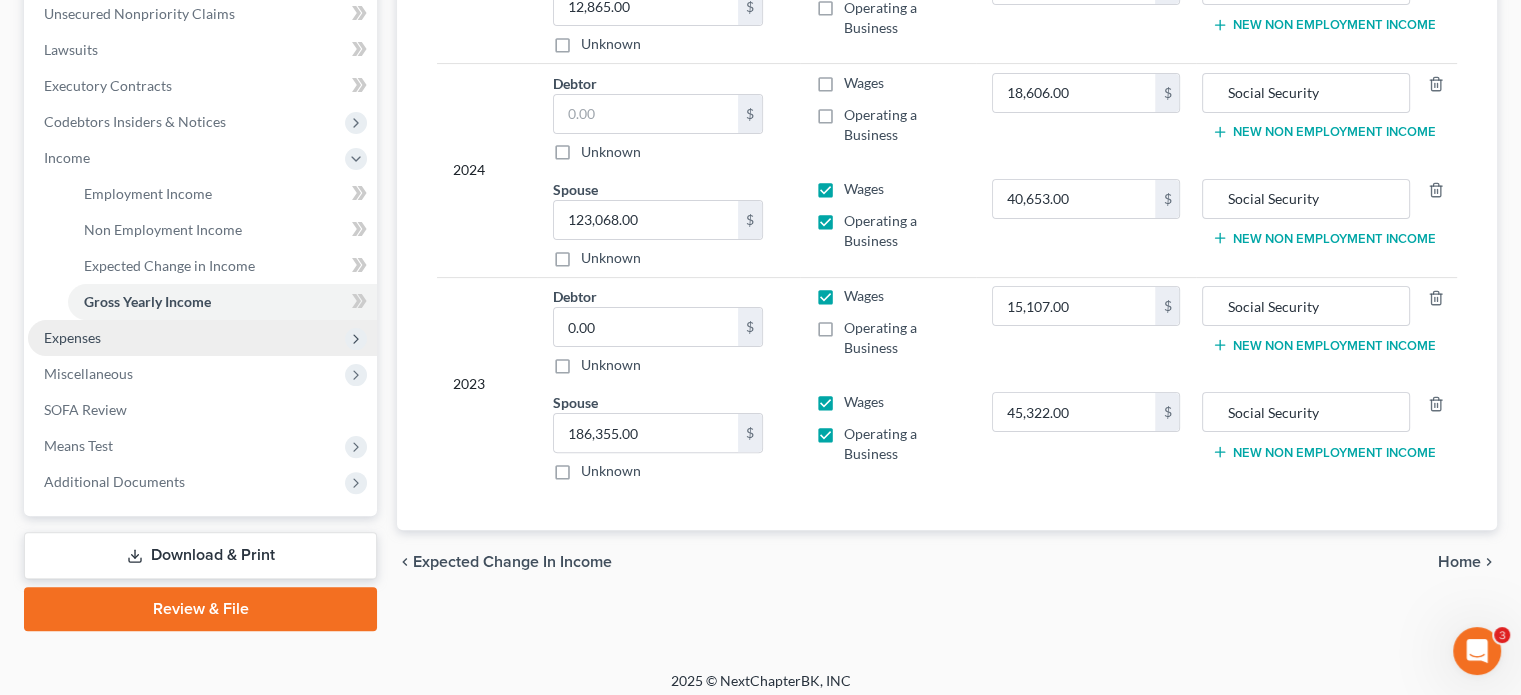 click on "Expenses" at bounding box center (202, 338) 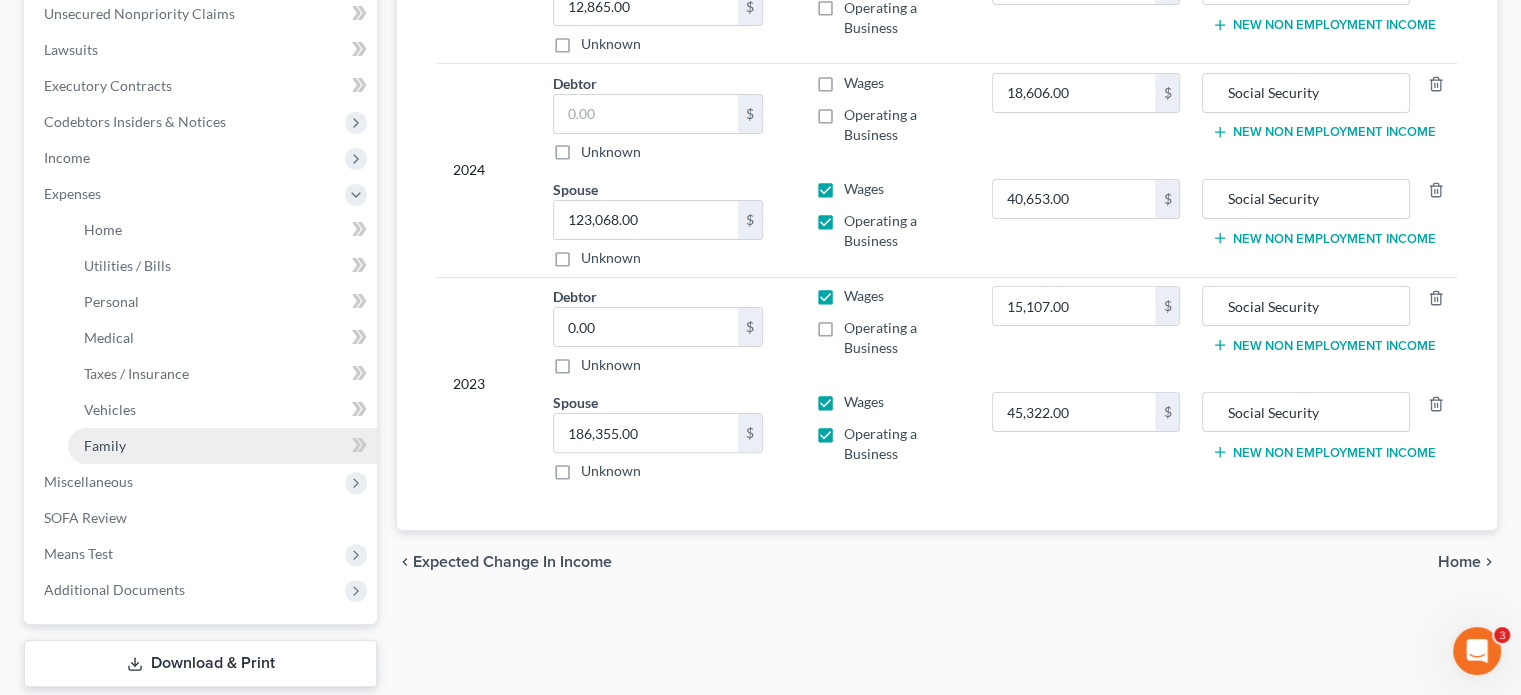 click on "Family" at bounding box center (222, 446) 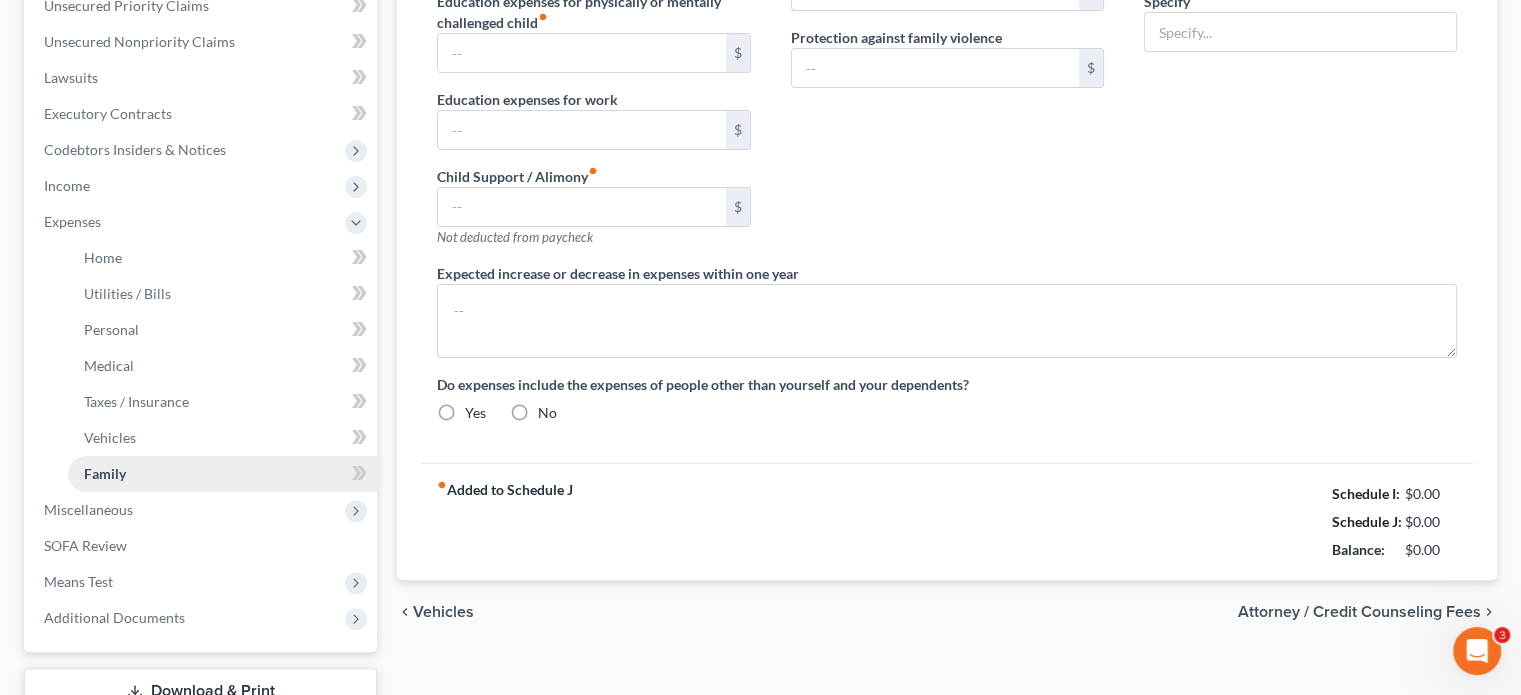 type on "0.00" 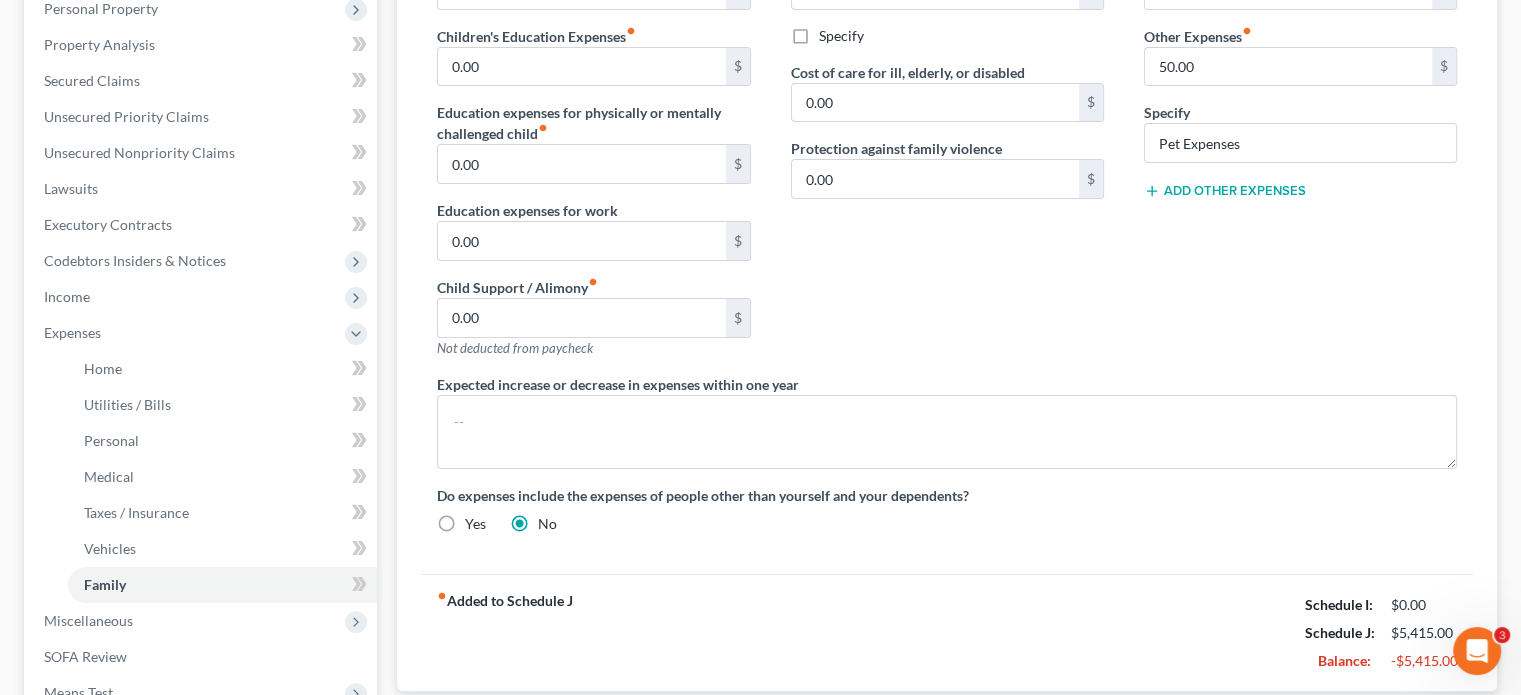 scroll, scrollTop: 500, scrollLeft: 0, axis: vertical 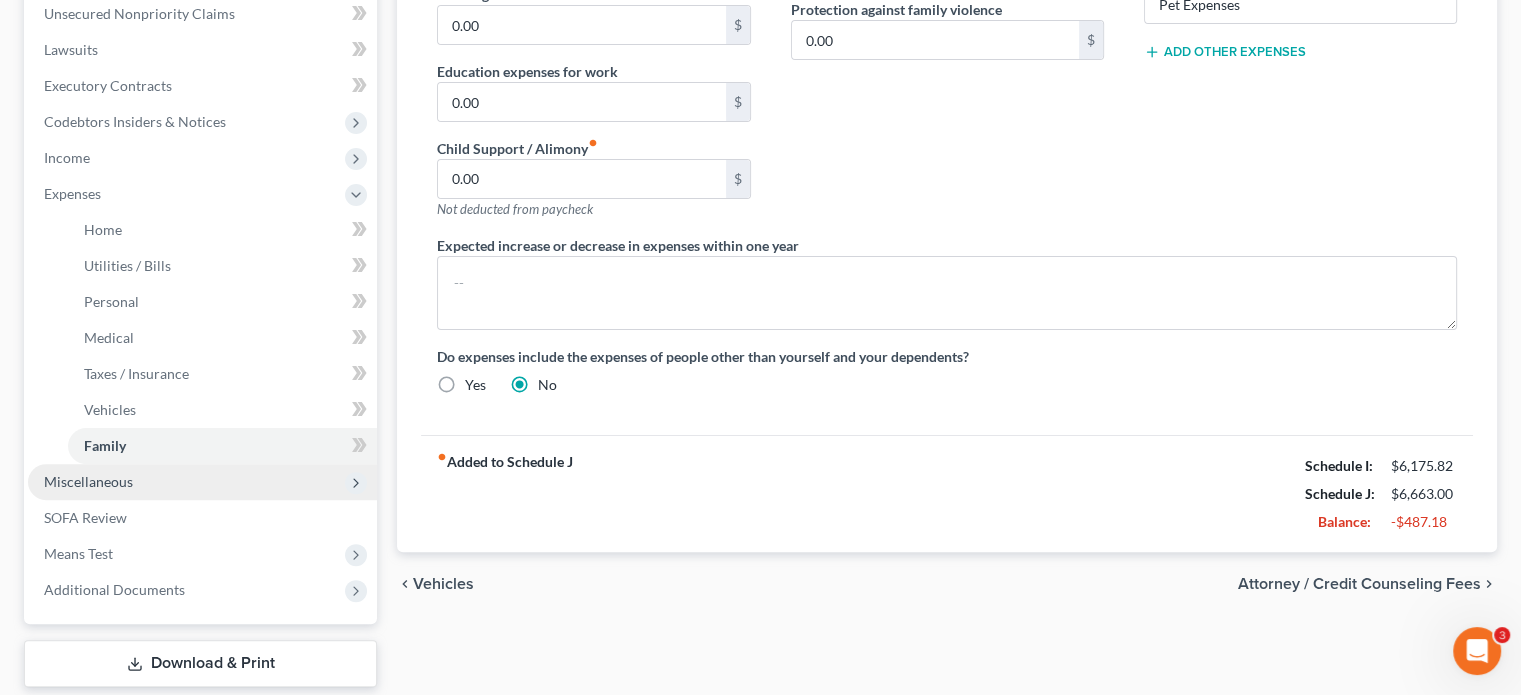 click on "Miscellaneous" at bounding box center [202, 482] 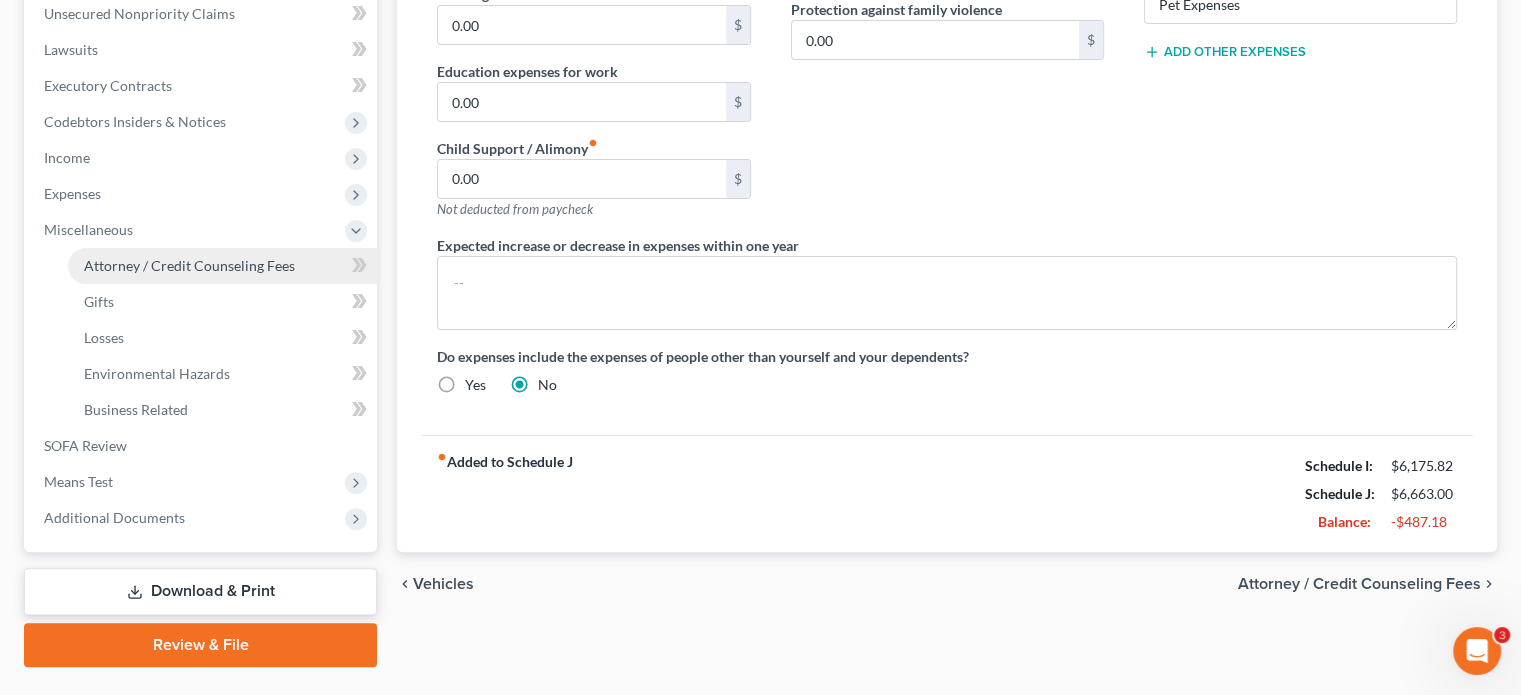 click on "Attorney / Credit Counseling Fees" at bounding box center [189, 265] 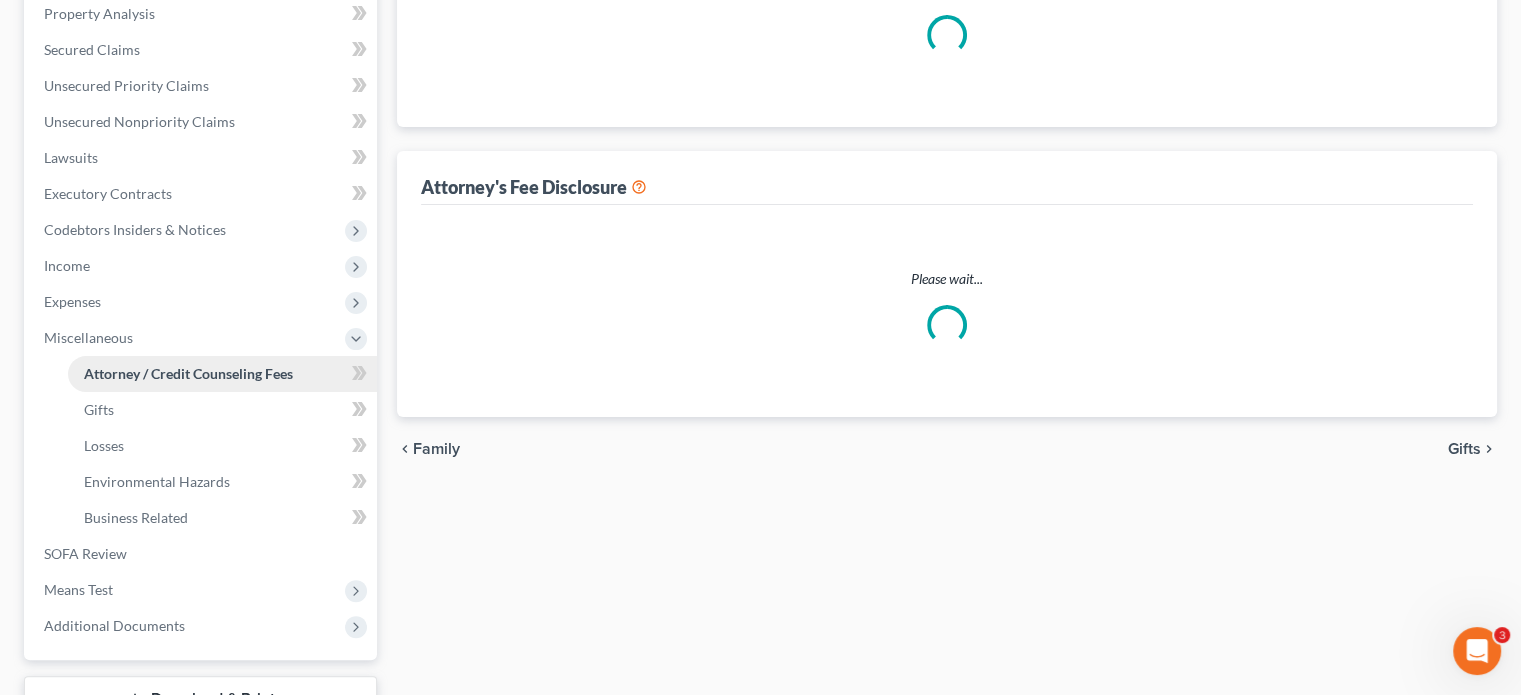 select on "0" 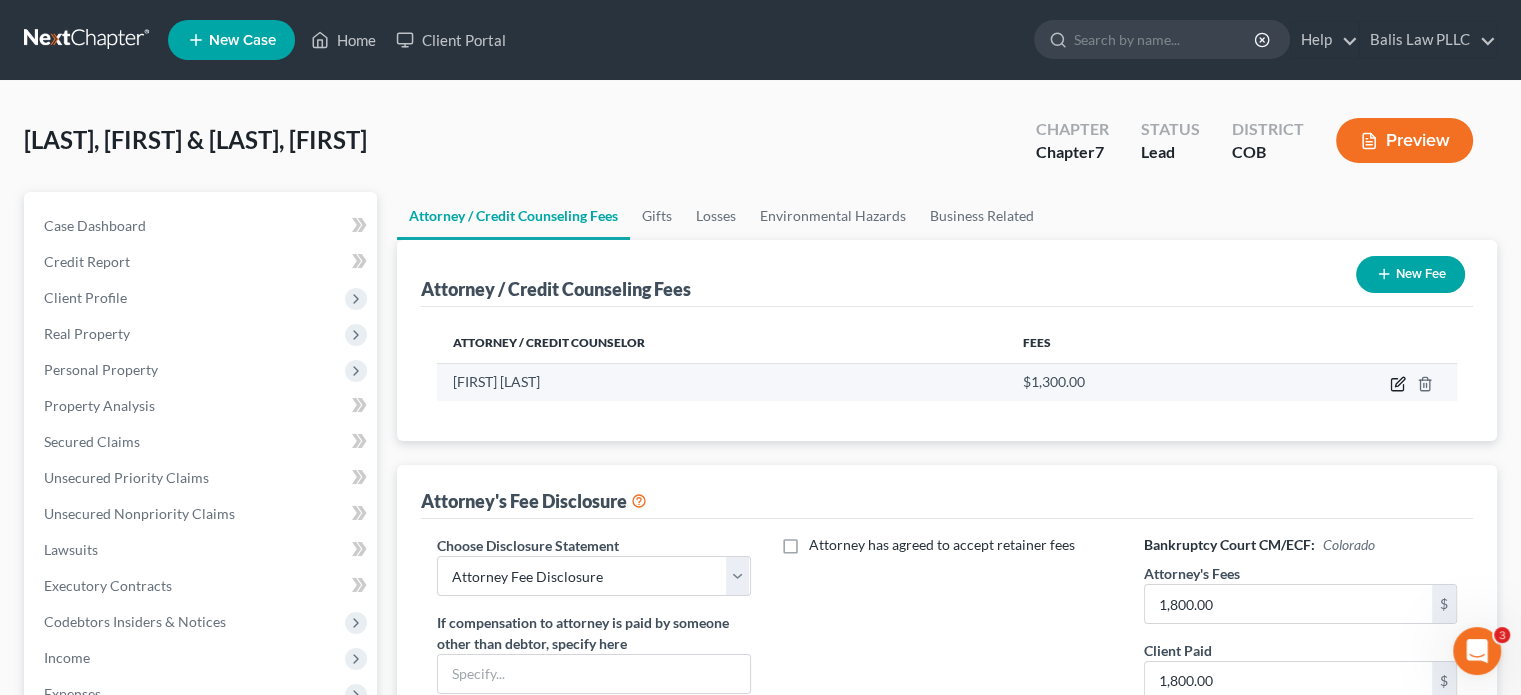 click 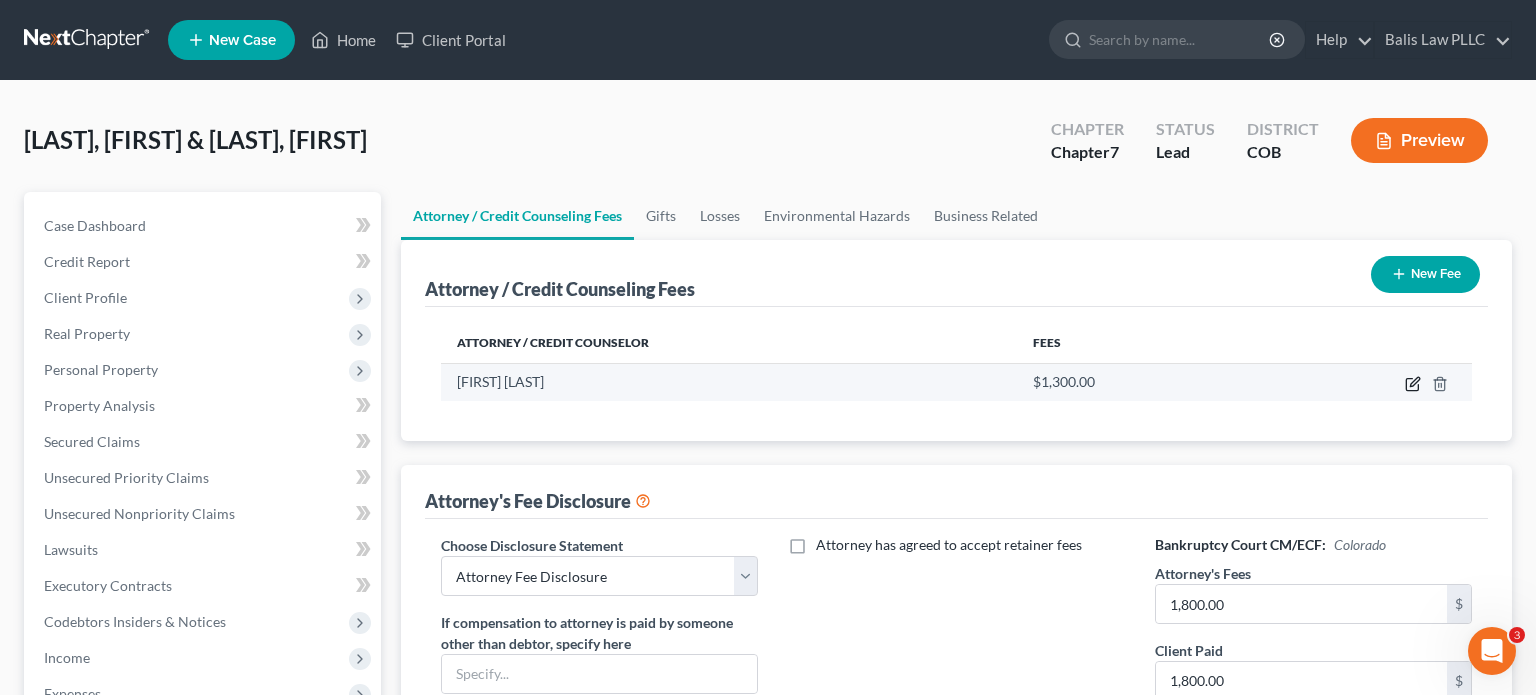 select on "5" 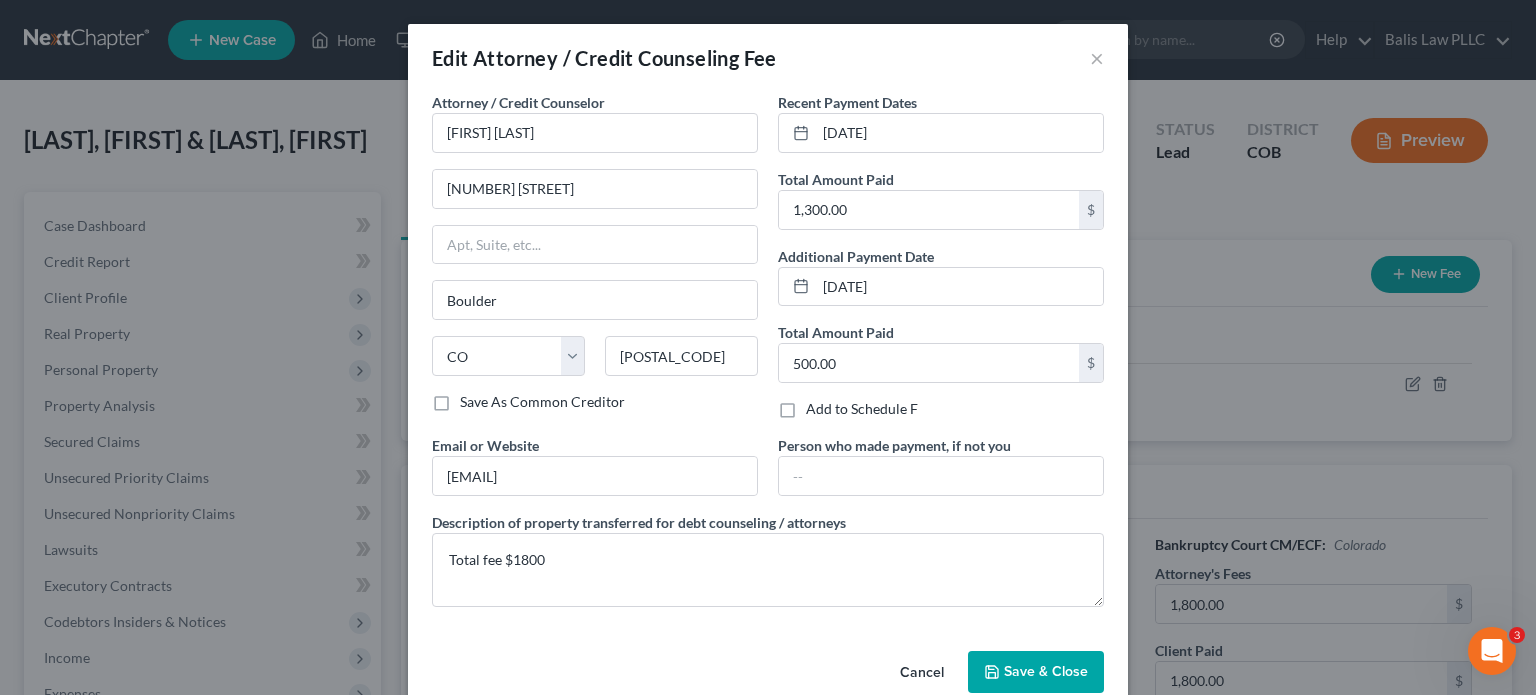 click on "Save & Close" at bounding box center (1046, 671) 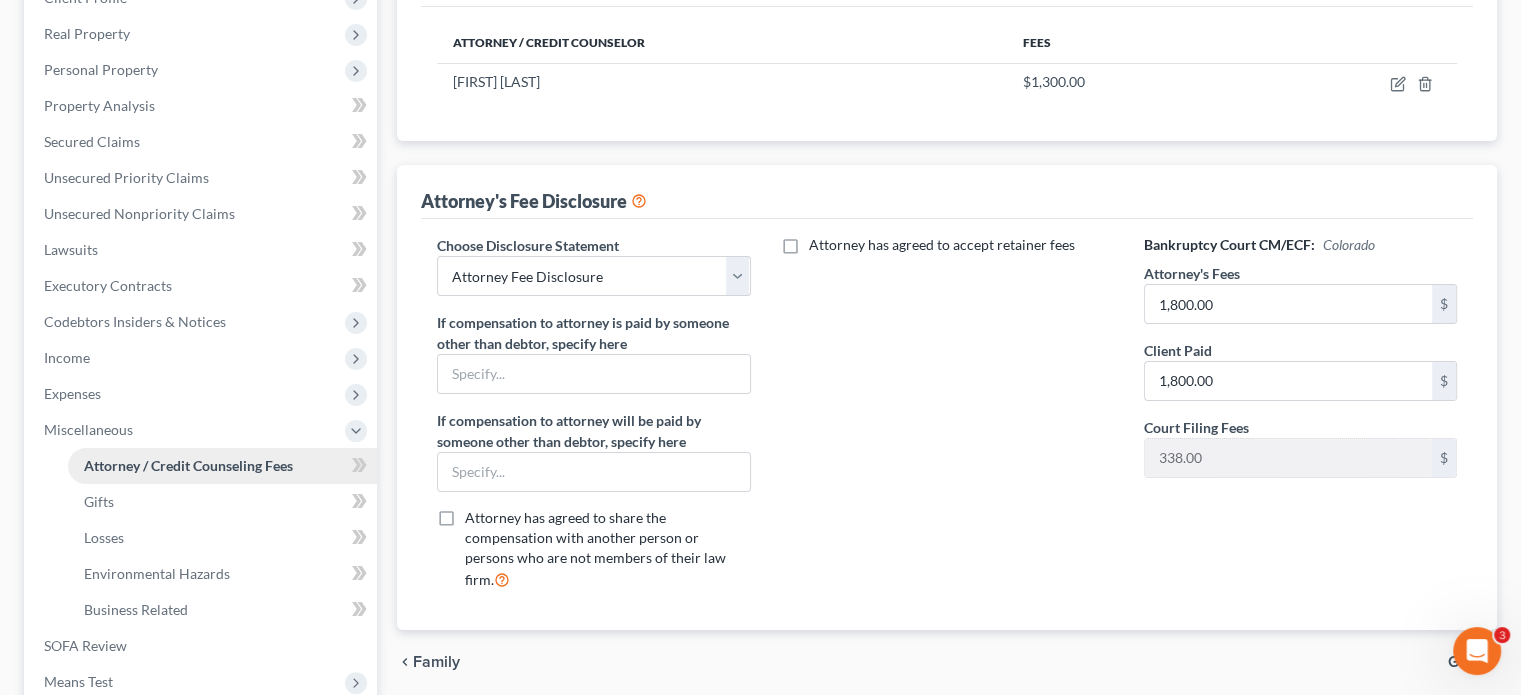 scroll, scrollTop: 400, scrollLeft: 0, axis: vertical 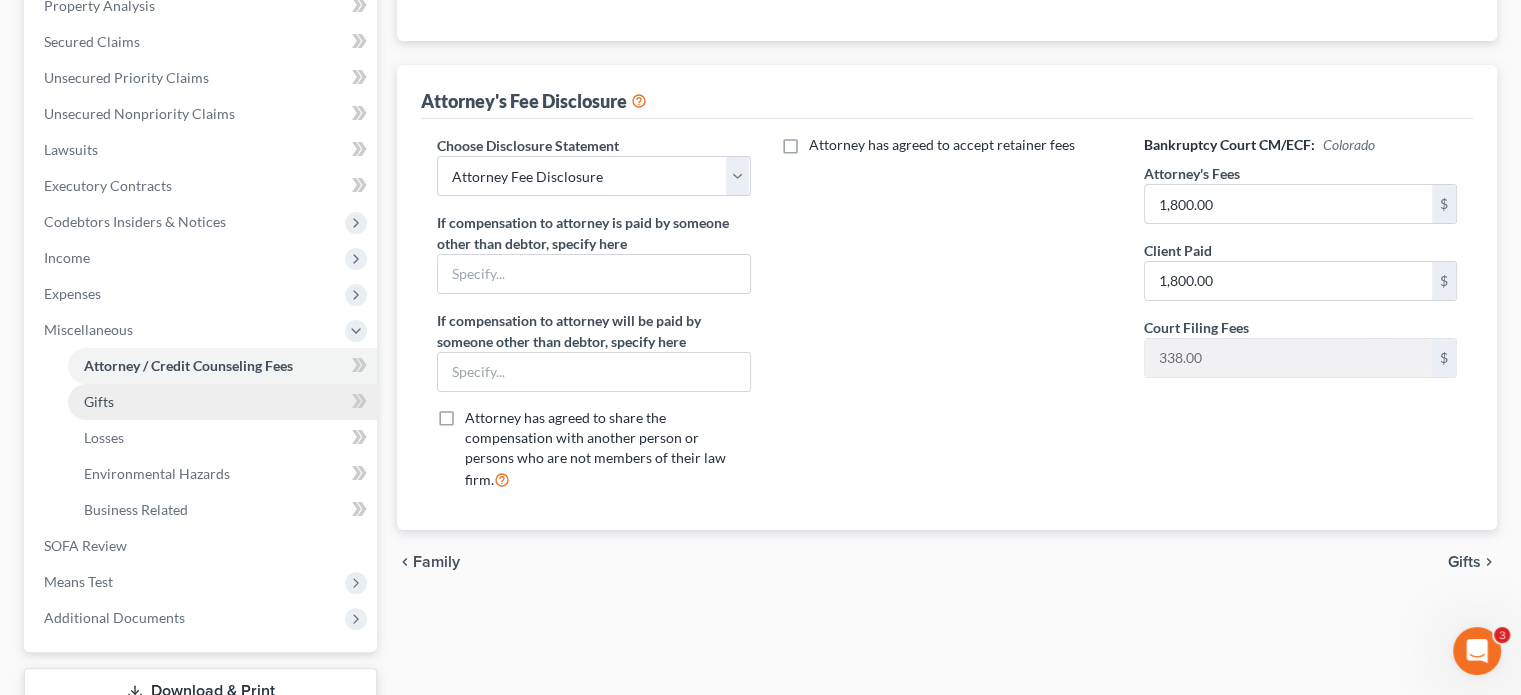 click on "Gifts" at bounding box center (222, 402) 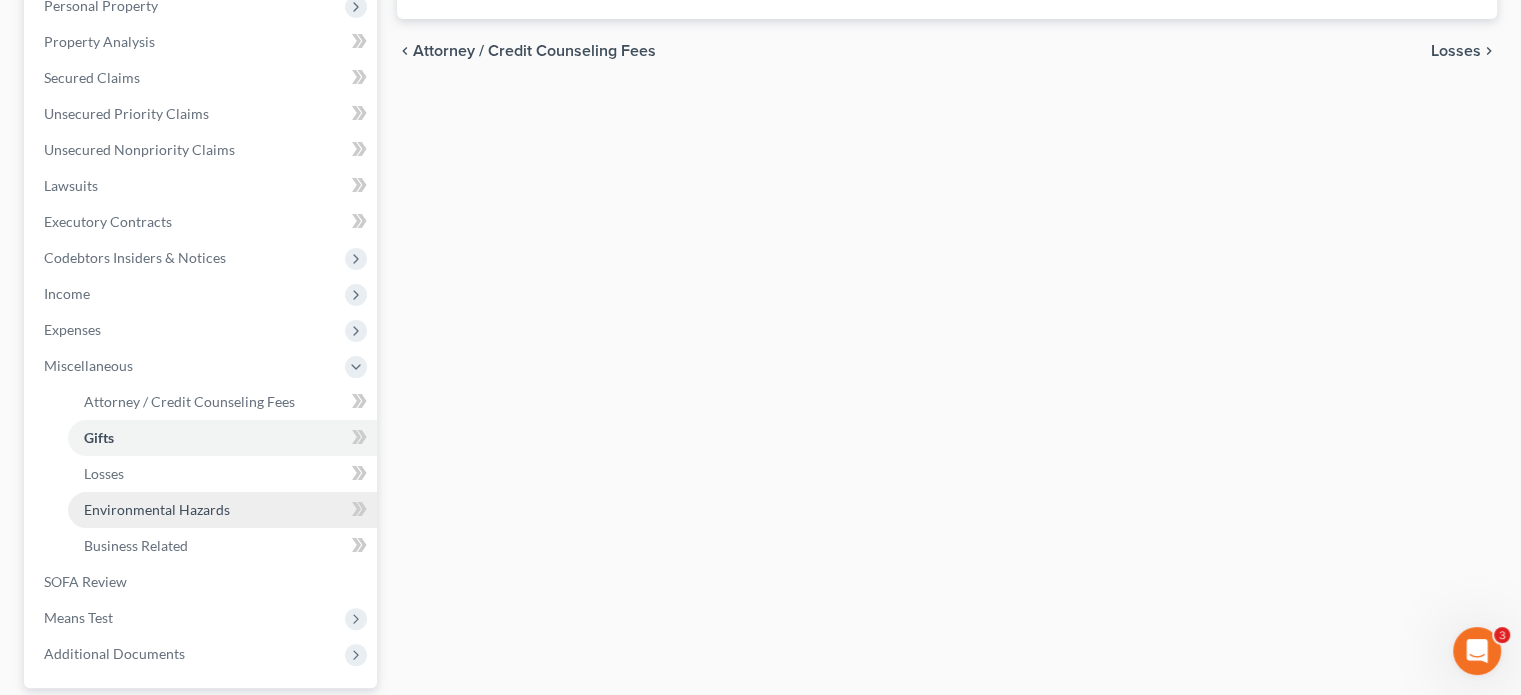 scroll, scrollTop: 400, scrollLeft: 0, axis: vertical 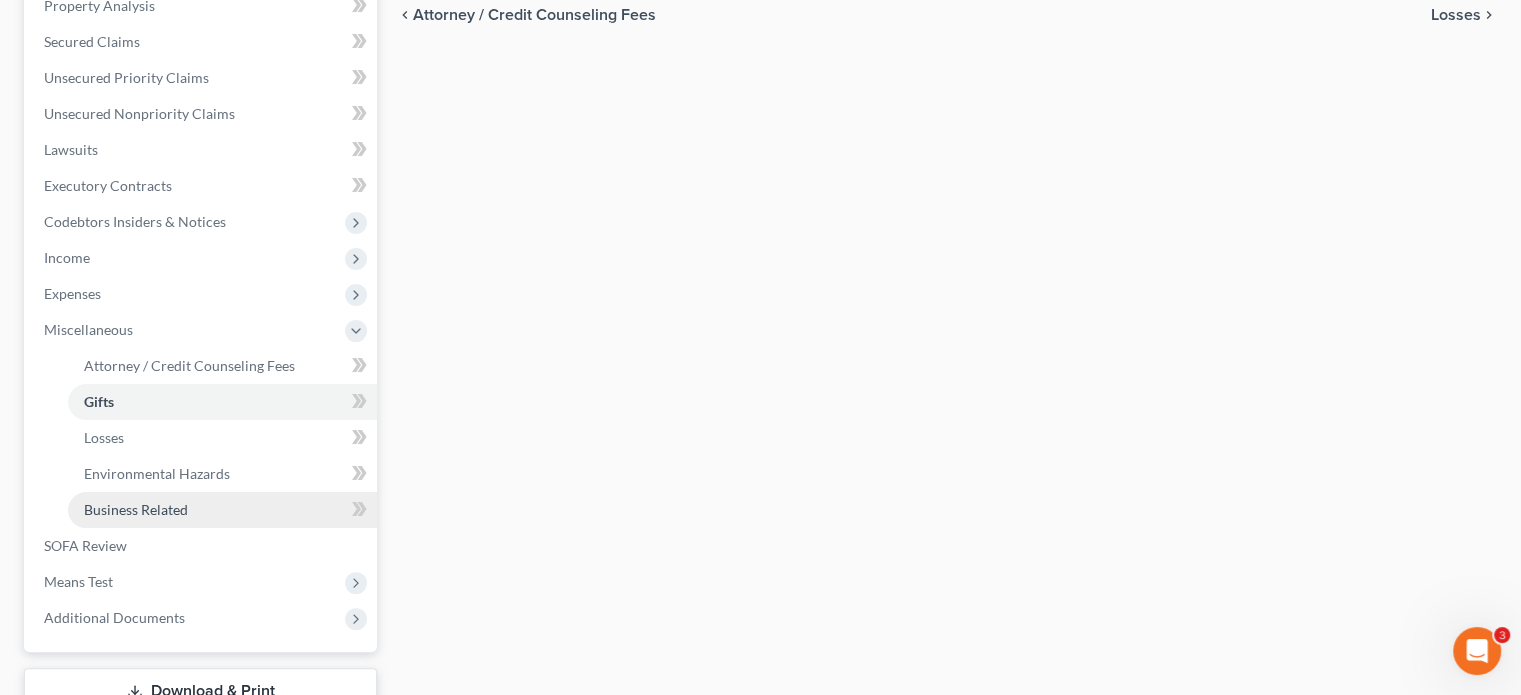 click on "Business Related" at bounding box center (136, 509) 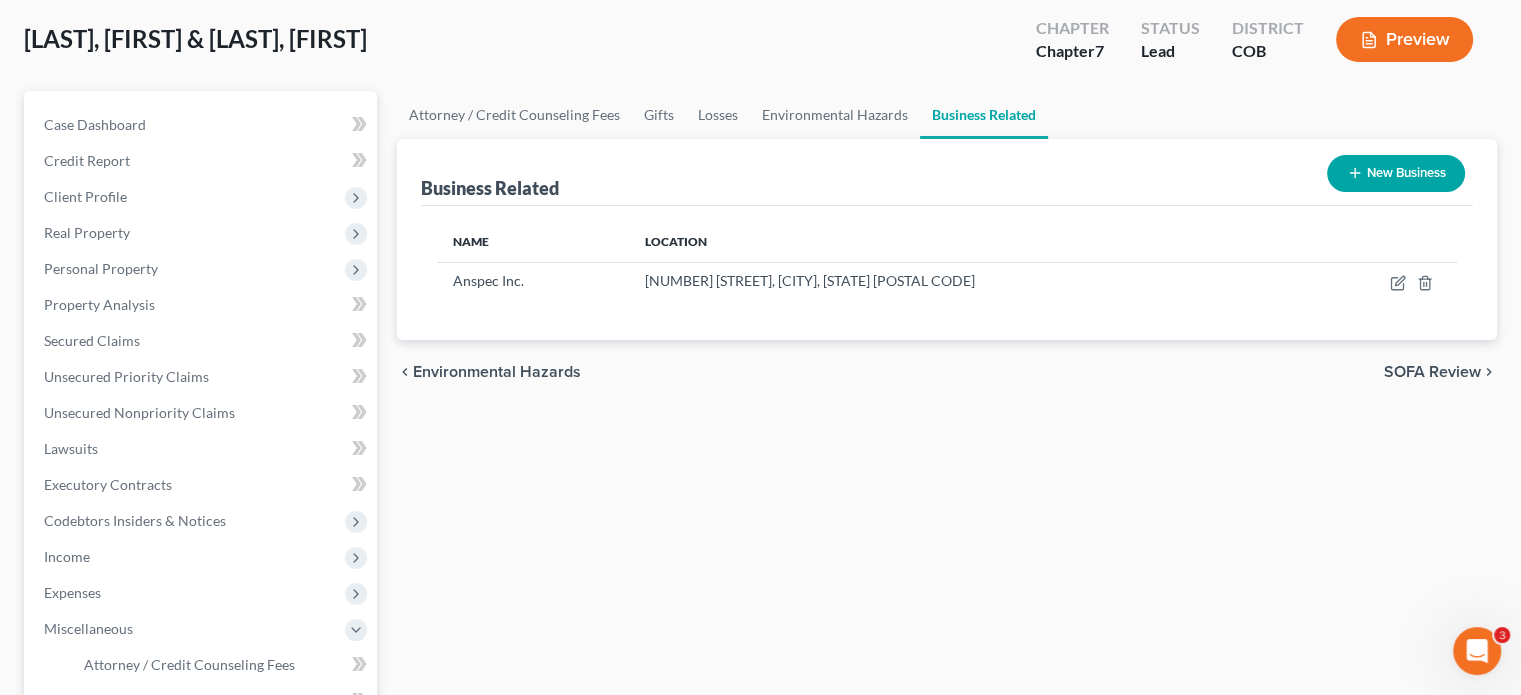 scroll, scrollTop: 100, scrollLeft: 0, axis: vertical 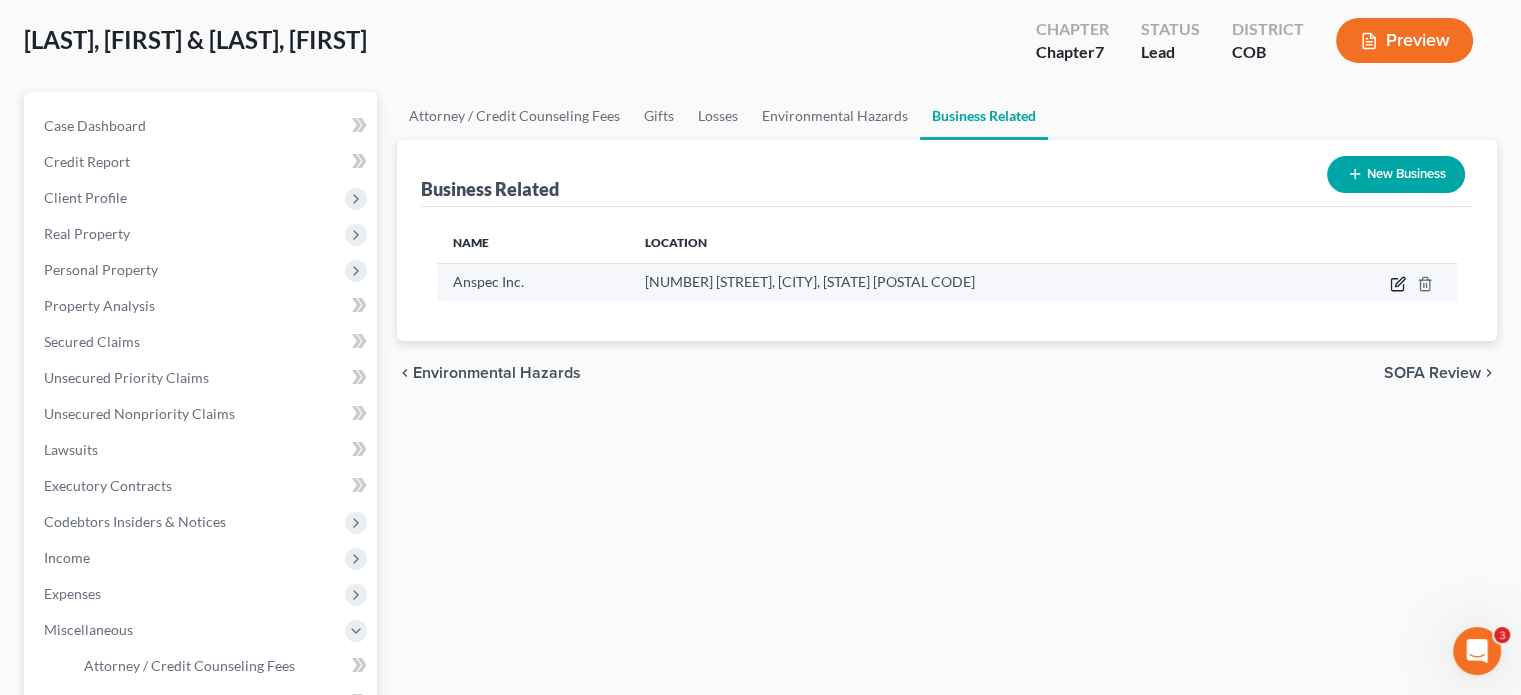click 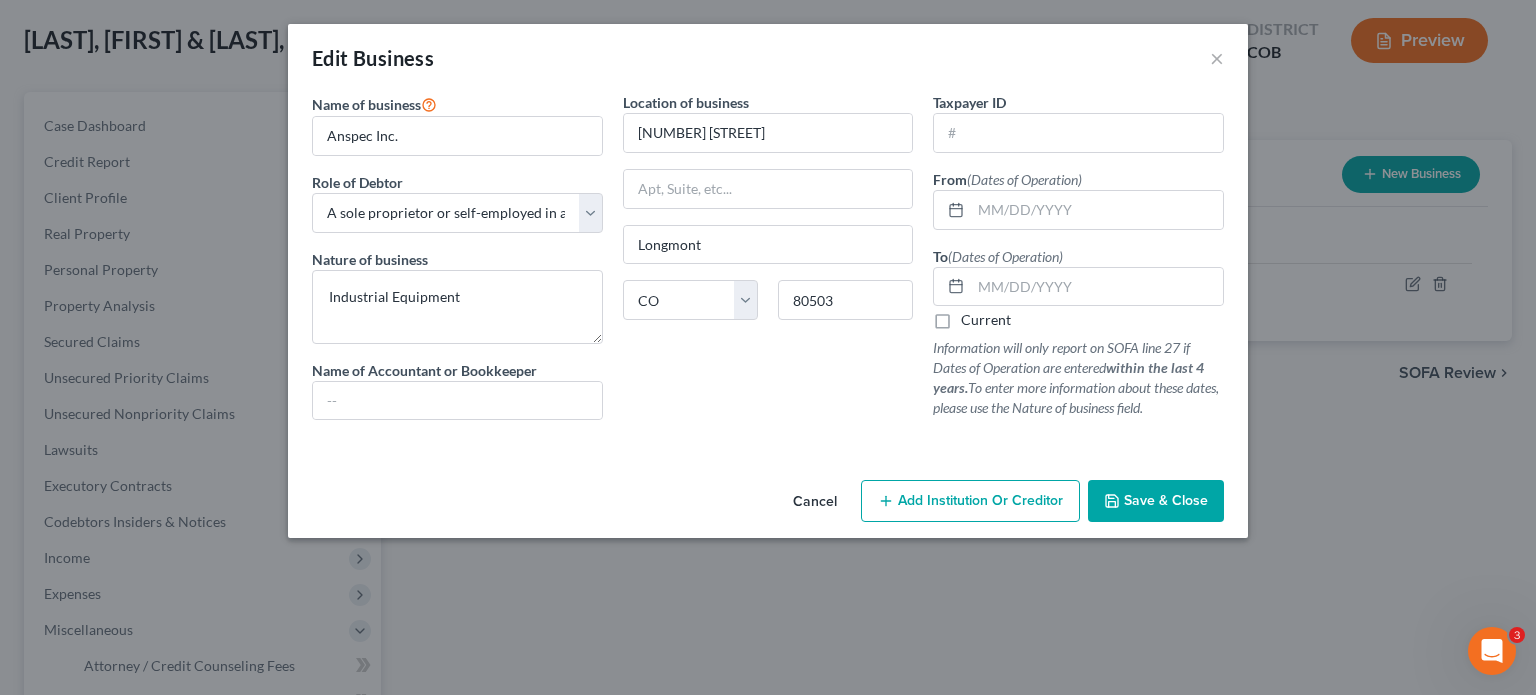 click on "Edit     Business ×
Name of business
*
Anspec Inc.
Role of Debtor
*
Select A member of a limited liability company (LLC) or limited liability partnership (LLP) An officer, director, or managing executive of a corporation An owner of at least 5% of the voting or equity securities of a corporation A partner in a partnership A sole proprietor or self-employed in a trade, profession, or other activity, either full-time or part-time Nature of business Industrial Equipment Name of Accountant or Bookkeeper Location of business 3590 Larkspur Cir Longmont State AL AK AR AZ CA CO CT DE DC FL GA GU HI ID IL IN IA KS KY LA ME MD MA MI MN MS MO MT NC ND NE NV NH NJ NM NY OH OK OR PA PR RI SC SD TN TX UT VI VA VT WA WV WI WY 80503 Taxpayer ID From  (Dates of Operation)         To  (Dates of Operation)         Current Information will only report on SOFA line 27 if Dates of Operation are entered  within the last 4 years. Cancel Add Institution Or Creditor Save & Close" at bounding box center (768, 347) 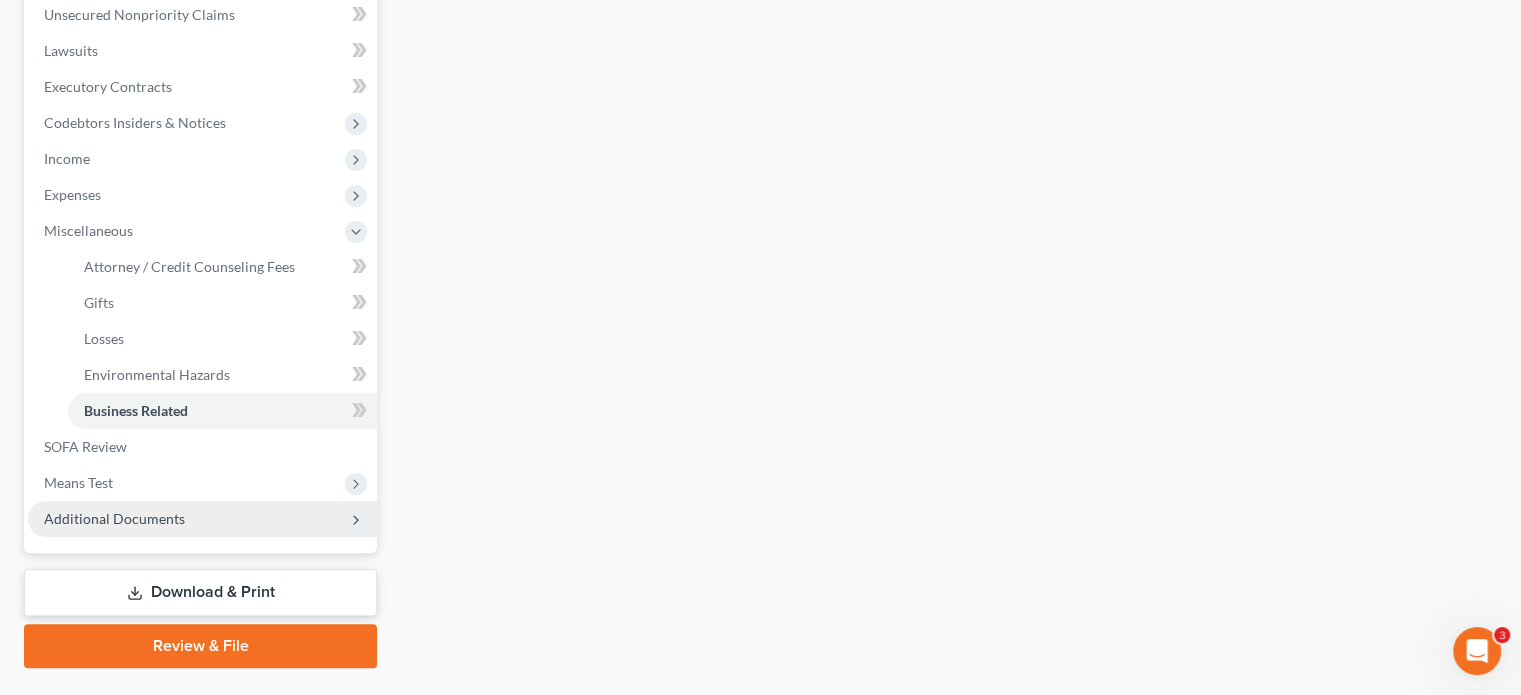 scroll, scrollTop: 500, scrollLeft: 0, axis: vertical 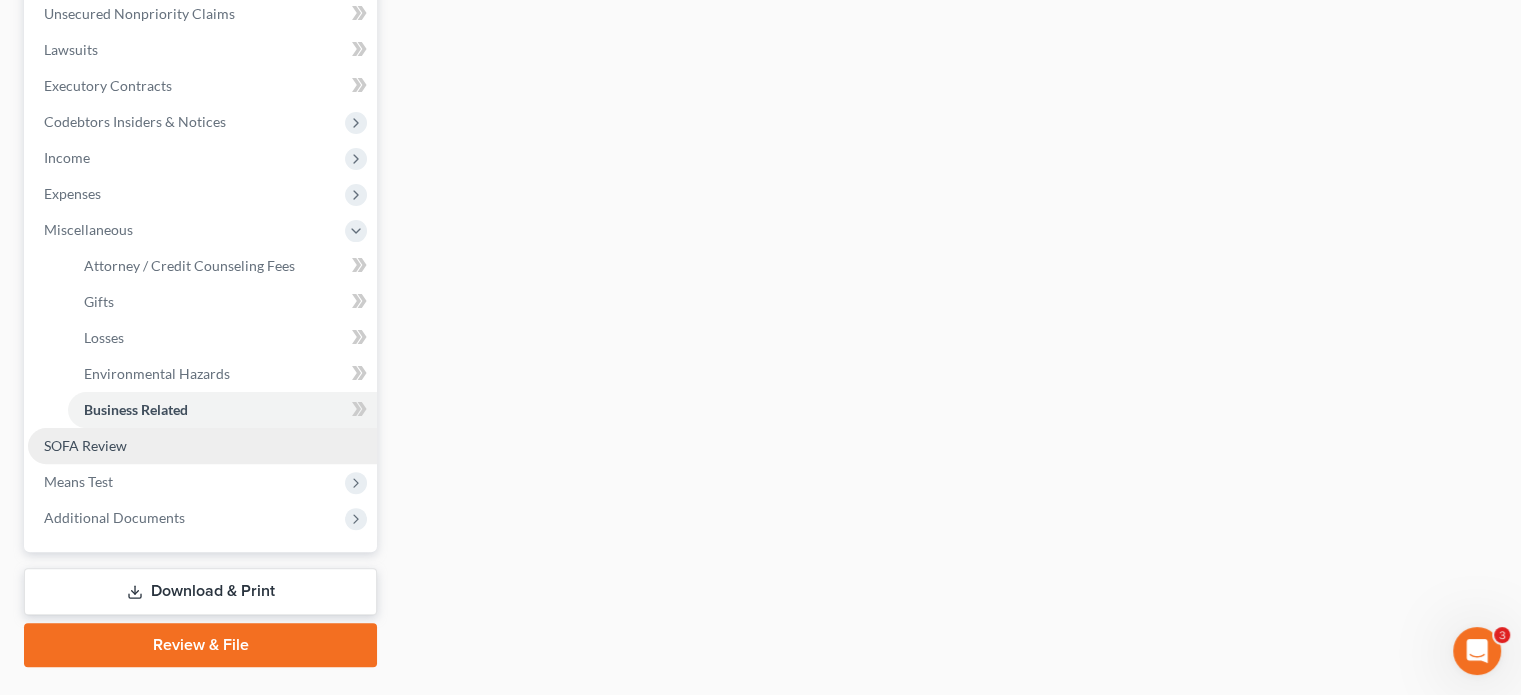 click on "SOFA Review" at bounding box center (202, 446) 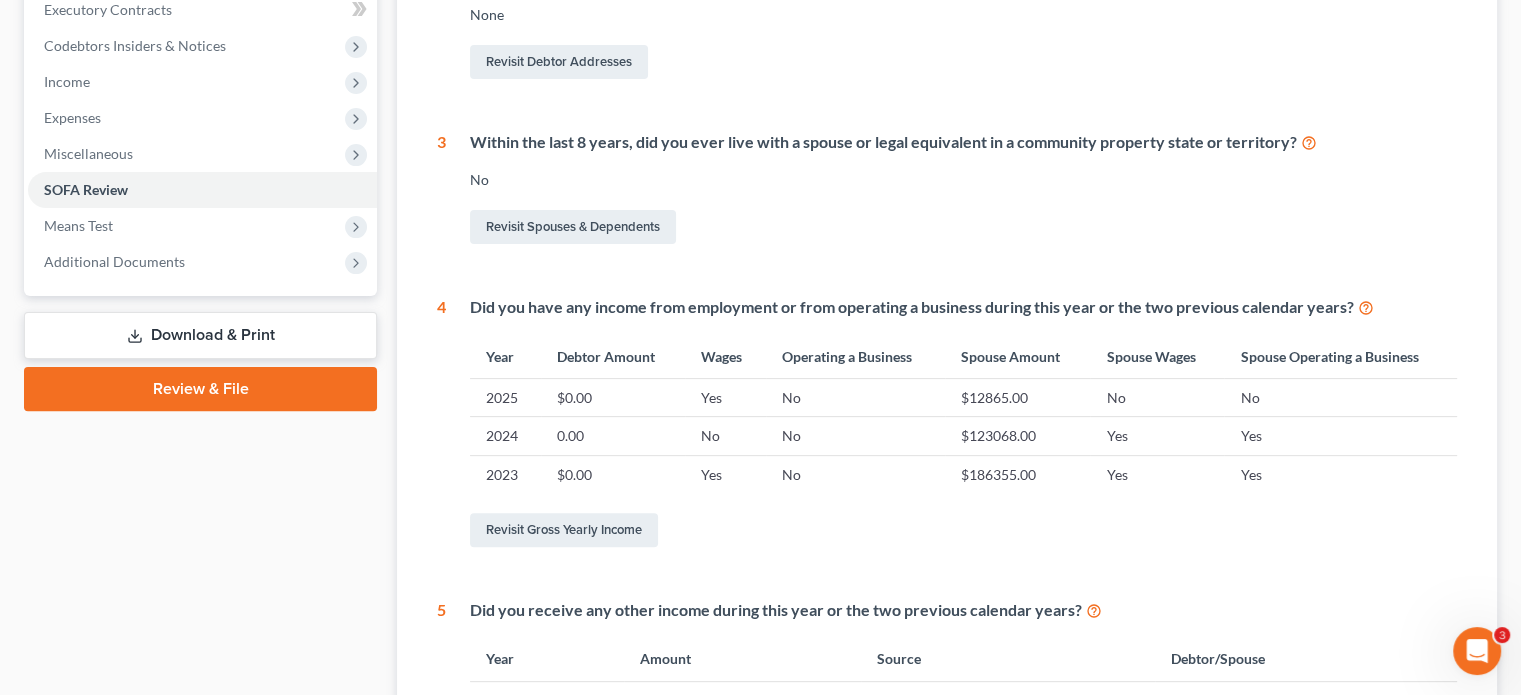 scroll, scrollTop: 600, scrollLeft: 0, axis: vertical 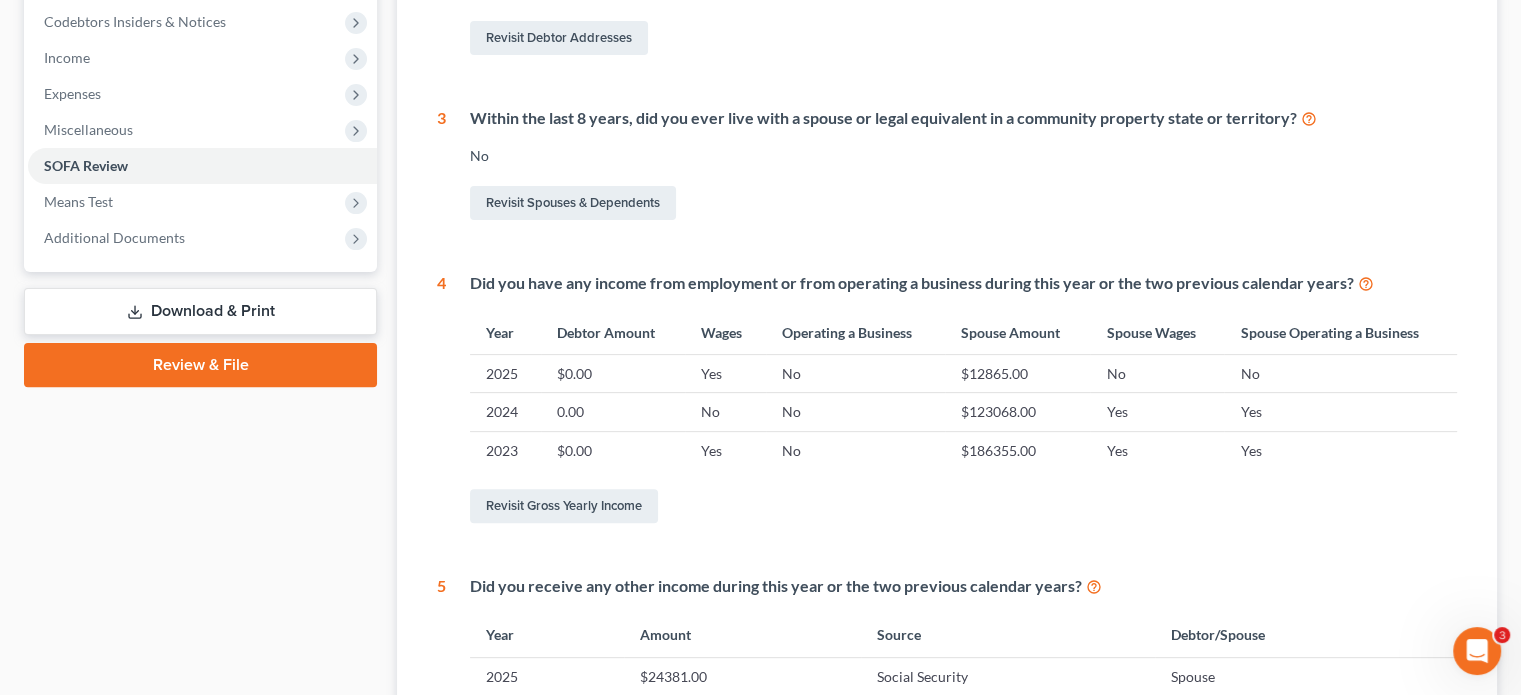 click on "Download & Print" at bounding box center [200, 311] 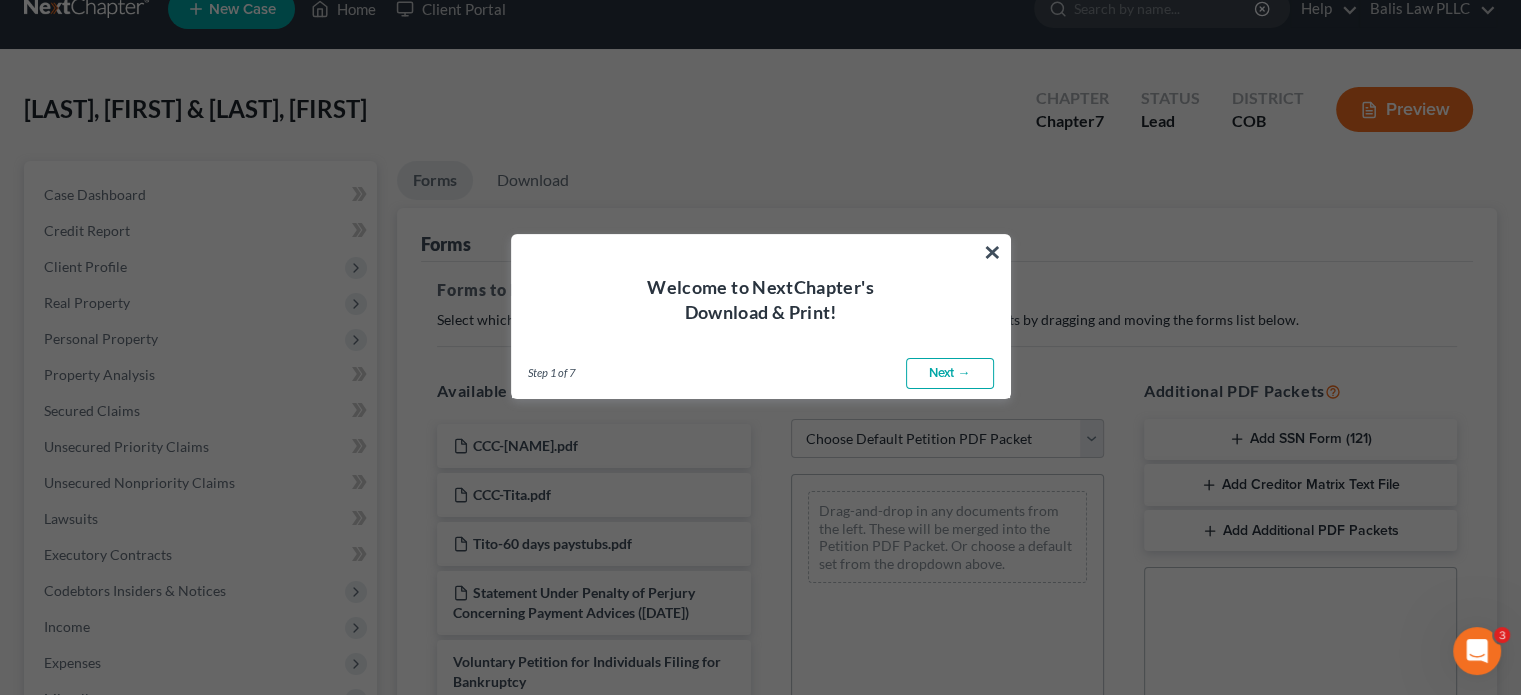 scroll, scrollTop: 0, scrollLeft: 0, axis: both 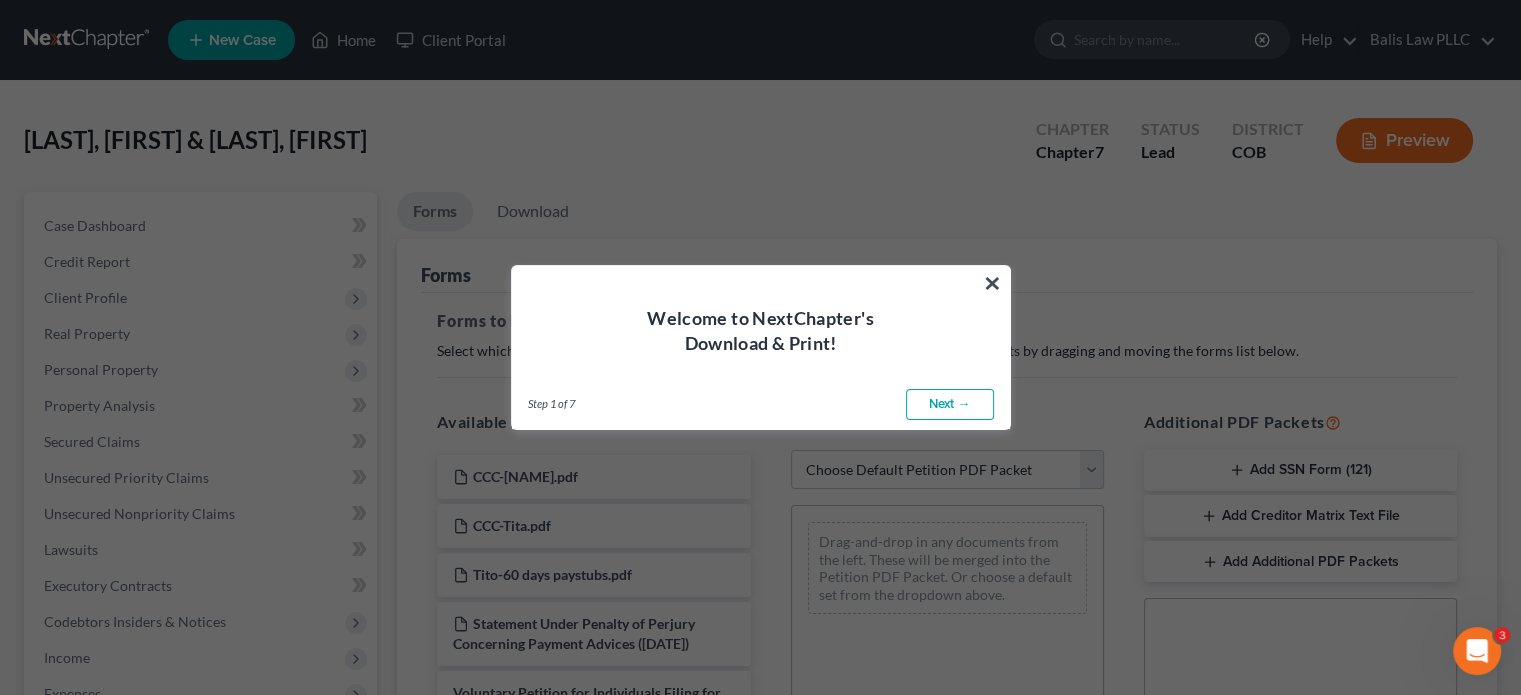 click on "Next →" at bounding box center [950, 405] 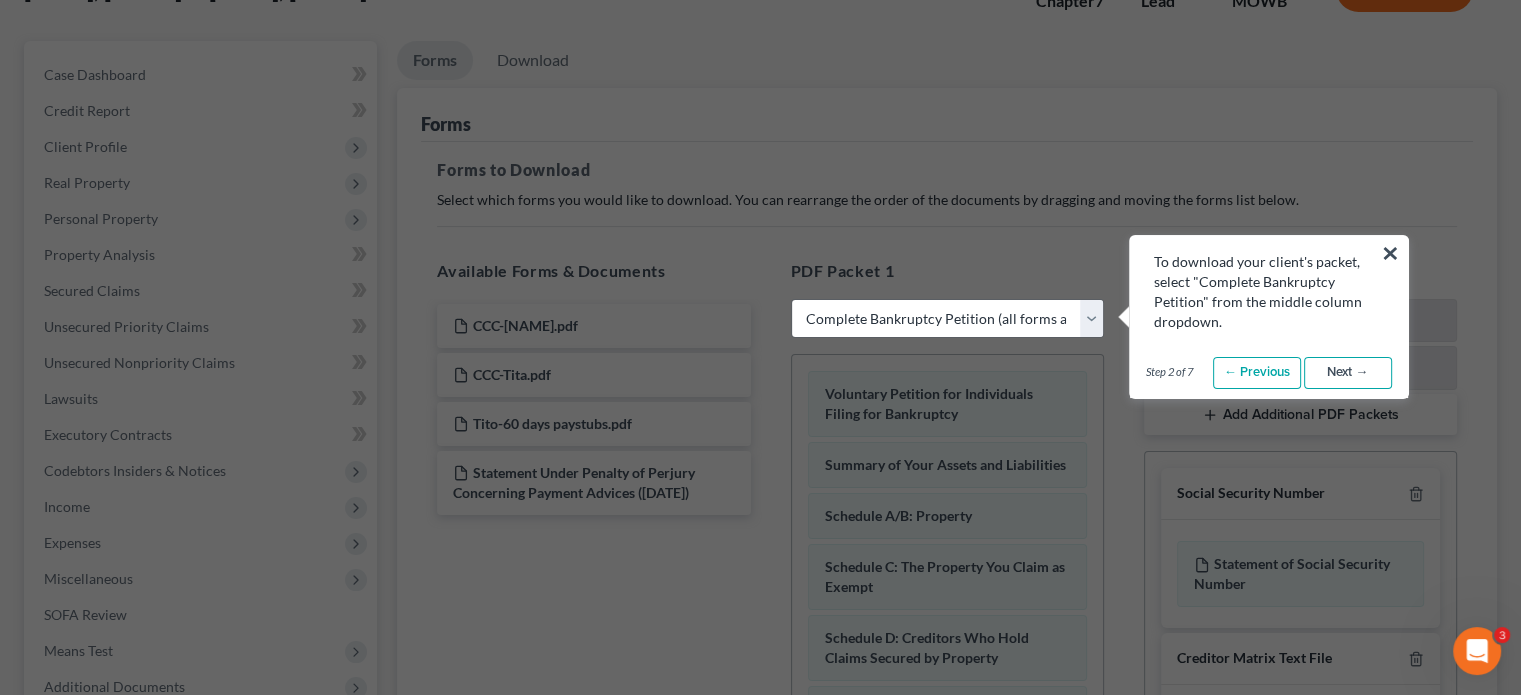 scroll, scrollTop: 200, scrollLeft: 0, axis: vertical 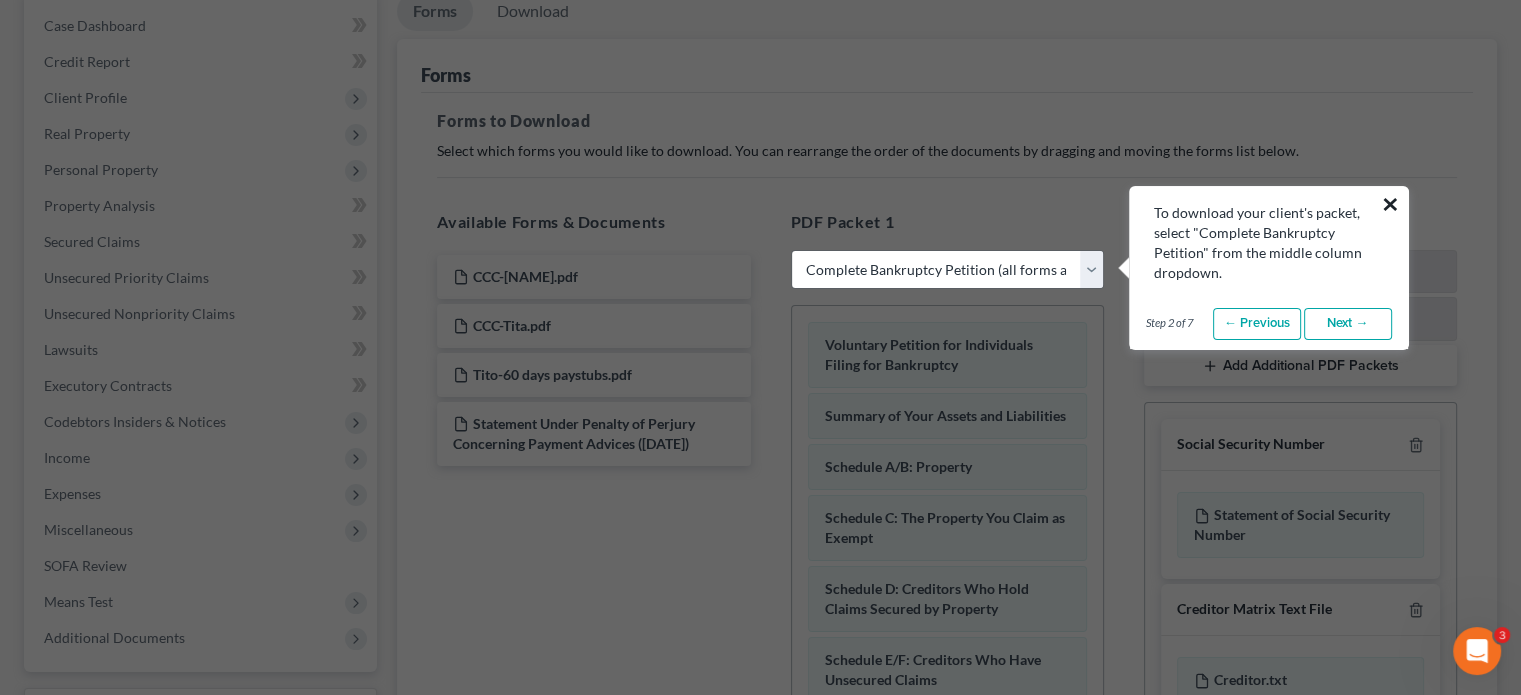 click on "×" at bounding box center (1390, 204) 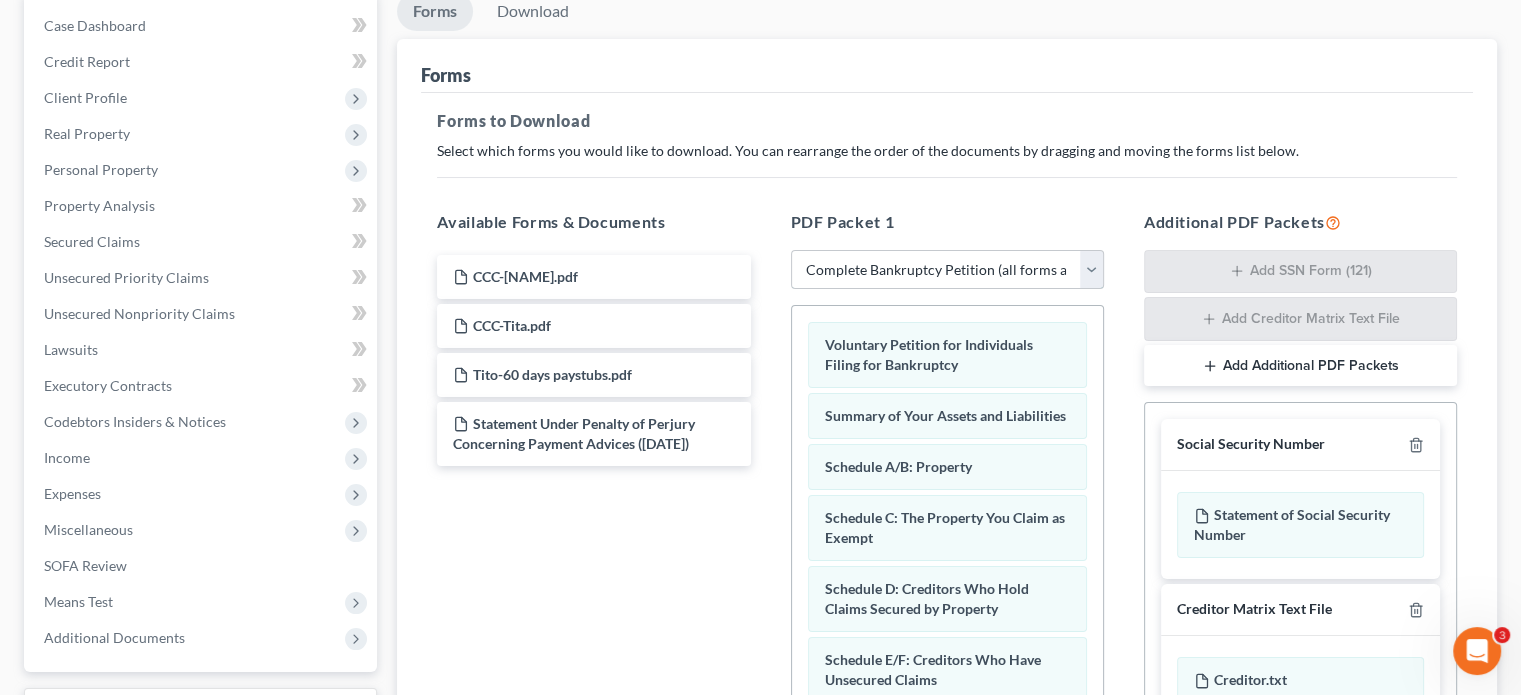 click on "Choose Default Petition PDF Packet Complete Bankruptcy Petition (all forms and schedules) Emergency Filing Forms (Petition and Creditor List Only) Amended Forms Signature Pages Only [STATE] Complete w/o extras" at bounding box center (947, 270) 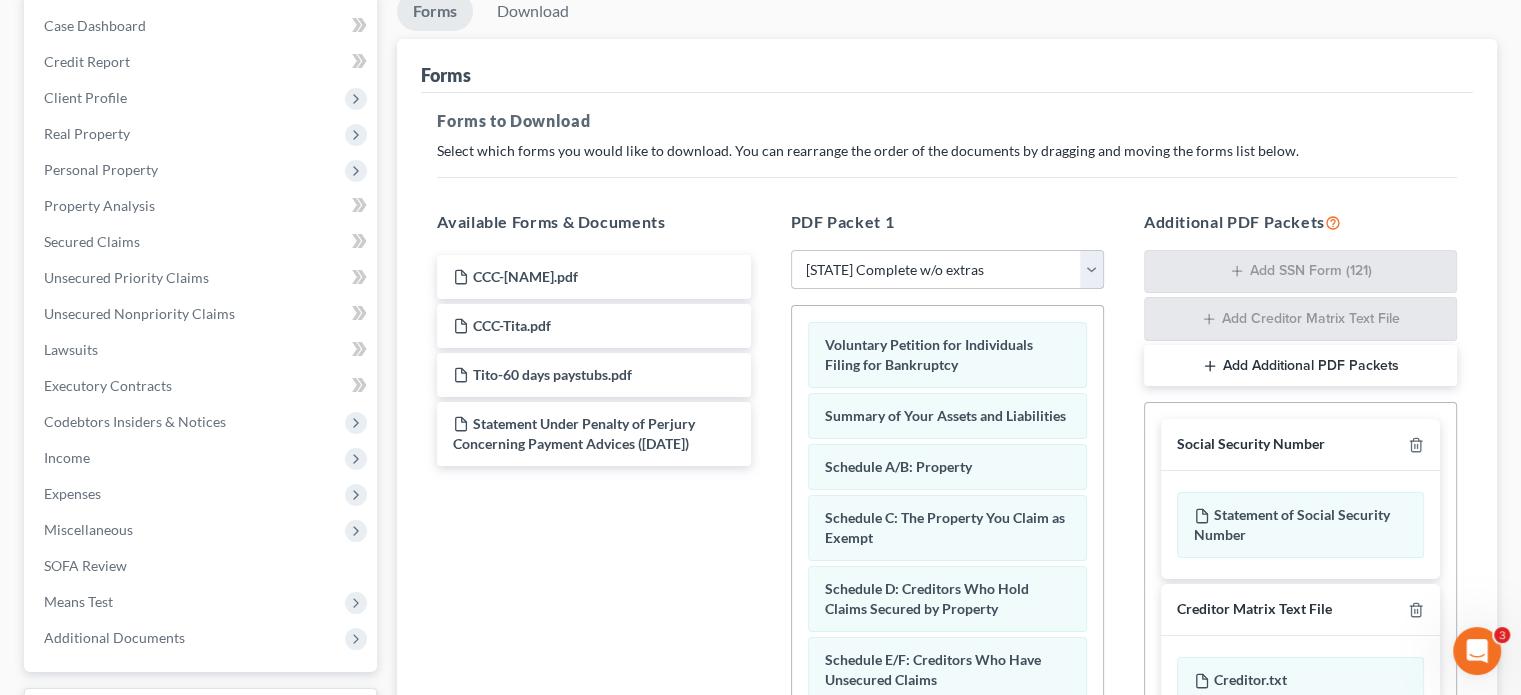 click on "Choose Default Petition PDF Packet Complete Bankruptcy Petition (all forms and schedules) Emergency Filing Forms (Petition and Creditor List Only) Amended Forms Signature Pages Only [STATE] Complete w/o extras" at bounding box center [947, 270] 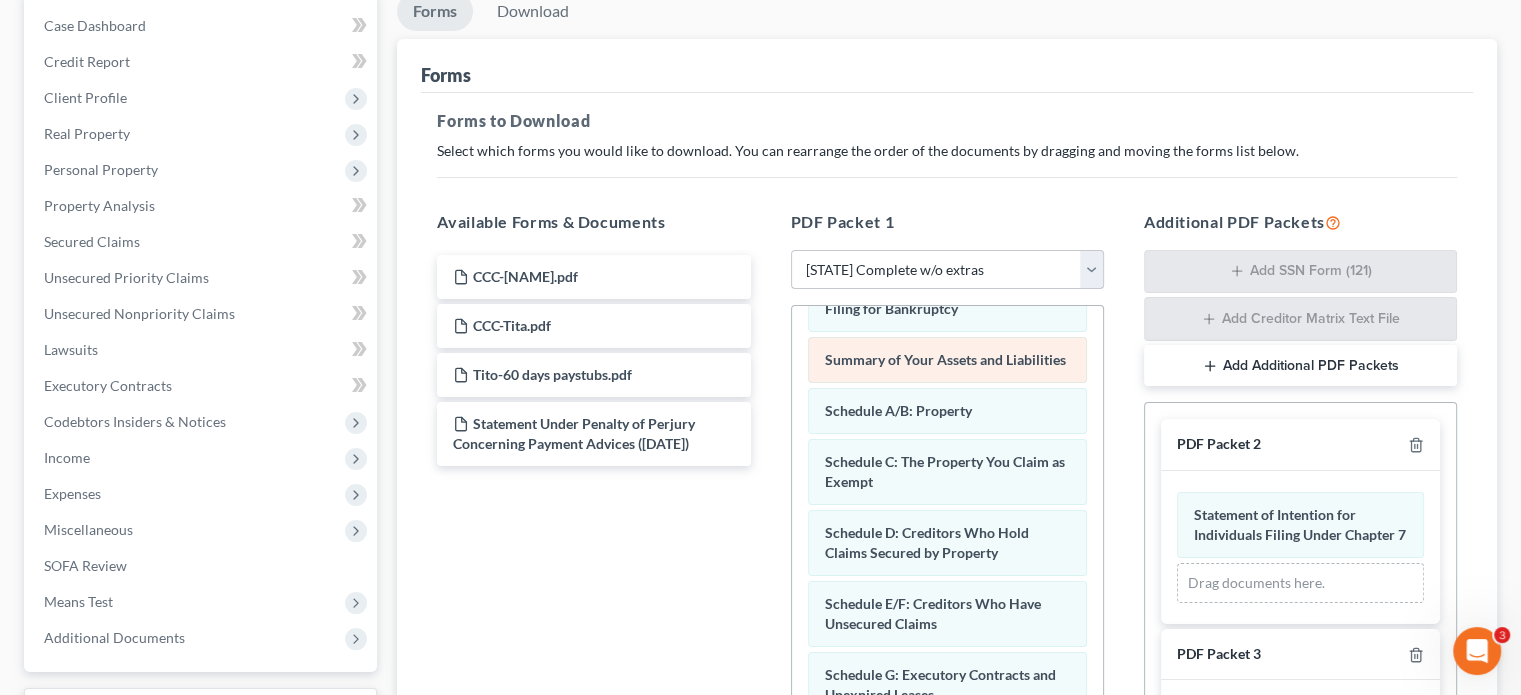 scroll, scrollTop: 200, scrollLeft: 0, axis: vertical 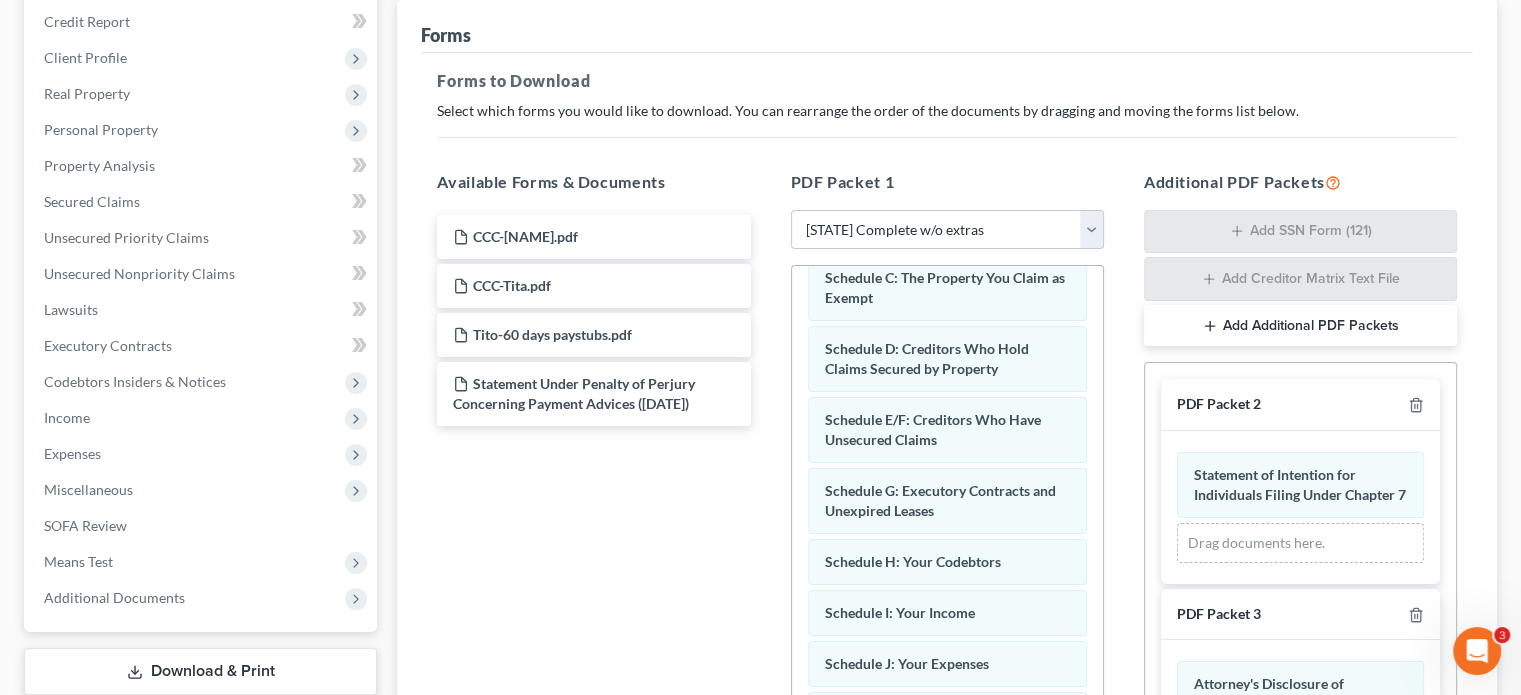 click on "Add Additional PDF Packets" at bounding box center (1300, 326) 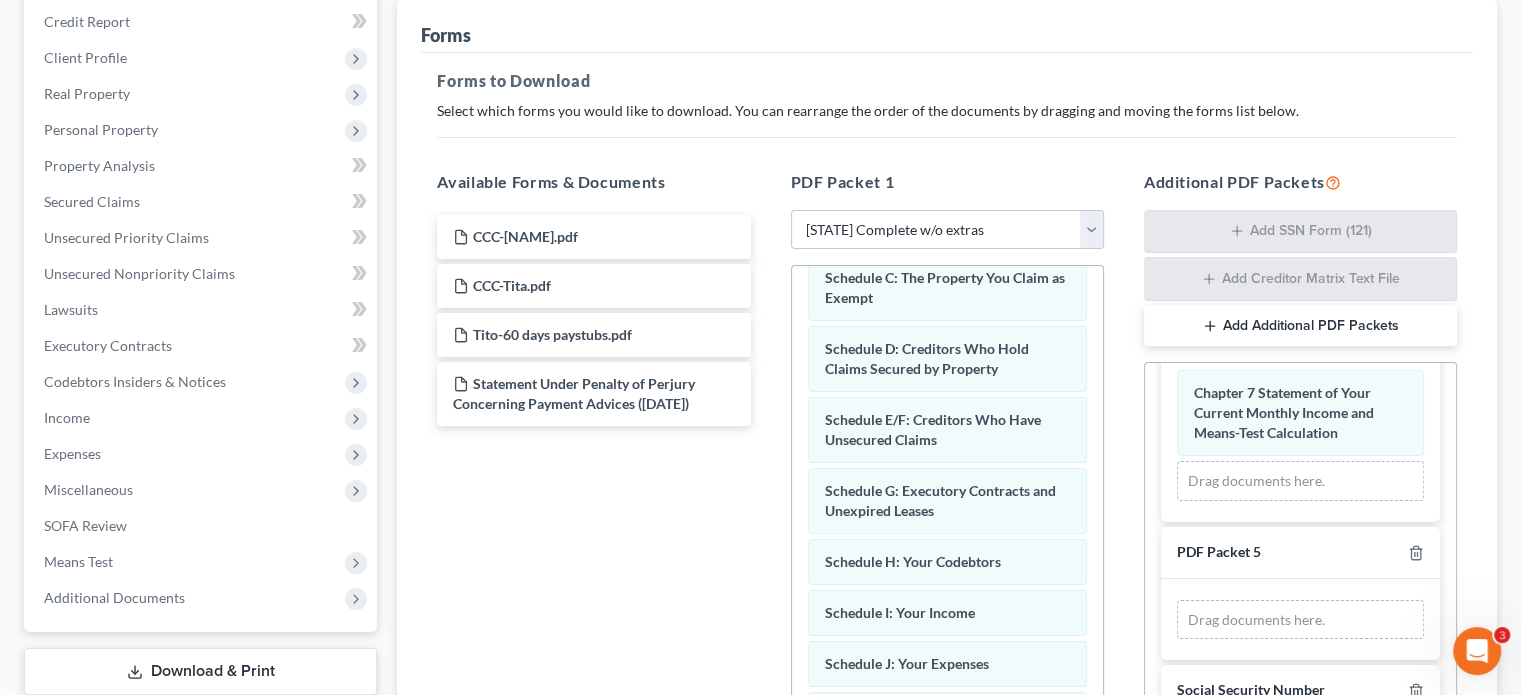 scroll, scrollTop: 600, scrollLeft: 0, axis: vertical 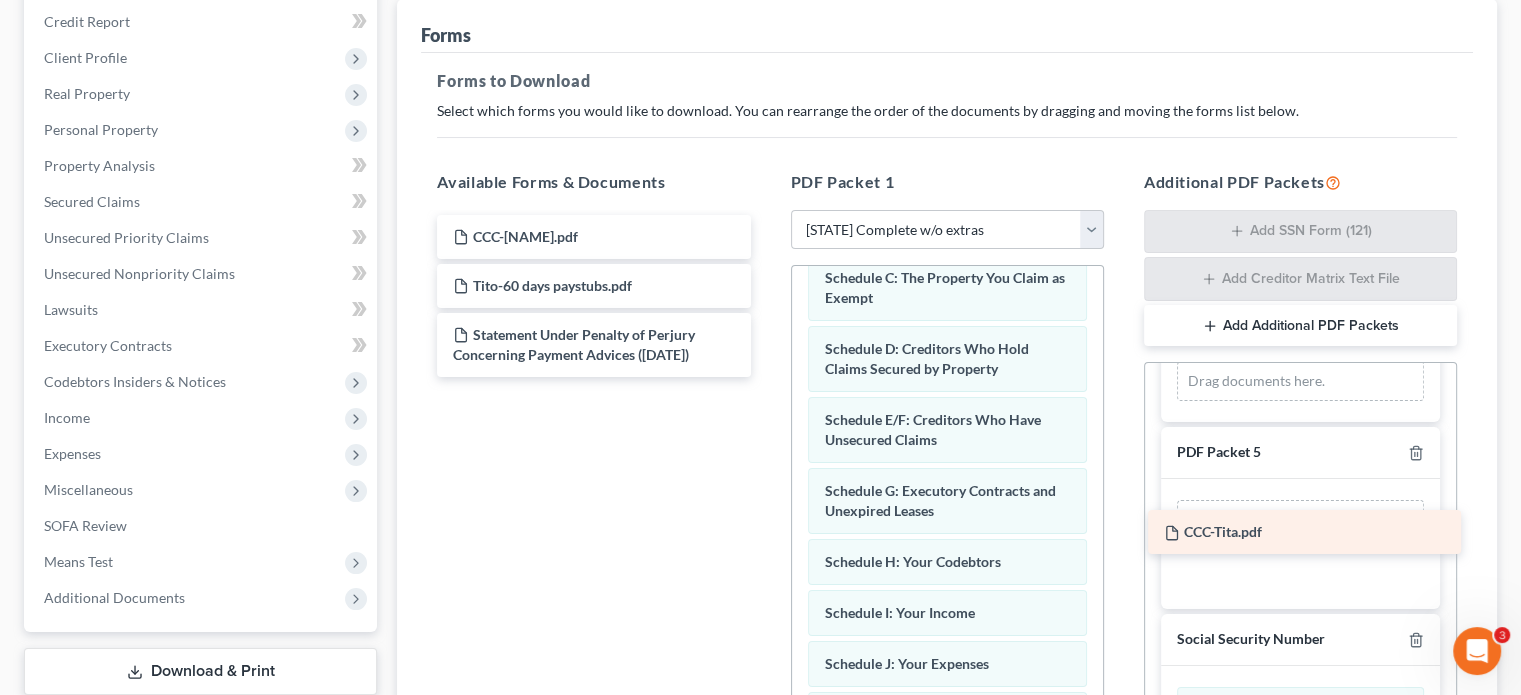 drag, startPoint x: 479, startPoint y: 283, endPoint x: 1190, endPoint y: 531, distance: 753.0106 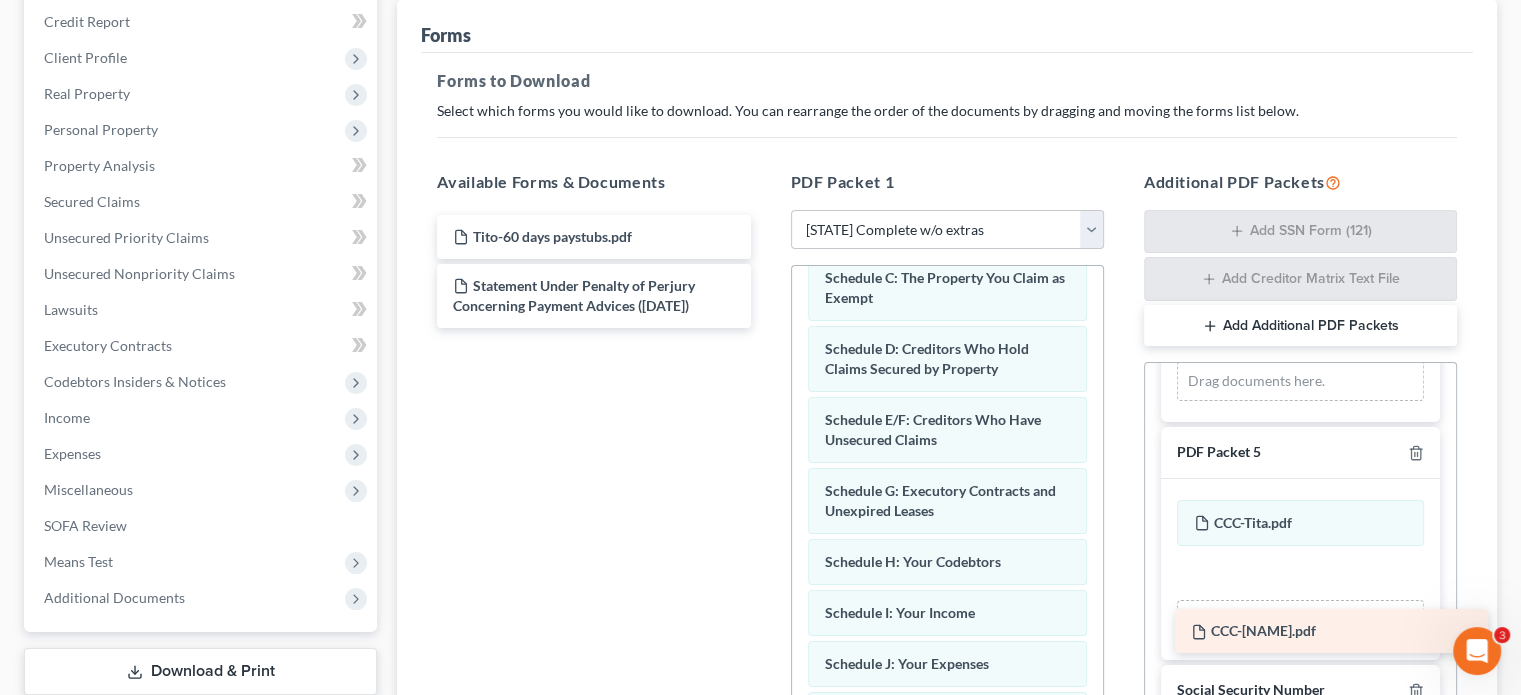 drag, startPoint x: 516, startPoint y: 235, endPoint x: 1252, endPoint y: 631, distance: 835.7703 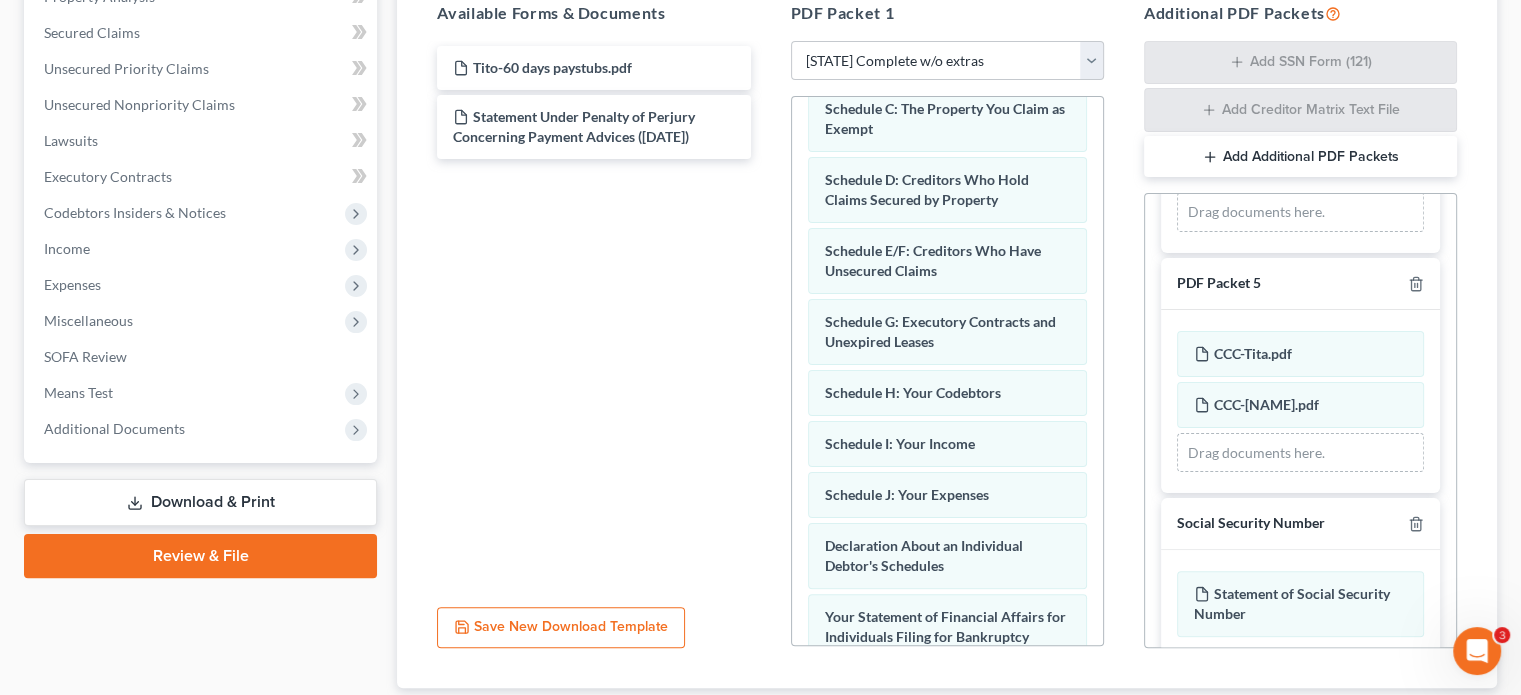 scroll, scrollTop: 440, scrollLeft: 0, axis: vertical 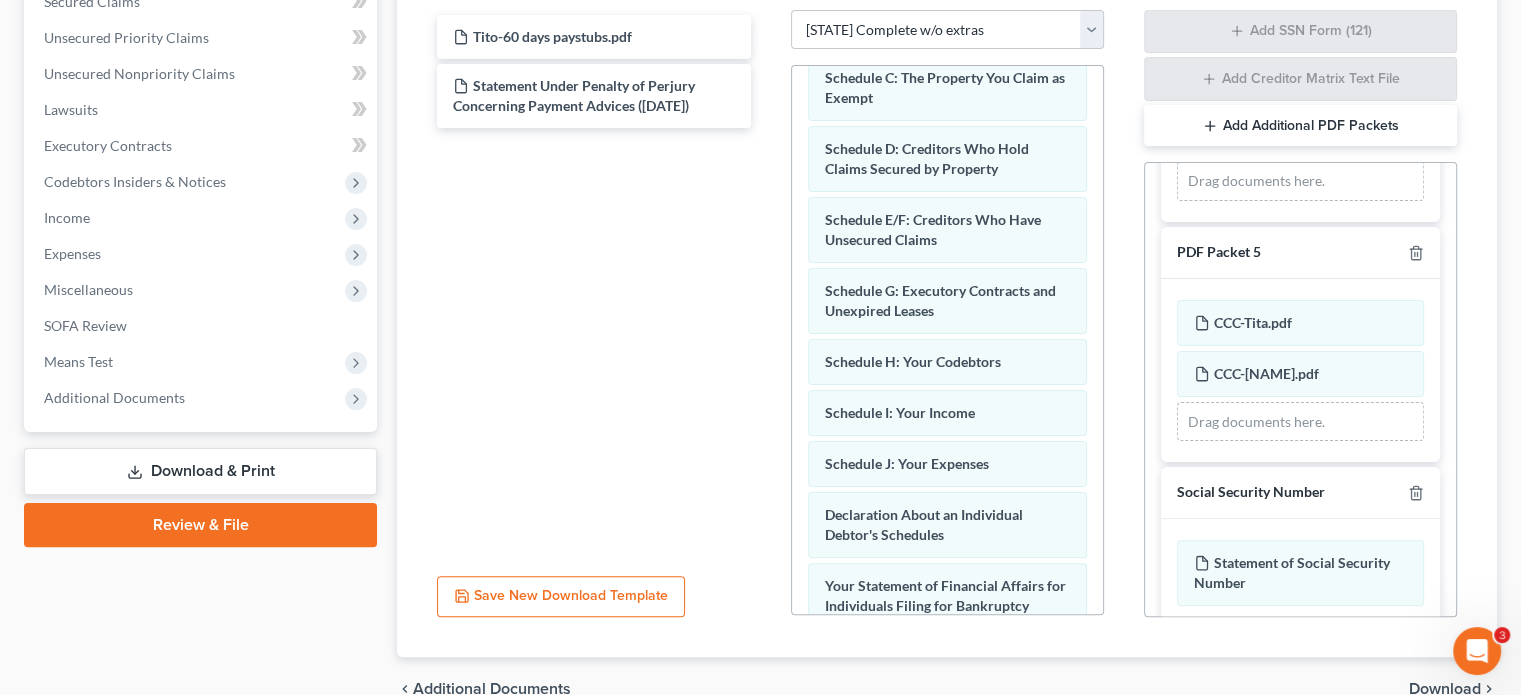 click on "Add Additional PDF Packets" at bounding box center [1300, 126] 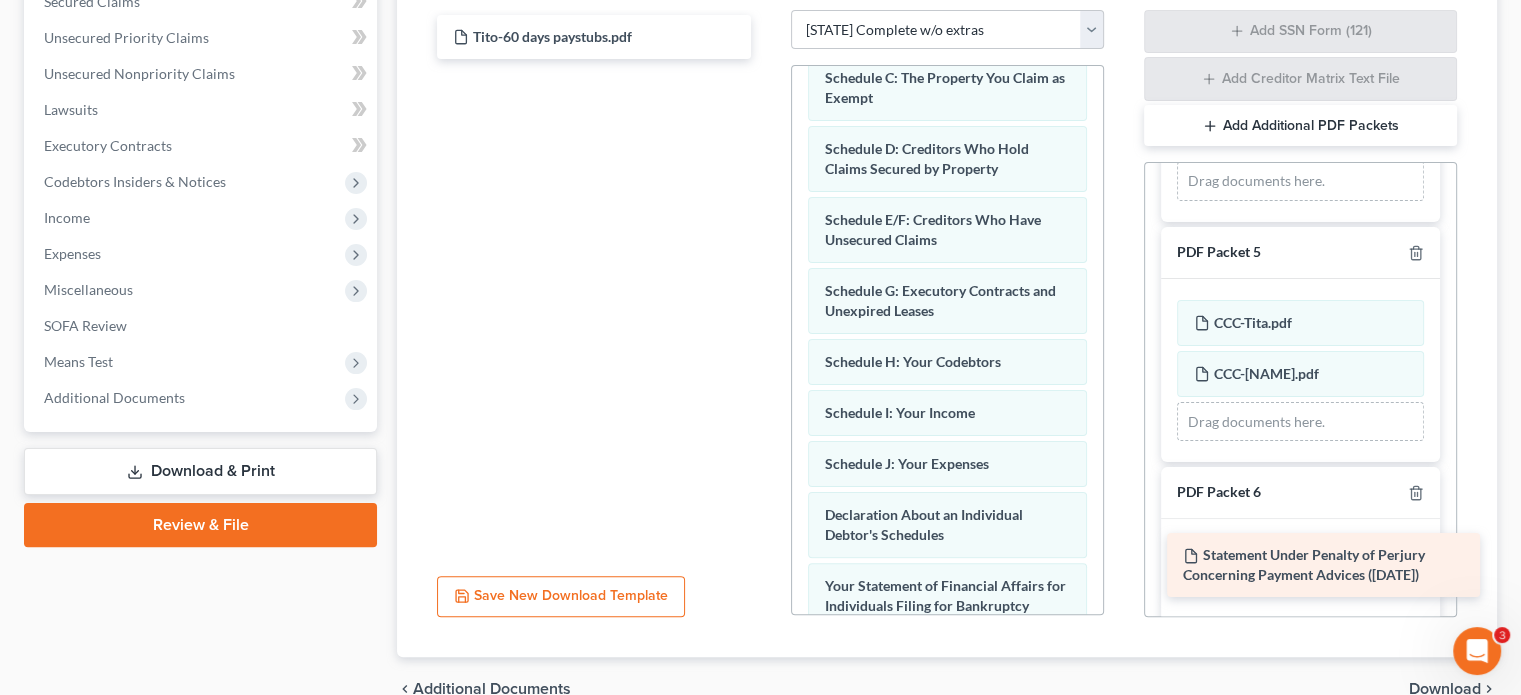 drag, startPoint x: 481, startPoint y: 78, endPoint x: 1205, endPoint y: 529, distance: 852.98126 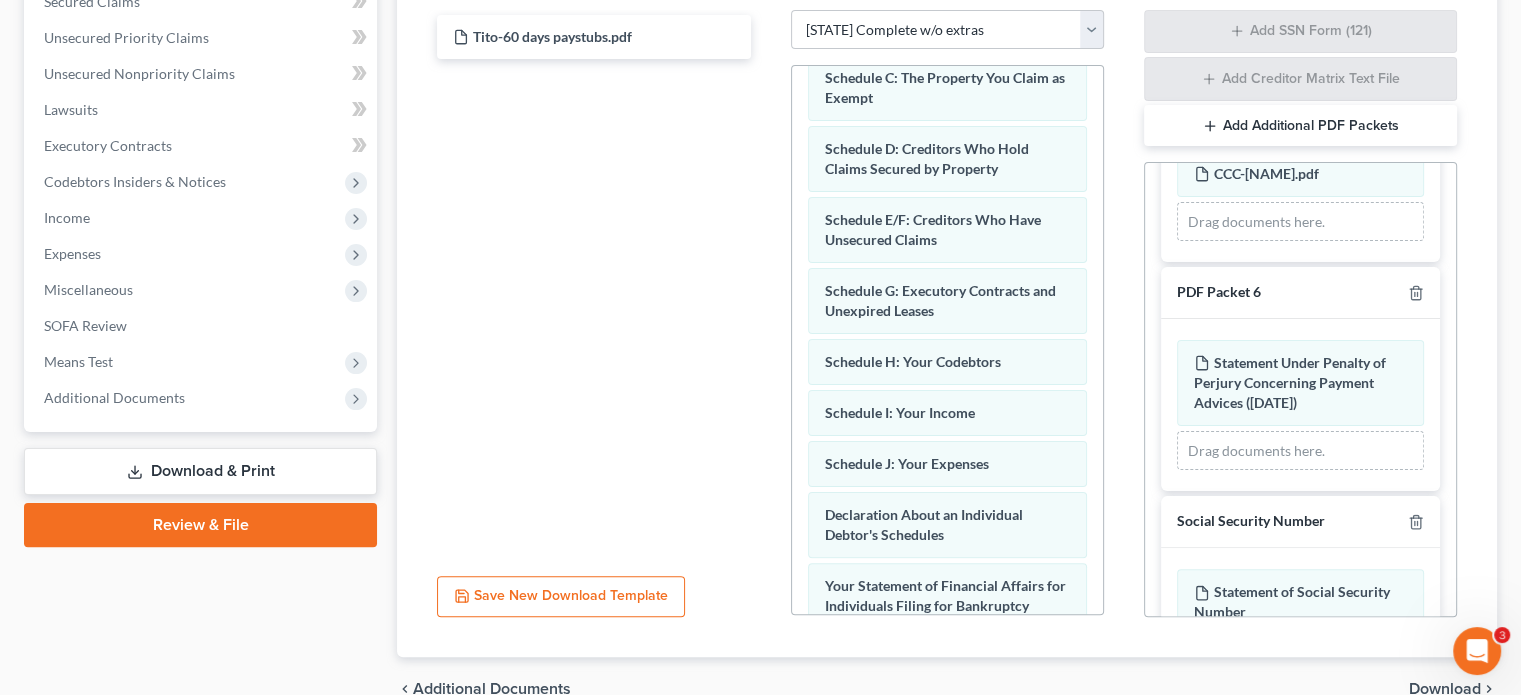 scroll, scrollTop: 900, scrollLeft: 0, axis: vertical 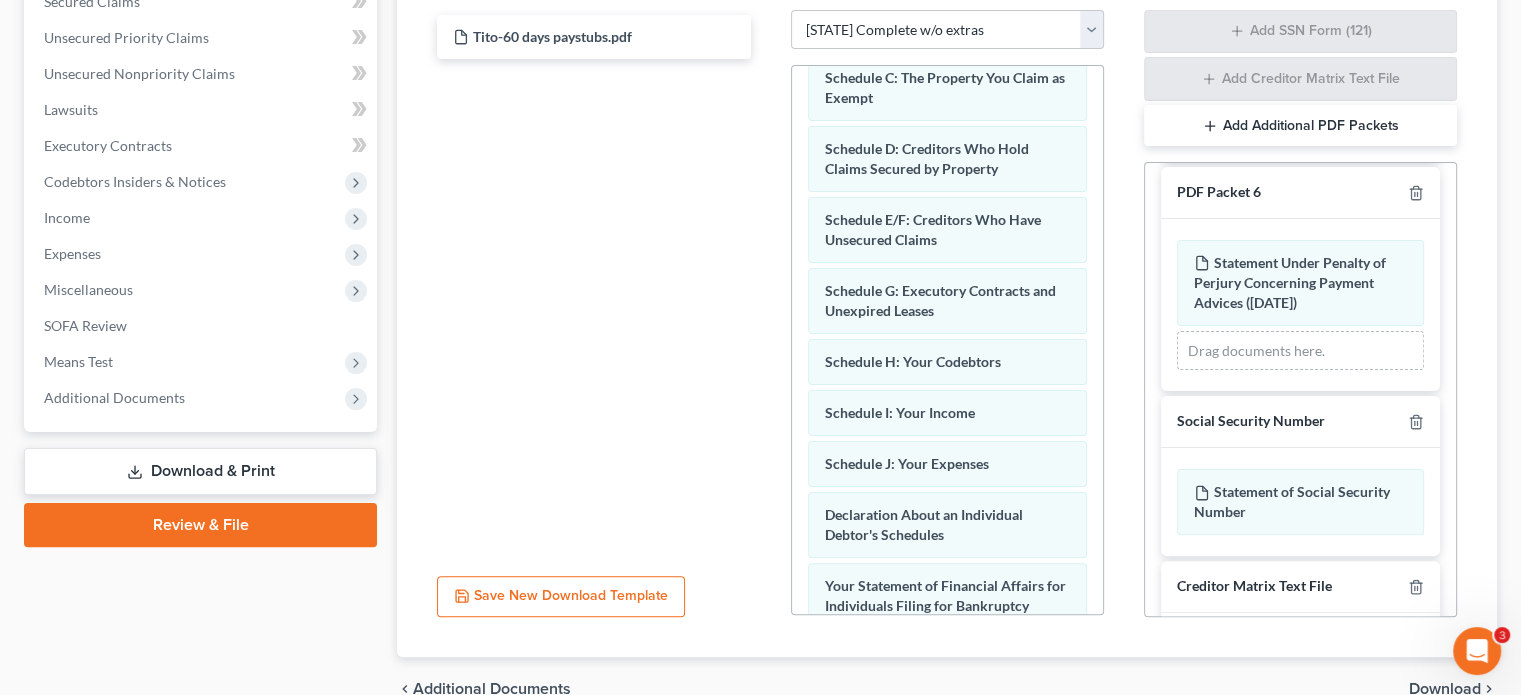 click on "Add Additional PDF Packets" at bounding box center [1300, 126] 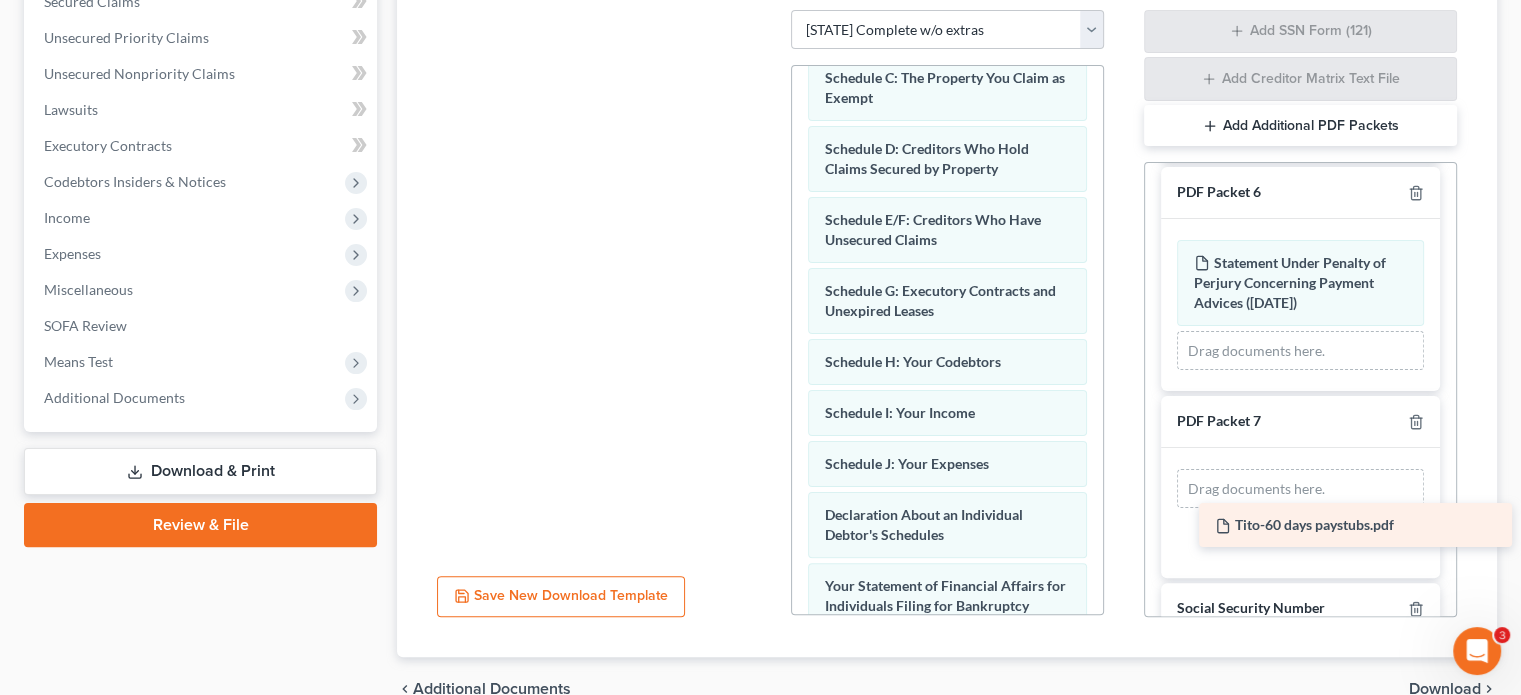 drag, startPoint x: 533, startPoint y: 31, endPoint x: 1263, endPoint y: 501, distance: 868.21655 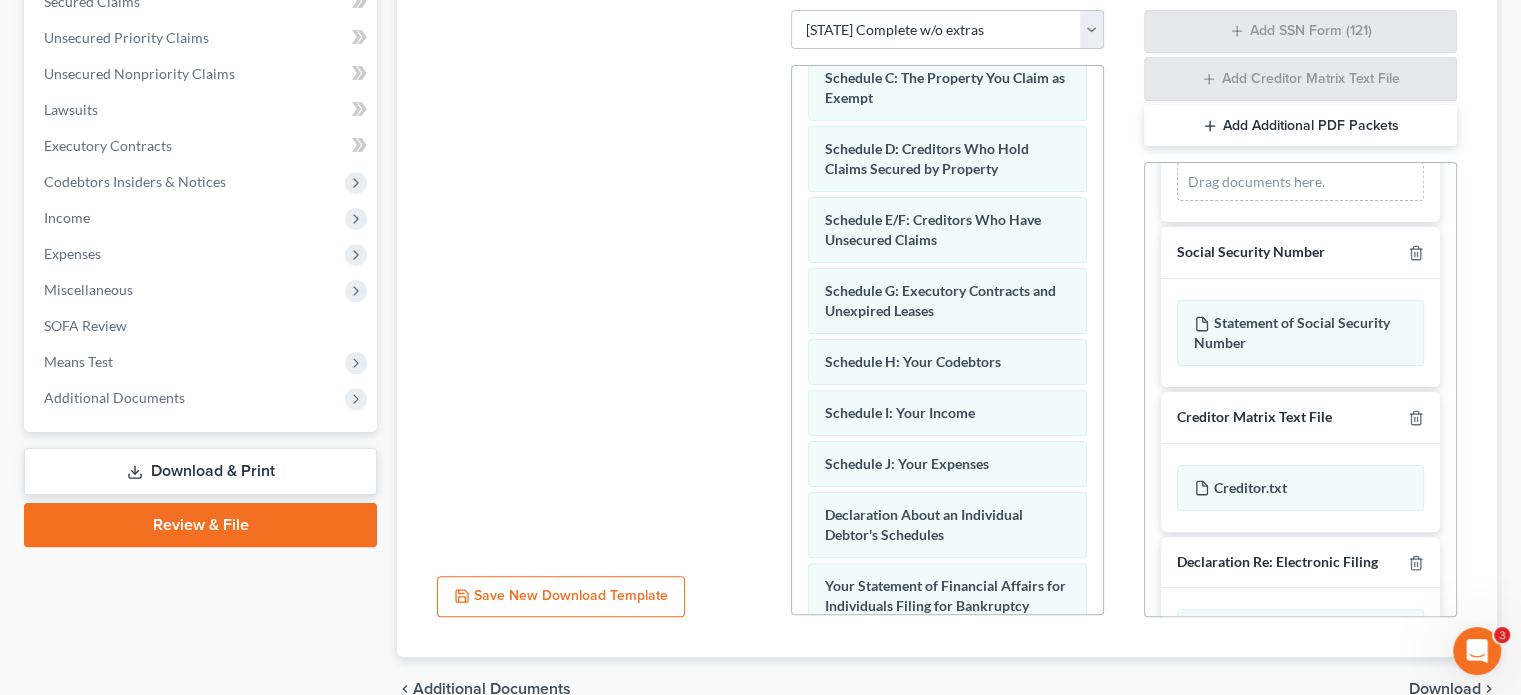 scroll, scrollTop: 1300, scrollLeft: 0, axis: vertical 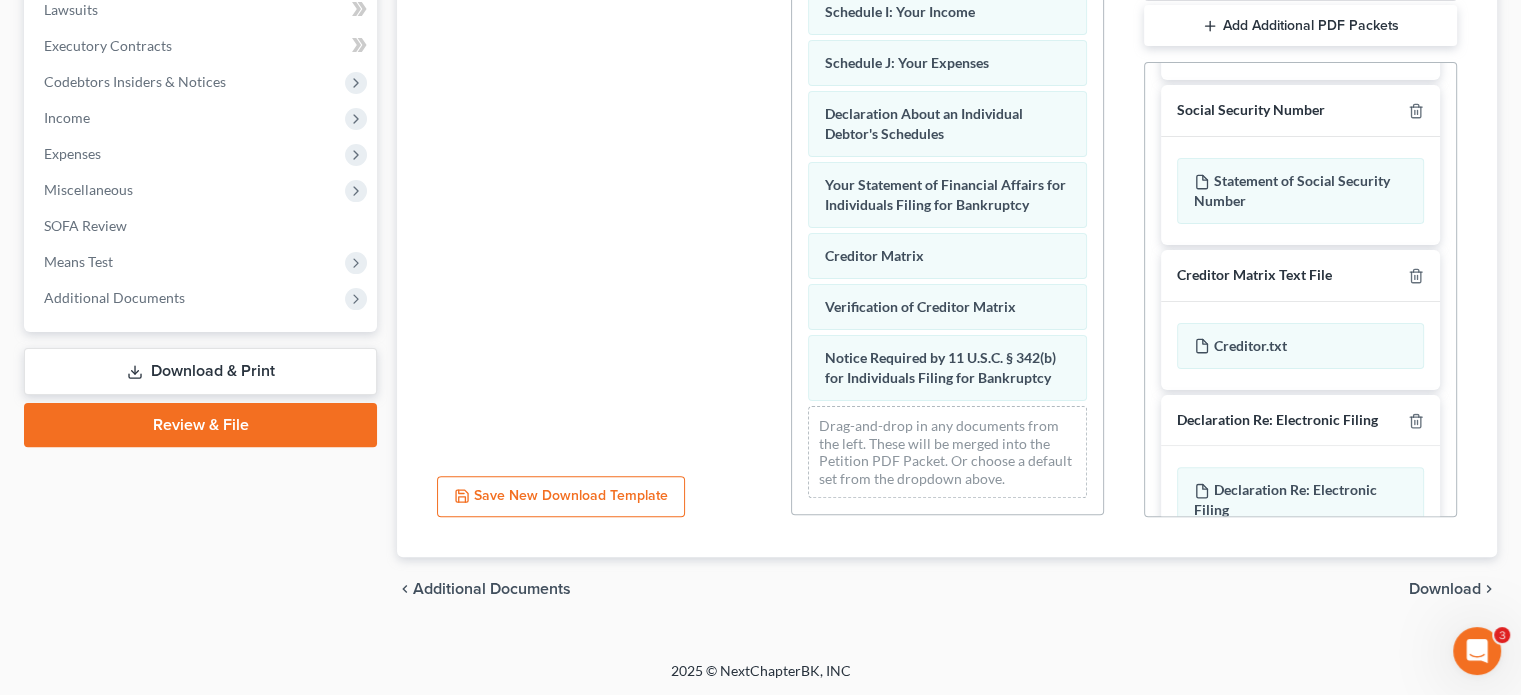 click on "Download" at bounding box center [1445, 589] 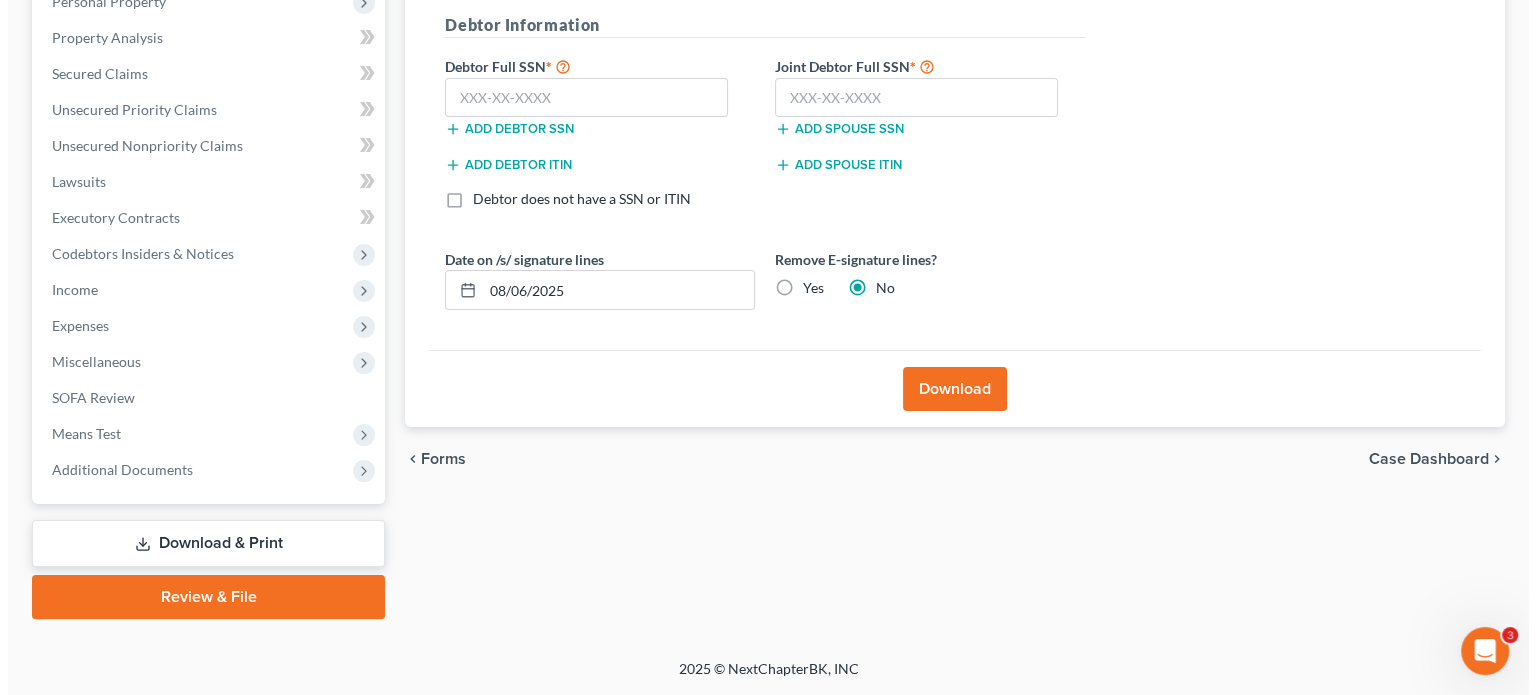 scroll, scrollTop: 366, scrollLeft: 0, axis: vertical 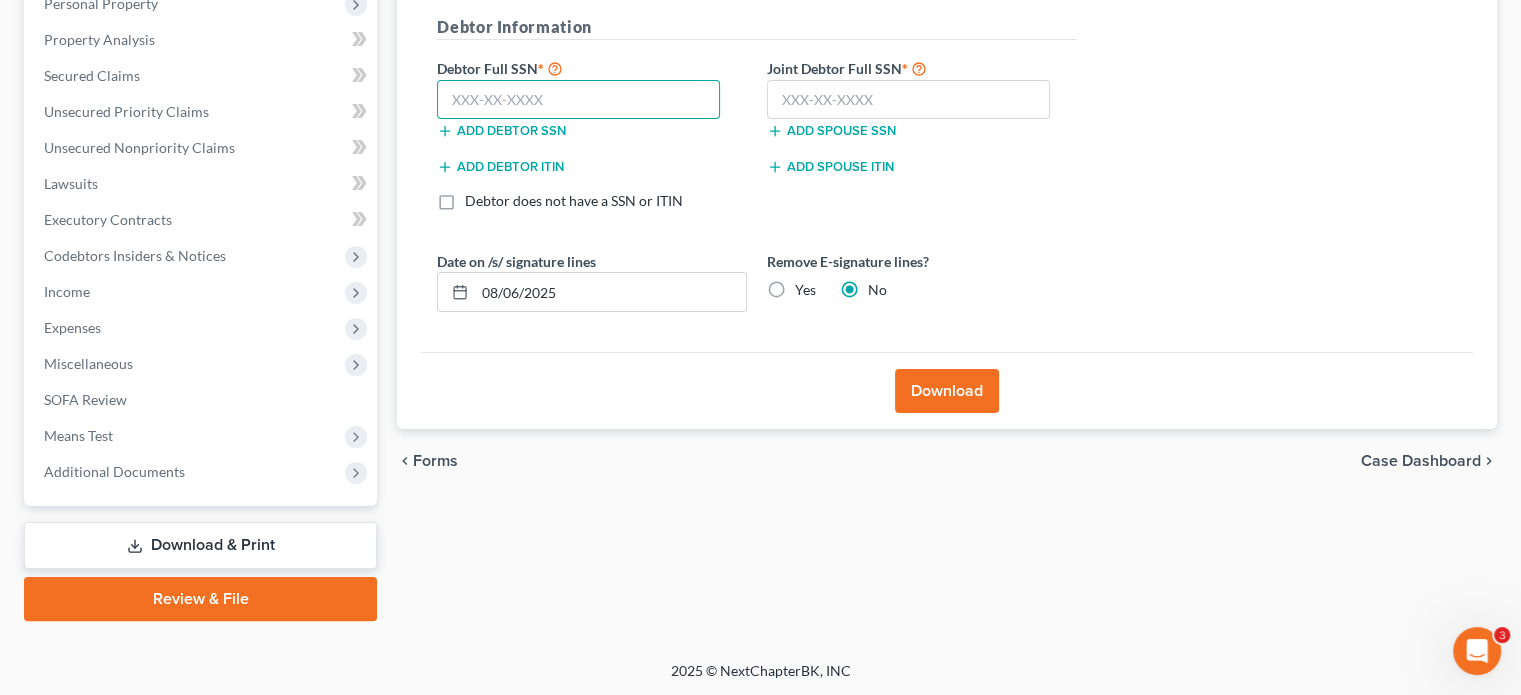 click at bounding box center (578, 100) 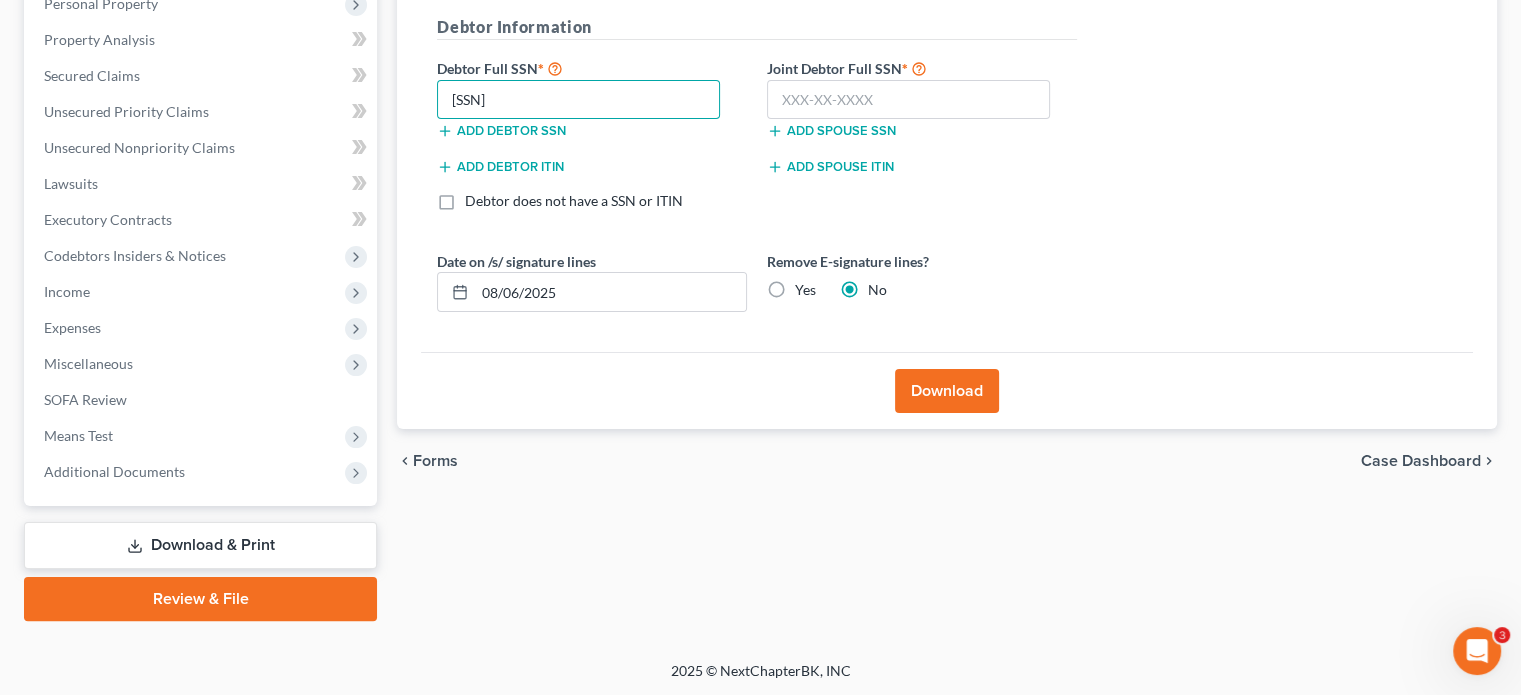 type on "[SSN]" 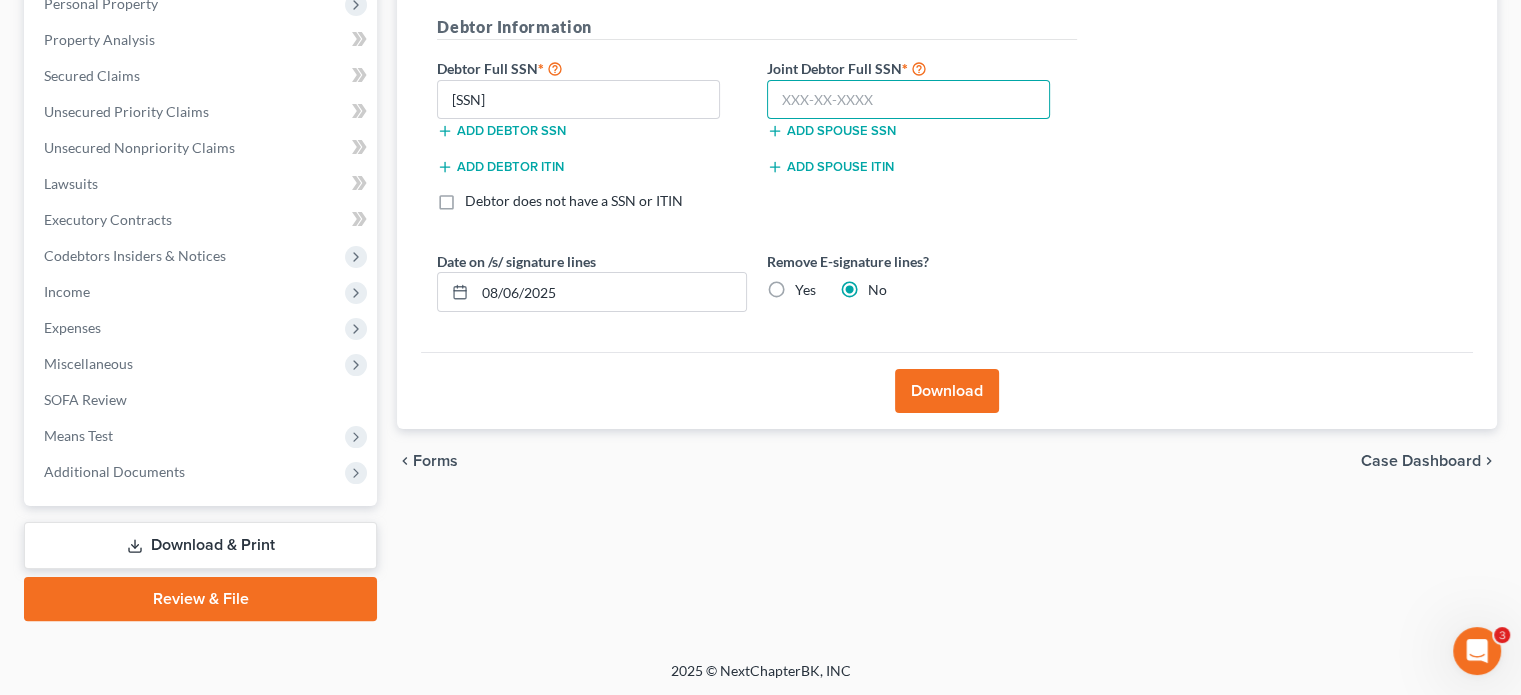click at bounding box center (908, 100) 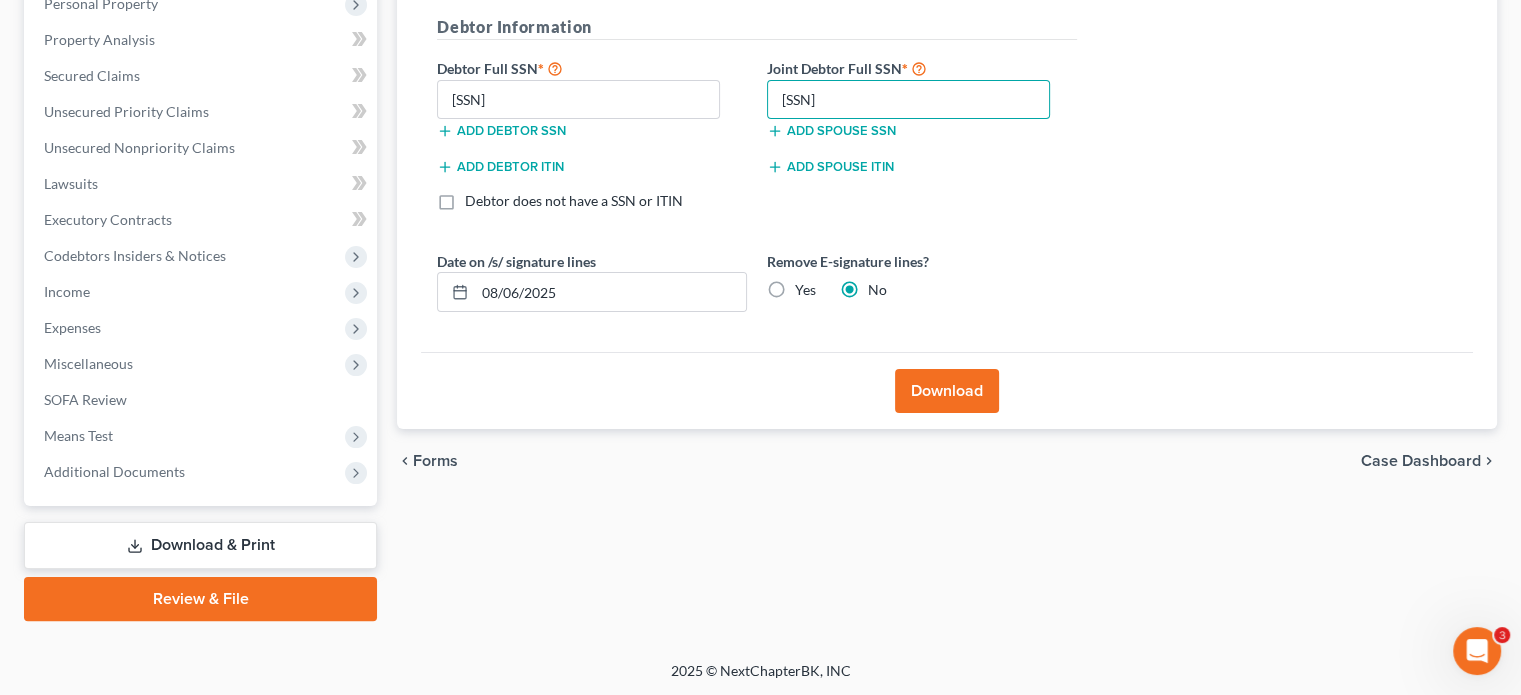 type on "[SSN]" 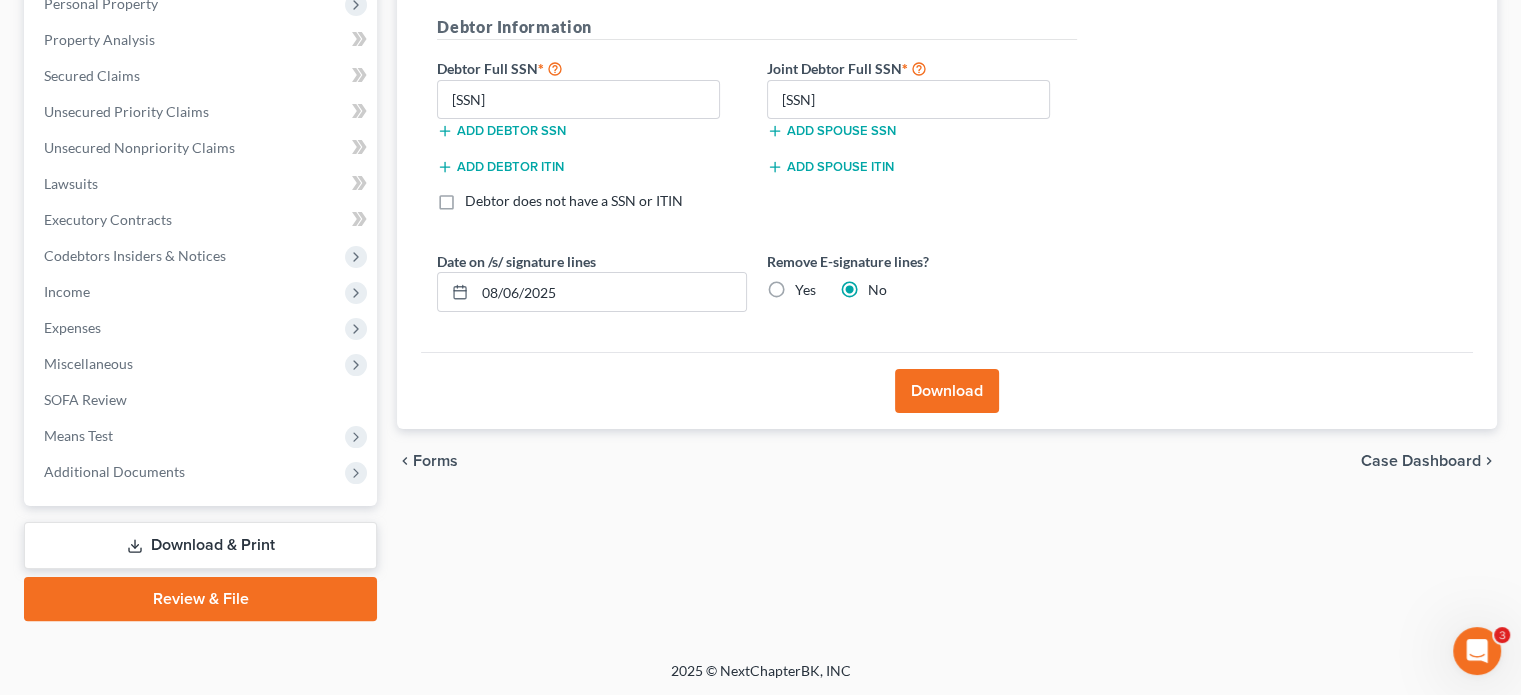 click on "Download" at bounding box center [947, 391] 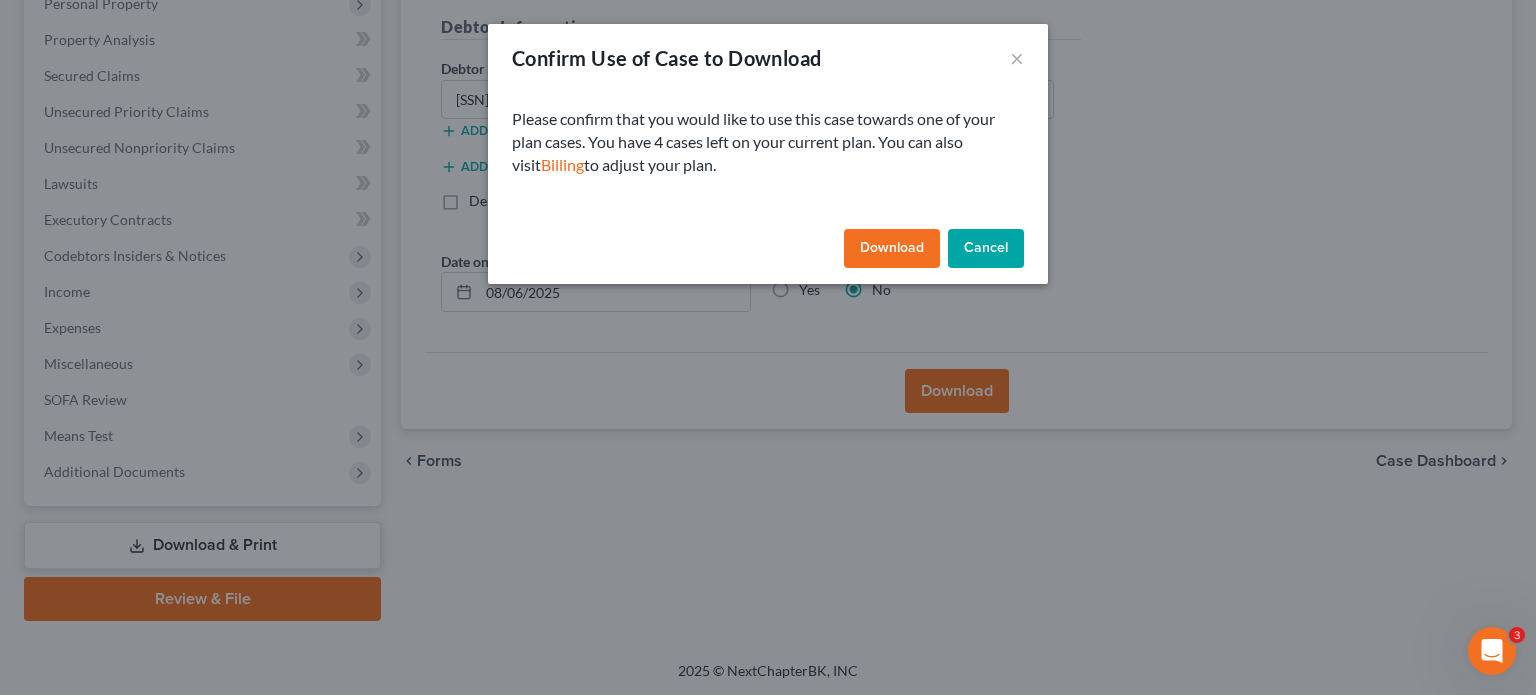 click on "Download" at bounding box center (892, 249) 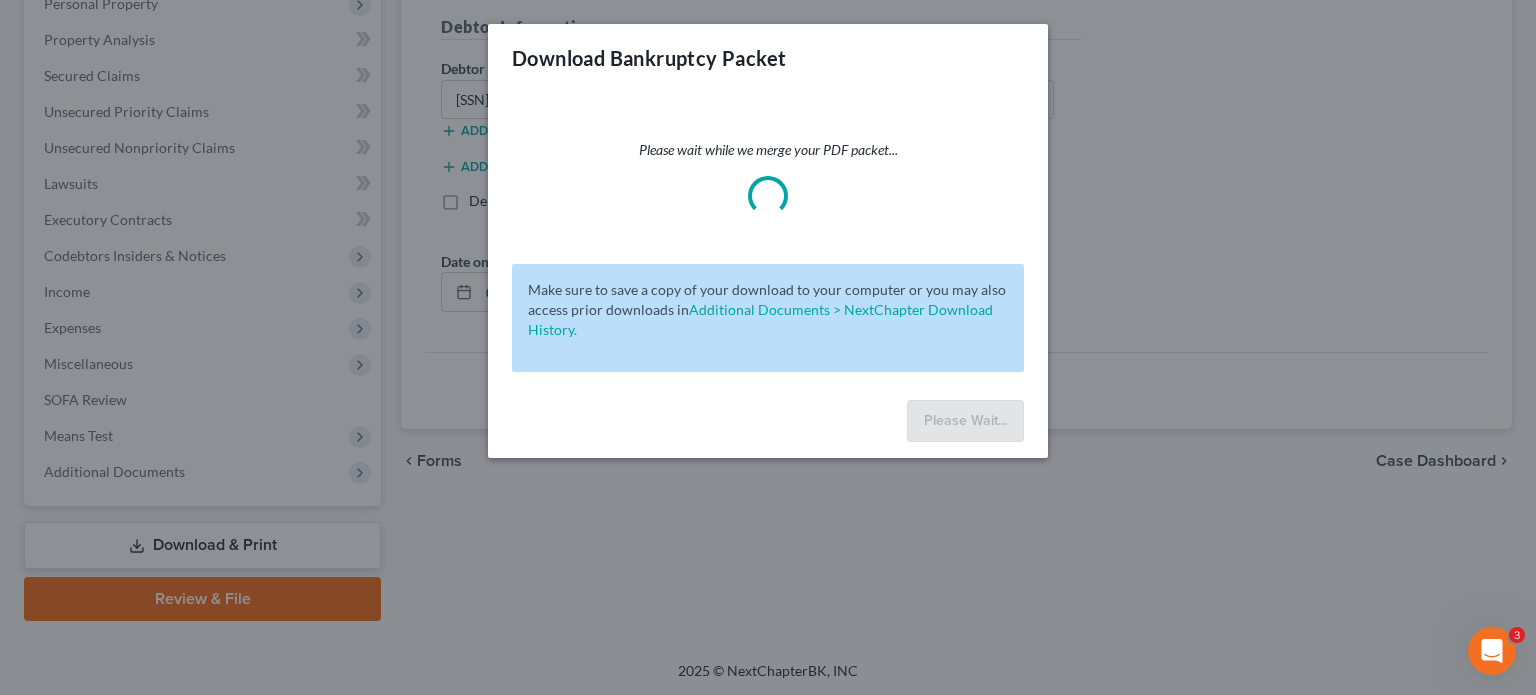 click on "Download Bankruptcy Packet
Please wait while we merge your PDF packet...
Make sure to save a copy of your download to your computer or you may also access prior downloads in  Additional Documents > NextChapter Download History.
Please Wait..." at bounding box center [768, 347] 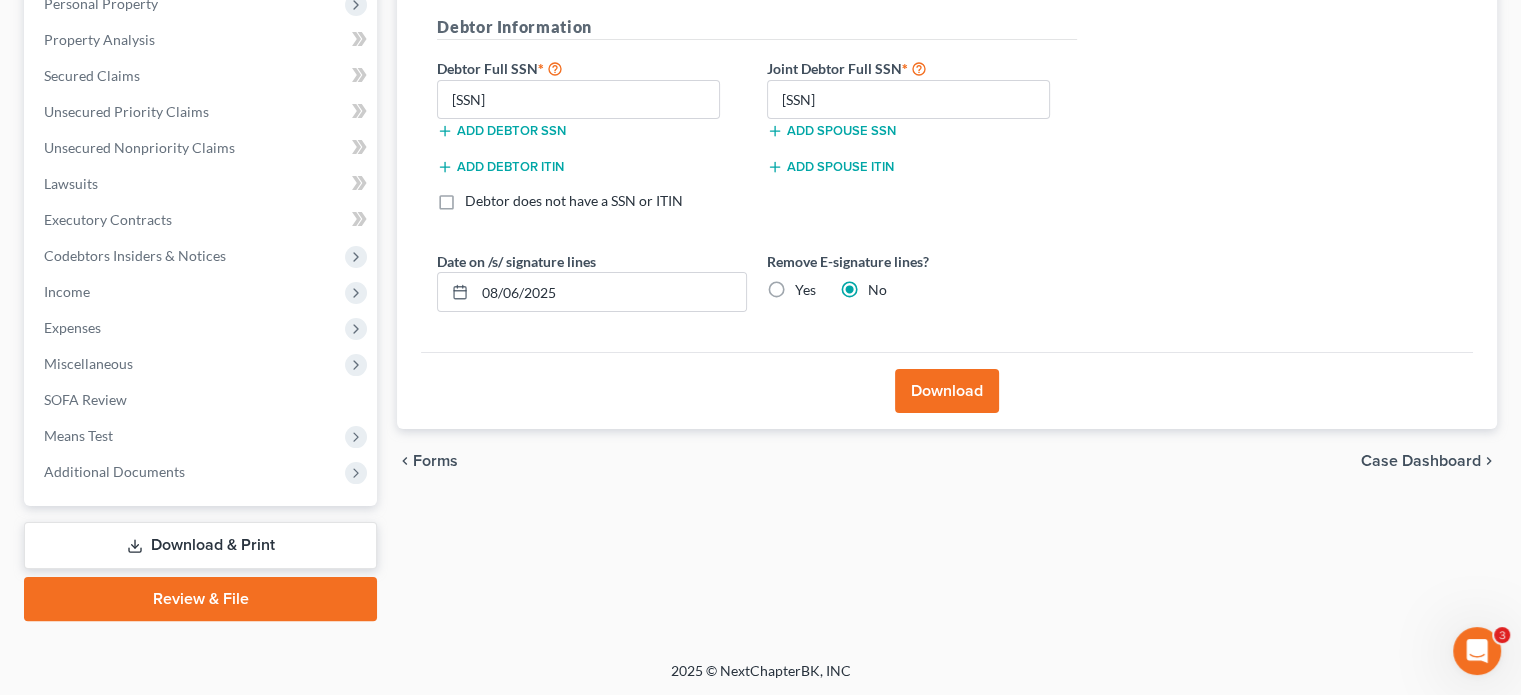click on "Download" at bounding box center (947, 391) 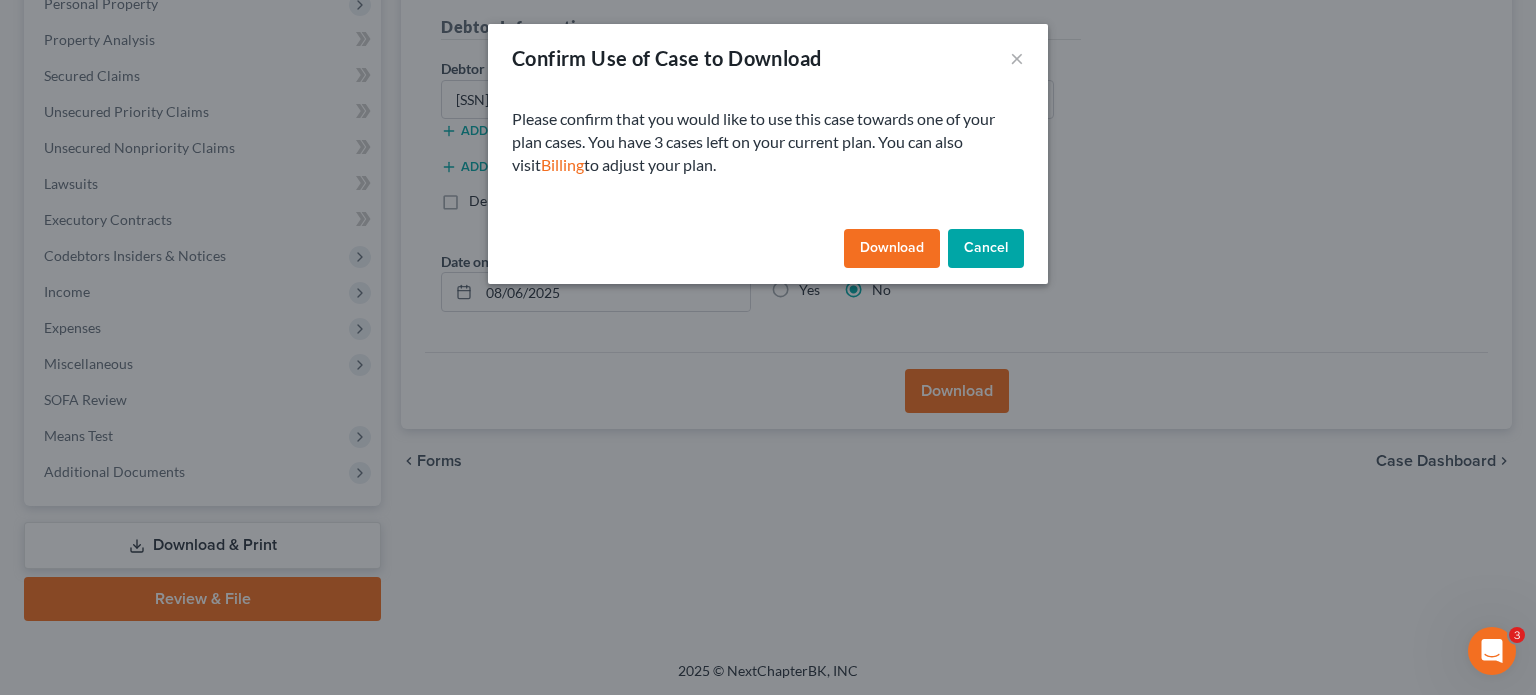 click on "Download" at bounding box center (892, 249) 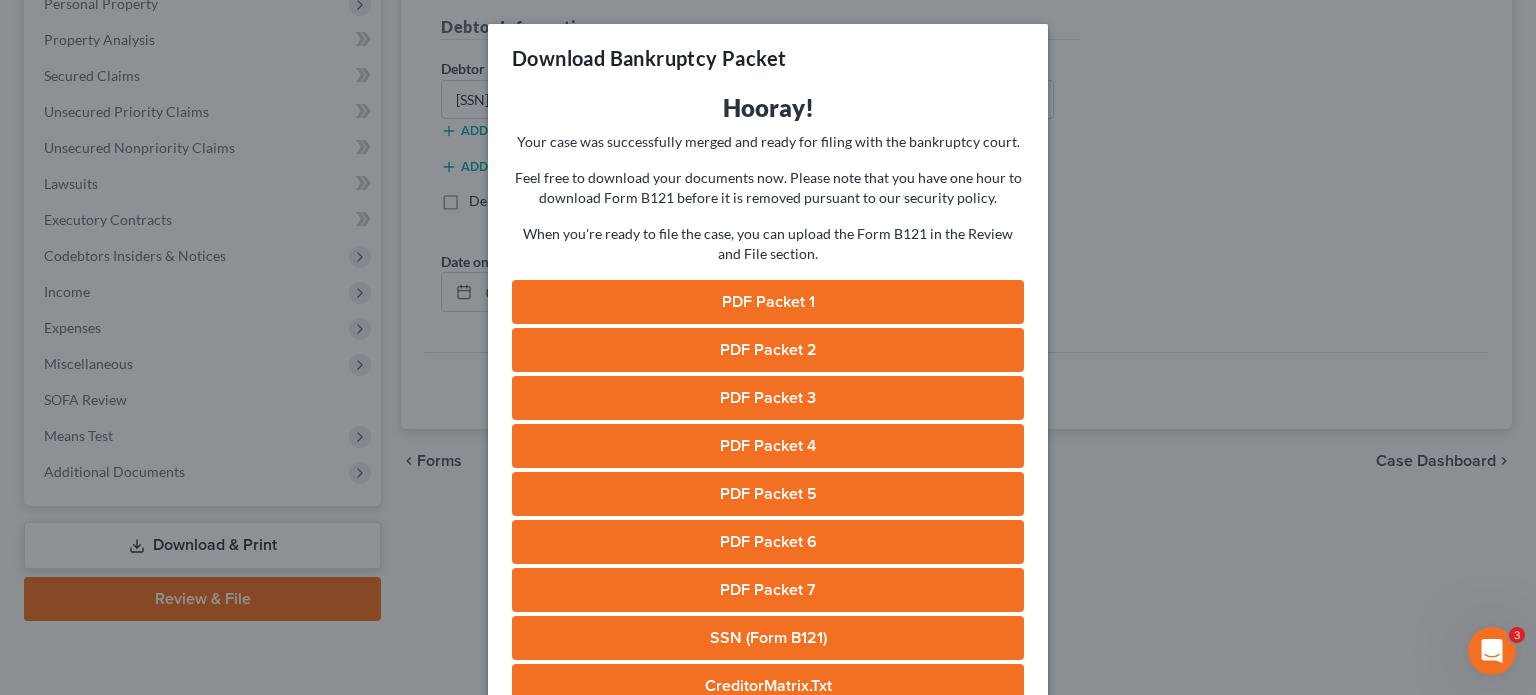 click on "PDF Packet 1" at bounding box center [768, 302] 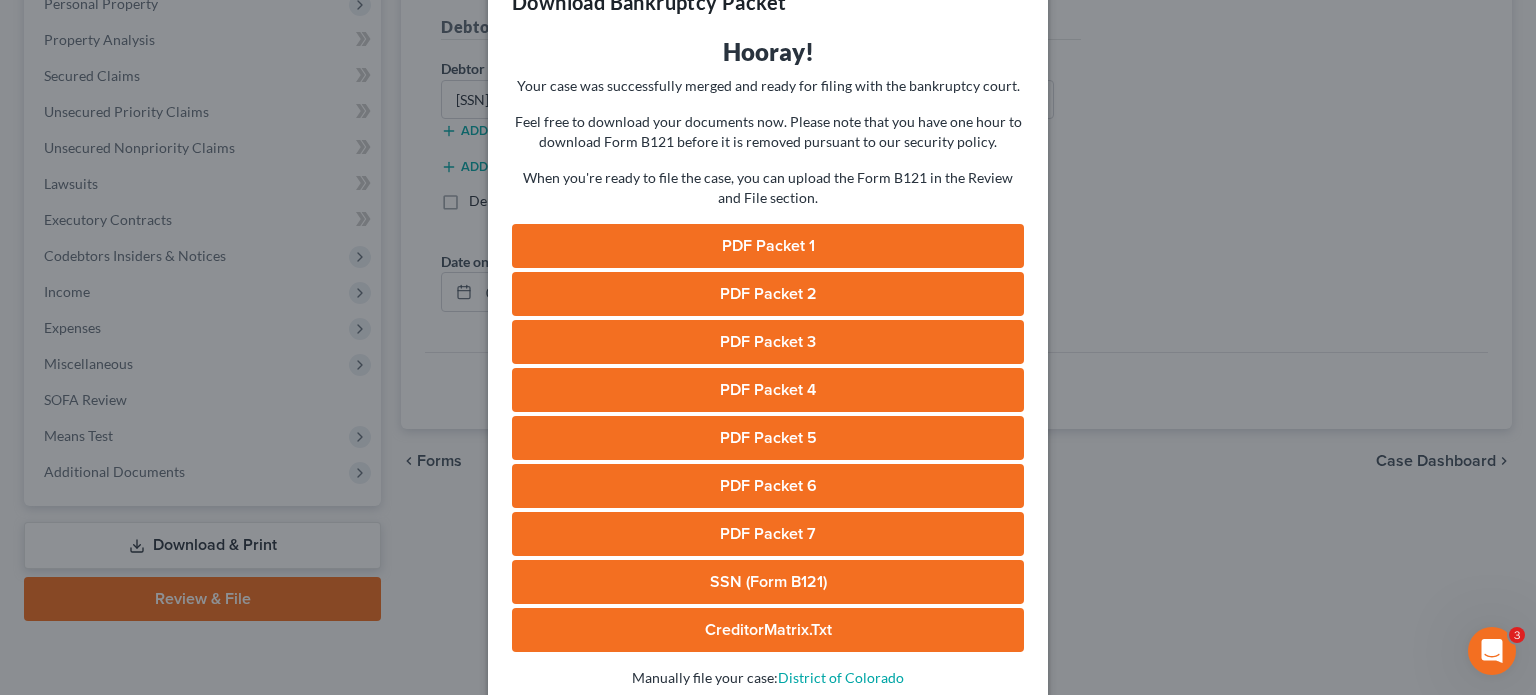 scroll, scrollTop: 100, scrollLeft: 0, axis: vertical 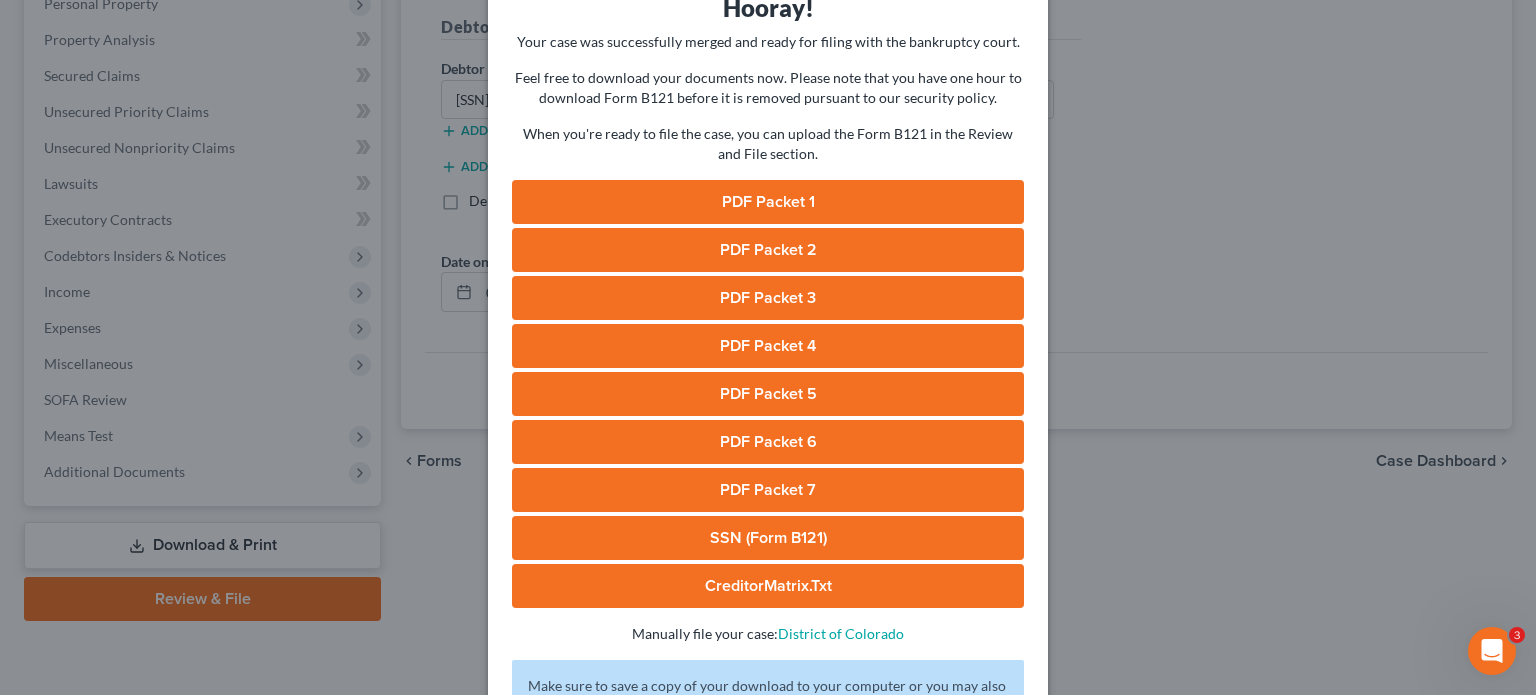 click on "SSN (Form B121)" at bounding box center (768, 538) 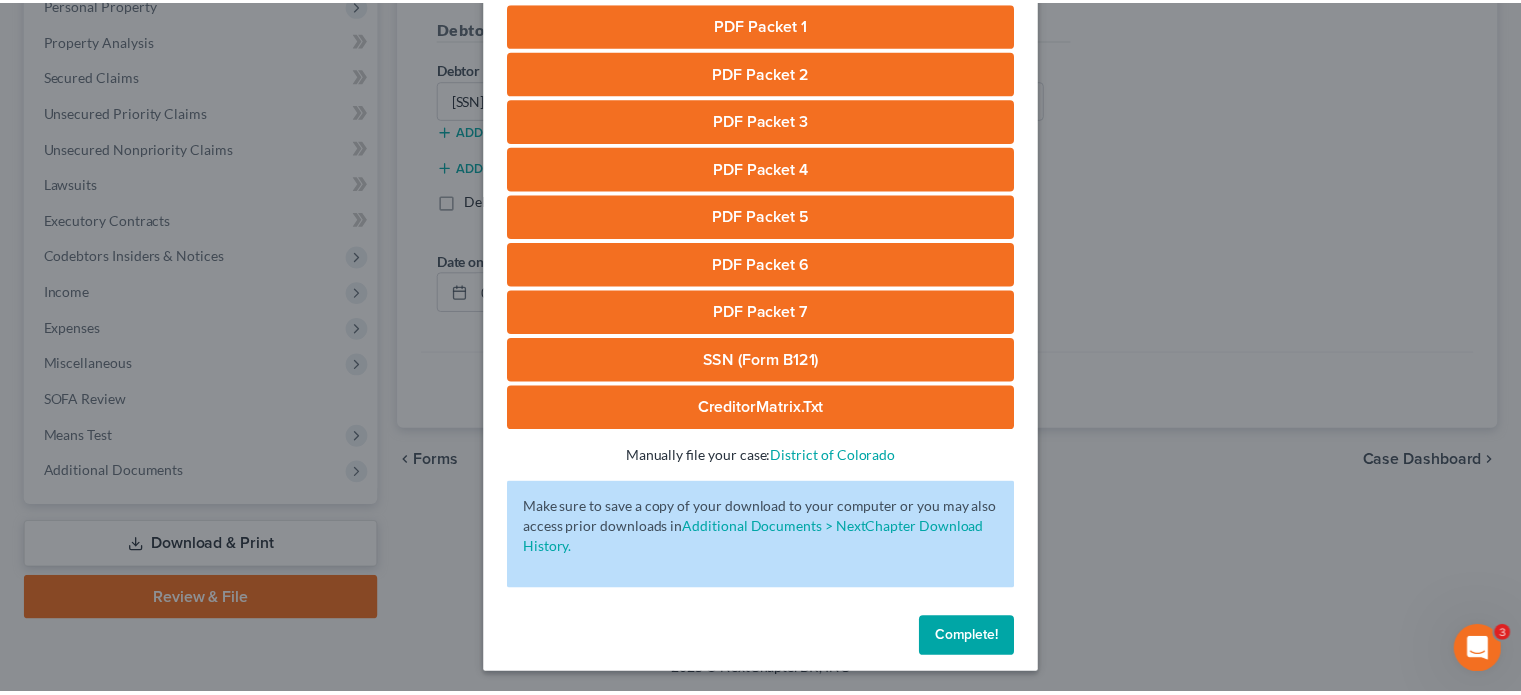 scroll, scrollTop: 280, scrollLeft: 0, axis: vertical 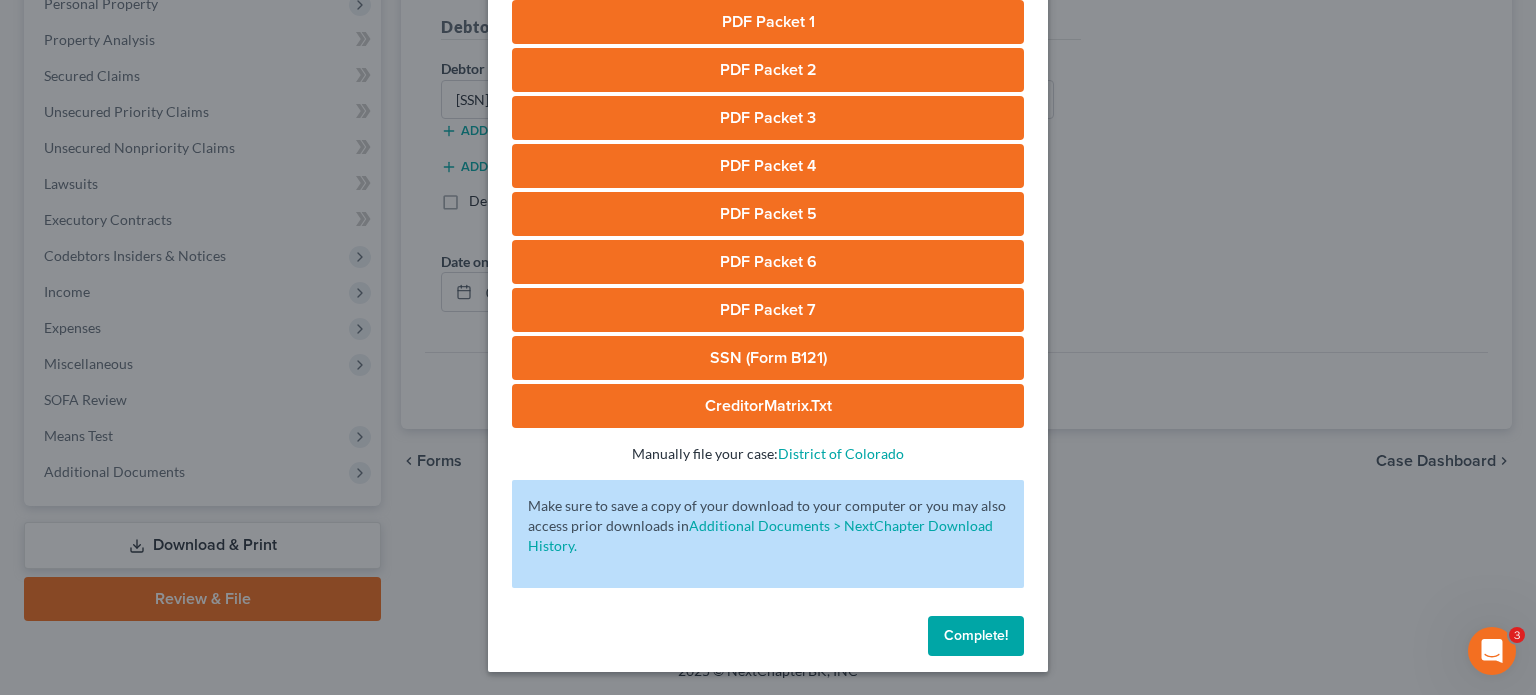 click on "Complete!" at bounding box center (976, 635) 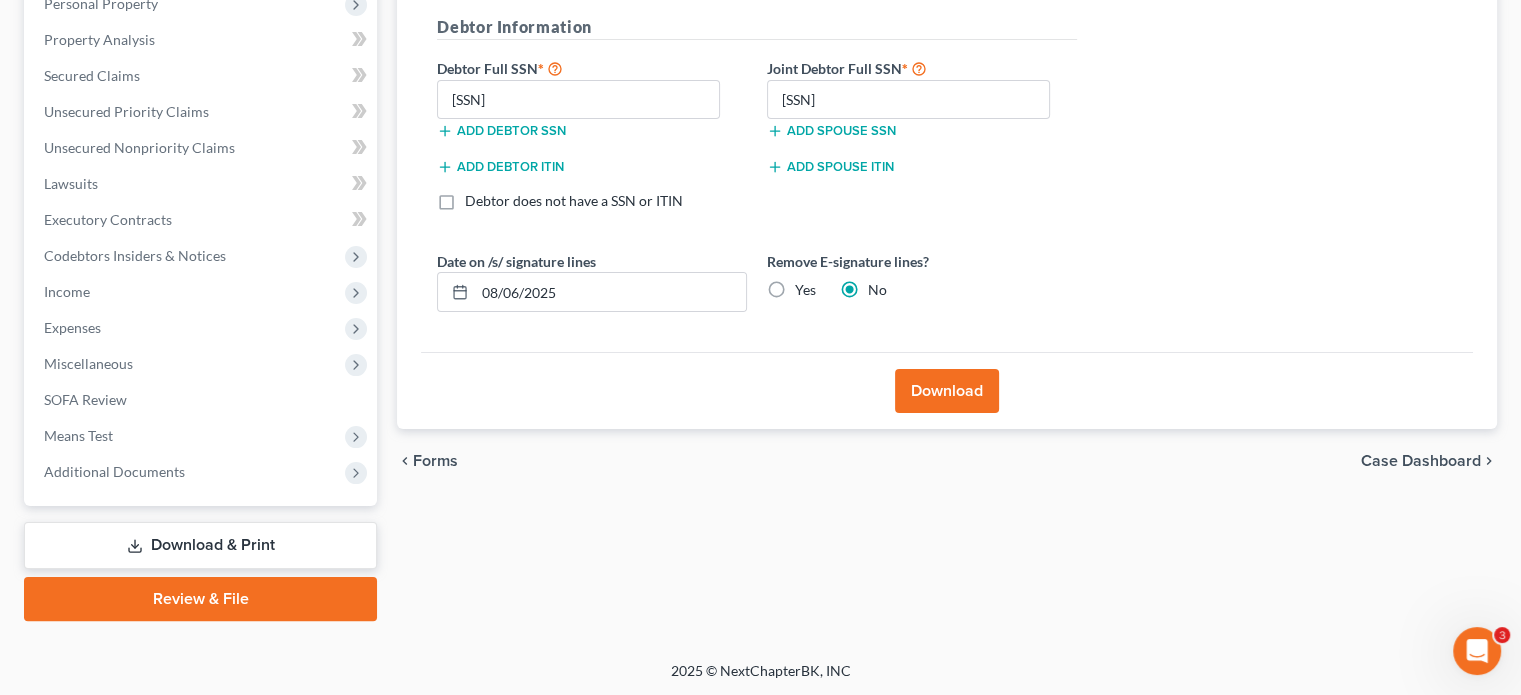 click on "Review & File" at bounding box center [200, 599] 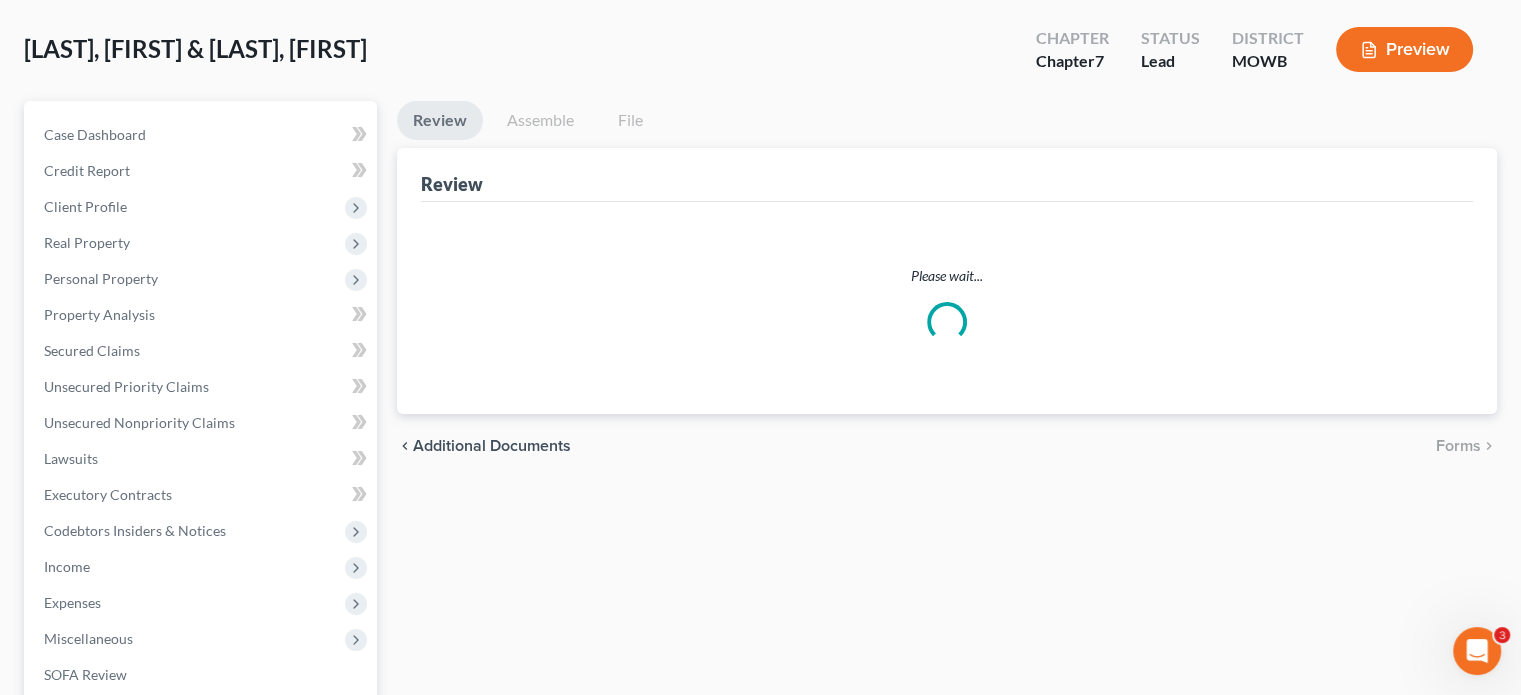 scroll, scrollTop: 0, scrollLeft: 0, axis: both 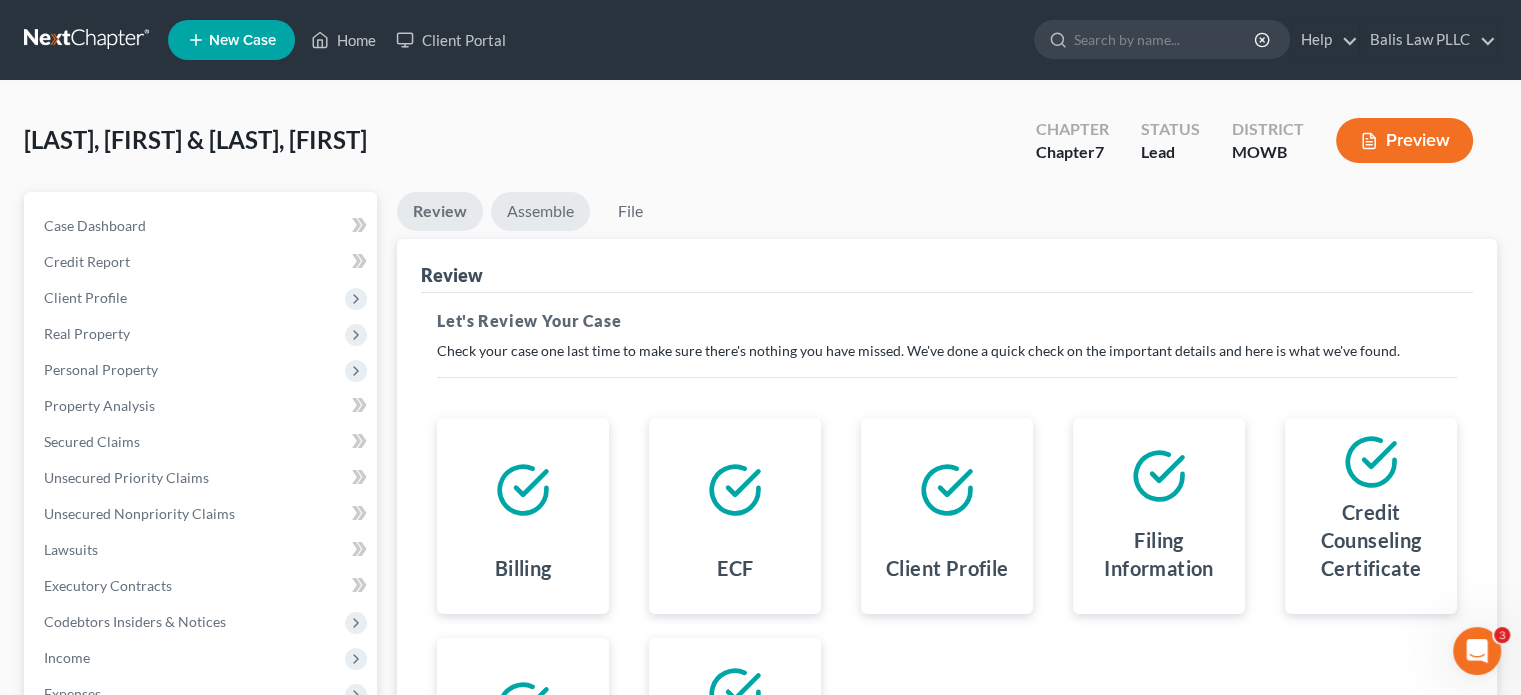 click on "Assemble" at bounding box center (540, 211) 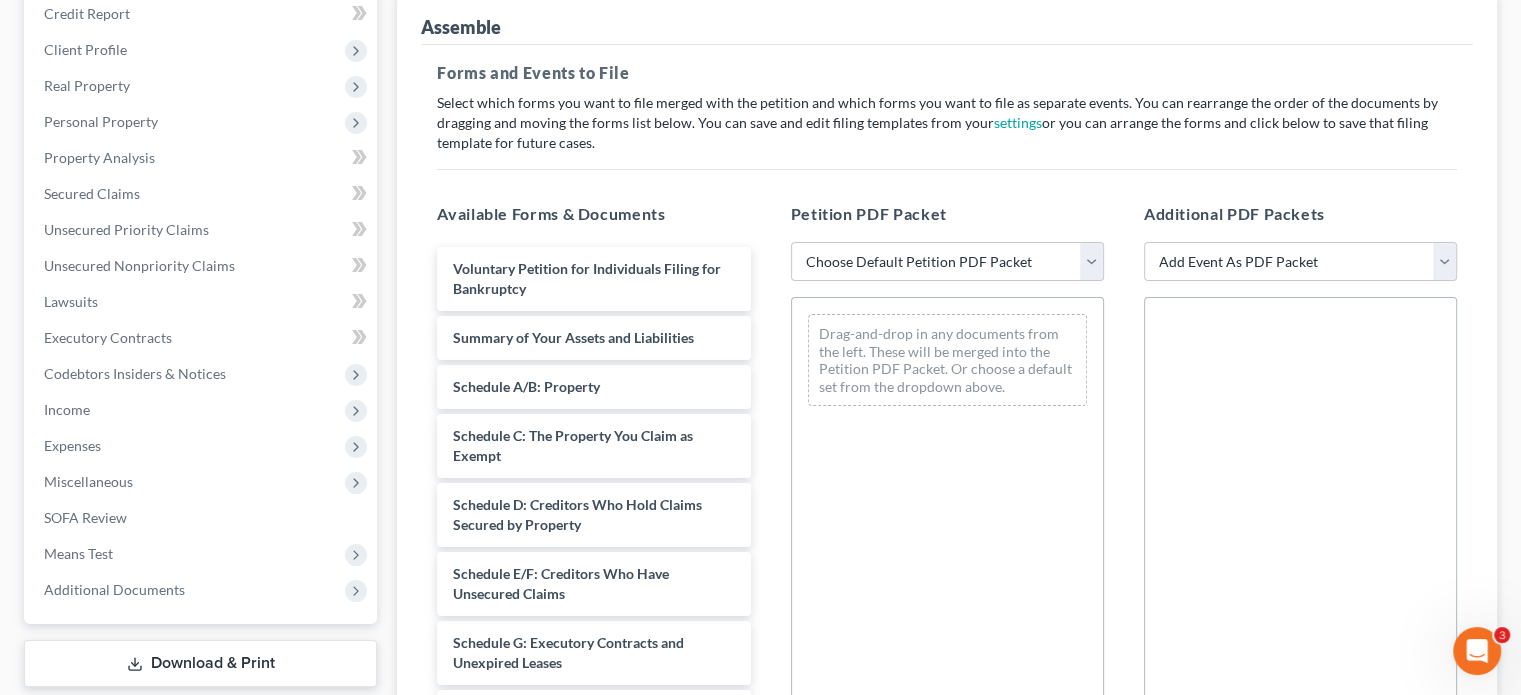 scroll, scrollTop: 300, scrollLeft: 0, axis: vertical 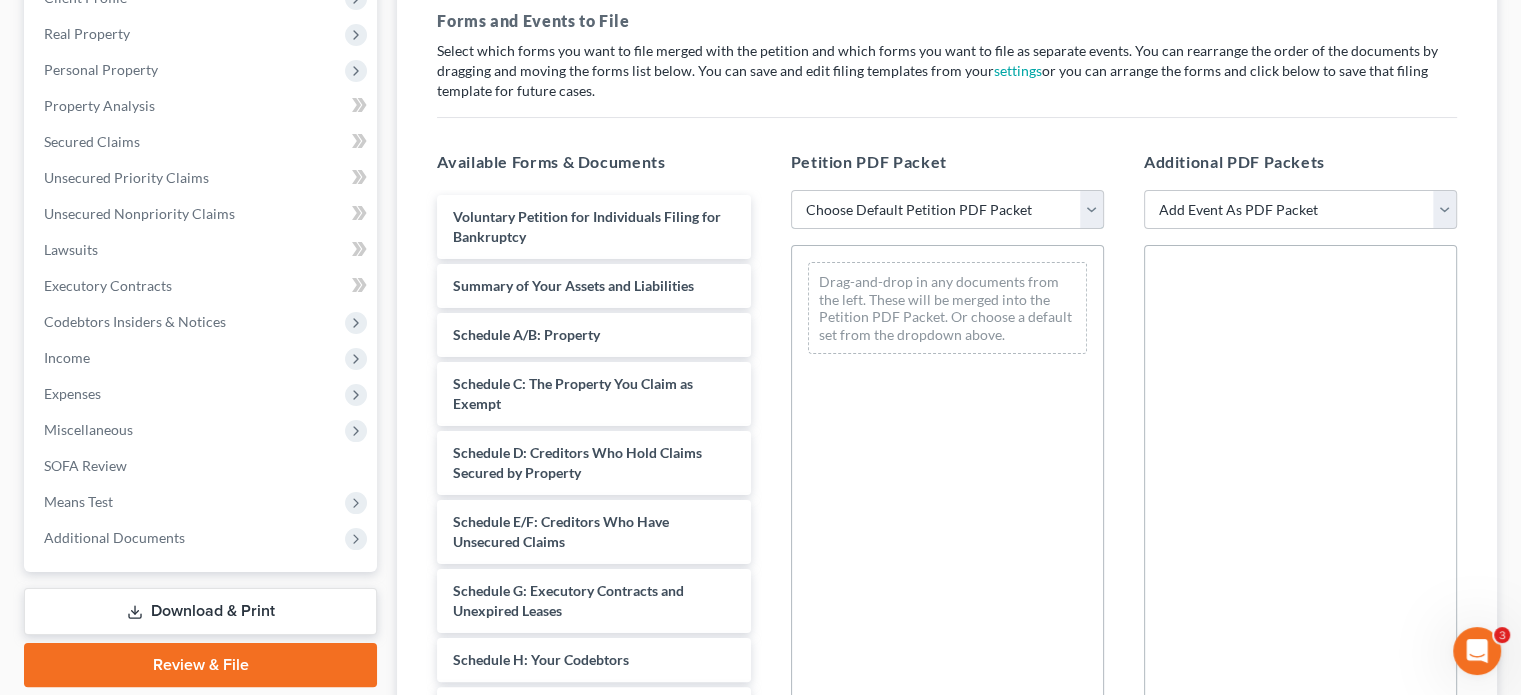 click on "Choose Default Petition PDF Packet Emergency Filing (Voluntary Petition and Creditor List Only) Chapter 7 Template Template.2 Best Template.1" at bounding box center [947, 210] 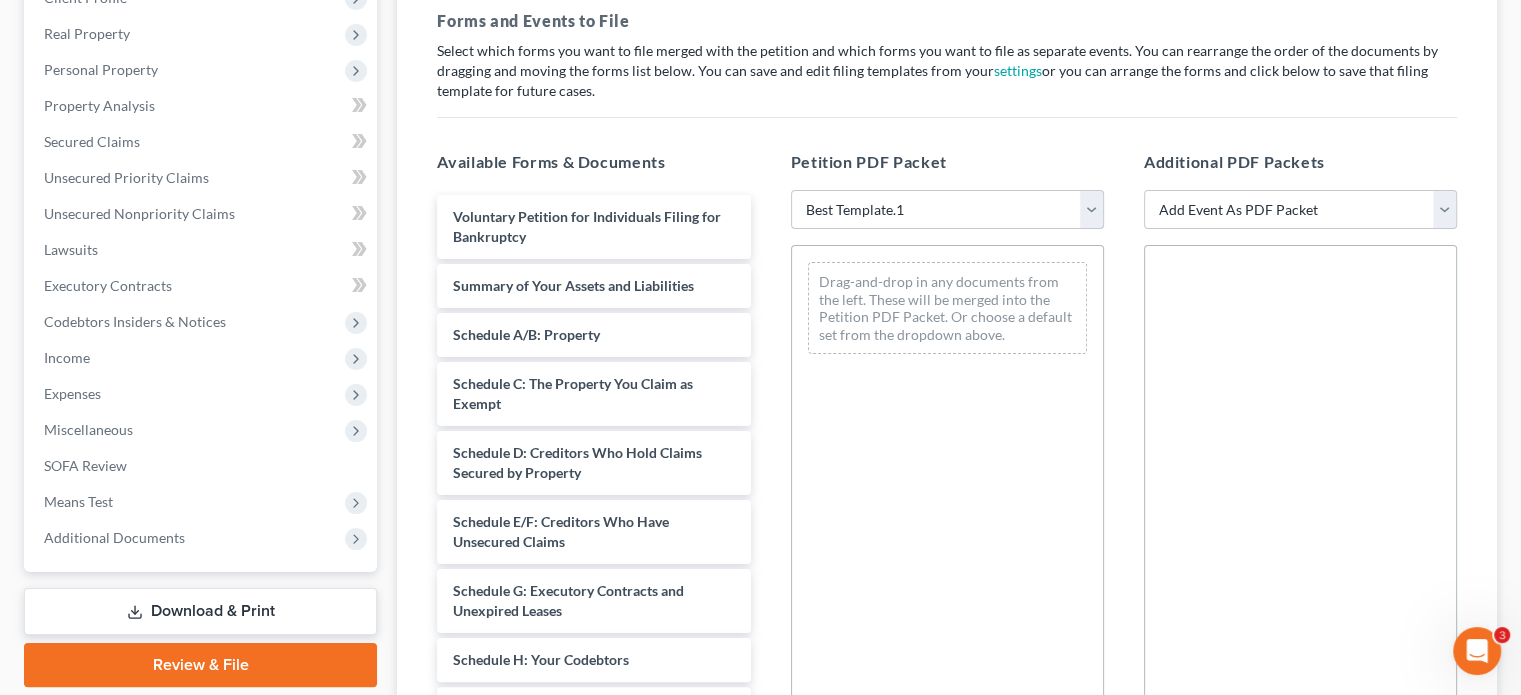 click on "Choose Default Petition PDF Packet Emergency Filing (Voluntary Petition and Creditor List Only) Chapter 7 Template Template.2 Best Template.1" at bounding box center (947, 210) 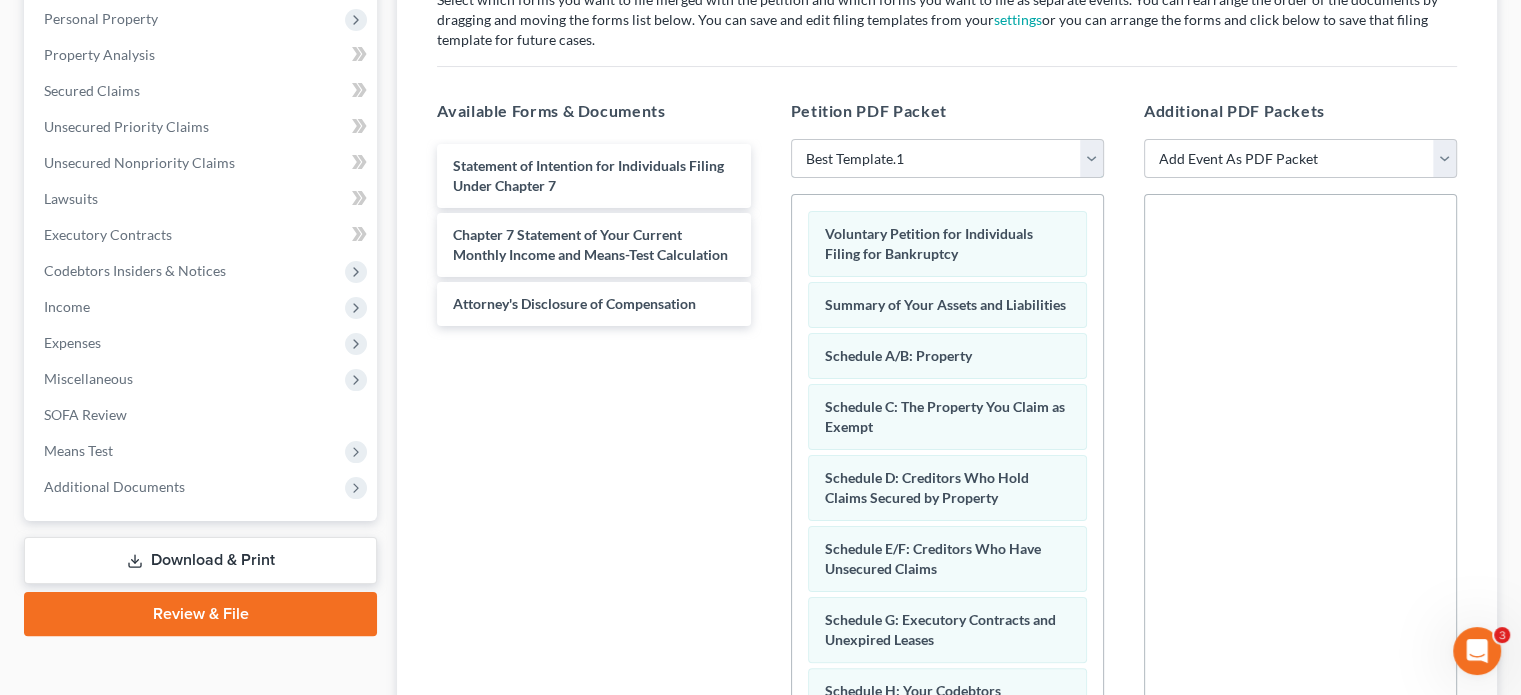 scroll, scrollTop: 400, scrollLeft: 0, axis: vertical 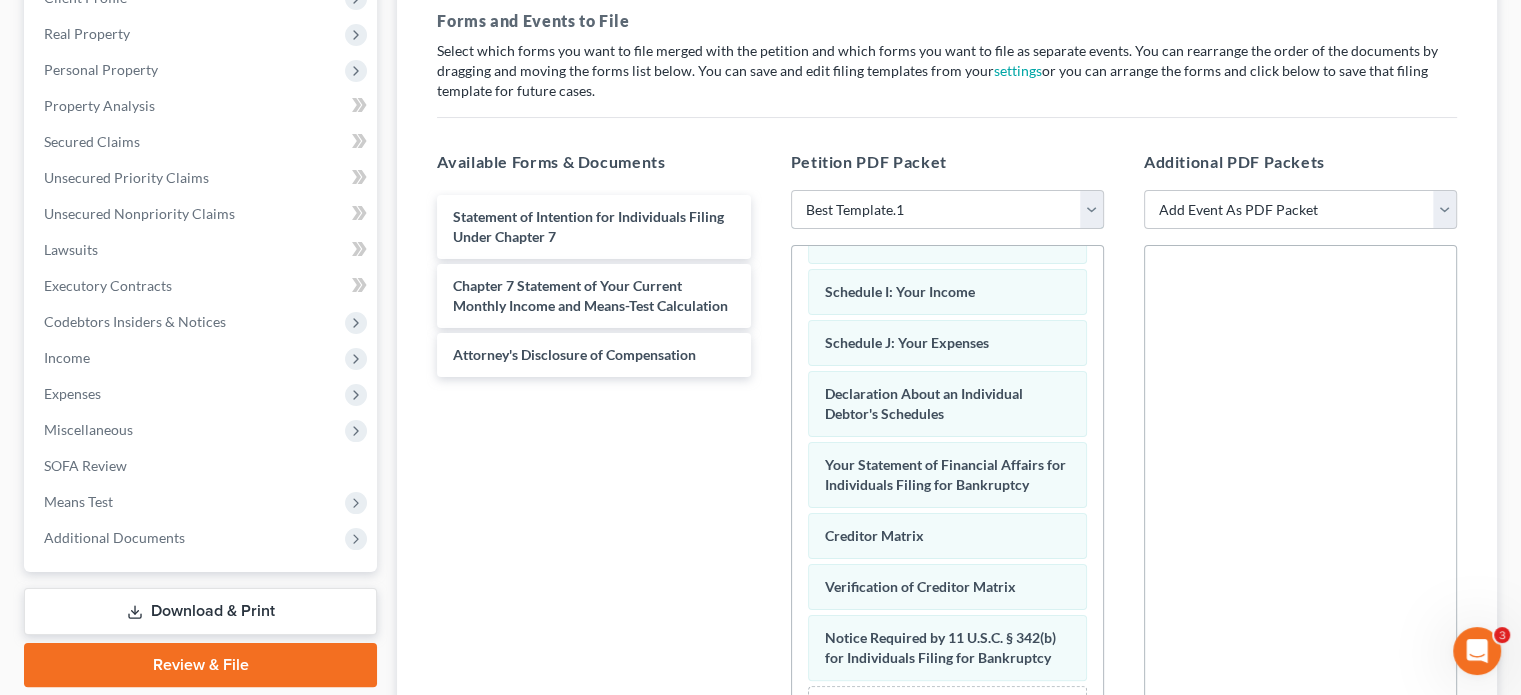 click on "Choose Default Petition PDF Packet Emergency Filing (Voluntary Petition and Creditor List Only) Chapter 7 Template Template.2 Best Template.1" at bounding box center [947, 210] 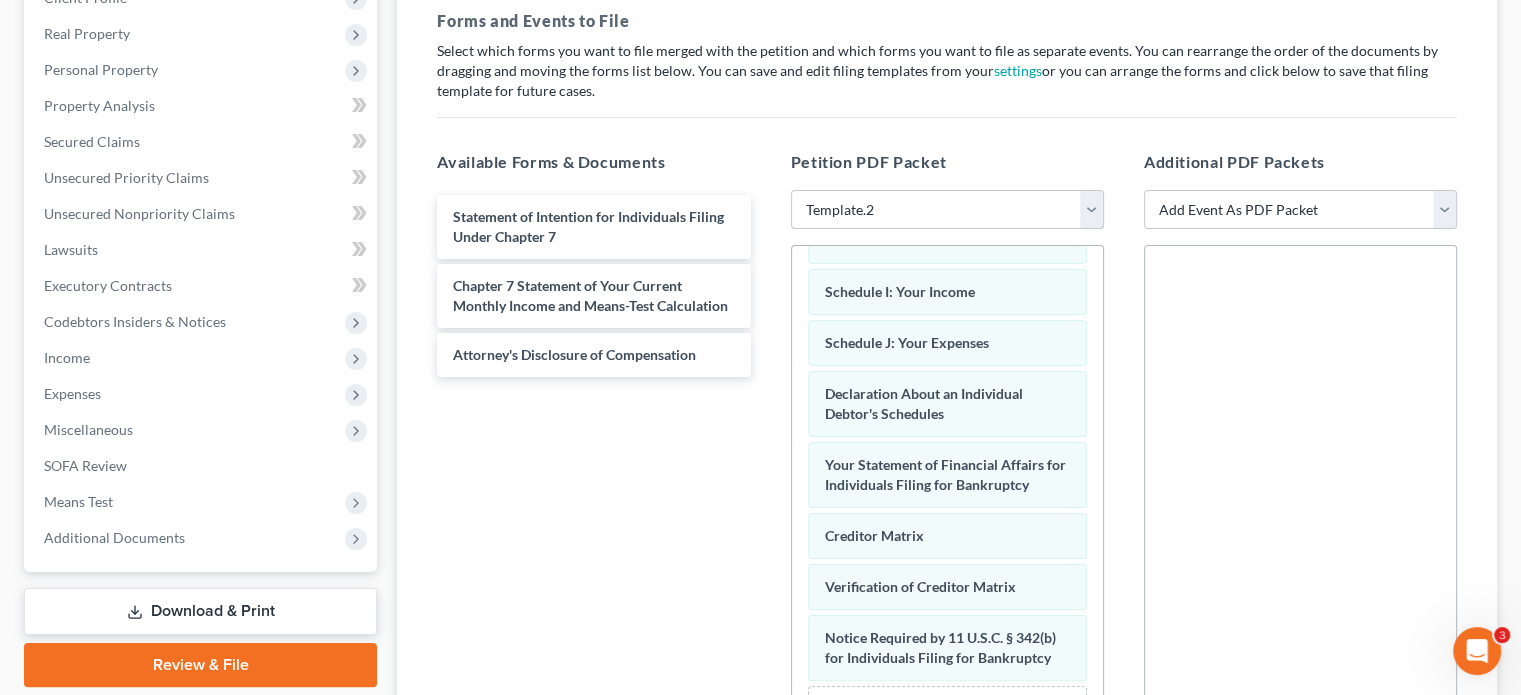 click on "Choose Default Petition PDF Packet Emergency Filing (Voluntary Petition and Creditor List Only) Chapter 7 Template Template.2 Best Template.1" at bounding box center [947, 210] 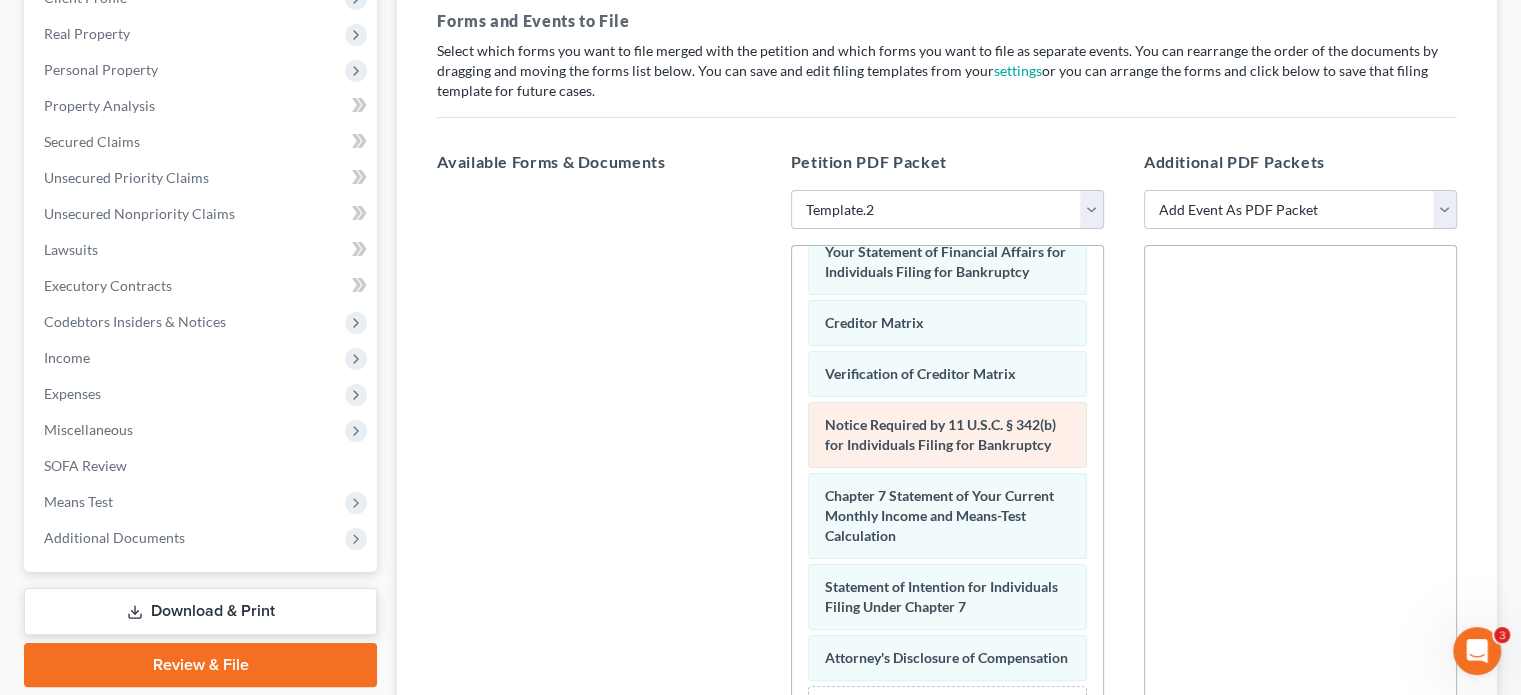 scroll, scrollTop: 745, scrollLeft: 0, axis: vertical 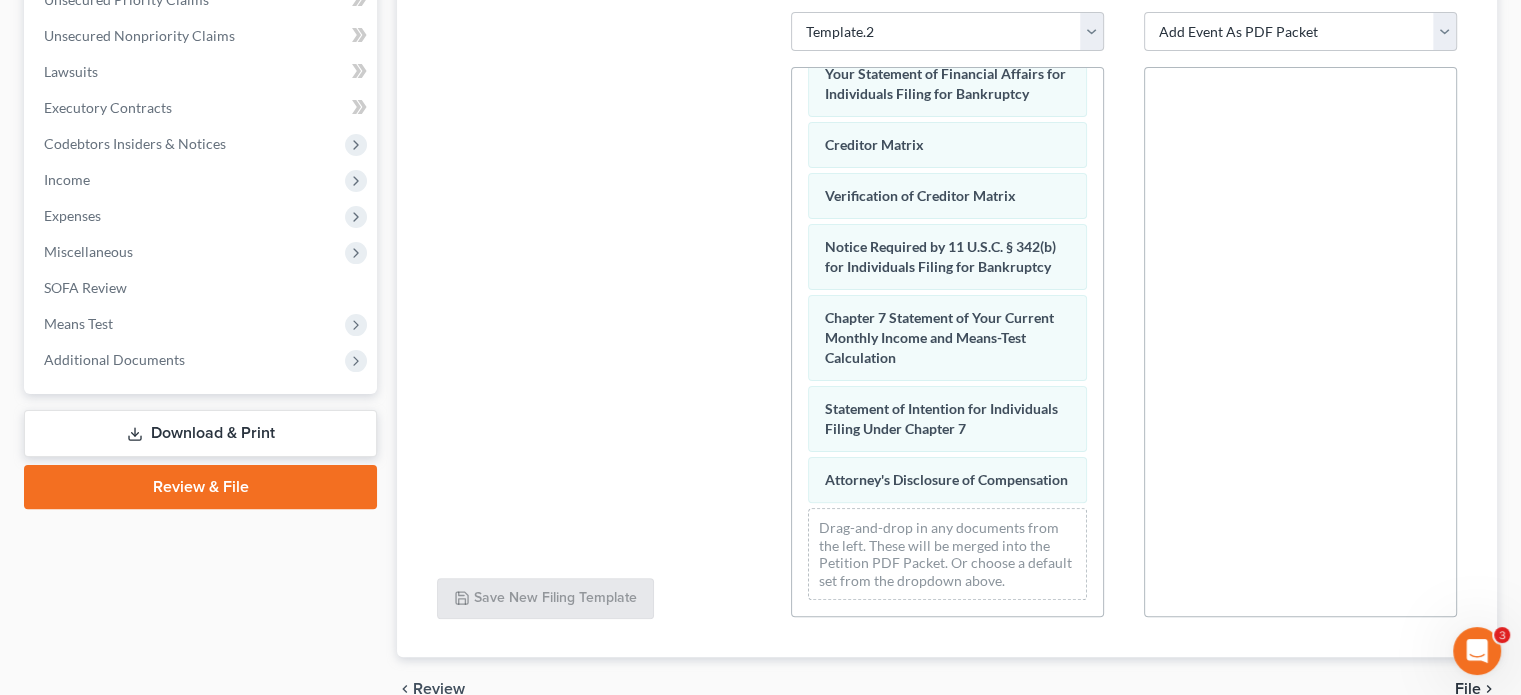 click on "Download & Print" at bounding box center (200, 433) 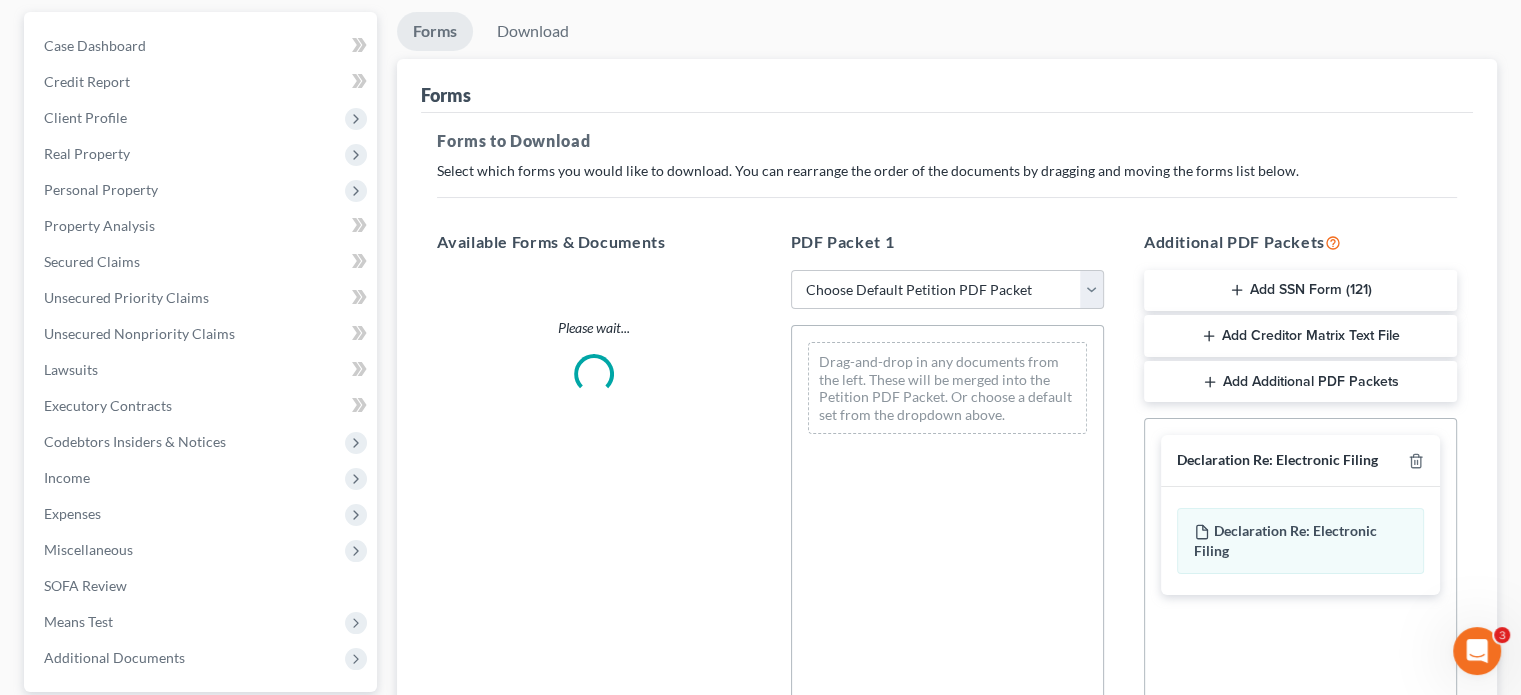 scroll, scrollTop: 0, scrollLeft: 0, axis: both 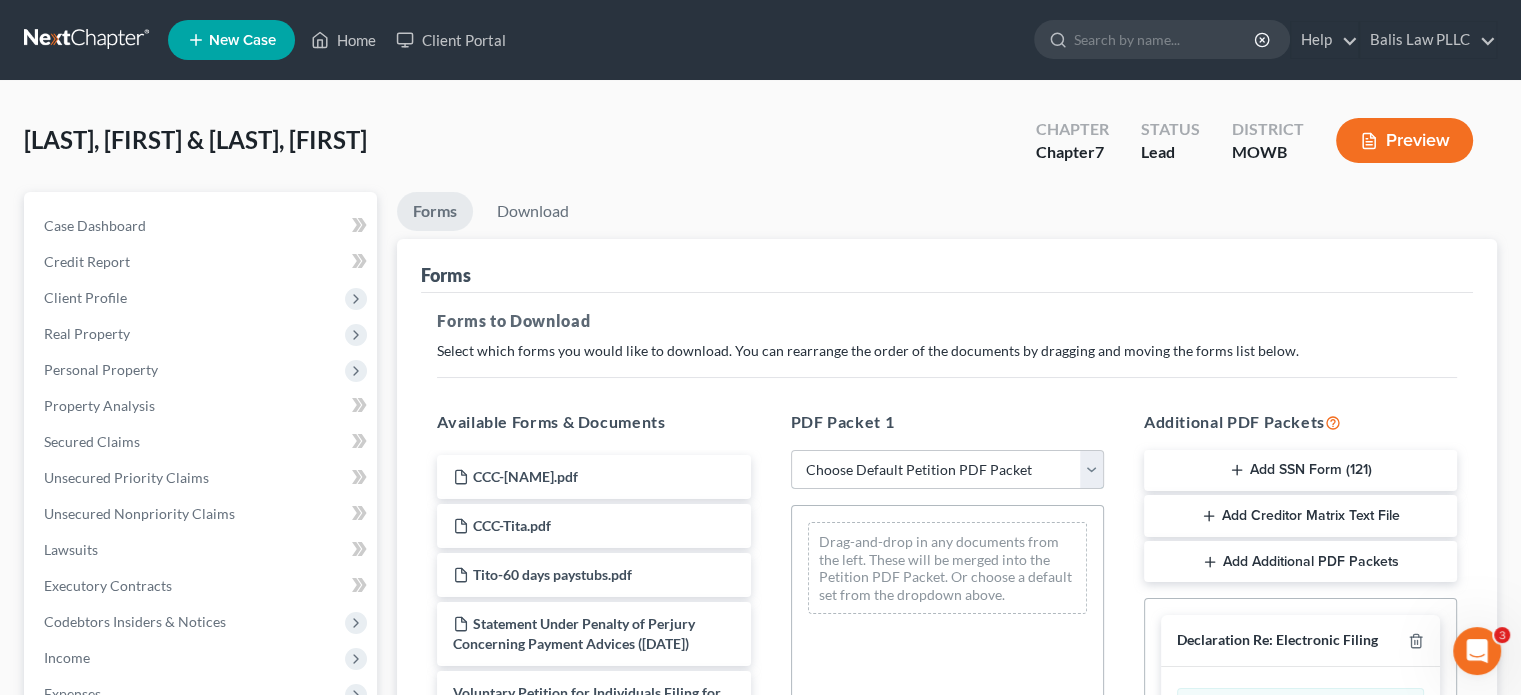 click on "Choose Default Petition PDF Packet Complete Bankruptcy Petition (all forms and schedules) Emergency Filing Forms (Petition and Creditor List Only) Amended Forms Signature Pages Only [STATE] Complete w/o extras" at bounding box center (947, 470) 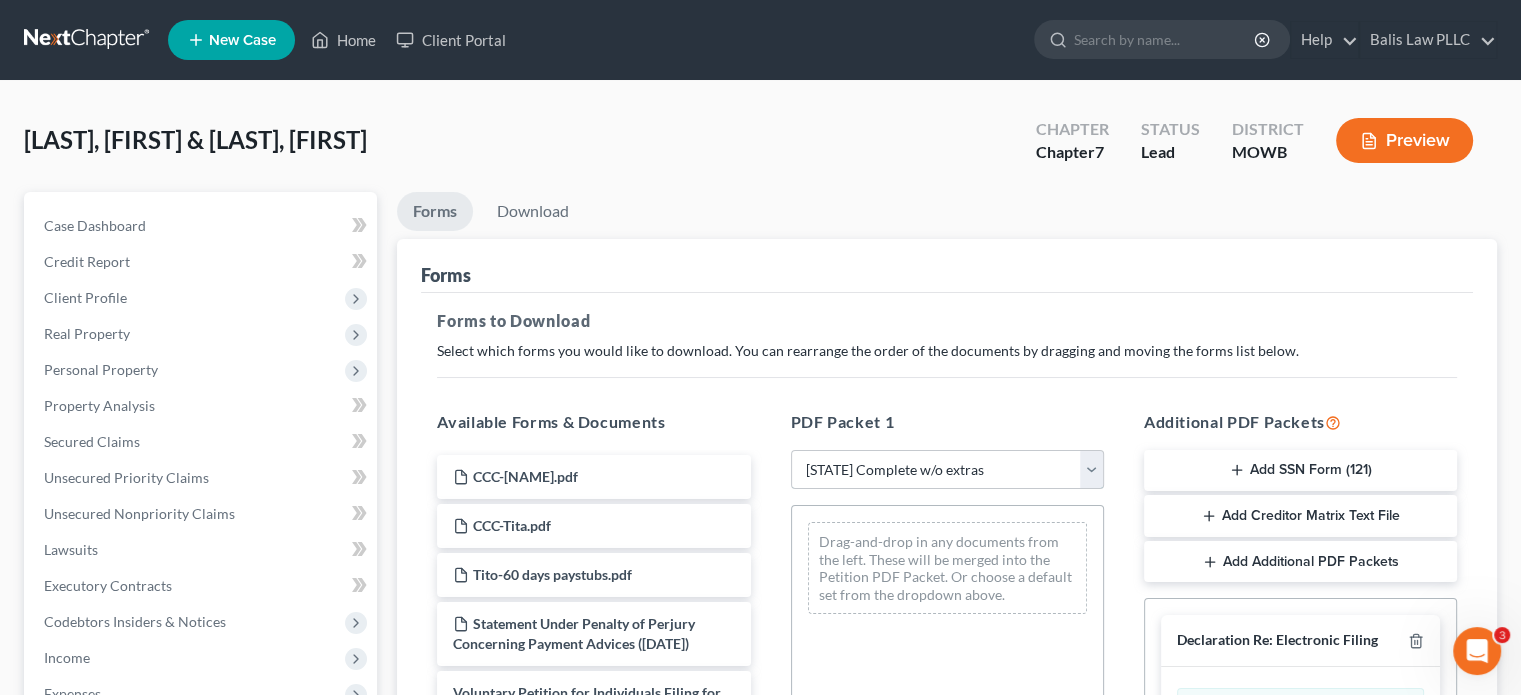 click on "Choose Default Petition PDF Packet Complete Bankruptcy Petition (all forms and schedules) Emergency Filing Forms (Petition and Creditor List Only) Amended Forms Signature Pages Only [STATE] Complete w/o extras" at bounding box center [947, 470] 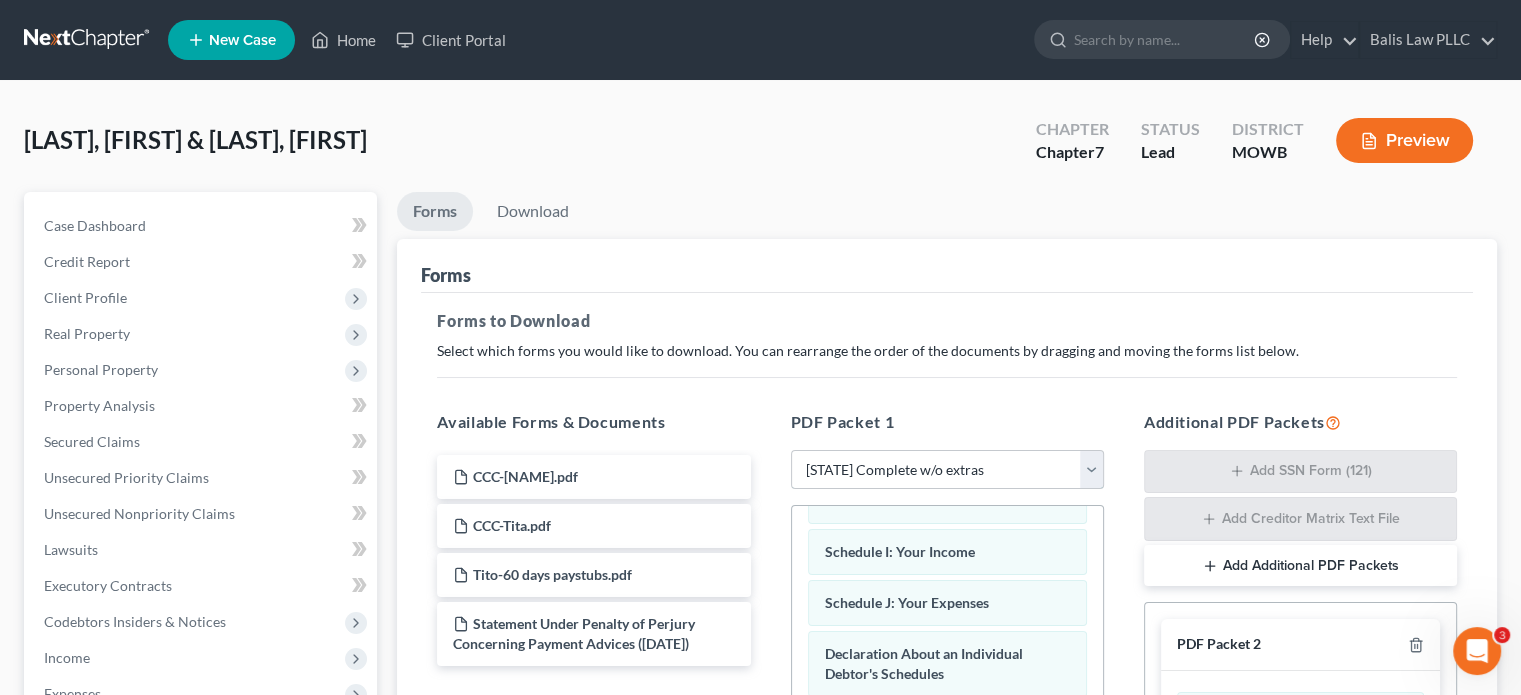 scroll, scrollTop: 513, scrollLeft: 0, axis: vertical 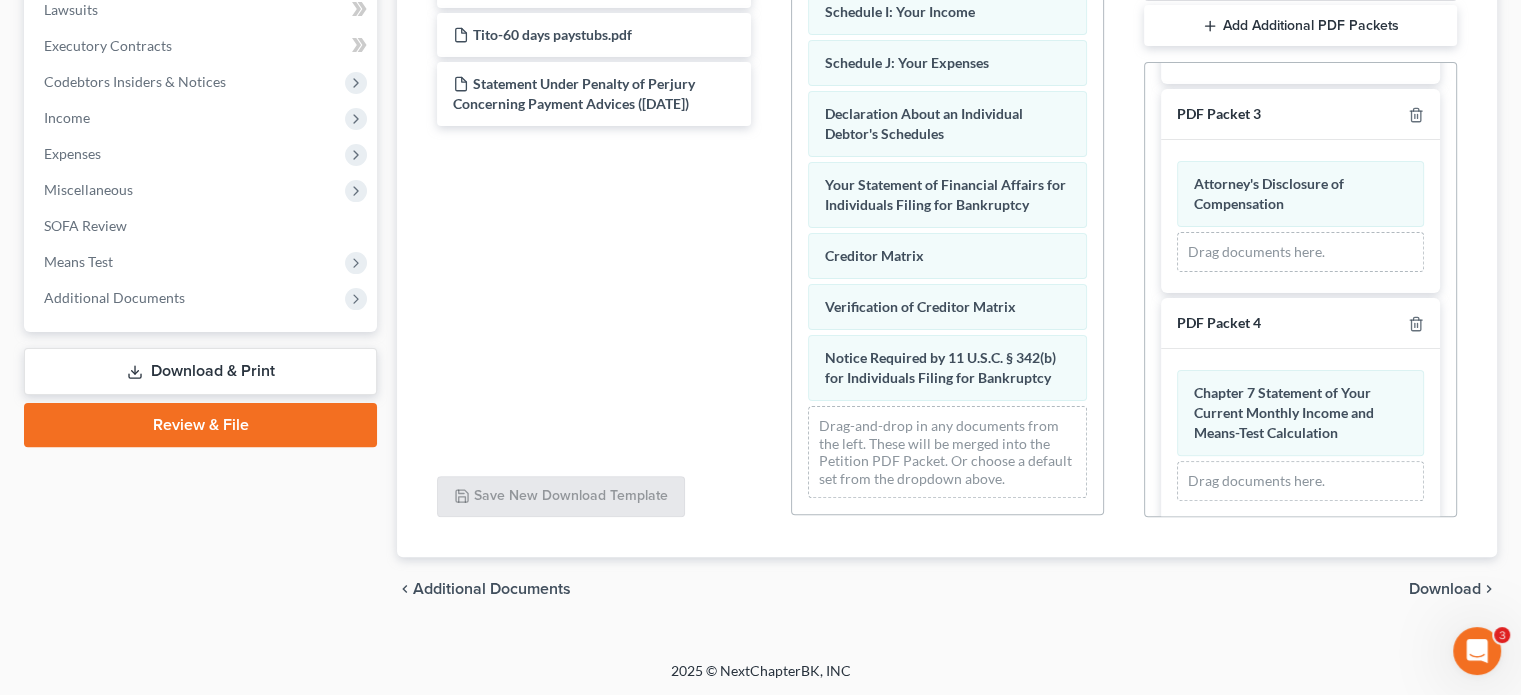 click on "Add Additional PDF Packets" at bounding box center (1300, 26) 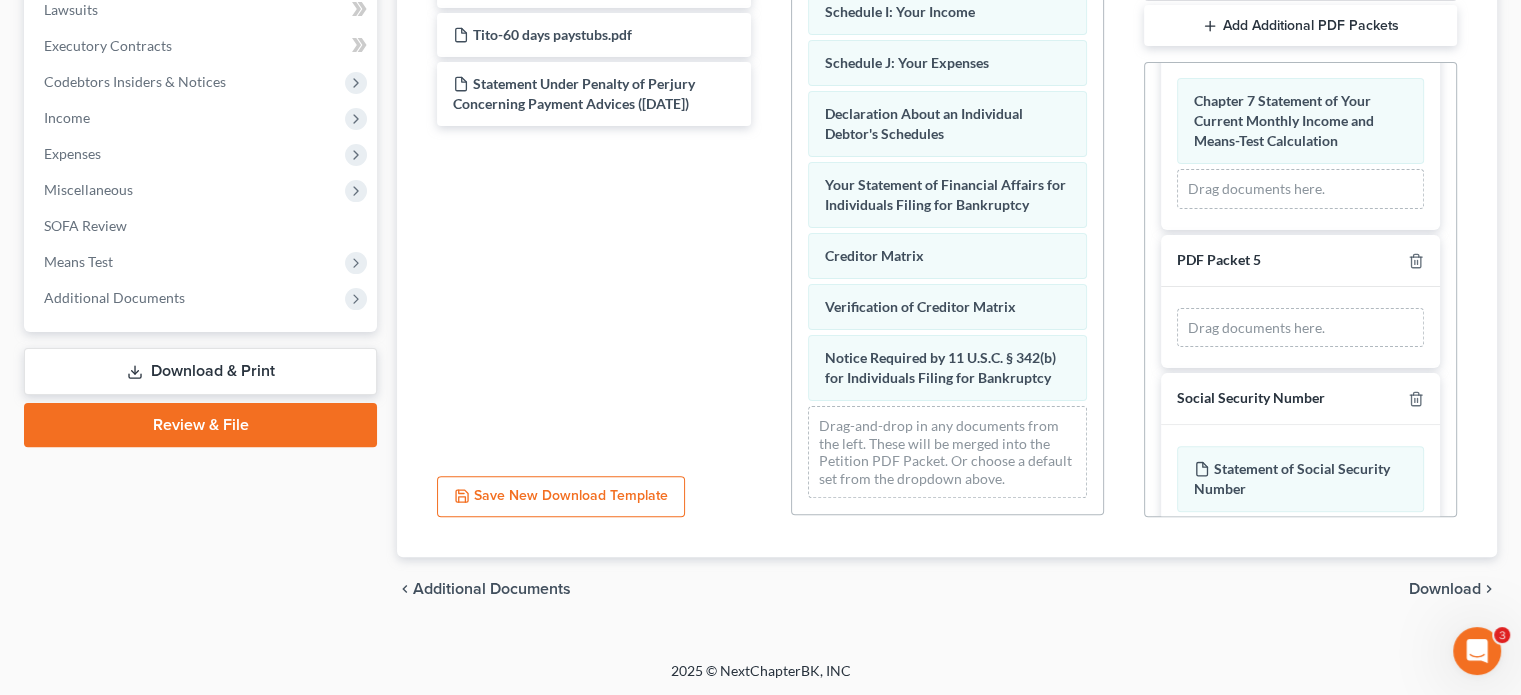 scroll, scrollTop: 500, scrollLeft: 0, axis: vertical 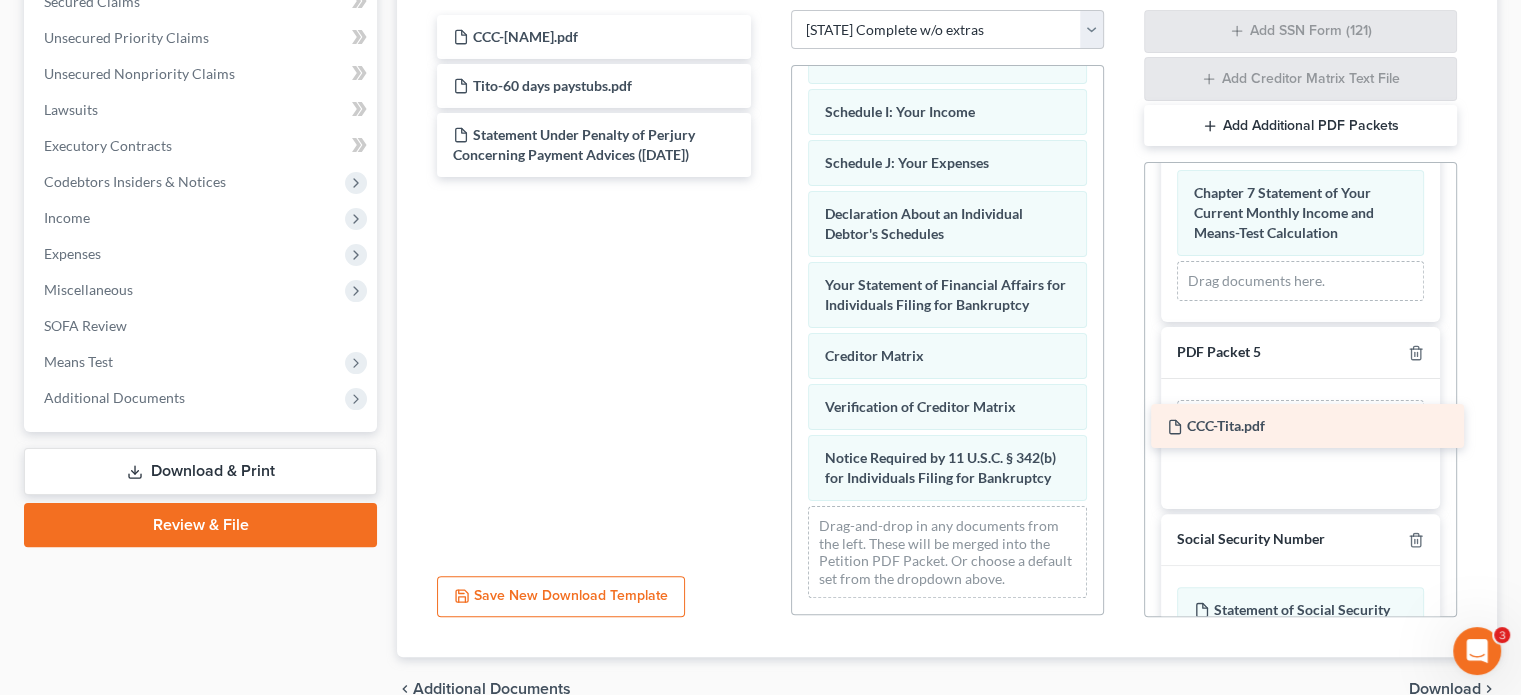 drag, startPoint x: 554, startPoint y: 88, endPoint x: 1268, endPoint y: 430, distance: 791.68176 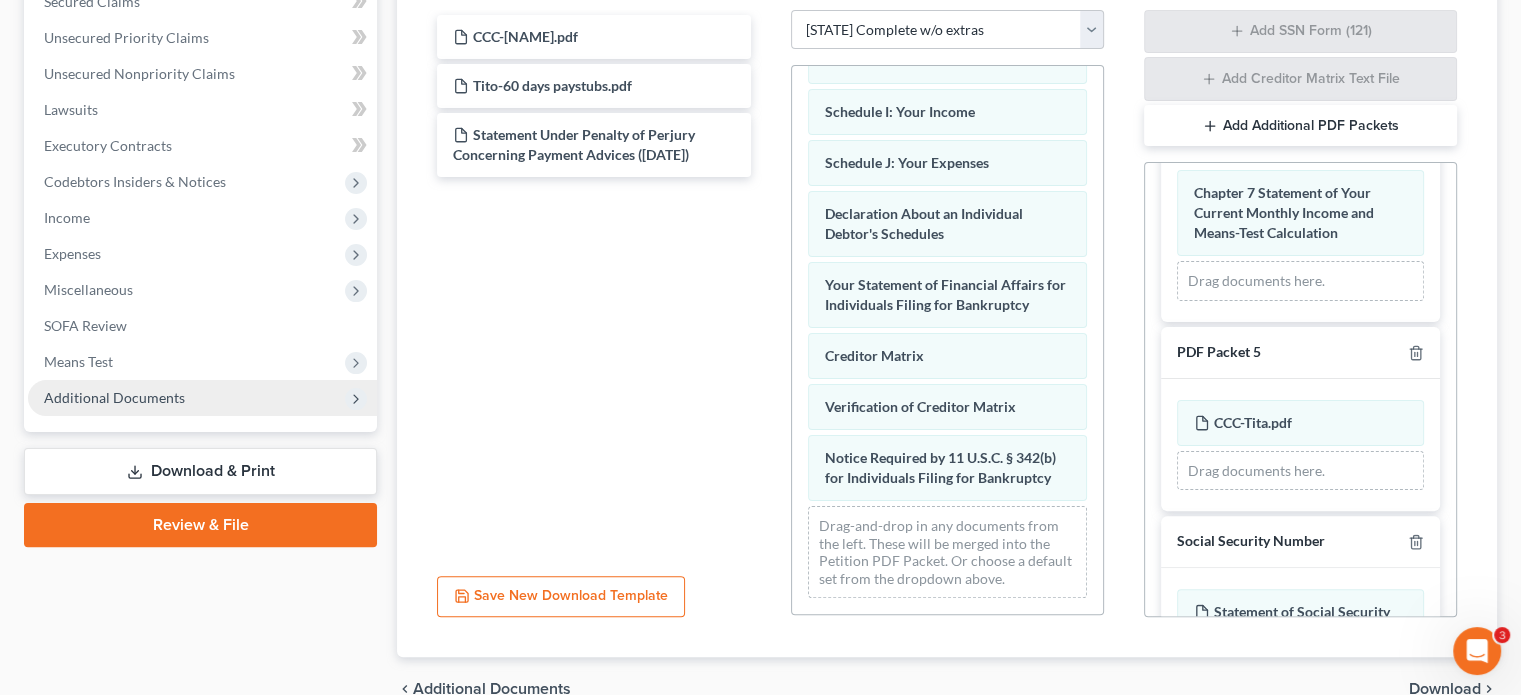 click on "Additional Documents" at bounding box center (202, 398) 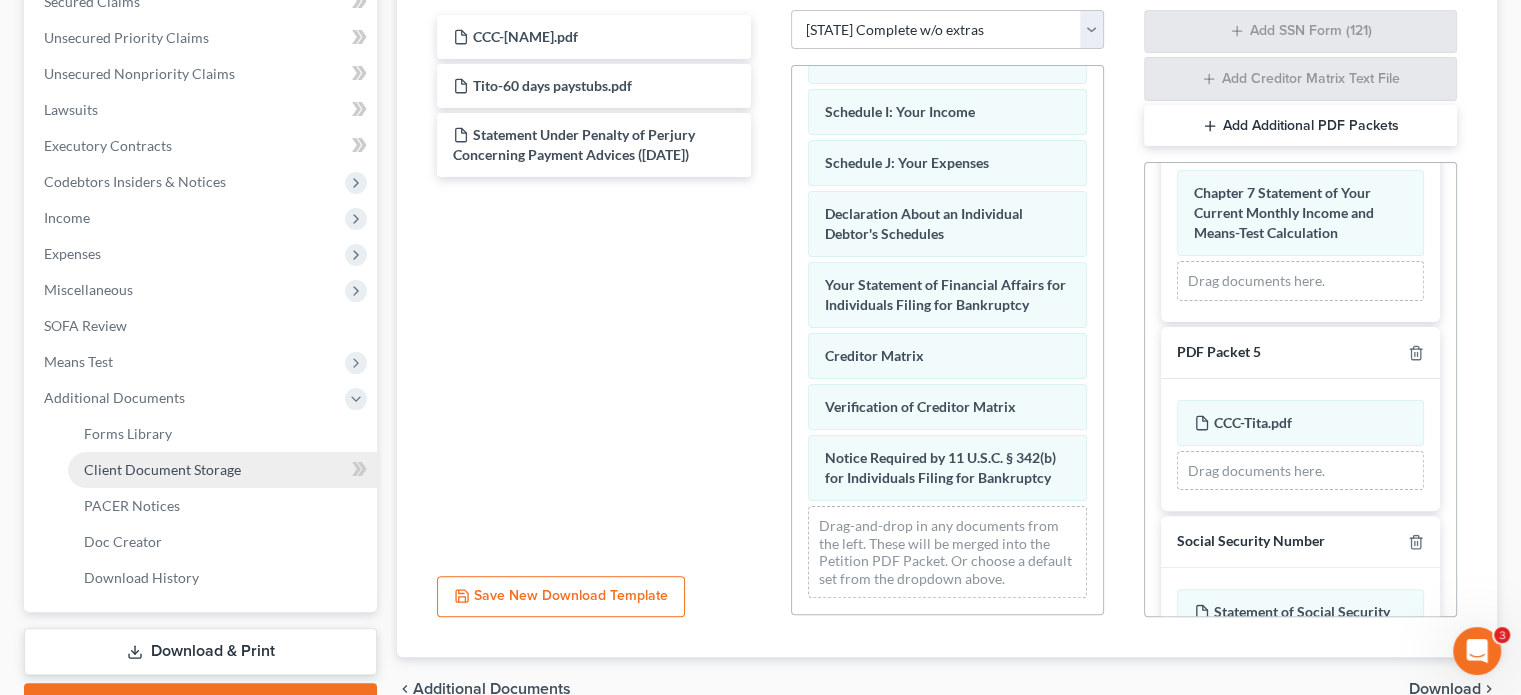 click on "Client Document Storage" at bounding box center [162, 469] 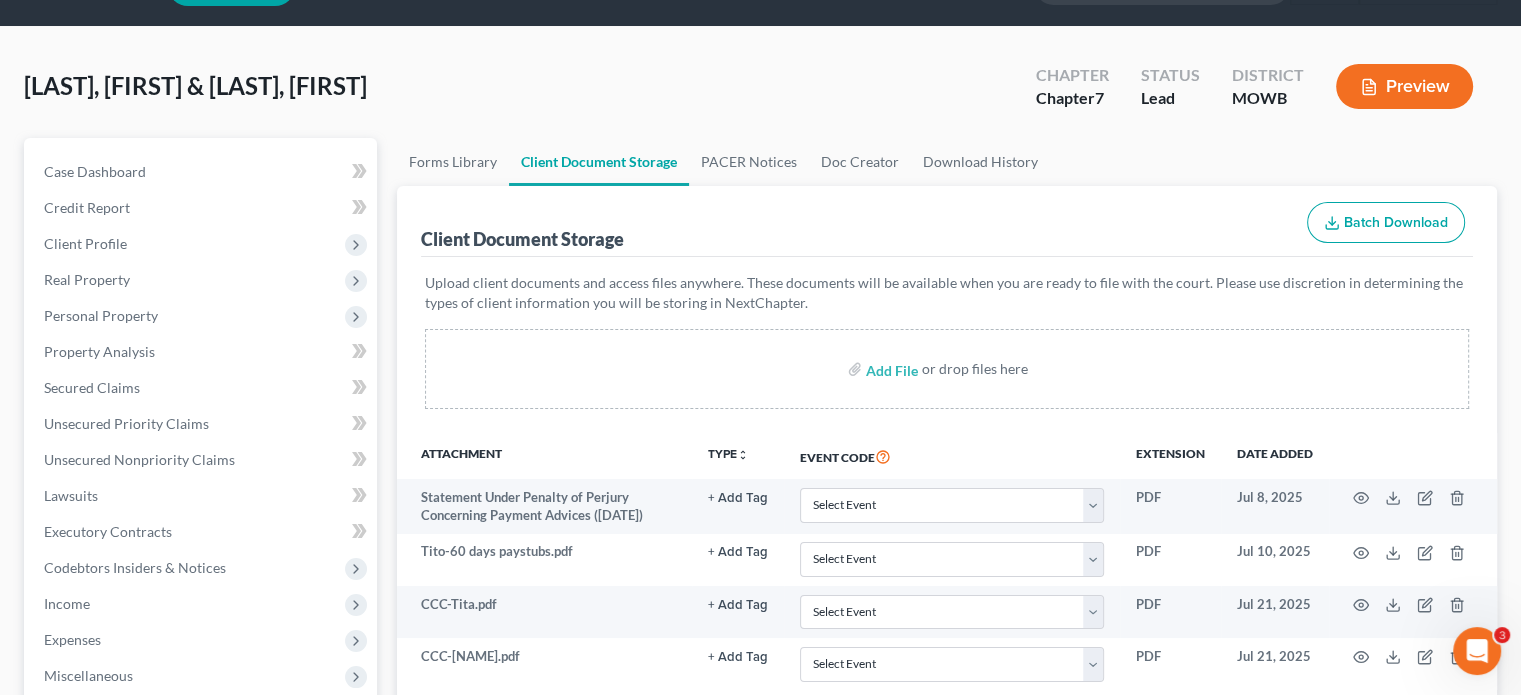 scroll, scrollTop: 100, scrollLeft: 0, axis: vertical 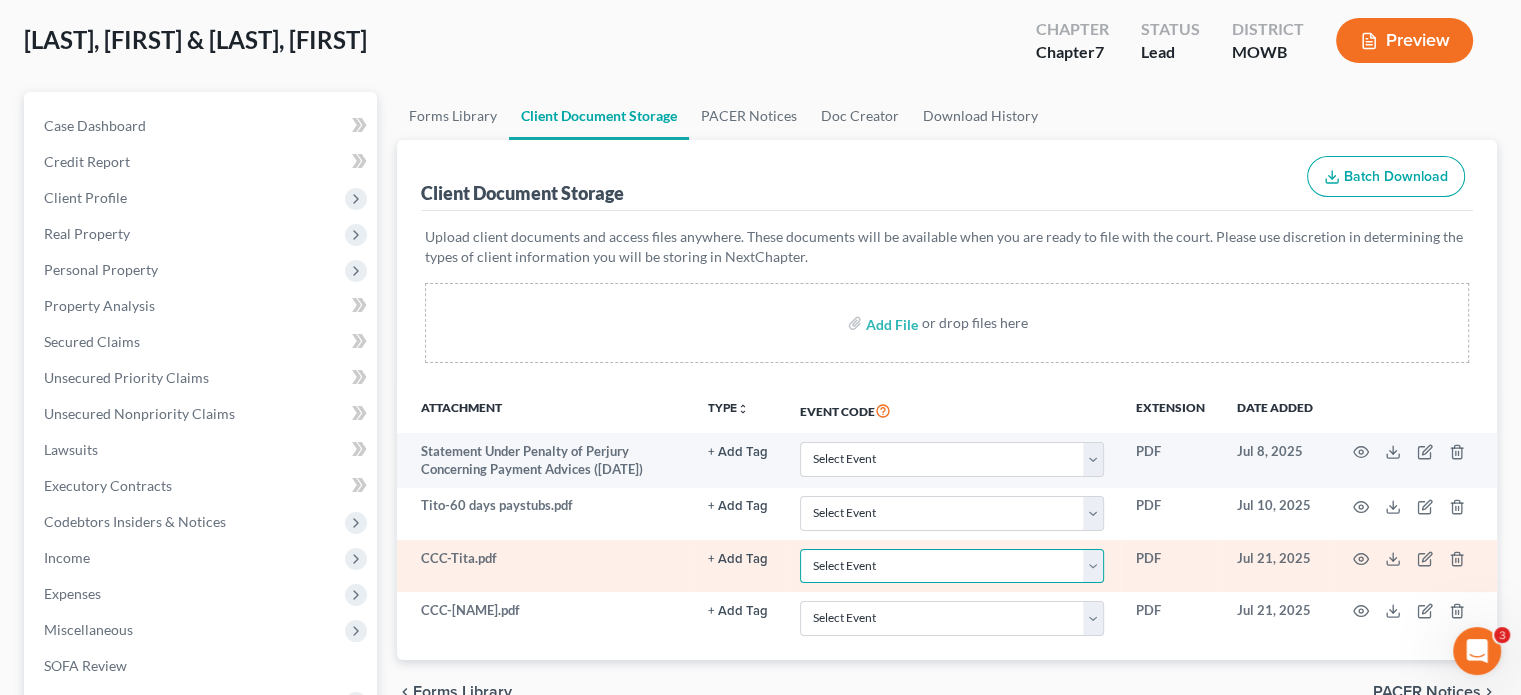 click on "Select Event 20 Largest Unsecured Creditors Affidavit re: NO Tax Returns Amended Matrix Adding Creditors (in PDF) Amended Petition Balance Sheet Certificate of Credit Counseling (NOT Financial Mgmt) Certificate of Service Certificate of Service of CHAPTER 13 PLAN Certification About a Financial Management Course (FMC) Certification re Rights & Responsibilities Agreement (text only) Ch 11 Periodic Report (B26) Ch 11 Statement of Monthly Income Form 122B Ch 13 Calculation of Disposable Income 122C-2 Ch 13 Statement of Monthly Income 122C-1 Ch 7 Means Test Calculation 122A-2 Ch 7 Statements - Monthly Income (122A-1) / Exemption Presumption of Abuse (122A-1Supp) Chapter 11 Final Report and Account Chapter 11 Subchapter V Pre-Status Conference Report Chapter 13 Plan Corporate Ownership Statement Debtor Election of Small Business Designation Debtor Evidence of Employer Payments Received Debtor Evidence of NO Employer Payments Declaration About Individual Debtor's Schedules Declaration Re: Electronic Filing" at bounding box center (952, 566) 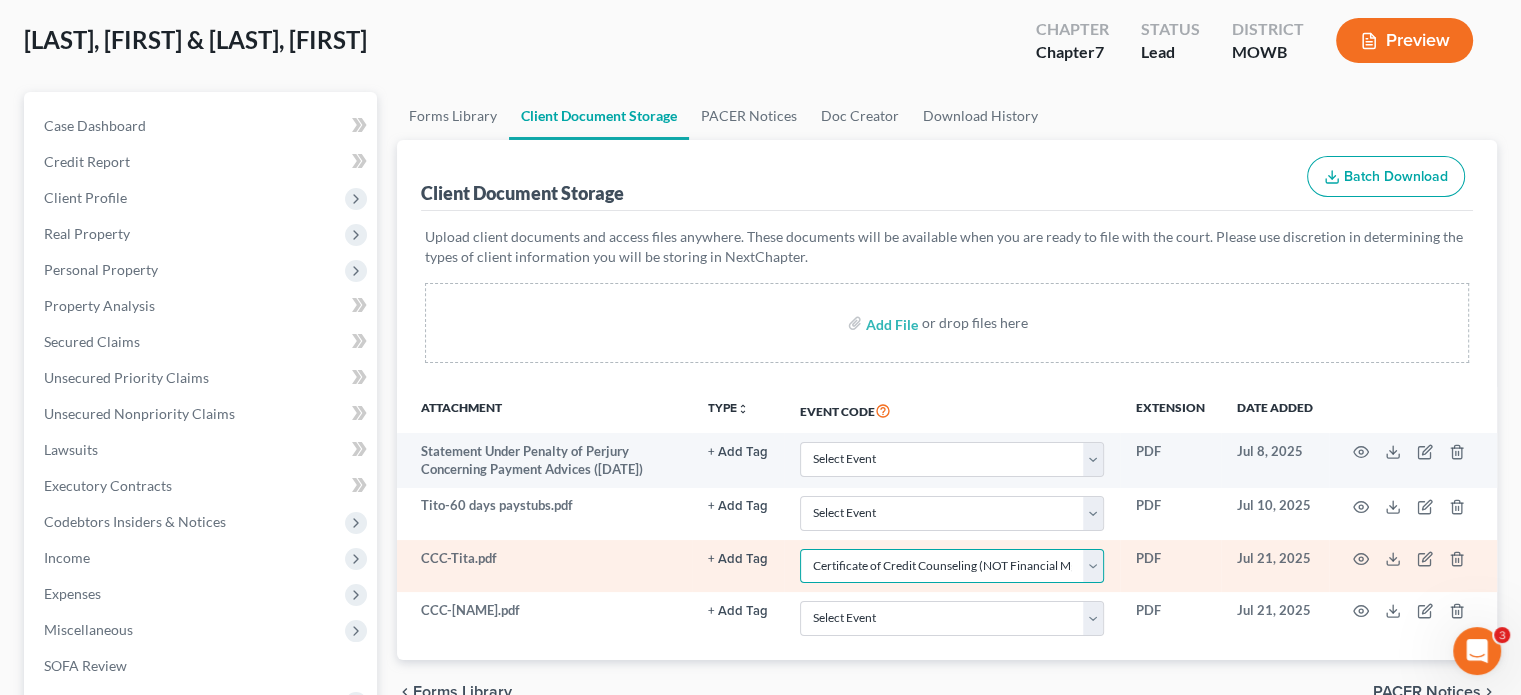 click on "Select Event 20 Largest Unsecured Creditors Affidavit re: NO Tax Returns Amended Matrix Adding Creditors (in PDF) Amended Petition Balance Sheet Certificate of Credit Counseling (NOT Financial Mgmt) Certificate of Service Certificate of Service of CHAPTER 13 PLAN Certification About a Financial Management Course (FMC) Certification re Rights & Responsibilities Agreement (text only) Ch 11 Periodic Report (B26) Ch 11 Statement of Monthly Income Form 122B Ch 13 Calculation of Disposable Income 122C-2 Ch 13 Statement of Monthly Income 122C-1 Ch 7 Means Test Calculation 122A-2 Ch 7 Statements - Monthly Income (122A-1) / Exemption Presumption of Abuse (122A-1Supp) Chapter 11 Final Report and Account Chapter 11 Subchapter V Pre-Status Conference Report Chapter 13 Plan Corporate Ownership Statement Debtor Election of Small Business Designation Debtor Evidence of Employer Payments Received Debtor Evidence of NO Employer Payments Declaration About Individual Debtor's Schedules Declaration Re: Electronic Filing" at bounding box center (952, 566) 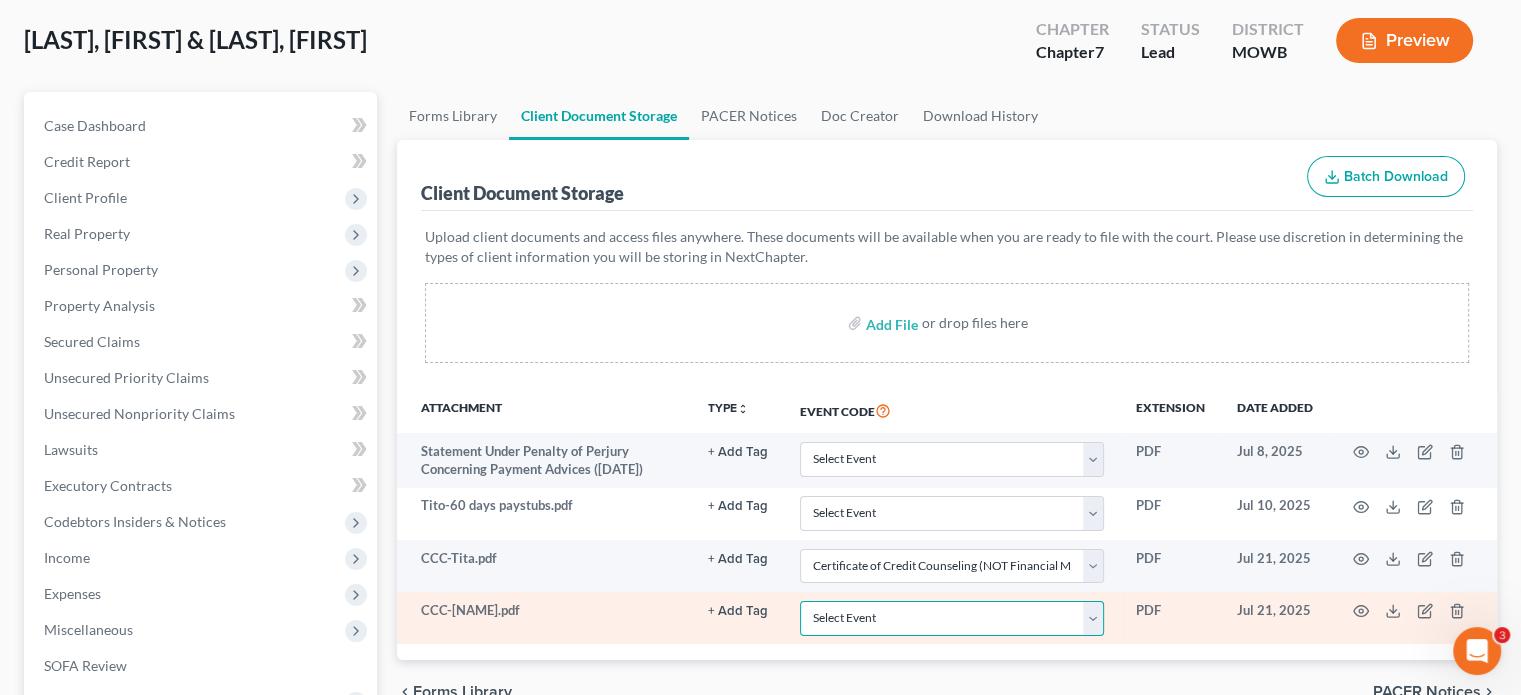 click on "Select Event 20 Largest Unsecured Creditors Affidavit re: NO Tax Returns Amended Matrix Adding Creditors (in PDF) Amended Petition Balance Sheet Certificate of Credit Counseling (NOT Financial Mgmt) Certificate of Service Certificate of Service of CHAPTER 13 PLAN Certification About a Financial Management Course (FMC) Certification re Rights & Responsibilities Agreement (text only) Ch 11 Periodic Report (B26) Ch 11 Statement of Monthly Income Form 122B Ch 13 Calculation of Disposable Income 122C-2 Ch 13 Statement of Monthly Income 122C-1 Ch 7 Means Test Calculation 122A-2 Ch 7 Statements - Monthly Income (122A-1) / Exemption Presumption of Abuse (122A-1Supp) Chapter 11 Final Report and Account Chapter 11 Subchapter V Pre-Status Conference Report Chapter 13 Plan Corporate Ownership Statement Debtor Election of Small Business Designation Debtor Evidence of Employer Payments Received Debtor Evidence of NO Employer Payments Declaration About Individual Debtor's Schedules Declaration Re: Electronic Filing" at bounding box center [952, 618] 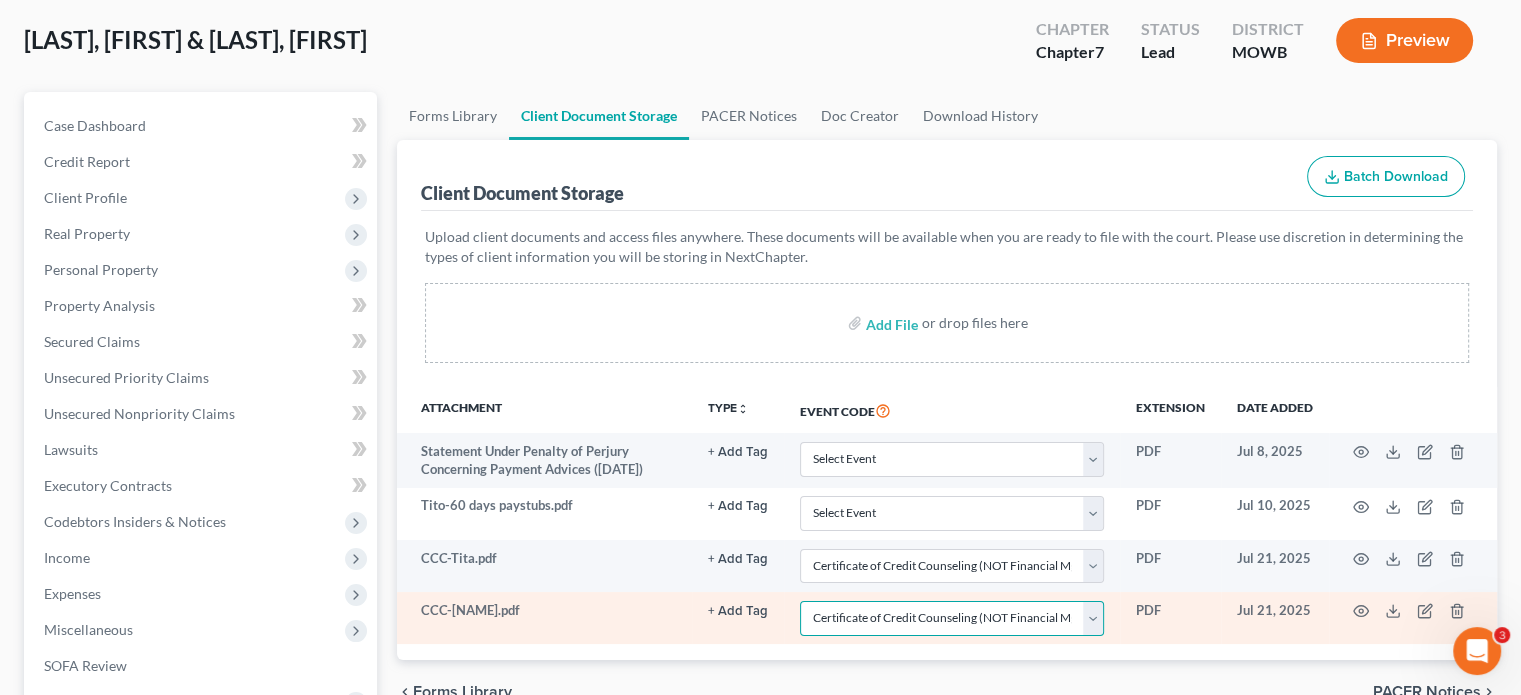 click on "Select Event 20 Largest Unsecured Creditors Affidavit re: NO Tax Returns Amended Matrix Adding Creditors (in PDF) Amended Petition Balance Sheet Certificate of Credit Counseling (NOT Financial Mgmt) Certificate of Service Certificate of Service of CHAPTER 13 PLAN Certification About a Financial Management Course (FMC) Certification re Rights & Responsibilities Agreement (text only) Ch 11 Periodic Report (B26) Ch 11 Statement of Monthly Income Form 122B Ch 13 Calculation of Disposable Income 122C-2 Ch 13 Statement of Monthly Income 122C-1 Ch 7 Means Test Calculation 122A-2 Ch 7 Statements - Monthly Income (122A-1) / Exemption Presumption of Abuse (122A-1Supp) Chapter 11 Final Report and Account Chapter 11 Subchapter V Pre-Status Conference Report Chapter 13 Plan Corporate Ownership Statement Debtor Election of Small Business Designation Debtor Evidence of Employer Payments Received Debtor Evidence of NO Employer Payments Declaration About Individual Debtor's Schedules Declaration Re: Electronic Filing" at bounding box center [952, 618] 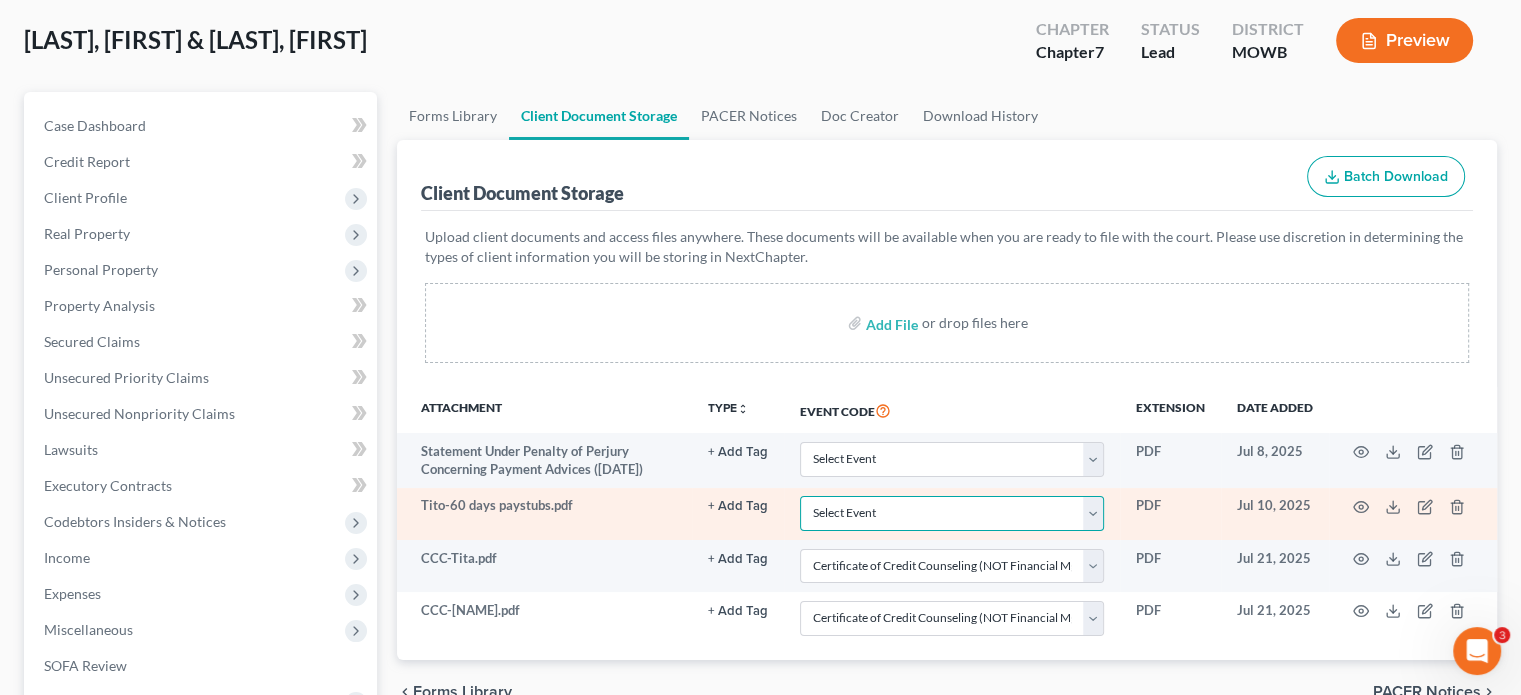 click on "Select Event 20 Largest Unsecured Creditors Affidavit re: NO Tax Returns Amended Matrix Adding Creditors (in PDF) Amended Petition Balance Sheet Certificate of Credit Counseling (NOT Financial Mgmt) Certificate of Service Certificate of Service of CHAPTER 13 PLAN Certification About a Financial Management Course (FMC) Certification re Rights & Responsibilities Agreement (text only) Ch 11 Periodic Report (B26) Ch 11 Statement of Monthly Income Form 122B Ch 13 Calculation of Disposable Income 122C-2 Ch 13 Statement of Monthly Income 122C-1 Ch 7 Means Test Calculation 122A-2 Ch 7 Statements - Monthly Income (122A-1) / Exemption Presumption of Abuse (122A-1Supp) Chapter 11 Final Report and Account Chapter 11 Subchapter V Pre-Status Conference Report Chapter 13 Plan Corporate Ownership Statement Debtor Election of Small Business Designation Debtor Evidence of Employer Payments Received Debtor Evidence of NO Employer Payments Declaration About Individual Debtor's Schedules Declaration Re: Electronic Filing" at bounding box center [952, 513] 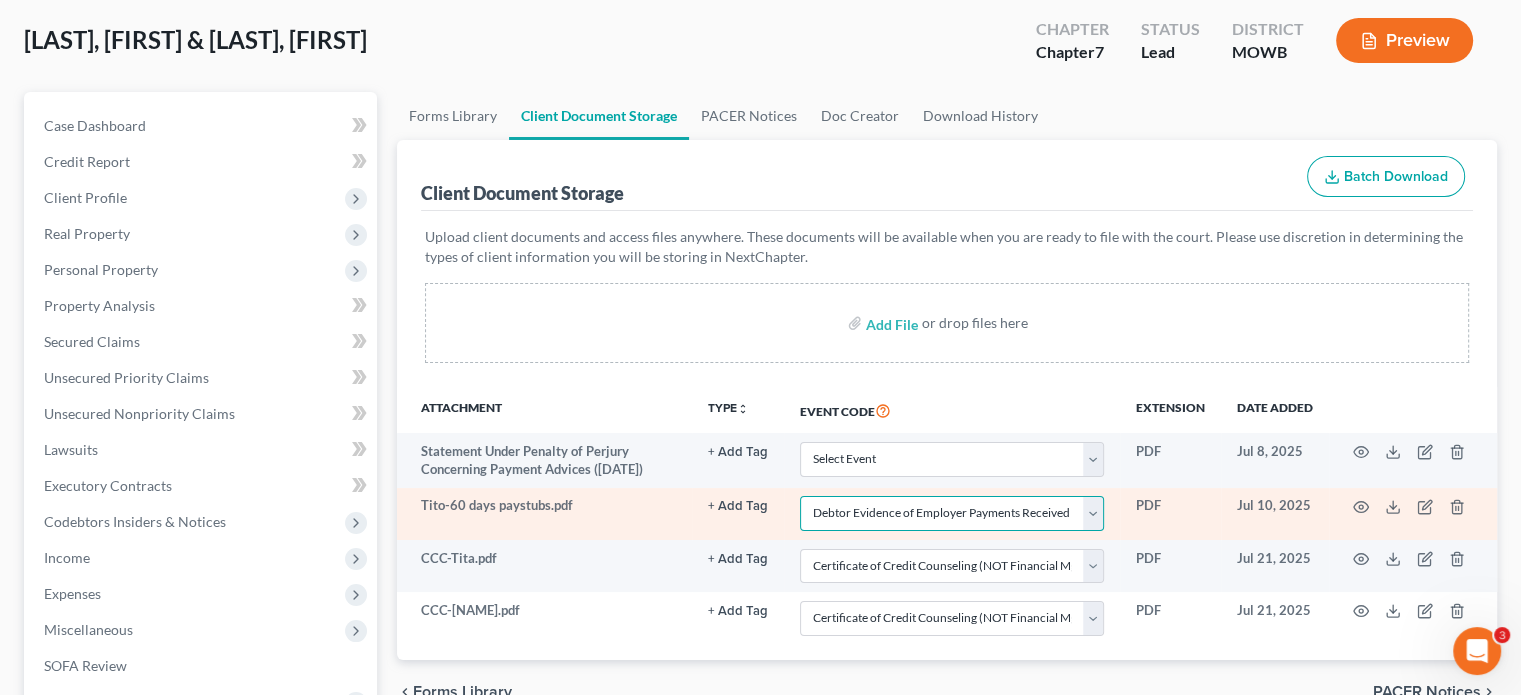 click on "Select Event 20 Largest Unsecured Creditors Affidavit re: NO Tax Returns Amended Matrix Adding Creditors (in PDF) Amended Petition Balance Sheet Certificate of Credit Counseling (NOT Financial Mgmt) Certificate of Service Certificate of Service of CHAPTER 13 PLAN Certification About a Financial Management Course (FMC) Certification re Rights & Responsibilities Agreement (text only) Ch 11 Periodic Report (B26) Ch 11 Statement of Monthly Income Form 122B Ch 13 Calculation of Disposable Income 122C-2 Ch 13 Statement of Monthly Income 122C-1 Ch 7 Means Test Calculation 122A-2 Ch 7 Statements - Monthly Income (122A-1) / Exemption Presumption of Abuse (122A-1Supp) Chapter 11 Final Report and Account Chapter 11 Subchapter V Pre-Status Conference Report Chapter 13 Plan Corporate Ownership Statement Debtor Election of Small Business Designation Debtor Evidence of Employer Payments Received Debtor Evidence of NO Employer Payments Declaration About Individual Debtor's Schedules Declaration Re: Electronic Filing" at bounding box center (952, 513) 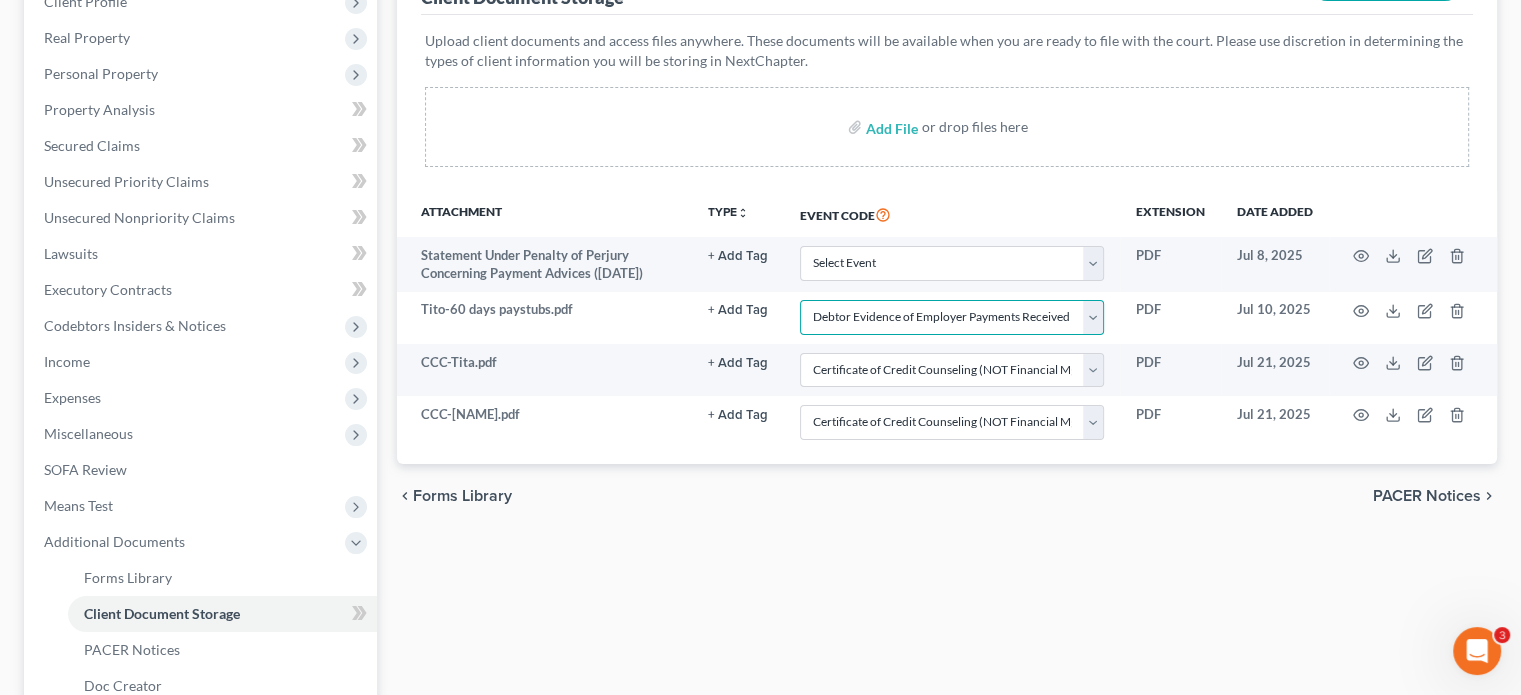 scroll, scrollTop: 300, scrollLeft: 0, axis: vertical 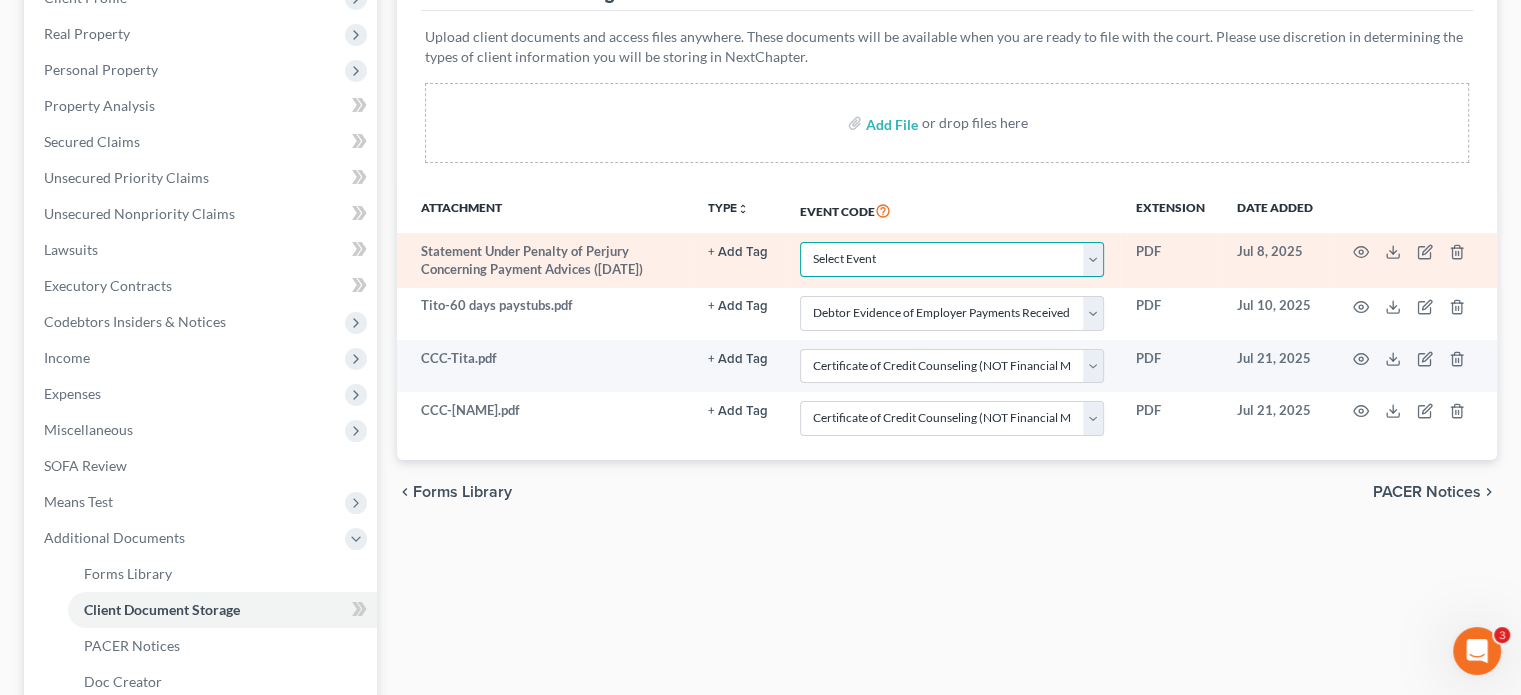 click on "Select Event 20 Largest Unsecured Creditors Affidavit re: NO Tax Returns Amended Matrix Adding Creditors (in PDF) Amended Petition Balance Sheet Certificate of Credit Counseling (NOT Financial Mgmt) Certificate of Service Certificate of Service of CHAPTER 13 PLAN Certification About a Financial Management Course (FMC) Certification re Rights & Responsibilities Agreement (text only) Ch 11 Periodic Report (B26) Ch 11 Statement of Monthly Income Form 122B Ch 13 Calculation of Disposable Income 122C-2 Ch 13 Statement of Monthly Income 122C-1 Ch 7 Means Test Calculation 122A-2 Ch 7 Statements - Monthly Income (122A-1) / Exemption Presumption of Abuse (122A-1Supp) Chapter 11 Final Report and Account Chapter 11 Subchapter V Pre-Status Conference Report Chapter 13 Plan Corporate Ownership Statement Debtor Election of Small Business Designation Debtor Evidence of Employer Payments Received Debtor Evidence of NO Employer Payments Declaration About Individual Debtor's Schedules Declaration Re: Electronic Filing" at bounding box center [952, 259] 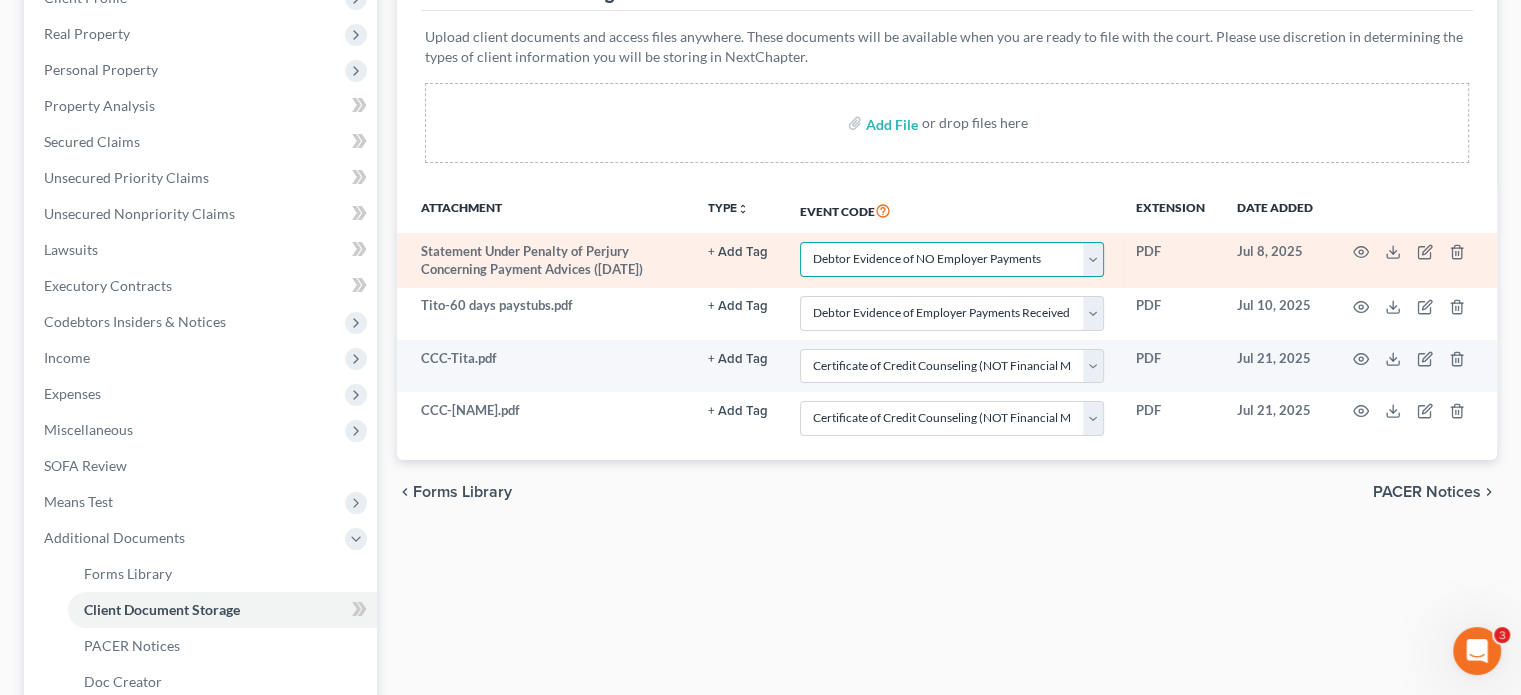 click on "Select Event 20 Largest Unsecured Creditors Affidavit re: NO Tax Returns Amended Matrix Adding Creditors (in PDF) Amended Petition Balance Sheet Certificate of Credit Counseling (NOT Financial Mgmt) Certificate of Service Certificate of Service of CHAPTER 13 PLAN Certification About a Financial Management Course (FMC) Certification re Rights & Responsibilities Agreement (text only) Ch 11 Periodic Report (B26) Ch 11 Statement of Monthly Income Form 122B Ch 13 Calculation of Disposable Income 122C-2 Ch 13 Statement of Monthly Income 122C-1 Ch 7 Means Test Calculation 122A-2 Ch 7 Statements - Monthly Income (122A-1) / Exemption Presumption of Abuse (122A-1Supp) Chapter 11 Final Report and Account Chapter 11 Subchapter V Pre-Status Conference Report Chapter 13 Plan Corporate Ownership Statement Debtor Election of Small Business Designation Debtor Evidence of Employer Payments Received Debtor Evidence of NO Employer Payments Declaration About Individual Debtor's Schedules Declaration Re: Electronic Filing" at bounding box center [952, 259] 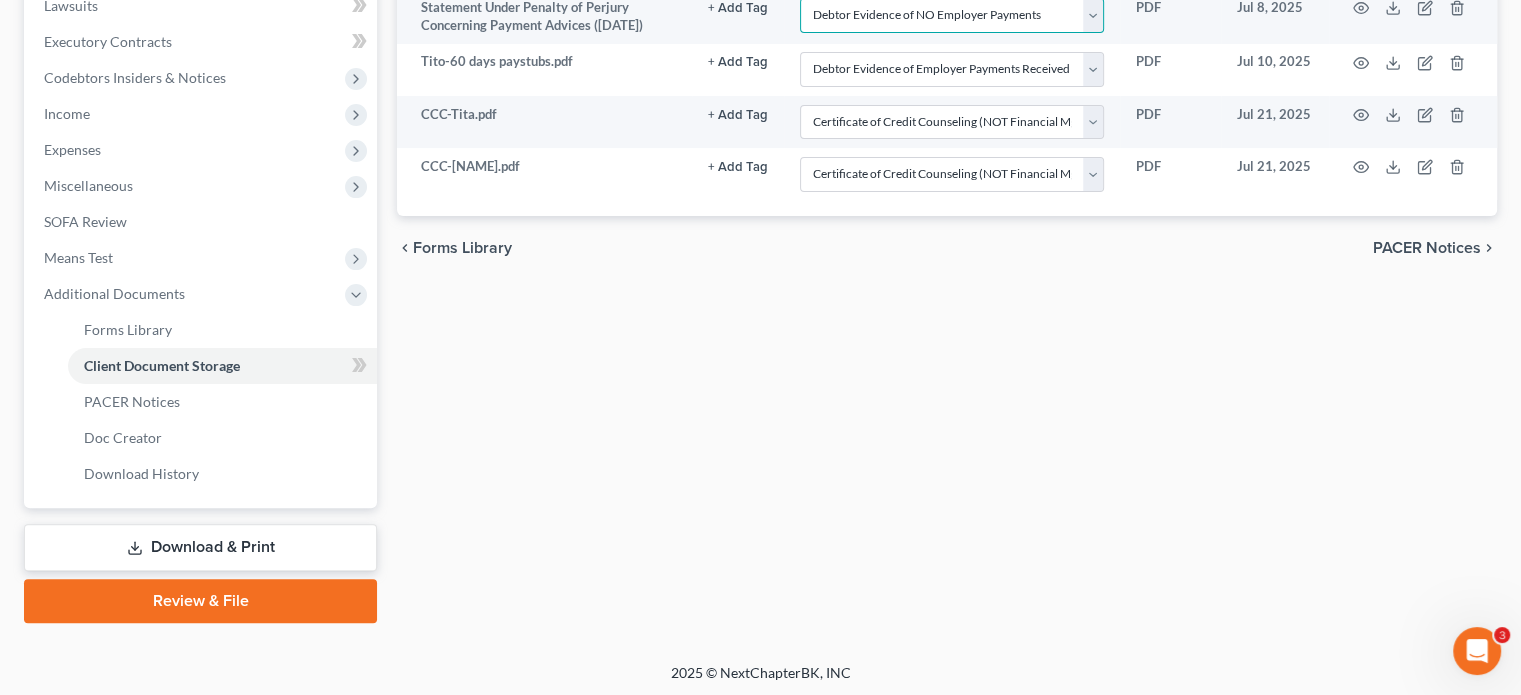 scroll, scrollTop: 546, scrollLeft: 0, axis: vertical 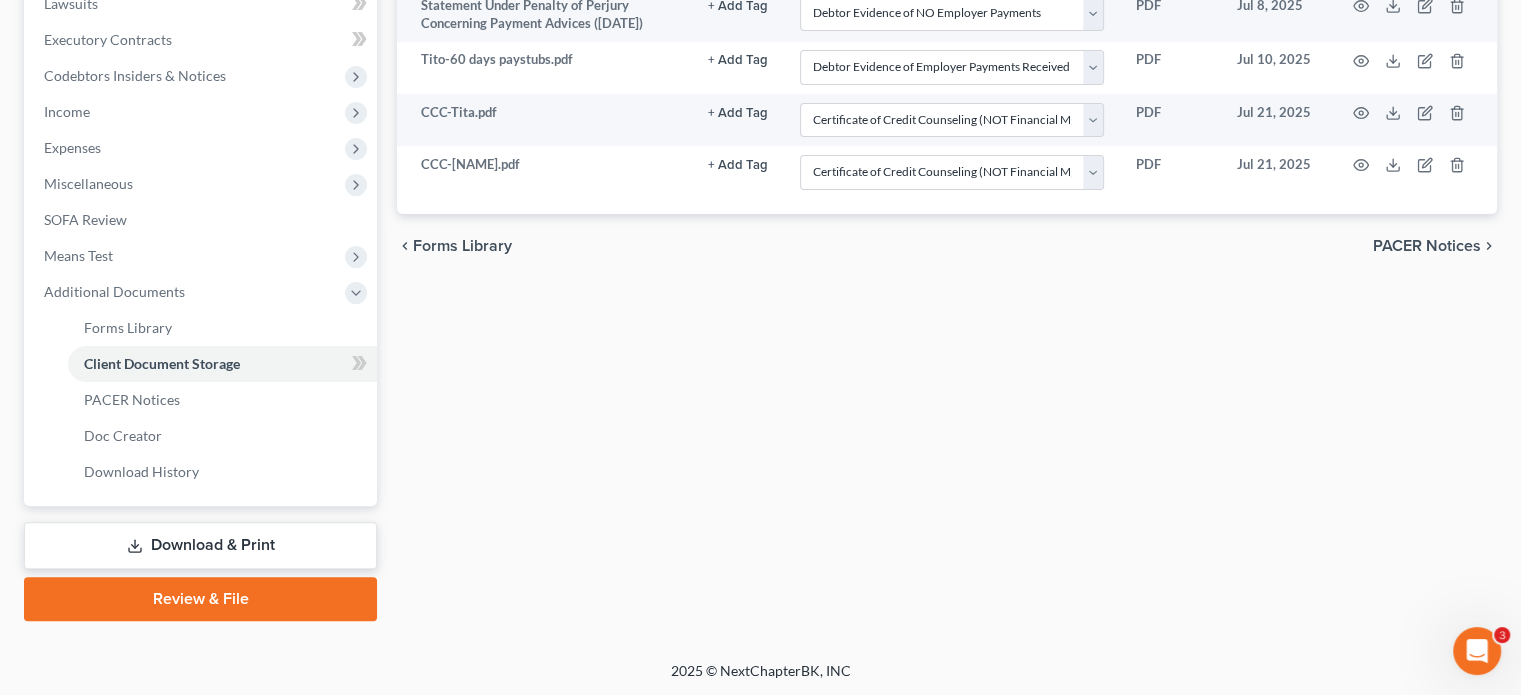 click on "Download & Print" at bounding box center [200, 545] 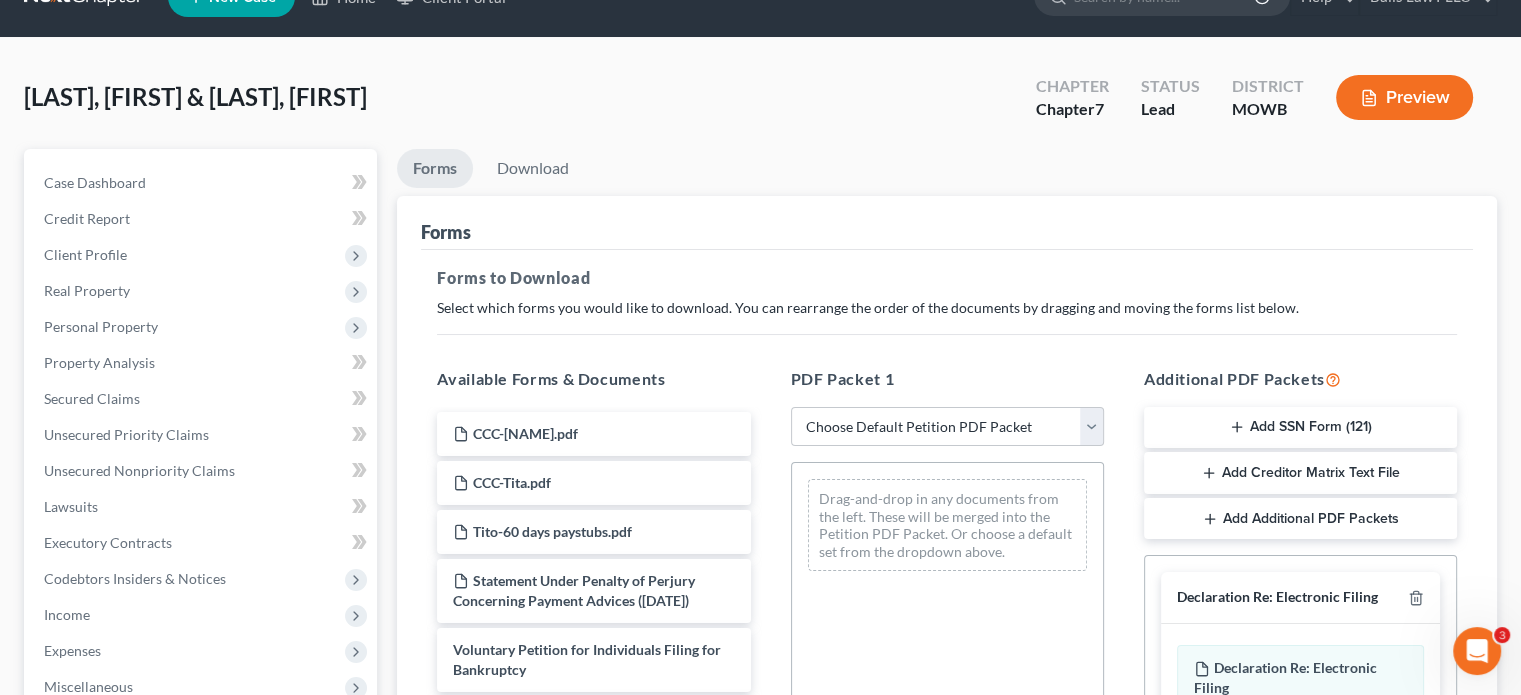scroll, scrollTop: 0, scrollLeft: 0, axis: both 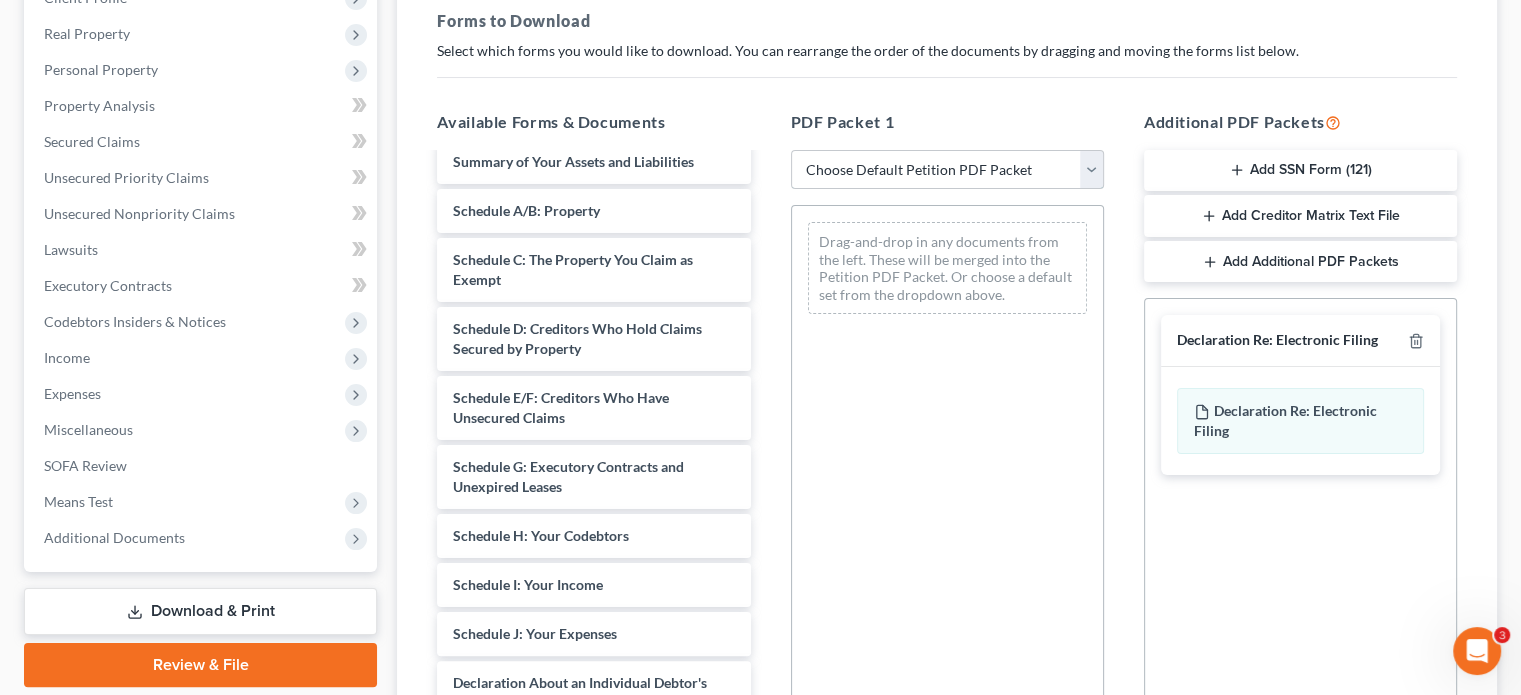 click on "Choose Default Petition PDF Packet Complete Bankruptcy Petition (all forms and schedules) Emergency Filing Forms (Petition and Creditor List Only) Amended Forms Signature Pages Only [STATE] Complete w/o extras" at bounding box center [947, 170] 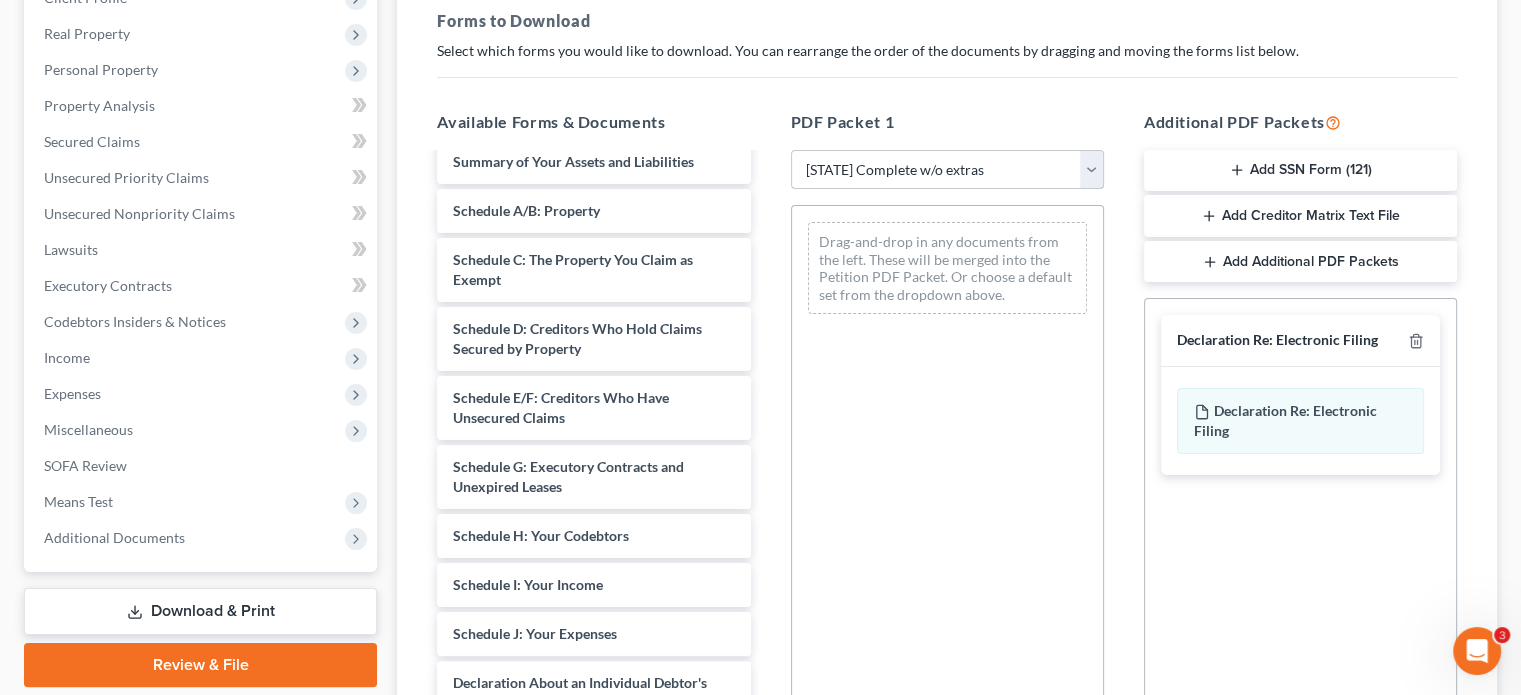 click on "Choose Default Petition PDF Packet Complete Bankruptcy Petition (all forms and schedules) Emergency Filing Forms (Petition and Creditor List Only) Amended Forms Signature Pages Only [STATE] Complete w/o extras" at bounding box center [947, 170] 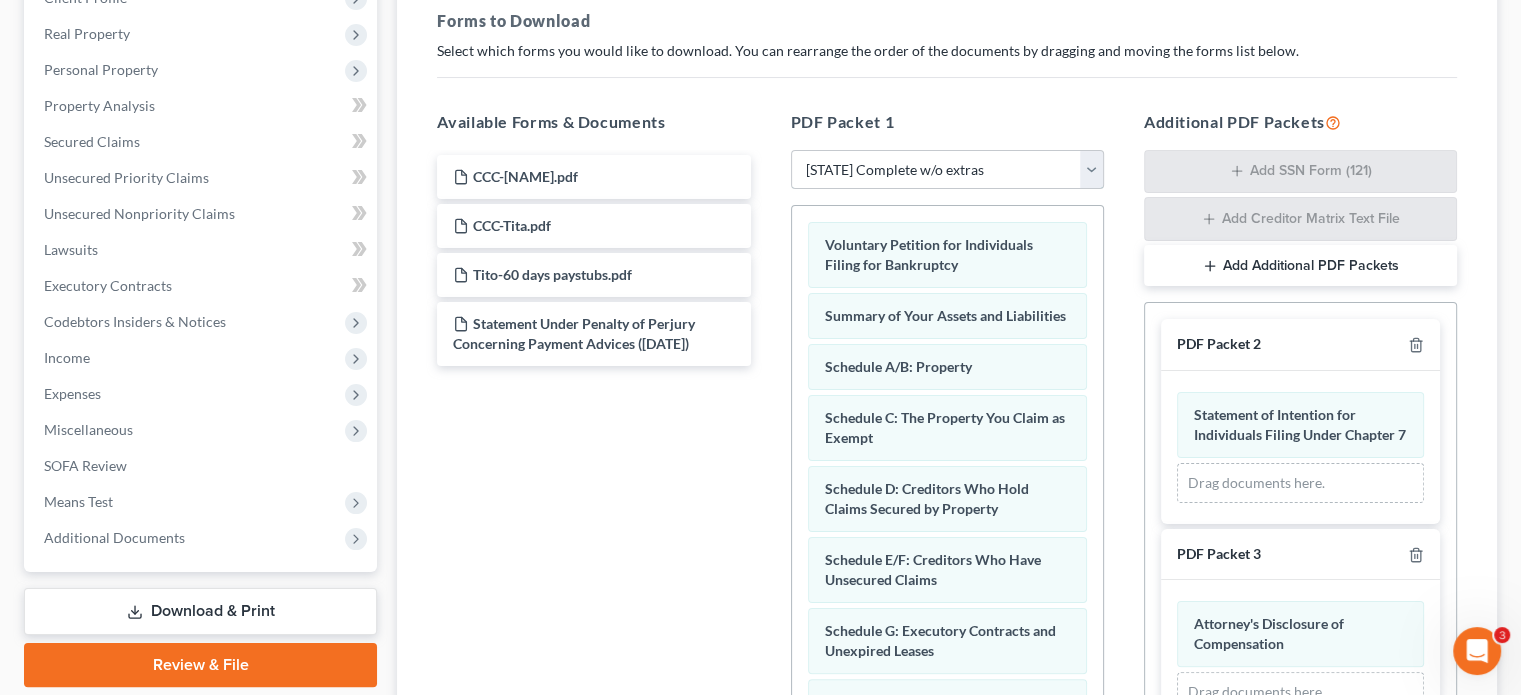 scroll, scrollTop: 0, scrollLeft: 0, axis: both 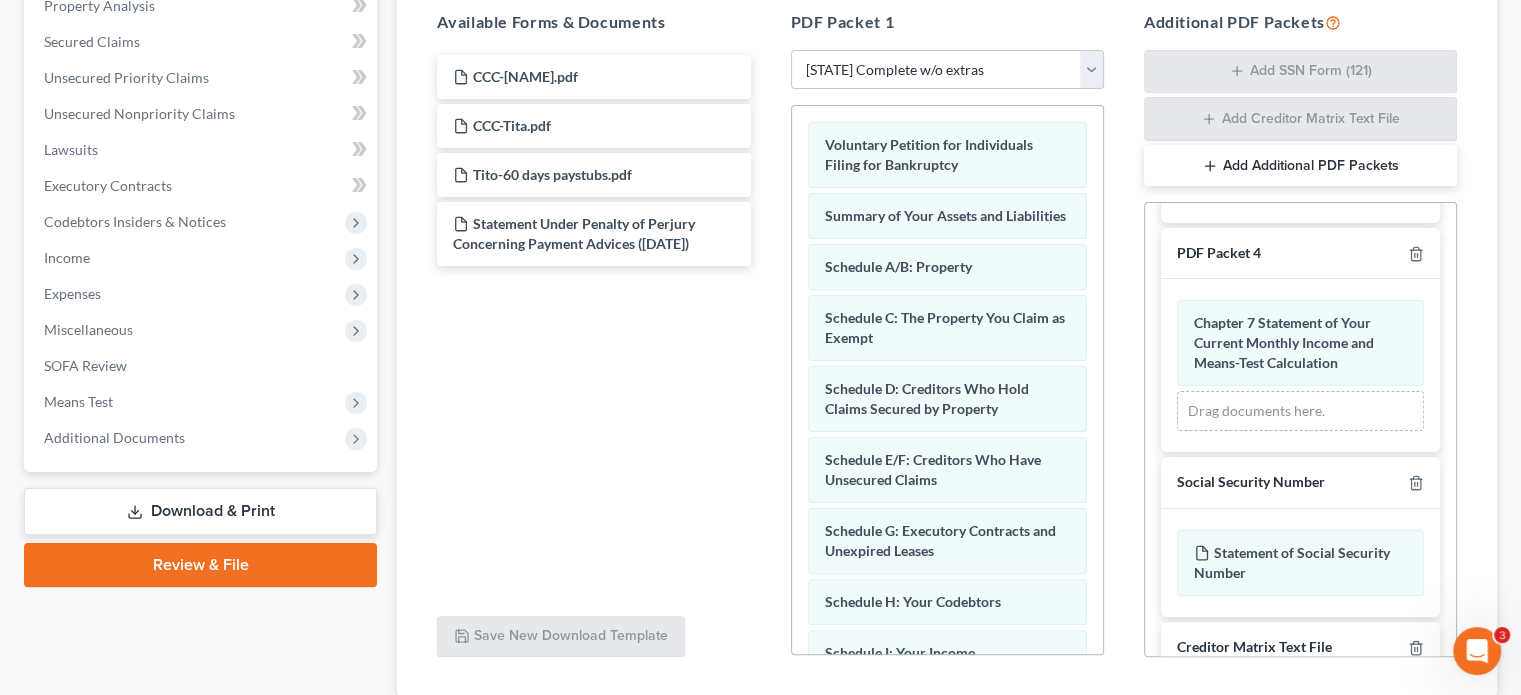 click on "Add Additional PDF Packets" at bounding box center [1300, 166] 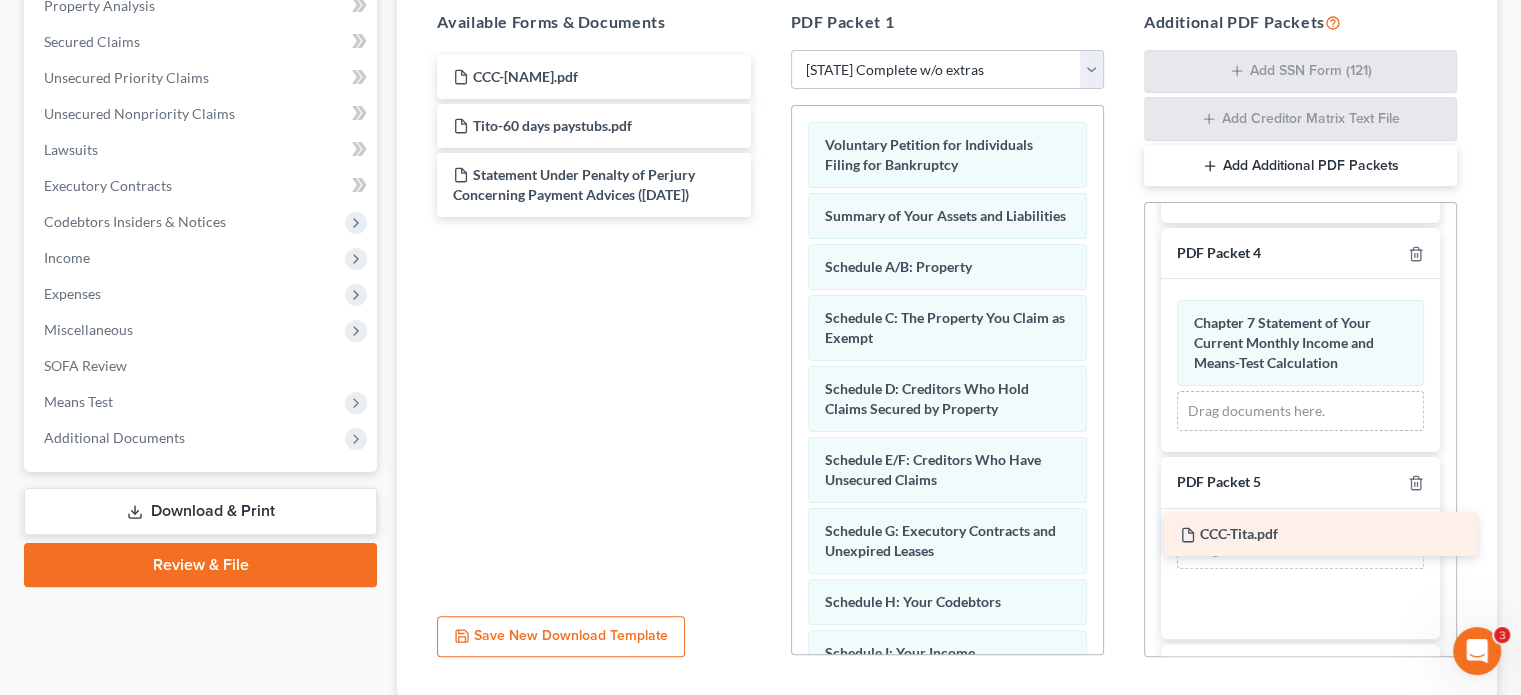 drag, startPoint x: 513, startPoint y: 115, endPoint x: 1240, endPoint y: 525, distance: 834.64307 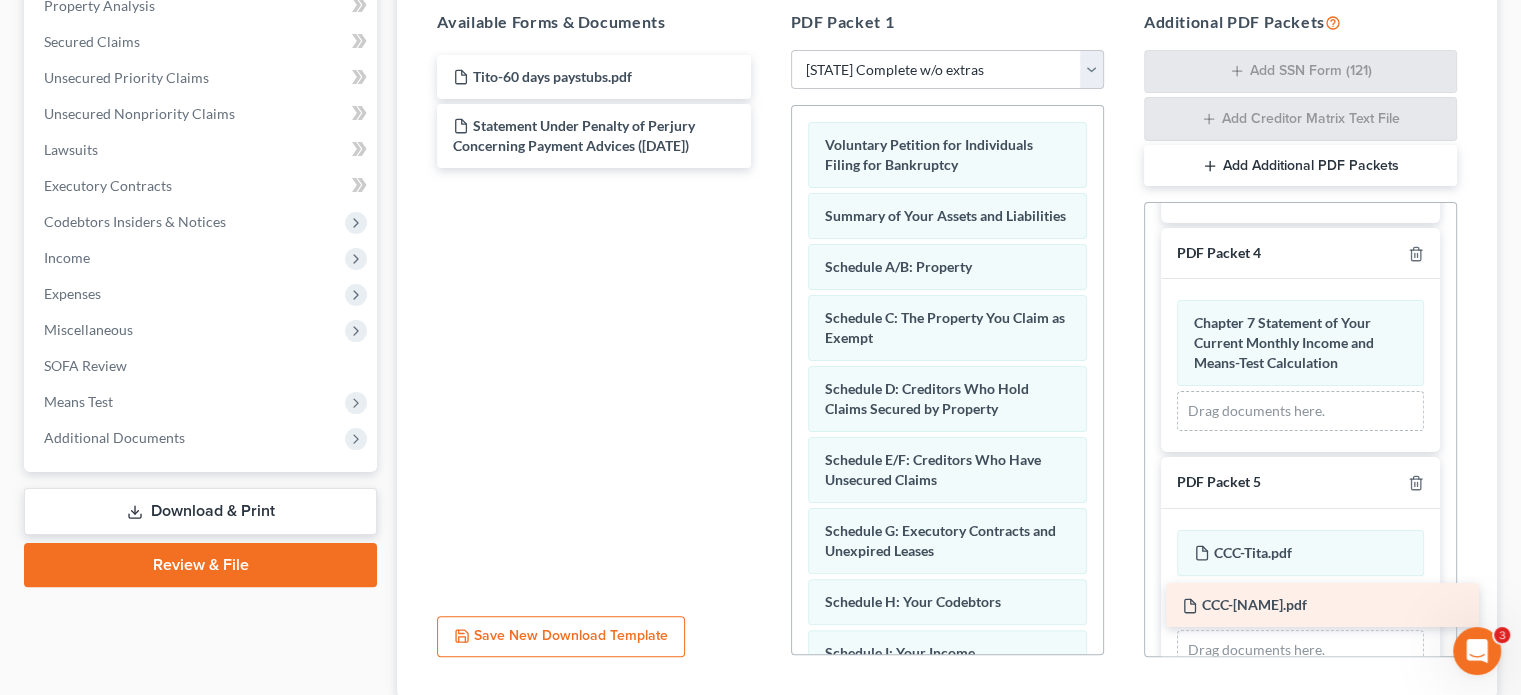 drag, startPoint x: 579, startPoint y: 68, endPoint x: 1308, endPoint y: 598, distance: 901.2996 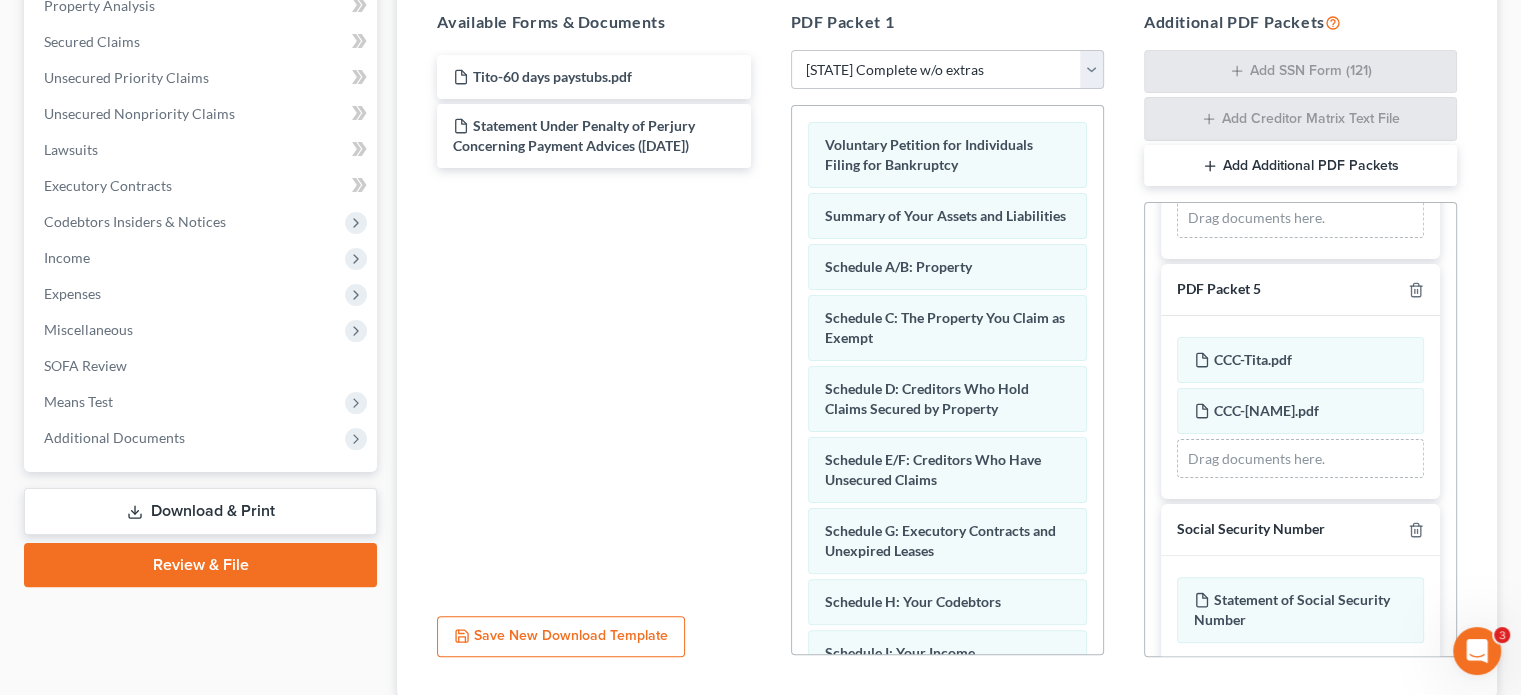 scroll, scrollTop: 610, scrollLeft: 0, axis: vertical 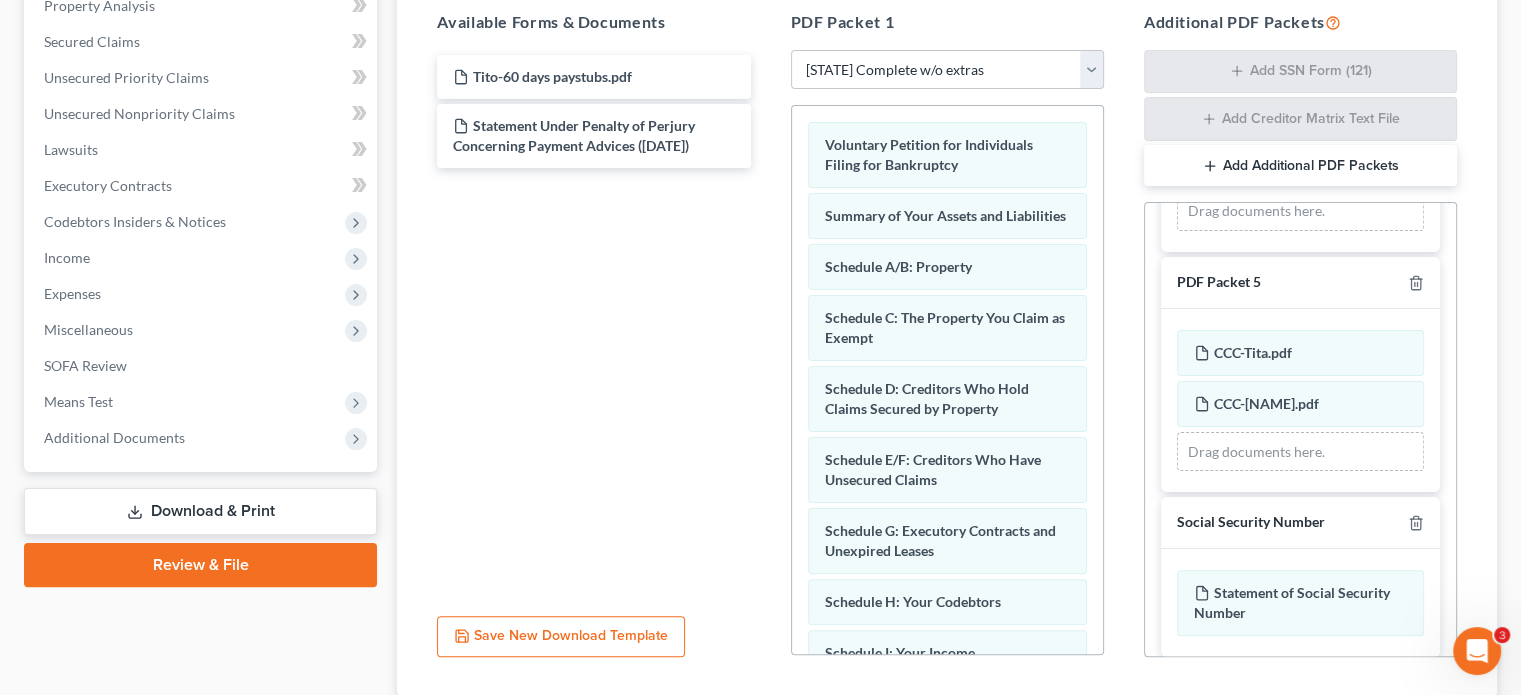 click on "Add Additional PDF Packets" at bounding box center (1300, 166) 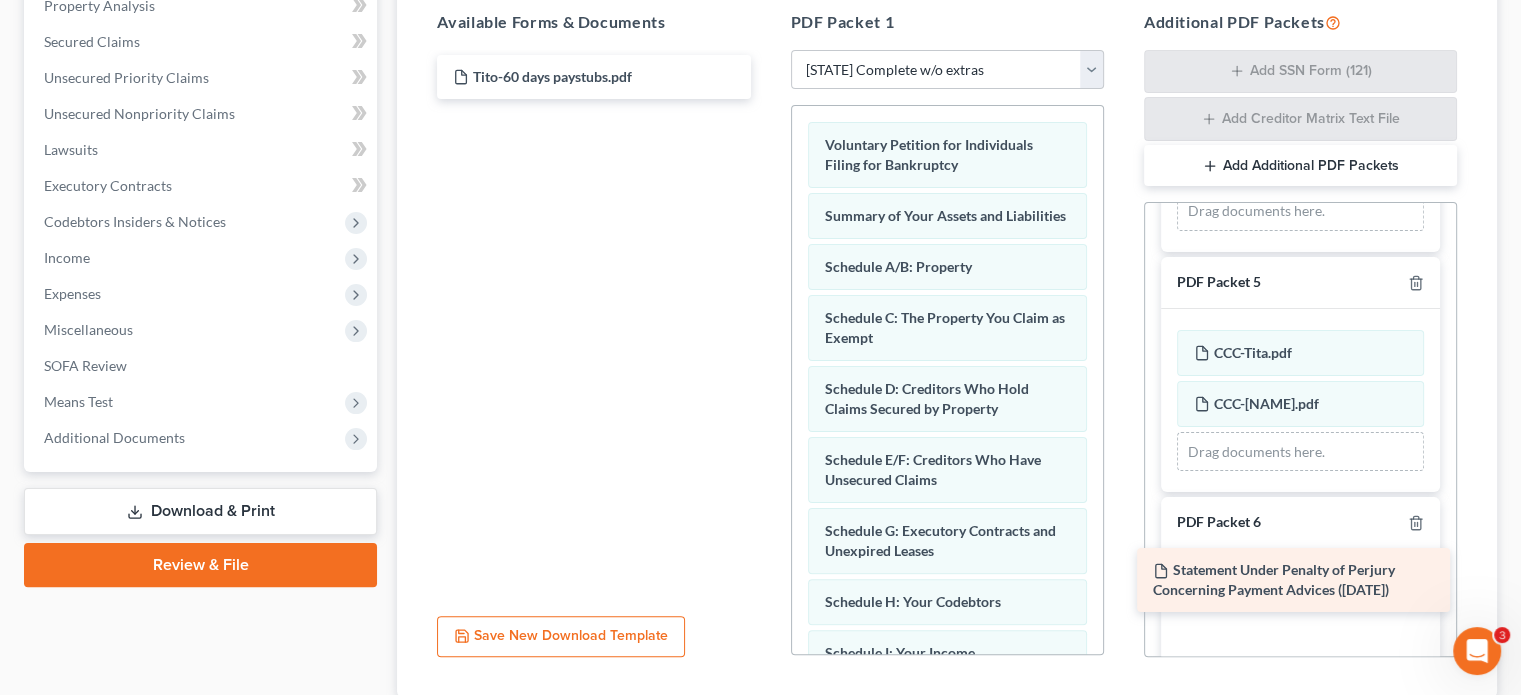 drag, startPoint x: 480, startPoint y: 128, endPoint x: 1180, endPoint y: 574, distance: 830.00964 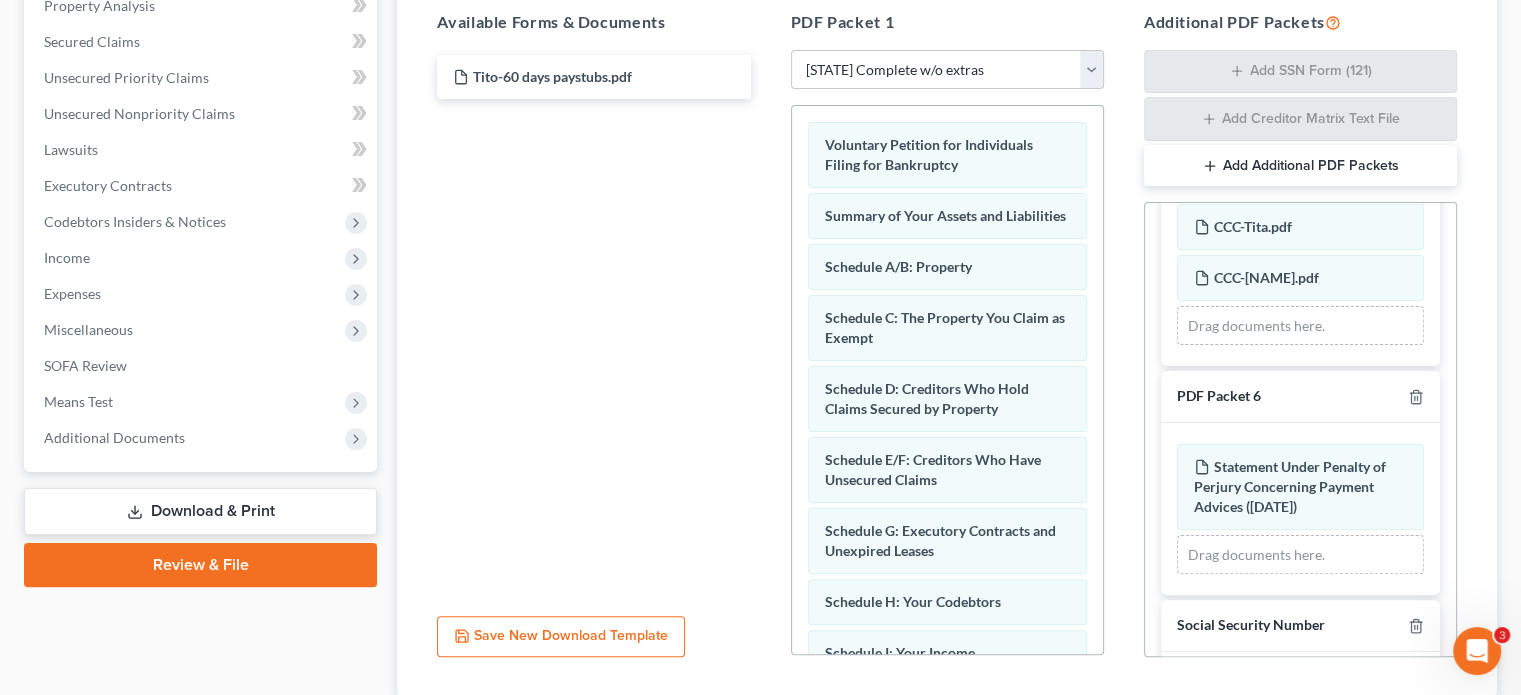scroll, scrollTop: 810, scrollLeft: 0, axis: vertical 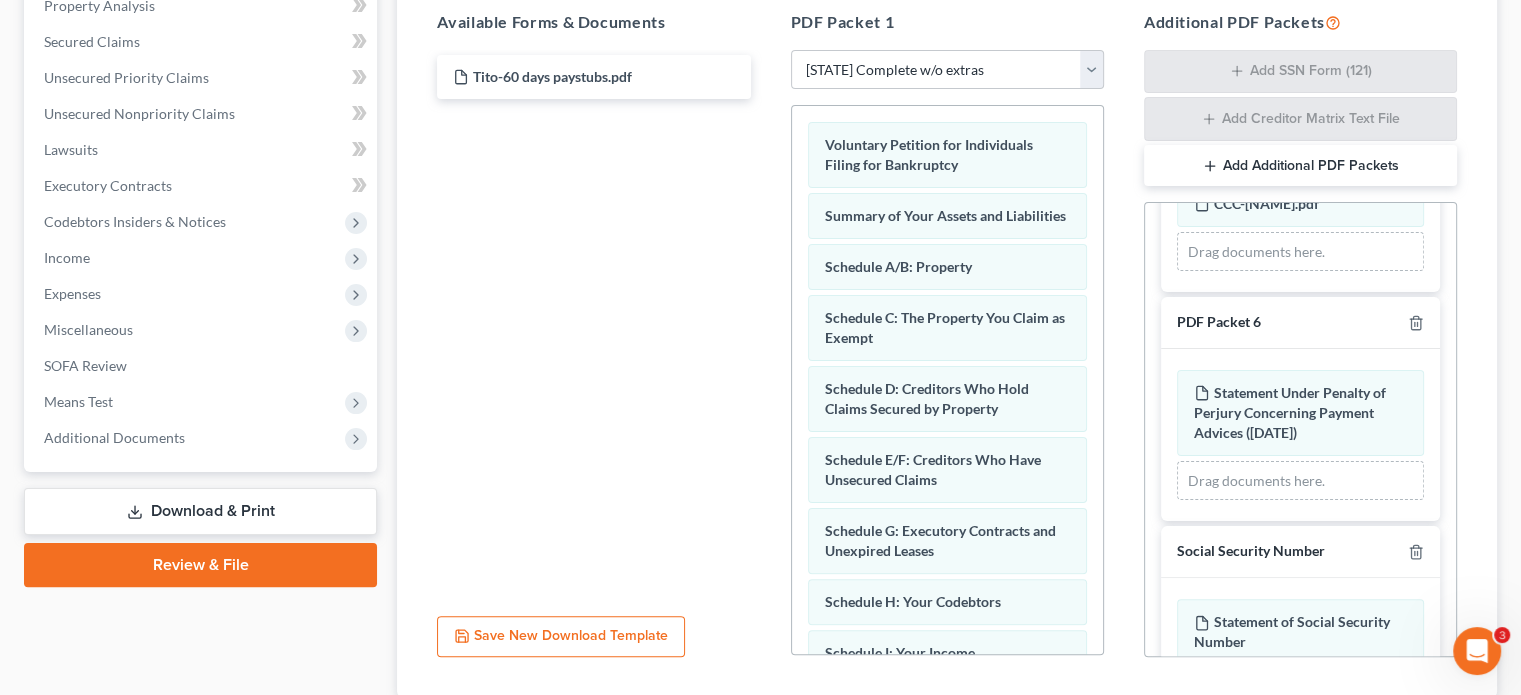 click on "Add Additional PDF Packets" at bounding box center (1300, 166) 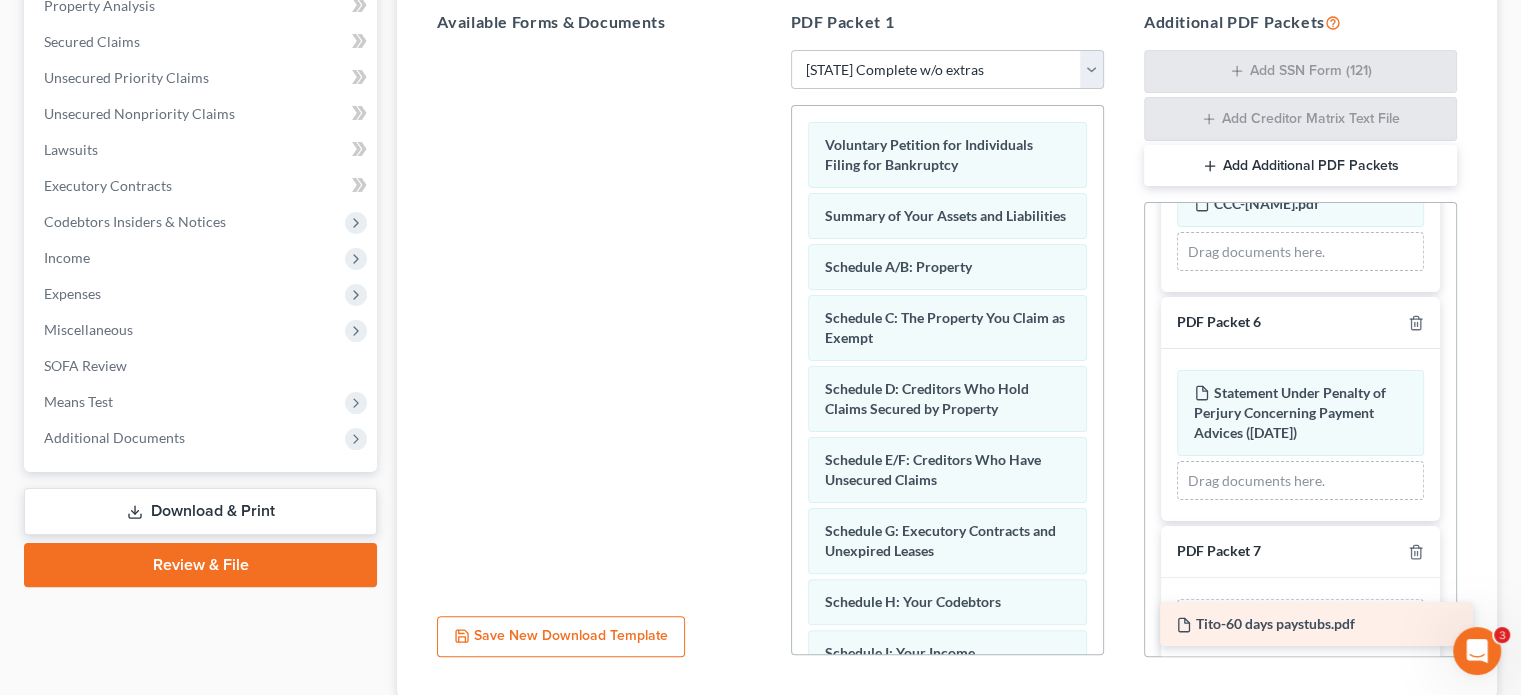 drag, startPoint x: 557, startPoint y: 65, endPoint x: 1280, endPoint y: 614, distance: 907.81604 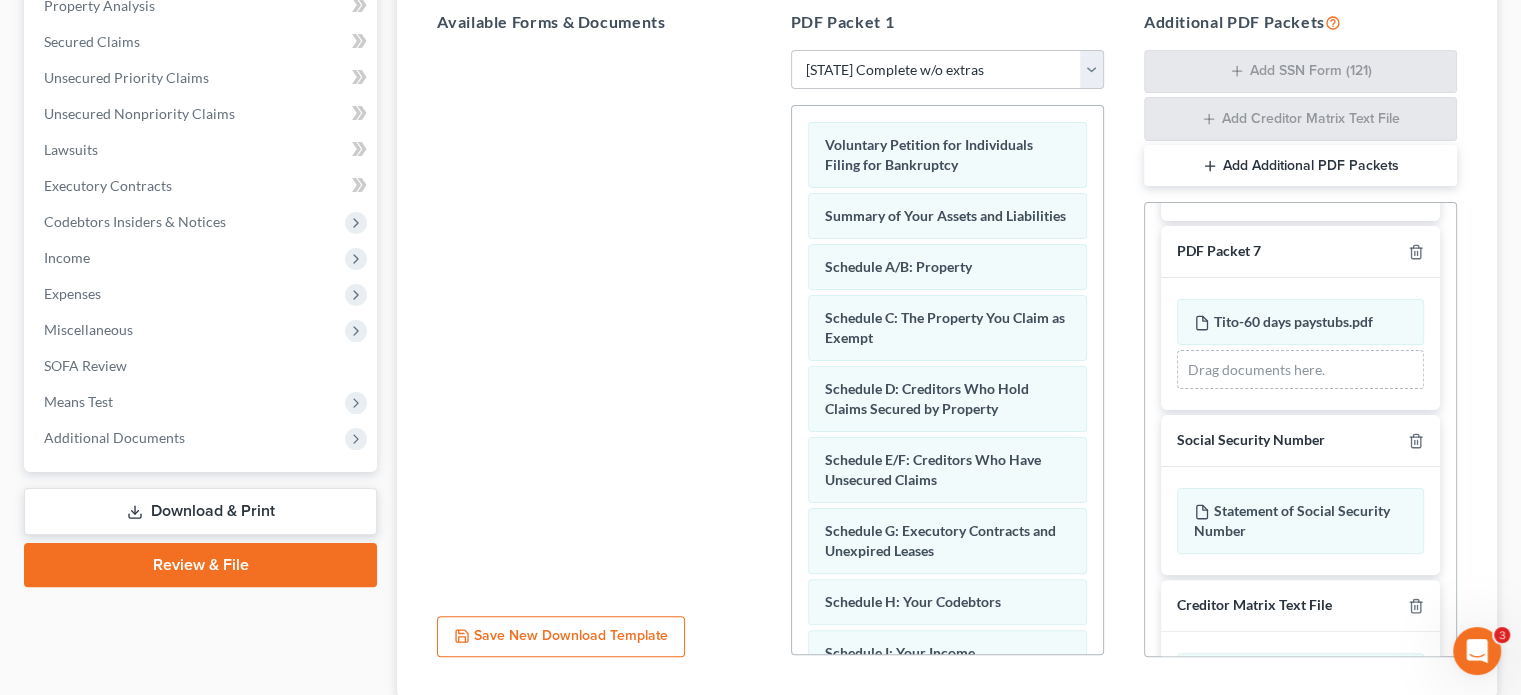 scroll, scrollTop: 1210, scrollLeft: 0, axis: vertical 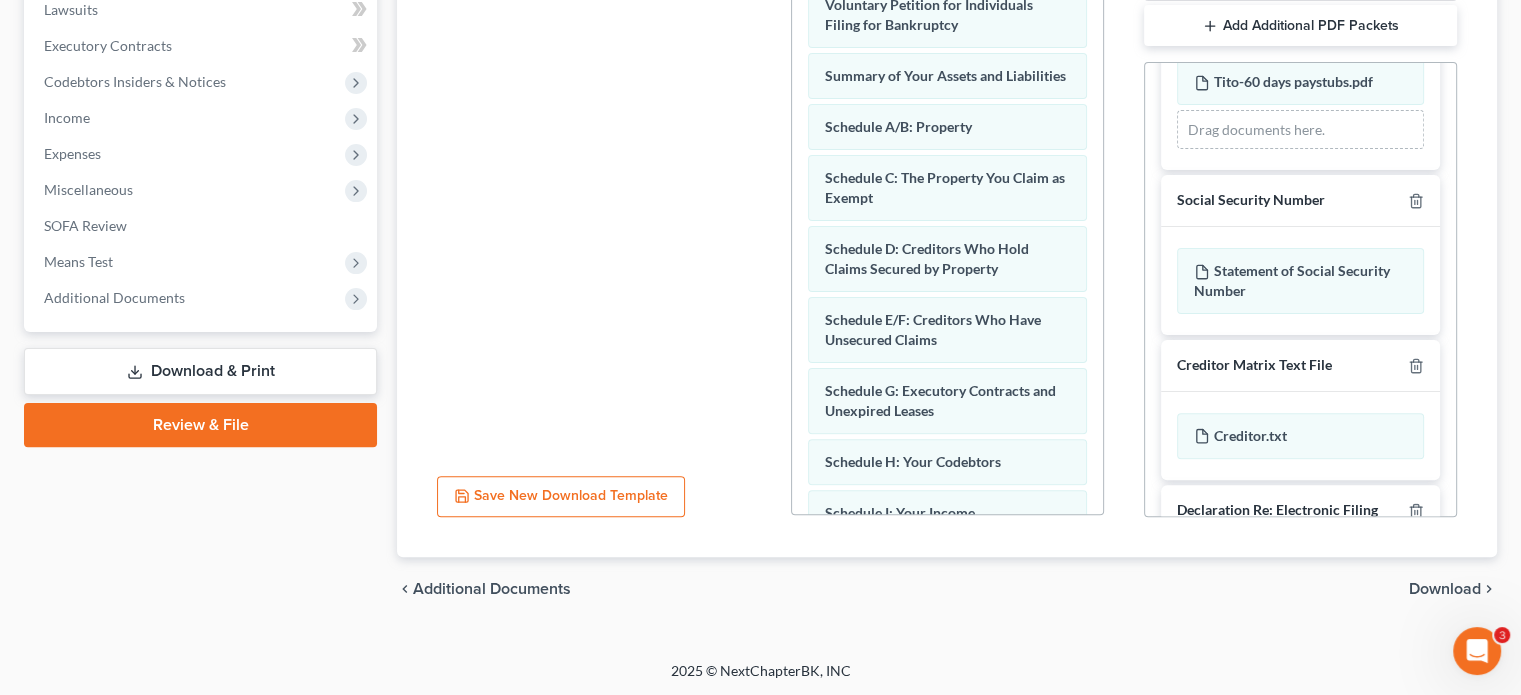 click on "Download" at bounding box center (1445, 589) 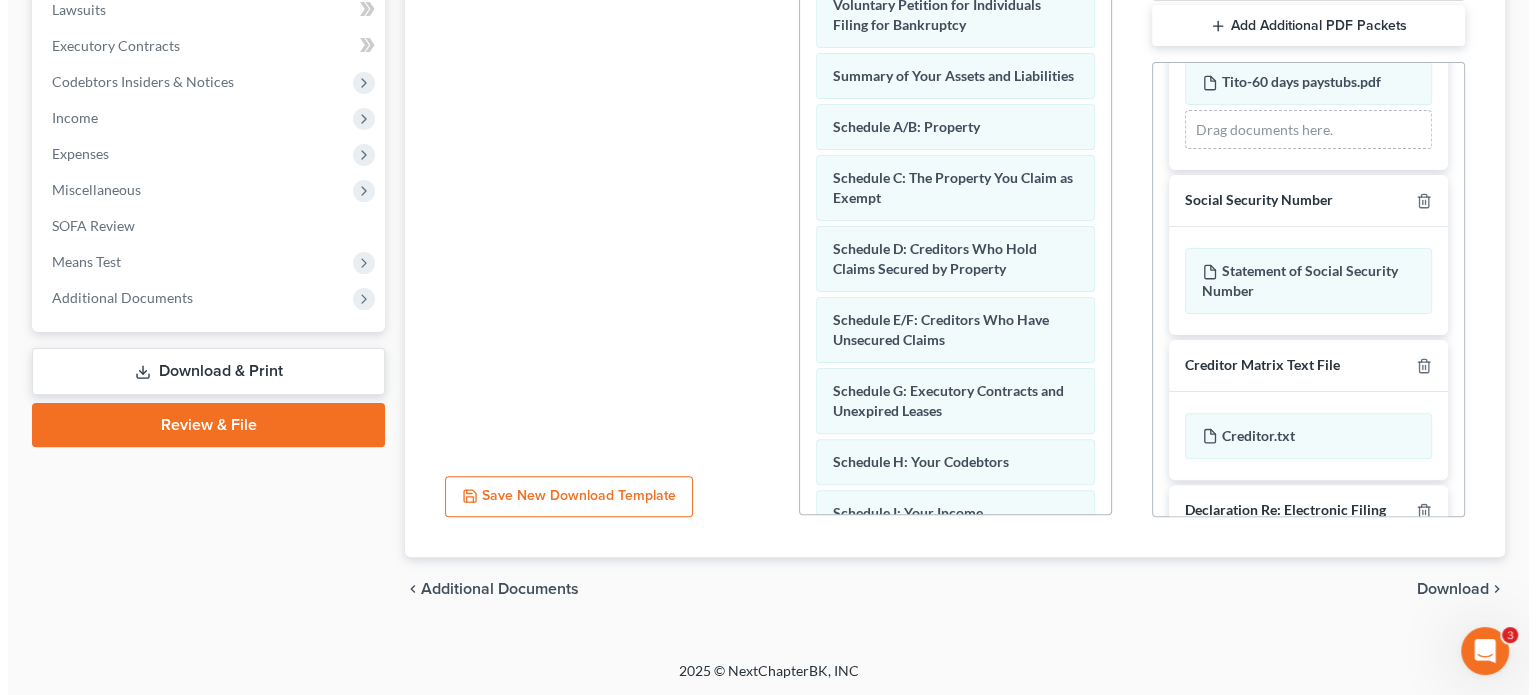 scroll, scrollTop: 366, scrollLeft: 0, axis: vertical 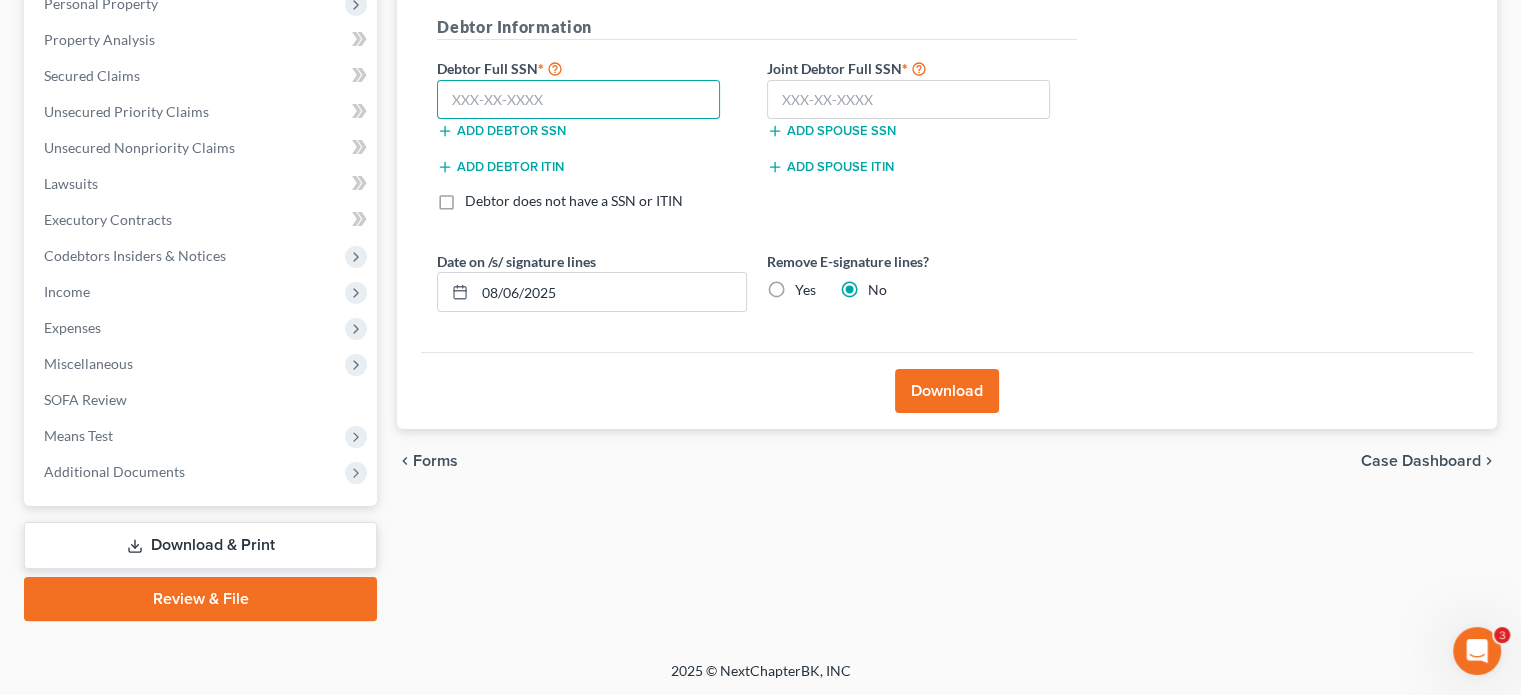 click at bounding box center (578, 100) 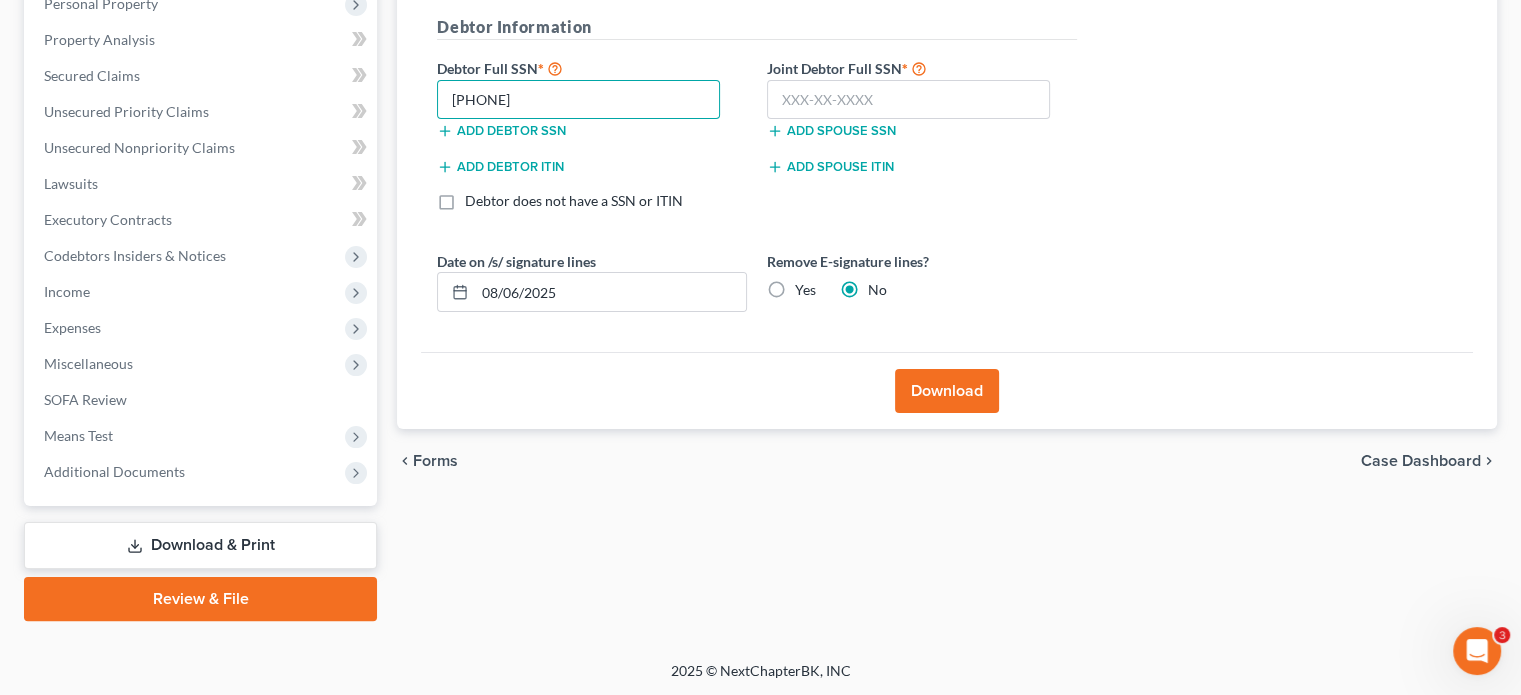 type on "456-72-4185" 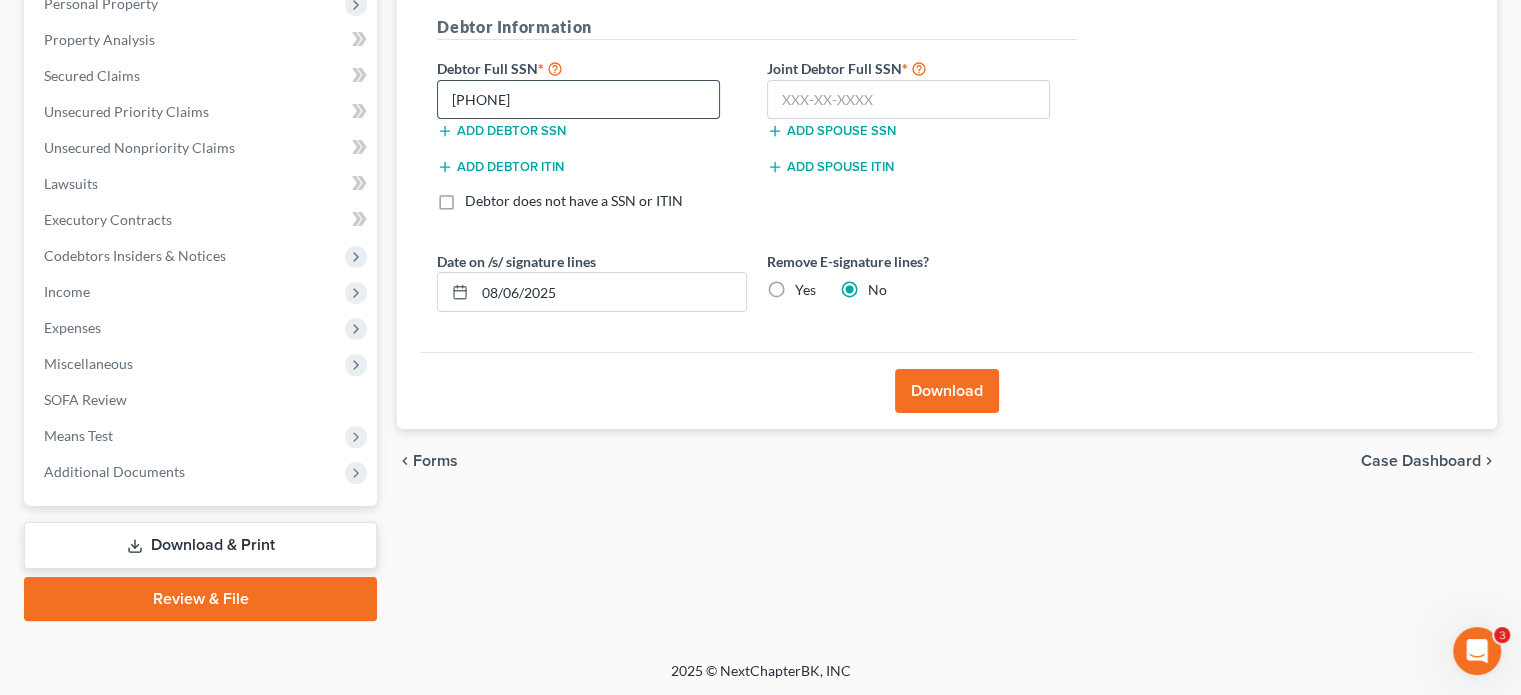 type 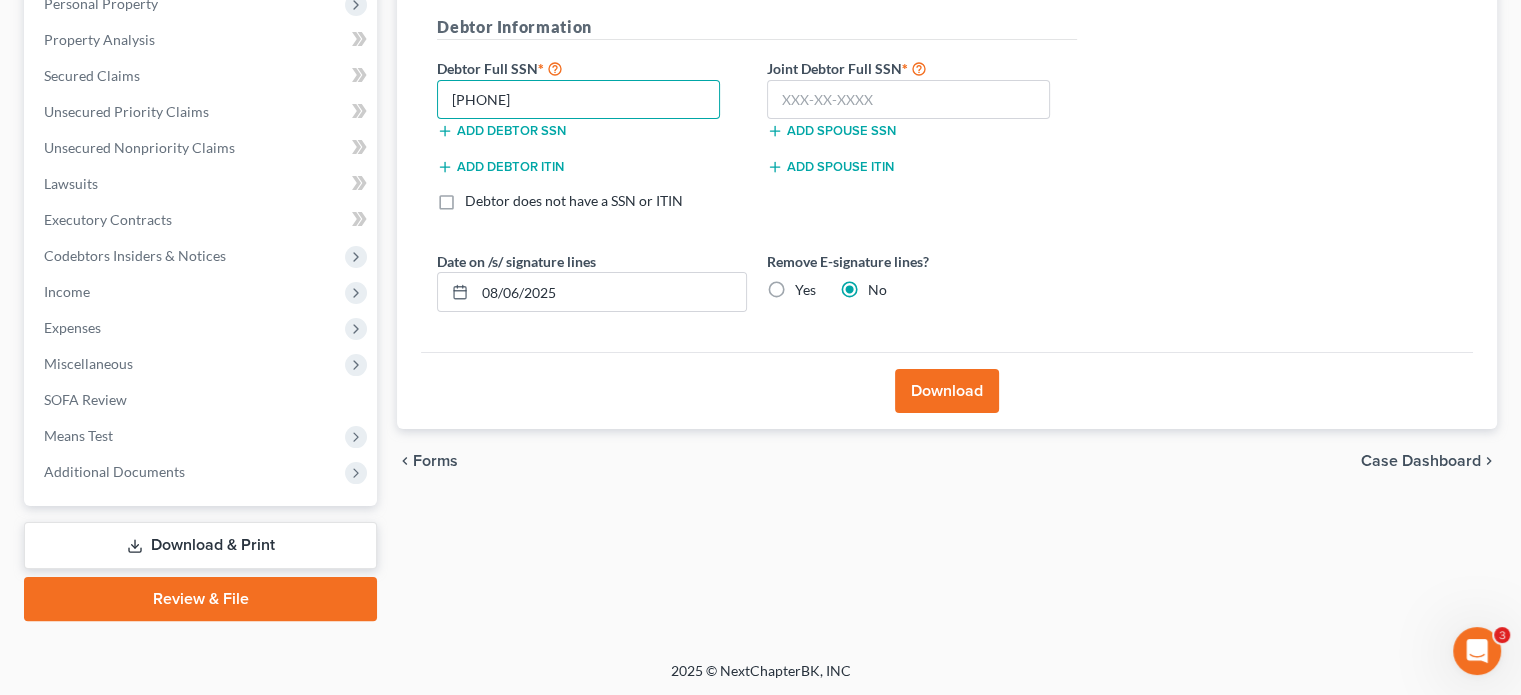 drag, startPoint x: 476, startPoint y: 95, endPoint x: 456, endPoint y: 103, distance: 21.540659 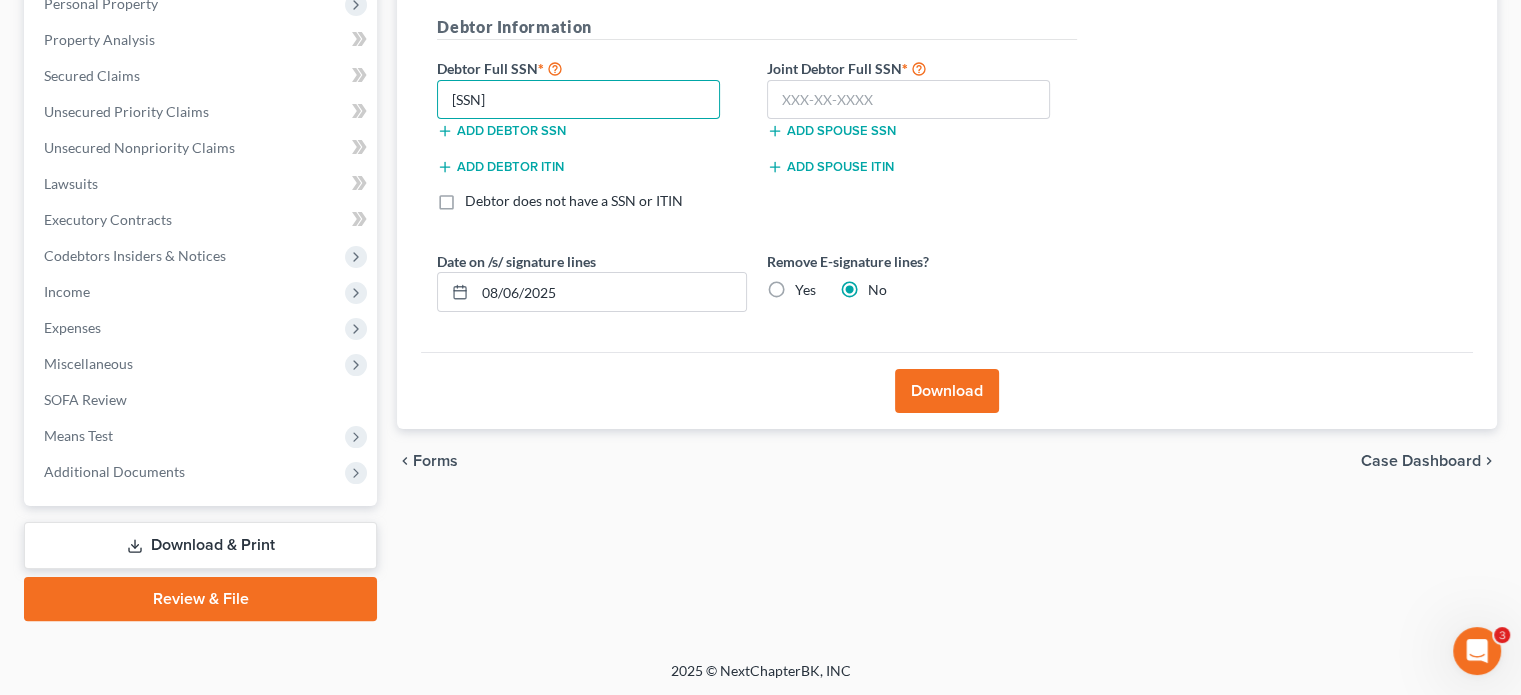 drag, startPoint x: 586, startPoint y: 98, endPoint x: 431, endPoint y: 122, distance: 156.84706 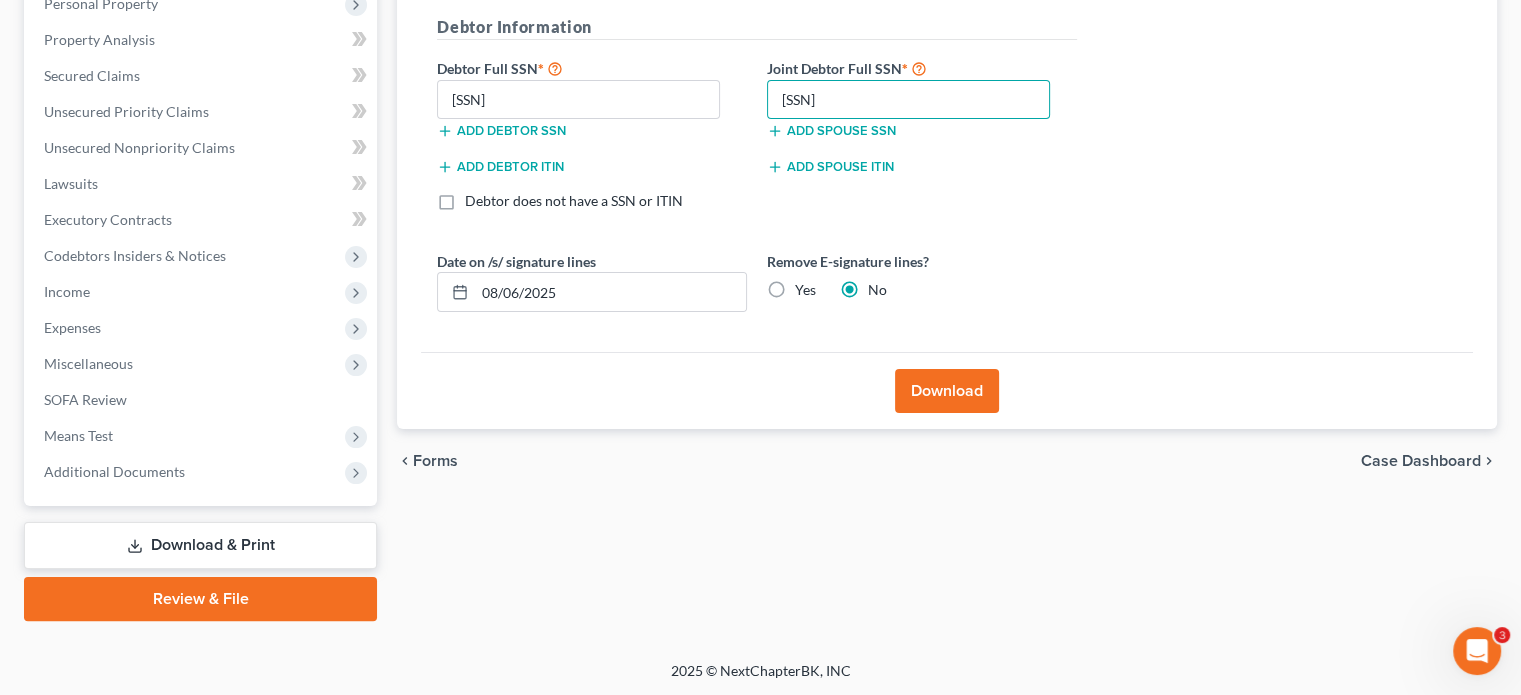 type on "[SSN]" 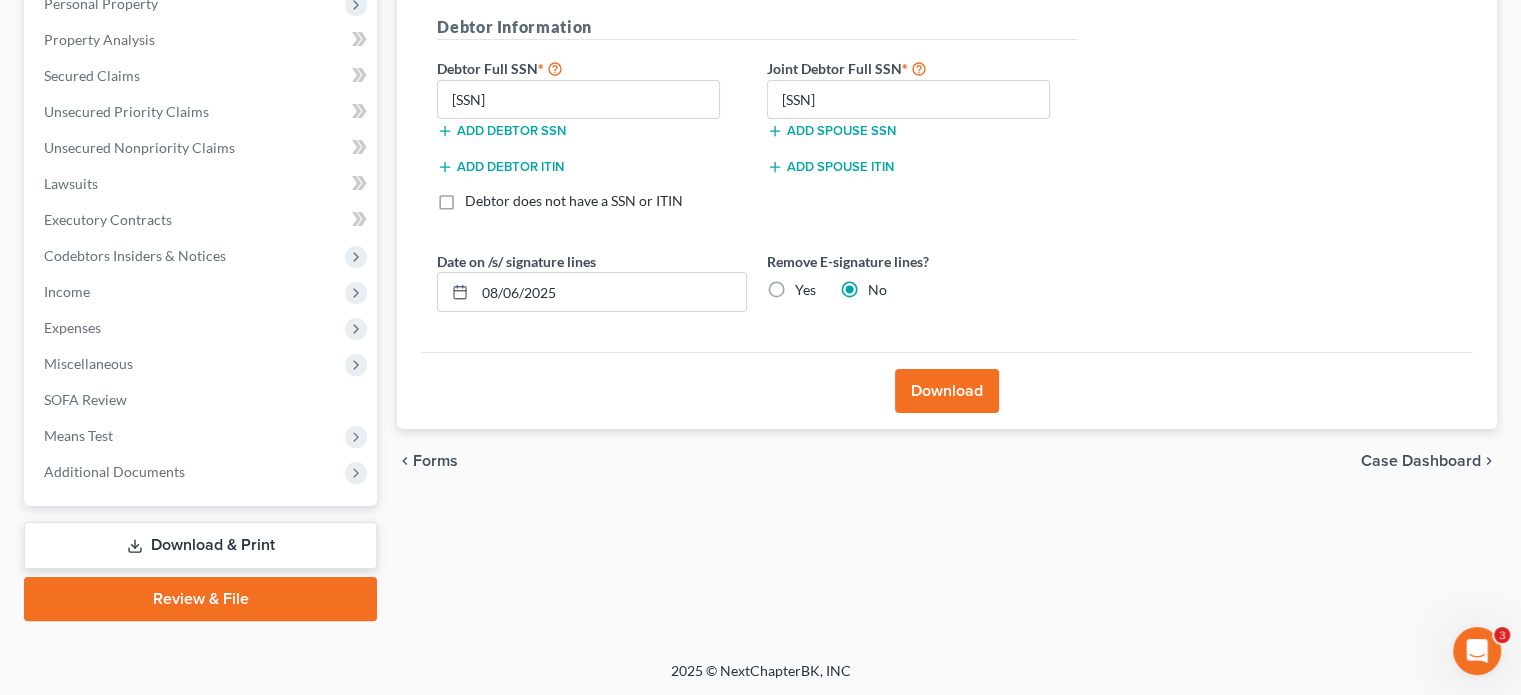 click on "Download" at bounding box center (947, 391) 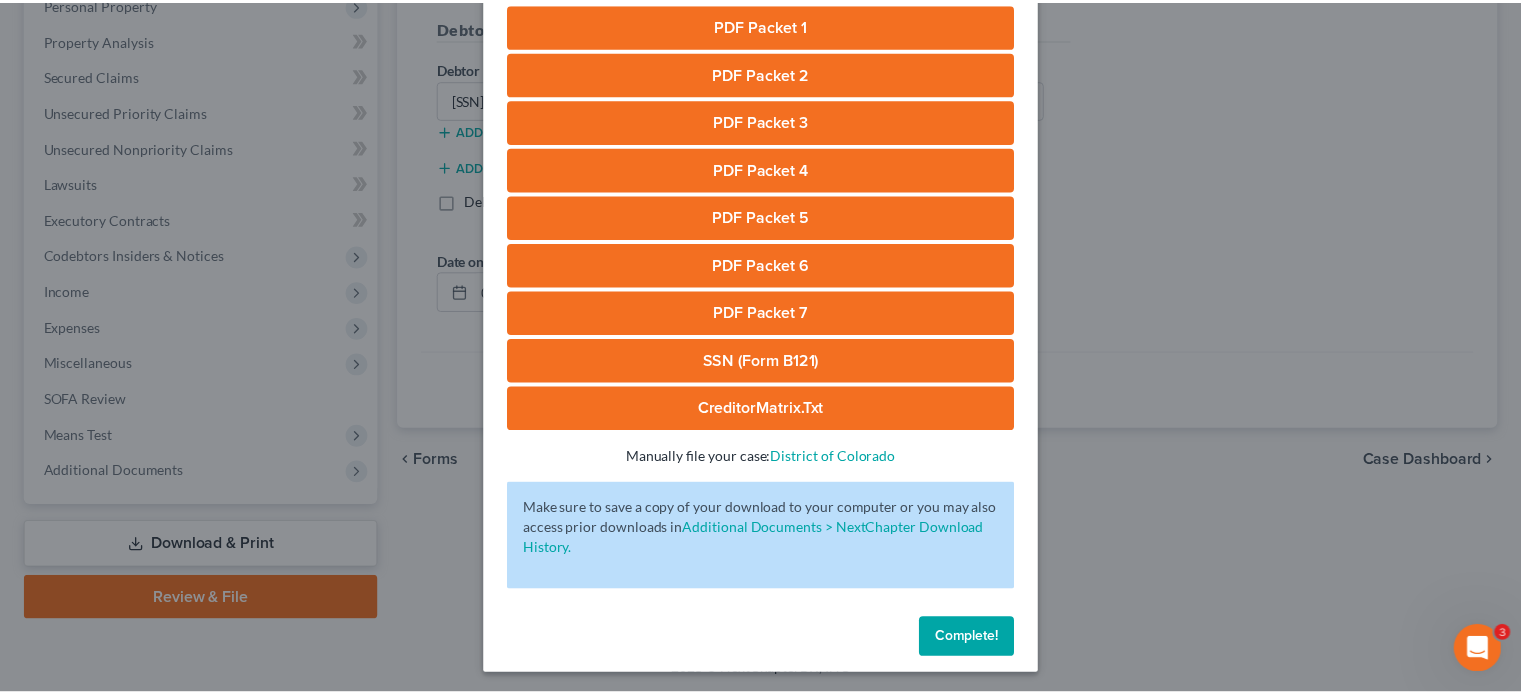 scroll, scrollTop: 280, scrollLeft: 0, axis: vertical 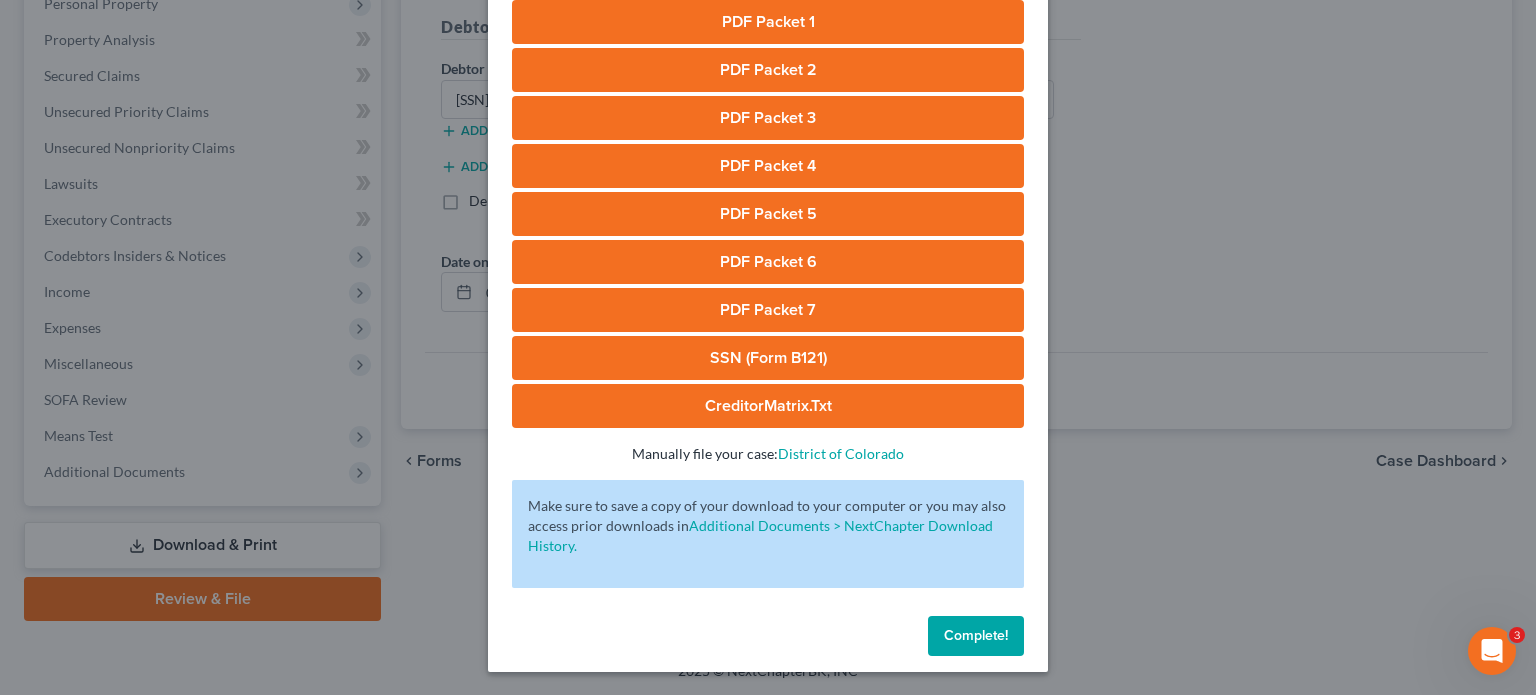 click on "Complete!" at bounding box center [976, 635] 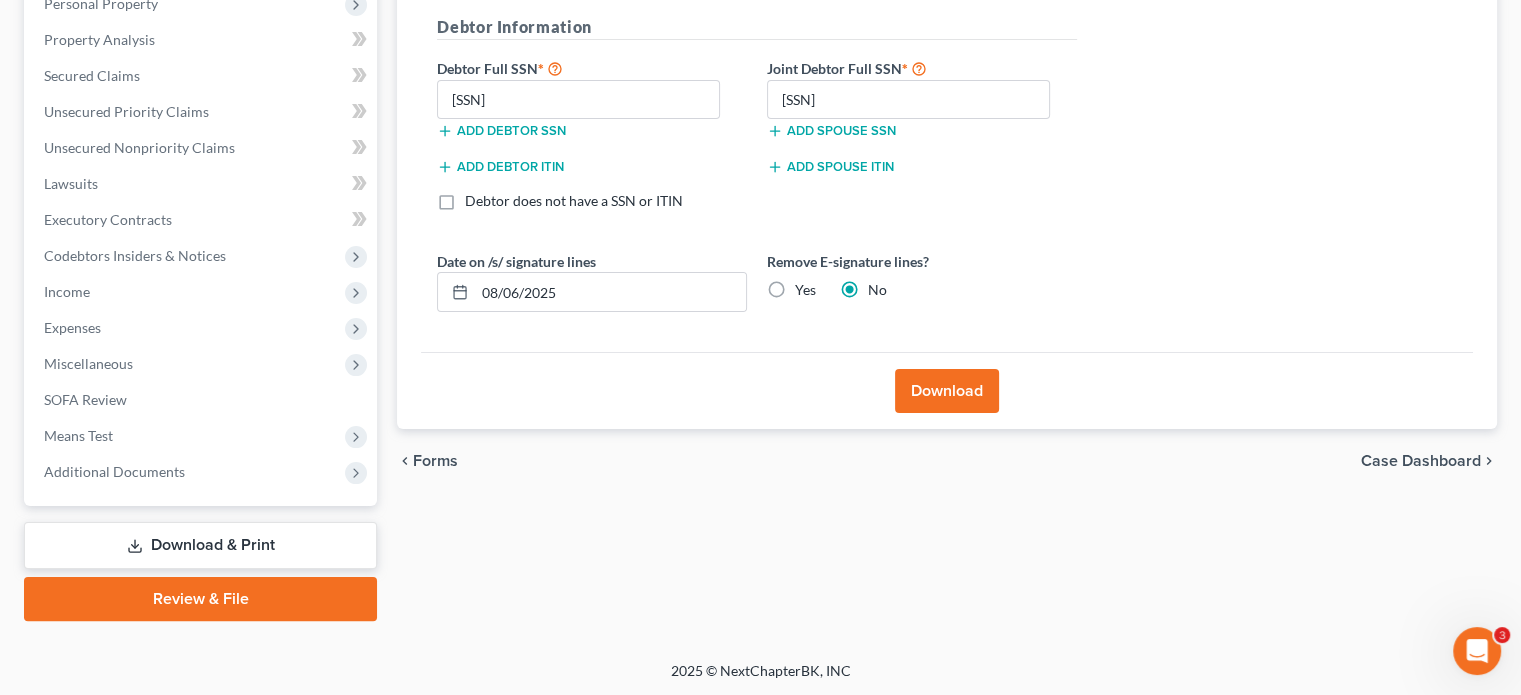 click on "Review & File" at bounding box center [200, 599] 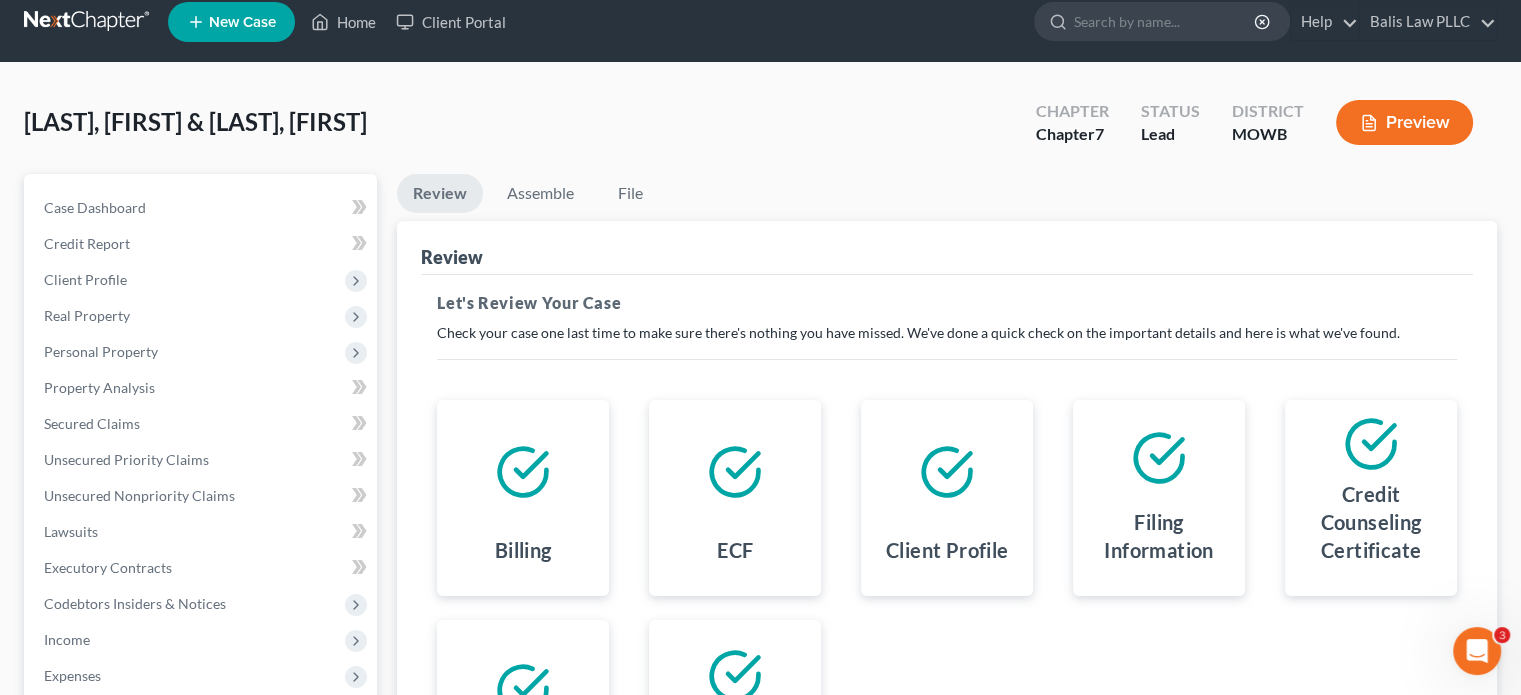 scroll, scrollTop: 0, scrollLeft: 0, axis: both 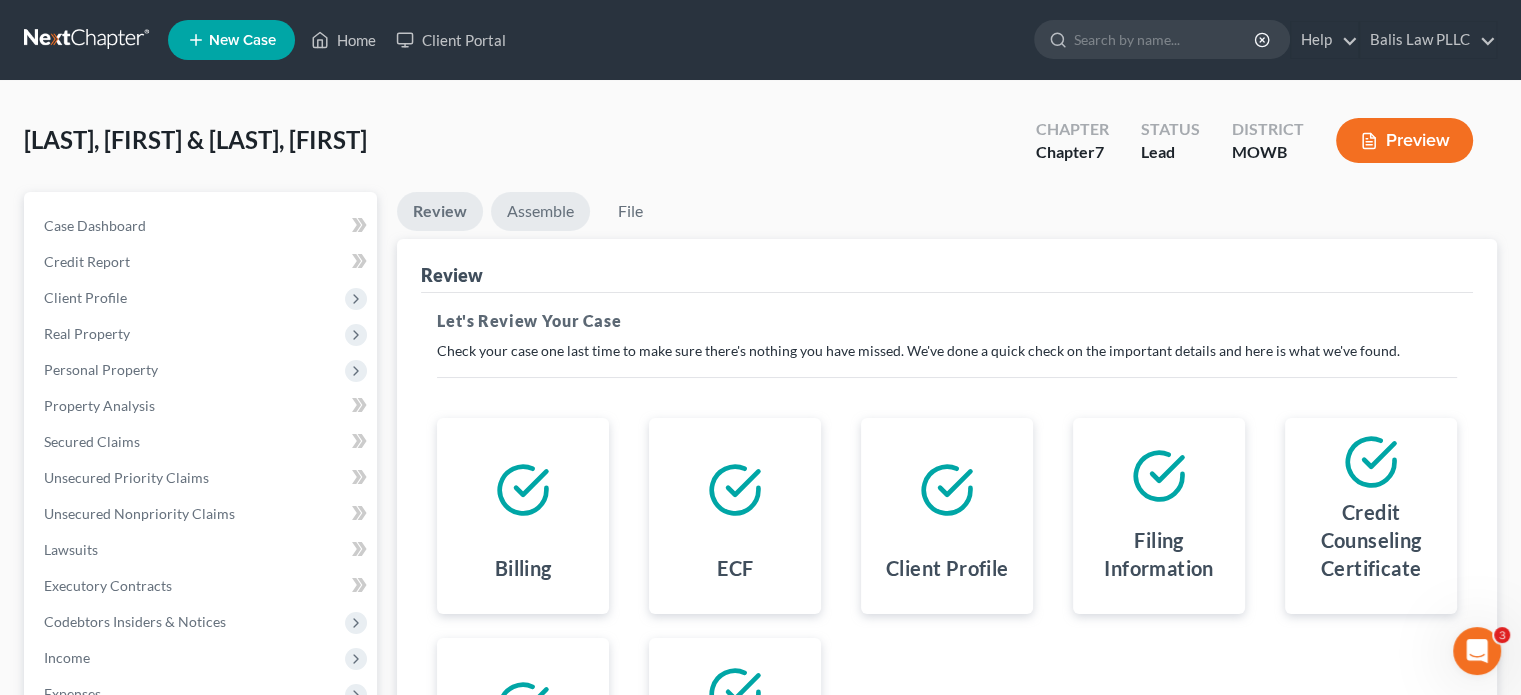 click on "Assemble" at bounding box center [540, 211] 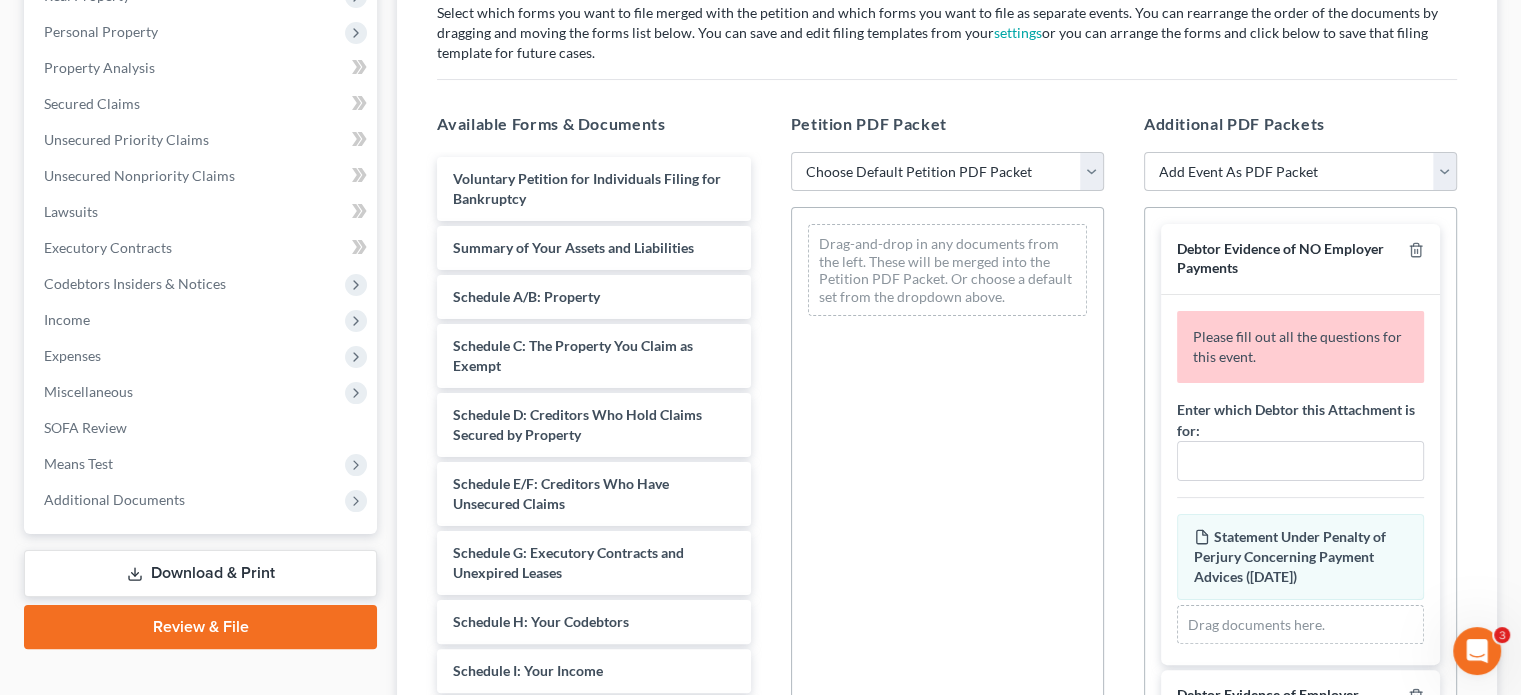 scroll, scrollTop: 400, scrollLeft: 0, axis: vertical 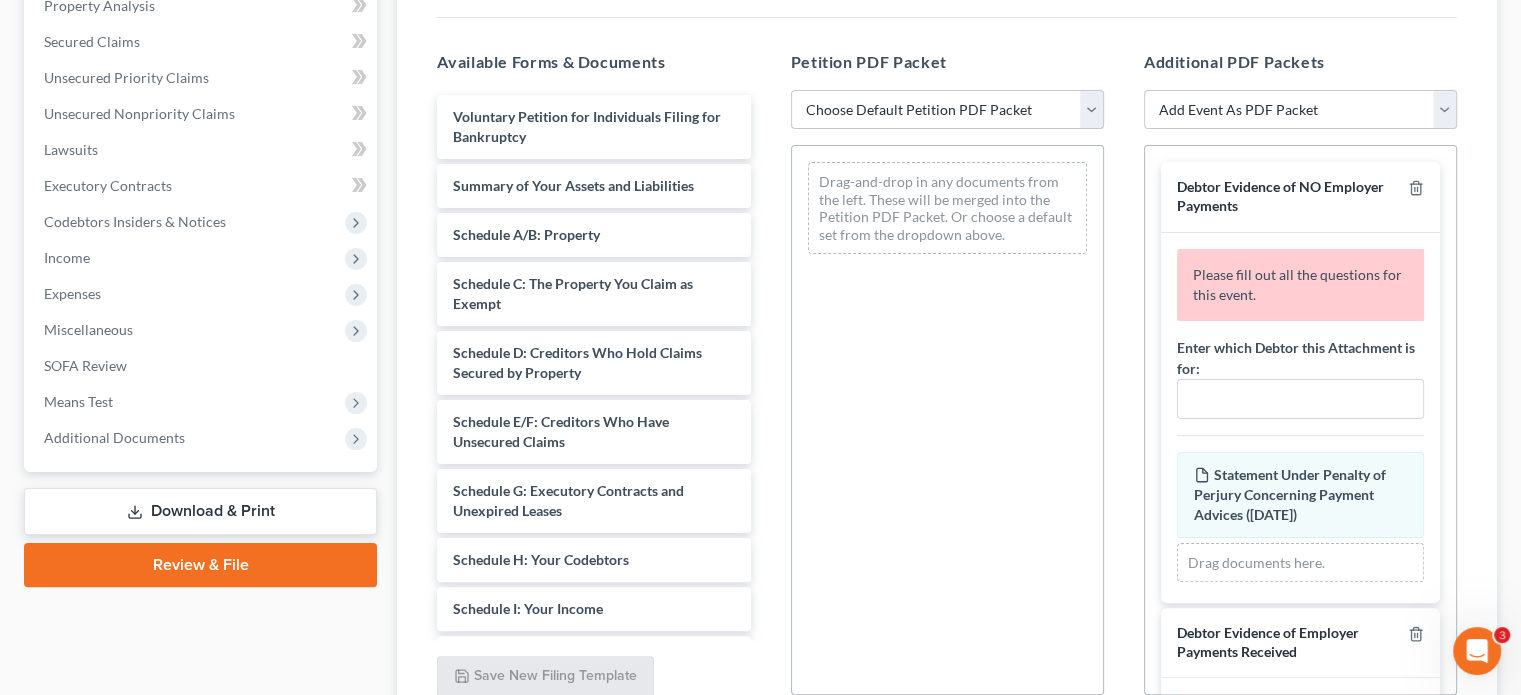 click on "Choose Default Petition PDF Packet Emergency Filing (Voluntary Petition and Creditor List Only) Chapter 7 Template Template.2 Best Template.1" at bounding box center [947, 110] 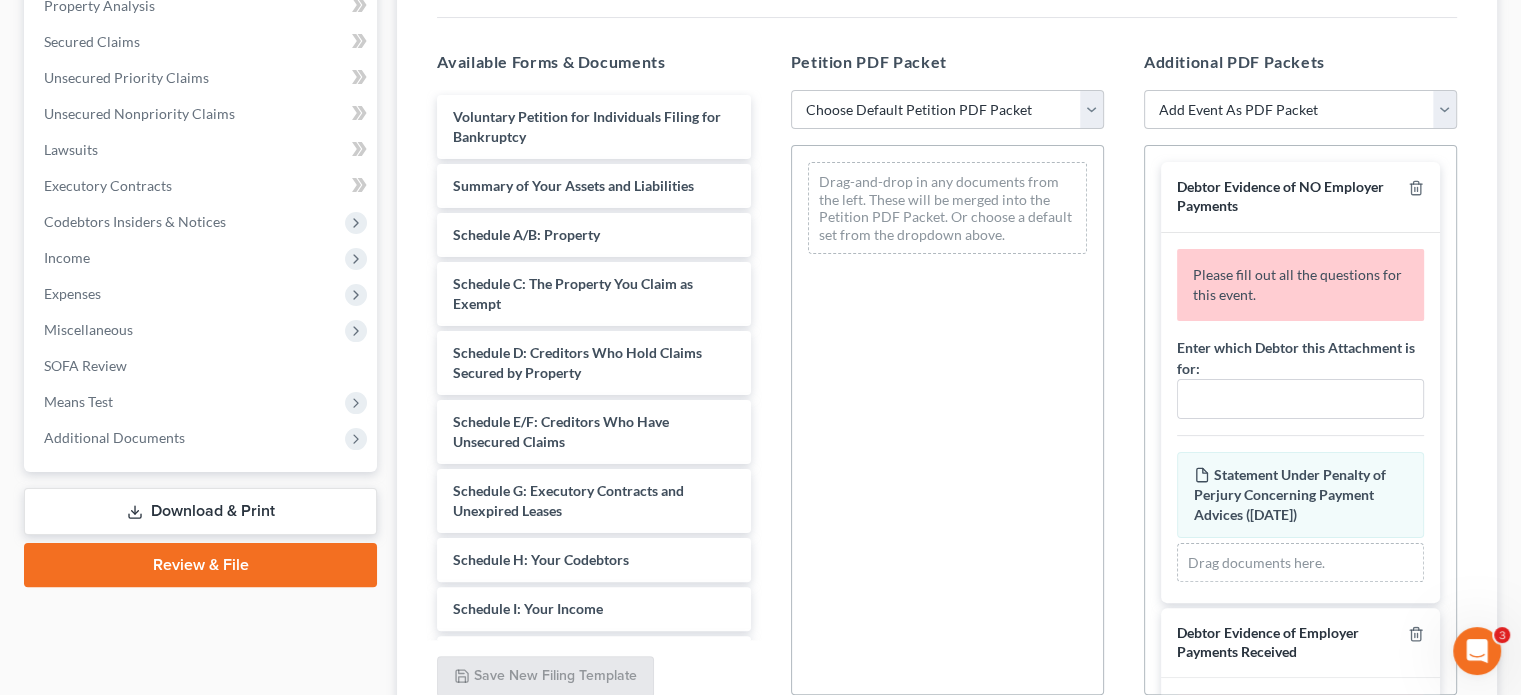 click on "Drag-and-drop in any documents from the left. These will be merged into the Petition PDF Packet. Or choose a default set from the dropdown above." at bounding box center (947, 420) 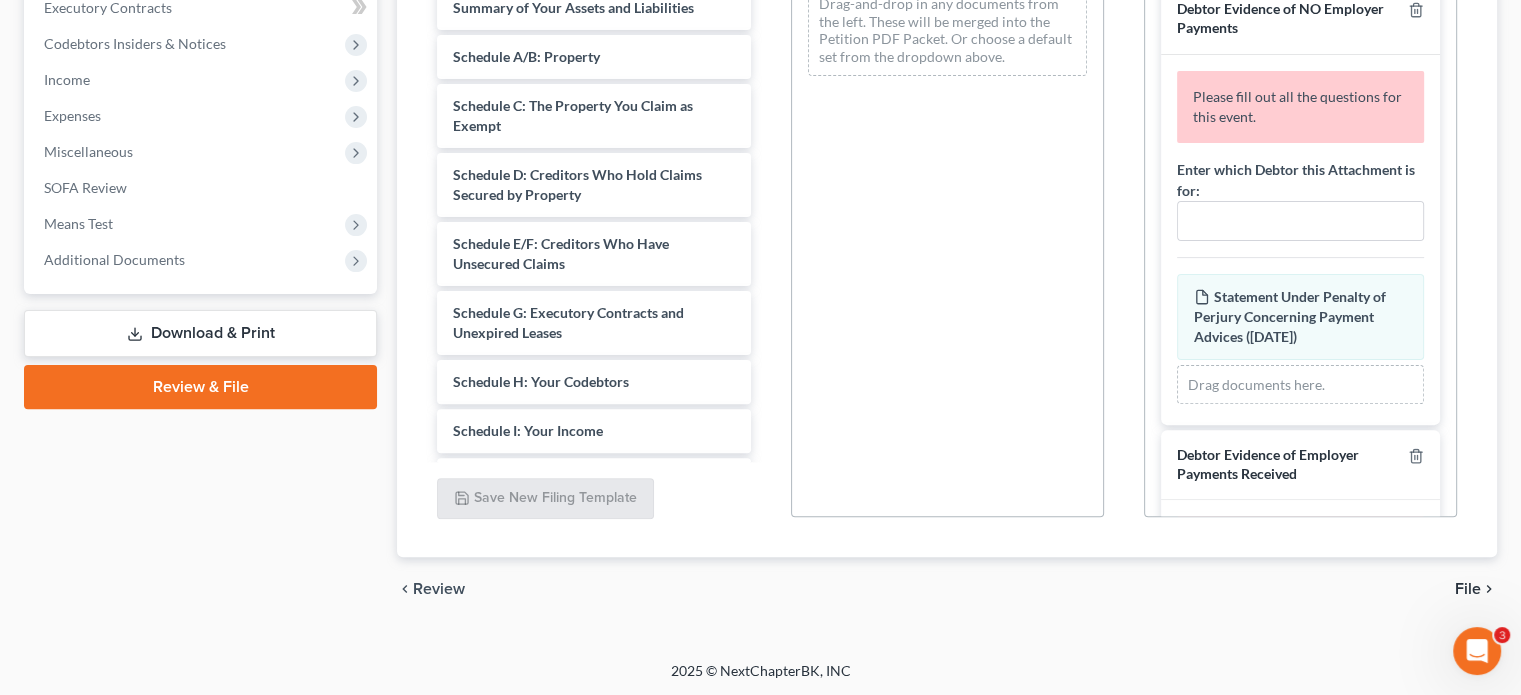 scroll, scrollTop: 478, scrollLeft: 0, axis: vertical 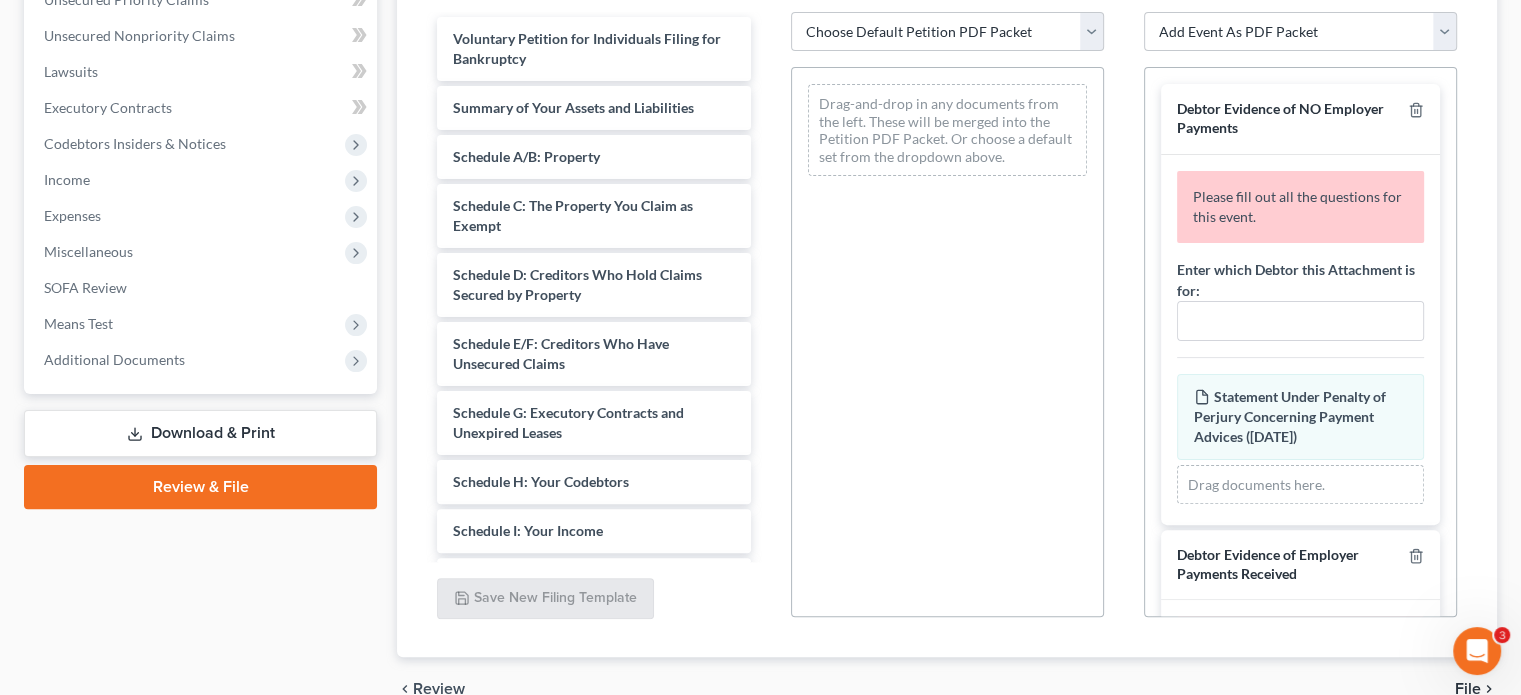 click on "Download & Print" at bounding box center (200, 433) 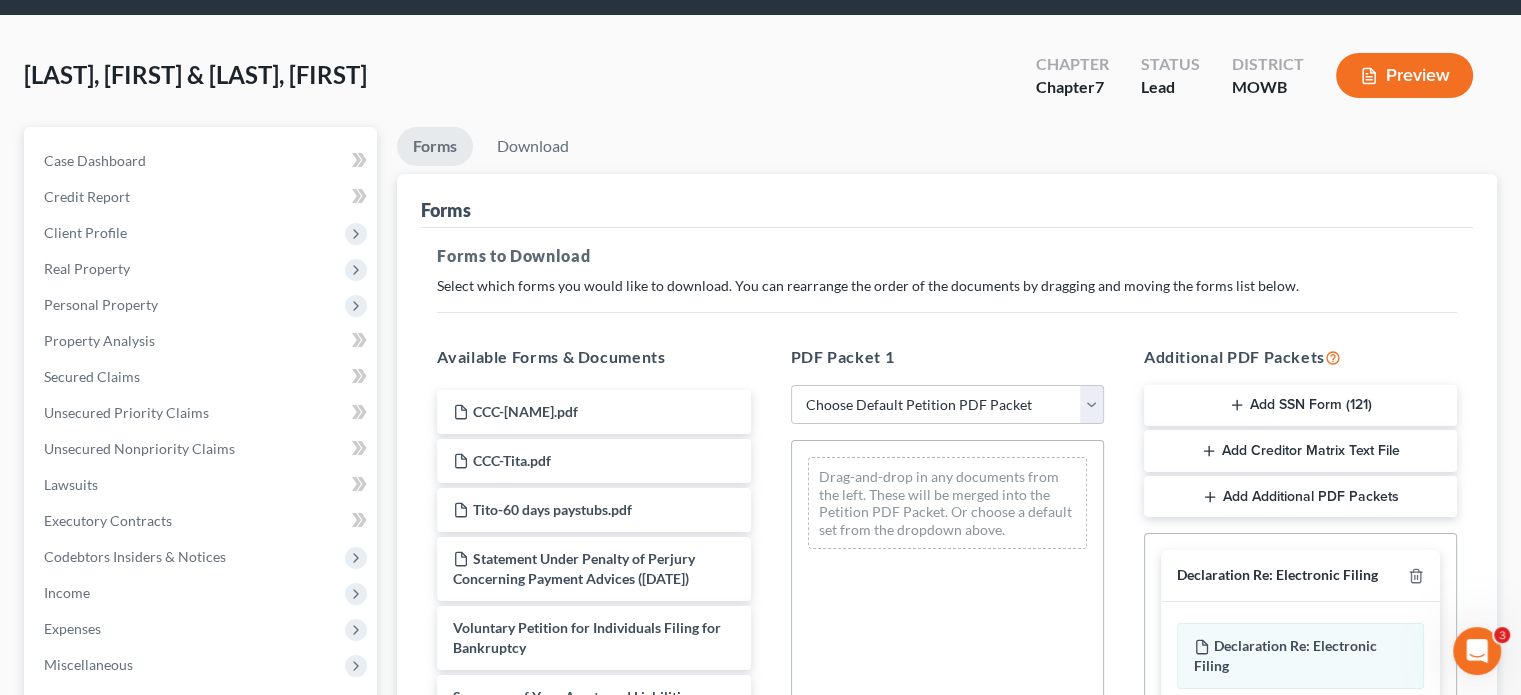 scroll, scrollTop: 100, scrollLeft: 0, axis: vertical 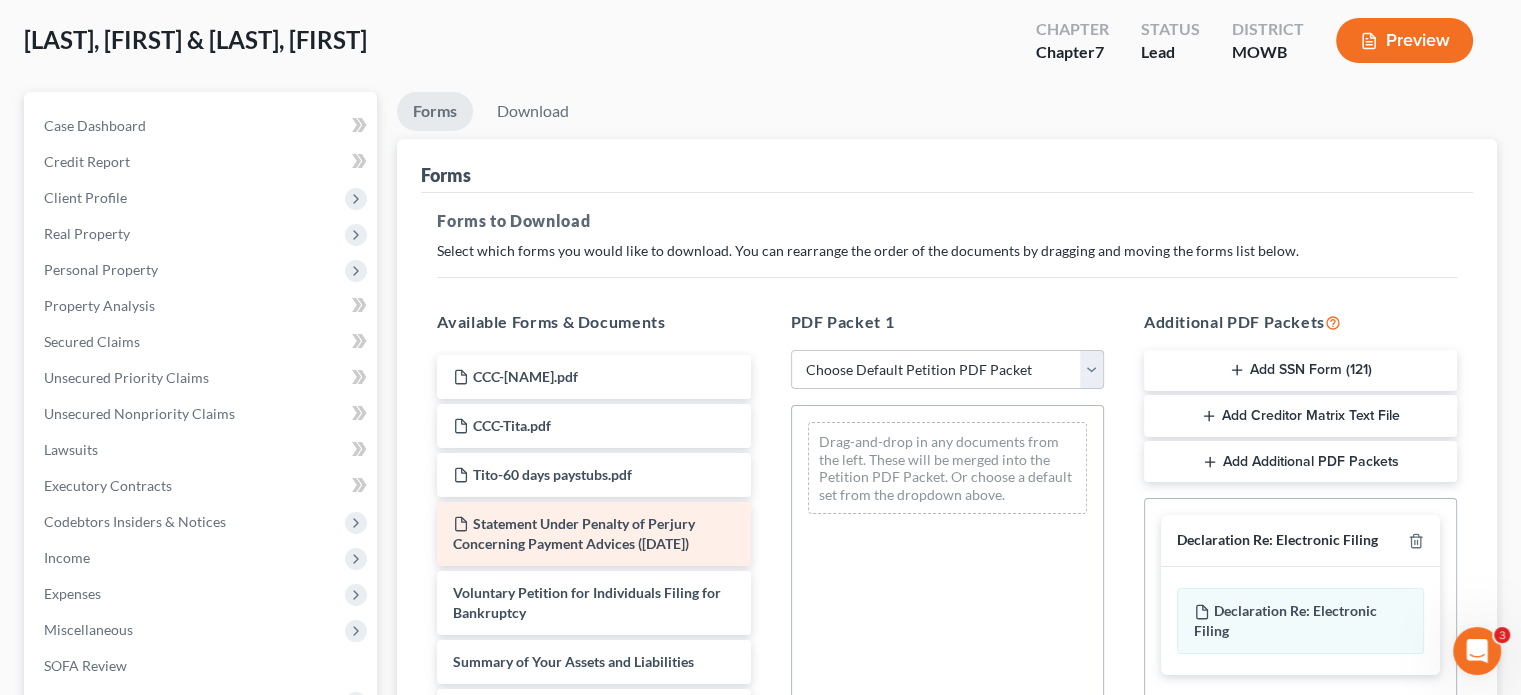 click on "Statement Under Penalty of Perjury Concerning Payment Advices (07/08/2025)" at bounding box center (574, 533) 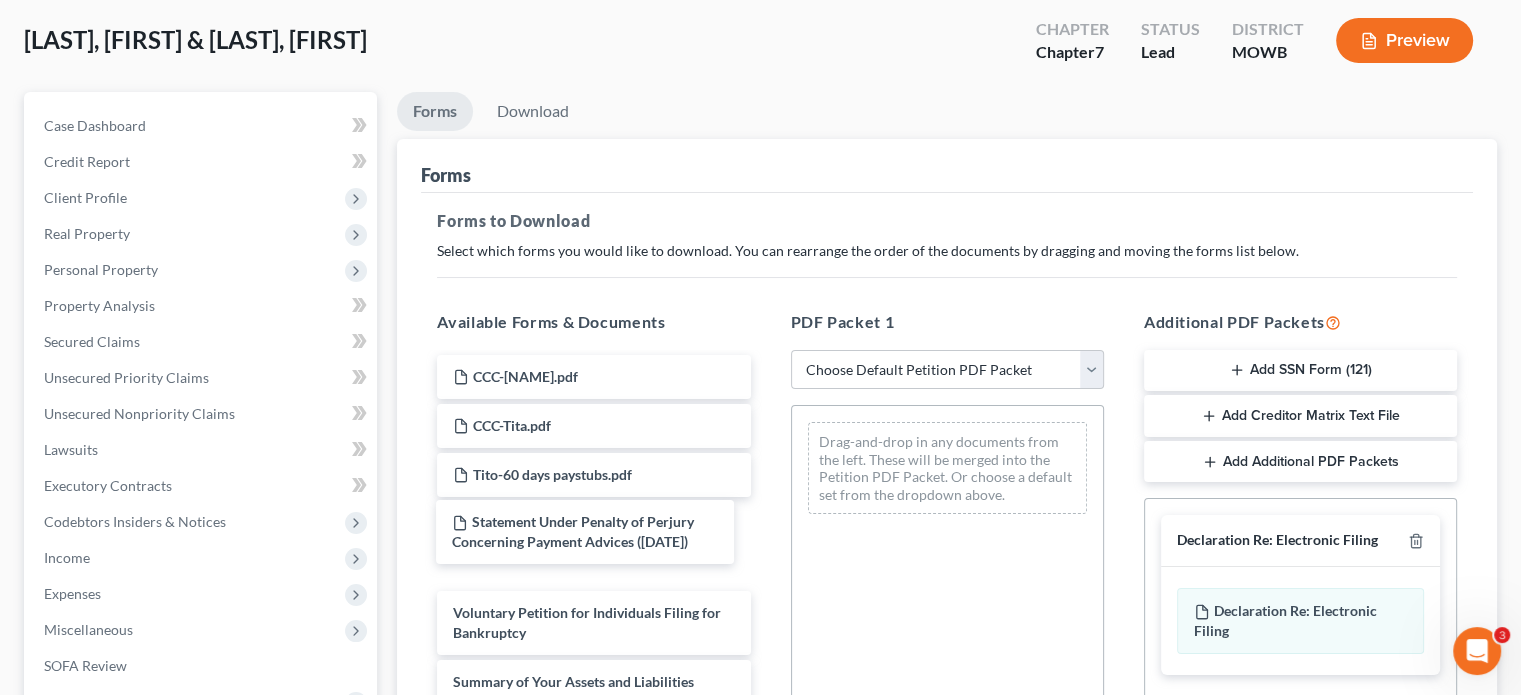 click on "Statement Under Penalty of Perjury Concerning Payment Advices (07/08/2025) CCC-Bobby.pdf CCC-Tita.pdf Tito-60 days paystubs.pdf Statement Under Penalty of Perjury Concerning Payment Advices (07/08/2025) Statement Under Penalty of Perjury Concerning Payment Advices (07/08/2025) Voluntary Petition for Individuals Filing for Bankruptcy Summary of Your Assets and Liabilities Schedule A/B: Property Schedule C: The Property You Claim as Exempt Schedule D: Creditors Who Hold Claims Secured by Property Schedule E/F: Creditors Who Have Unsecured Claims Schedule G: Executory Contracts and Unexpired Leases Schedule H: Your Codebtors Schedule I: Your Income Schedule J: Your Expenses Declaration About an Individual Debtor's Schedules Your Statement of Financial Affairs for Individuals Filing for Bankruptcy Statement of Intention for Individuals Filing Under Chapter 7 Chapter 7 Statement of Your Current Monthly Income and Means-Test Calculation Creditor Matrix Verification of Creditor Matrix" at bounding box center [593, 1011] 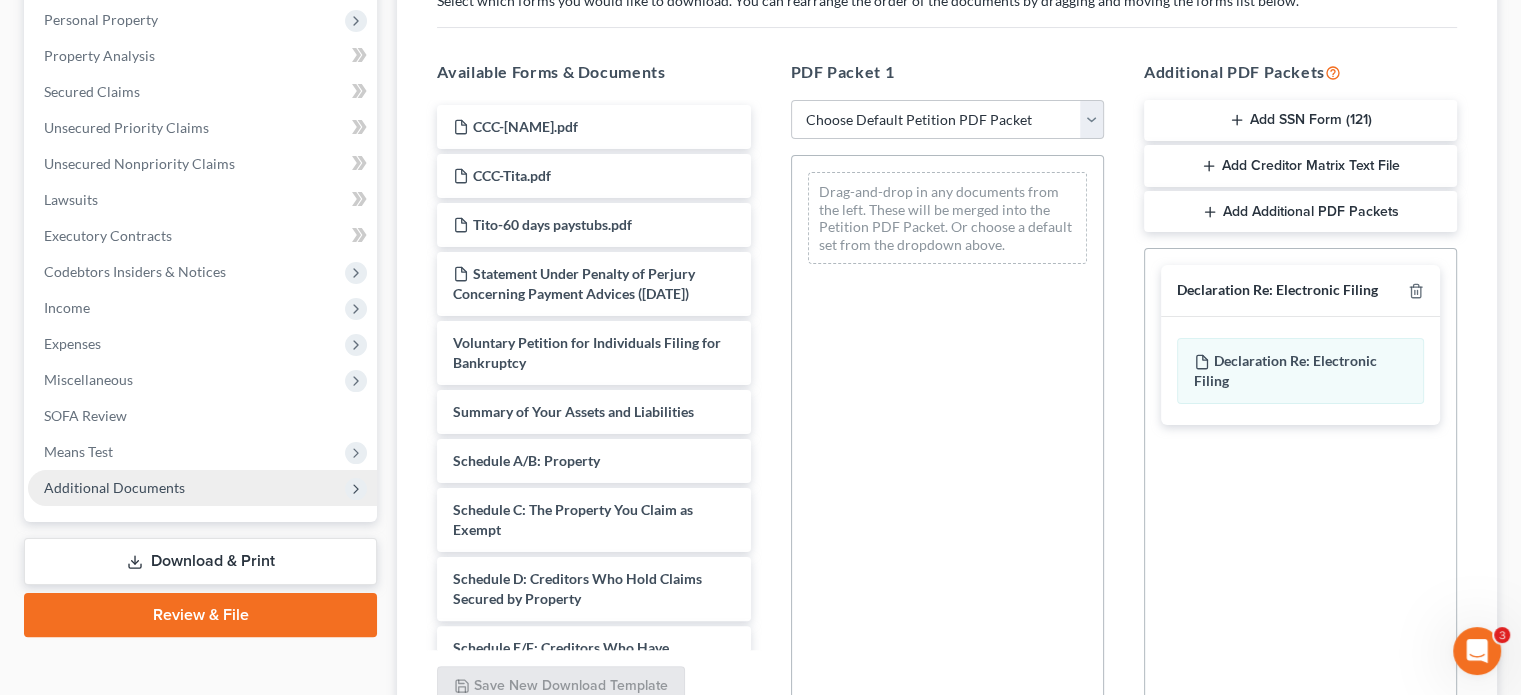 scroll, scrollTop: 400, scrollLeft: 0, axis: vertical 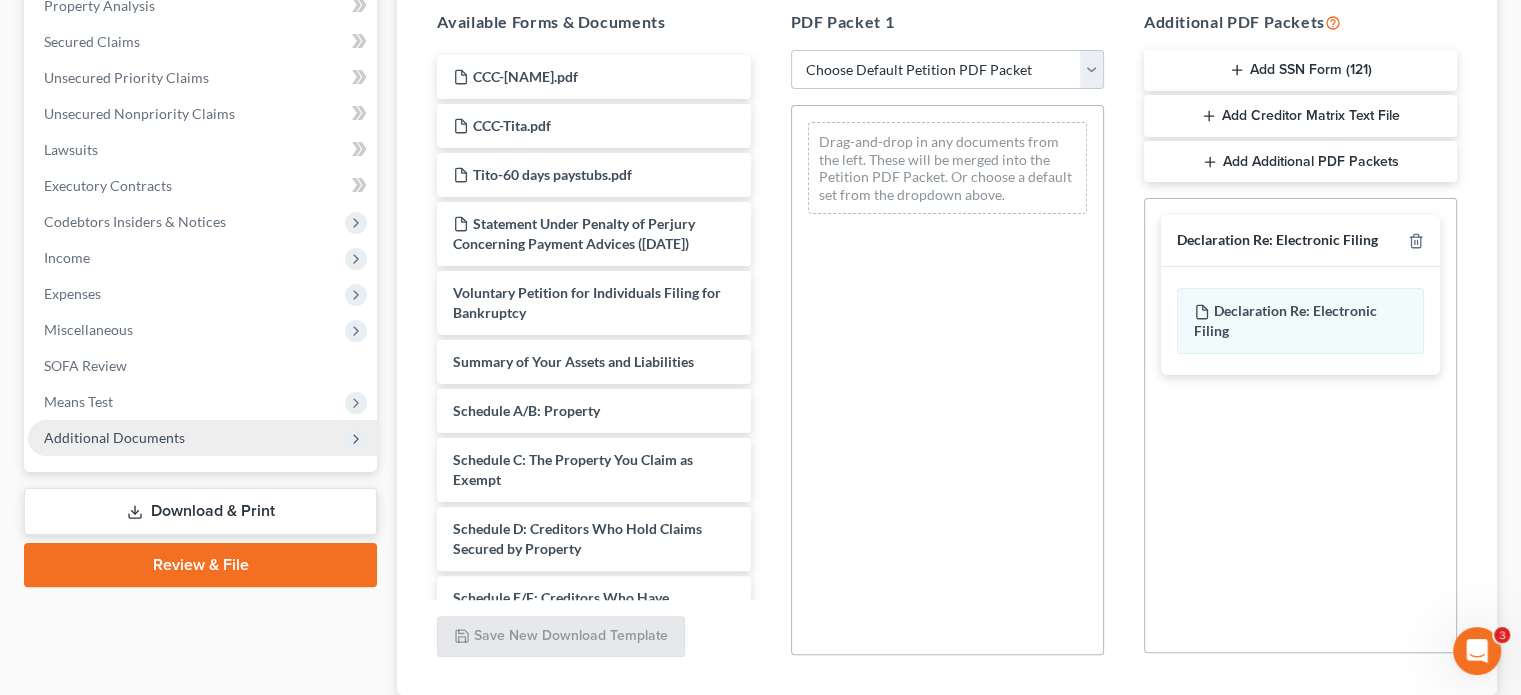click on "Additional Documents" at bounding box center (202, 438) 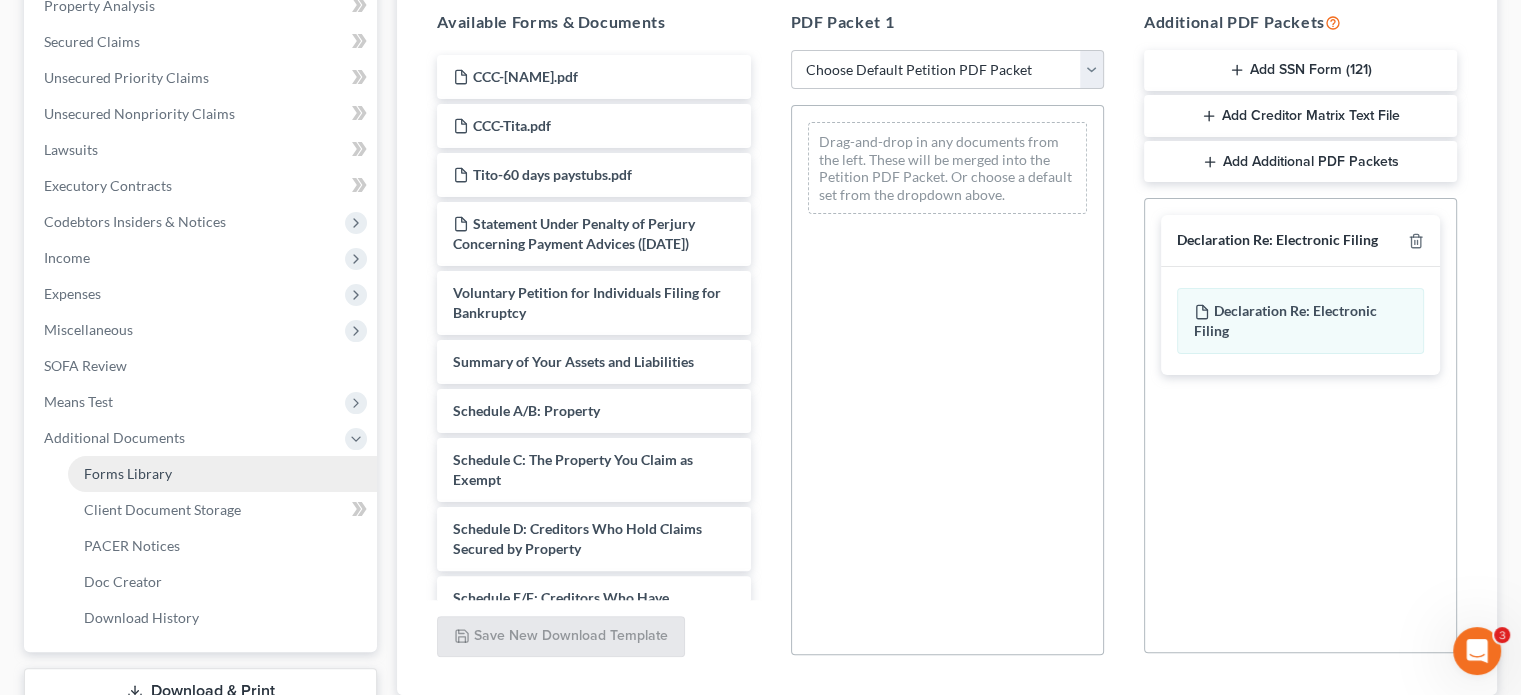 click on "Forms Library" at bounding box center [222, 474] 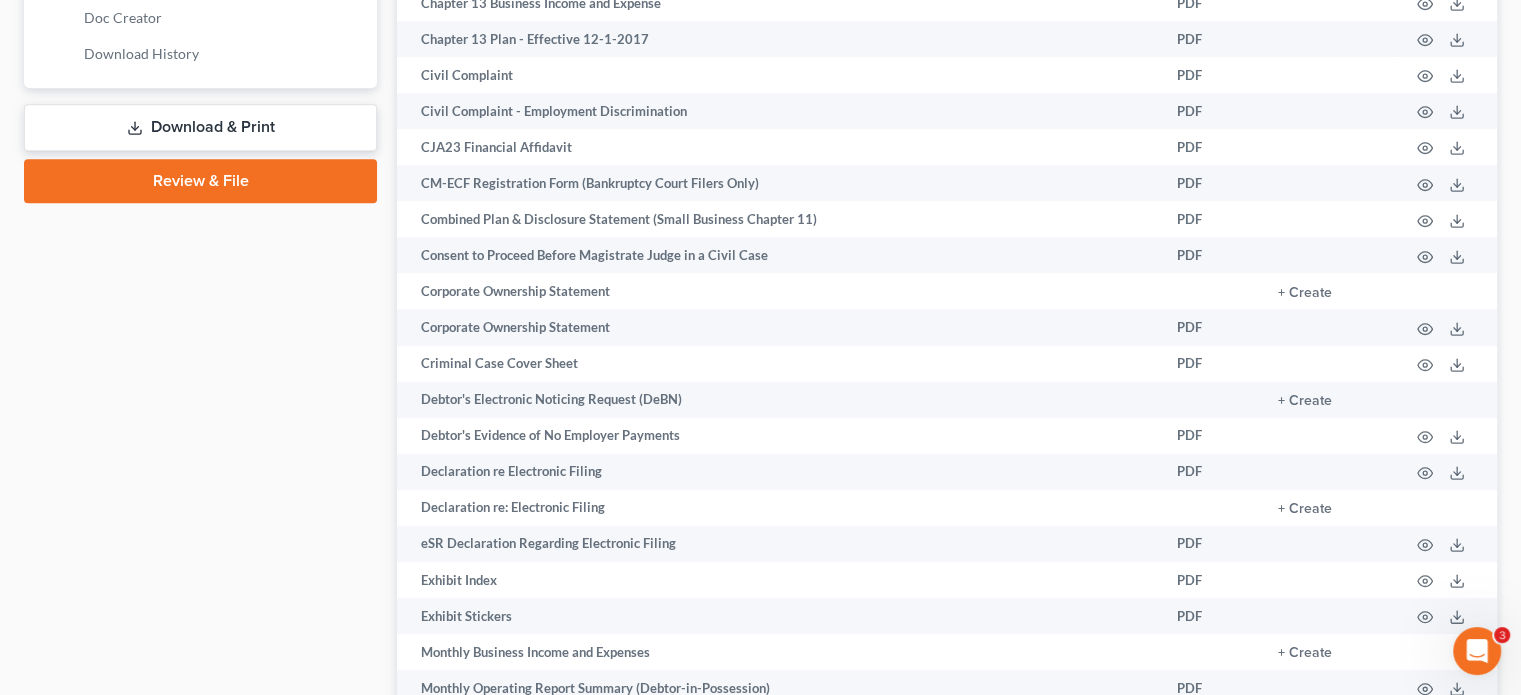 scroll, scrollTop: 1000, scrollLeft: 0, axis: vertical 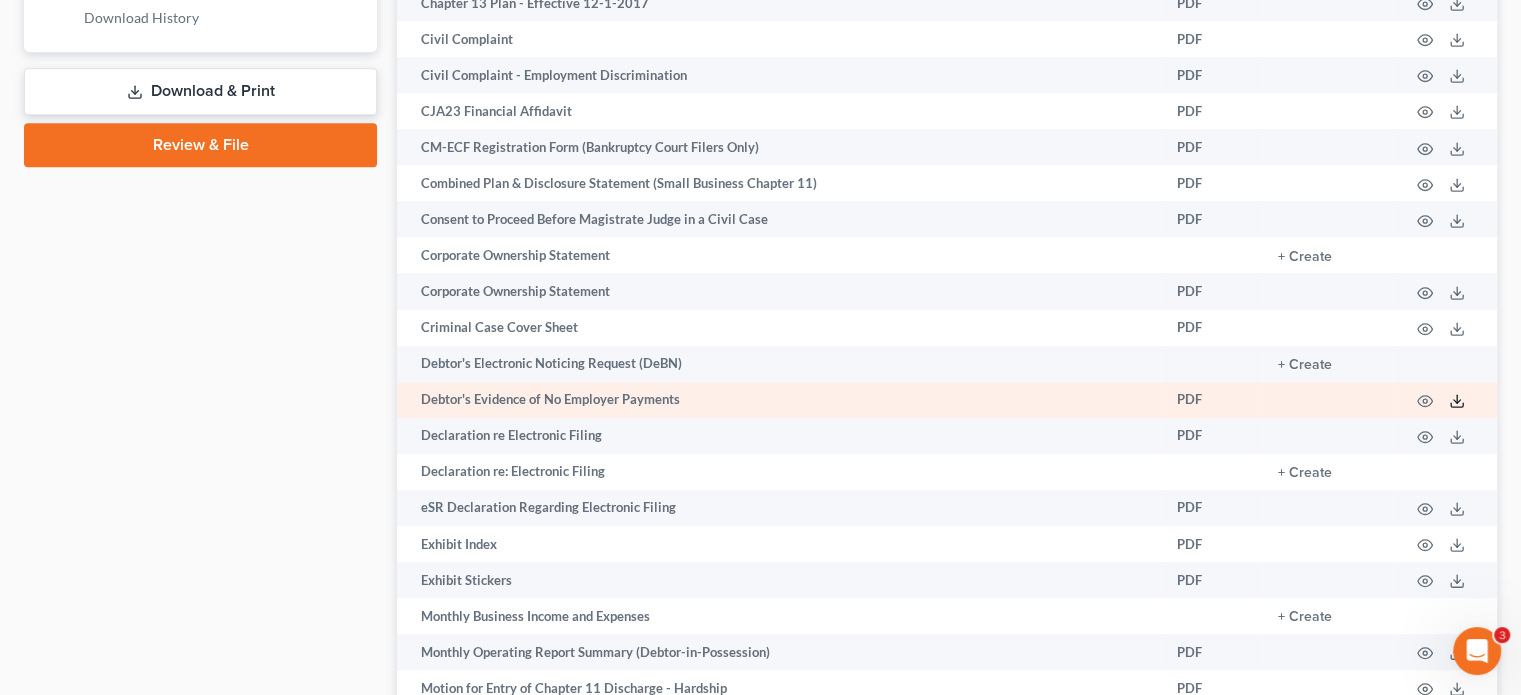 click 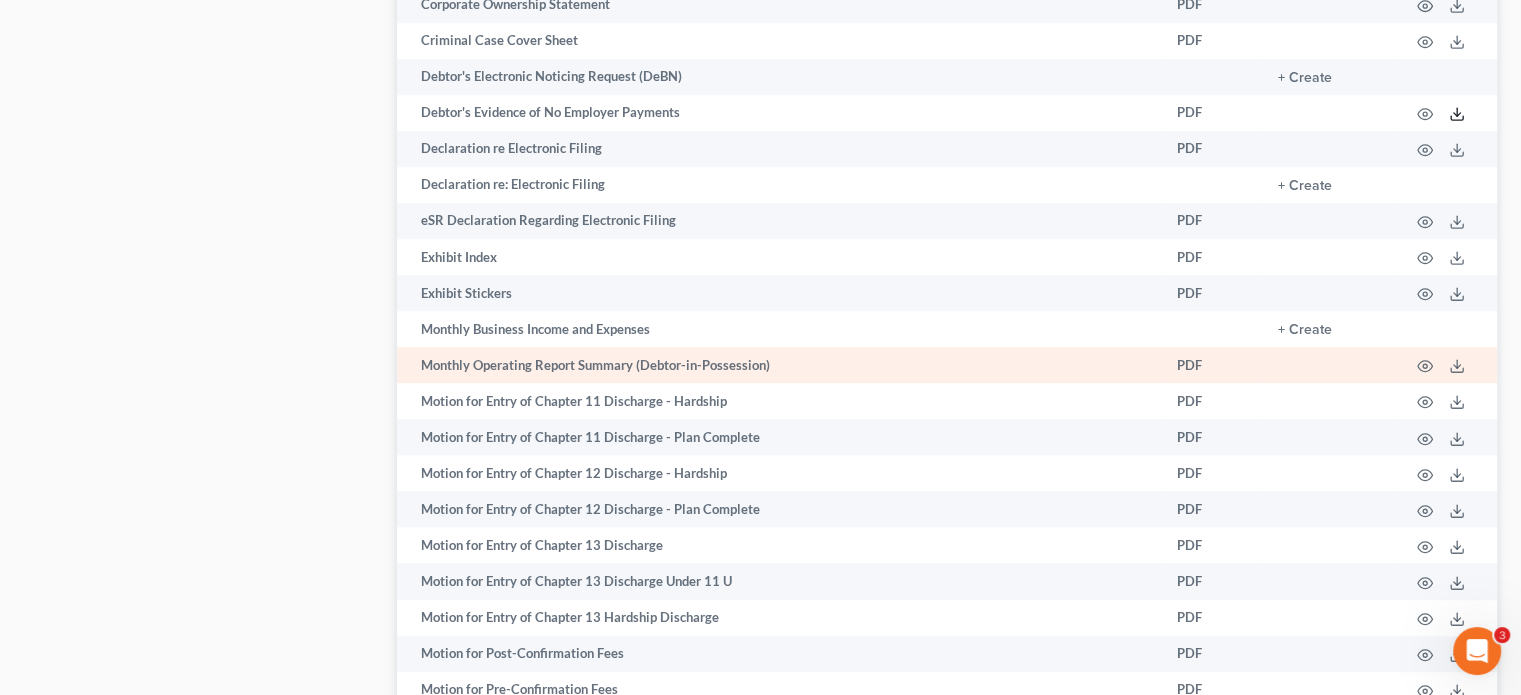 scroll, scrollTop: 1300, scrollLeft: 0, axis: vertical 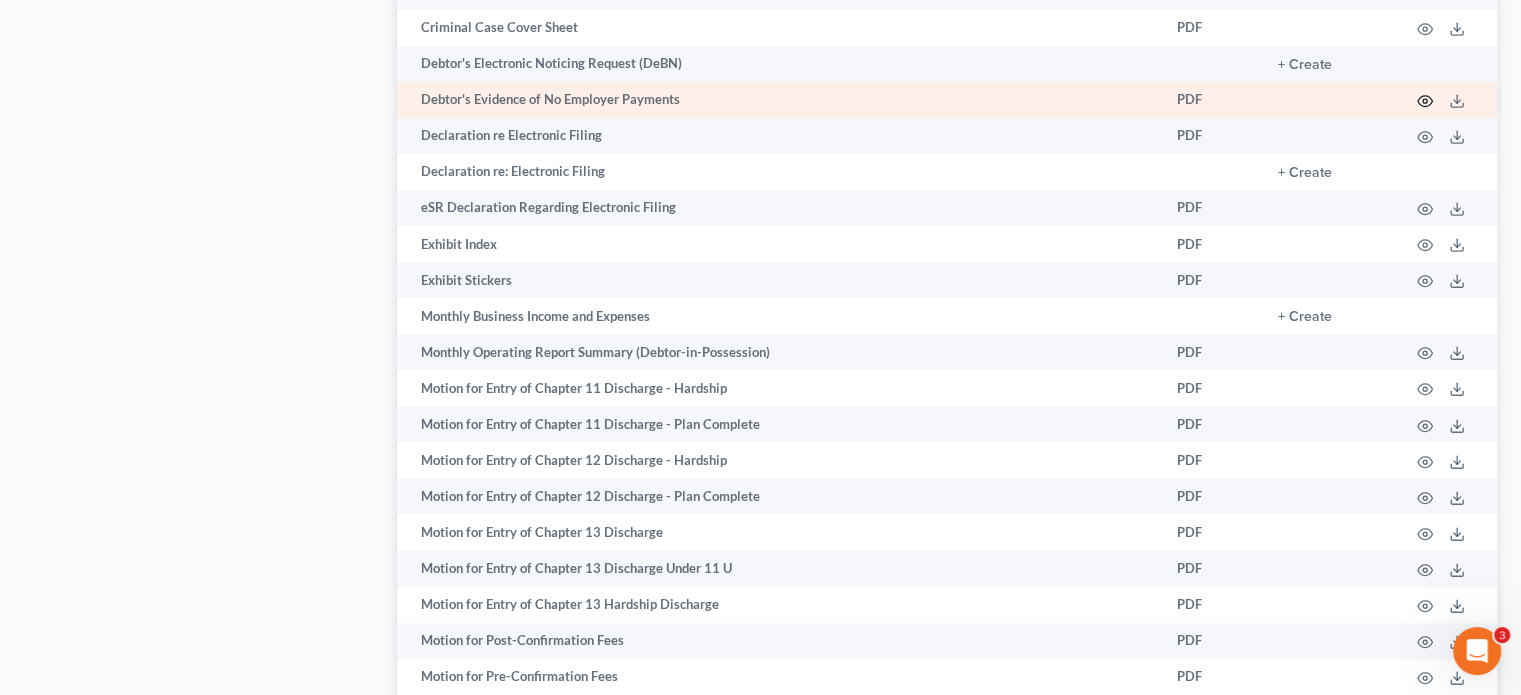 click 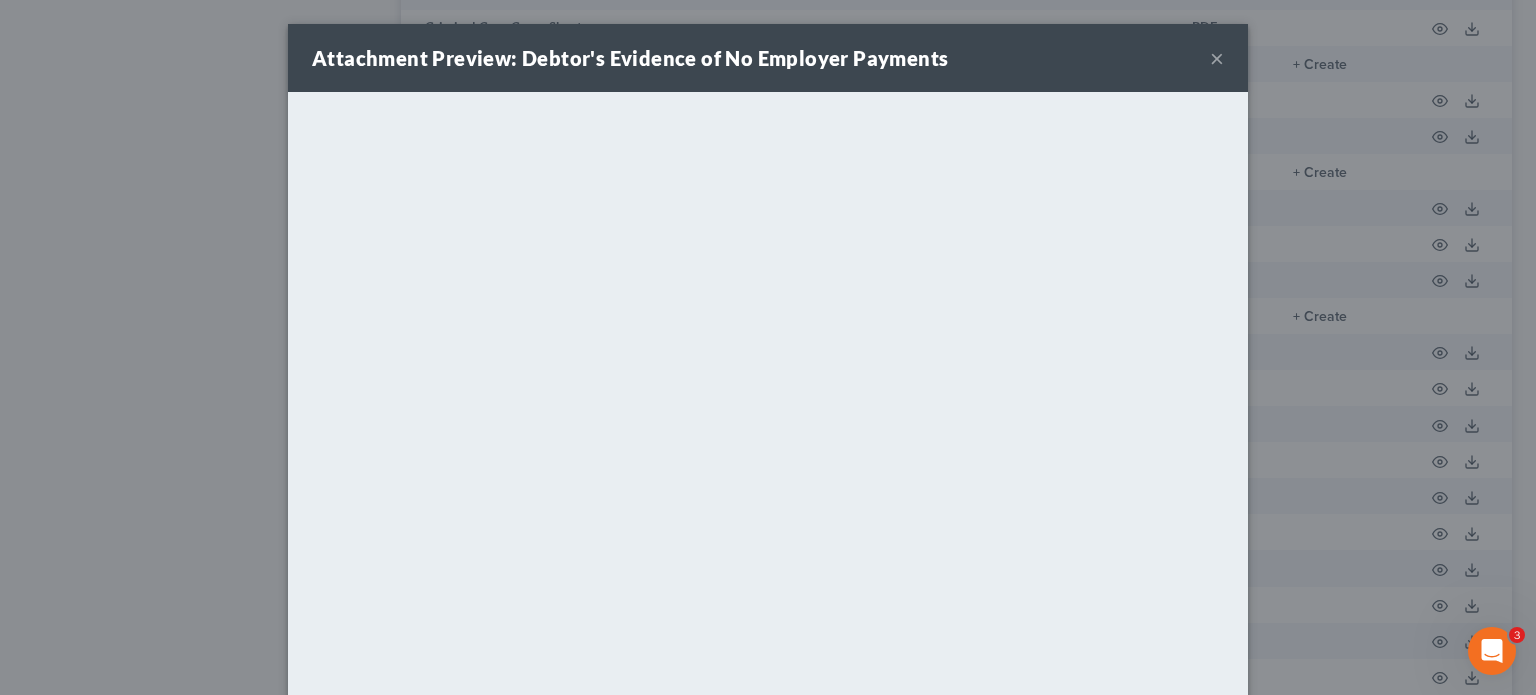 click on "×" at bounding box center [1217, 58] 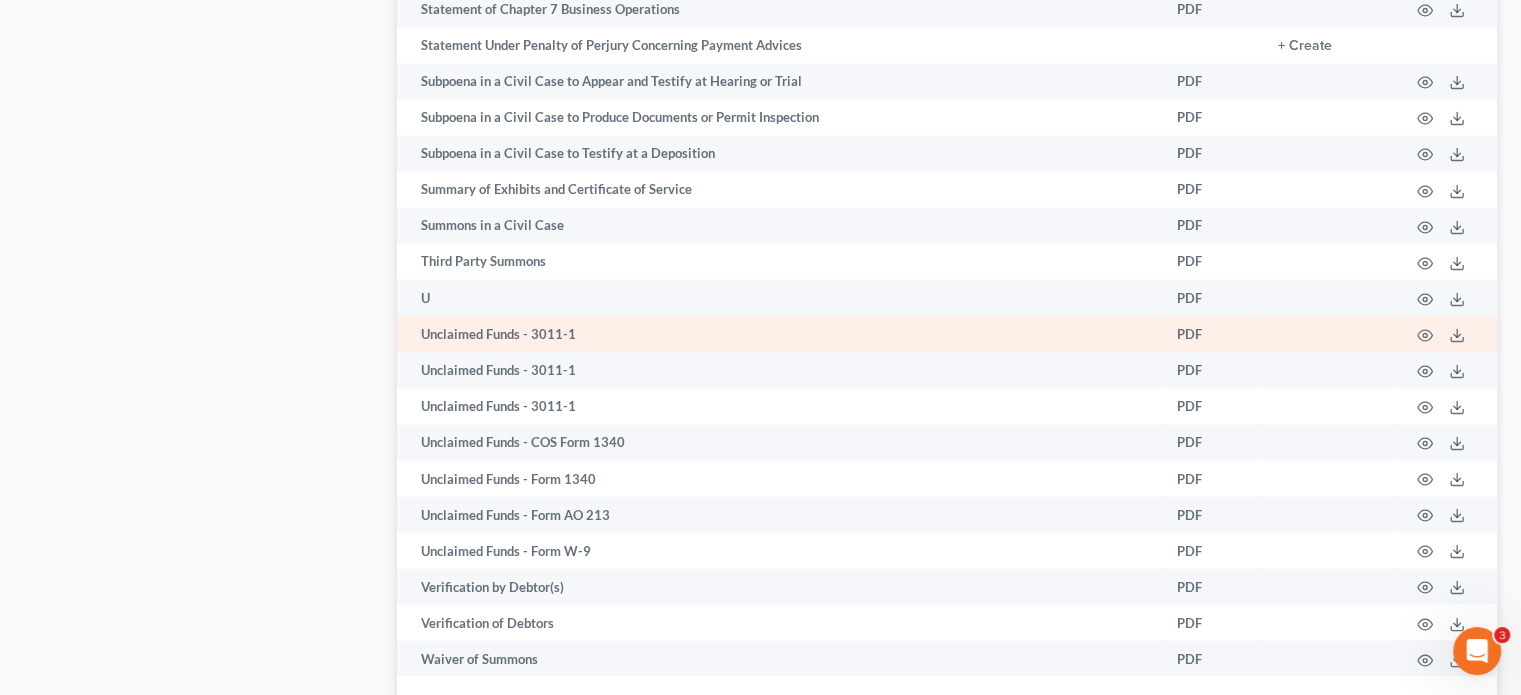 scroll, scrollTop: 3419, scrollLeft: 0, axis: vertical 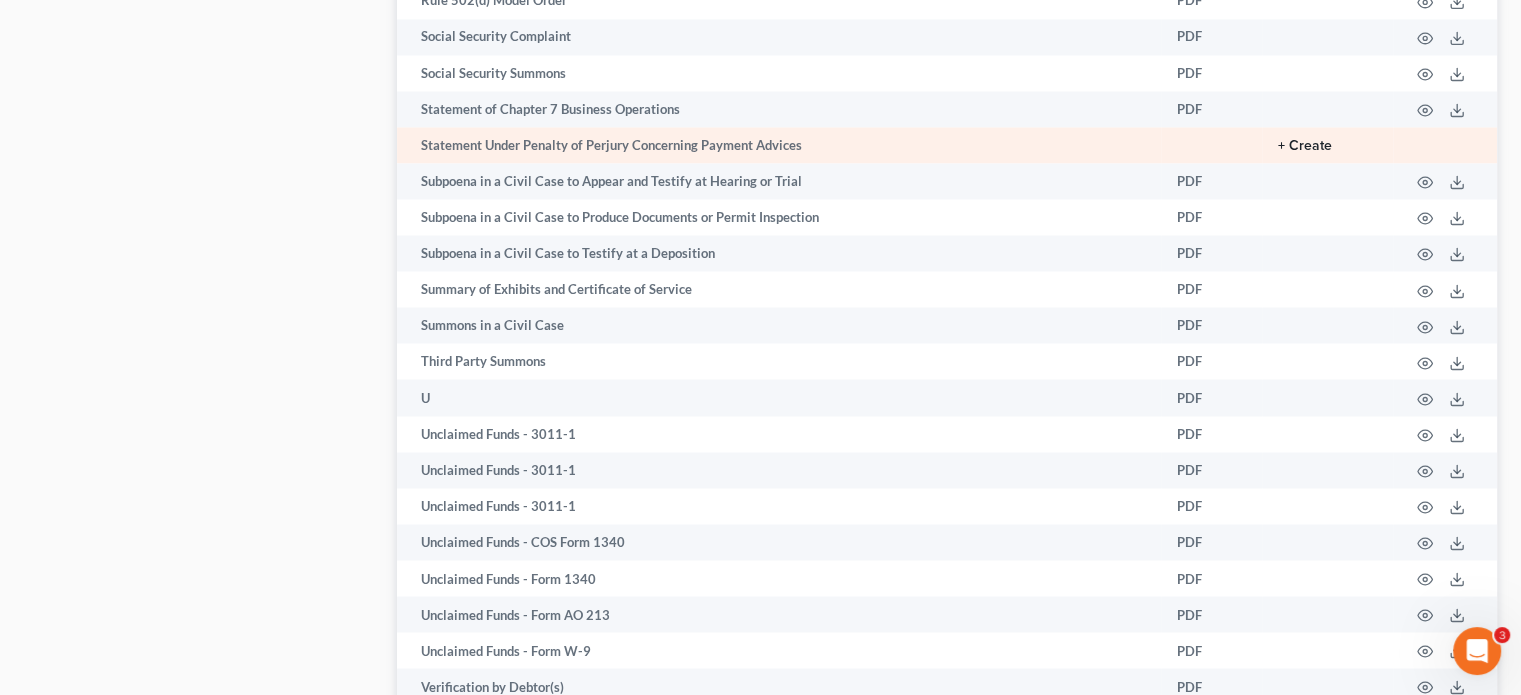 click on "+ Create" at bounding box center [1305, 146] 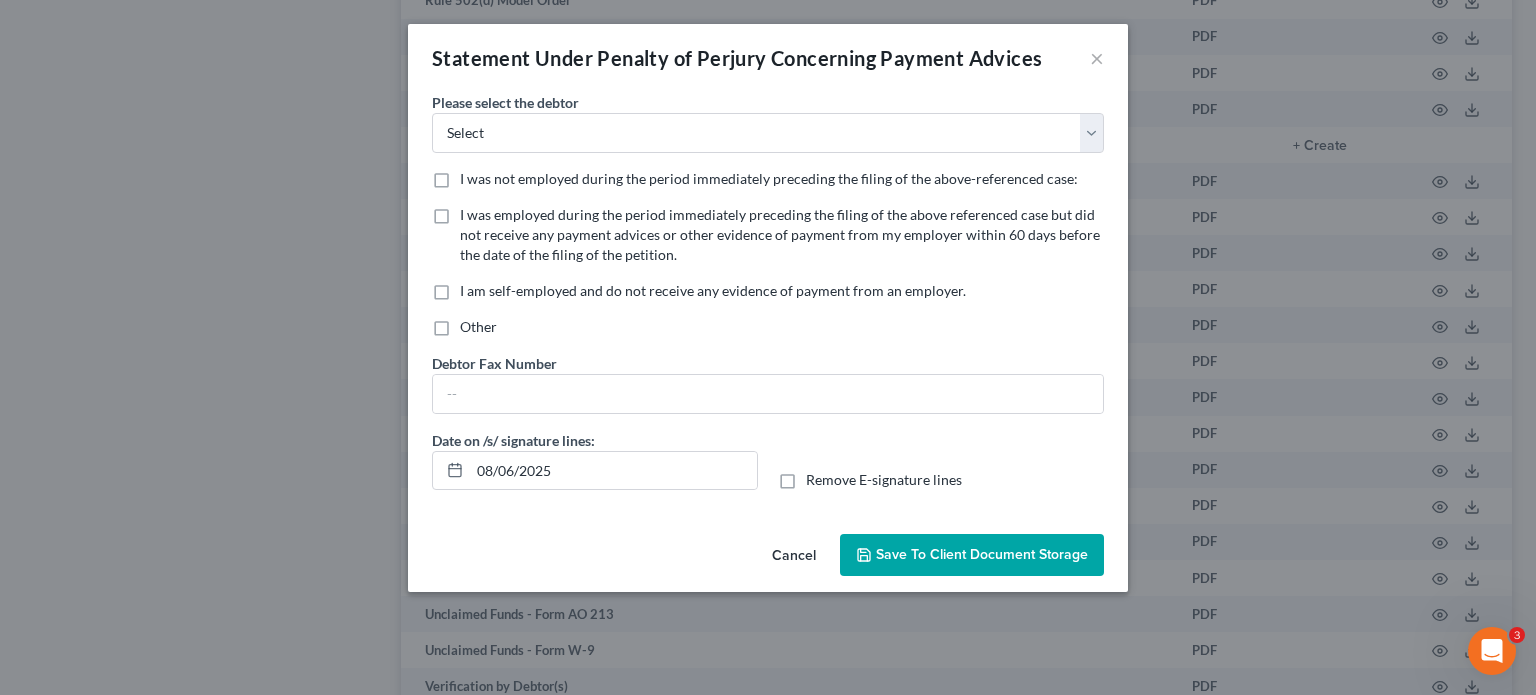 click on "I was not employed during the period immediately preceding the filing of the above-referenced case:" at bounding box center [769, 179] 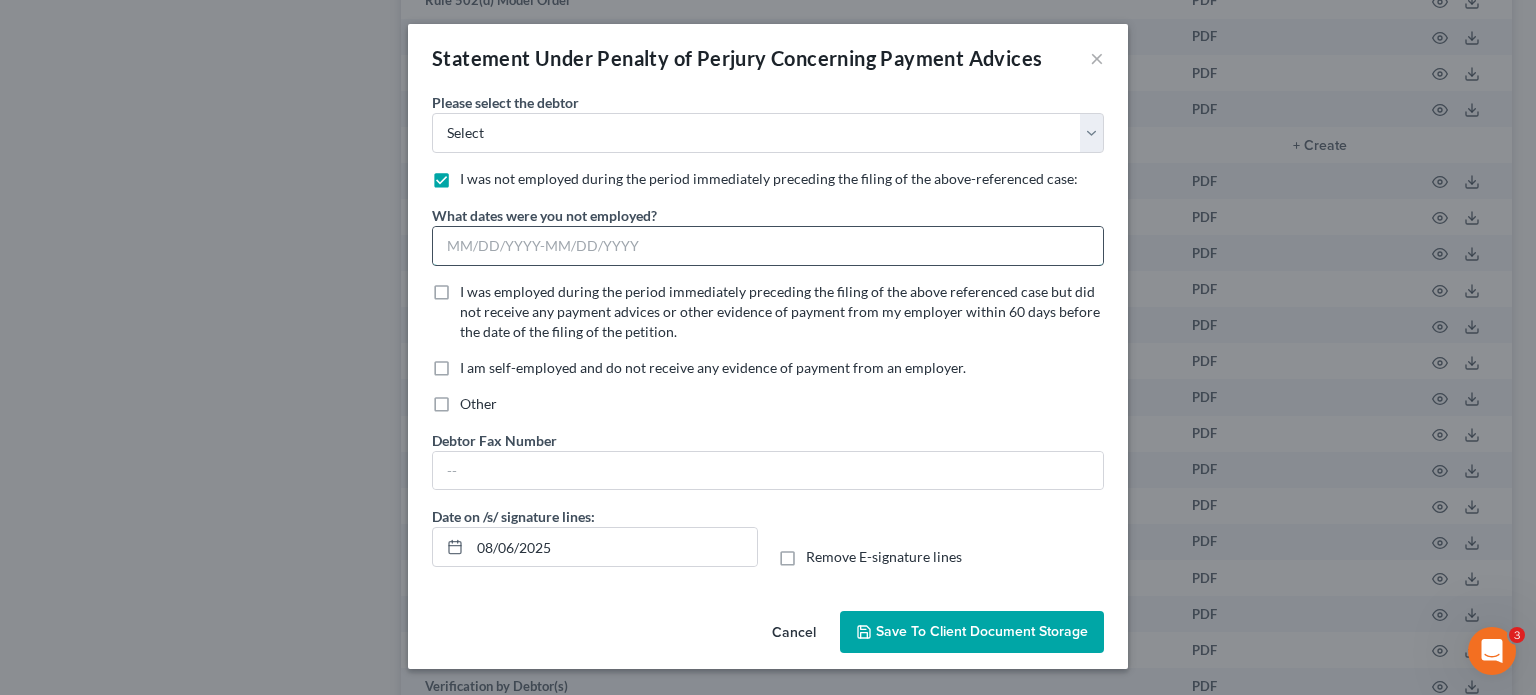 click at bounding box center (768, 246) 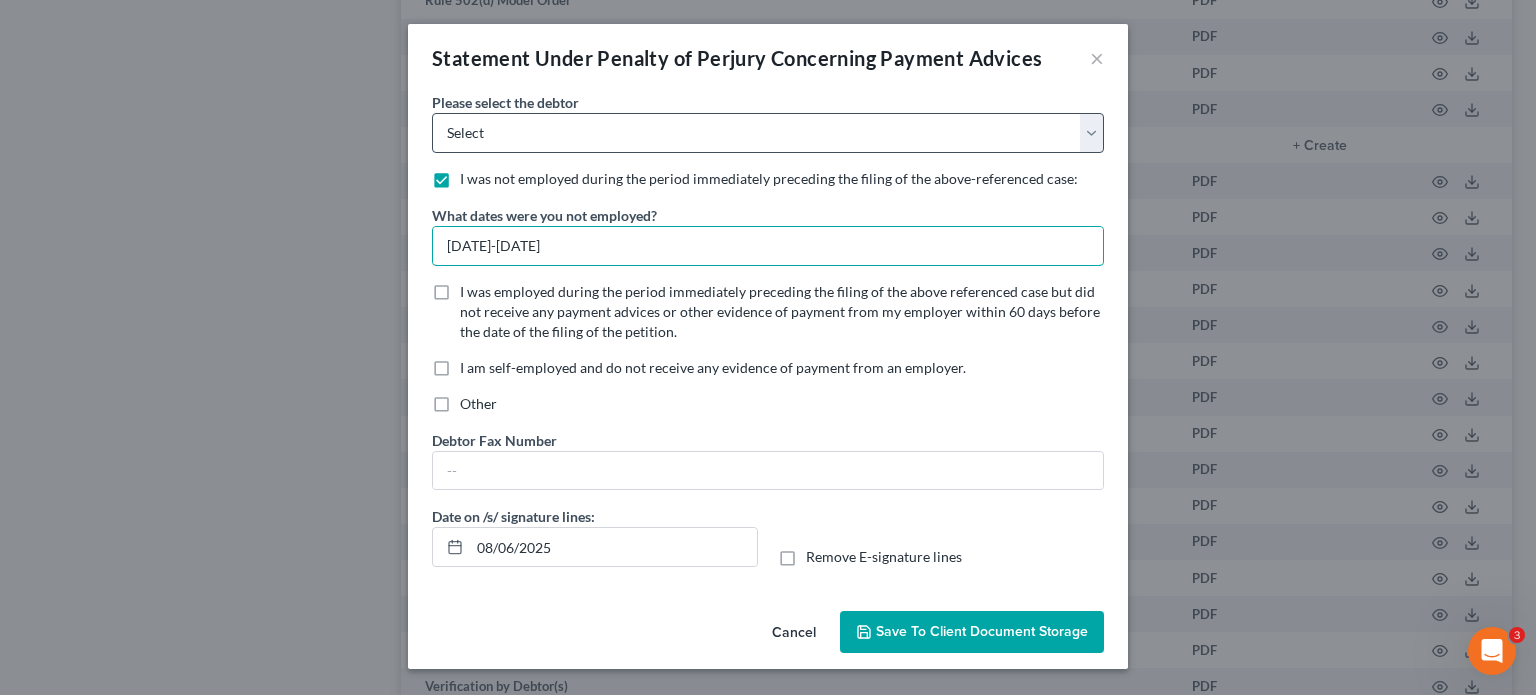 type on "1/1/25-8/6/25" 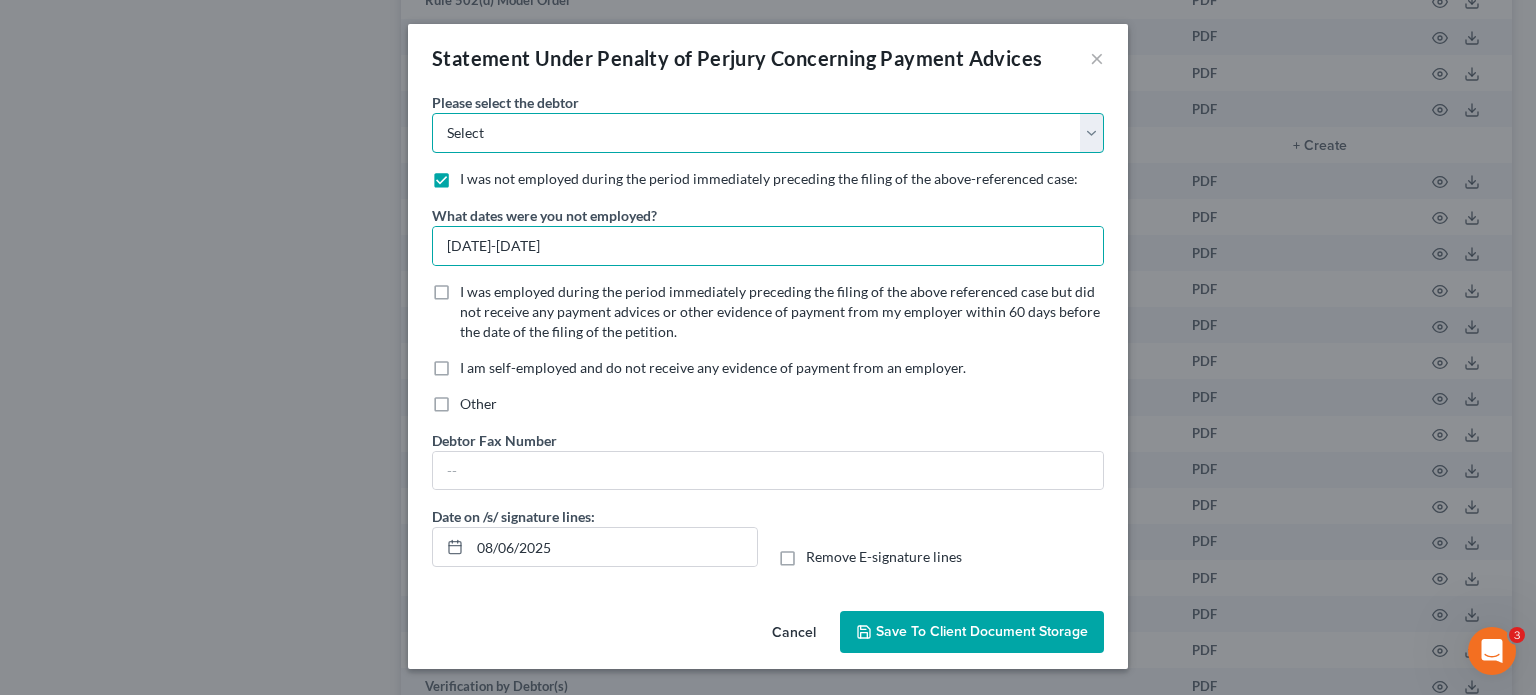 click on "Select Tita Toro Bobby Jackson" at bounding box center (768, 133) 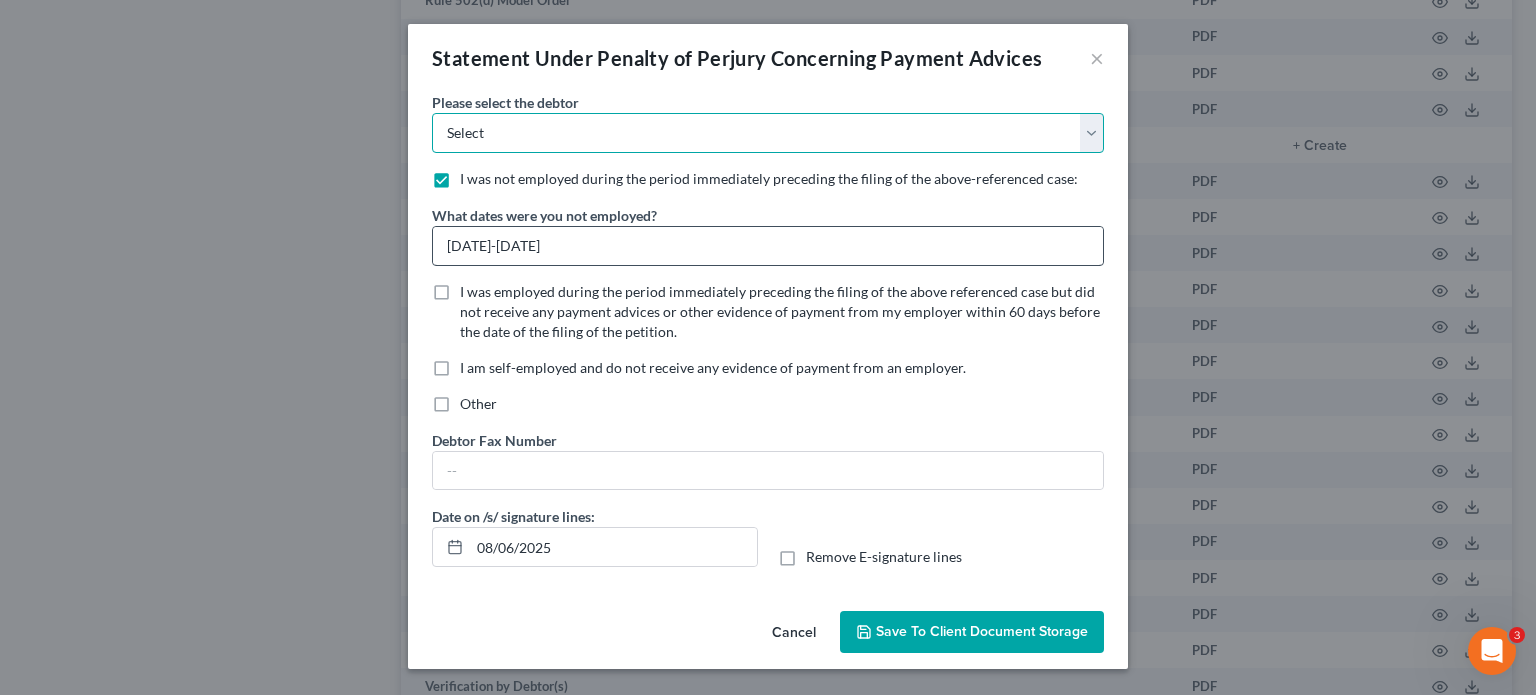 select on "0" 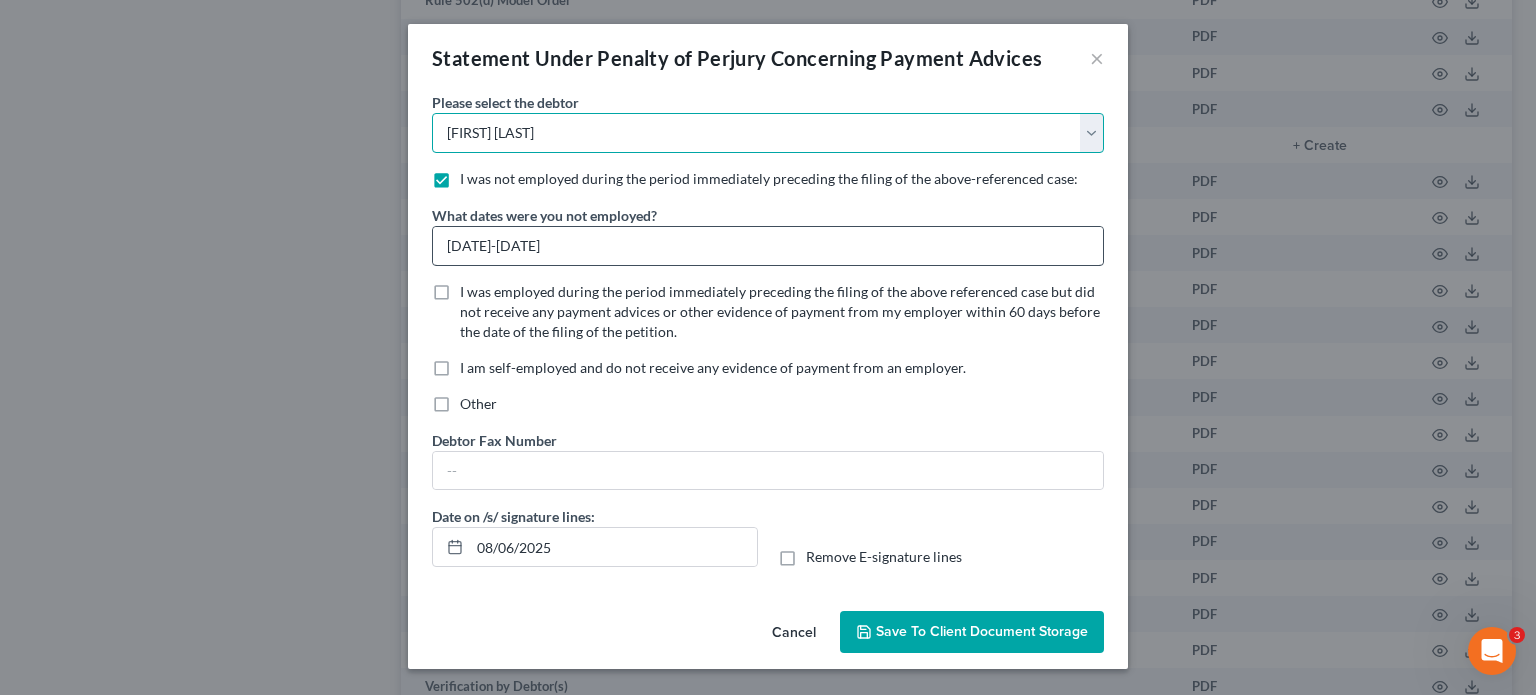 click on "Select Tita Toro Bobby Jackson" at bounding box center (768, 133) 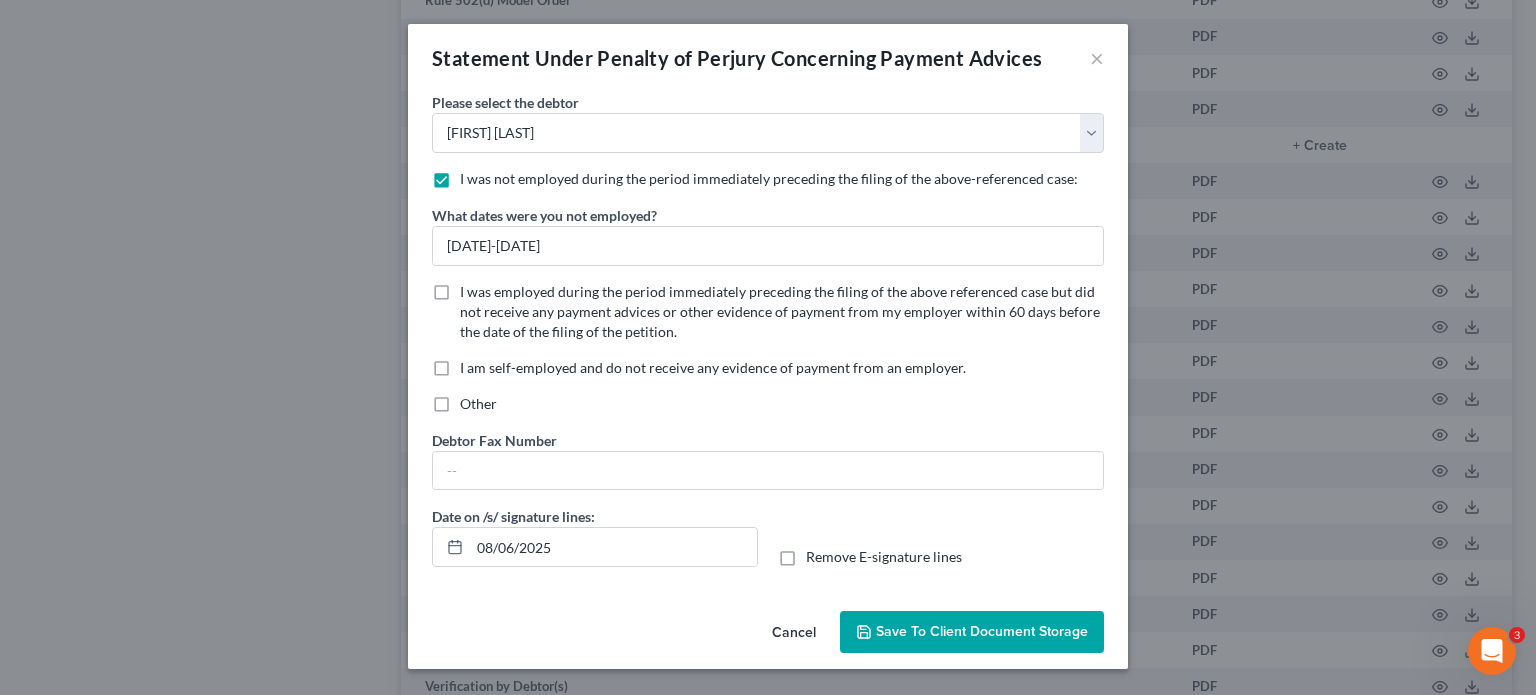 click on "Save to Client Document Storage" at bounding box center (982, 631) 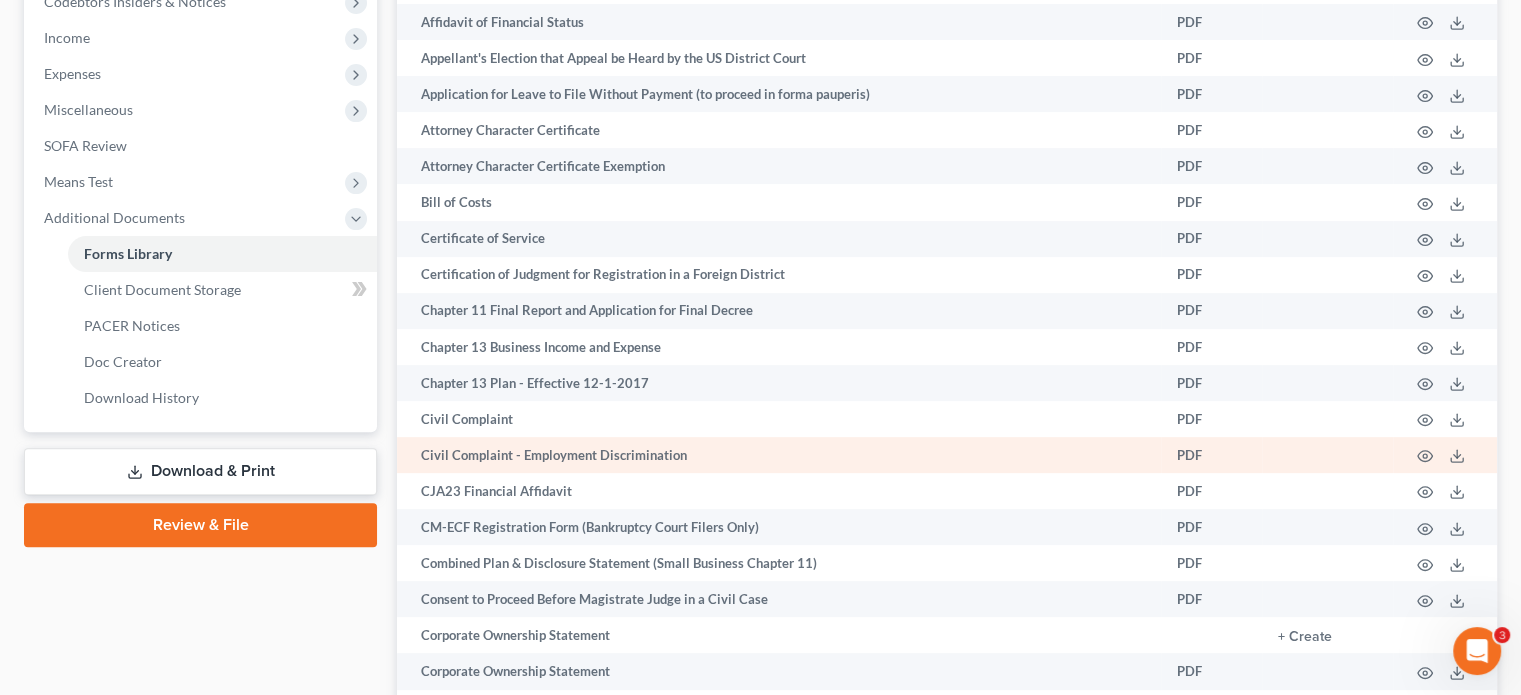 scroll, scrollTop: 619, scrollLeft: 0, axis: vertical 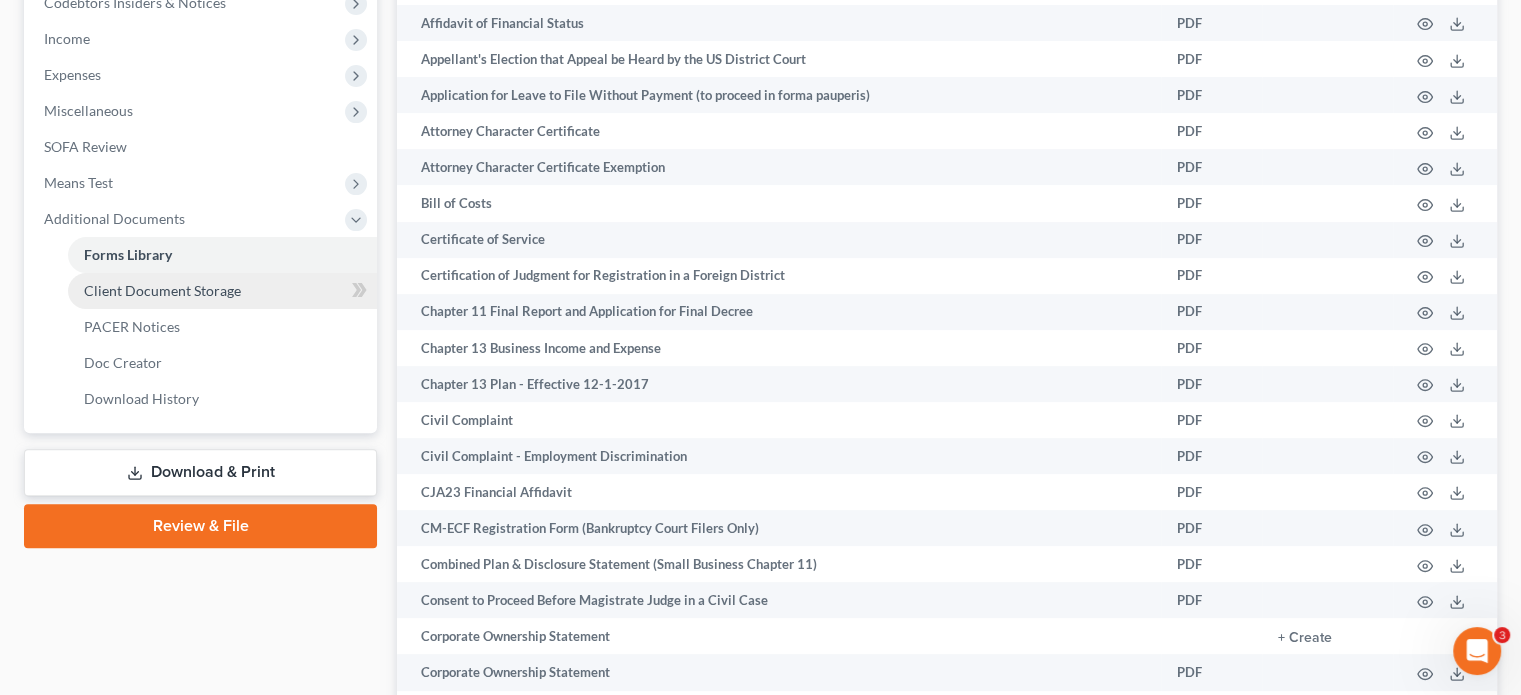 click on "Client Document Storage" at bounding box center [162, 290] 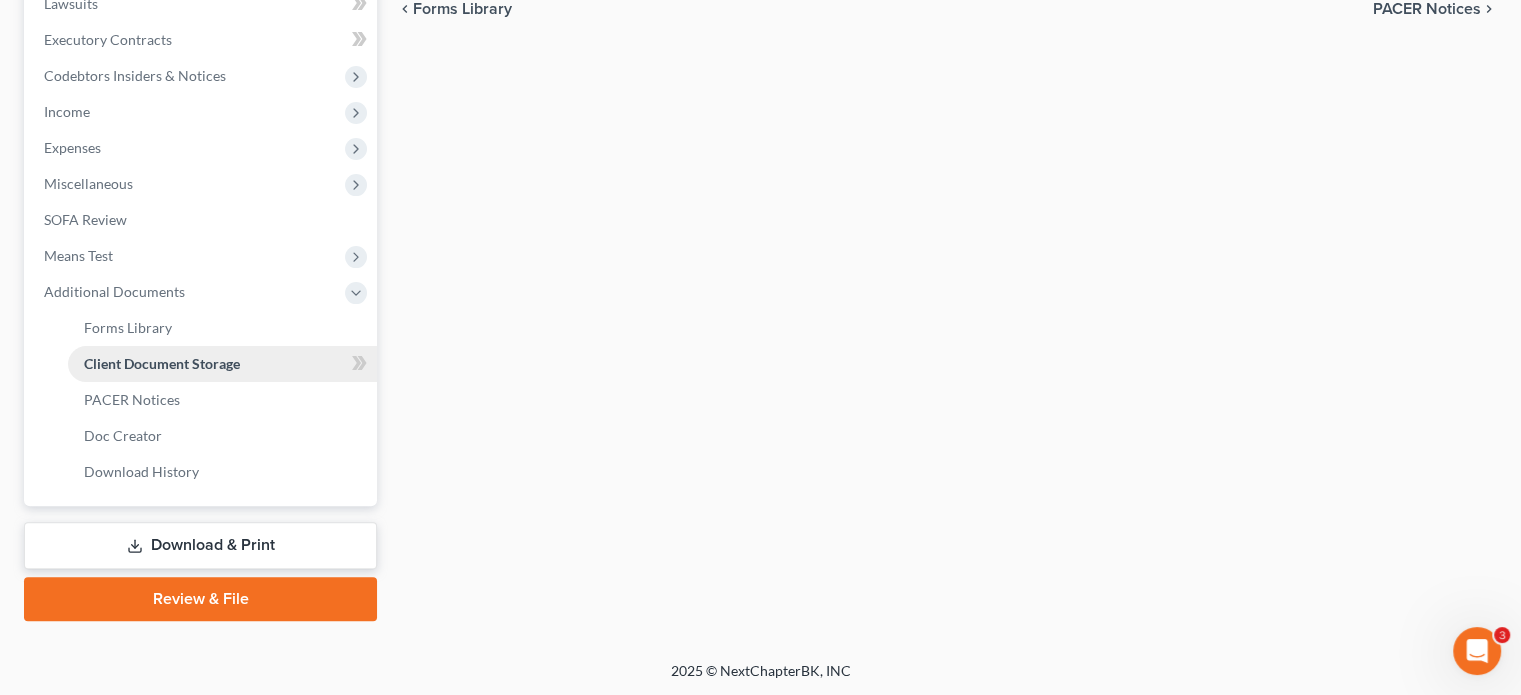 select on "22" 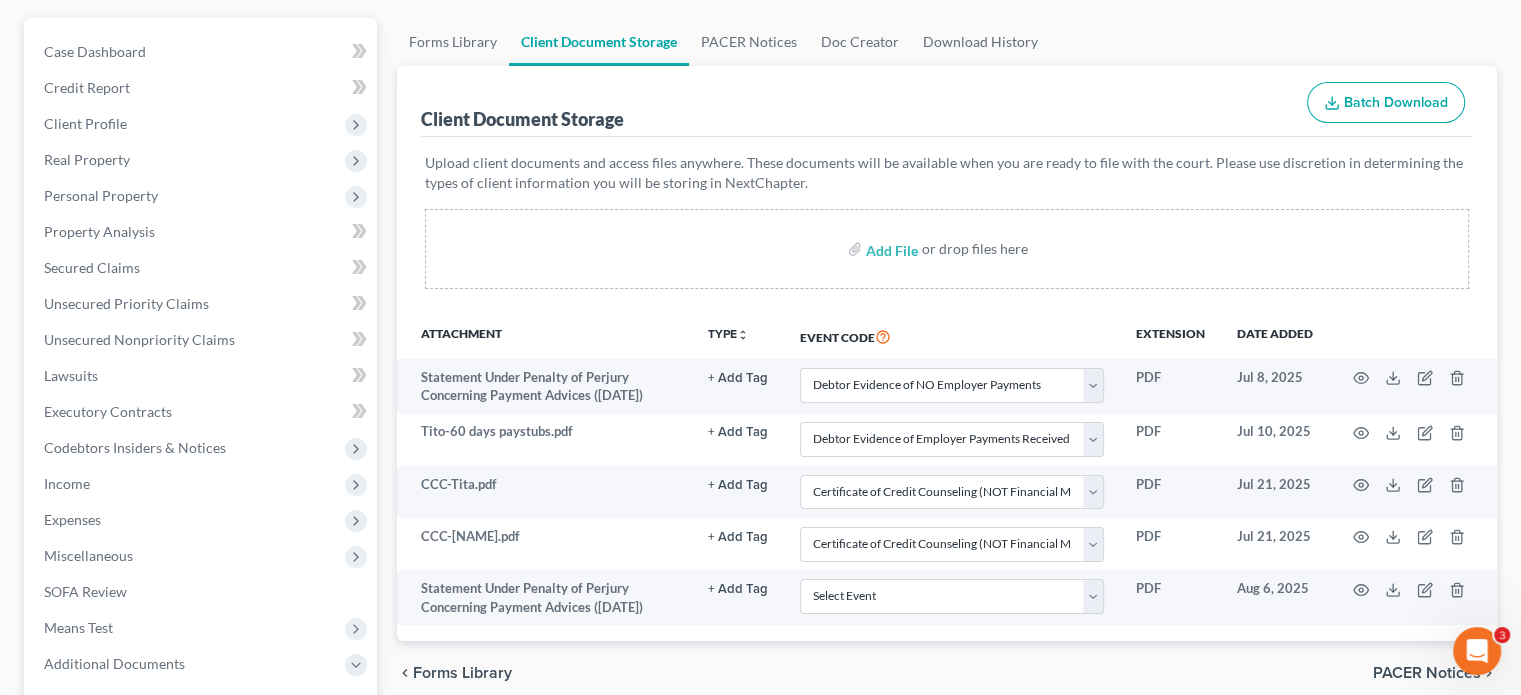 scroll, scrollTop: 200, scrollLeft: 0, axis: vertical 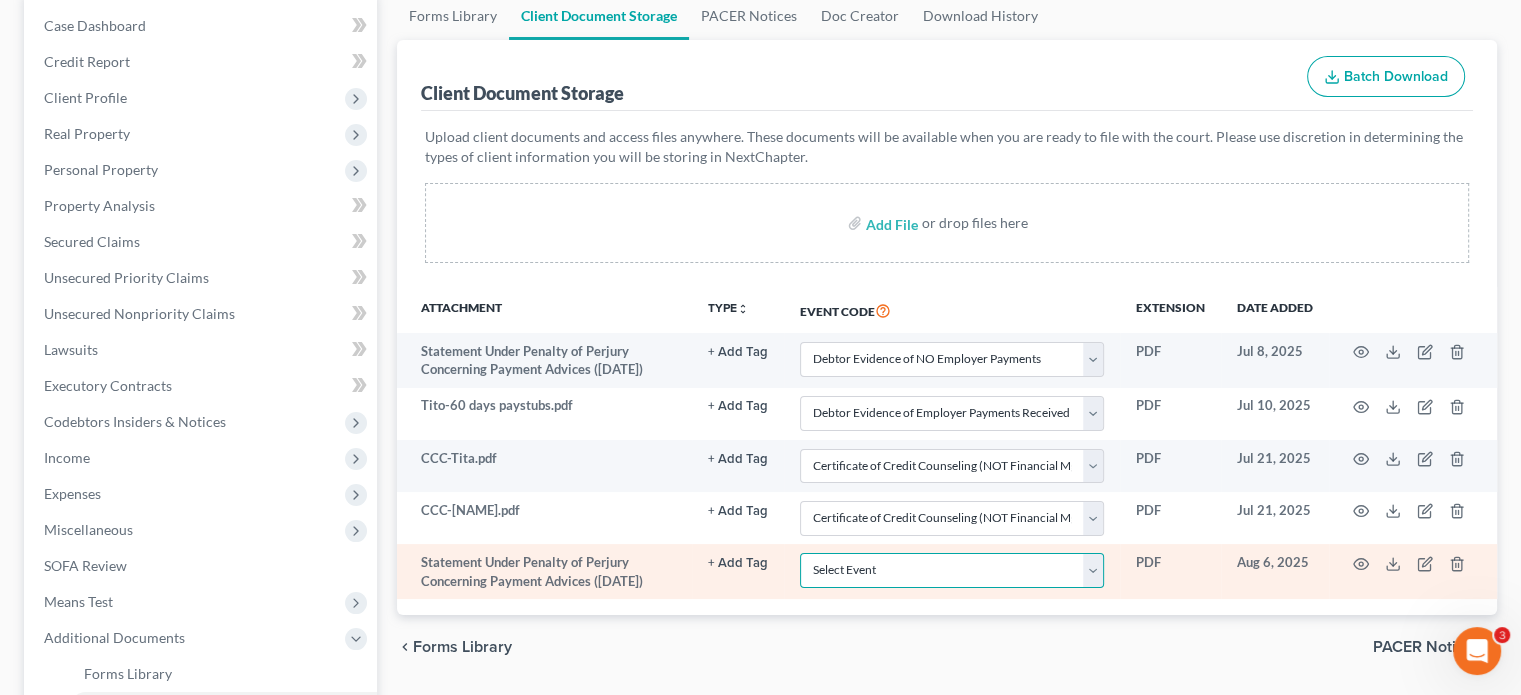 click on "Select Event 20 Largest Unsecured Creditors Affidavit re: NO Tax Returns Amended Matrix Adding Creditors (in PDF) Amended Petition Balance Sheet Certificate of Credit Counseling (NOT Financial Mgmt) Certificate of Service Certificate of Service of CHAPTER 13 PLAN Certification About a Financial Management Course (FMC) Certification re Rights & Responsibilities Agreement (text only) Ch 11 Periodic Report (B26) Ch 11 Statement of Monthly Income Form 122B Ch 13 Calculation of Disposable Income 122C-2 Ch 13 Statement of Monthly Income 122C-1 Ch 7 Means Test Calculation 122A-2 Ch 7 Statements - Monthly Income (122A-1) / Exemption Presumption of Abuse (122A-1Supp) Chapter 11 Final Report and Account Chapter 11 Subchapter V Pre-Status Conference Report Chapter 13 Plan Corporate Ownership Statement Debtor Election of Small Business Designation Debtor Evidence of Employer Payments Received Debtor Evidence of NO Employer Payments Declaration About Individual Debtor's Schedules Declaration Re: Electronic Filing" at bounding box center [952, 570] 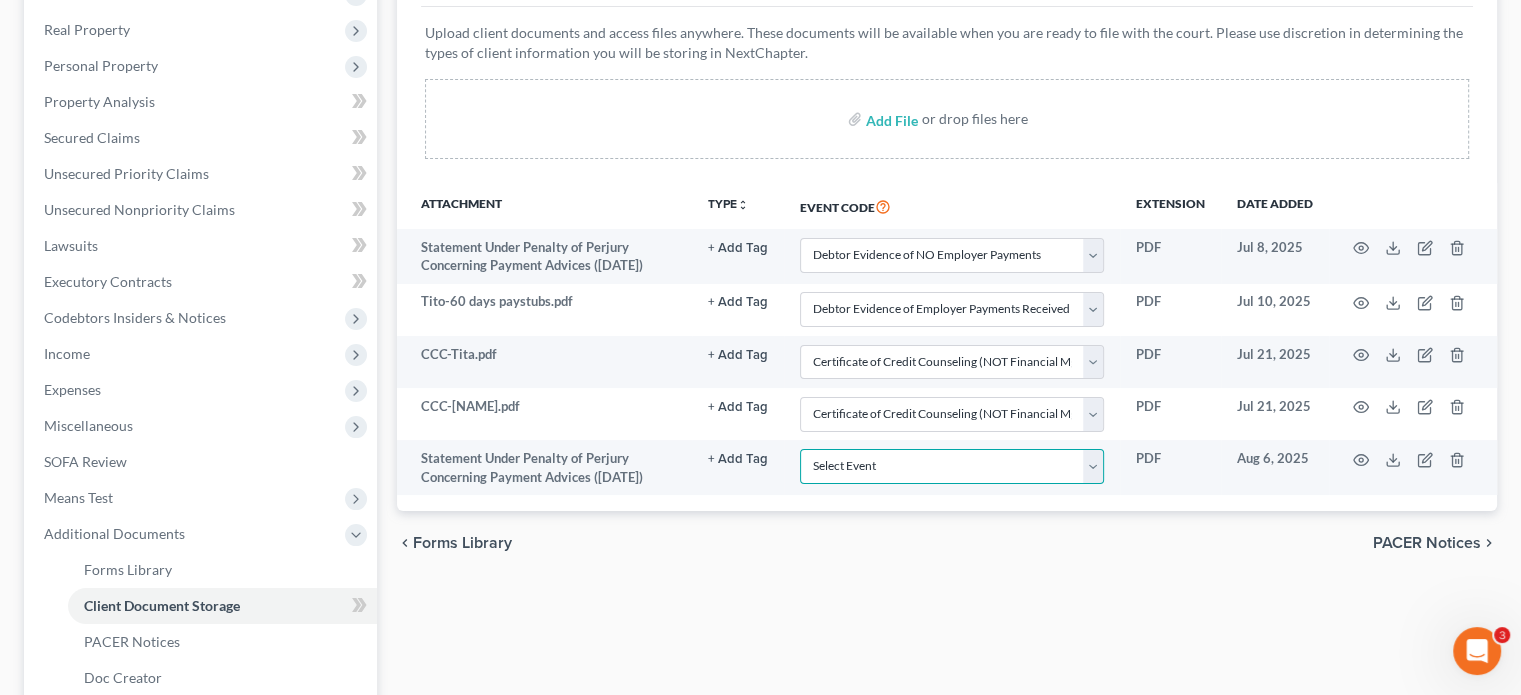 scroll, scrollTop: 300, scrollLeft: 0, axis: vertical 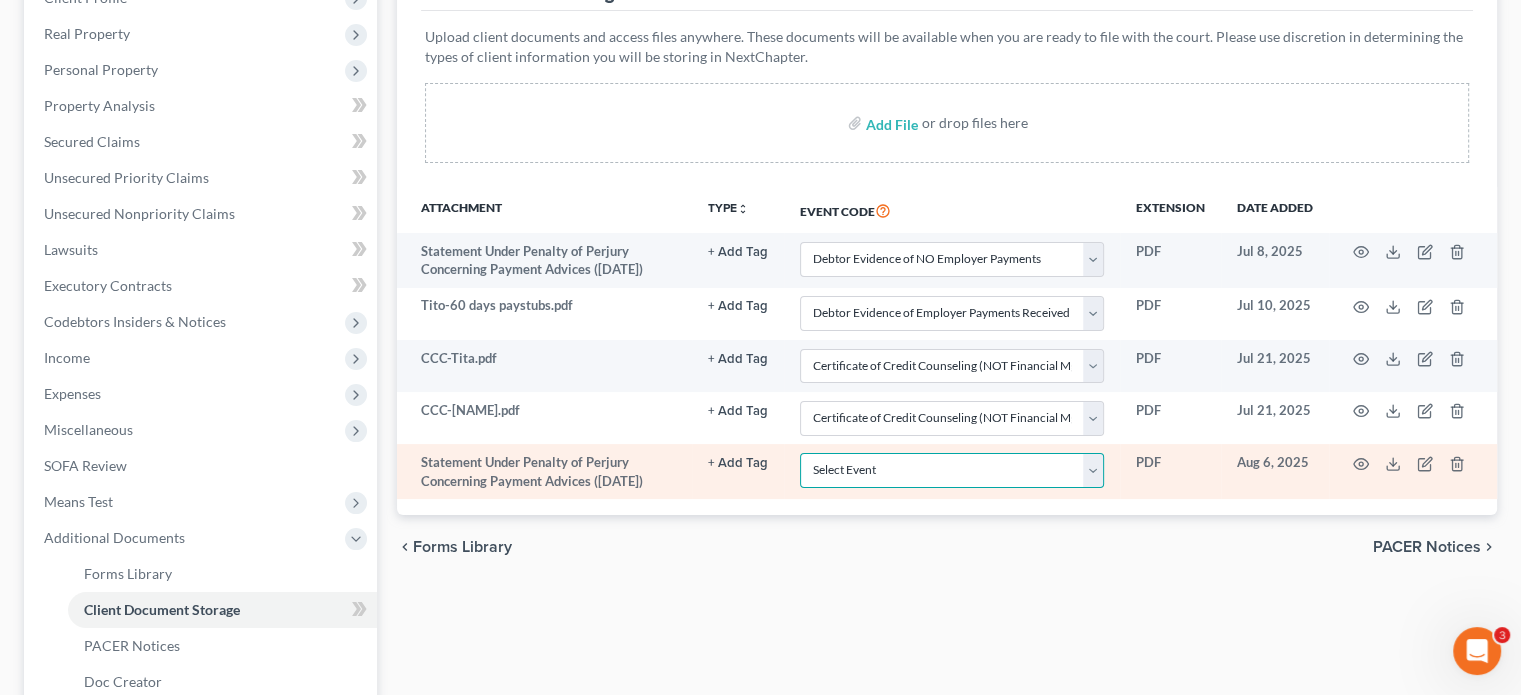 click on "Select Event 20 Largest Unsecured Creditors Affidavit re: NO Tax Returns Amended Matrix Adding Creditors (in PDF) Amended Petition Balance Sheet Certificate of Credit Counseling (NOT Financial Mgmt) Certificate of Service Certificate of Service of CHAPTER 13 PLAN Certification About a Financial Management Course (FMC) Certification re Rights & Responsibilities Agreement (text only) Ch 11 Periodic Report (B26) Ch 11 Statement of Monthly Income Form 122B Ch 13 Calculation of Disposable Income 122C-2 Ch 13 Statement of Monthly Income 122C-1 Ch 7 Means Test Calculation 122A-2 Ch 7 Statements - Monthly Income (122A-1) / Exemption Presumption of Abuse (122A-1Supp) Chapter 11 Final Report and Account Chapter 11 Subchapter V Pre-Status Conference Report Chapter 13 Plan Corporate Ownership Statement Debtor Election of Small Business Designation Debtor Evidence of Employer Payments Received Debtor Evidence of NO Employer Payments Declaration About Individual Debtor's Schedules Declaration Re: Electronic Filing" at bounding box center (952, 470) 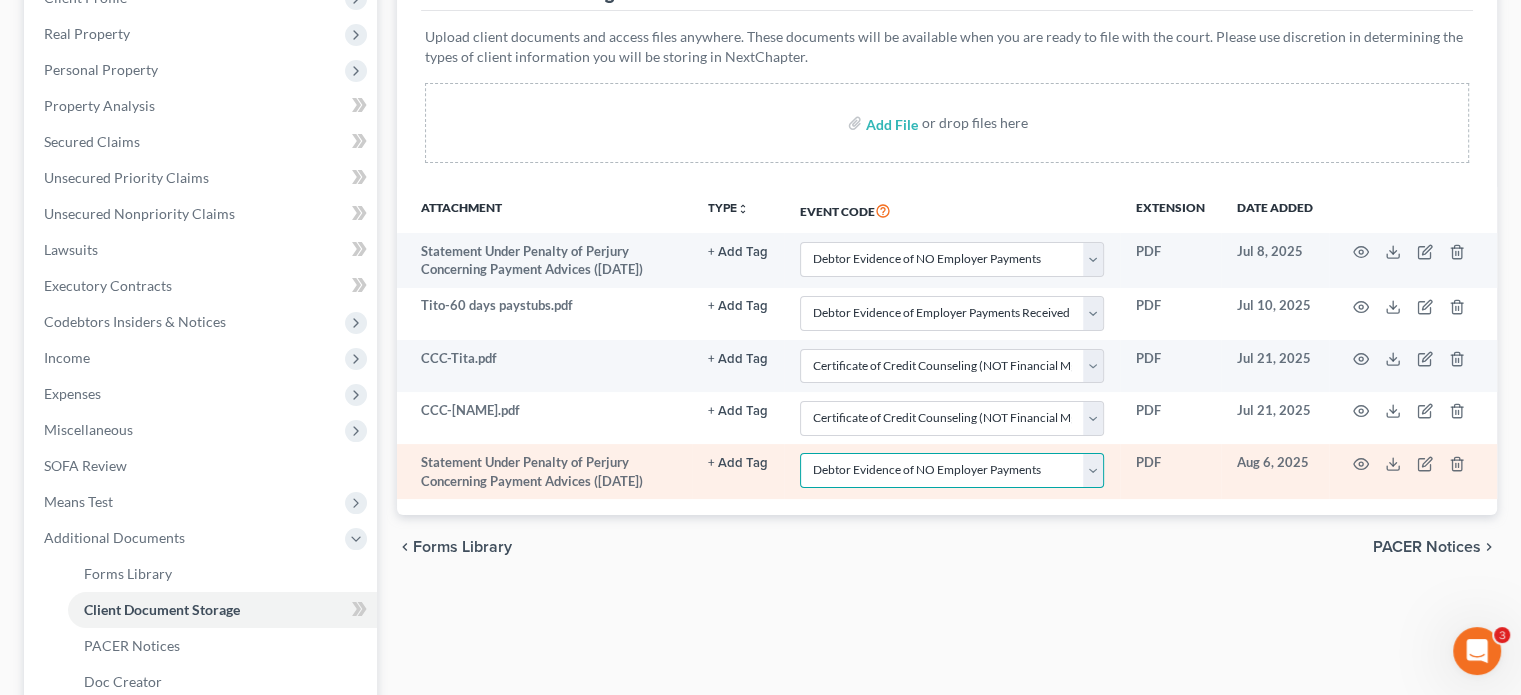 click on "Select Event 20 Largest Unsecured Creditors Affidavit re: NO Tax Returns Amended Matrix Adding Creditors (in PDF) Amended Petition Balance Sheet Certificate of Credit Counseling (NOT Financial Mgmt) Certificate of Service Certificate of Service of CHAPTER 13 PLAN Certification About a Financial Management Course (FMC) Certification re Rights & Responsibilities Agreement (text only) Ch 11 Periodic Report (B26) Ch 11 Statement of Monthly Income Form 122B Ch 13 Calculation of Disposable Income 122C-2 Ch 13 Statement of Monthly Income 122C-1 Ch 7 Means Test Calculation 122A-2 Ch 7 Statements - Monthly Income (122A-1) / Exemption Presumption of Abuse (122A-1Supp) Chapter 11 Final Report and Account Chapter 11 Subchapter V Pre-Status Conference Report Chapter 13 Plan Corporate Ownership Statement Debtor Election of Small Business Designation Debtor Evidence of Employer Payments Received Debtor Evidence of NO Employer Payments Declaration About Individual Debtor's Schedules Declaration Re: Electronic Filing" at bounding box center [952, 470] 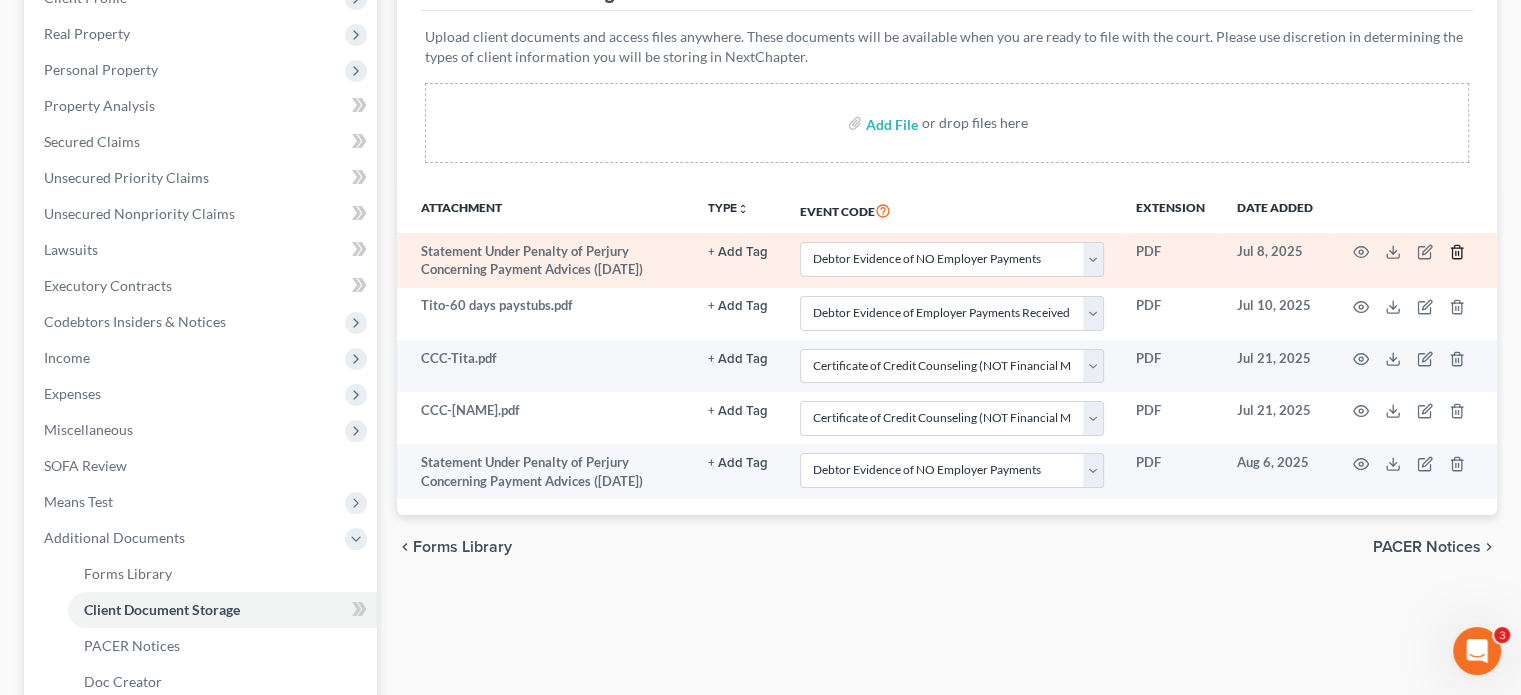 click 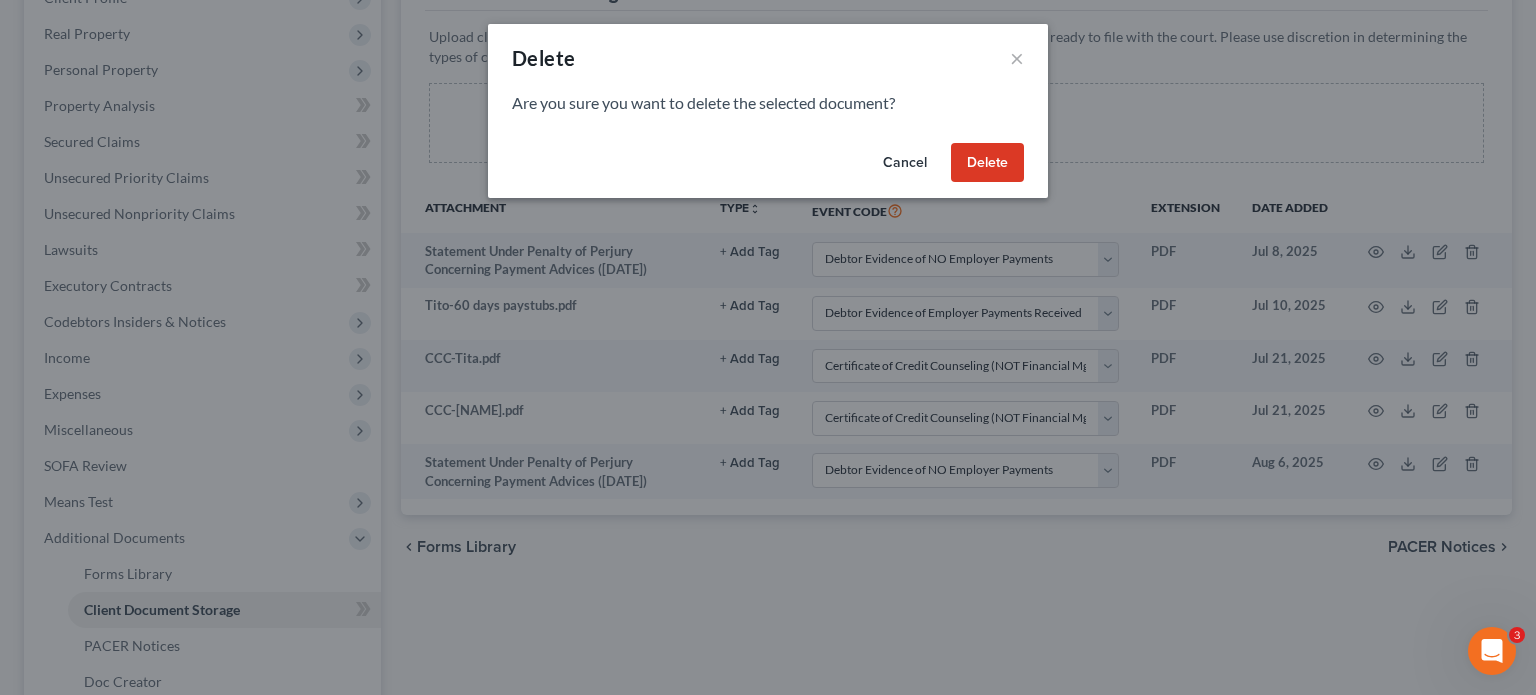 click on "Delete" at bounding box center [987, 163] 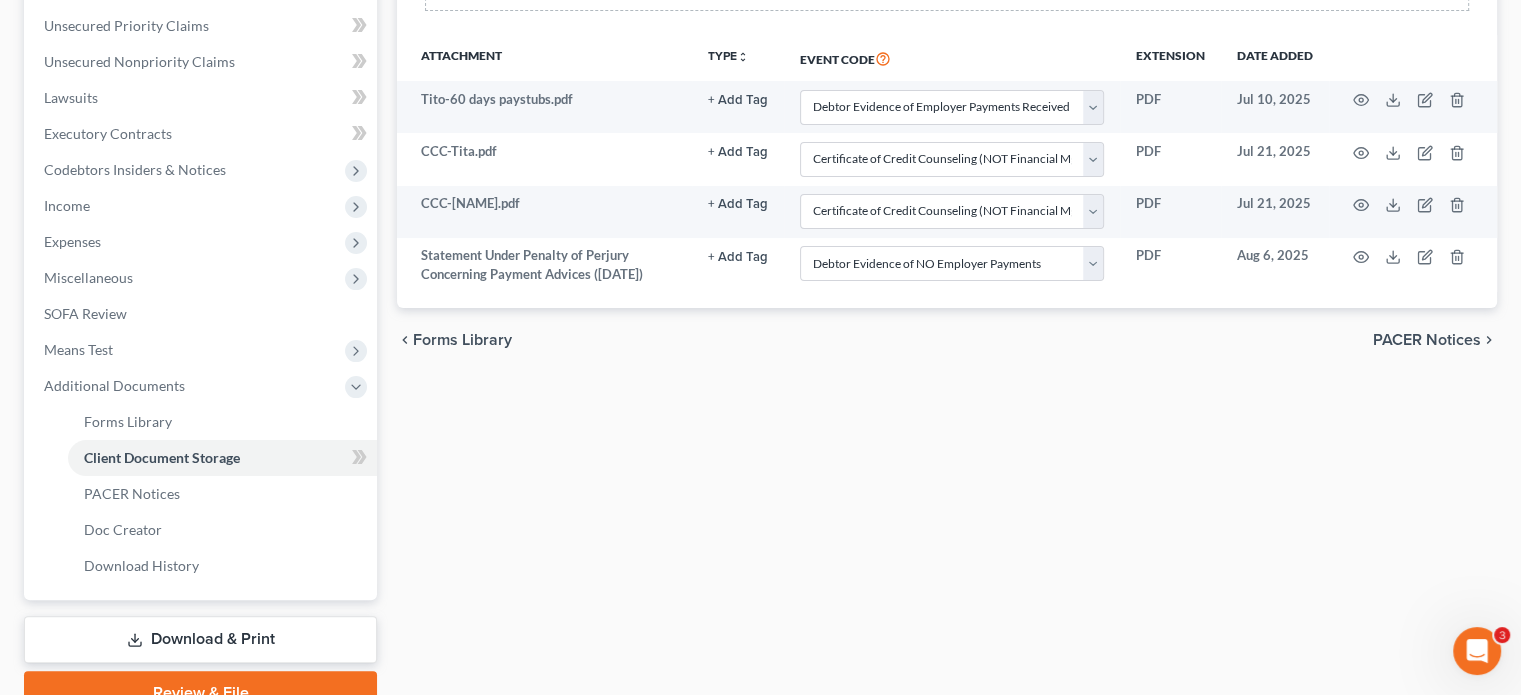 scroll, scrollTop: 500, scrollLeft: 0, axis: vertical 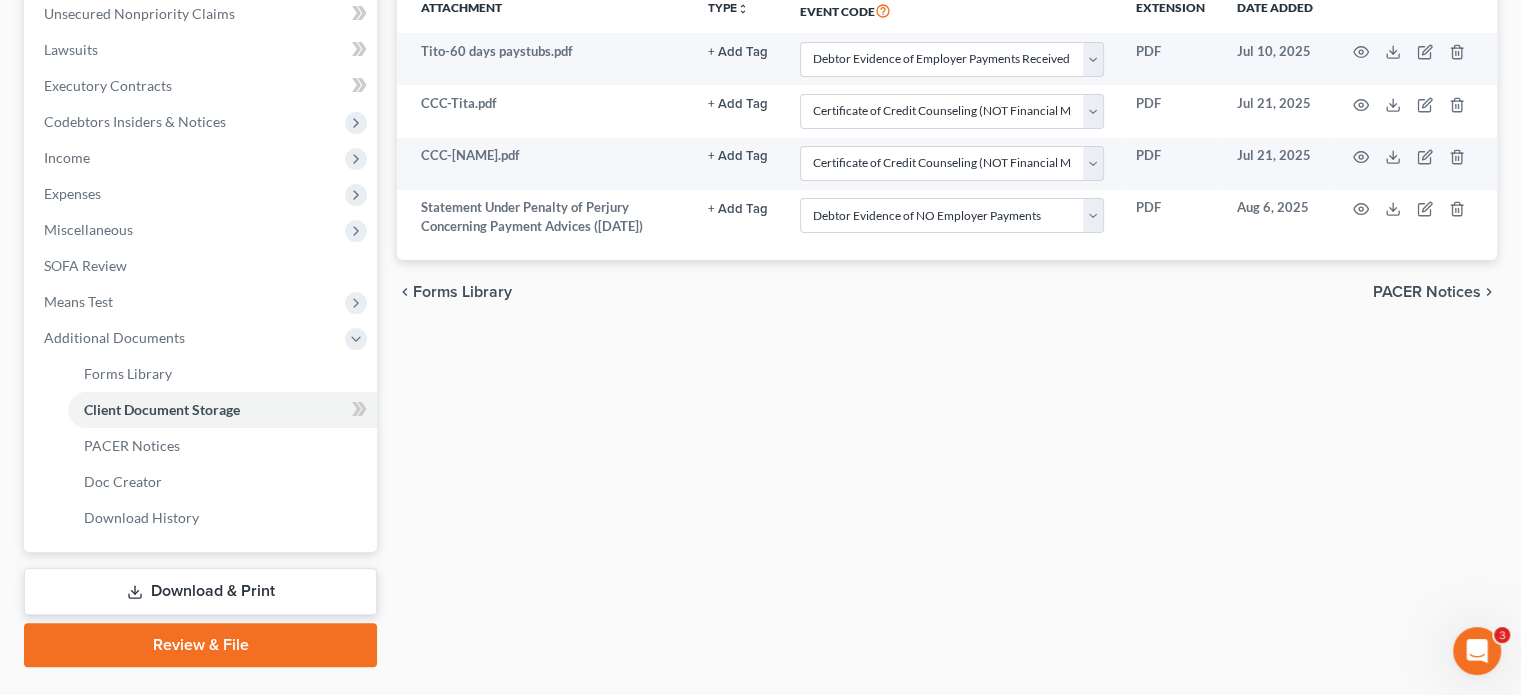 click on "Download & Print" at bounding box center [200, 591] 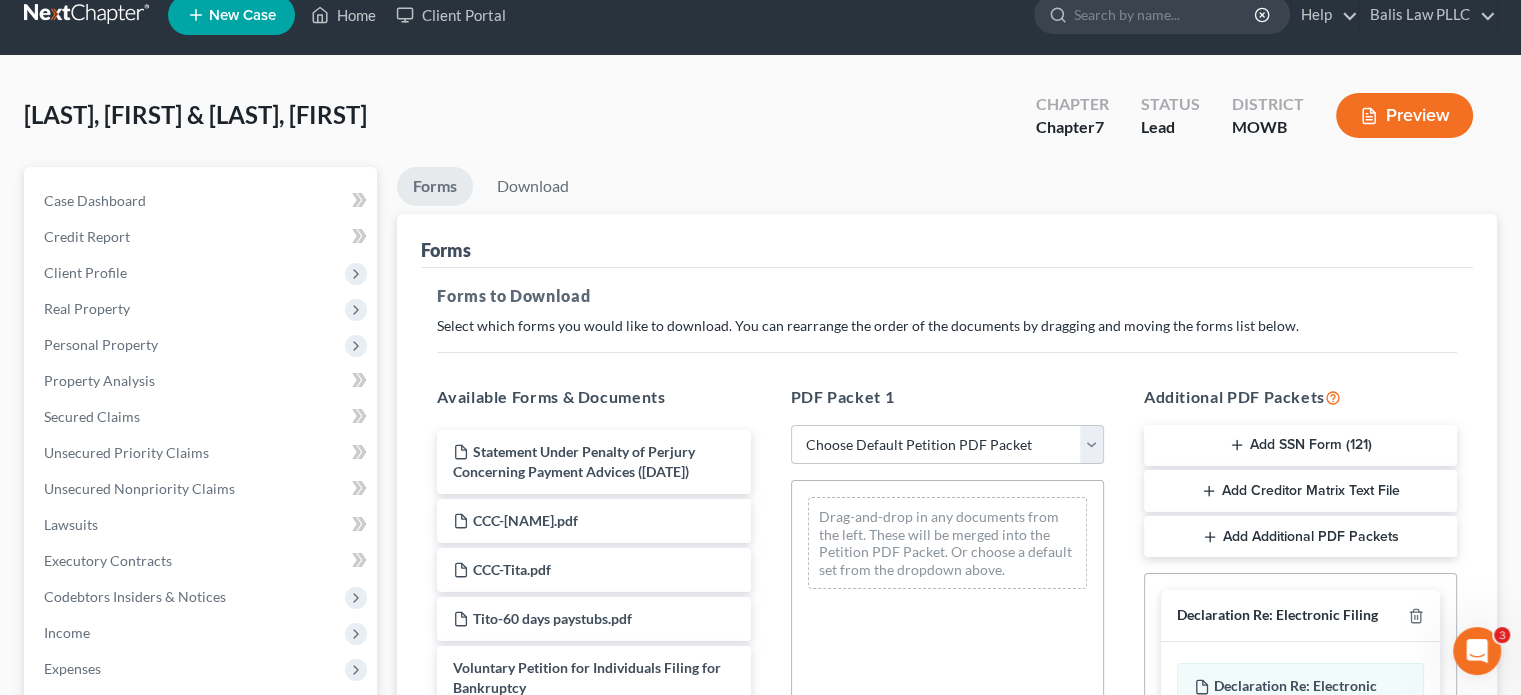 scroll, scrollTop: 0, scrollLeft: 0, axis: both 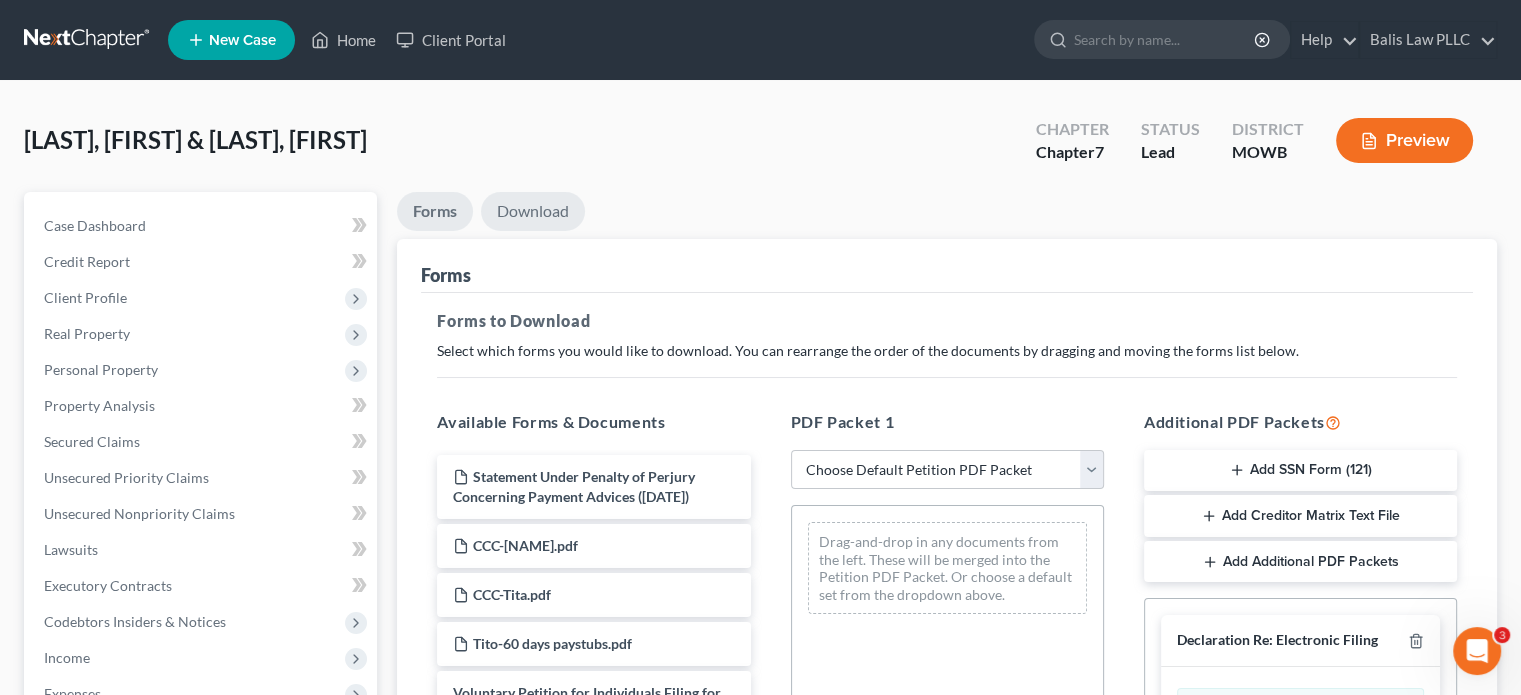 click on "Download" at bounding box center (533, 211) 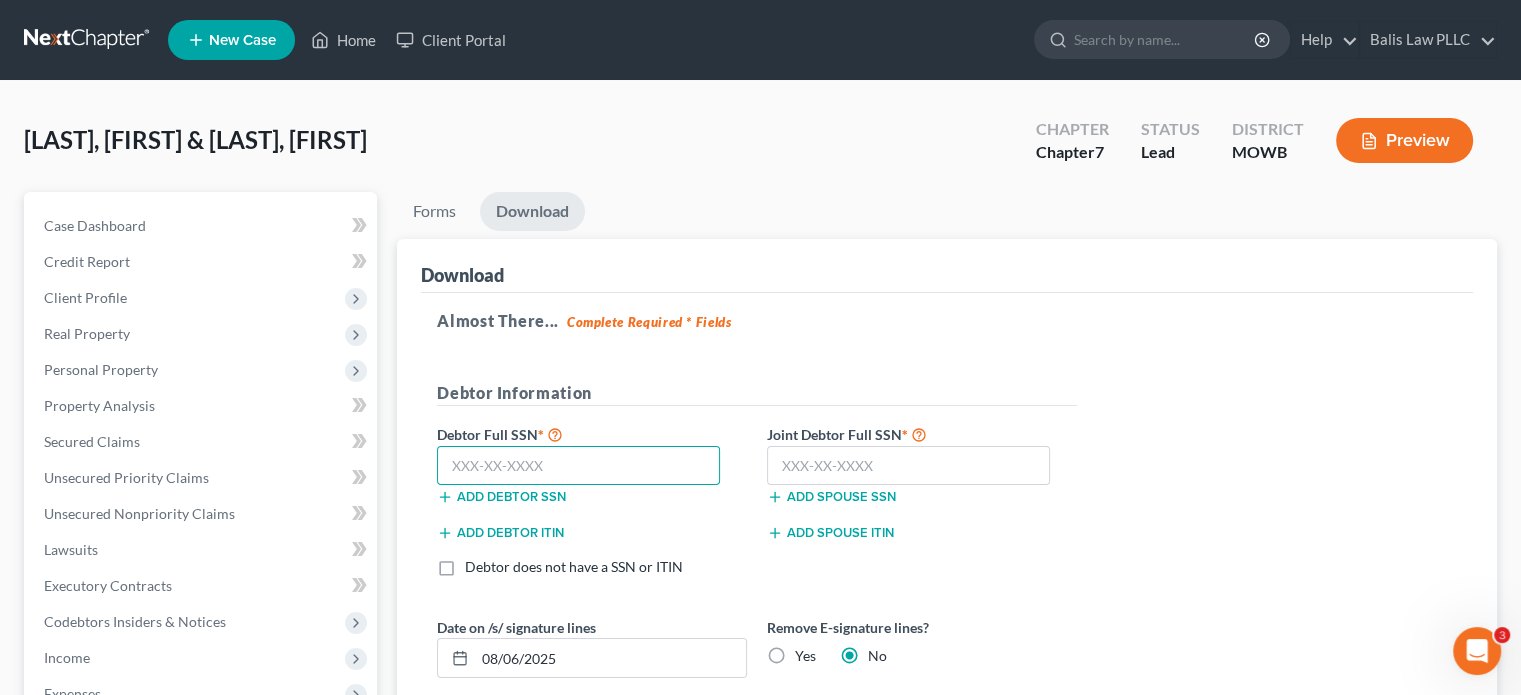 click at bounding box center (578, 466) 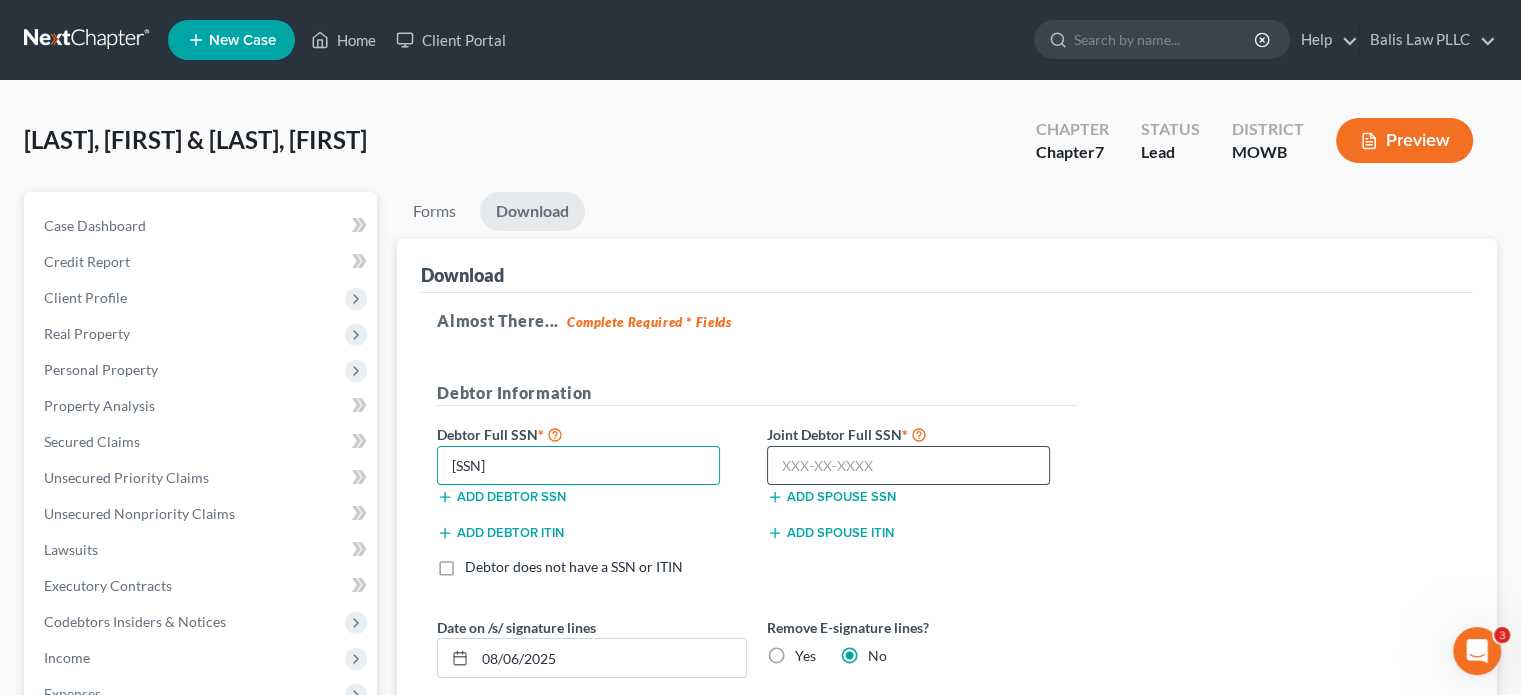 type on "[SSN]" 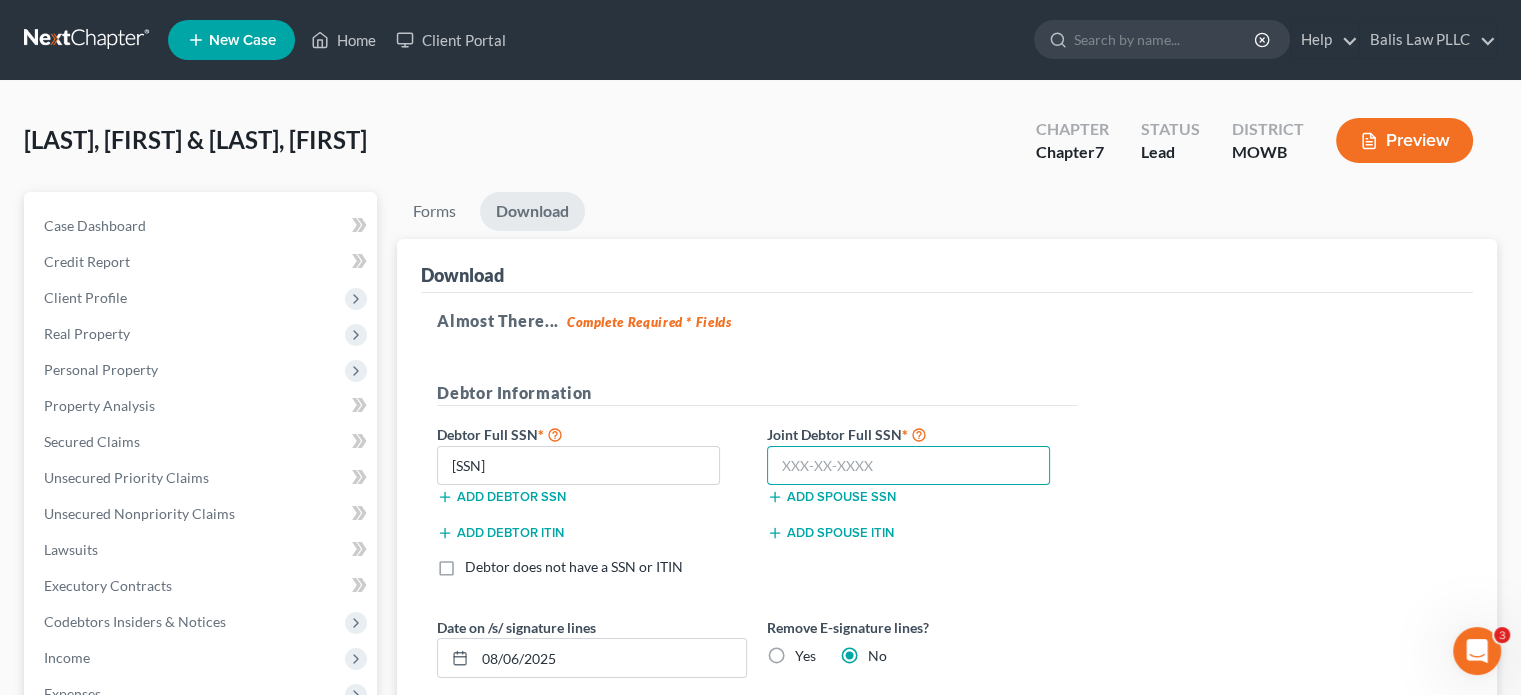 click at bounding box center (908, 466) 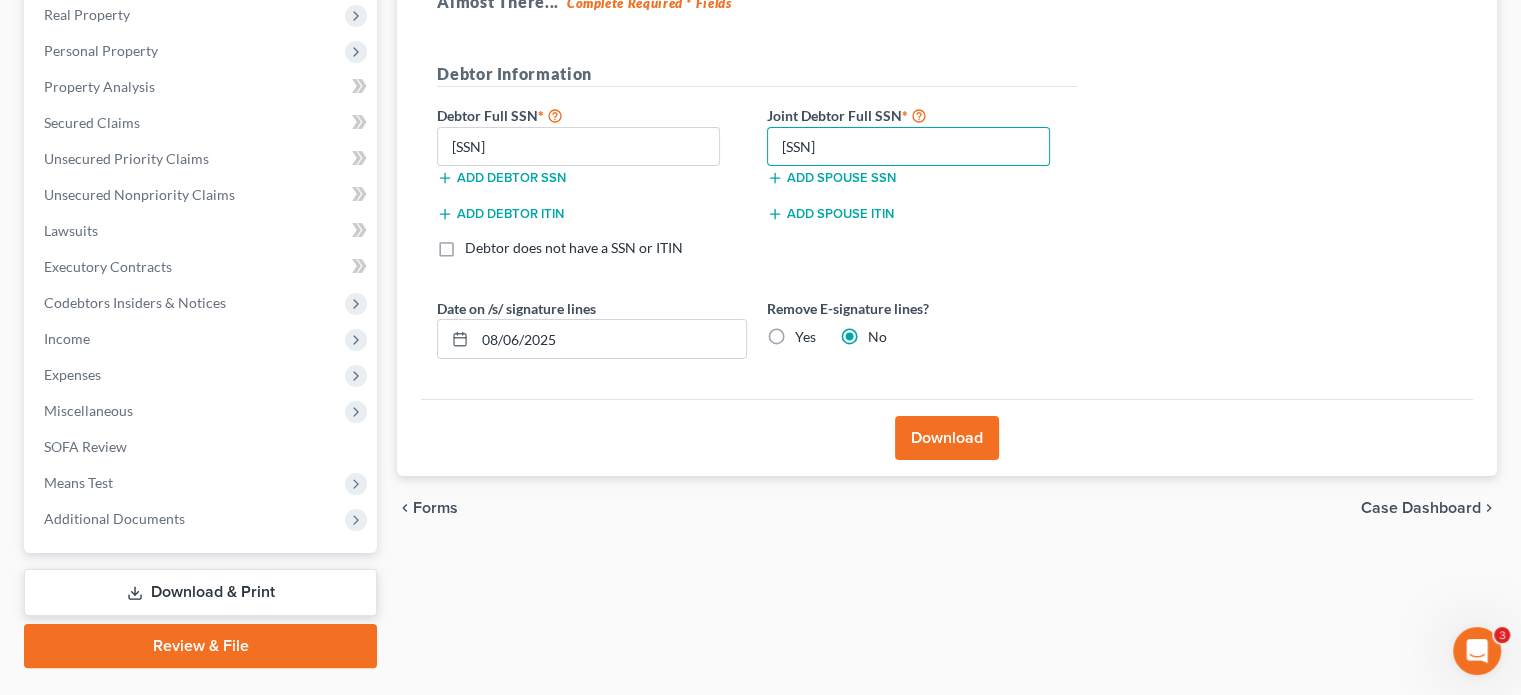 scroll, scrollTop: 366, scrollLeft: 0, axis: vertical 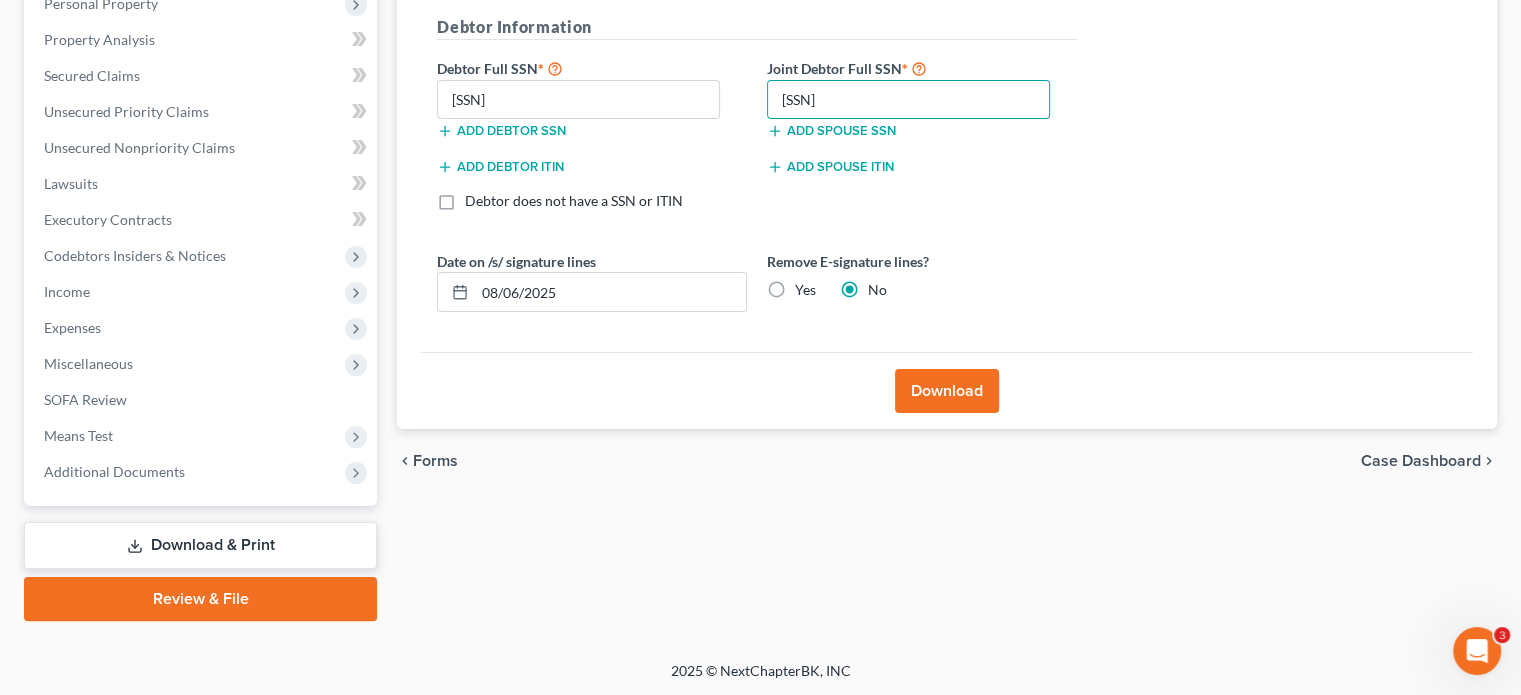 type on "[SSN]" 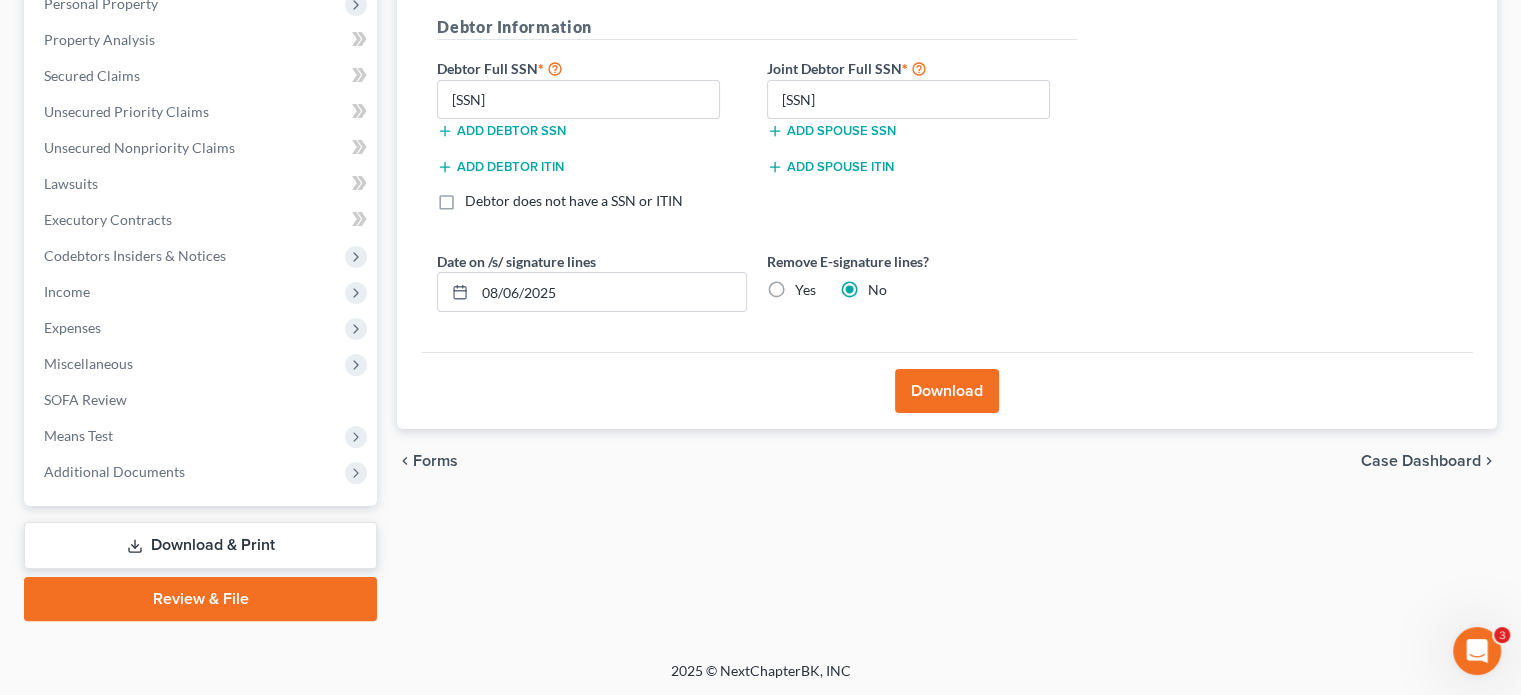 click on "Download" at bounding box center [947, 391] 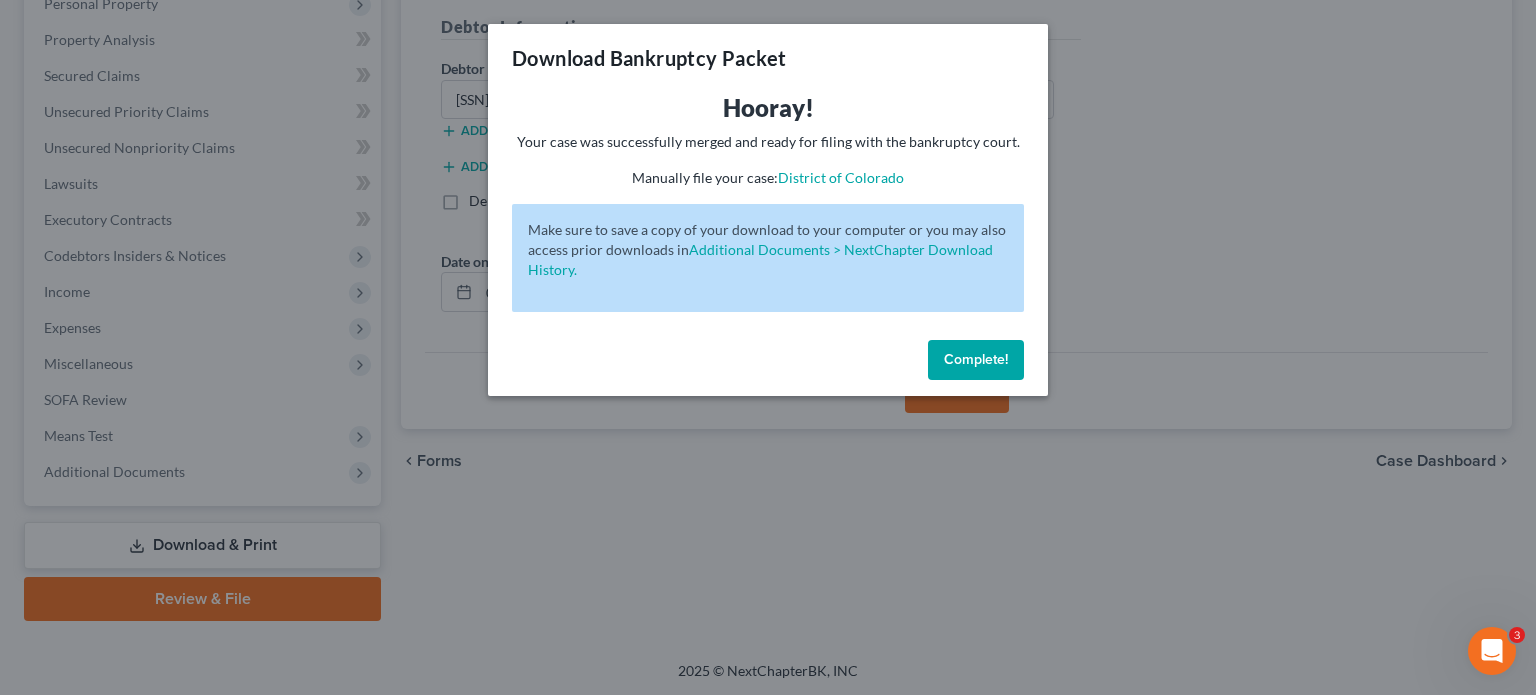 click on "Complete!" at bounding box center [976, 359] 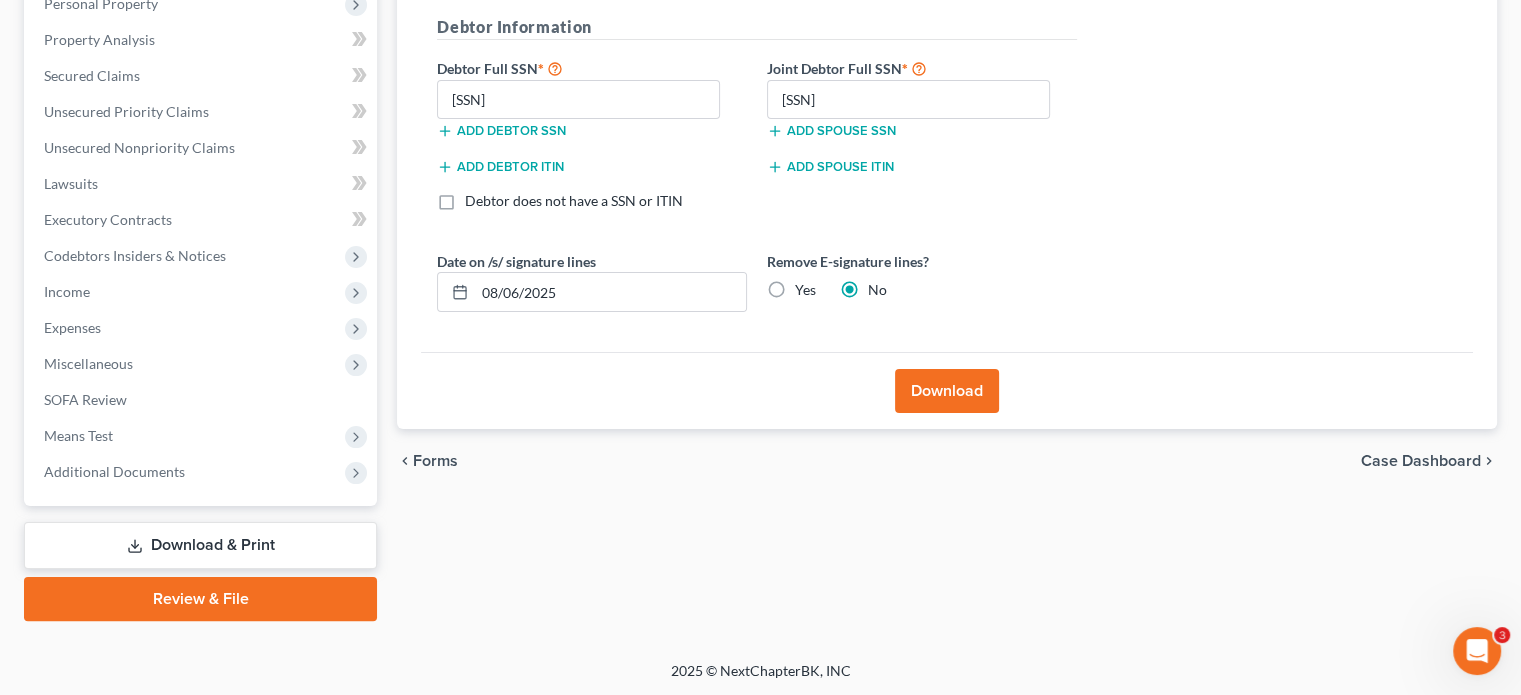 click on "Review & File" at bounding box center (200, 599) 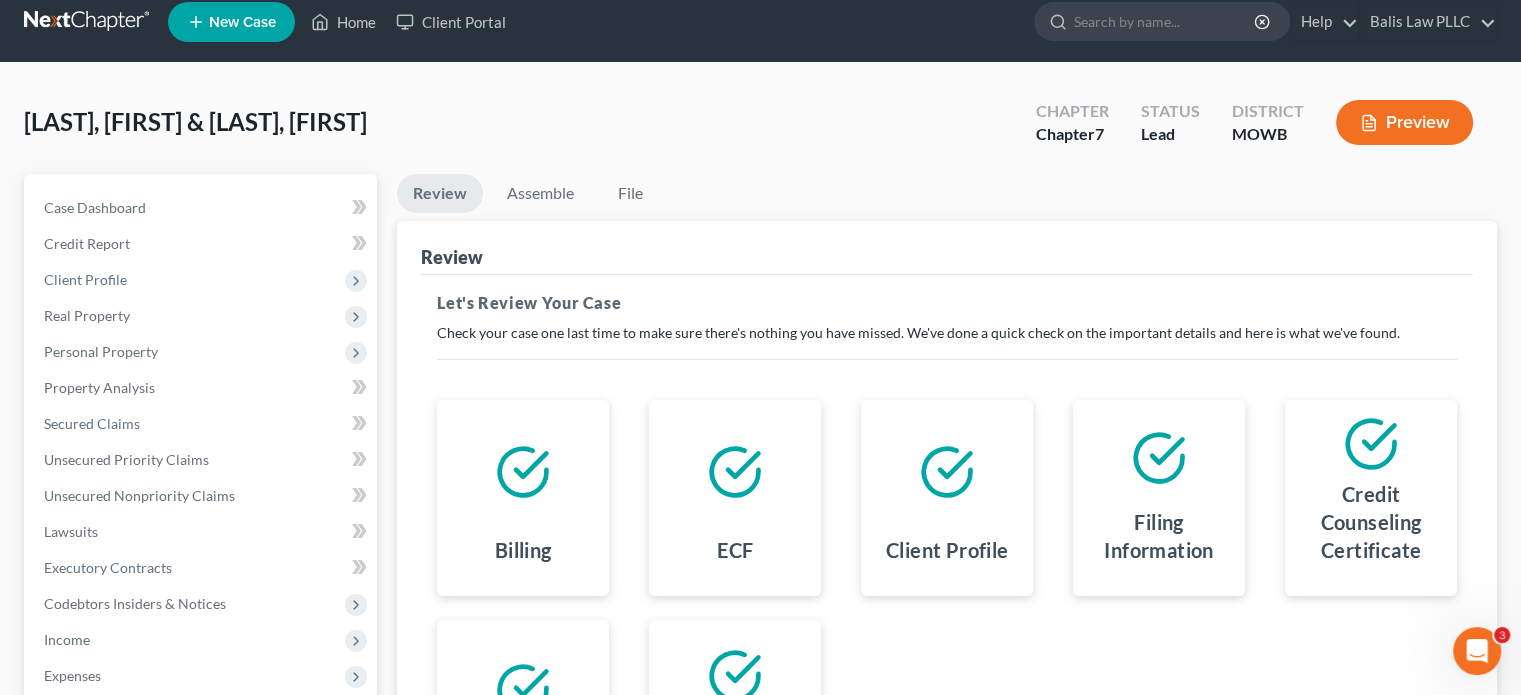 scroll, scrollTop: 0, scrollLeft: 0, axis: both 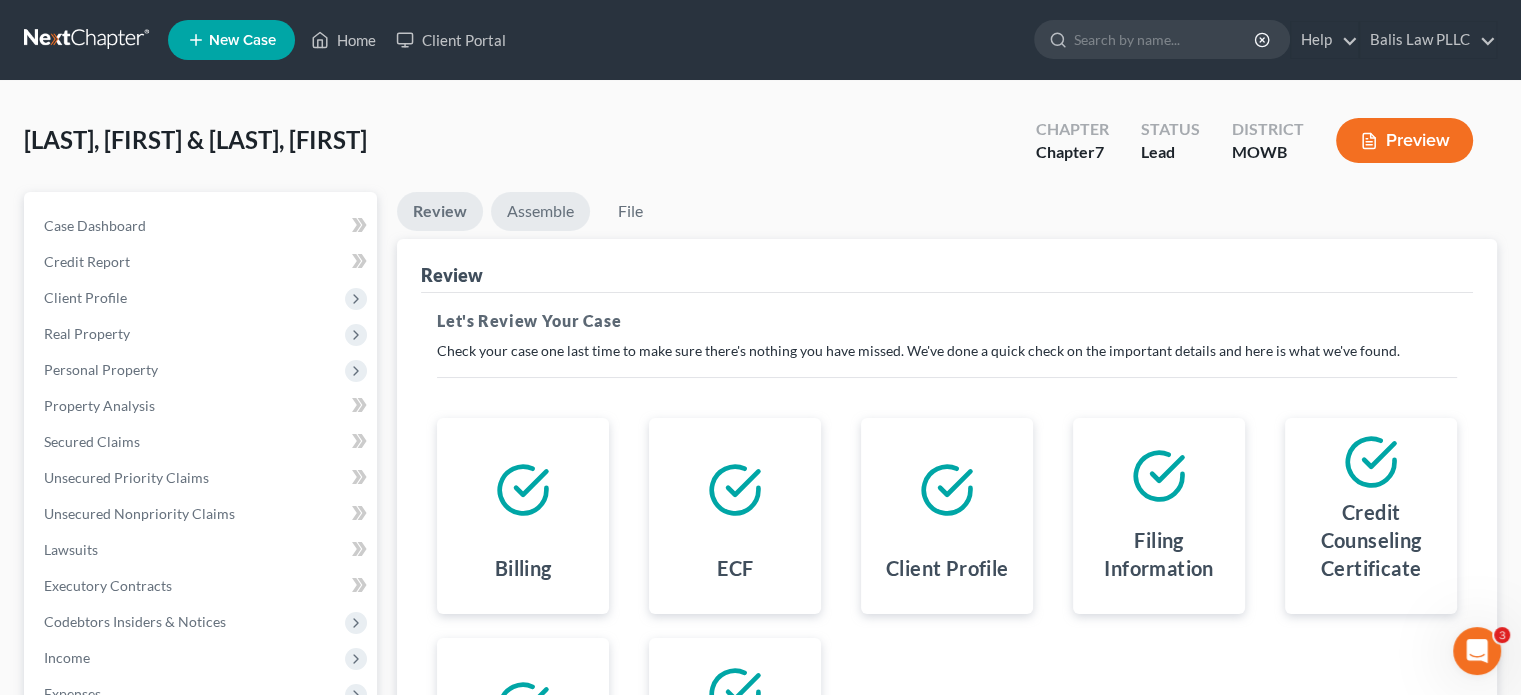 click on "Assemble" at bounding box center (540, 211) 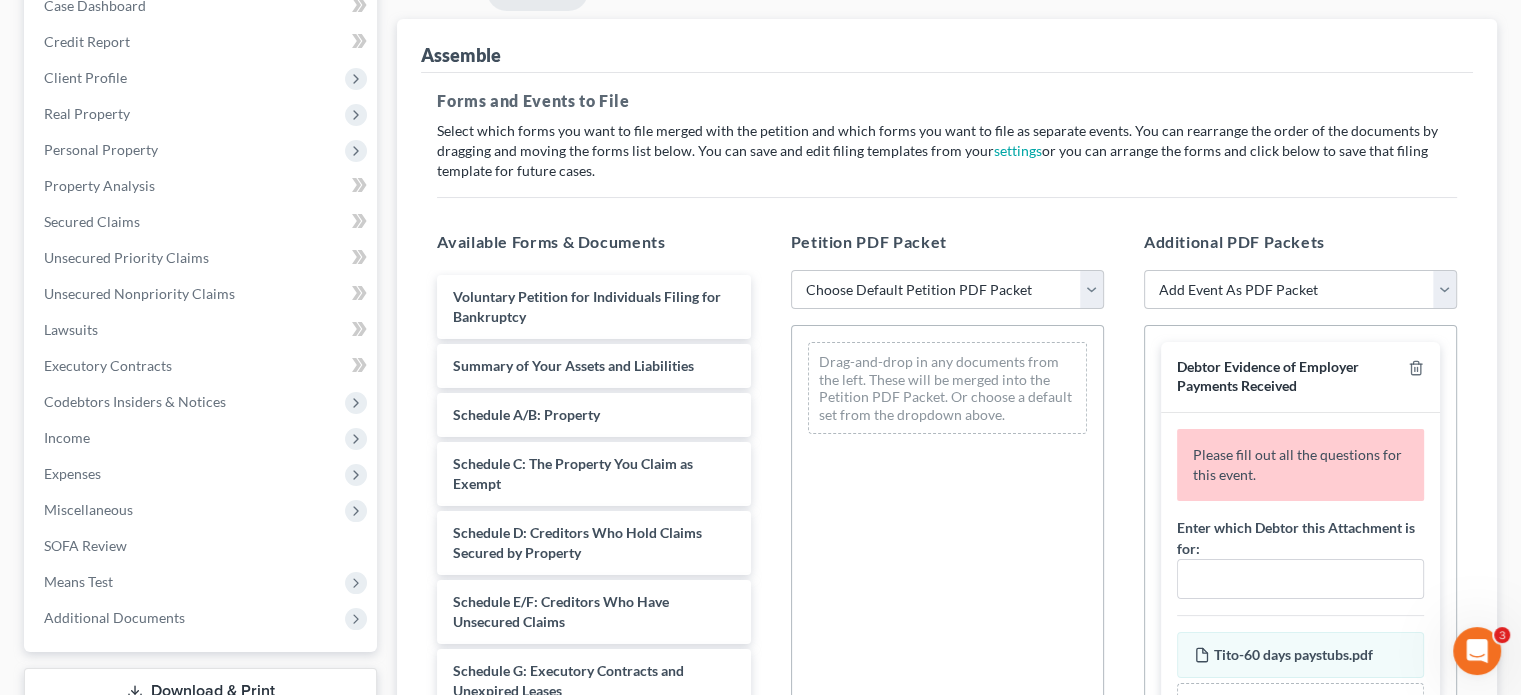 scroll, scrollTop: 300, scrollLeft: 0, axis: vertical 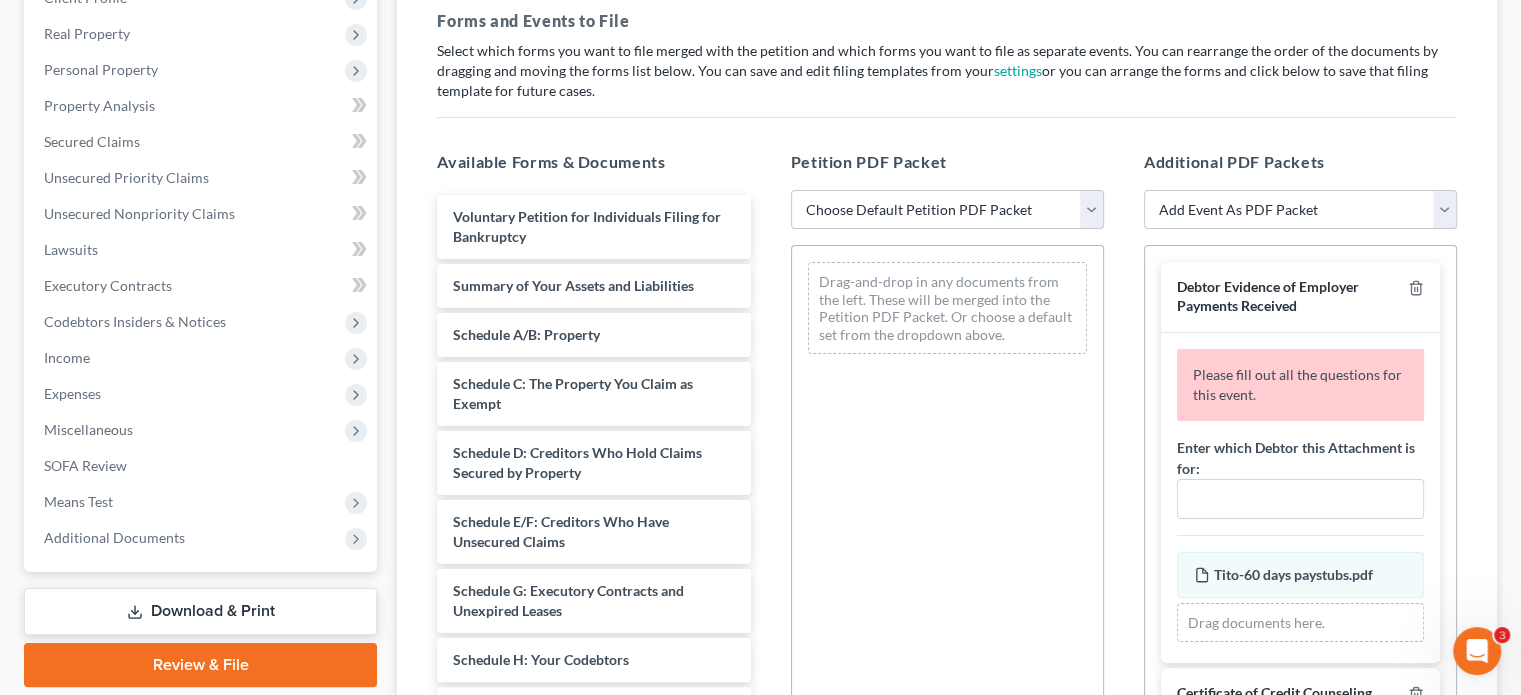 click on "Choose Default Petition PDF Packet Emergency Filing (Voluntary Petition and Creditor List Only) Chapter 7 Template Template.2 Best Template.1" at bounding box center (947, 210) 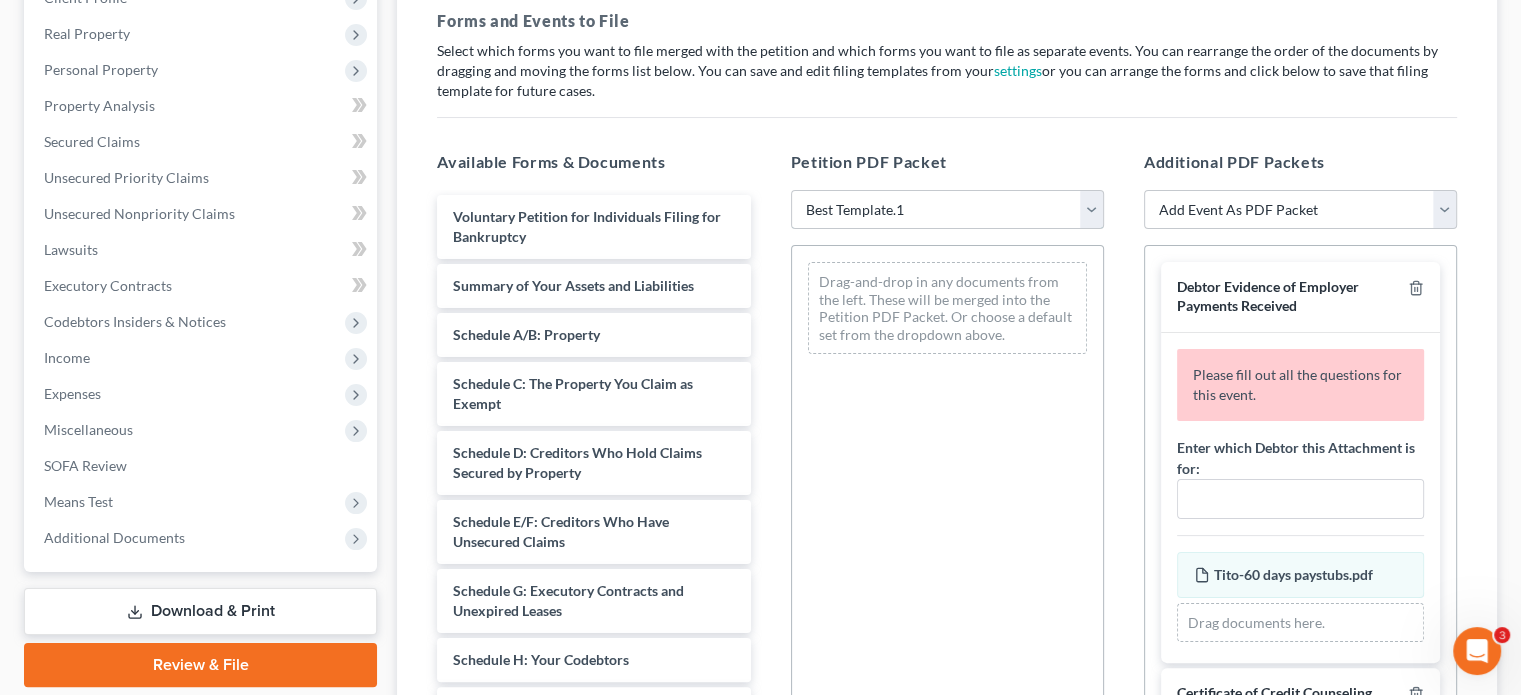 click on "Choose Default Petition PDF Packet Emergency Filing (Voluntary Petition and Creditor List Only) Chapter 7 Template Template.2 Best Template.1" at bounding box center [947, 210] 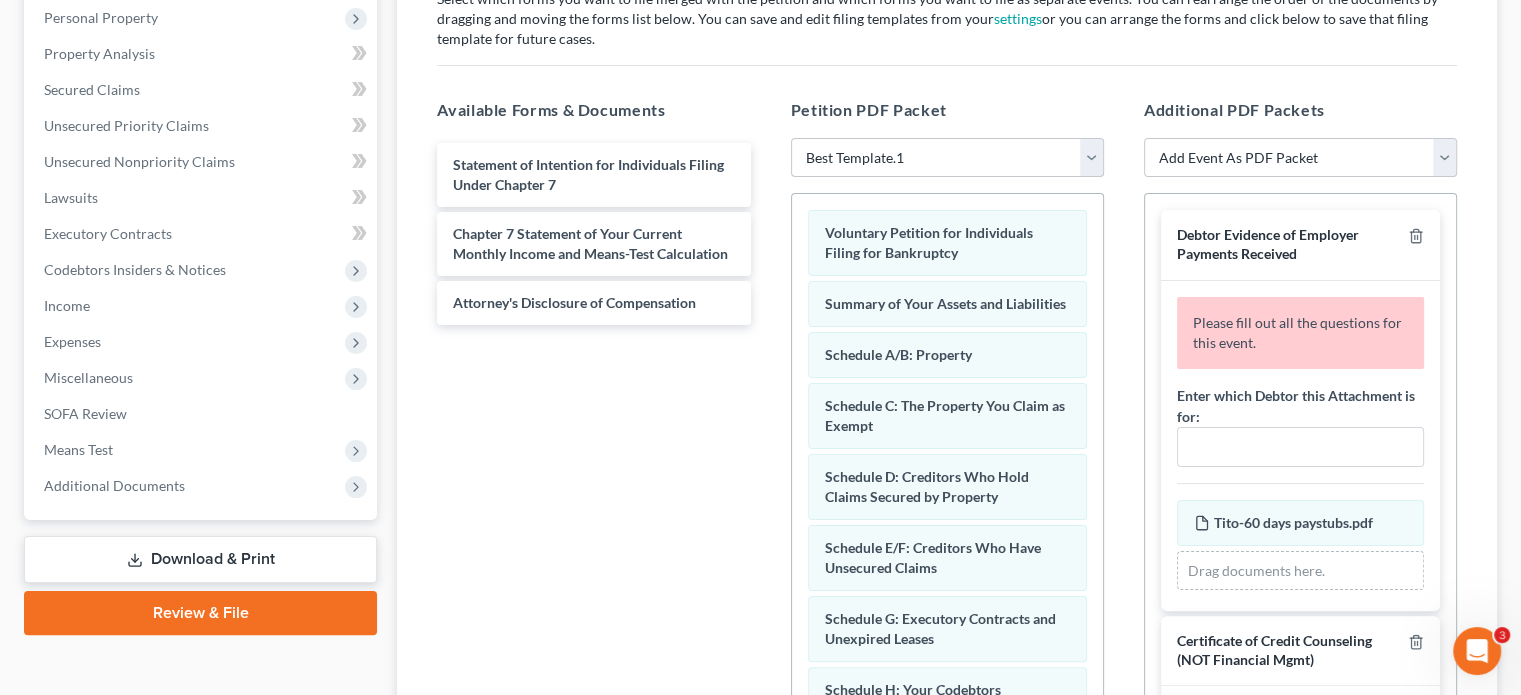 scroll, scrollTop: 400, scrollLeft: 0, axis: vertical 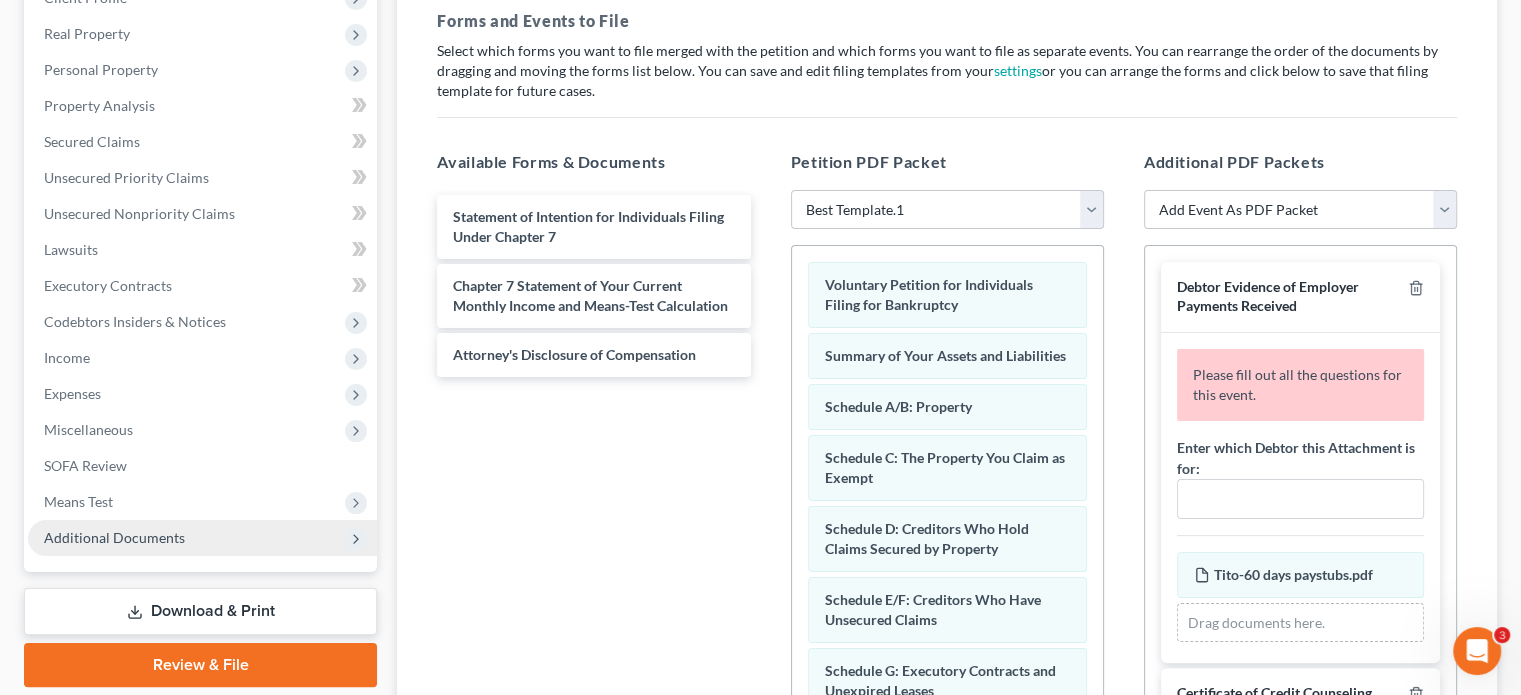 click on "Additional Documents" at bounding box center (202, 538) 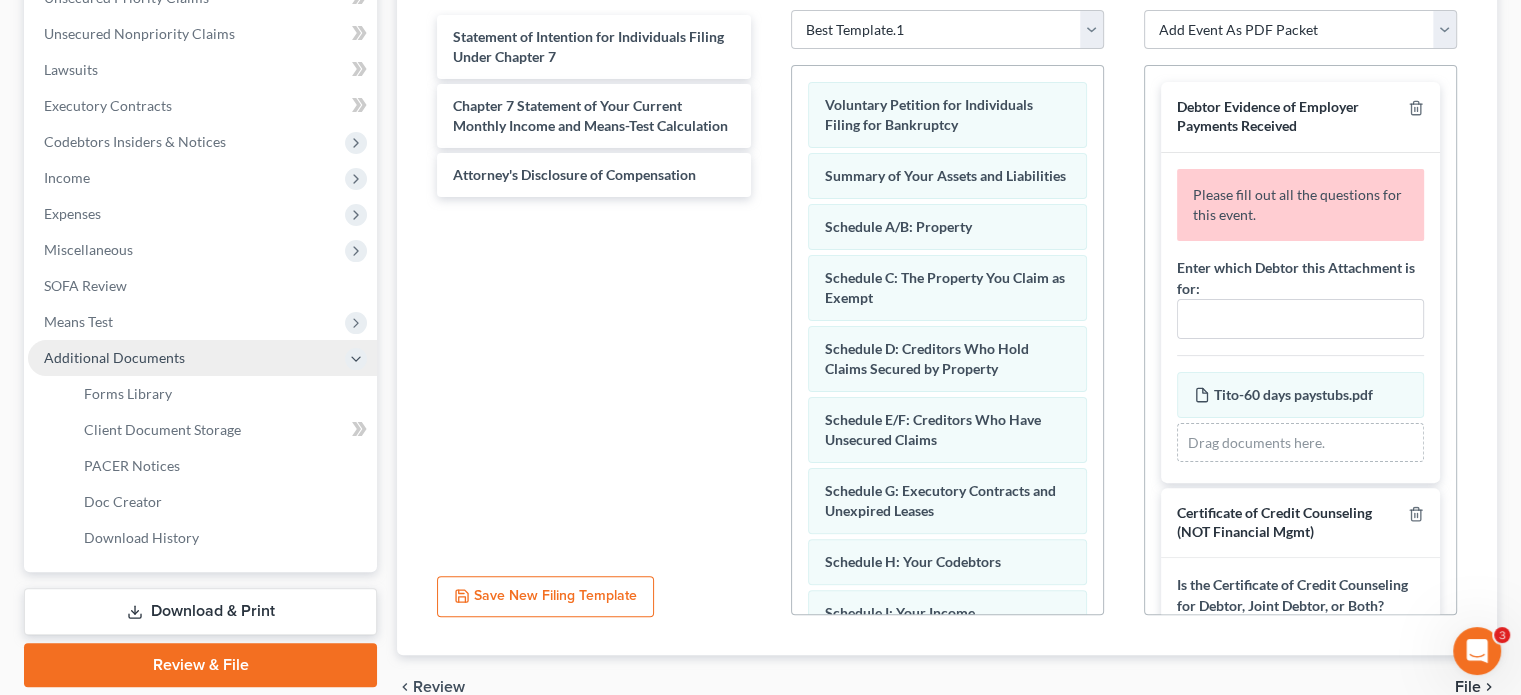 scroll, scrollTop: 500, scrollLeft: 0, axis: vertical 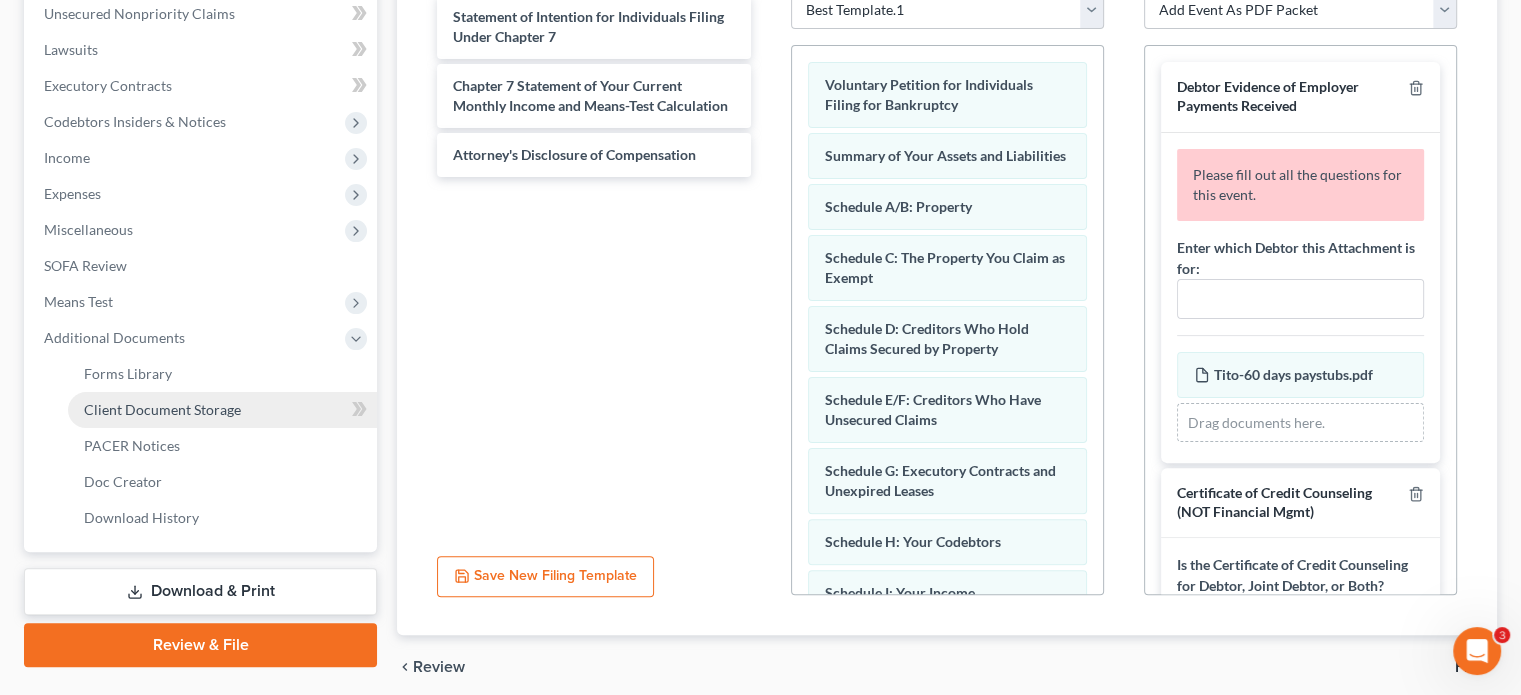 click on "Client Document Storage" at bounding box center (222, 410) 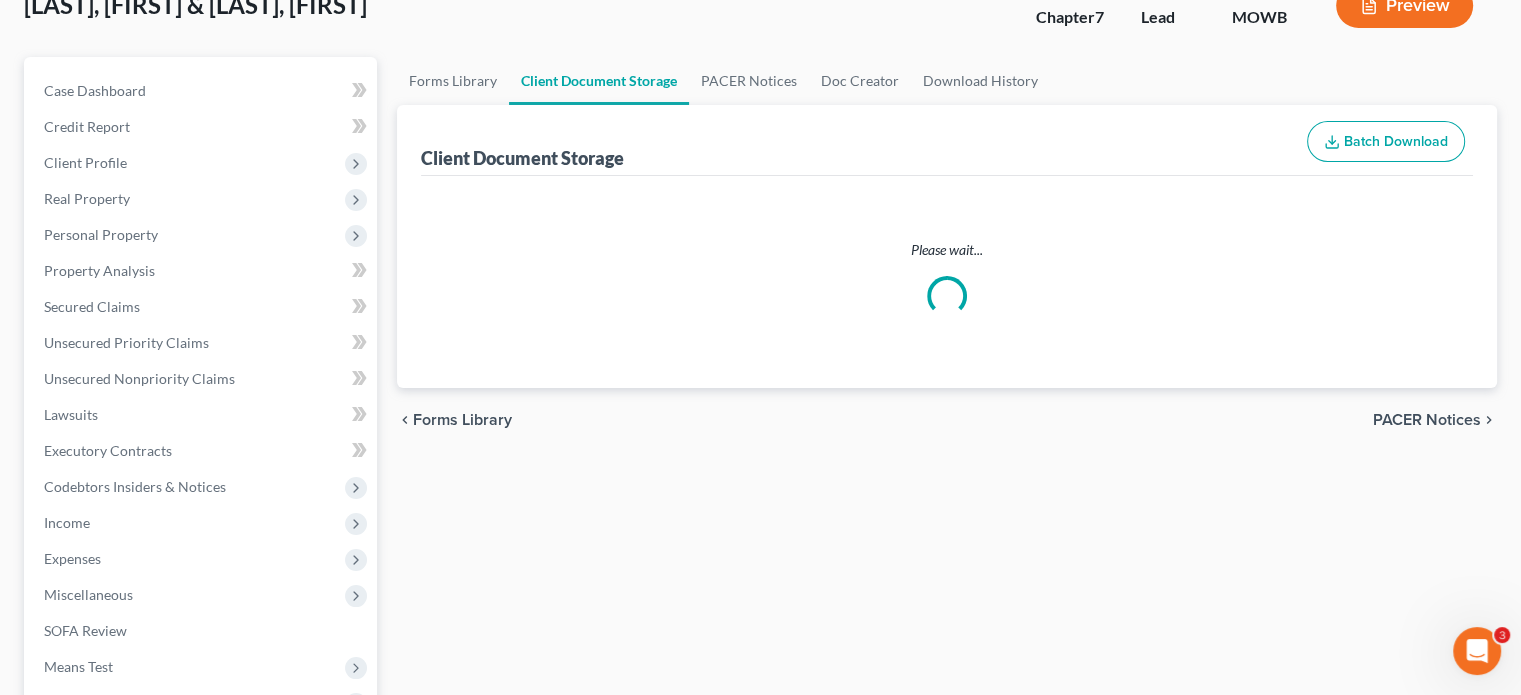 select on "21" 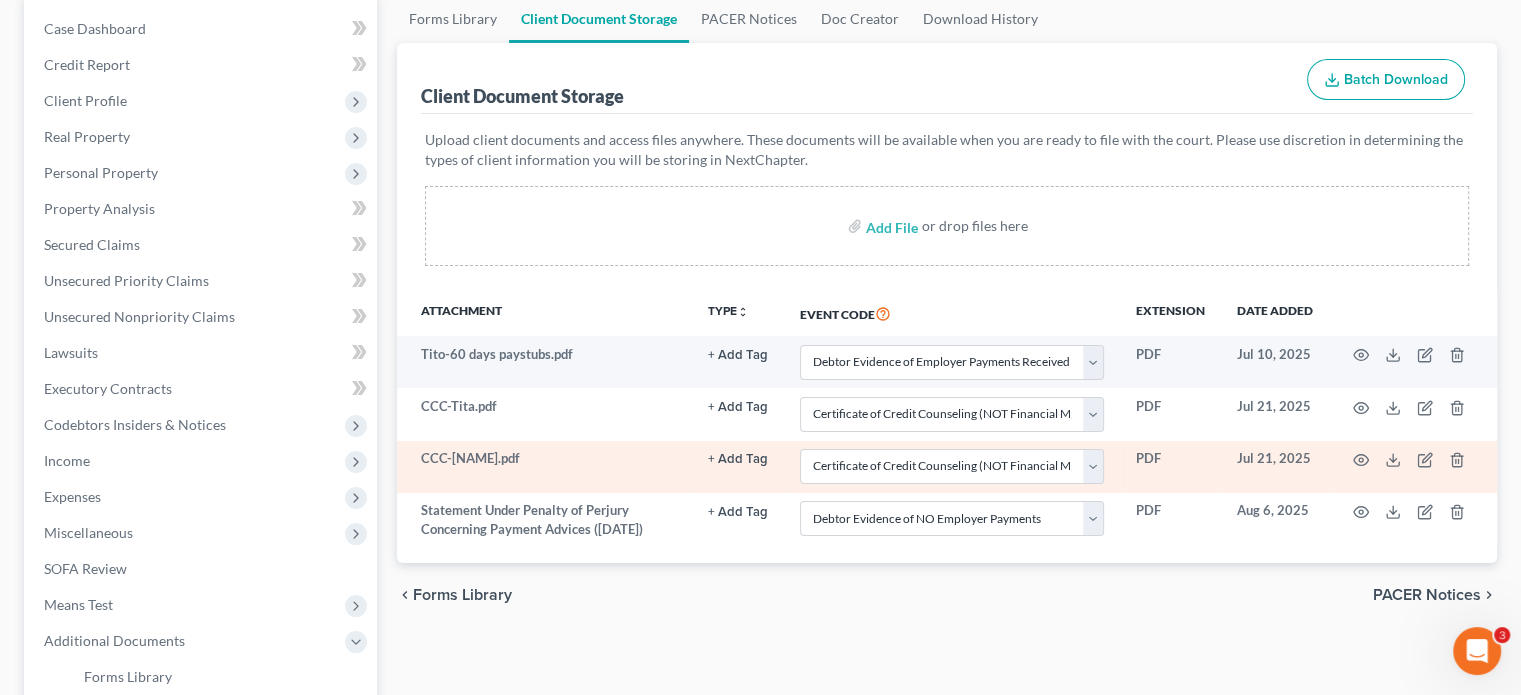 scroll, scrollTop: 300, scrollLeft: 0, axis: vertical 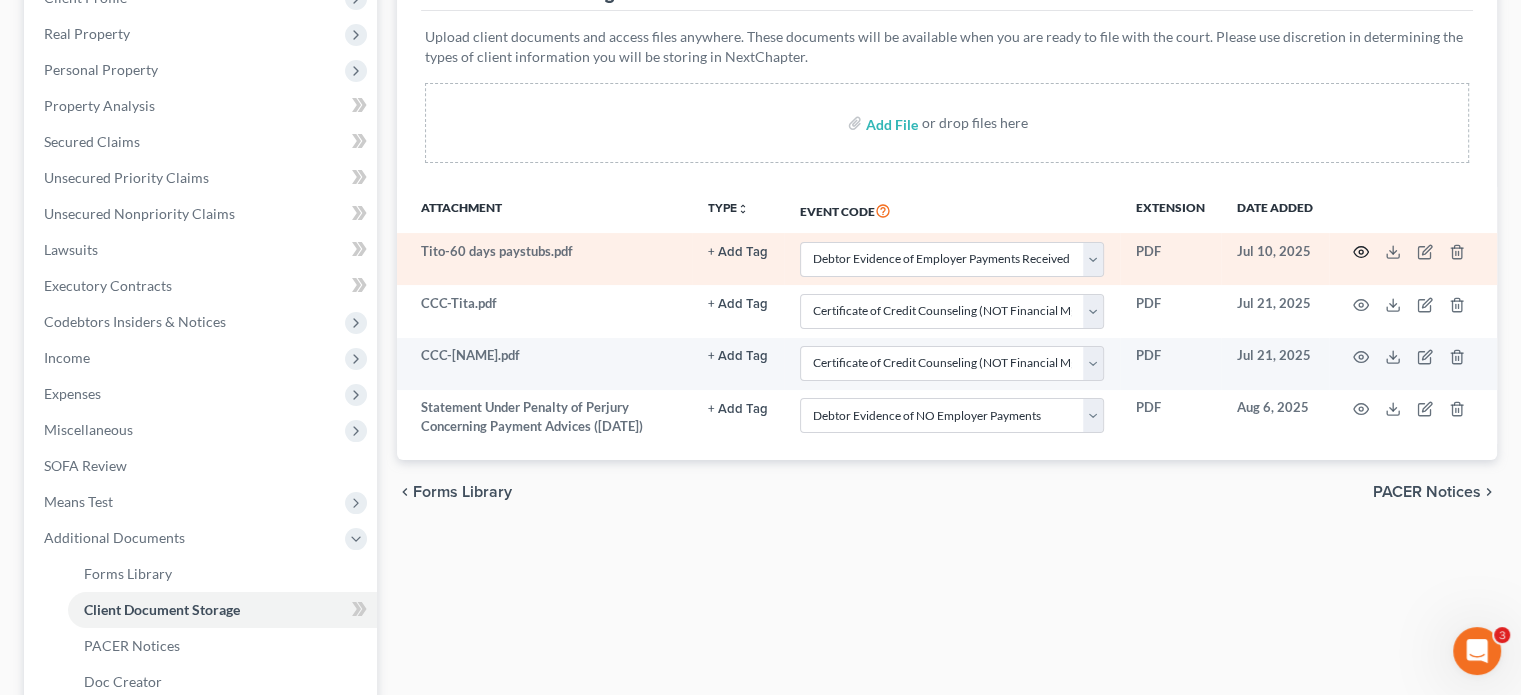 click 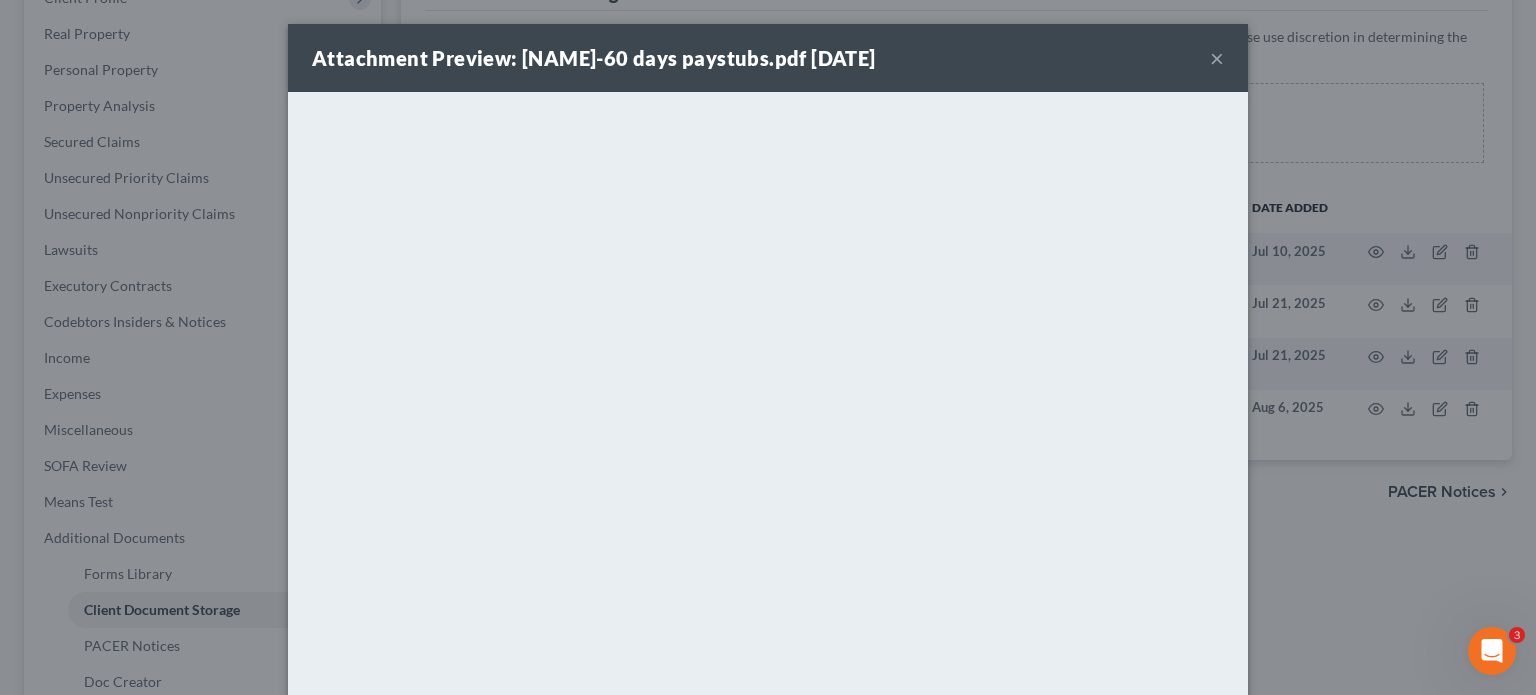 click on "×" at bounding box center (1217, 58) 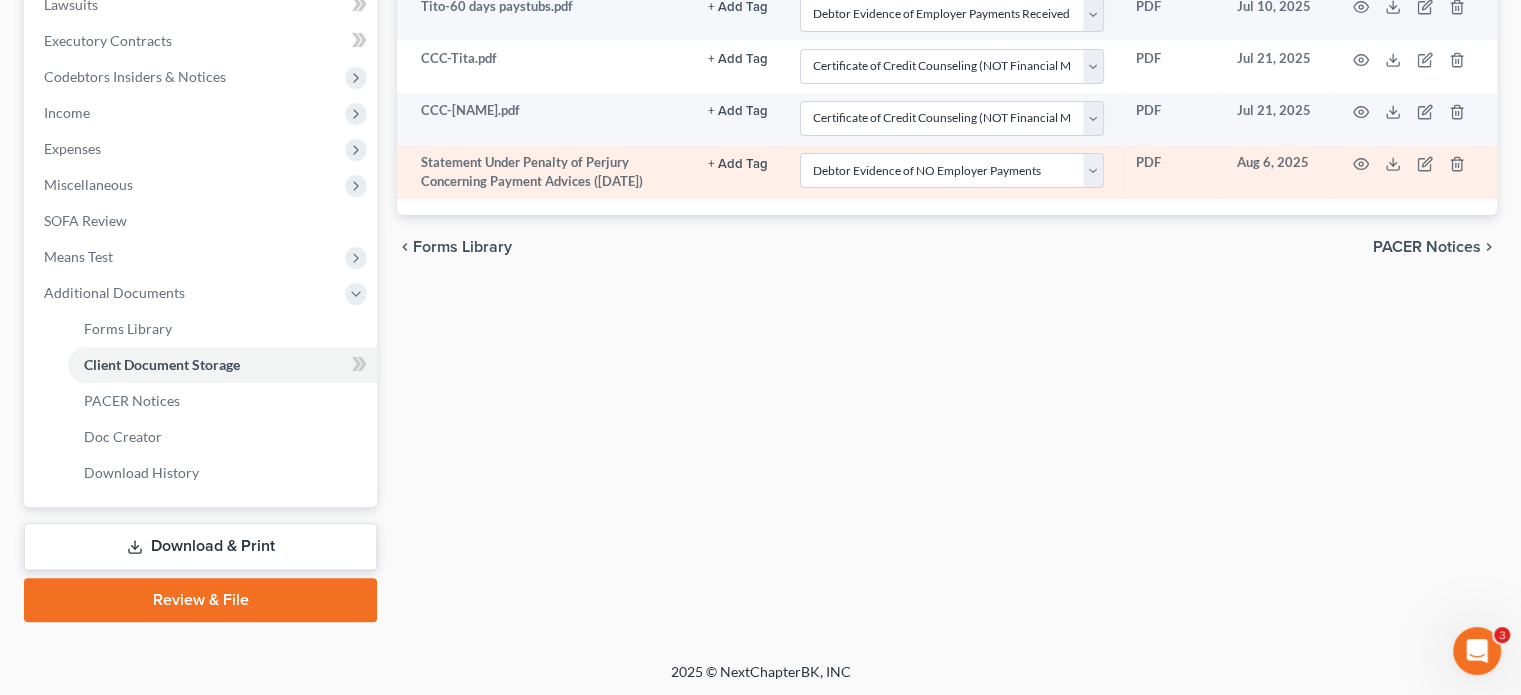 scroll, scrollTop: 546, scrollLeft: 0, axis: vertical 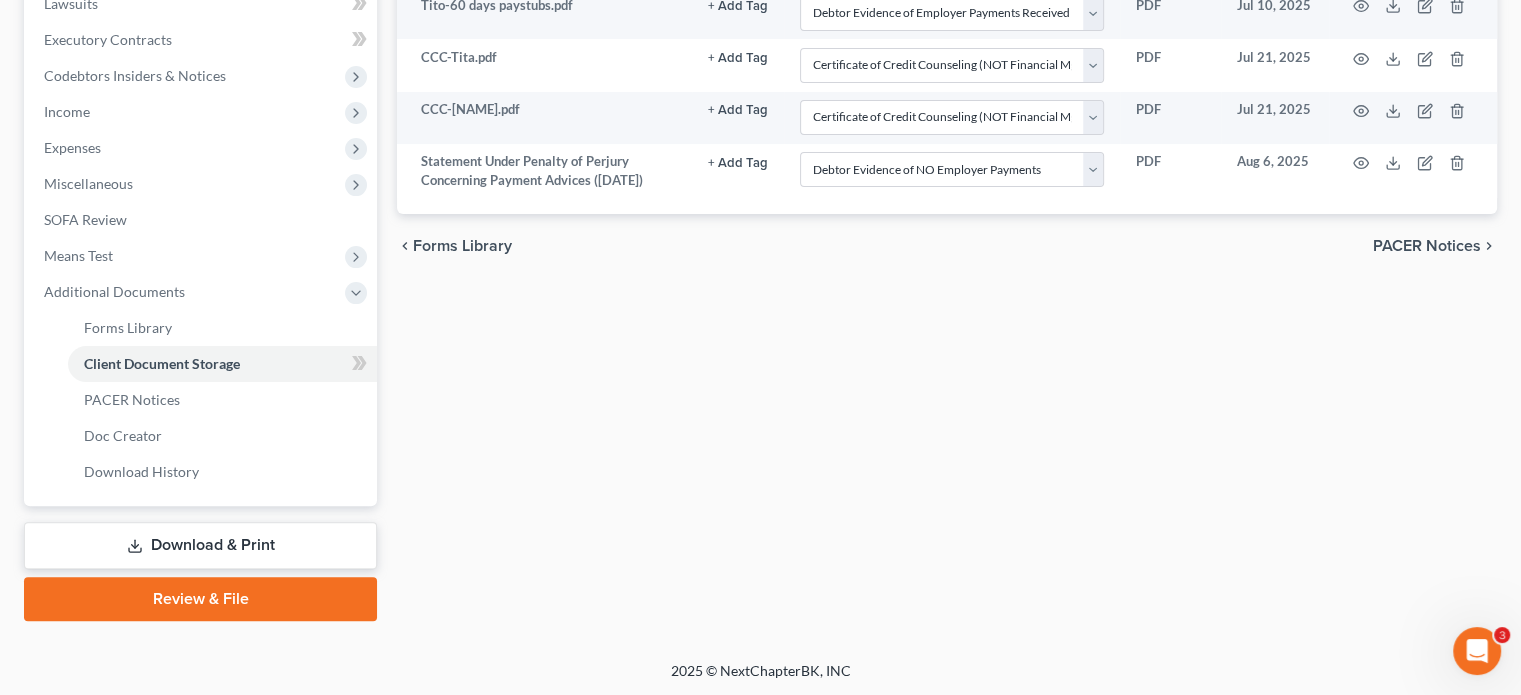 click on "Review & File" at bounding box center (200, 599) 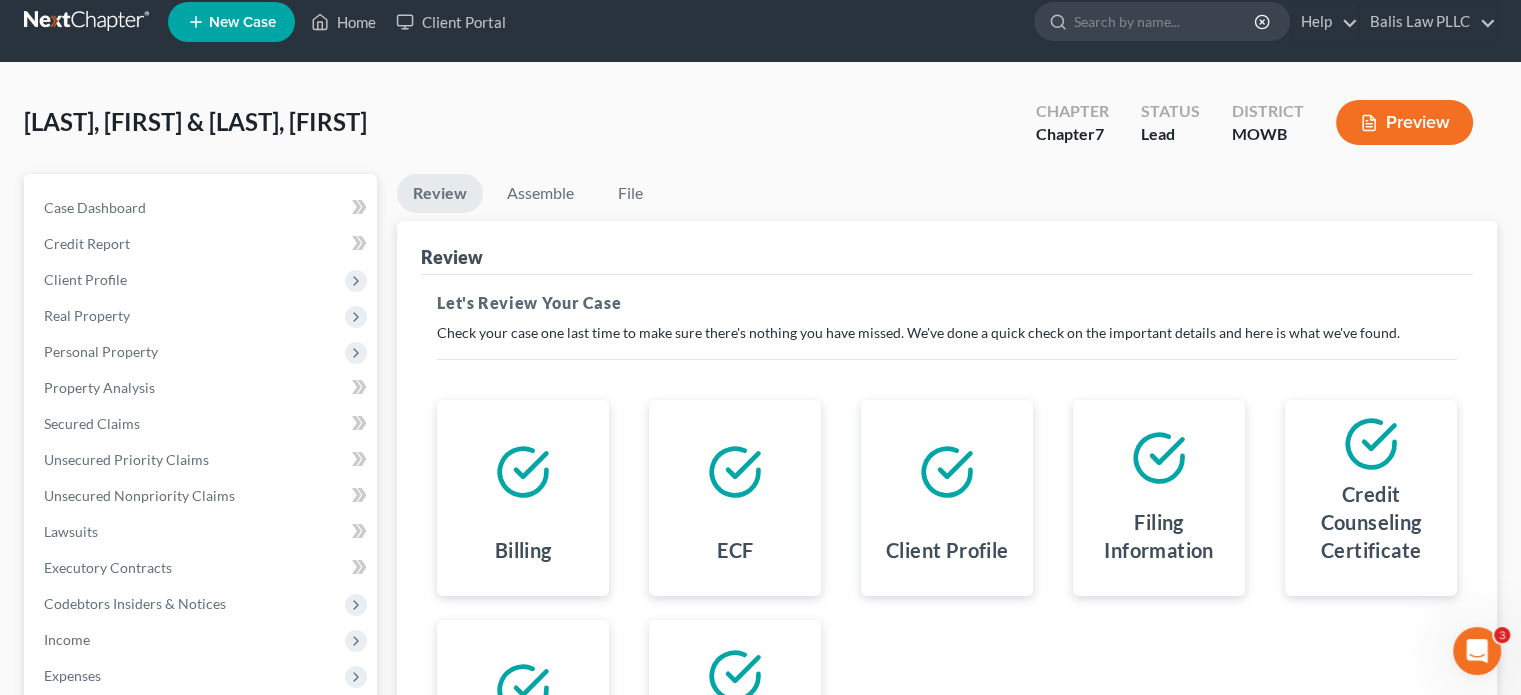 scroll, scrollTop: 0, scrollLeft: 0, axis: both 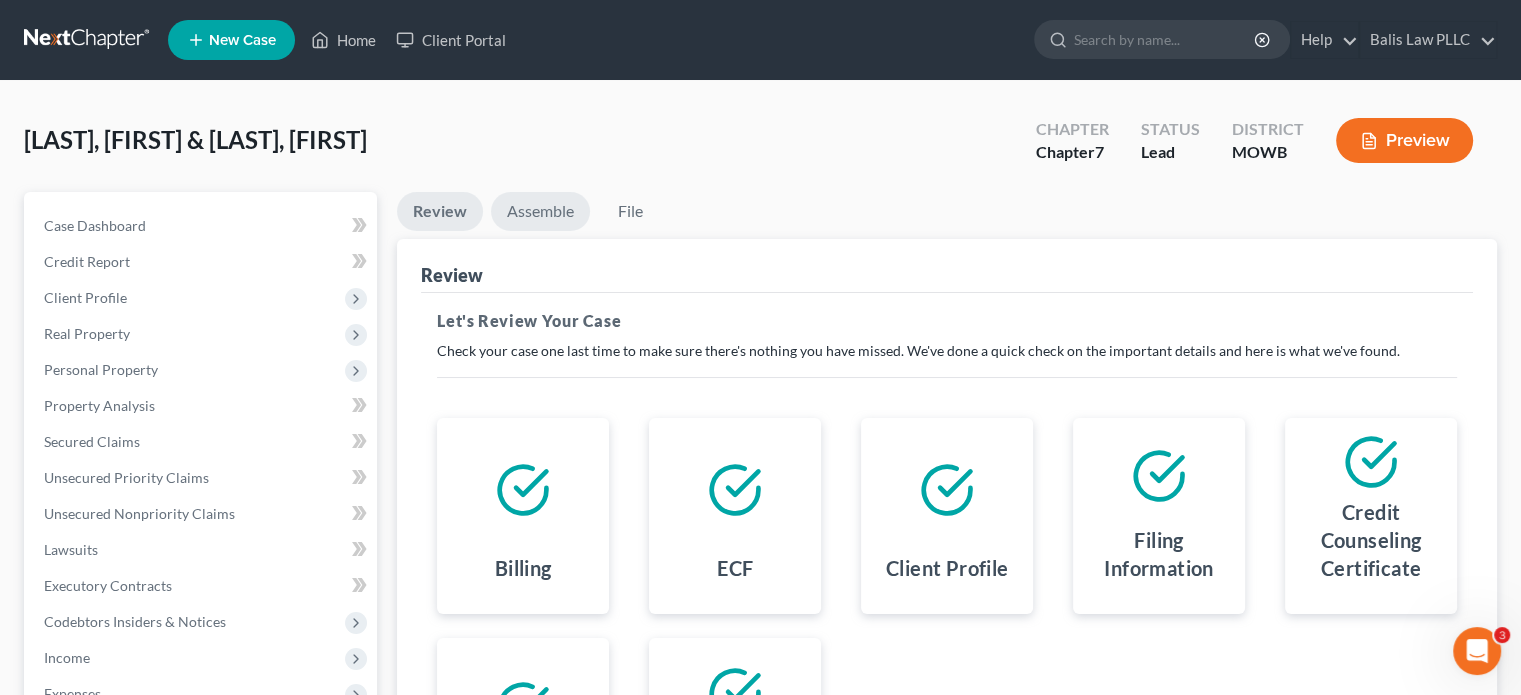 click on "Assemble" at bounding box center [540, 211] 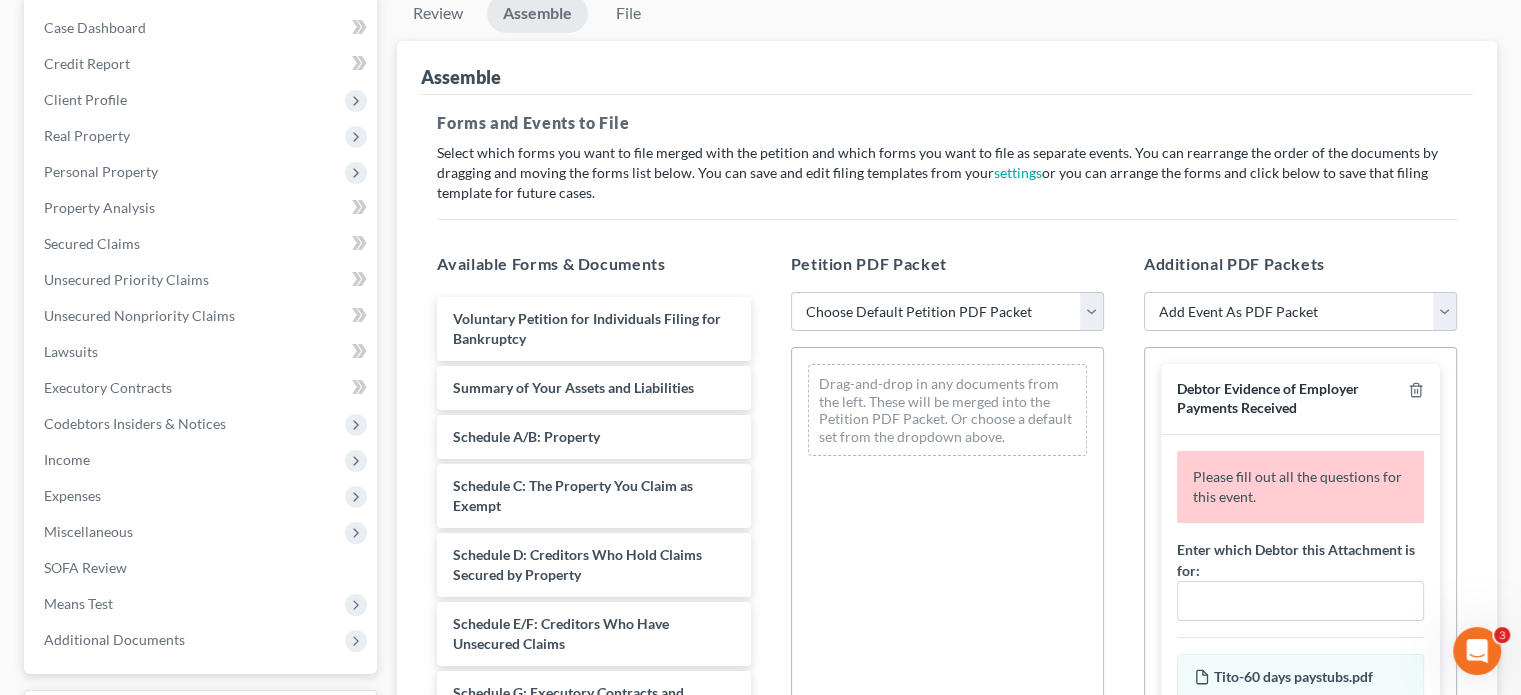 scroll, scrollTop: 200, scrollLeft: 0, axis: vertical 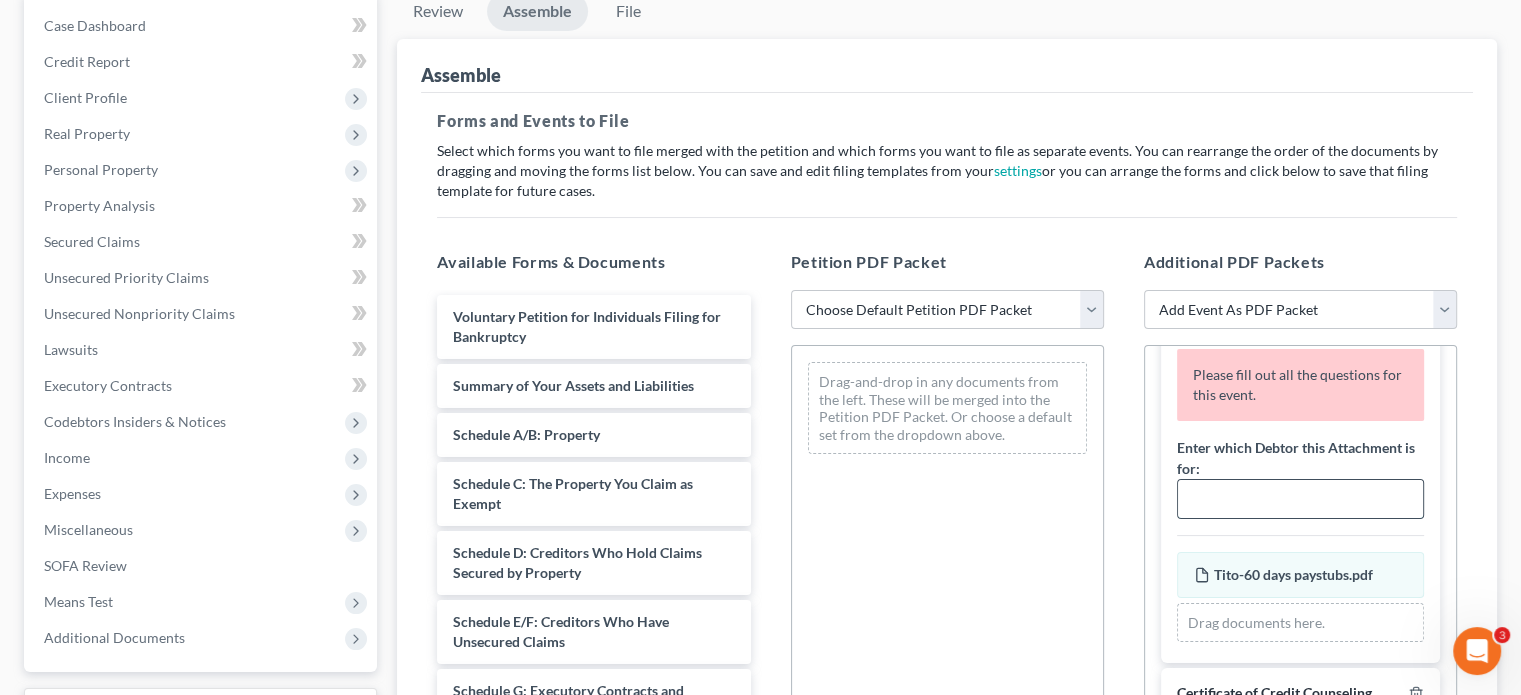 click at bounding box center [1300, 499] 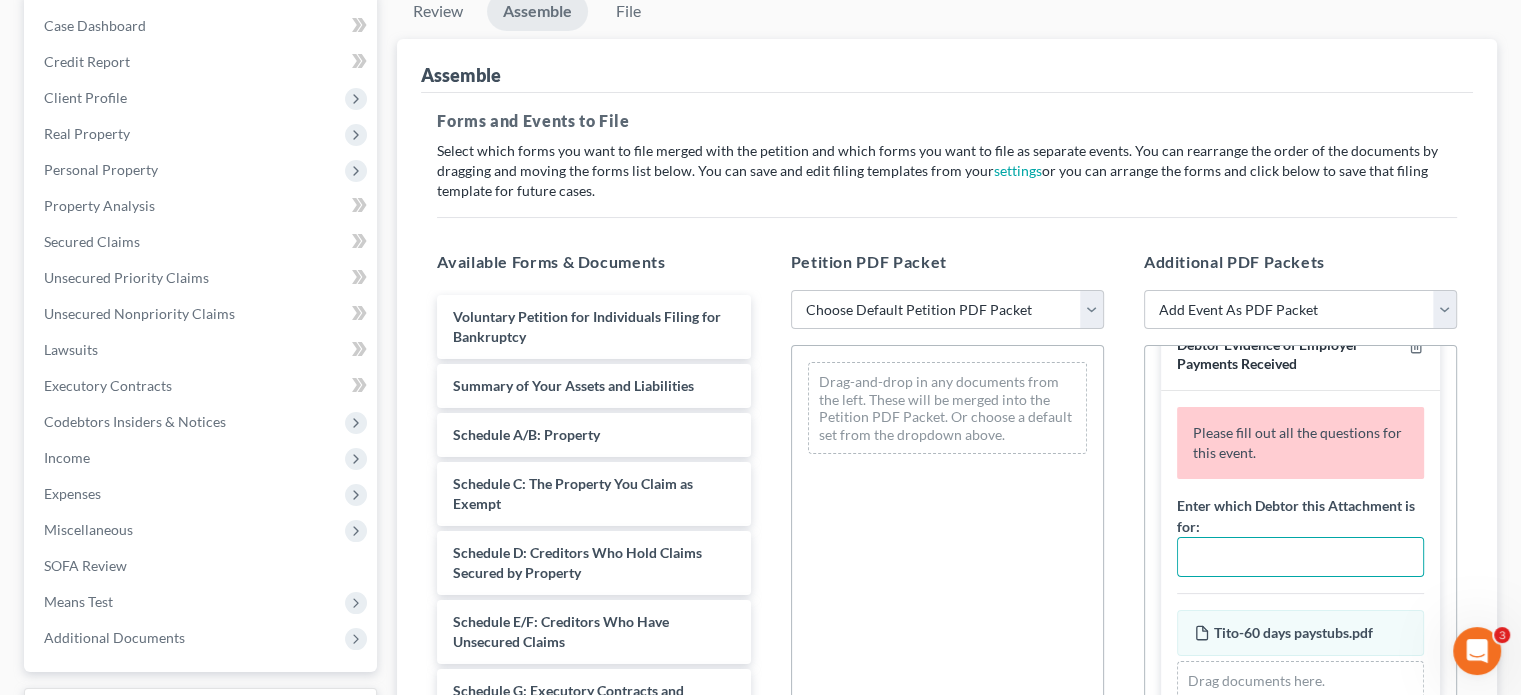 scroll, scrollTop: 0, scrollLeft: 0, axis: both 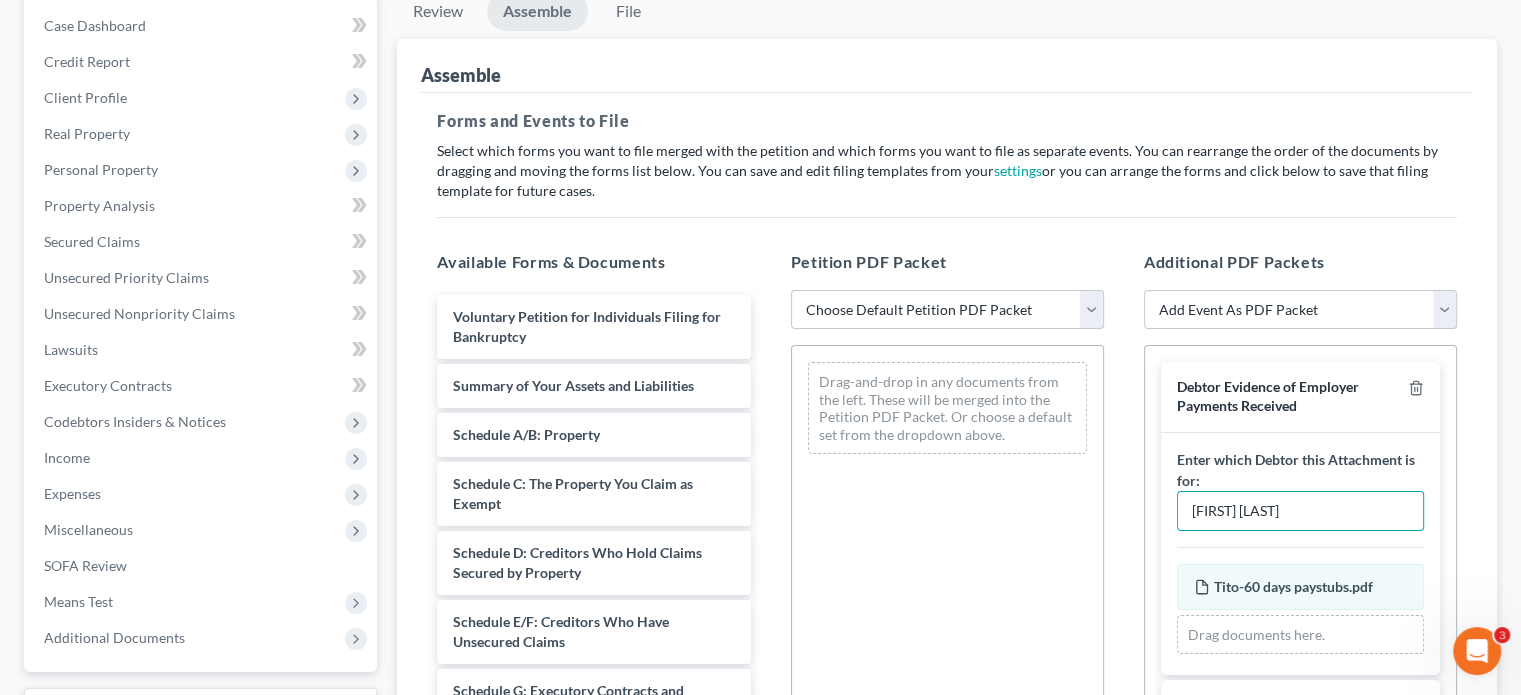 type on "Bobby Jackson" 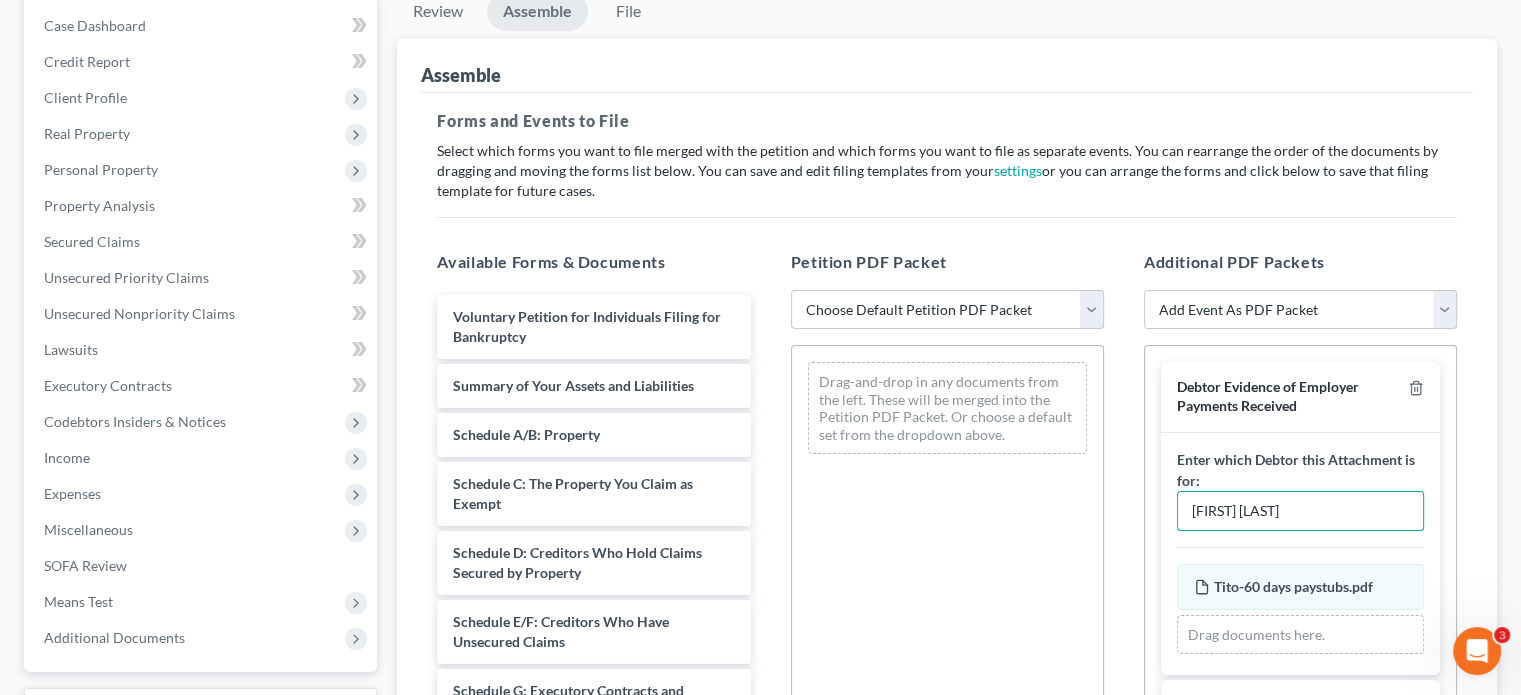 click on "Choose Default Petition PDF Packet Emergency Filing (Voluntary Petition and Creditor List Only) Chapter 7 Template Template.2 Best Template.1" at bounding box center (947, 310) 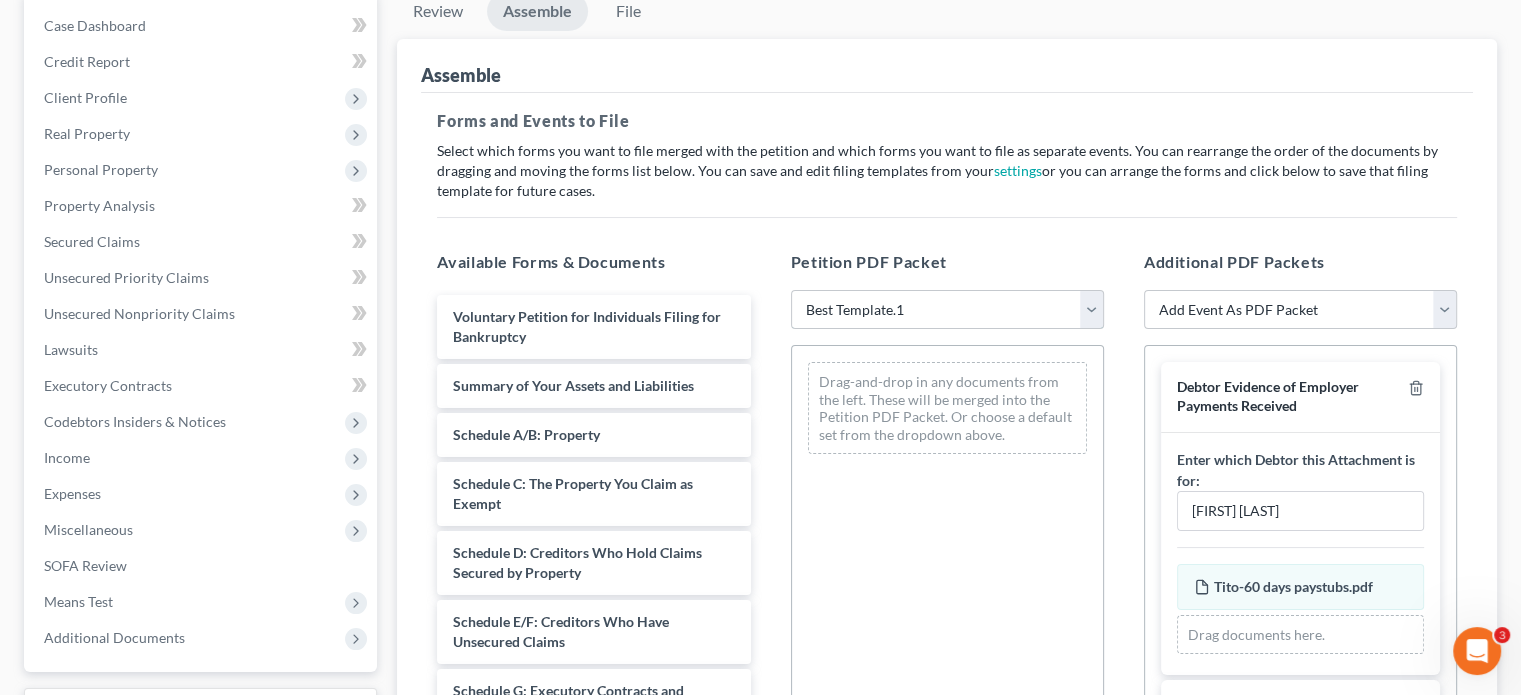 click on "Choose Default Petition PDF Packet Emergency Filing (Voluntary Petition and Creditor List Only) Chapter 7 Template Template.2 Best Template.1" at bounding box center (947, 310) 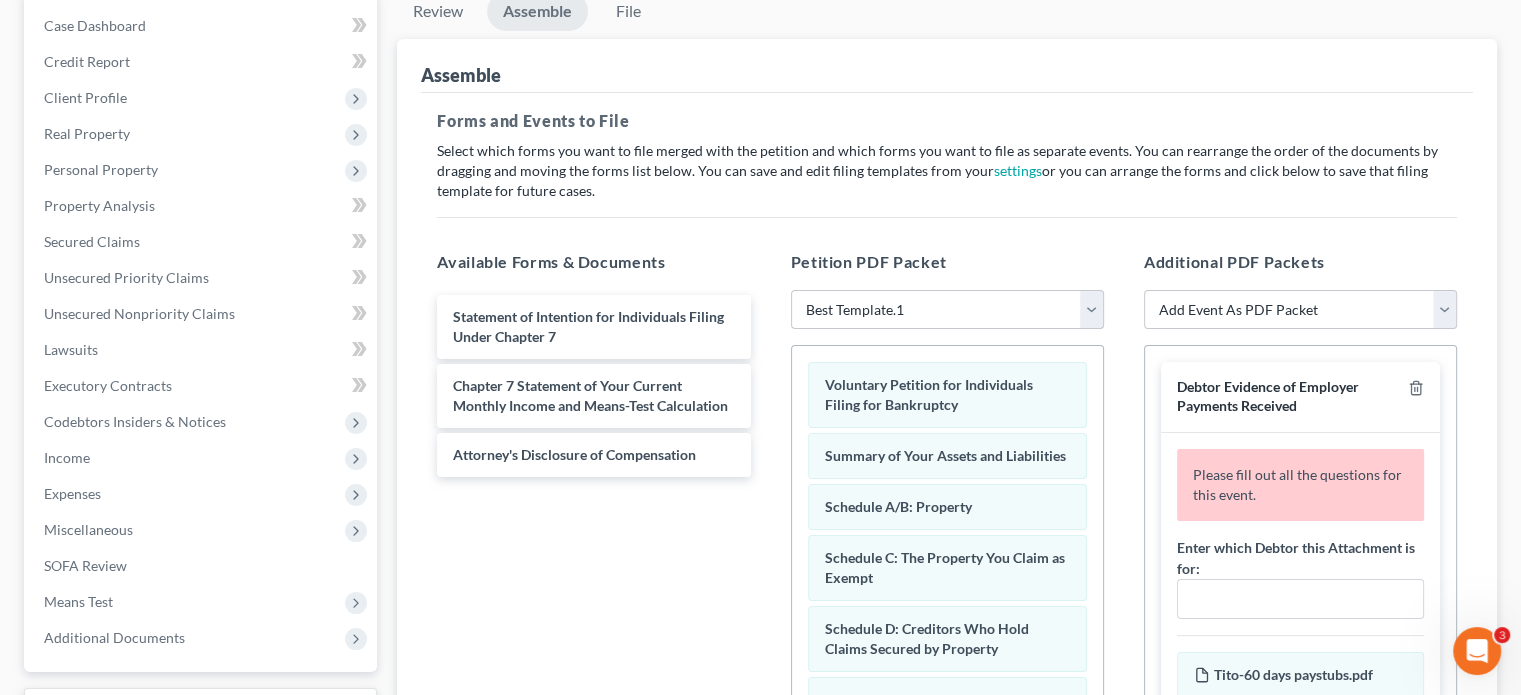 click on "Choose Default Petition PDF Packet Emergency Filing (Voluntary Petition and Creditor List Only) Chapter 7 Template Template.2 Best Template.1" at bounding box center (947, 310) 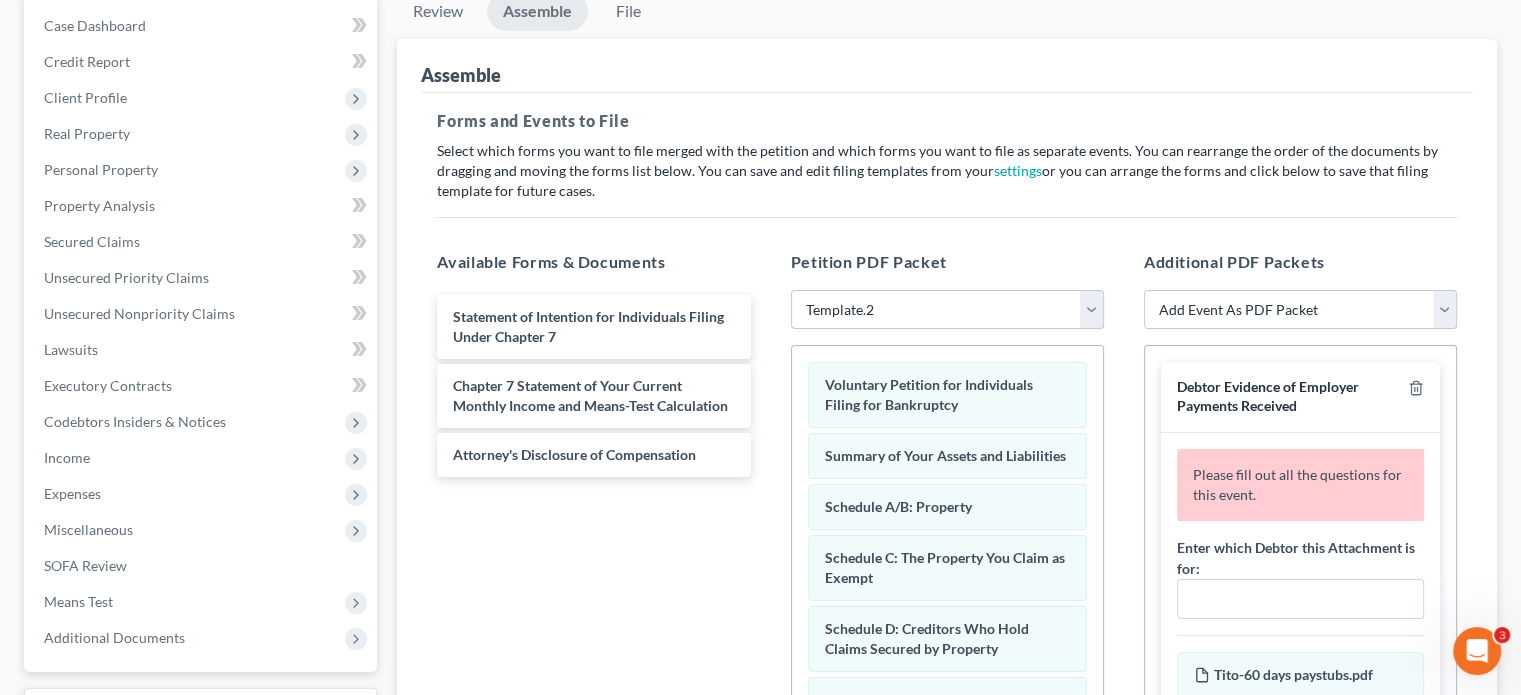 click on "Choose Default Petition PDF Packet Emergency Filing (Voluntary Petition and Creditor List Only) Chapter 7 Template Template.2 Best Template.1" at bounding box center (947, 310) 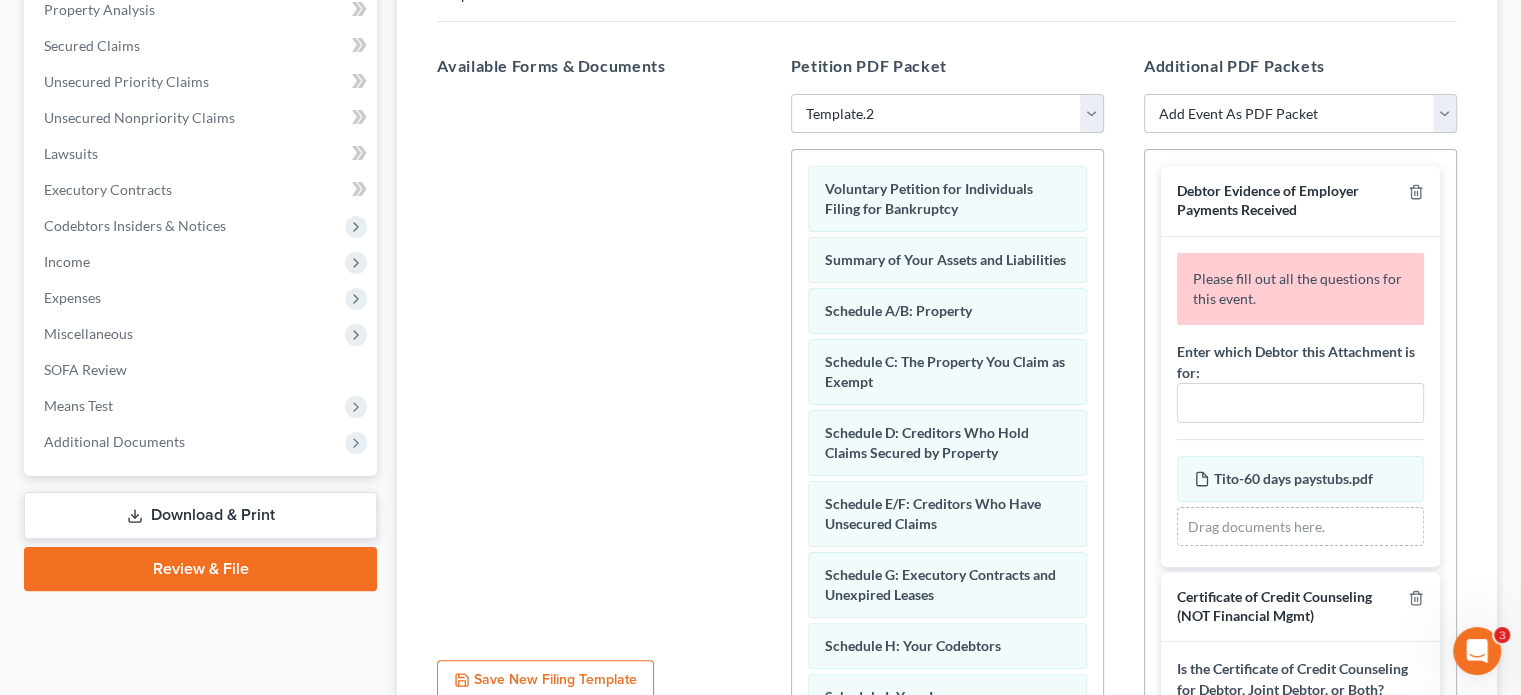 scroll, scrollTop: 400, scrollLeft: 0, axis: vertical 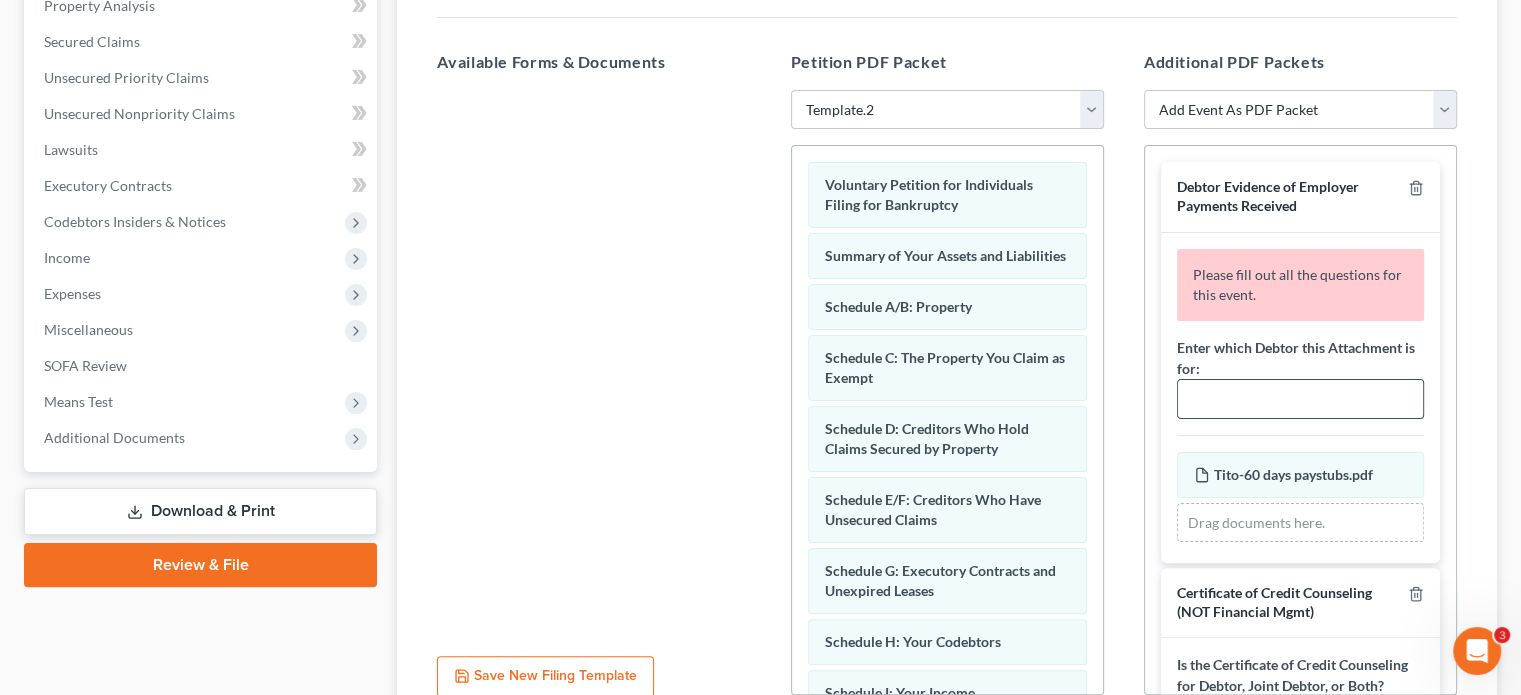 click at bounding box center [1300, 399] 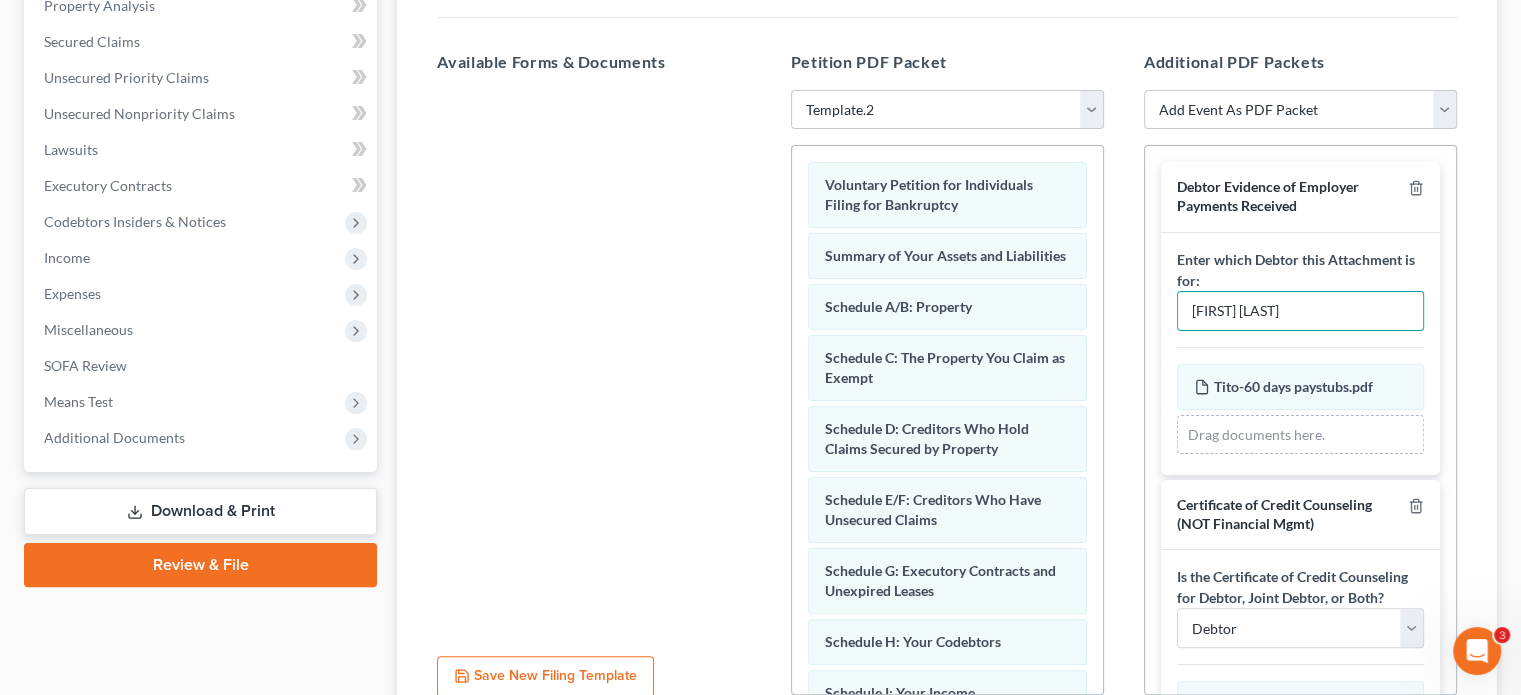type on "Bobby Jackson" 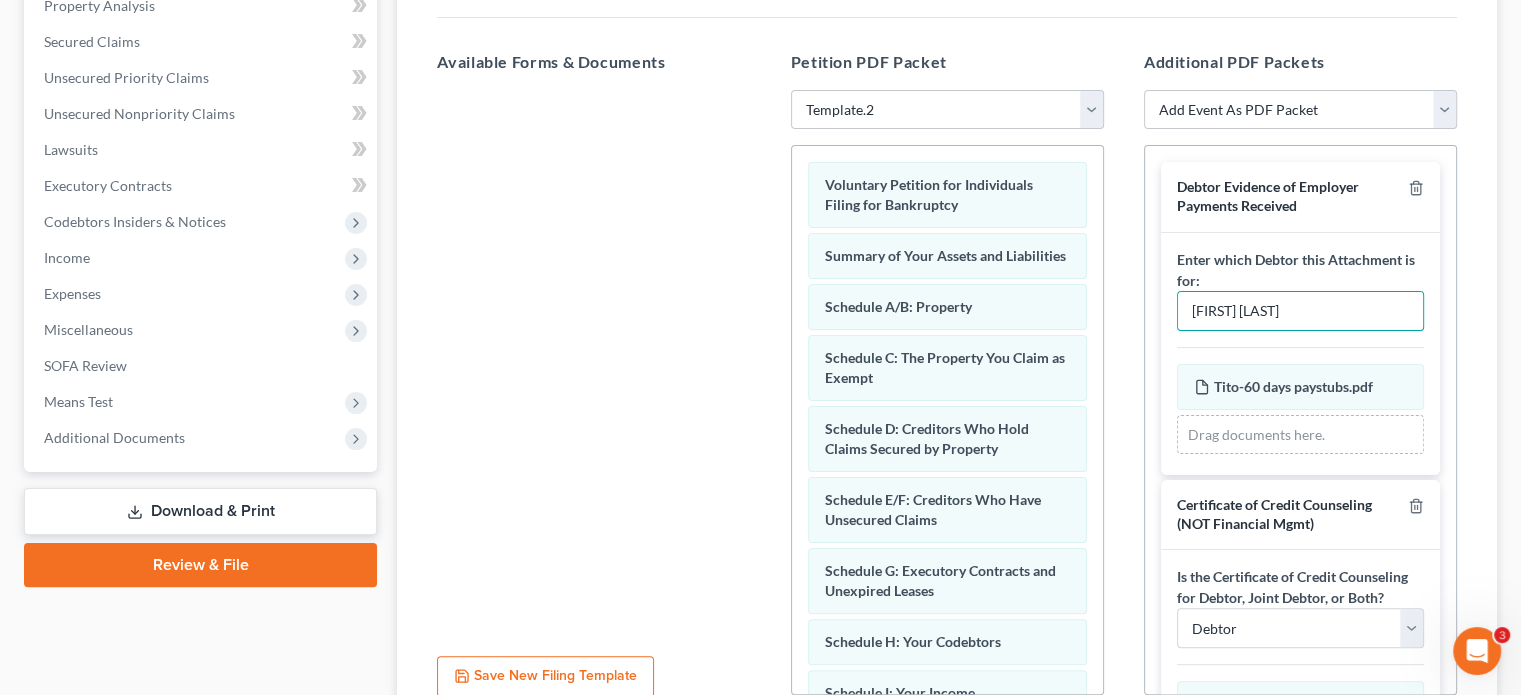 click on "Petition PDF Packet     Choose Default Petition PDF Packet Emergency Filing (Voluntary Petition and Creditor List Only) Chapter 7 Template Template.2 Best Template.1 Voluntary Petition for Individuals Filing for Bankruptcy Summary of Your Assets and Liabilities Schedule A/B: Property Schedule C: The Property You Claim as Exempt Schedule D: Creditors Who Hold Claims Secured by Property Schedule E/F: Creditors Who Have Unsecured Claims Schedule G: Executory Contracts and Unexpired Leases Schedule H: Your Codebtors Schedule I: Your Income Schedule J: Your Expenses Declaration About an Individual Debtor's Schedules Your Statement of Financial Affairs for Individuals Filing for Bankruptcy Creditor Matrix Verification of Creditor Matrix Notice Required by 11 U.S.C. § 342(b) for Individuals Filing for Bankruptcy Chapter 7 Statement of Your Current Monthly Income and Means-Test Calculation Statement of Intention for Individuals Filing Under Chapter 7 Attorney's Disclosure of Compensation" at bounding box center [947, 373] 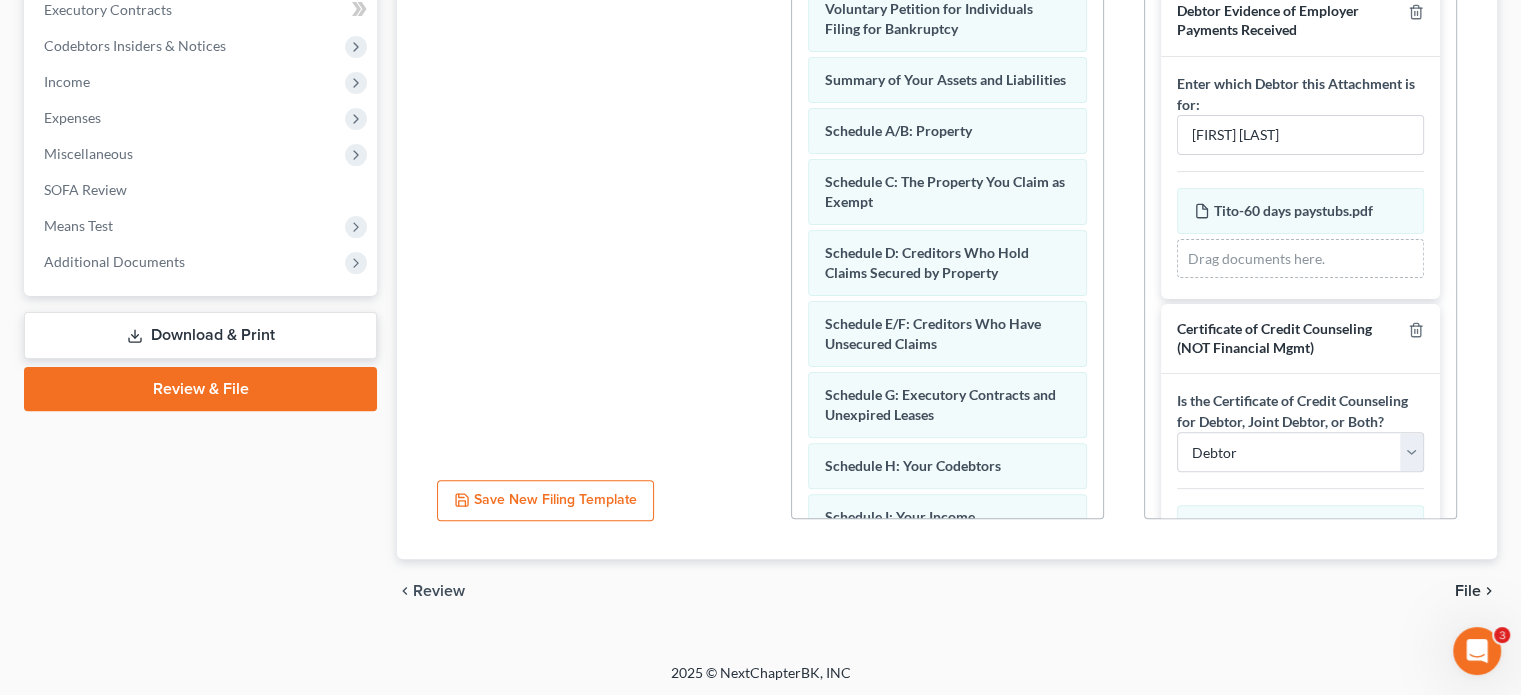 scroll, scrollTop: 578, scrollLeft: 0, axis: vertical 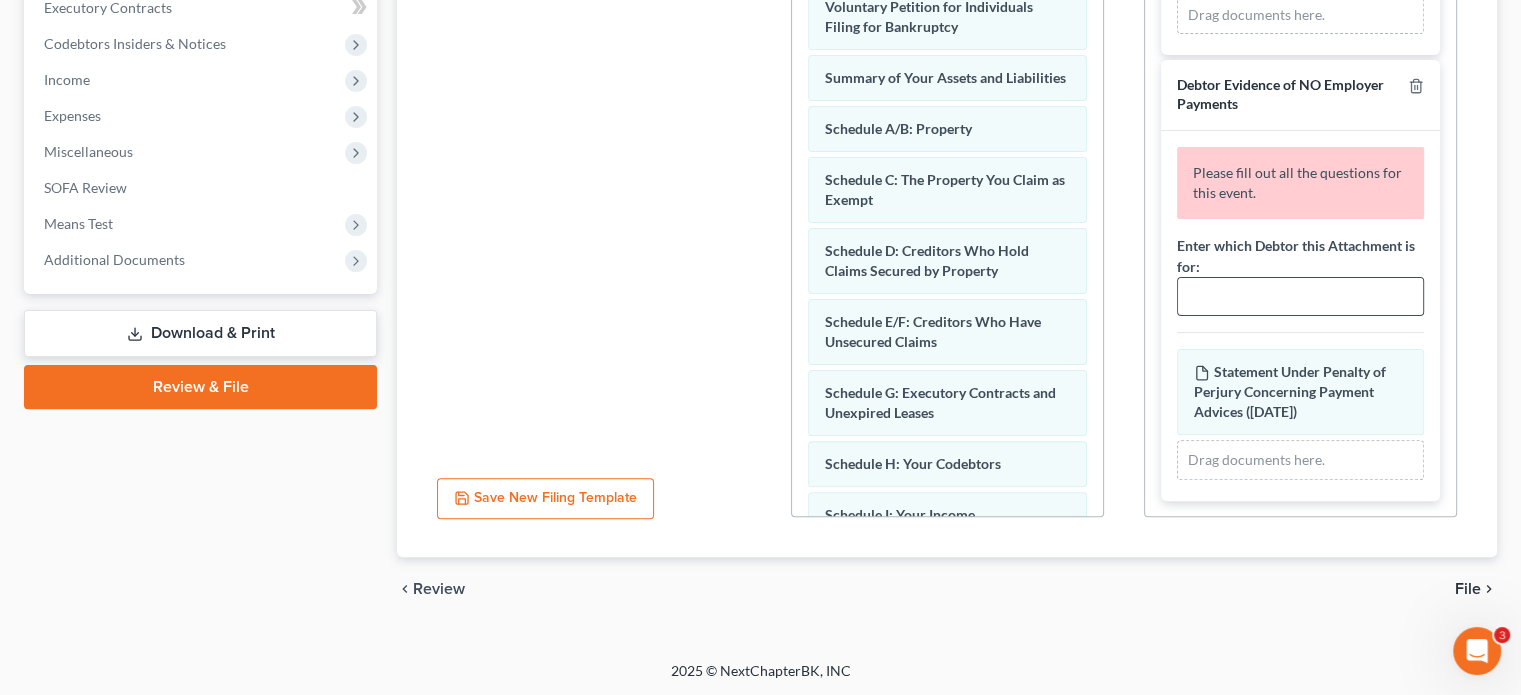 click at bounding box center (1300, 297) 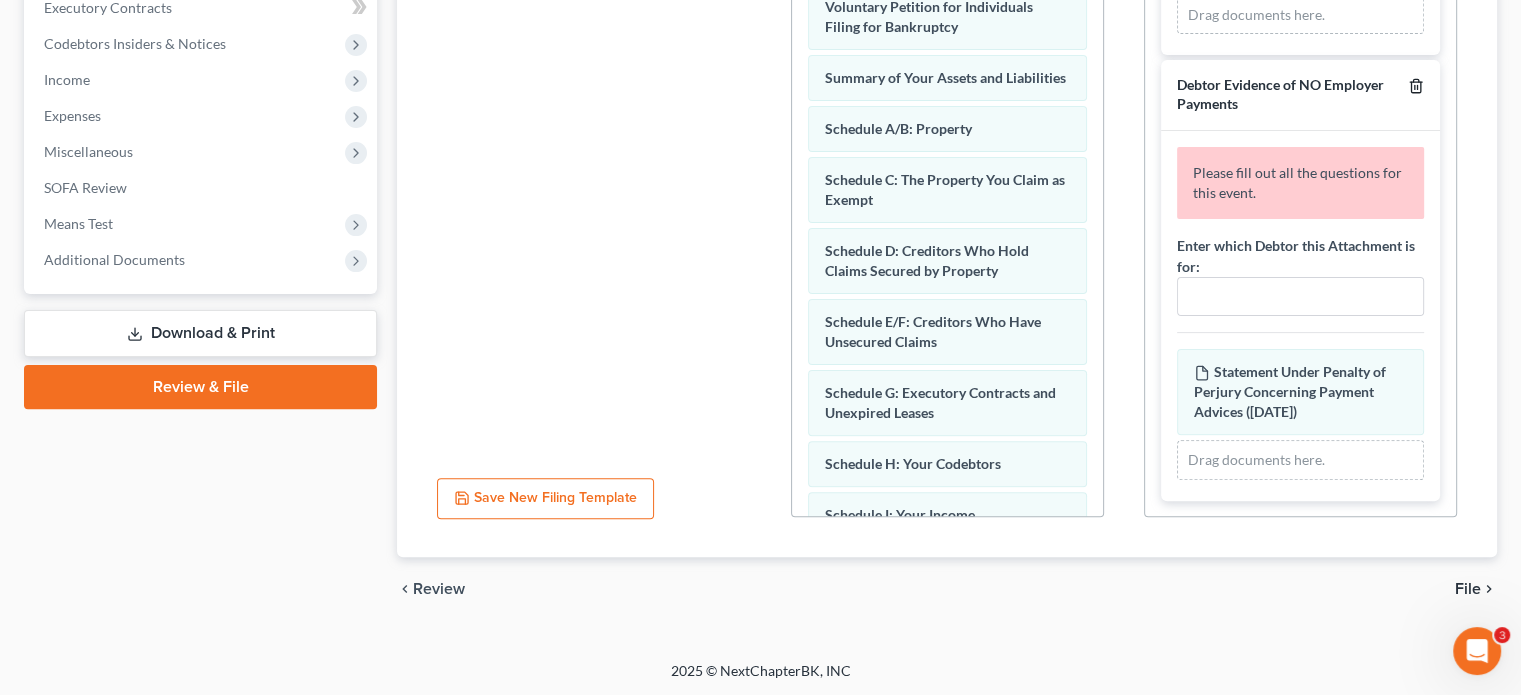 click 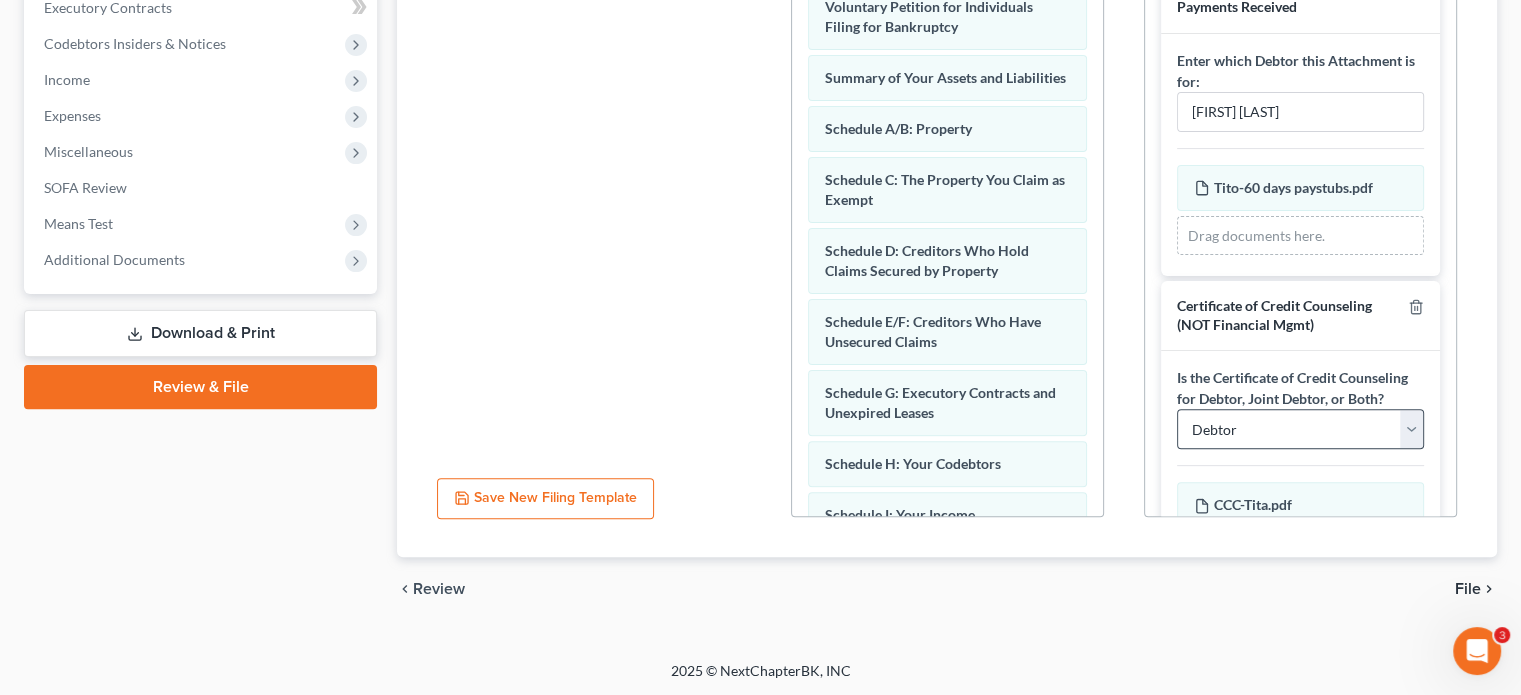 scroll, scrollTop: 0, scrollLeft: 0, axis: both 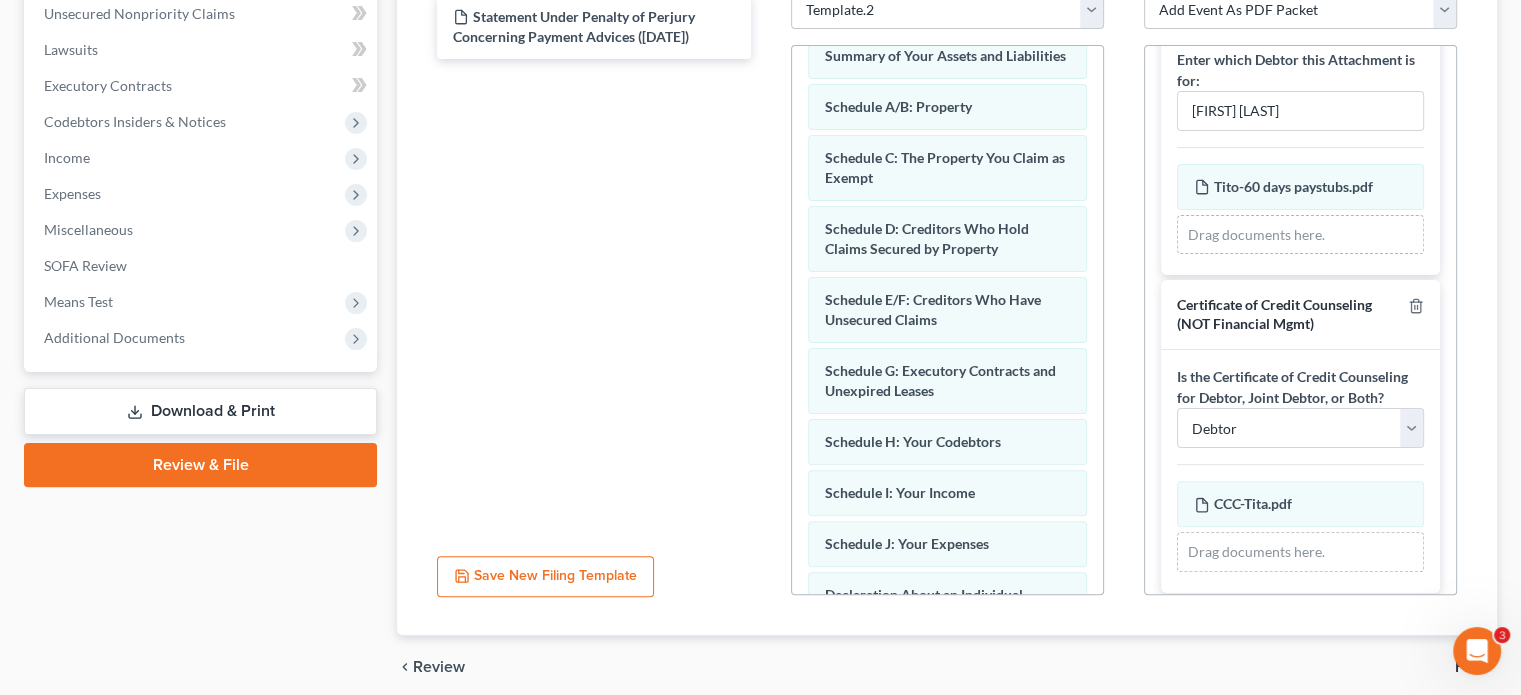 click on "Certificate of Credit Counseling (NOT Financial Mgmt)" at bounding box center [1300, 315] 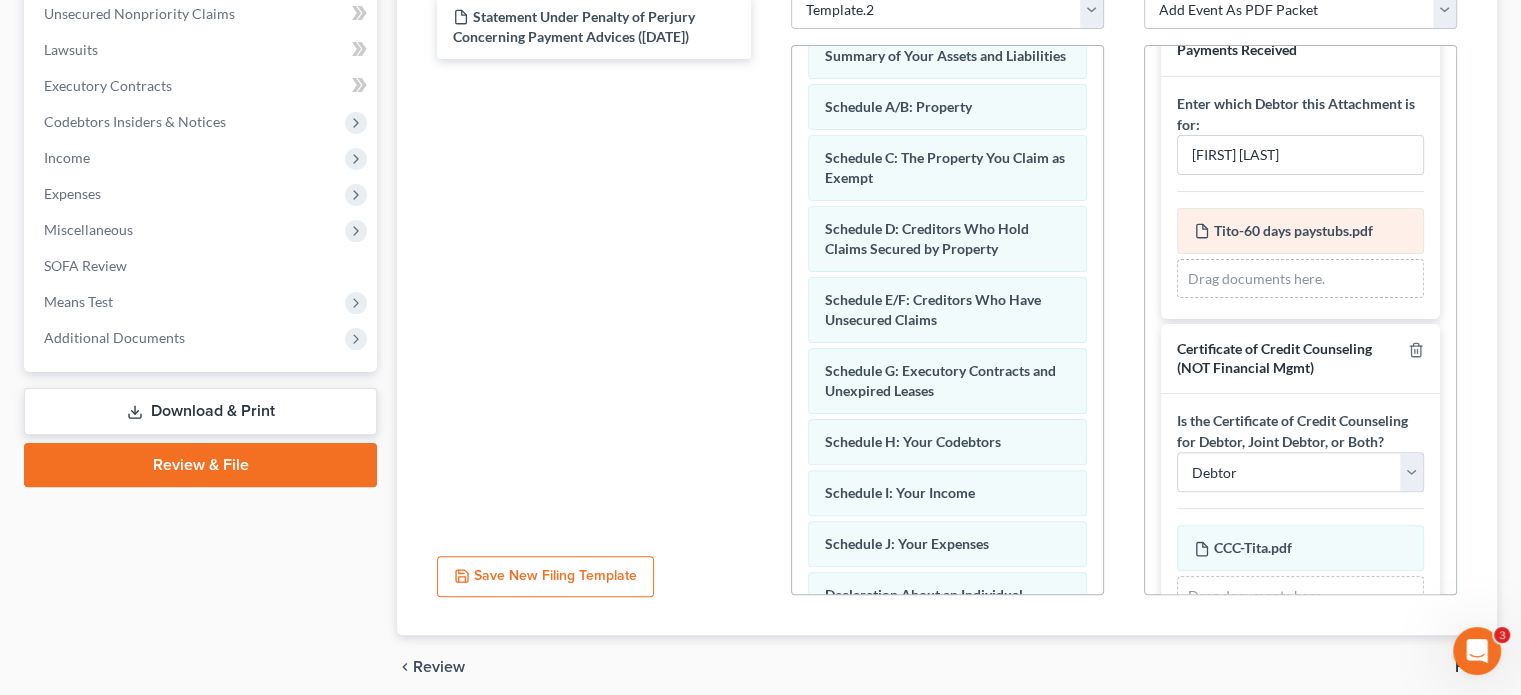 scroll, scrollTop: 100, scrollLeft: 0, axis: vertical 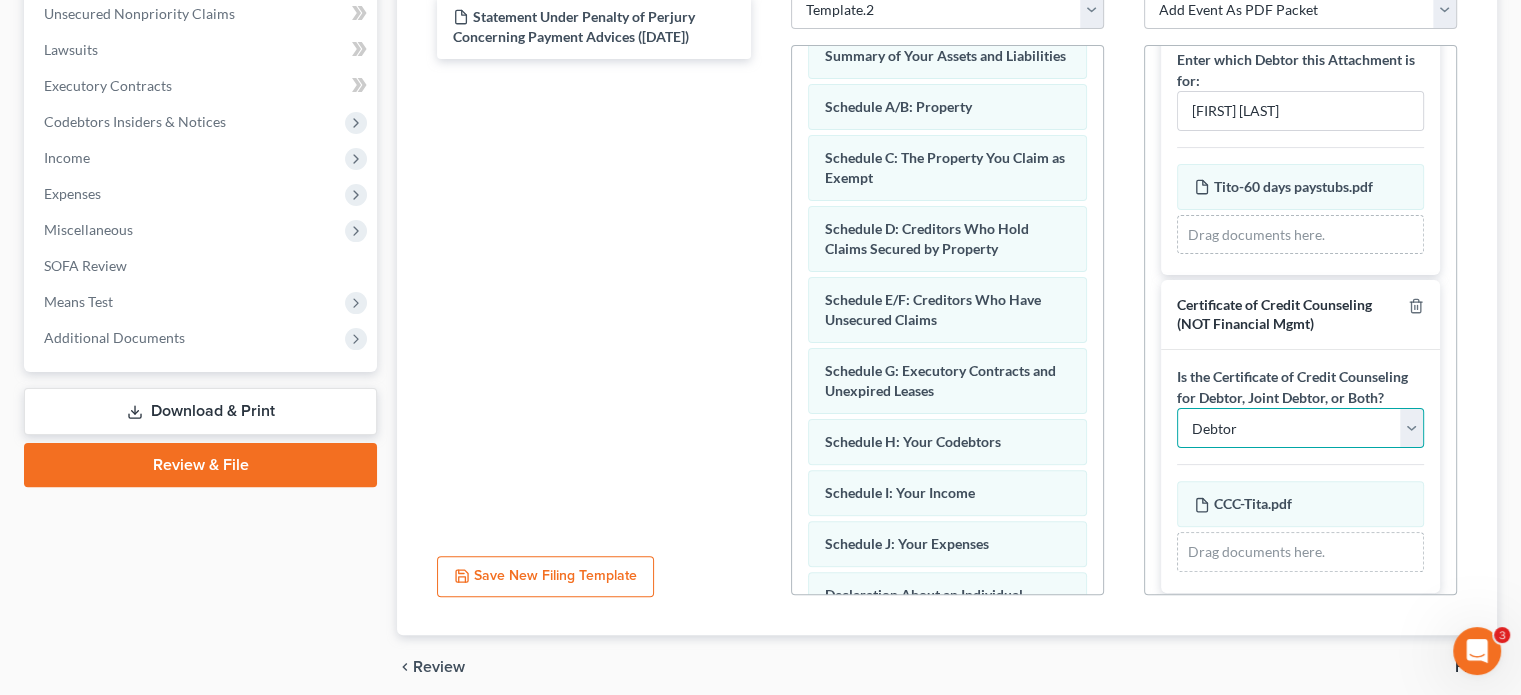 click on "Debtor Joint Debtor Debtor and Joint Debtor" at bounding box center (1300, 428) 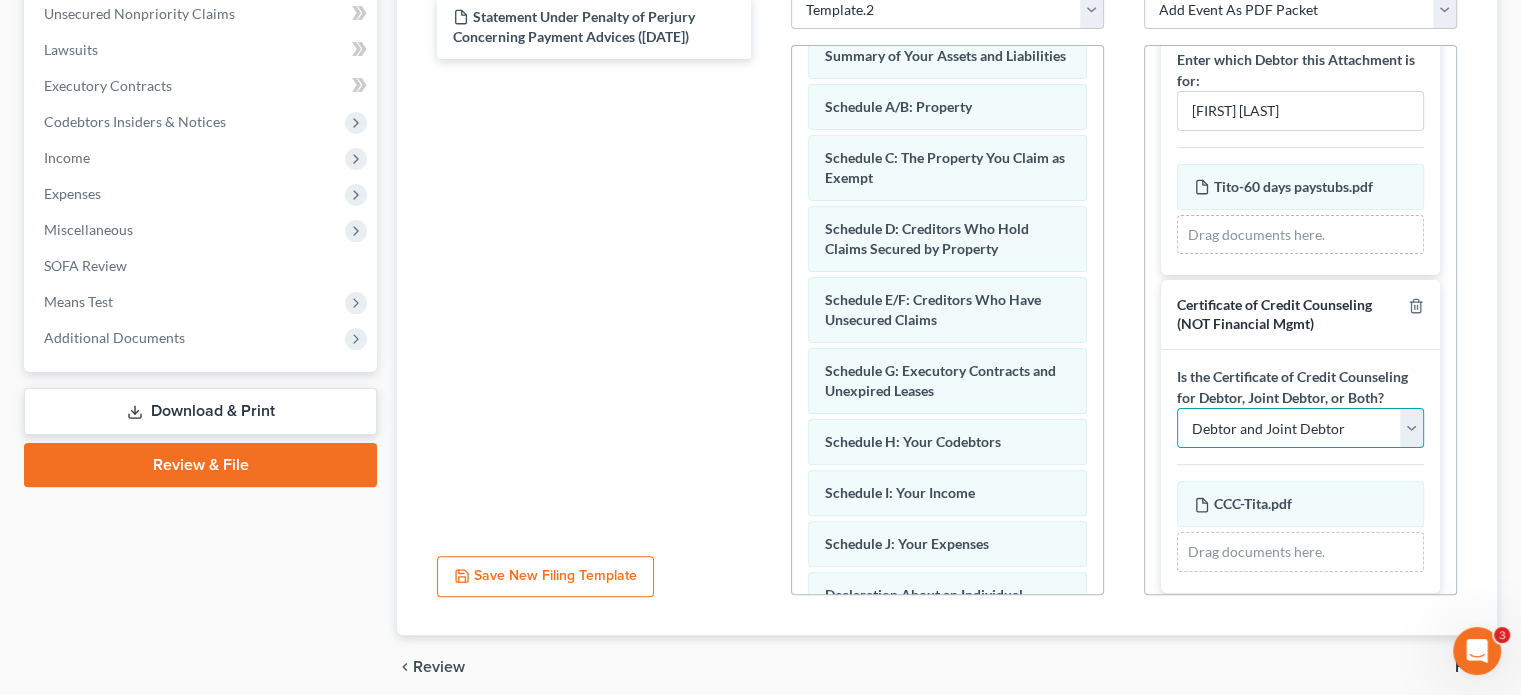 click on "Debtor Joint Debtor Debtor and Joint Debtor" at bounding box center (1300, 428) 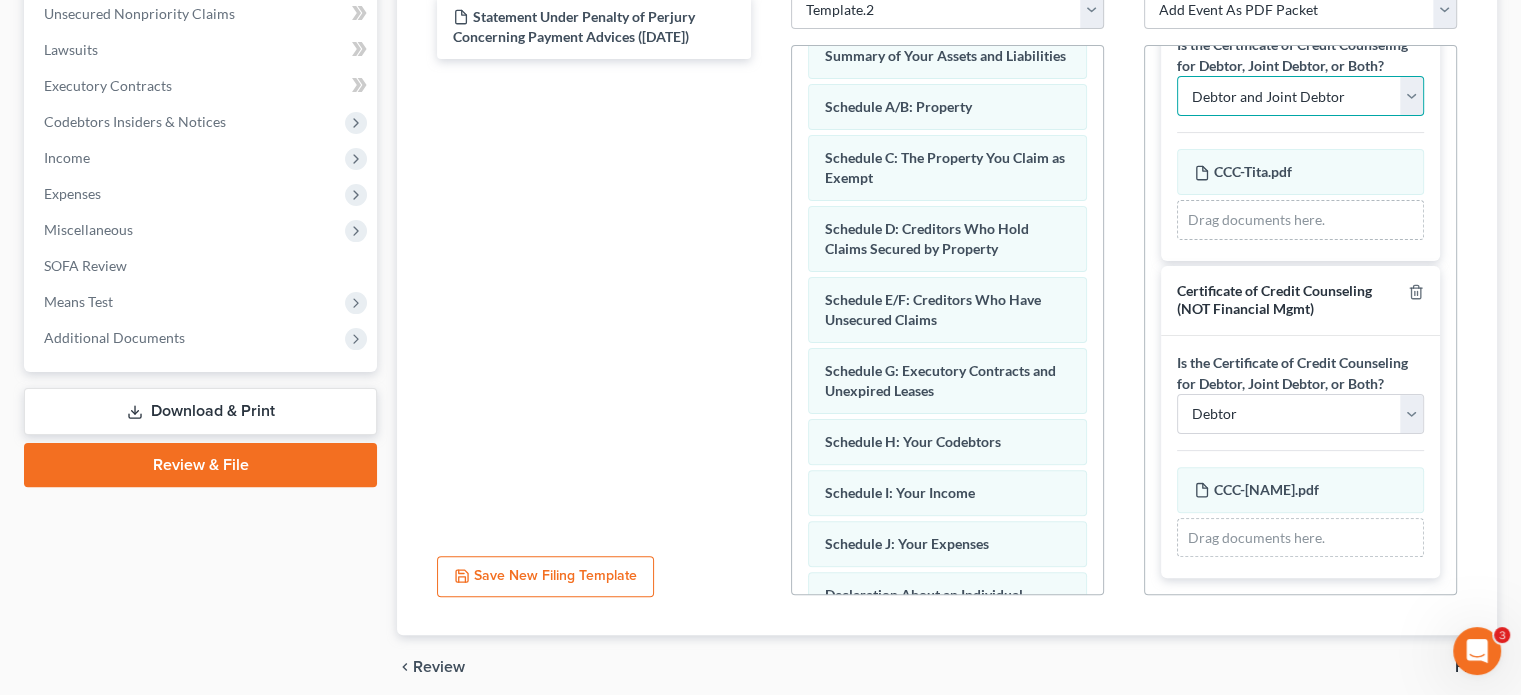 scroll, scrollTop: 468, scrollLeft: 0, axis: vertical 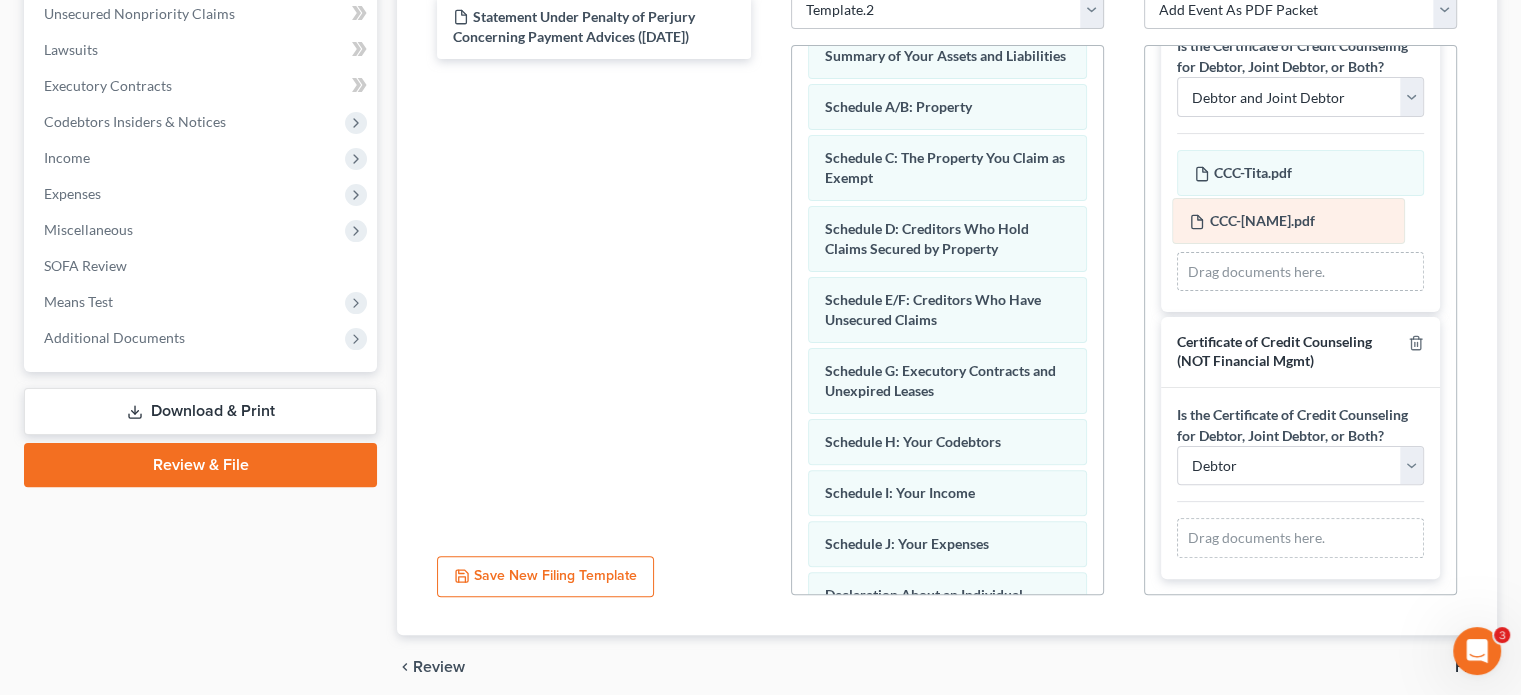 drag, startPoint x: 1193, startPoint y: 488, endPoint x: 1189, endPoint y: 219, distance: 269.02972 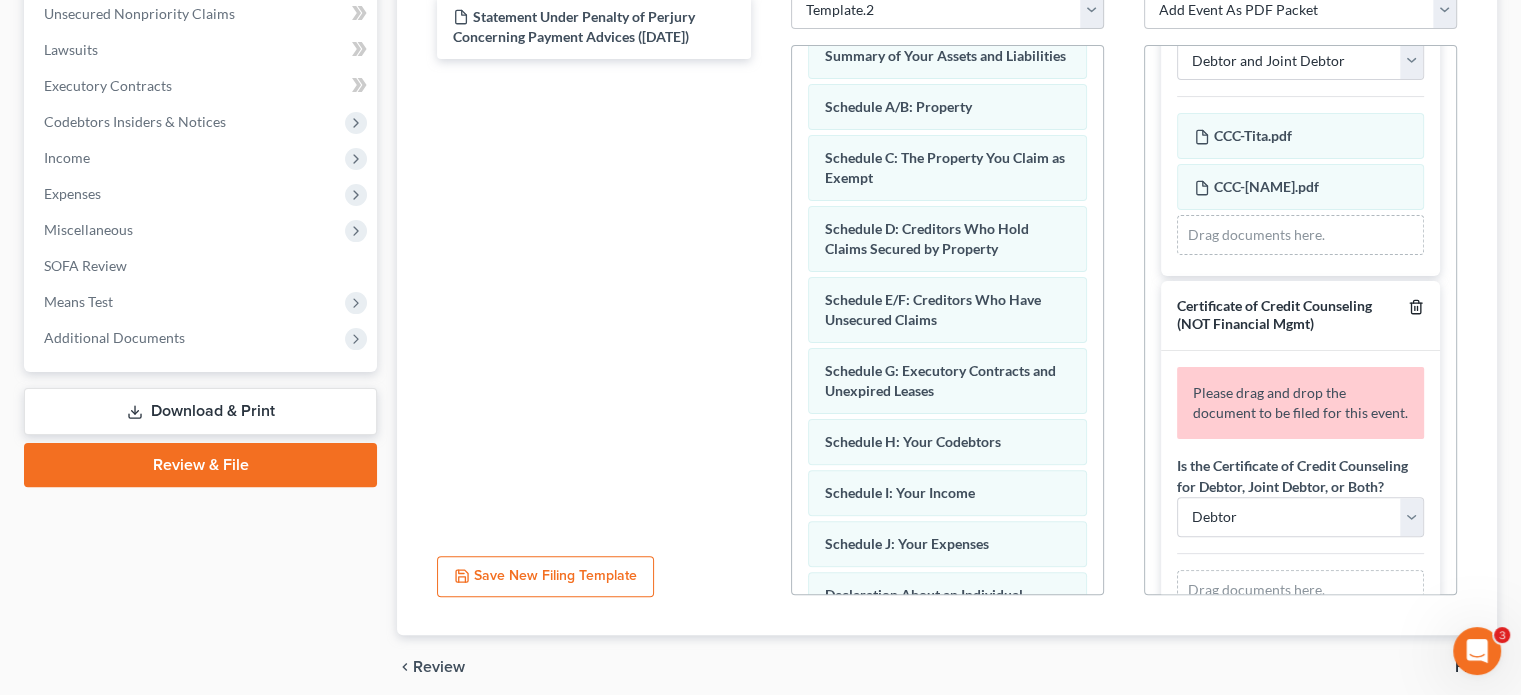 click 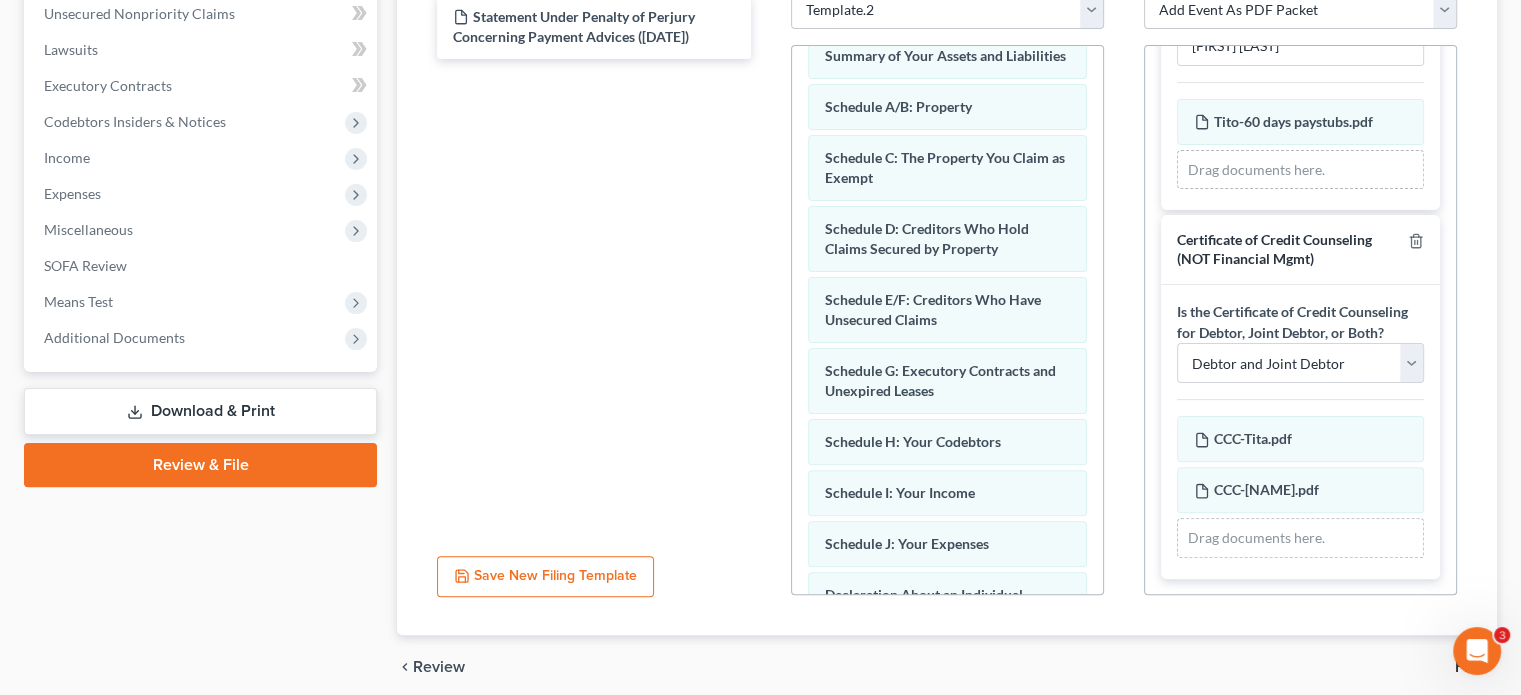 scroll, scrollTop: 181, scrollLeft: 0, axis: vertical 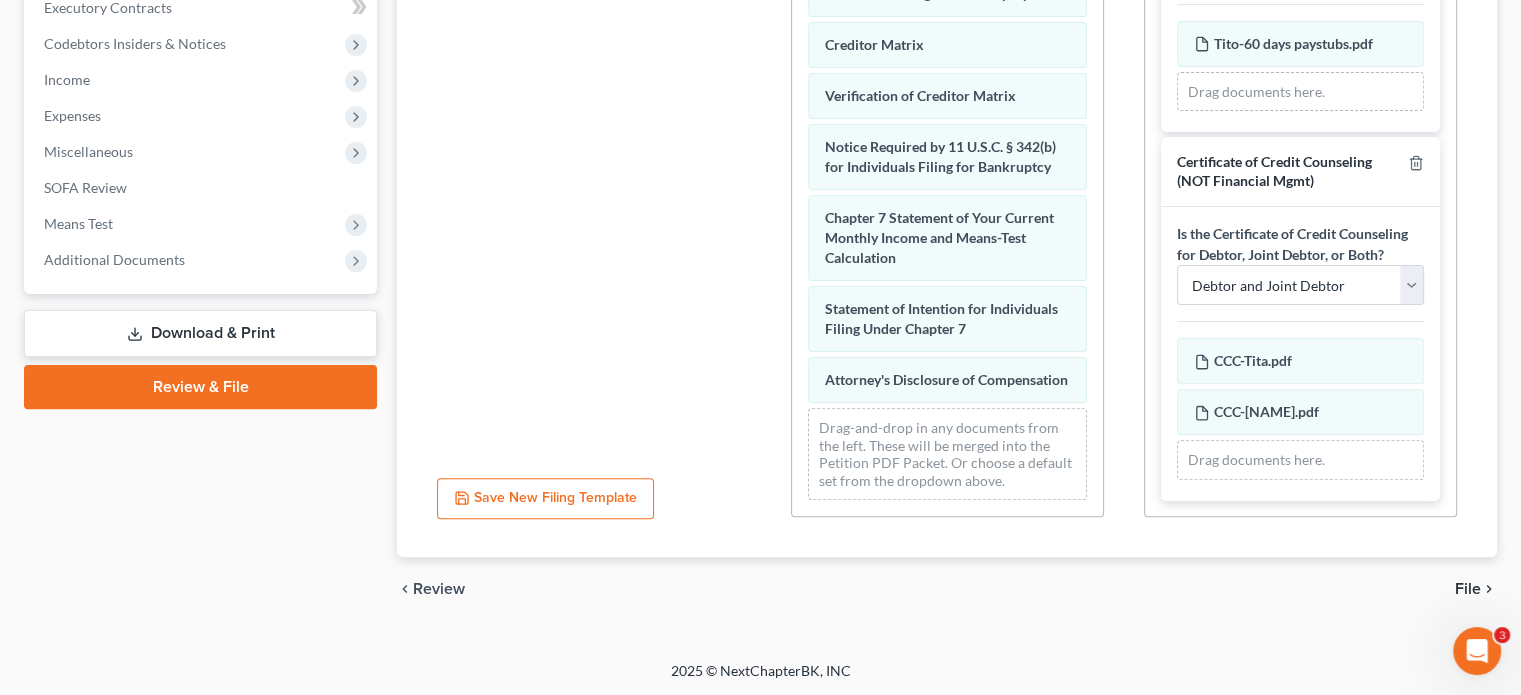 click on "File" at bounding box center [1468, 589] 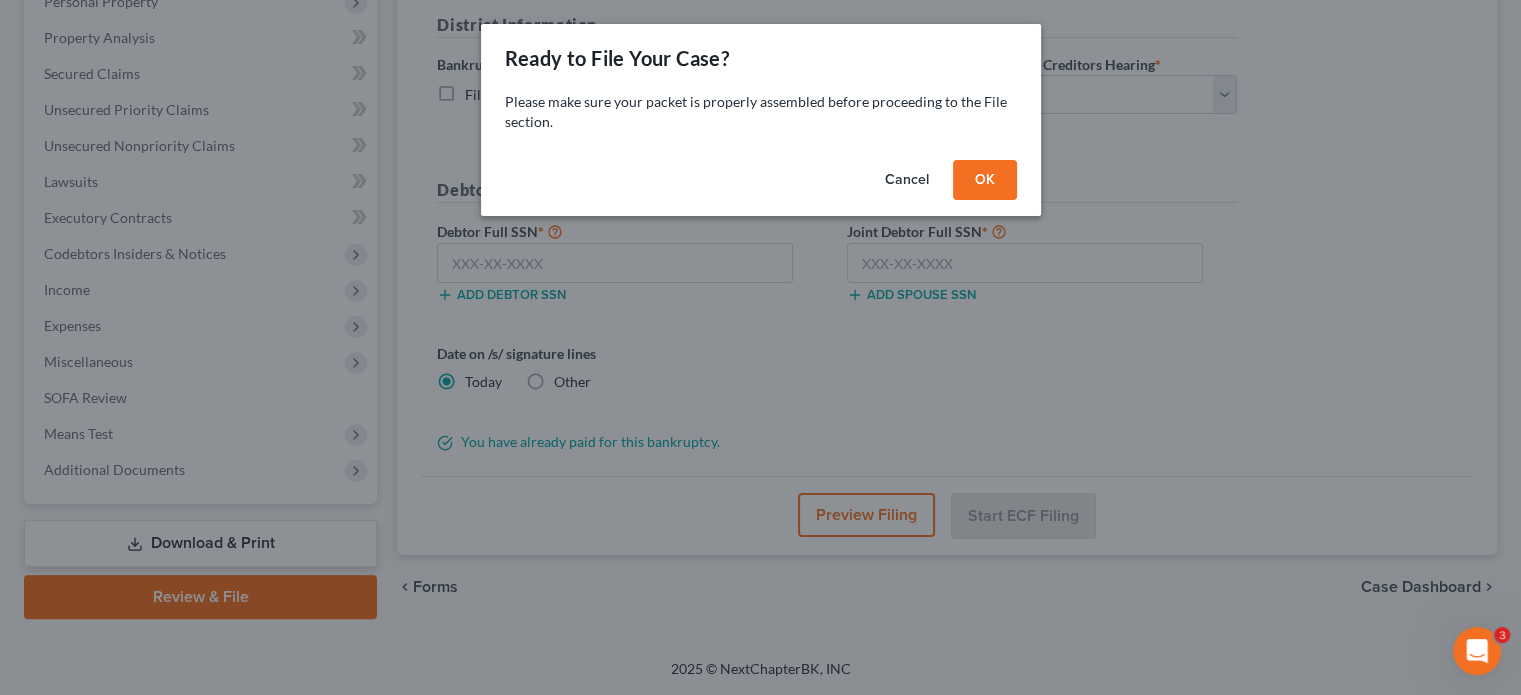 scroll, scrollTop: 366, scrollLeft: 0, axis: vertical 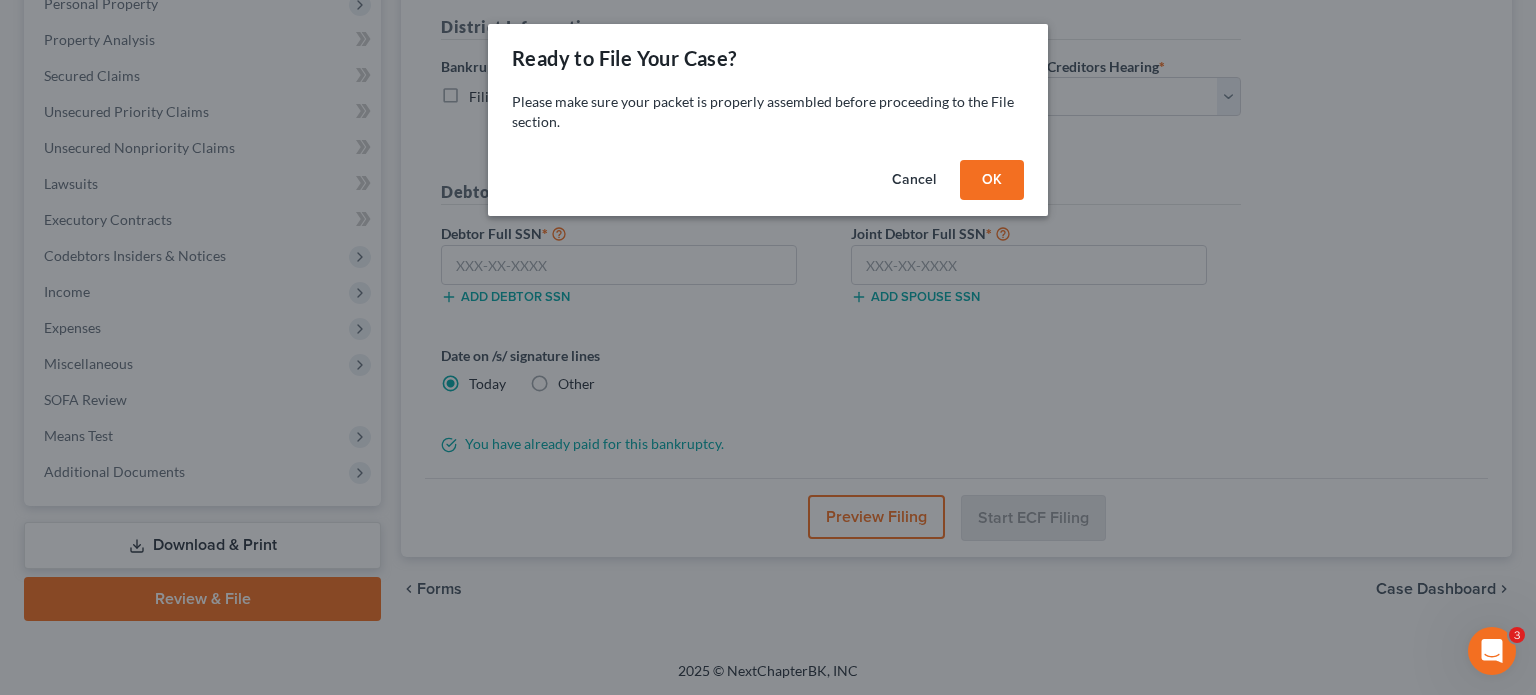 click on "OK" at bounding box center (992, 180) 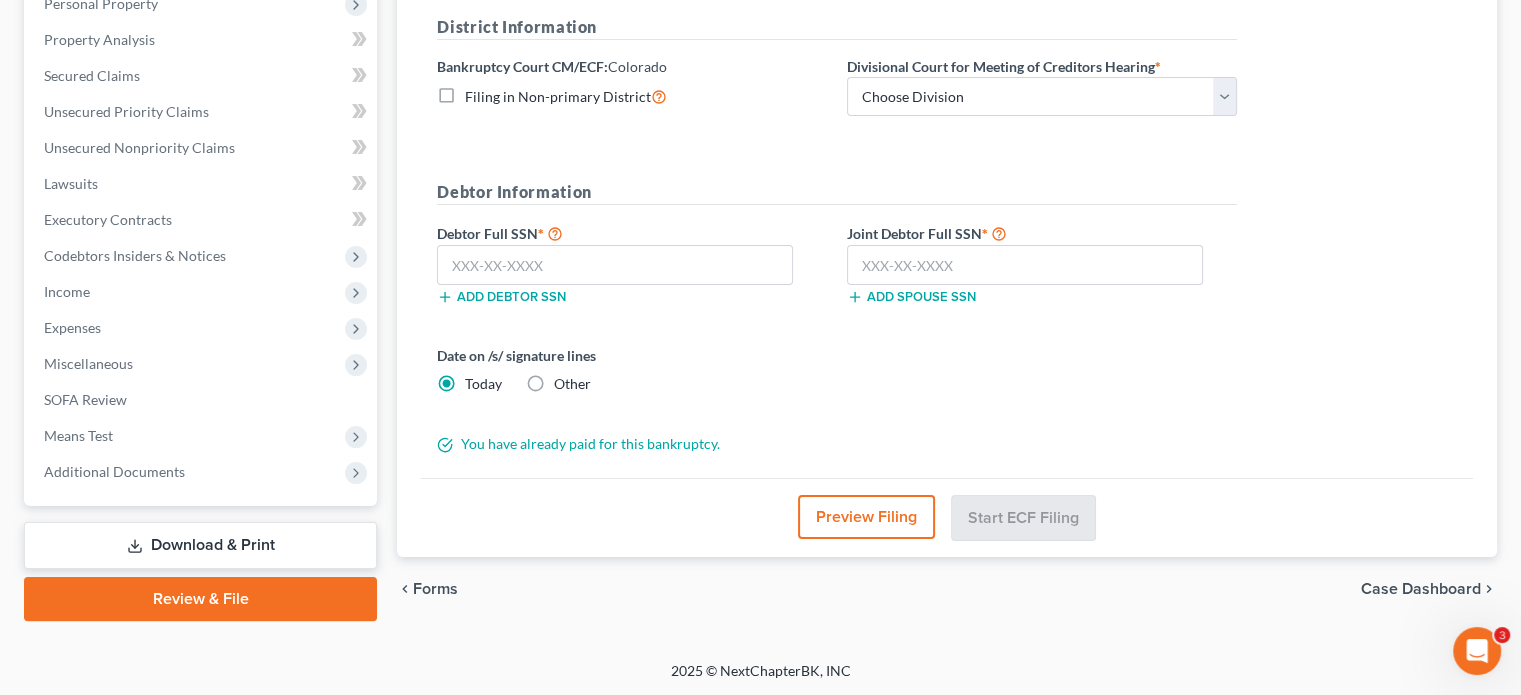 click on "Review & File" at bounding box center [200, 599] 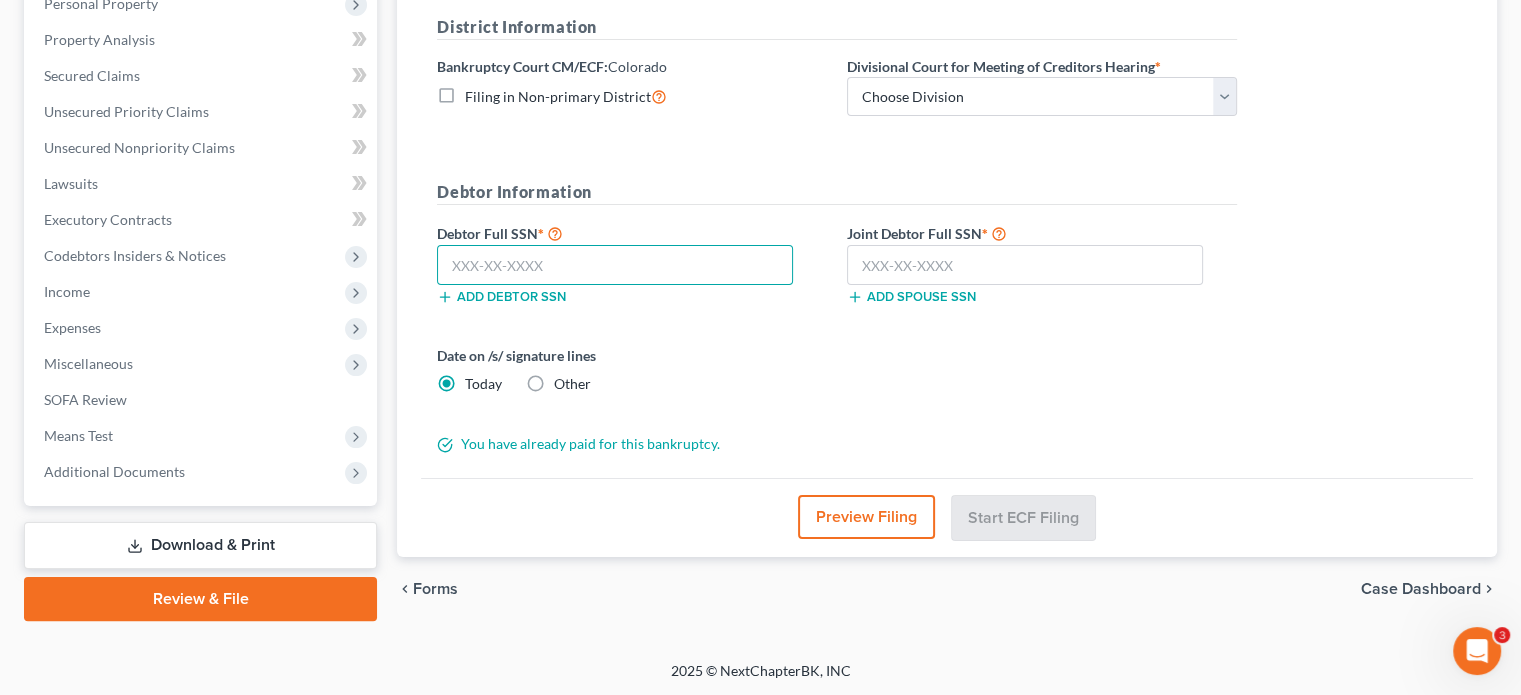 click at bounding box center (615, 265) 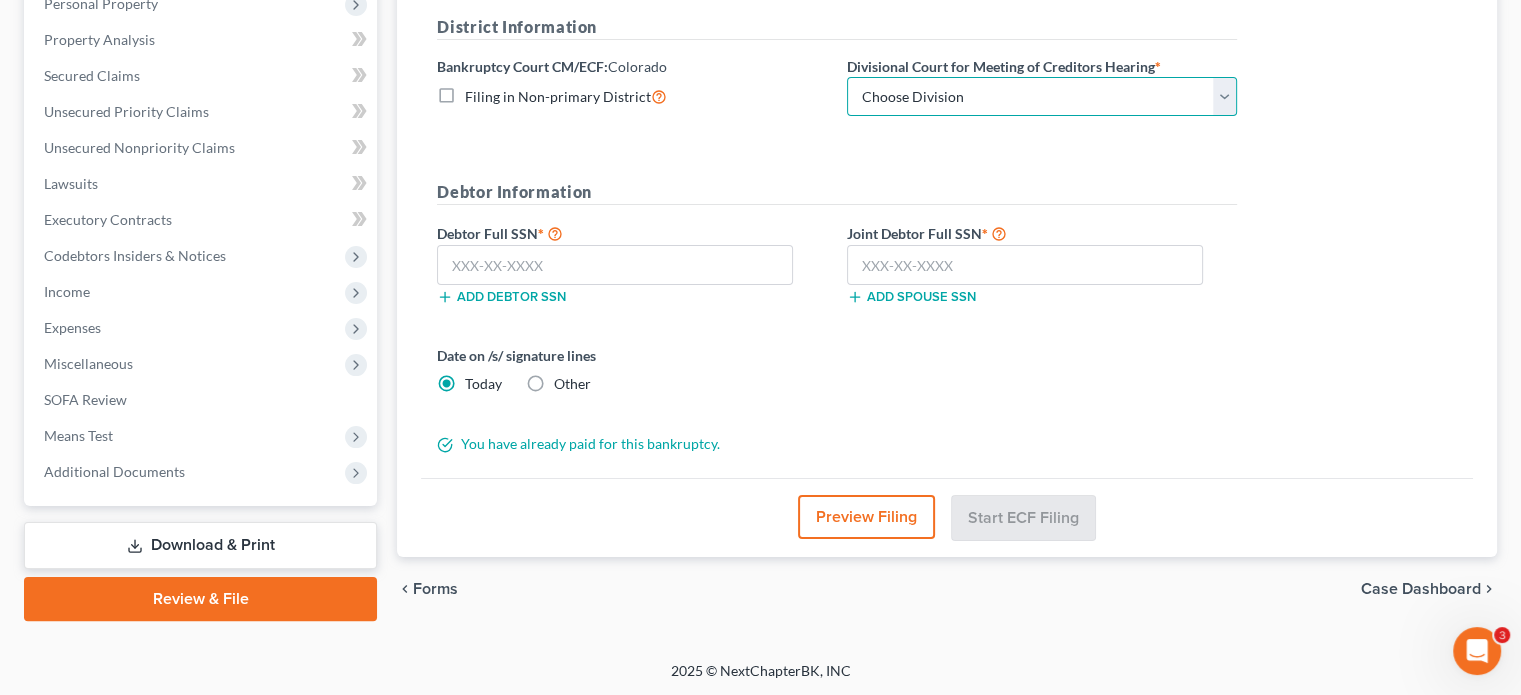 click on "Choose Division Central Southern Southwestern St. Joseph Western" at bounding box center (1042, 97) 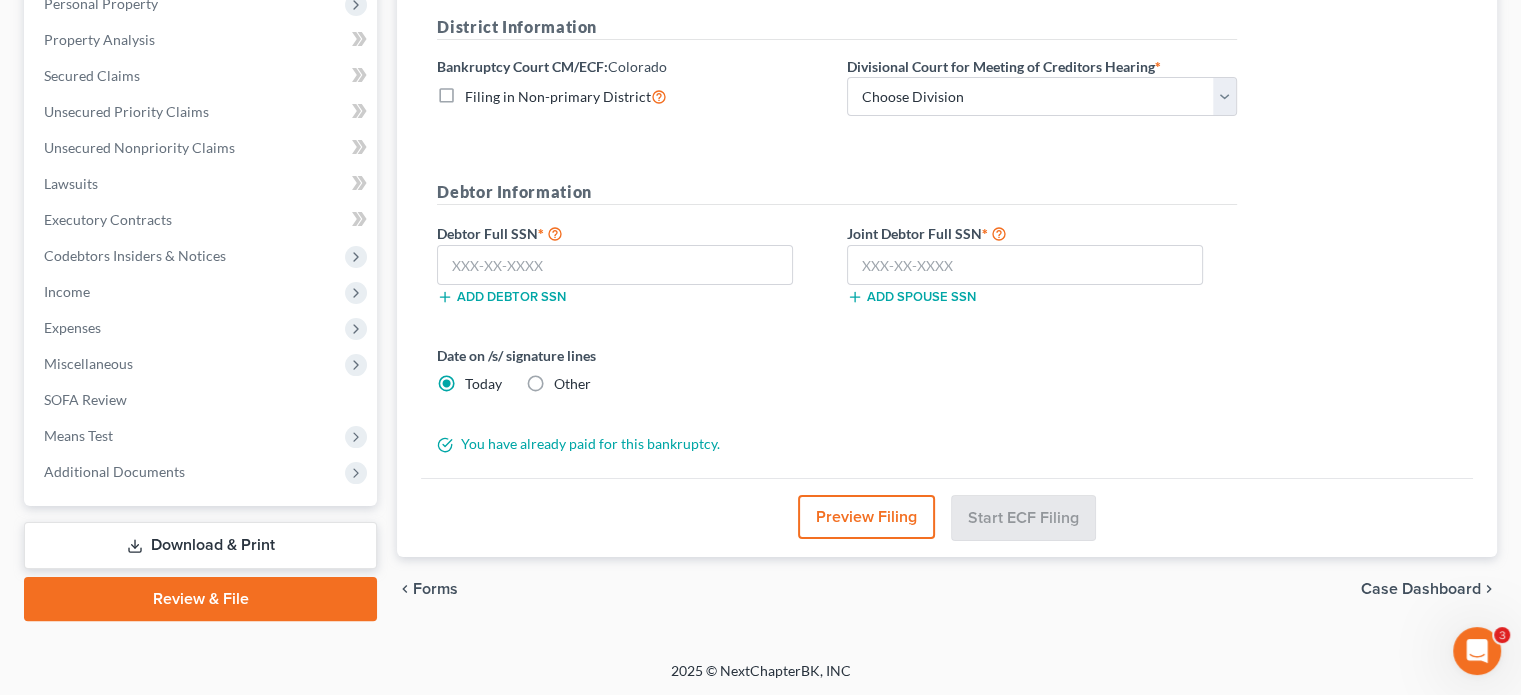 click on "Bankruptcy Court CM/ECF:  Colorado Filing in Non-primary District" at bounding box center [632, 86] 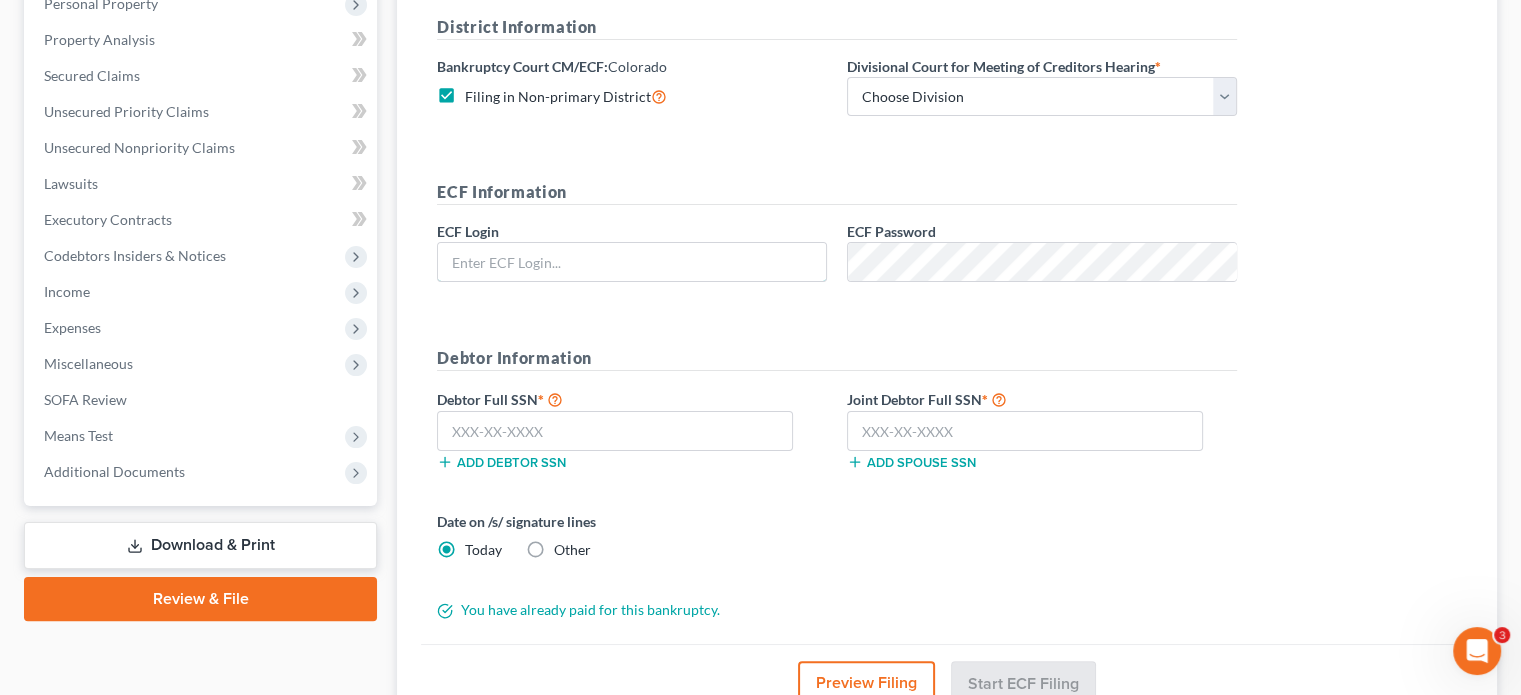 type on "[FIRST]@[EXAMPLE.COM]" 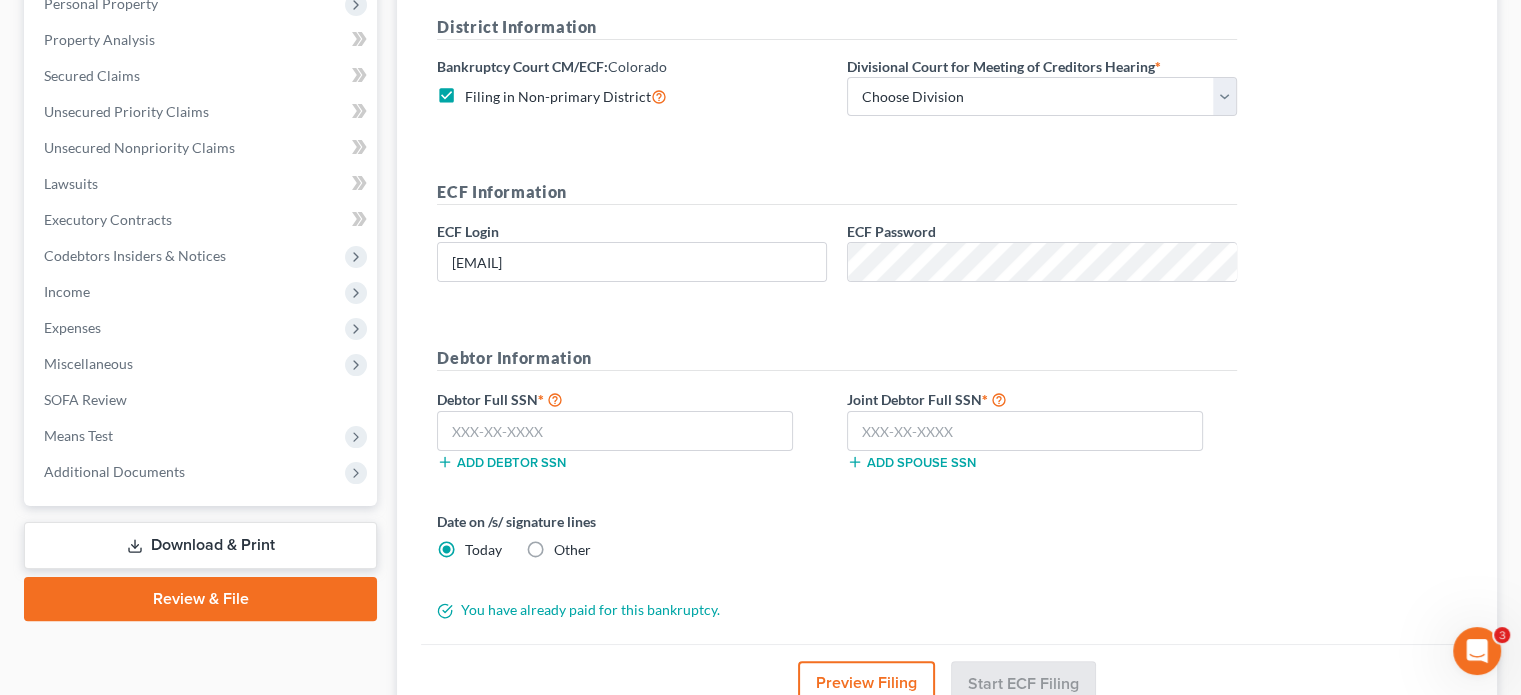 click on "Filing in Non-primary District" at bounding box center (566, 96) 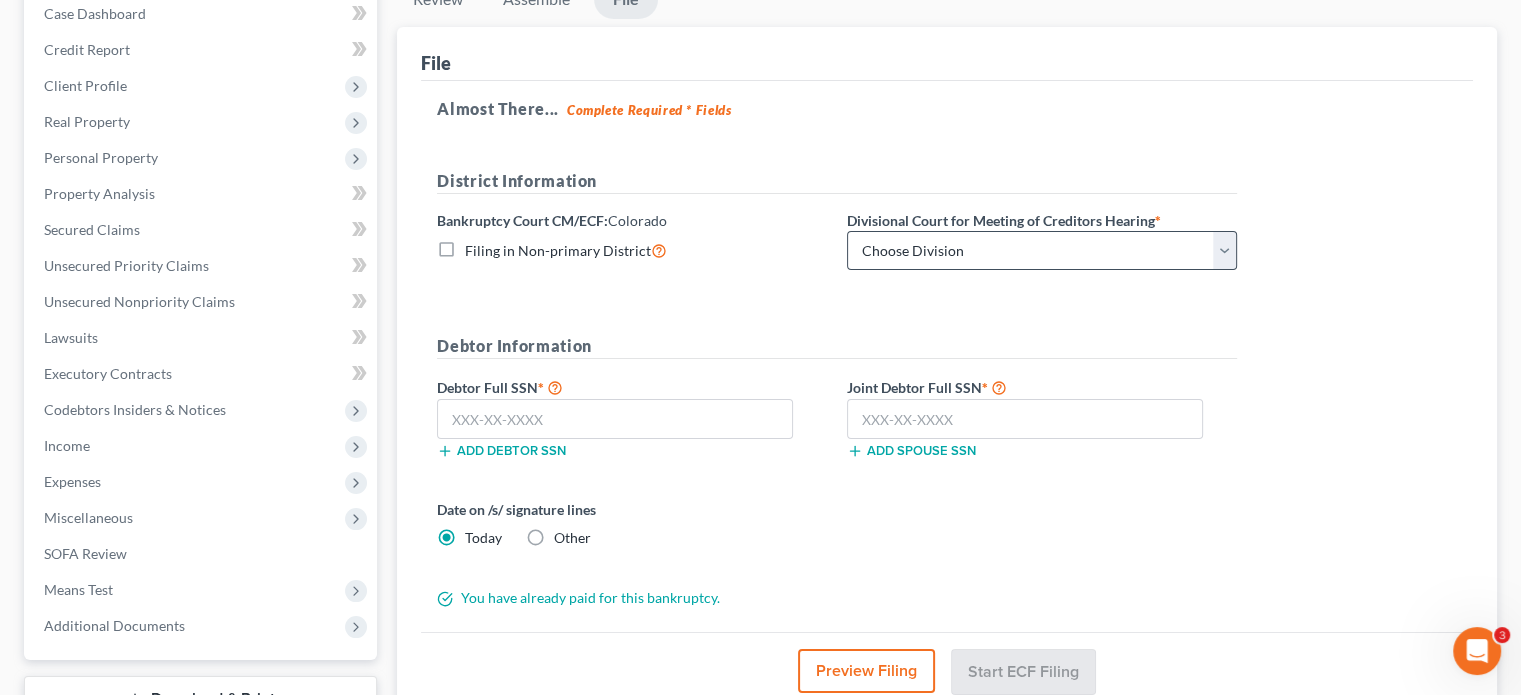 scroll, scrollTop: 266, scrollLeft: 0, axis: vertical 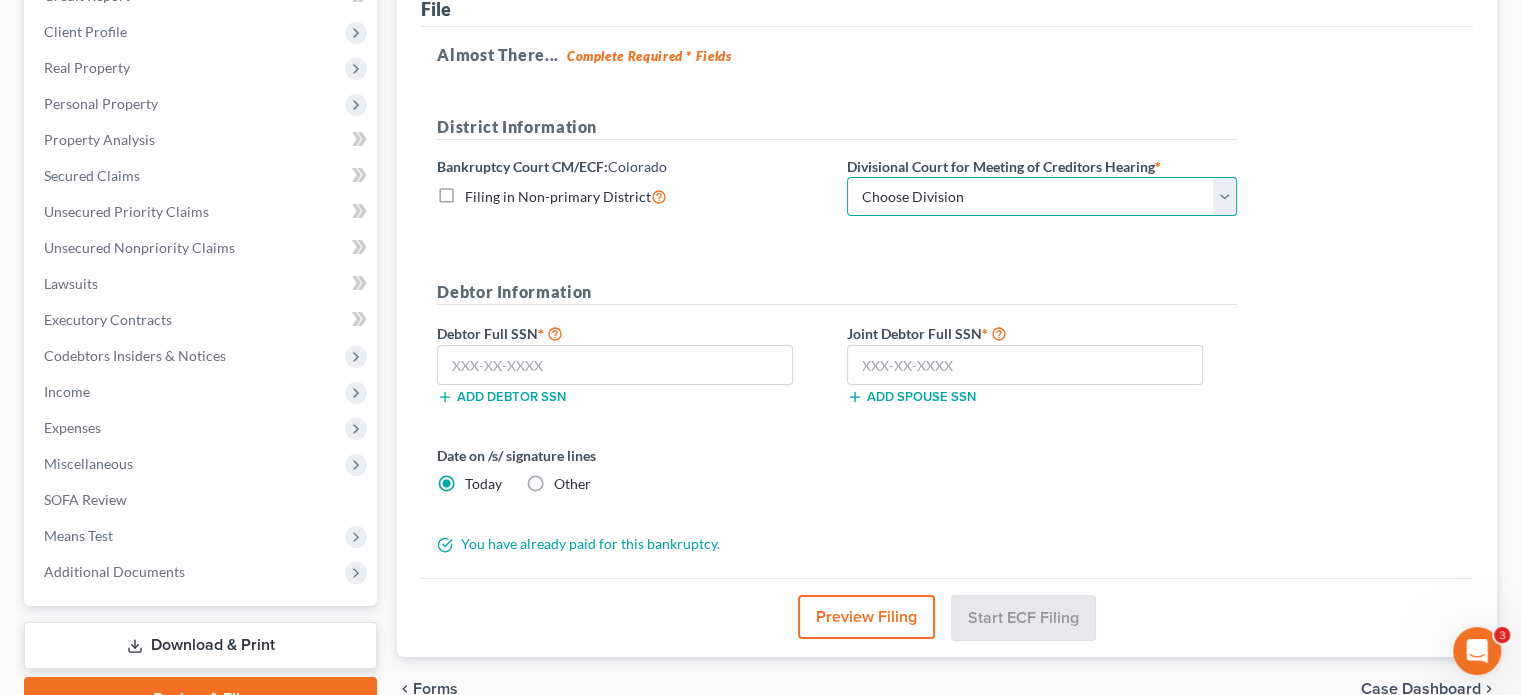 click on "Choose Division Central Southern Southwestern St. Joseph Western" at bounding box center (1042, 197) 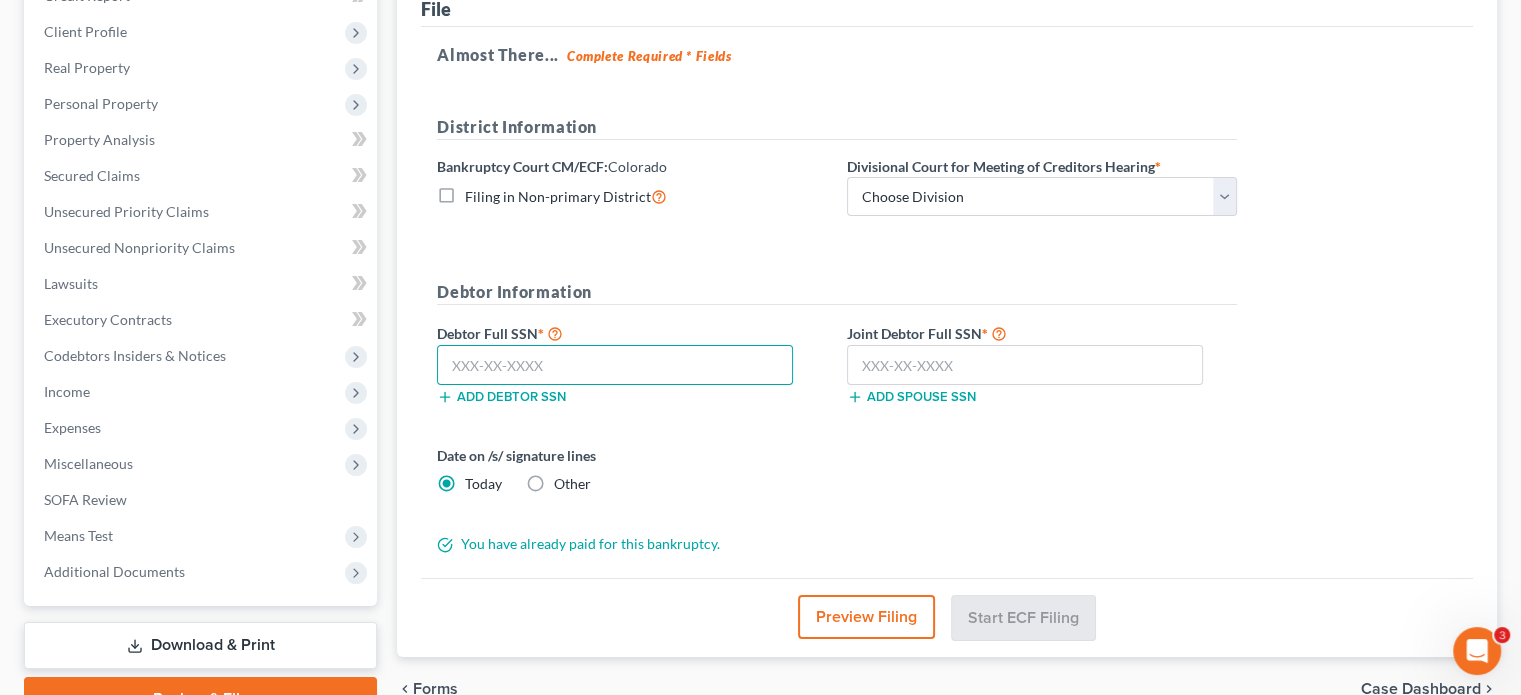 click at bounding box center (615, 365) 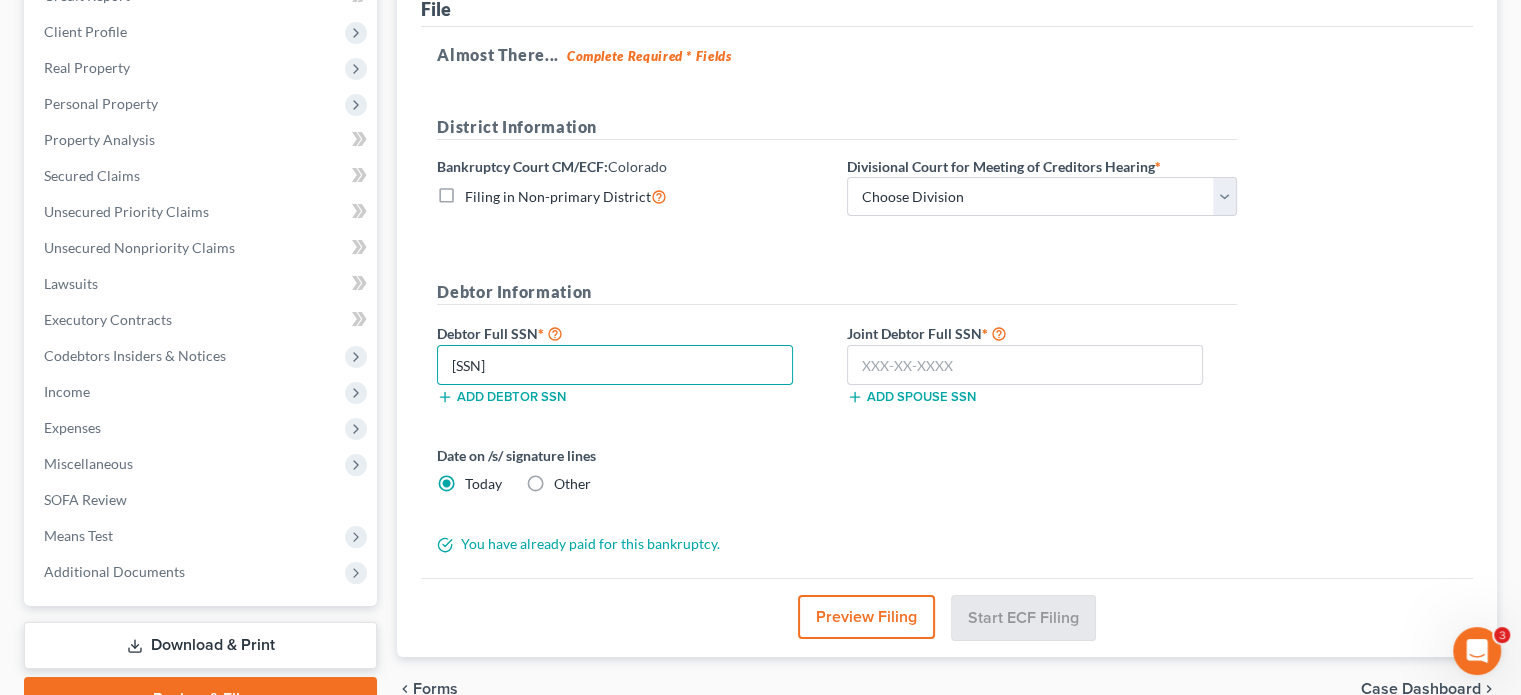 type on "[SSN]" 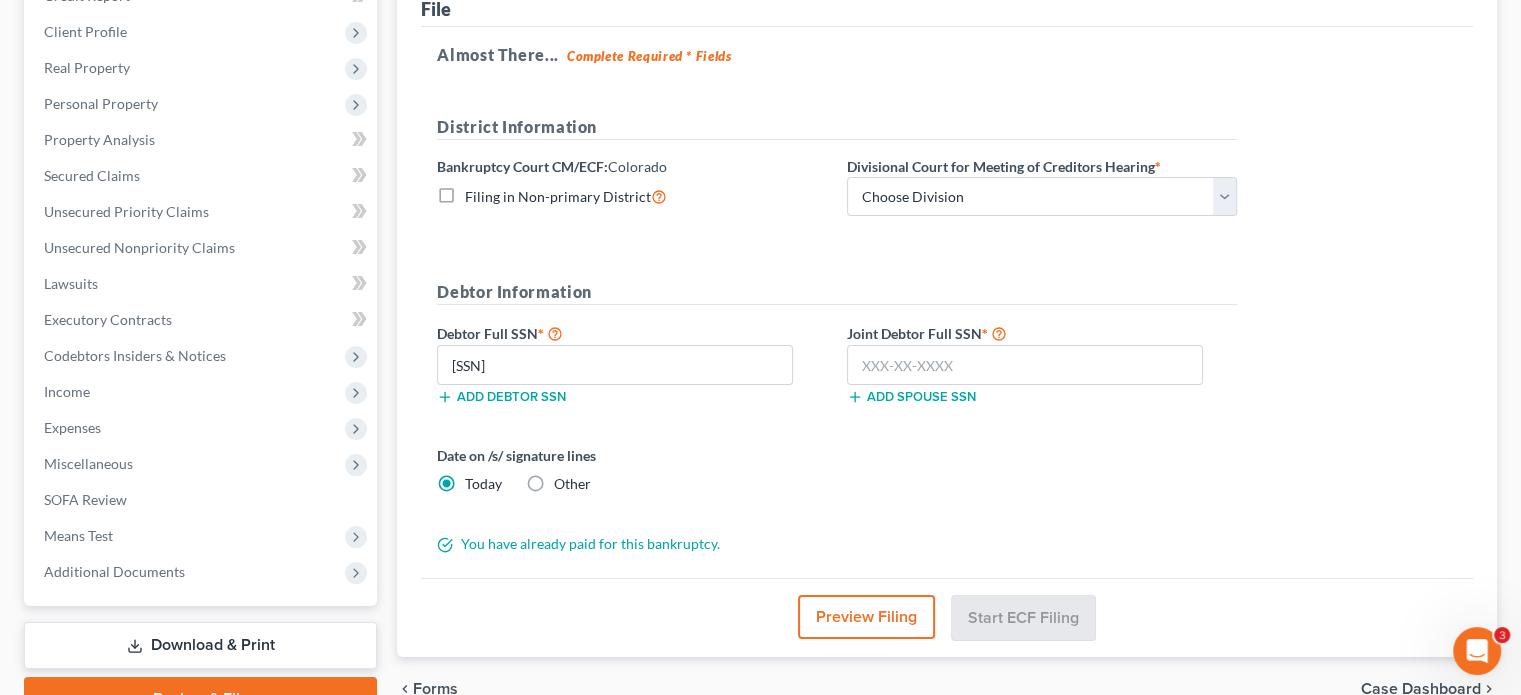 type 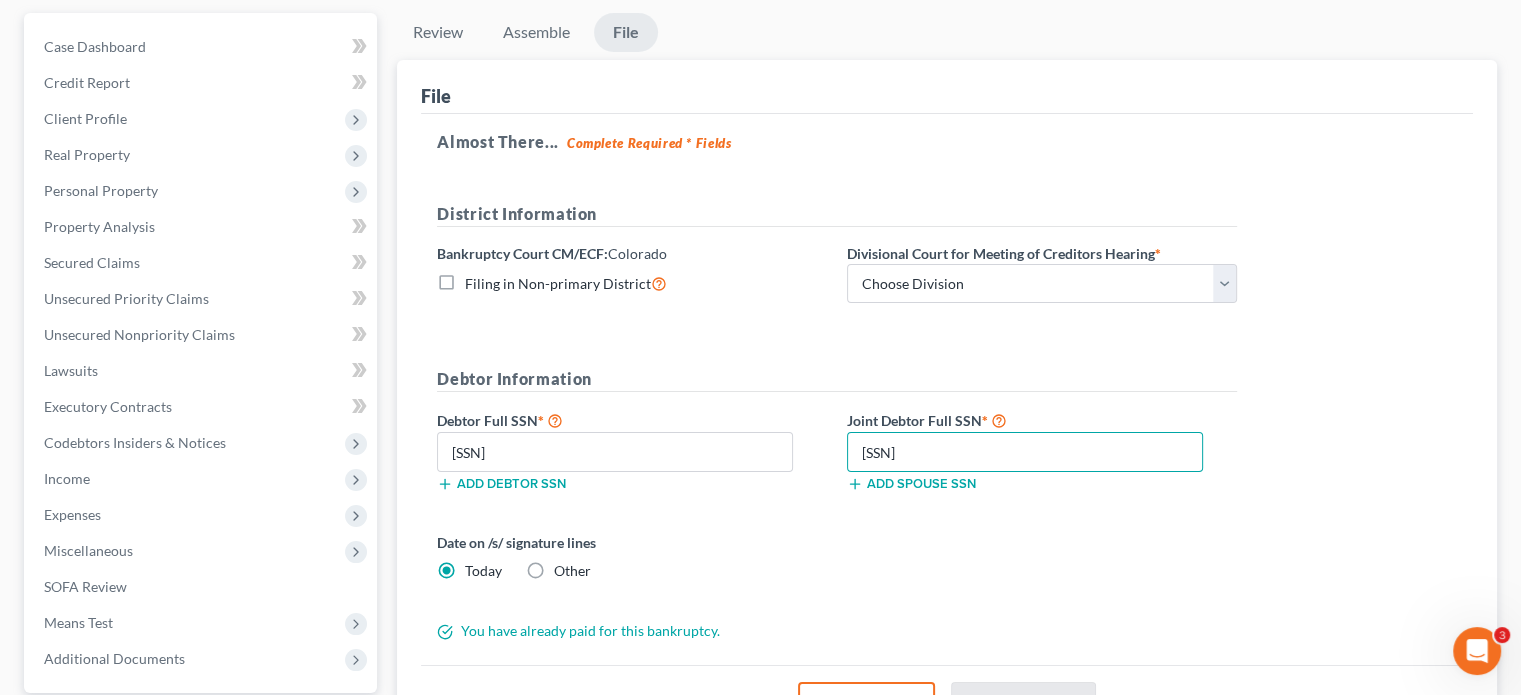 scroll, scrollTop: 166, scrollLeft: 0, axis: vertical 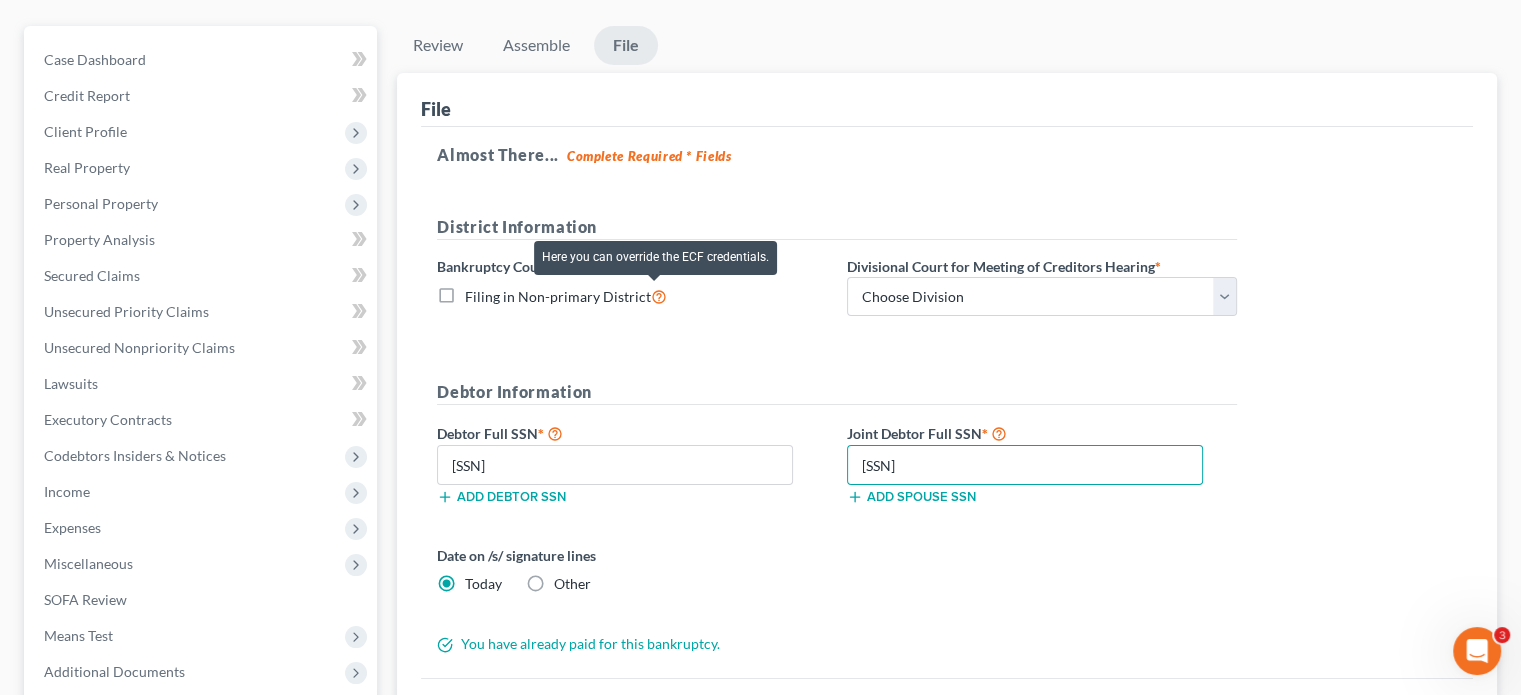 type on "[SSN]" 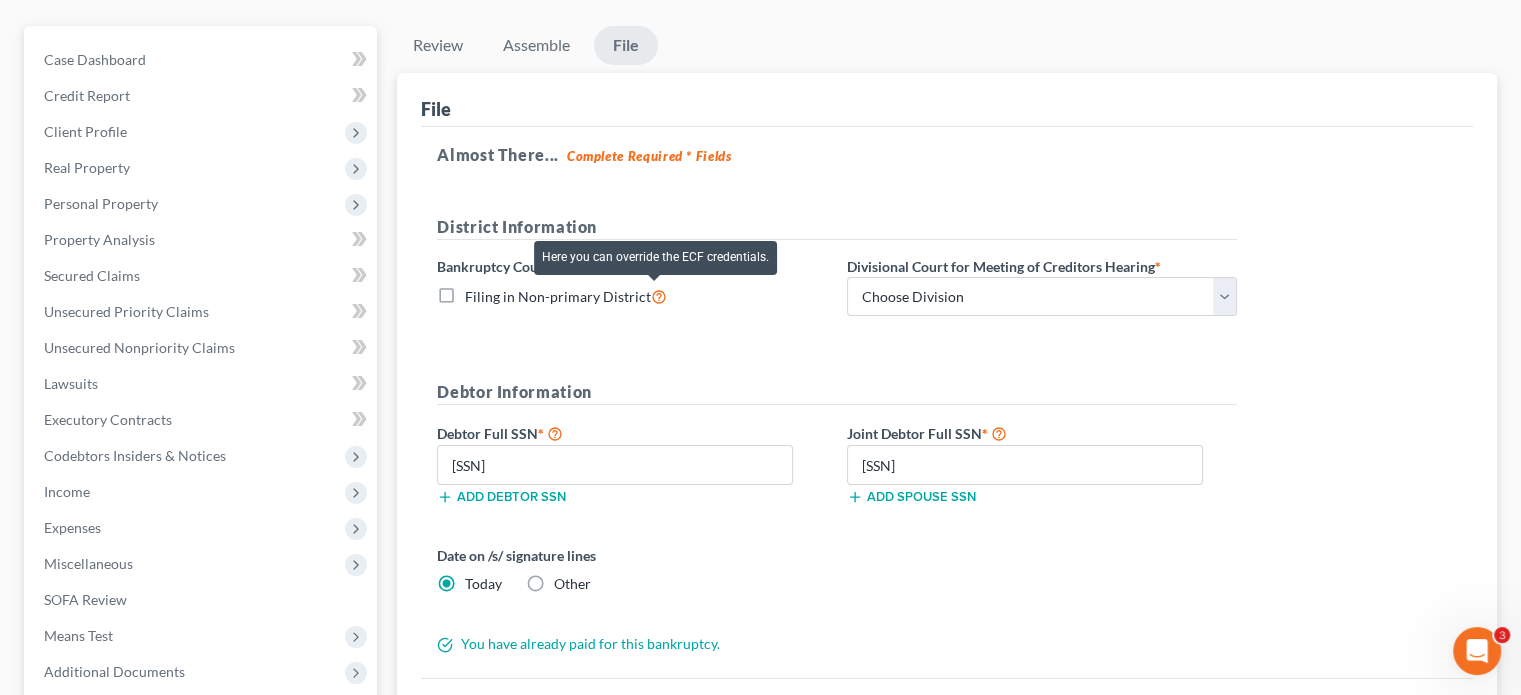 click at bounding box center (659, 295) 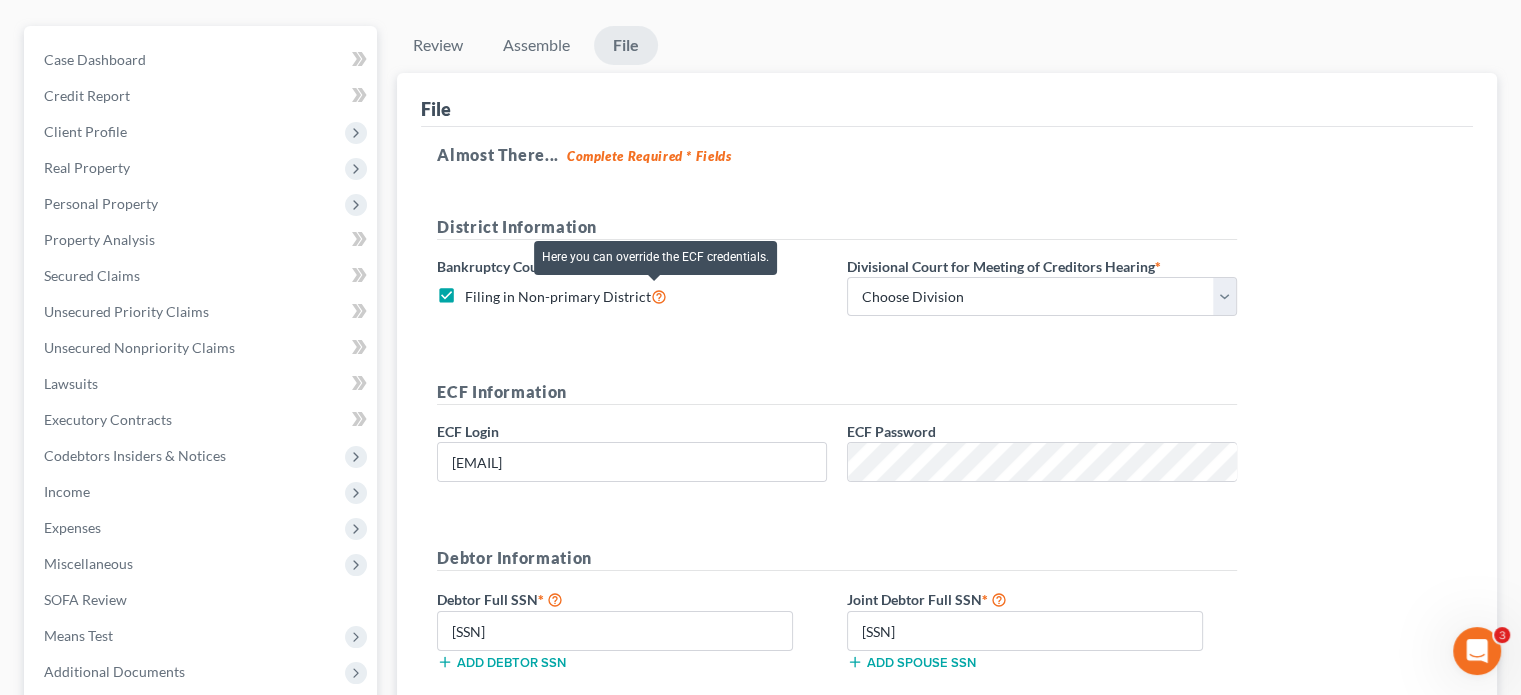 click at bounding box center [659, 295] 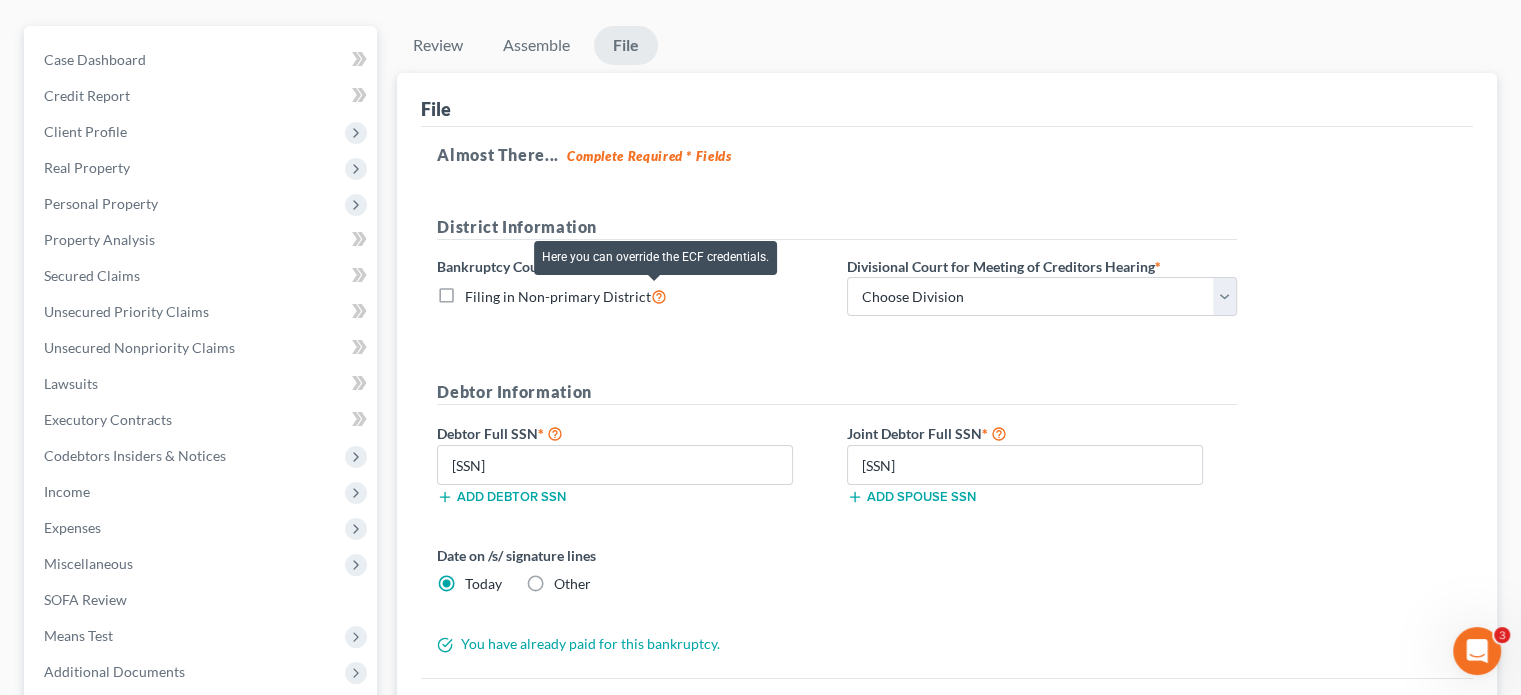 click at bounding box center (659, 295) 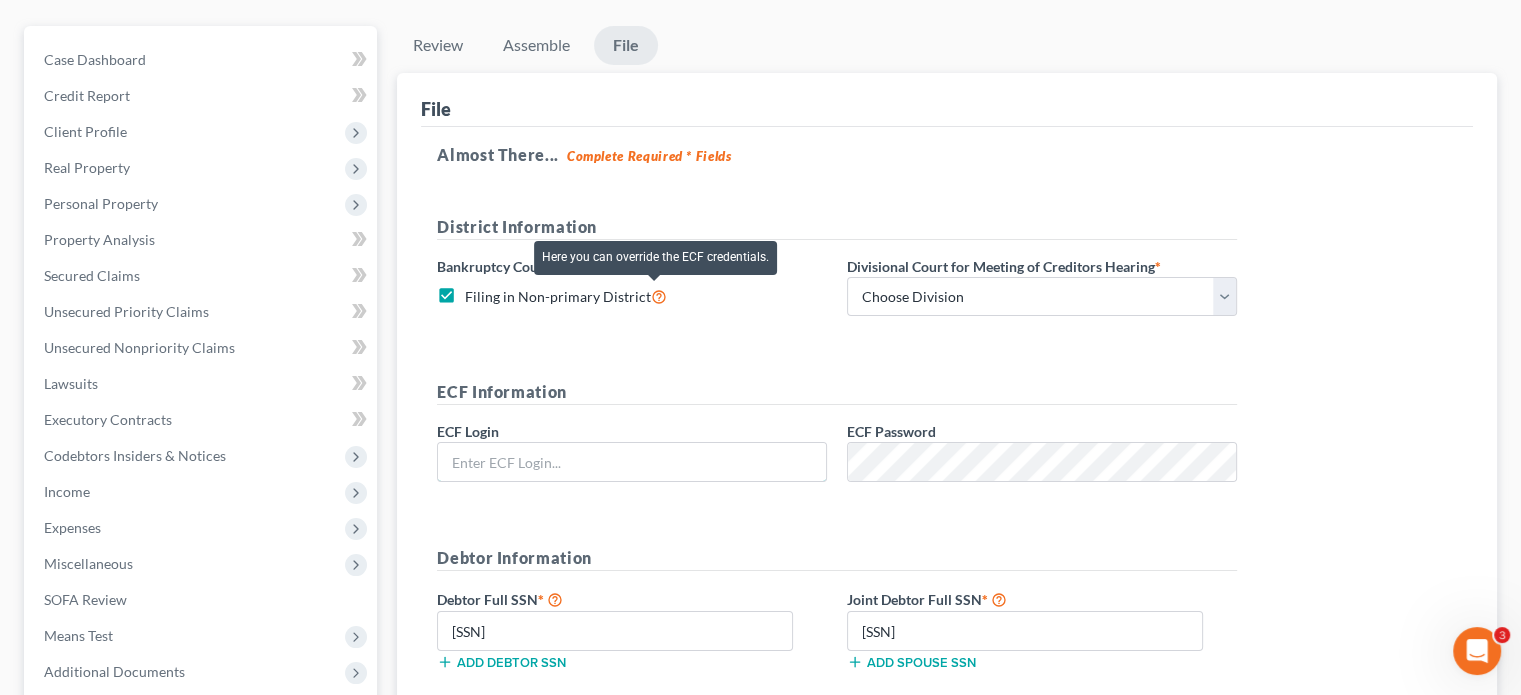 type on "[FIRST]@[EXAMPLE.COM]" 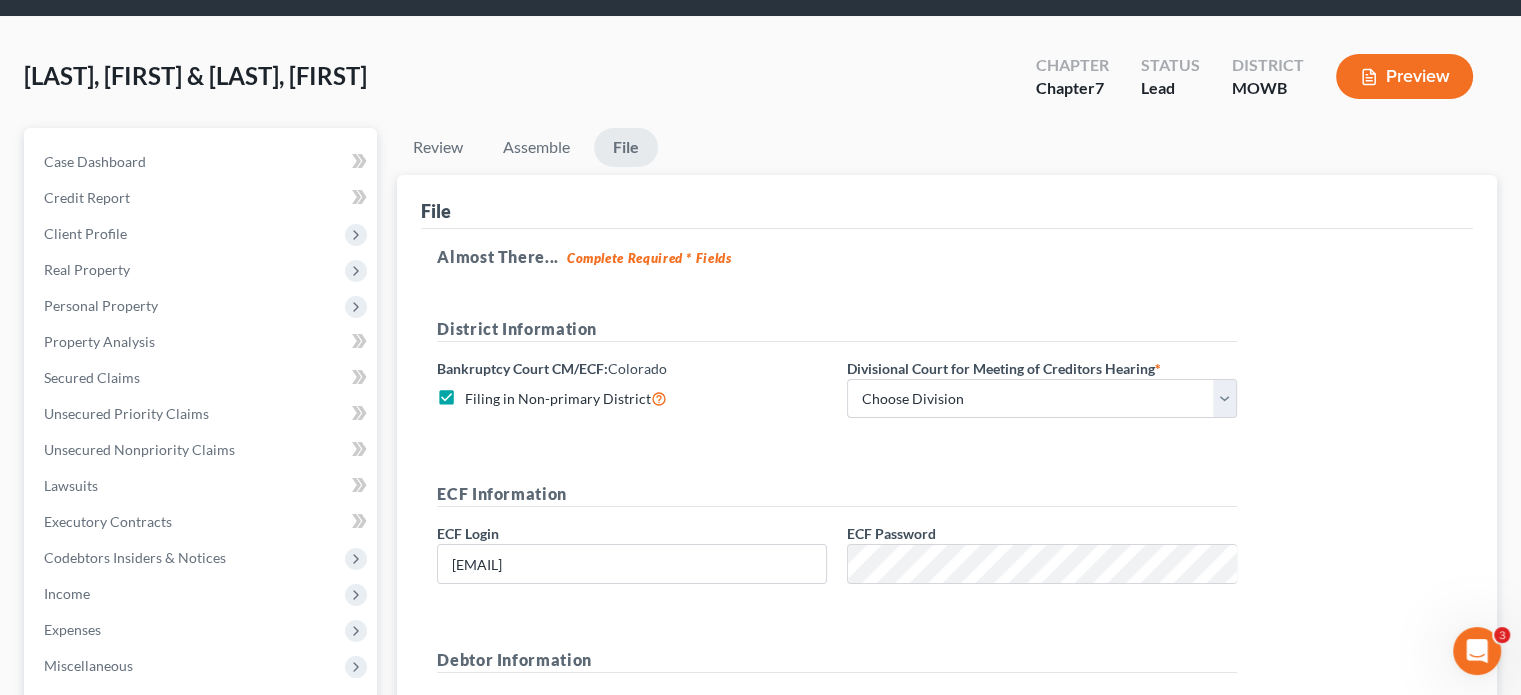 scroll, scrollTop: 30, scrollLeft: 0, axis: vertical 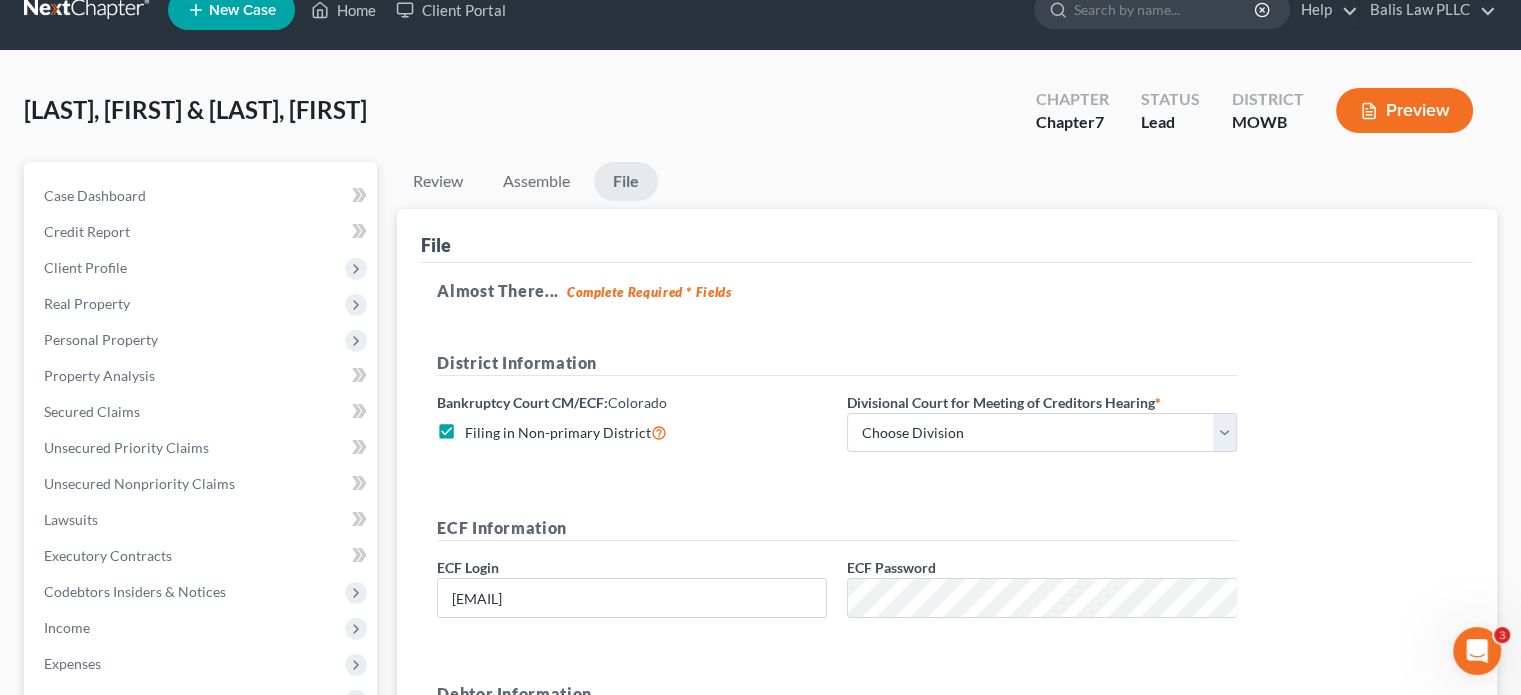 click on "Filing in Non-primary District" at bounding box center (566, 432) 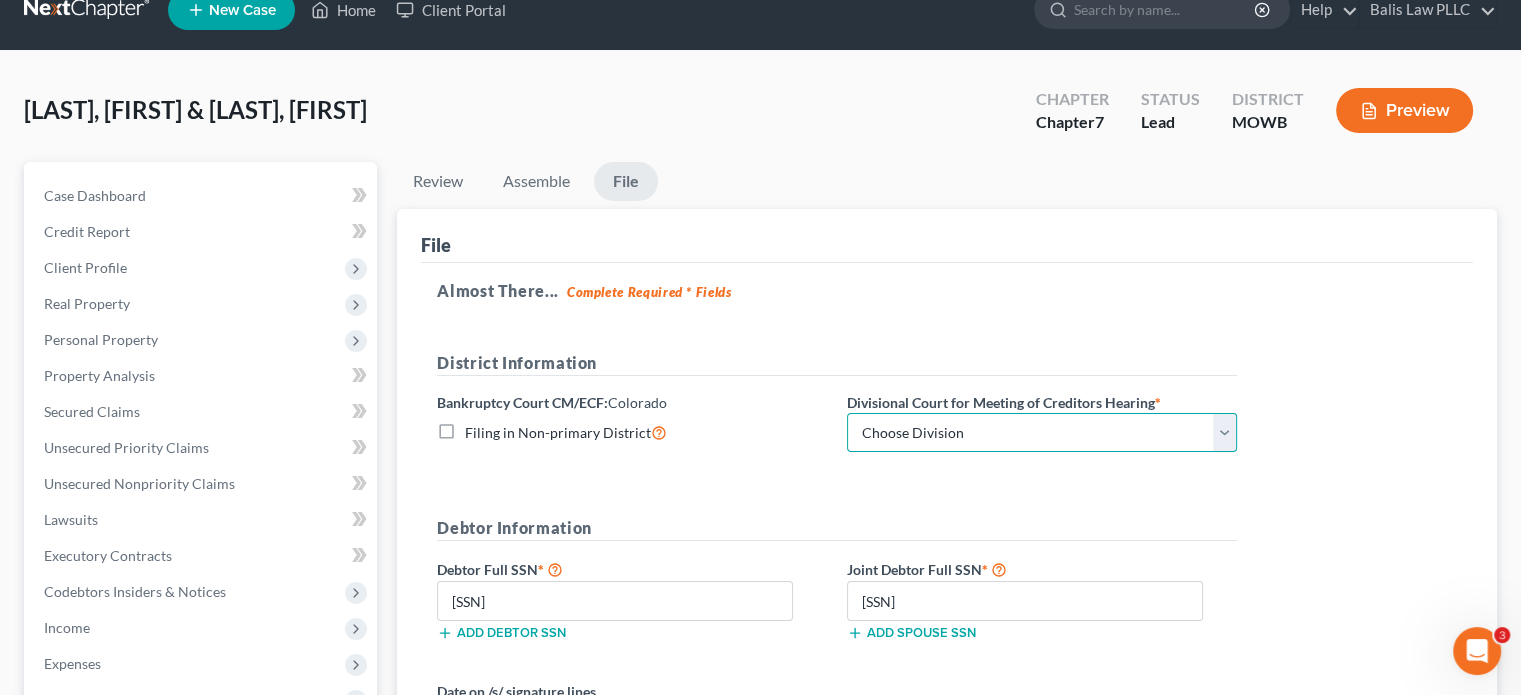 click on "Choose Division Central Southern Southwestern St. Joseph Western" at bounding box center [1042, 433] 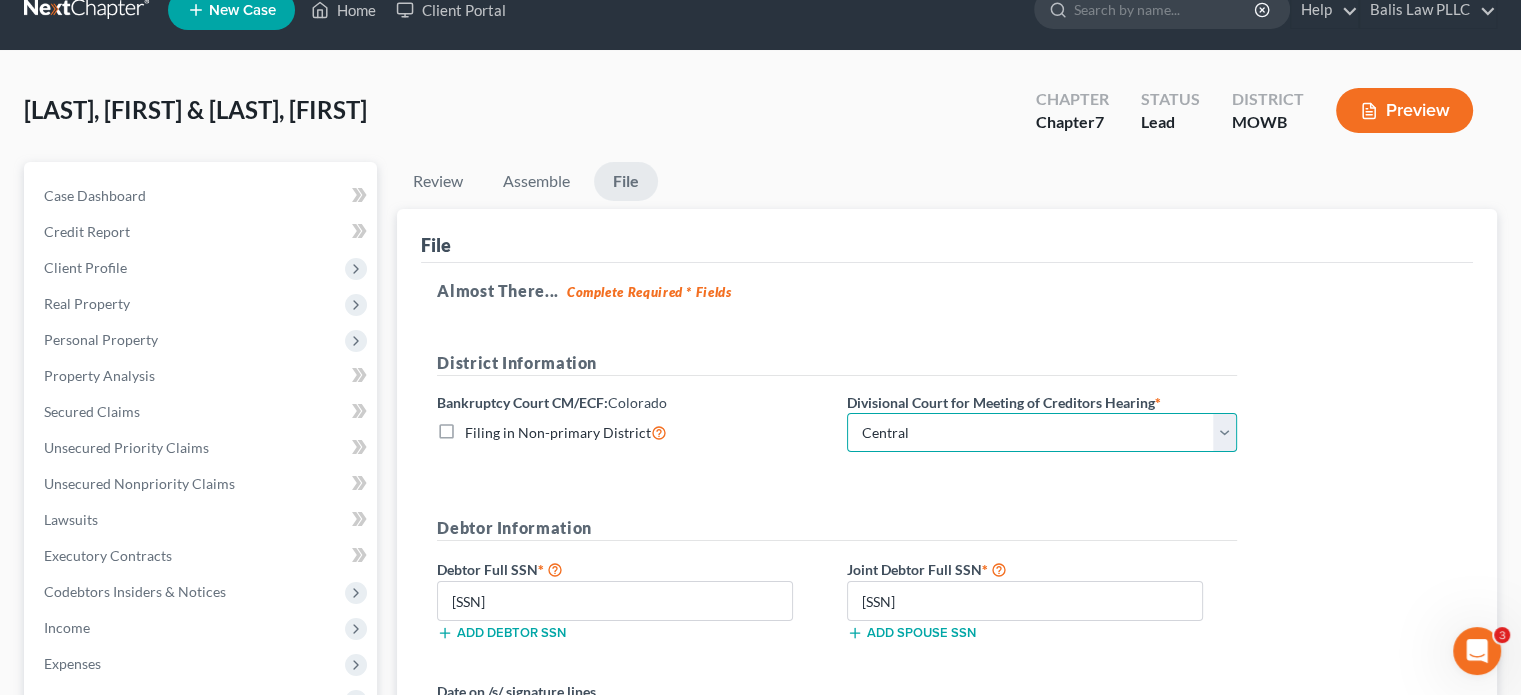click on "Choose Division Central Southern Southwestern St. Joseph Western" at bounding box center (1042, 433) 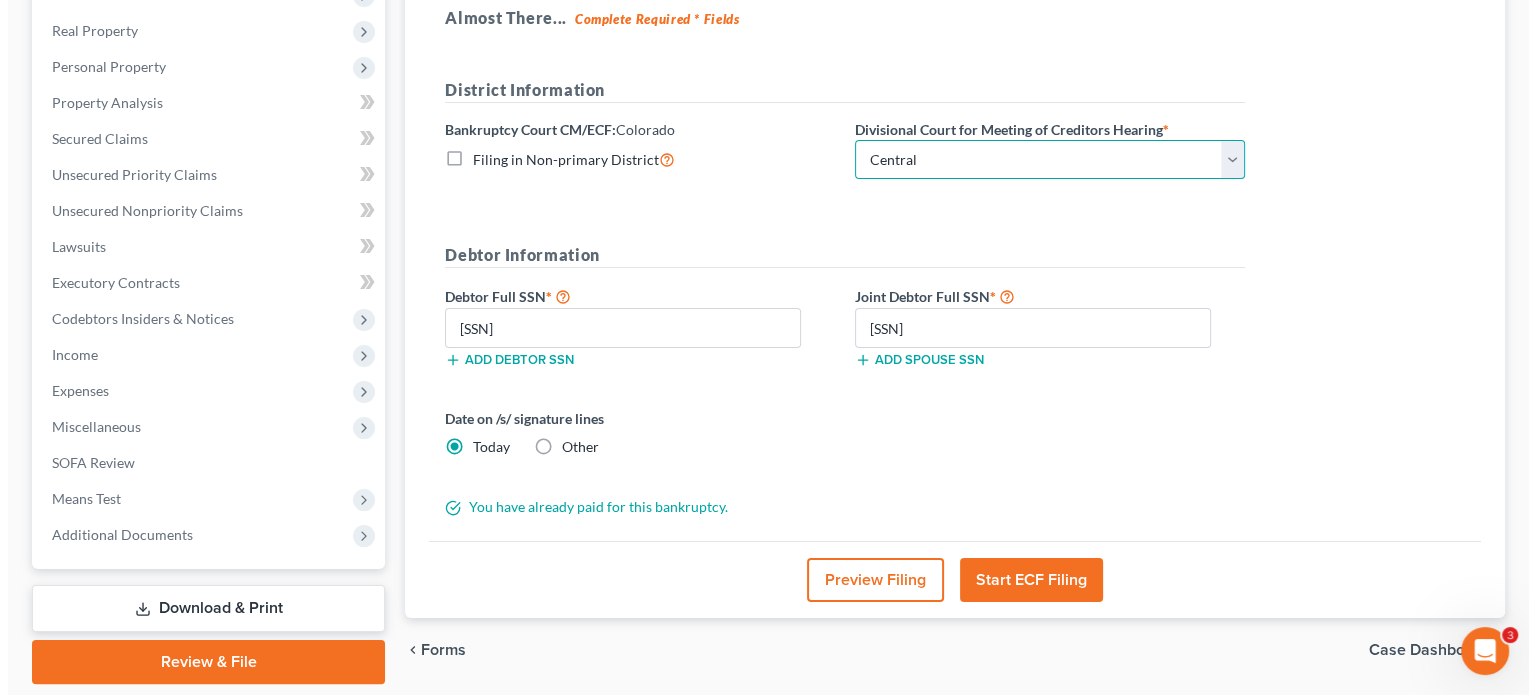 scroll, scrollTop: 366, scrollLeft: 0, axis: vertical 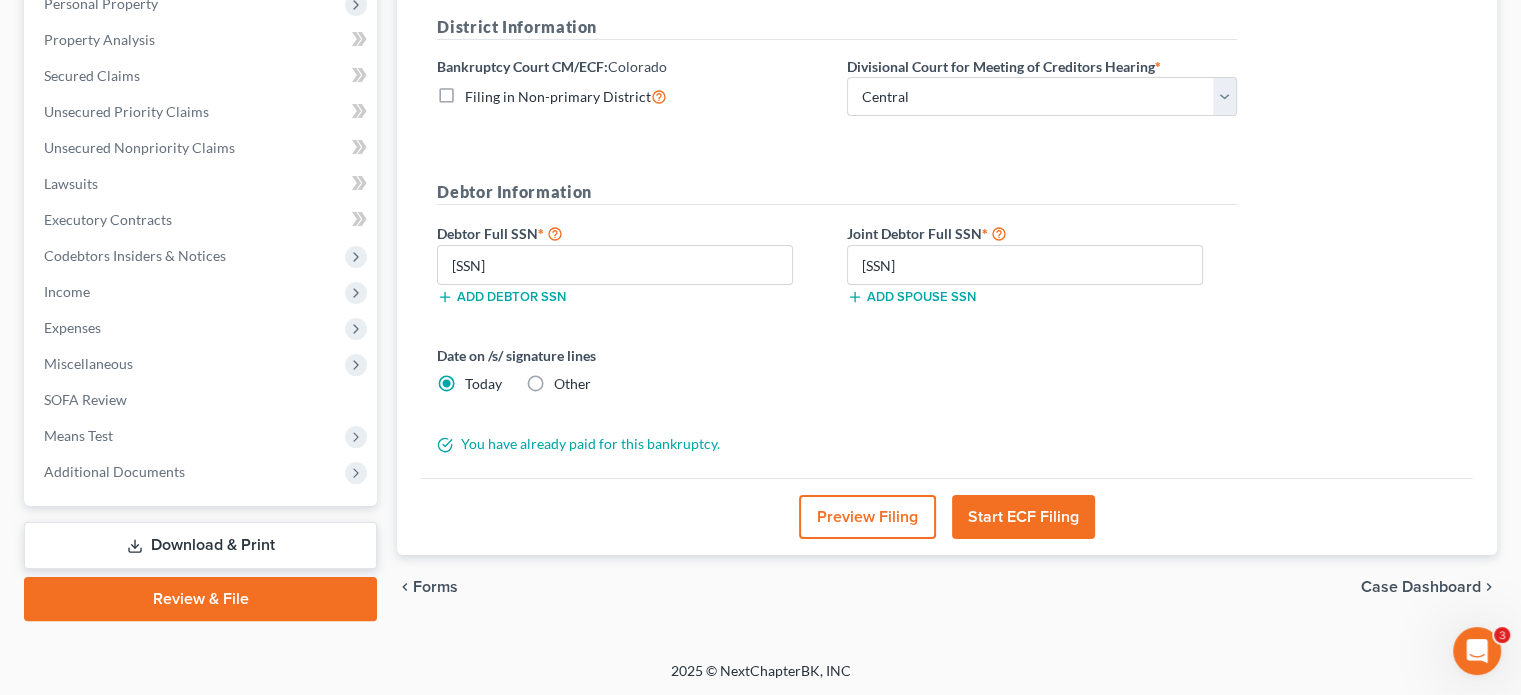 click on "Start ECF Filing" at bounding box center [1023, 517] 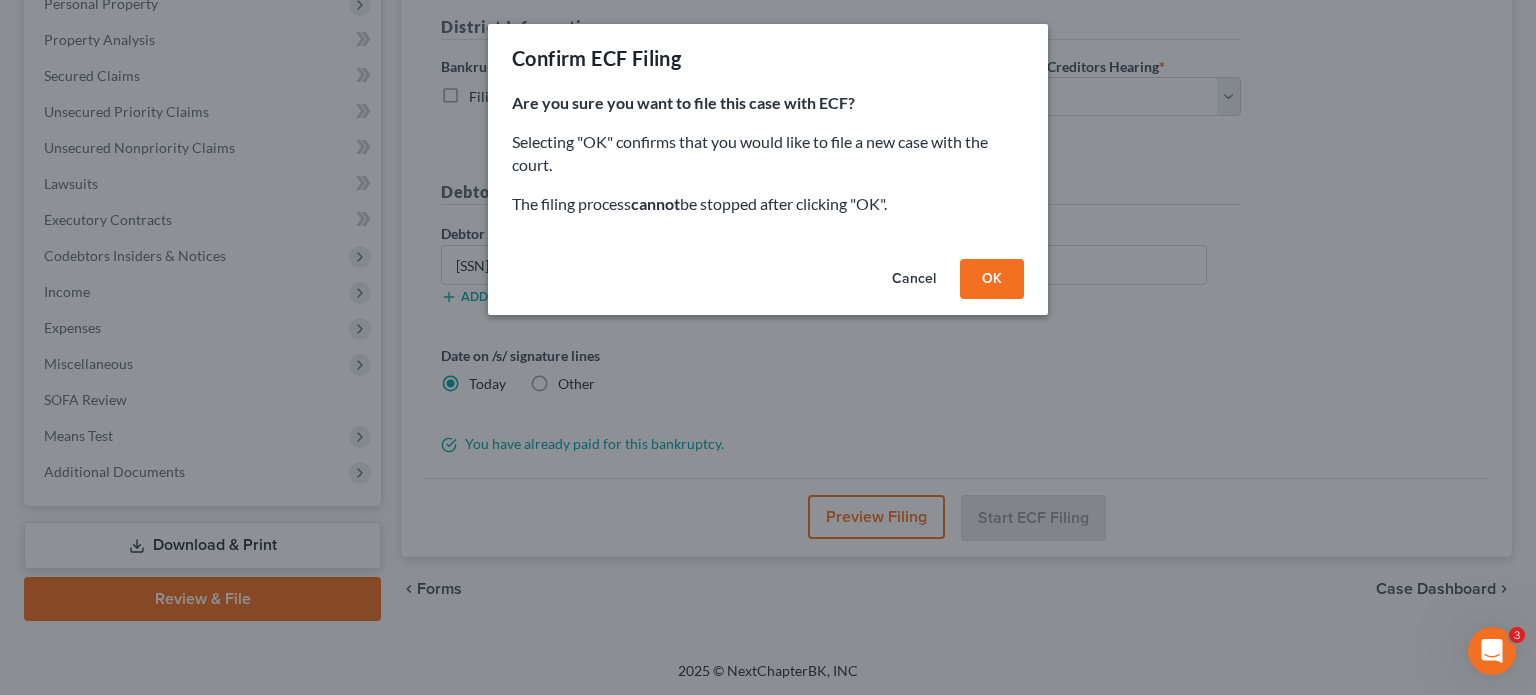 click on "OK" at bounding box center [992, 279] 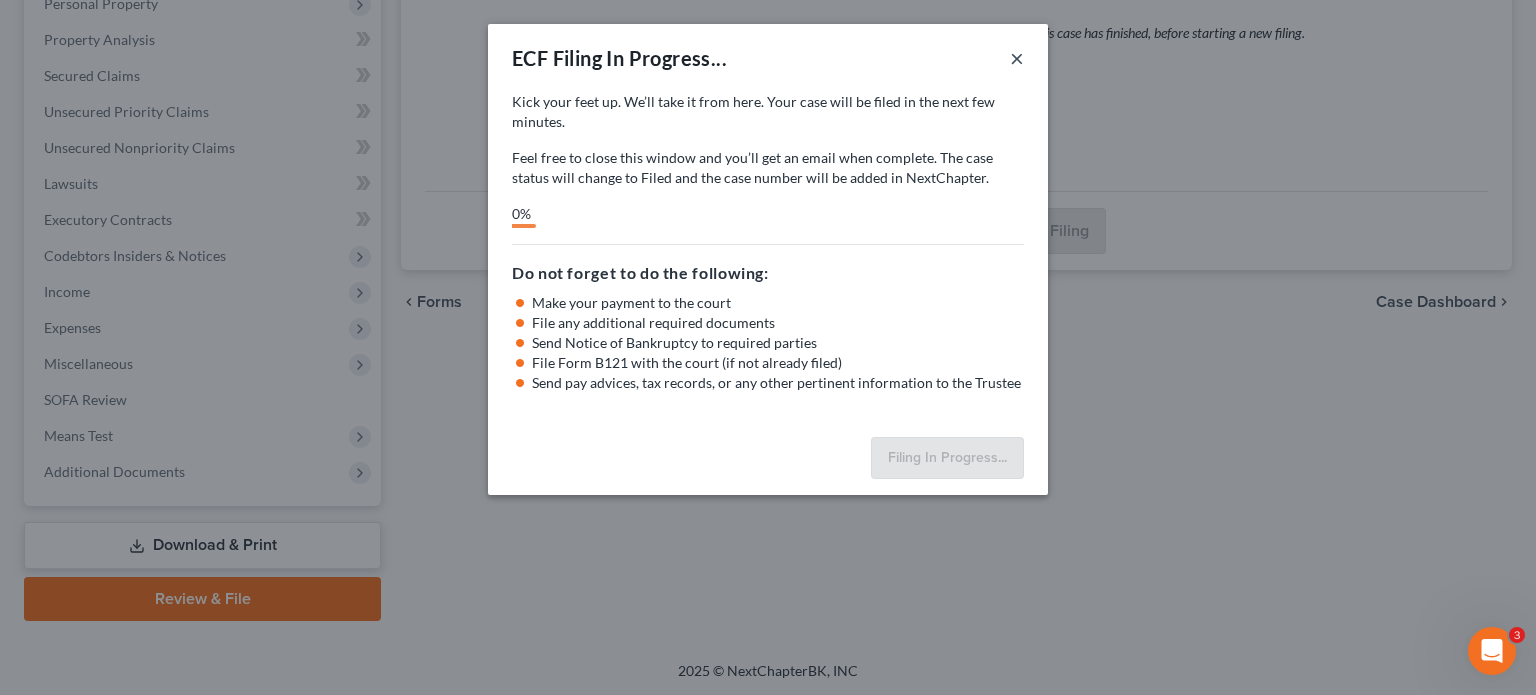 type 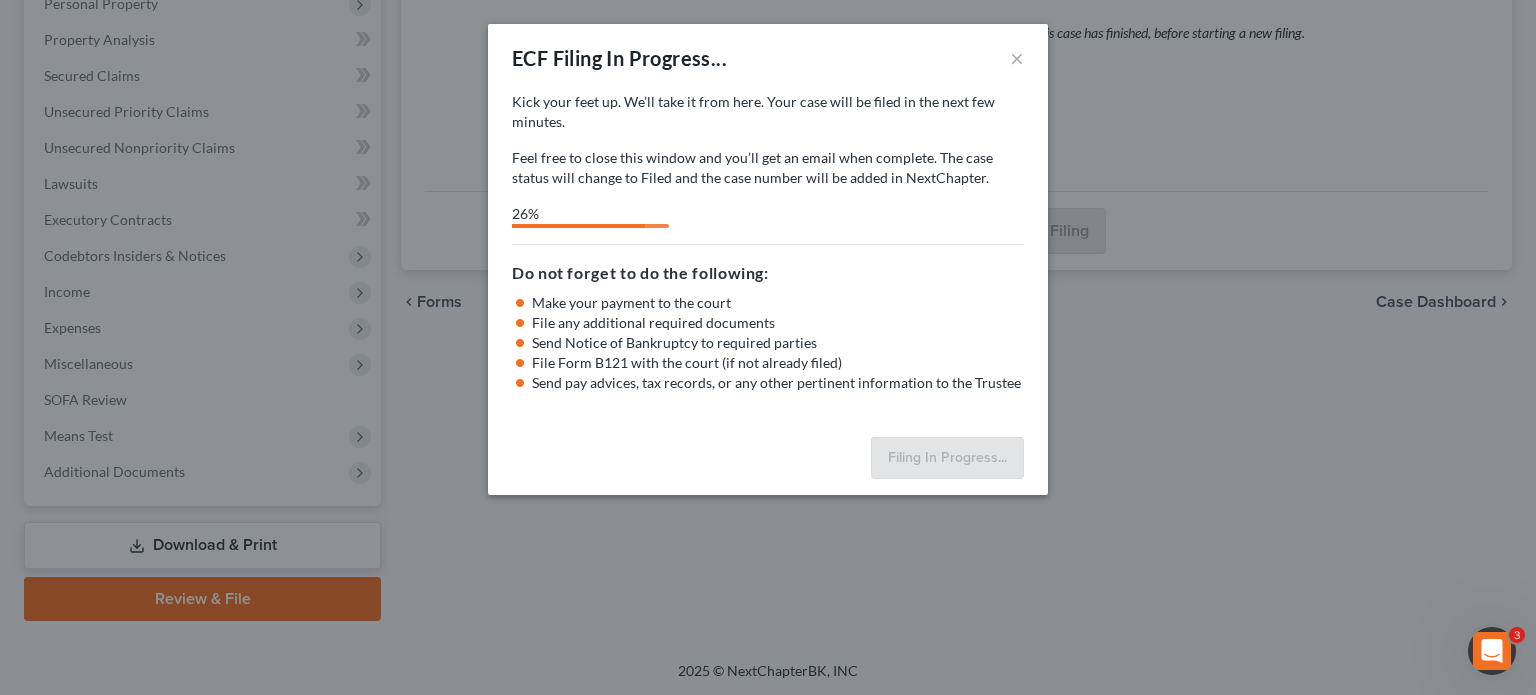 click 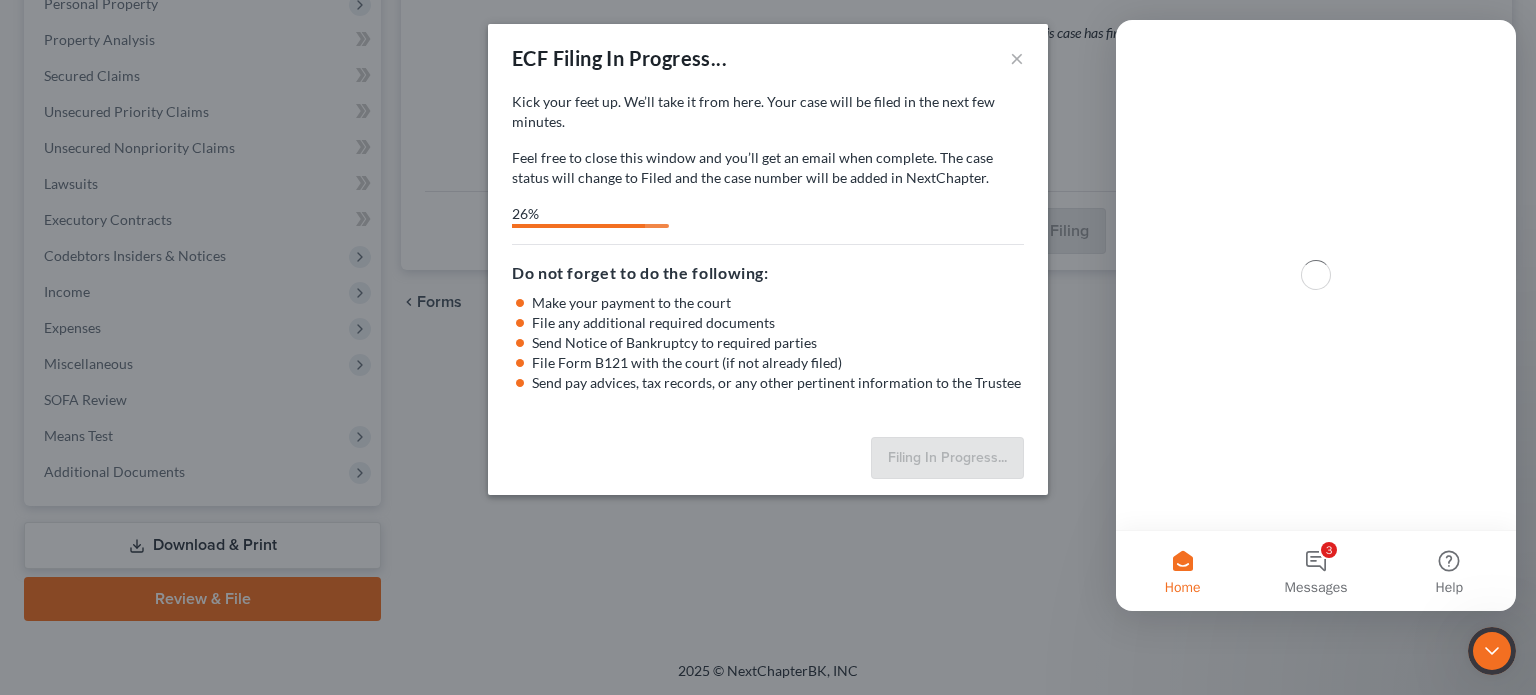 scroll, scrollTop: 0, scrollLeft: 0, axis: both 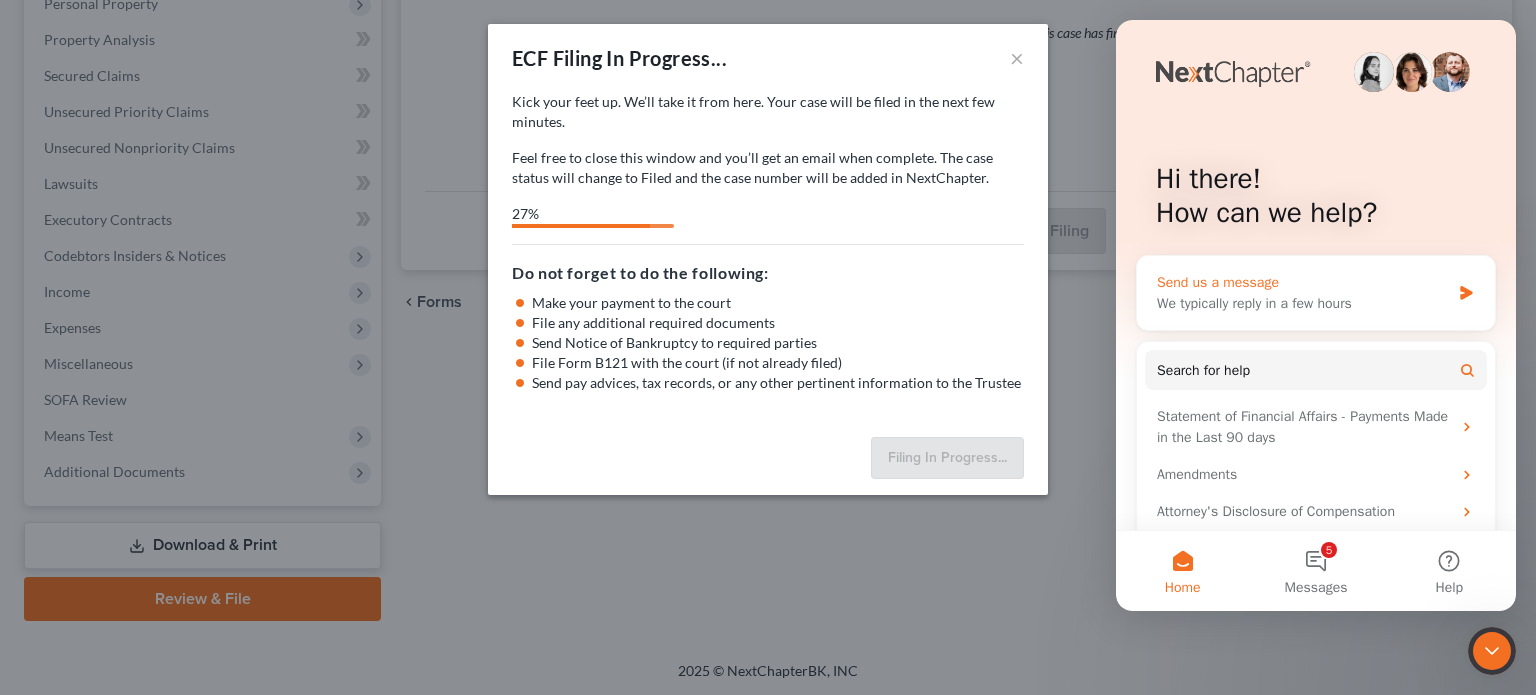 select on "0" 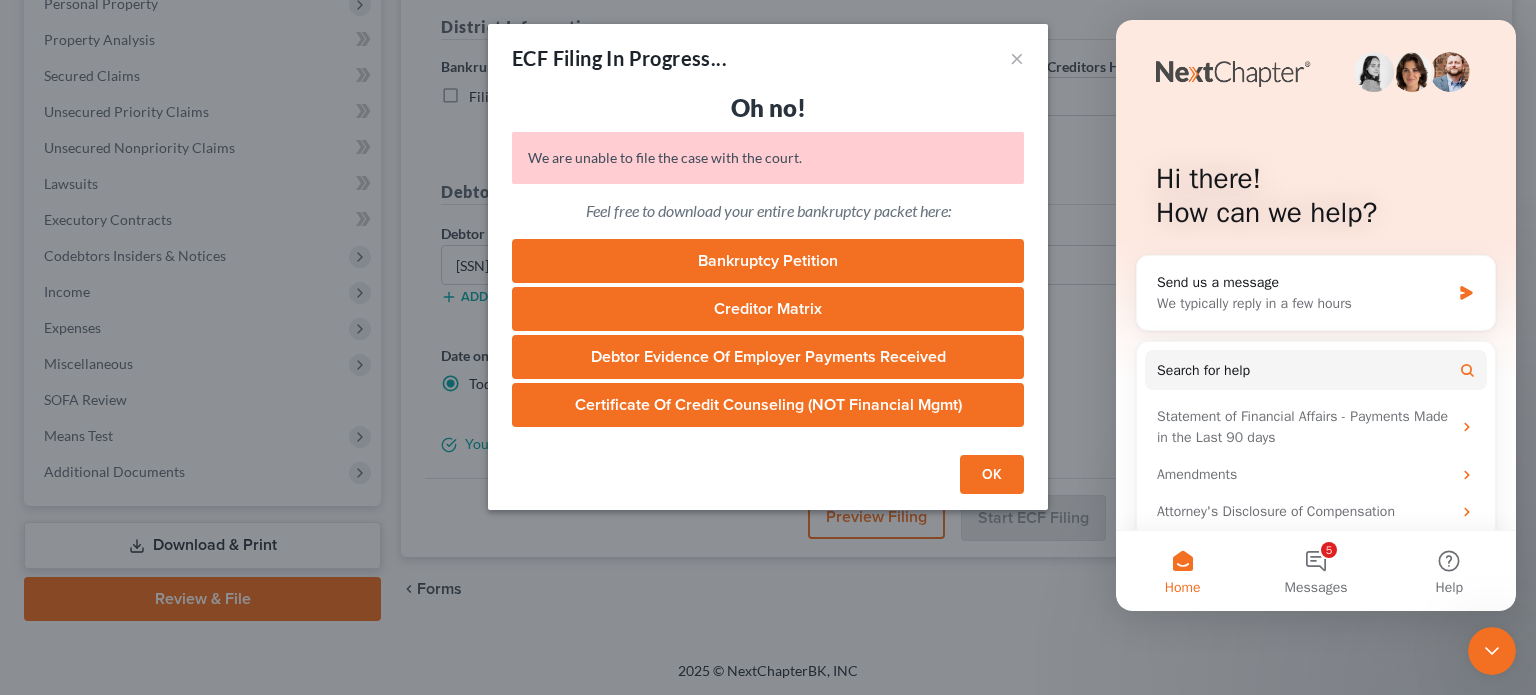 click on "ECF Filing In Progress... × Oh no! We are unable to file the case with the court. The credentials used below were not accepted by the court. Please update the attorney's PACER credentials in the firm's settings and try again. Login:  Password:  Feel free to download your entire bankruptcy packet here: Bankruptcy Petition Creditor Matrix Debtor Evidence of Employer Payments Received Certificate of Credit Counseling (NOT Financial Mgmt) Do not forget to do the following: Make your payment to the court File any additional required documents Send Notice of Bankruptcy to required parties File Form B121 with the court (if not already filed) Send pay advices, tax records, or any other pertinent information to the Trustee OK" at bounding box center [768, 347] 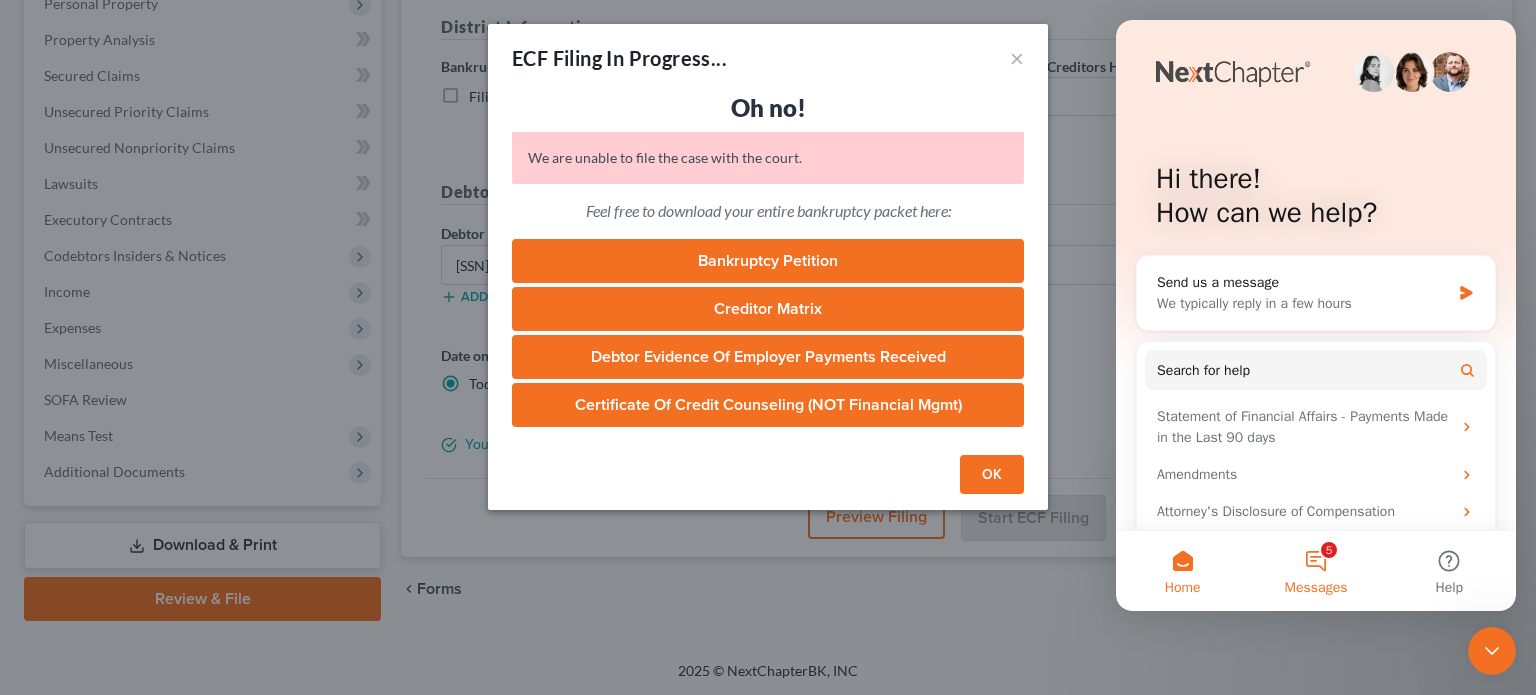 click on "5 Messages" at bounding box center (1315, 571) 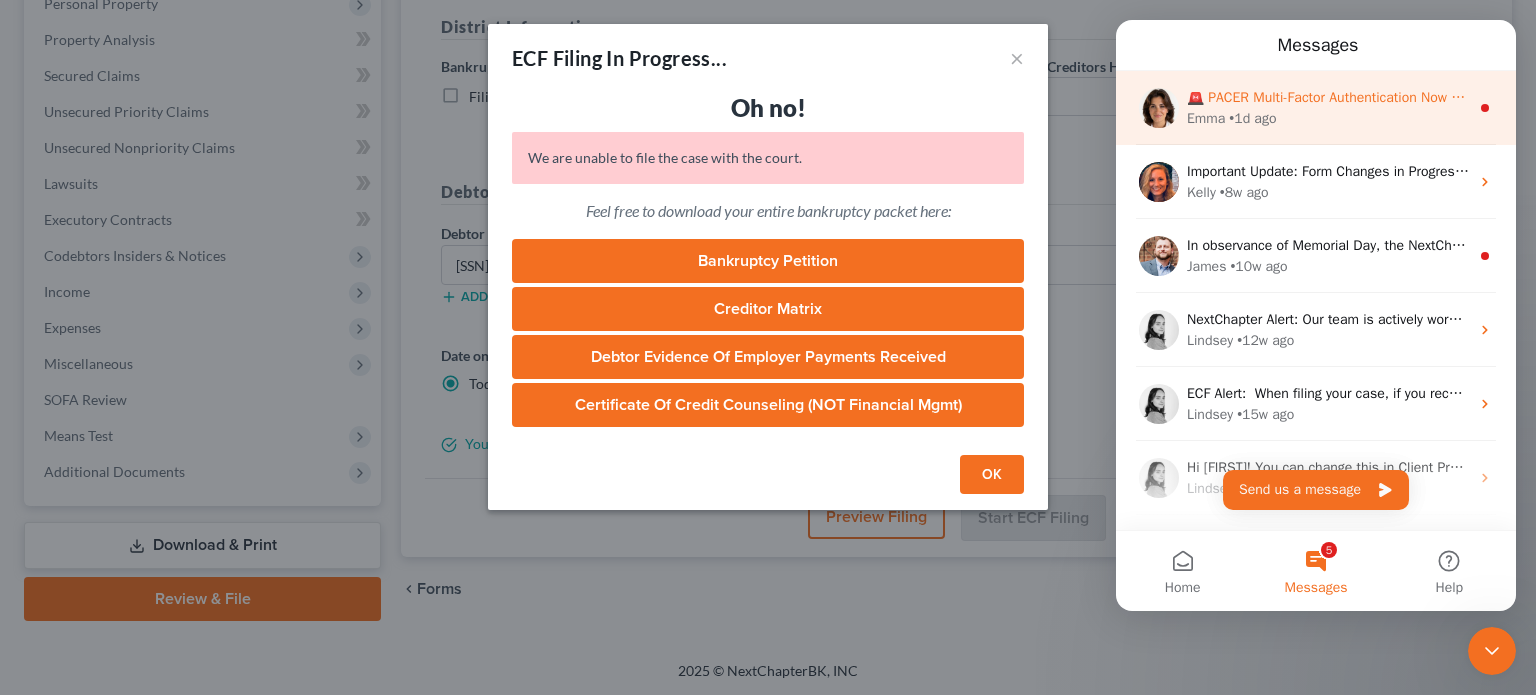 click on "Emma •  1d ago" at bounding box center [1328, 118] 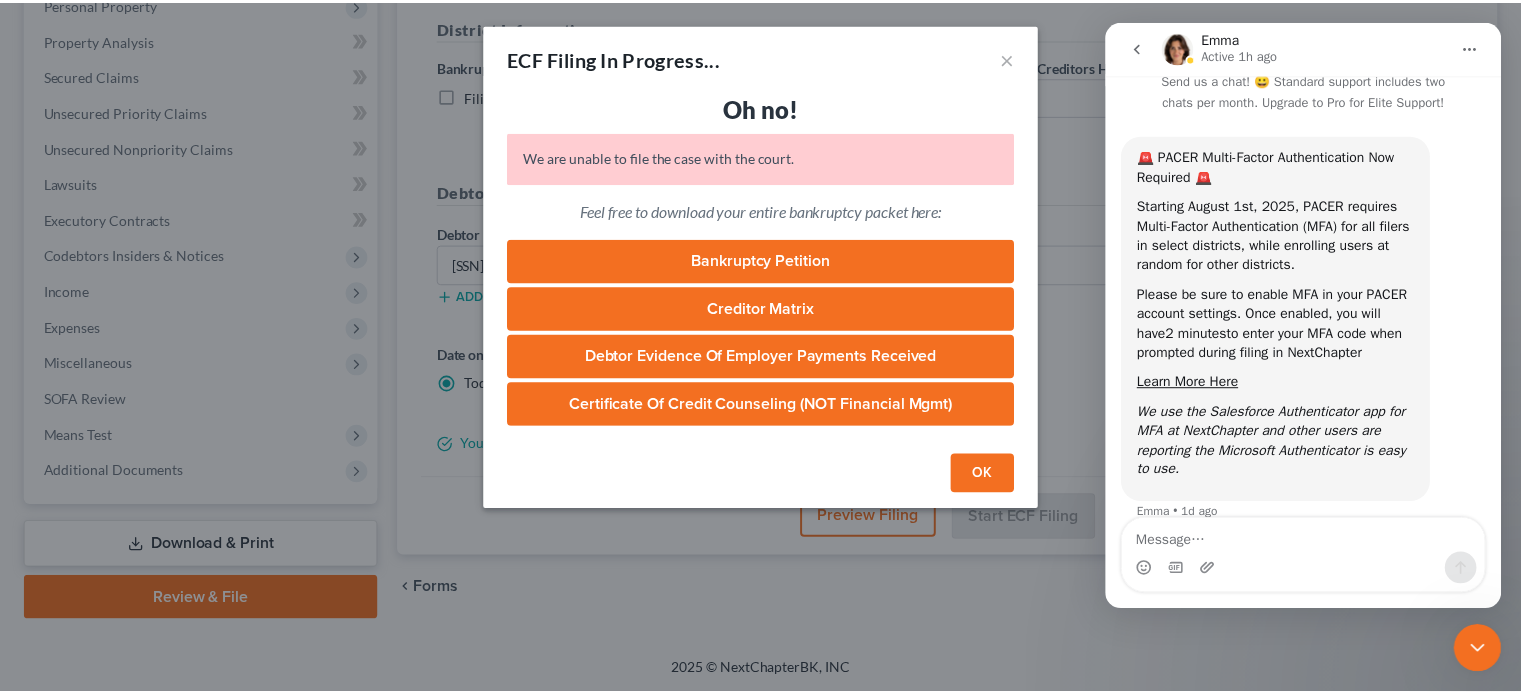 scroll, scrollTop: 66, scrollLeft: 0, axis: vertical 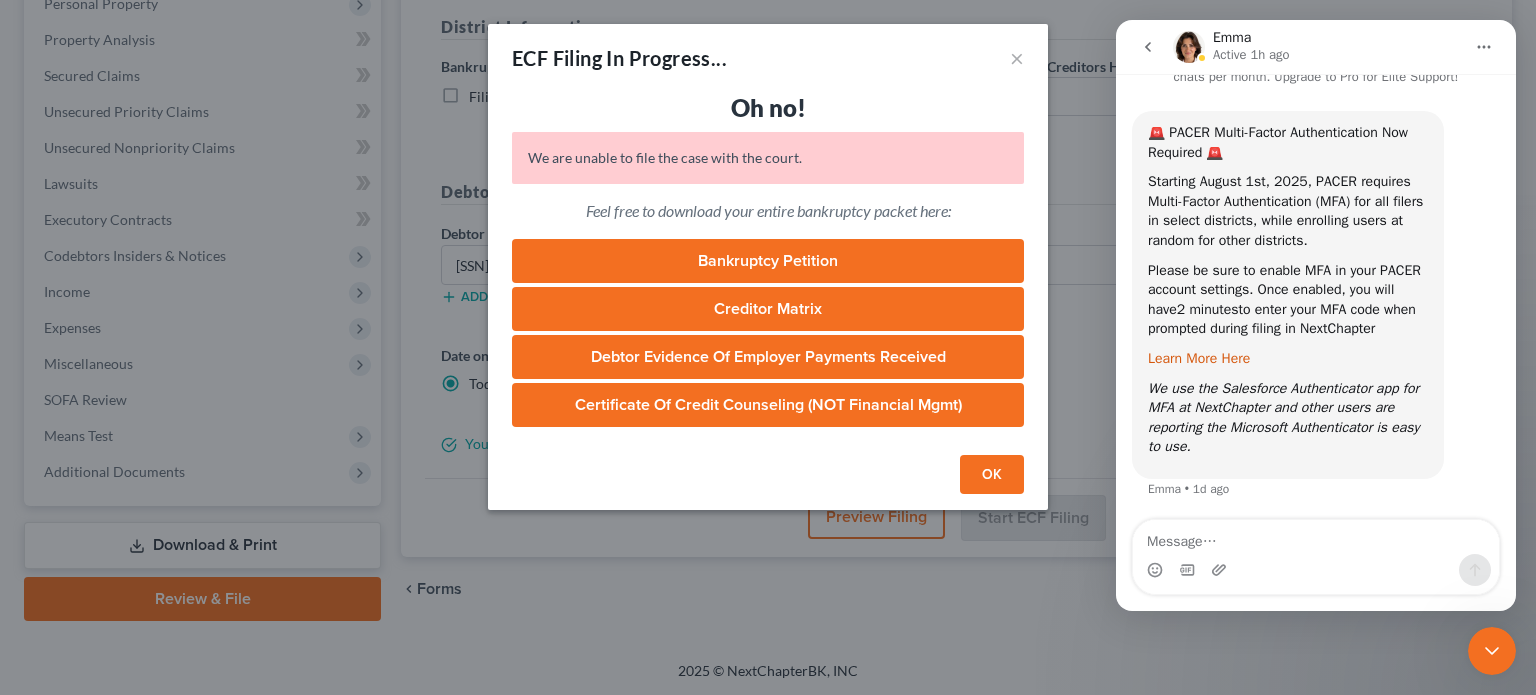 click on "Learn More Here" at bounding box center (1199, 358) 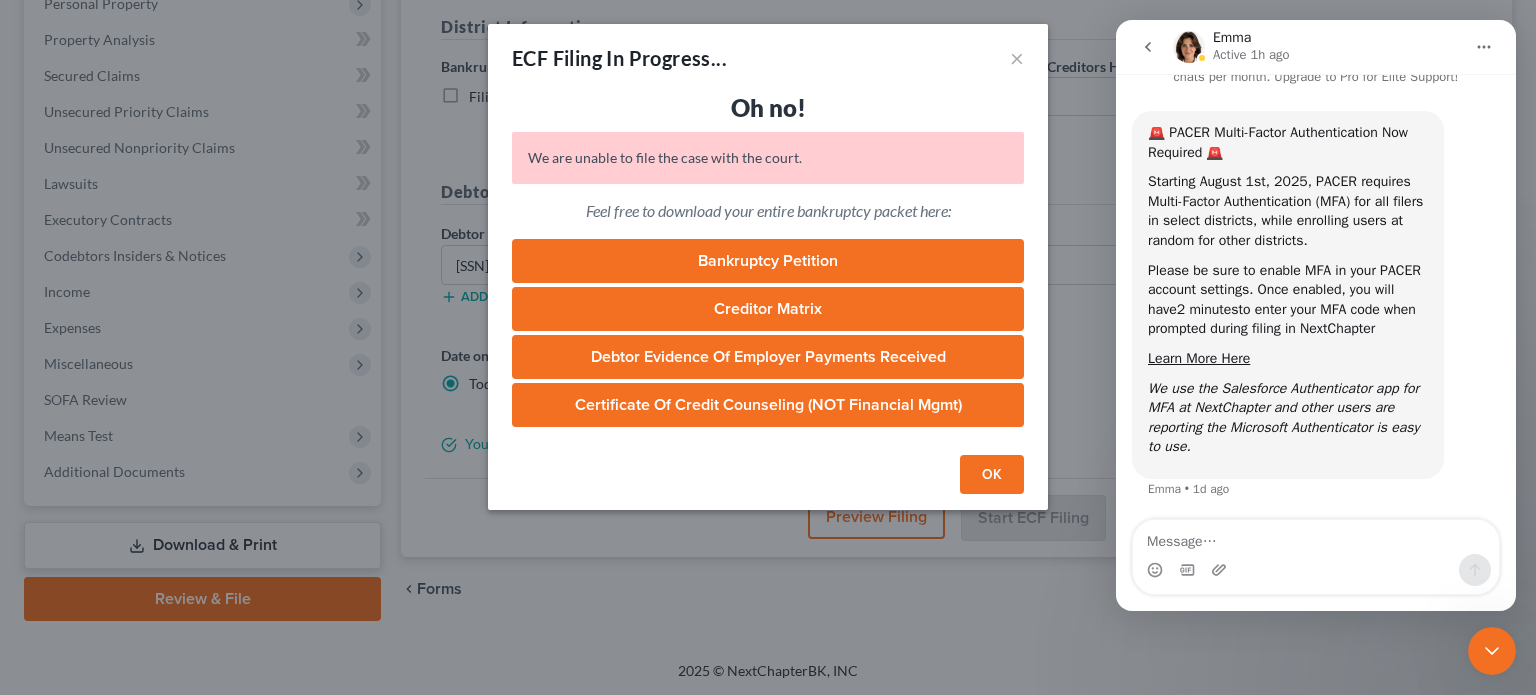 click on "OK" at bounding box center (992, 475) 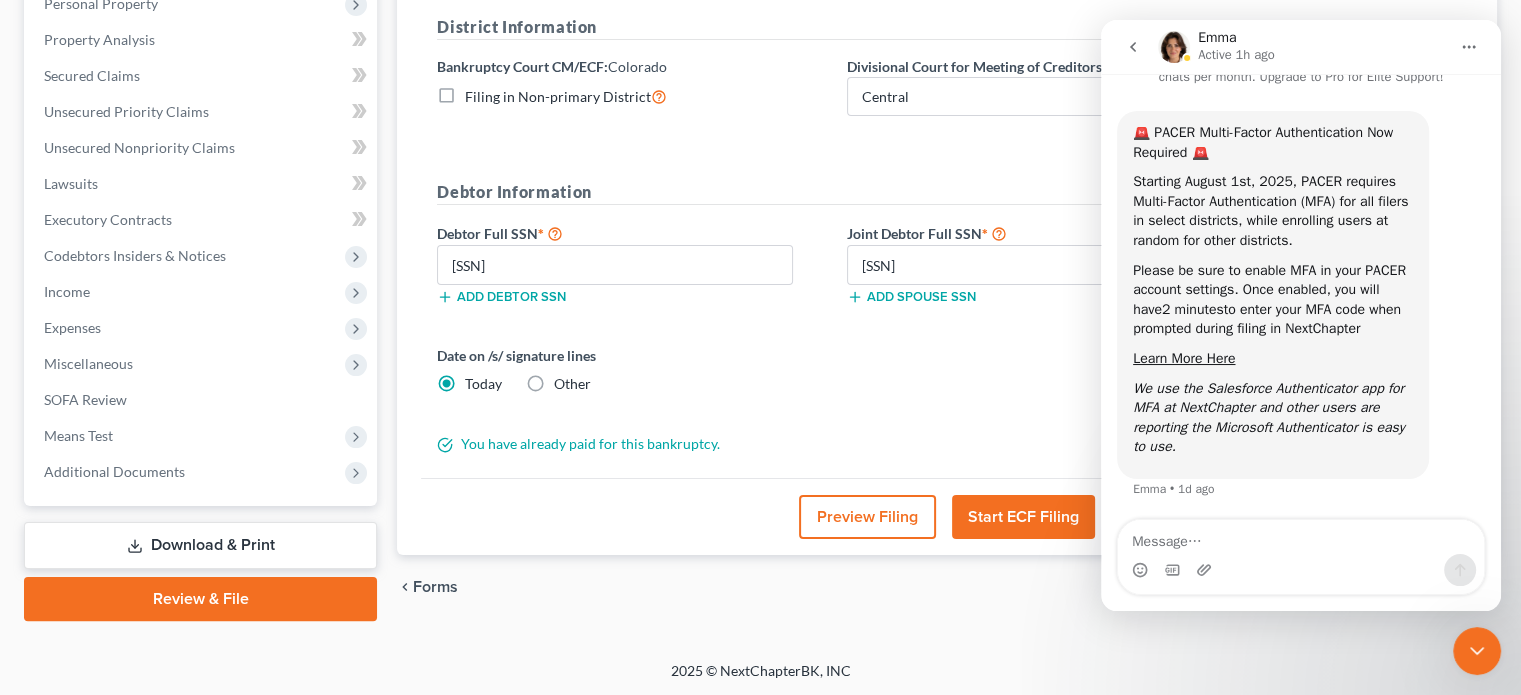 click at bounding box center (1477, 651) 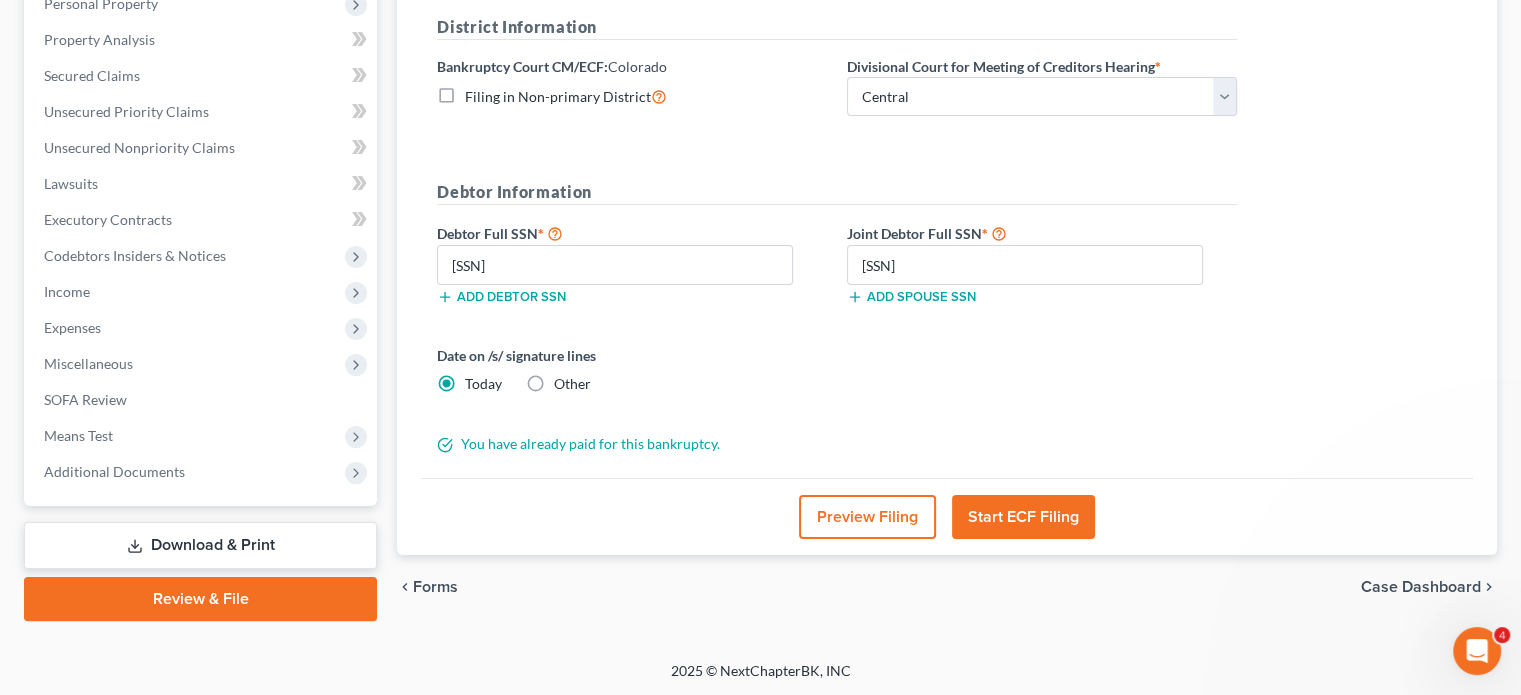 scroll, scrollTop: 0, scrollLeft: 0, axis: both 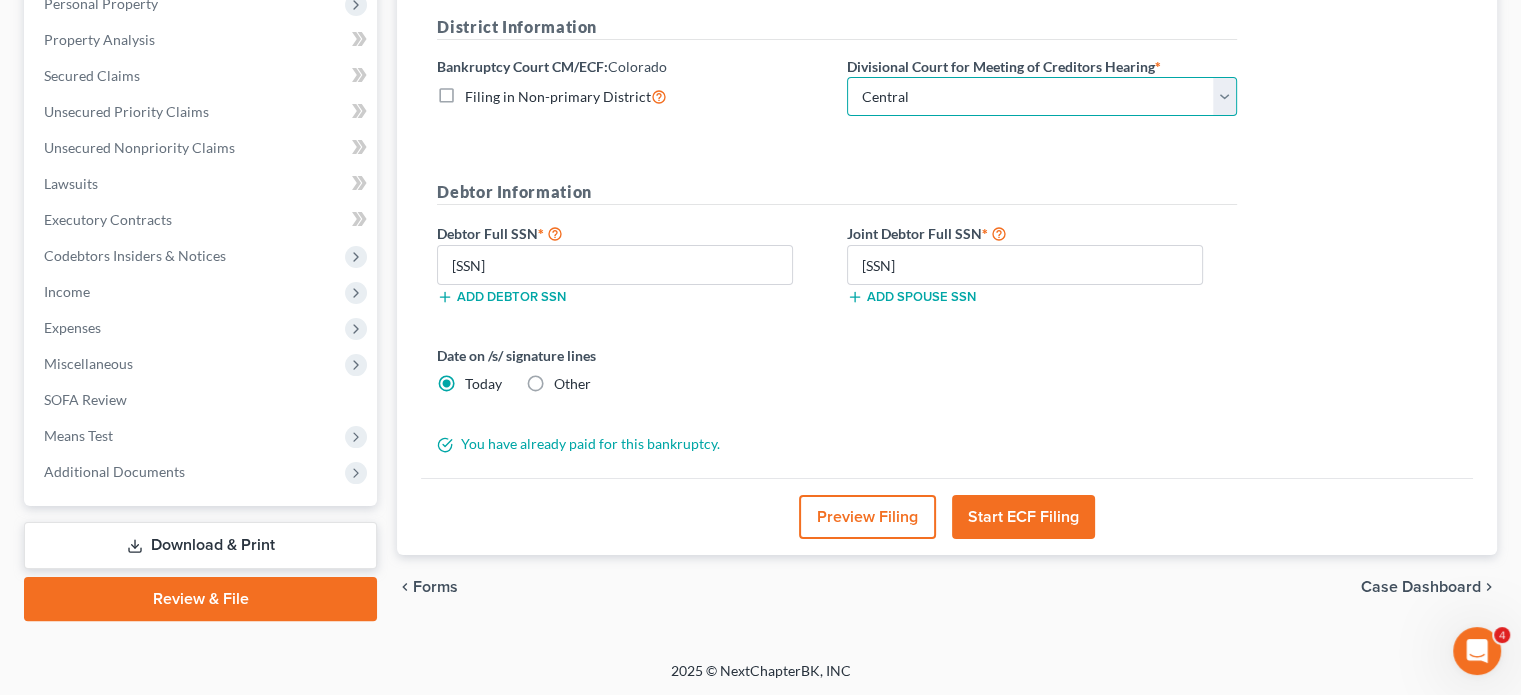 click on "Choose Division Central Southern Southwestern St. Joseph Western" at bounding box center [1042, 97] 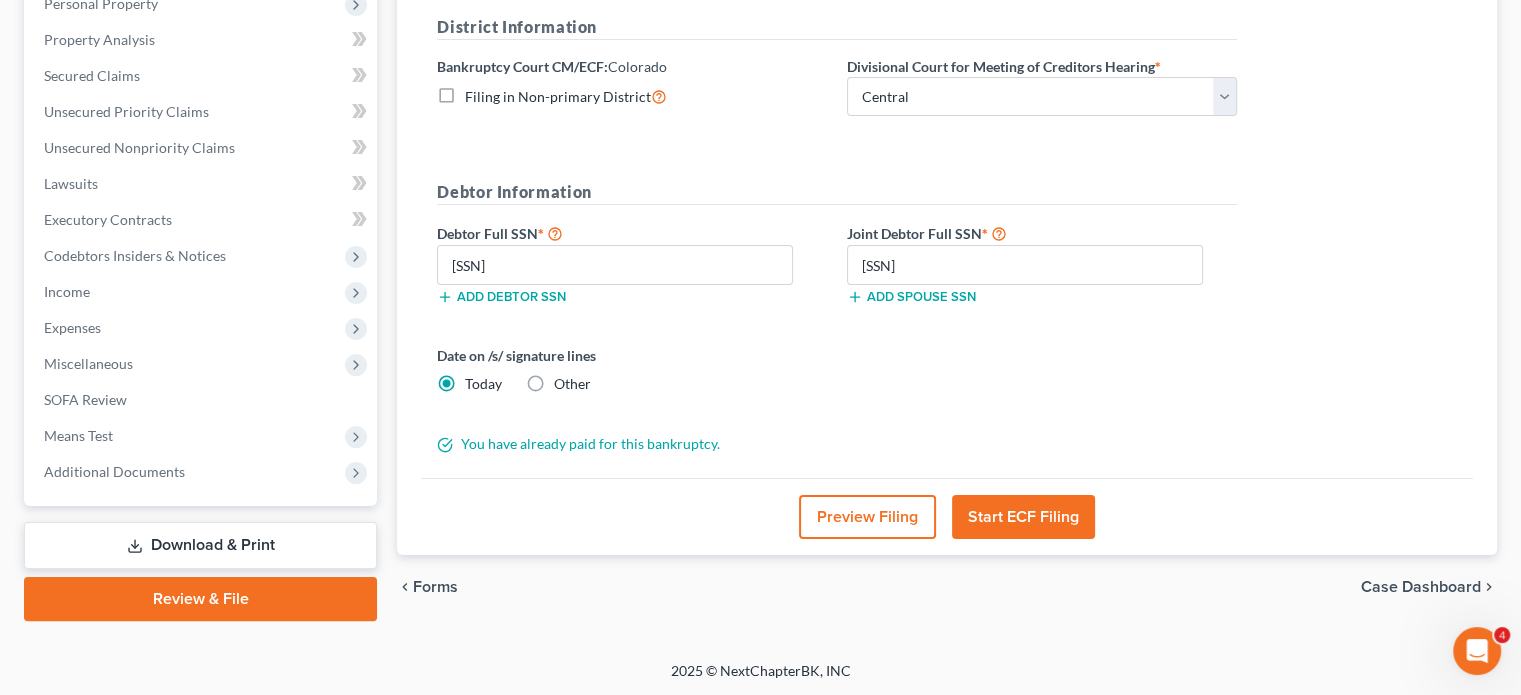 click on "District Information Bankruptcy Court CM/ECF:  Colorado Filing in Non-primary District  Divisional Court for Meeting of Creditors Hearing  * Choose Division Central Southern Southwestern St. Joseph Western" at bounding box center (837, 74) 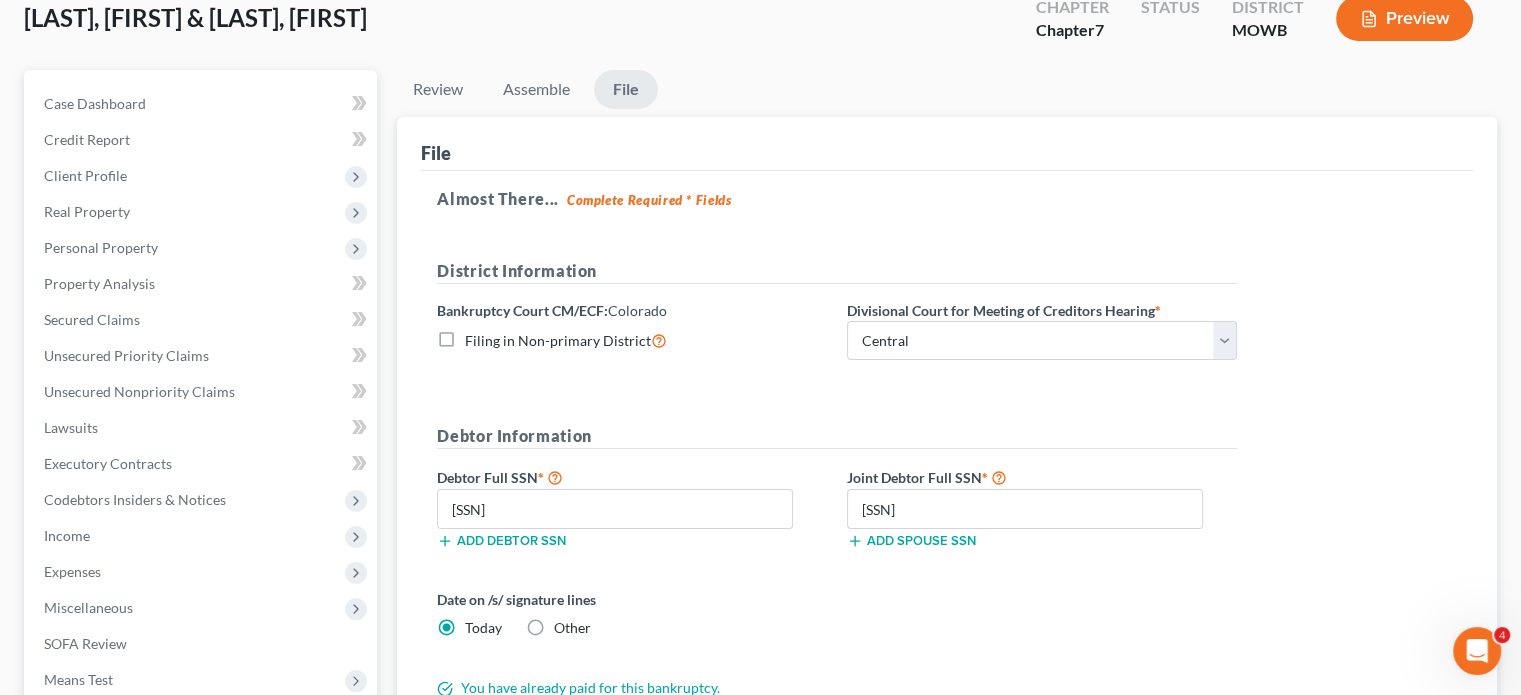 scroll, scrollTop: 166, scrollLeft: 0, axis: vertical 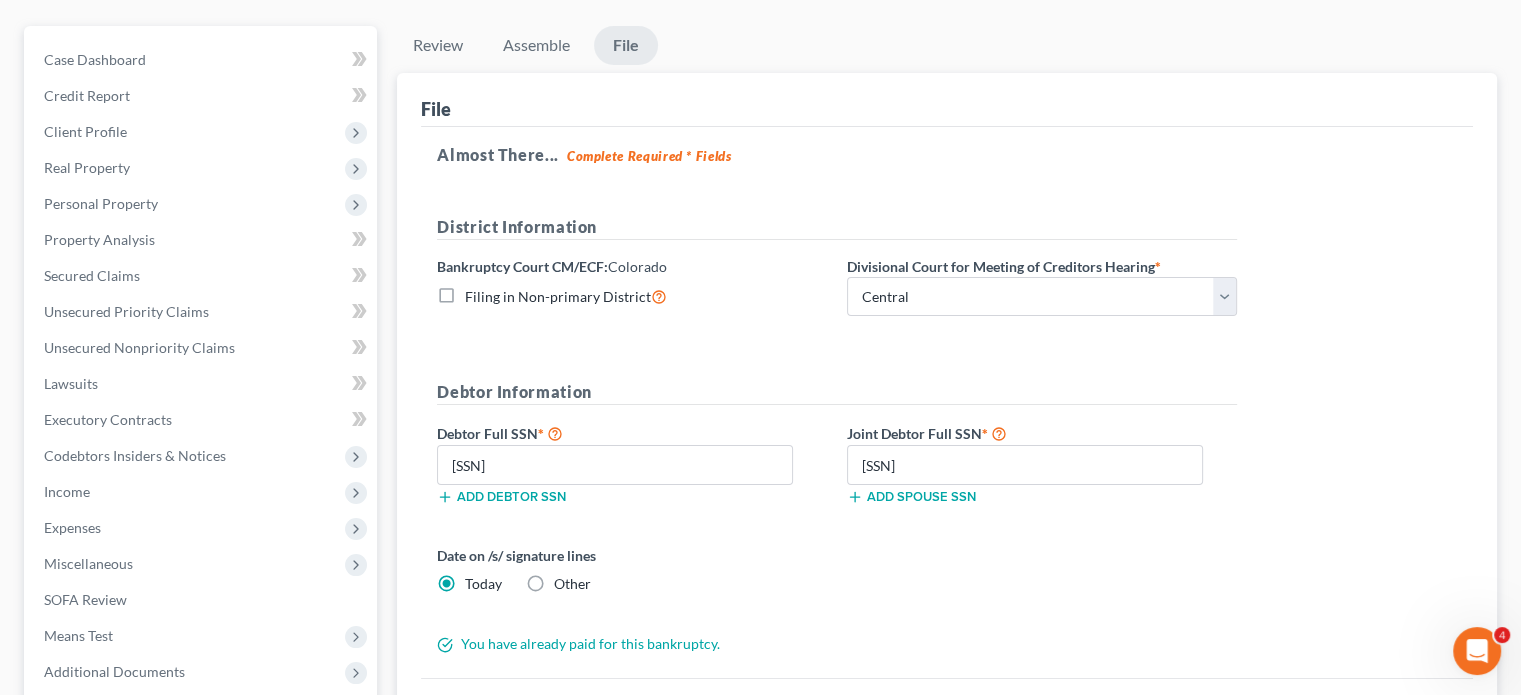 click 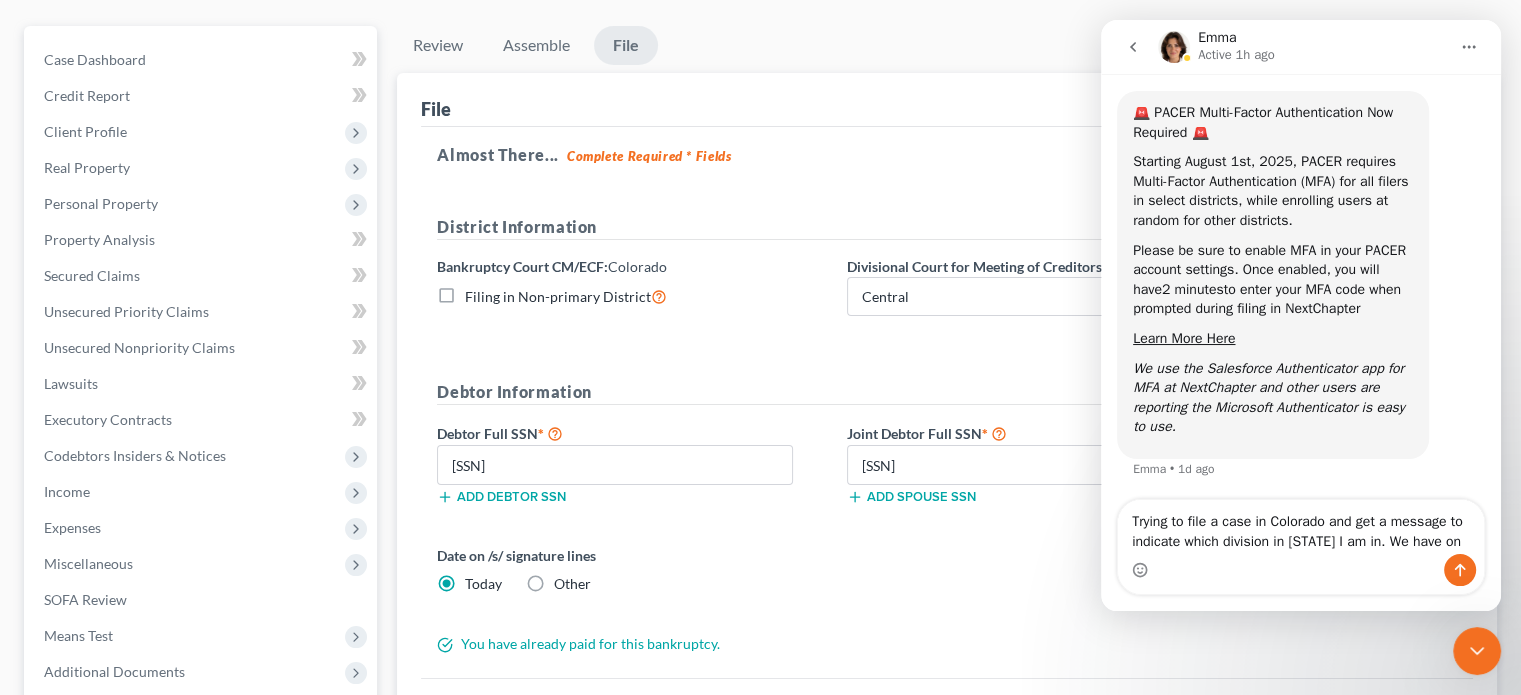 scroll, scrollTop: 106, scrollLeft: 0, axis: vertical 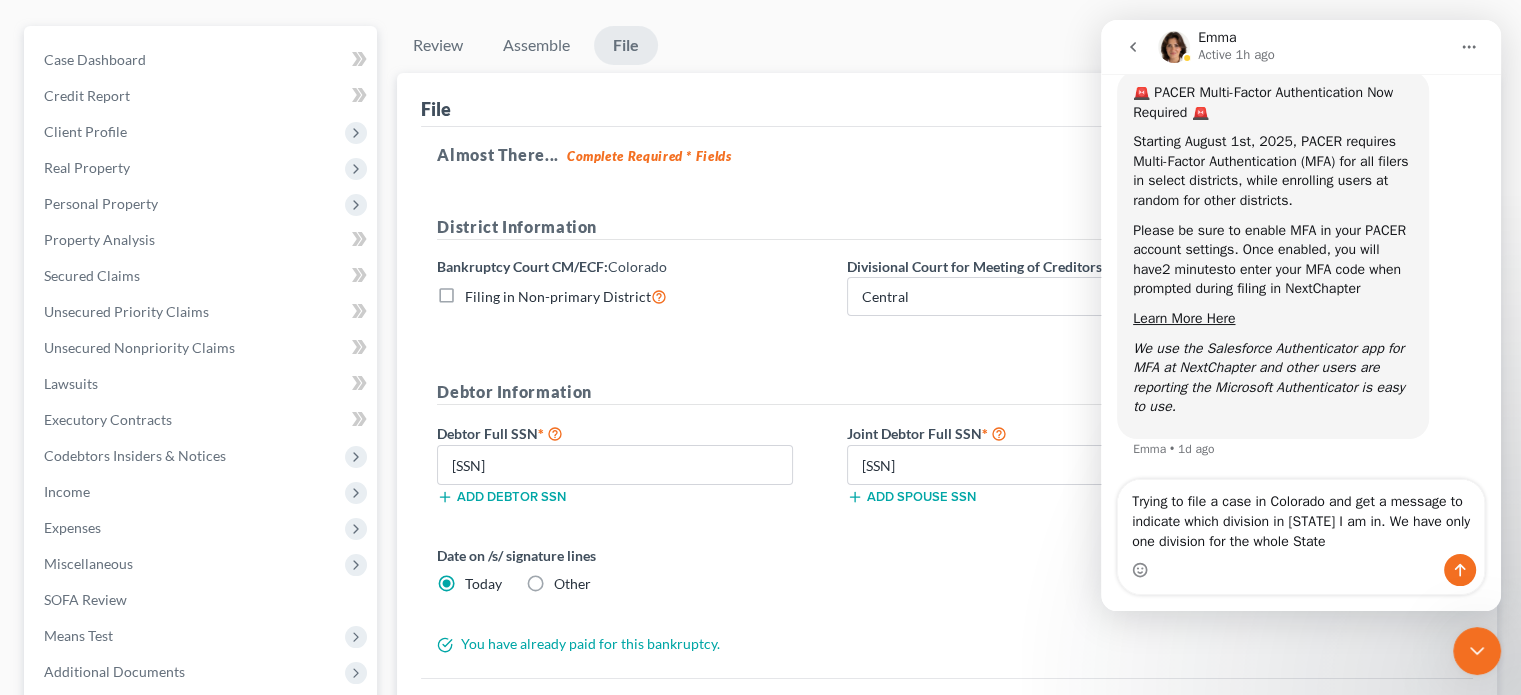 click on "Trying to file a case in Colorado and get a message to indicate which division in Cooorado I am in. We have only one division for the whole State" at bounding box center [1301, 517] 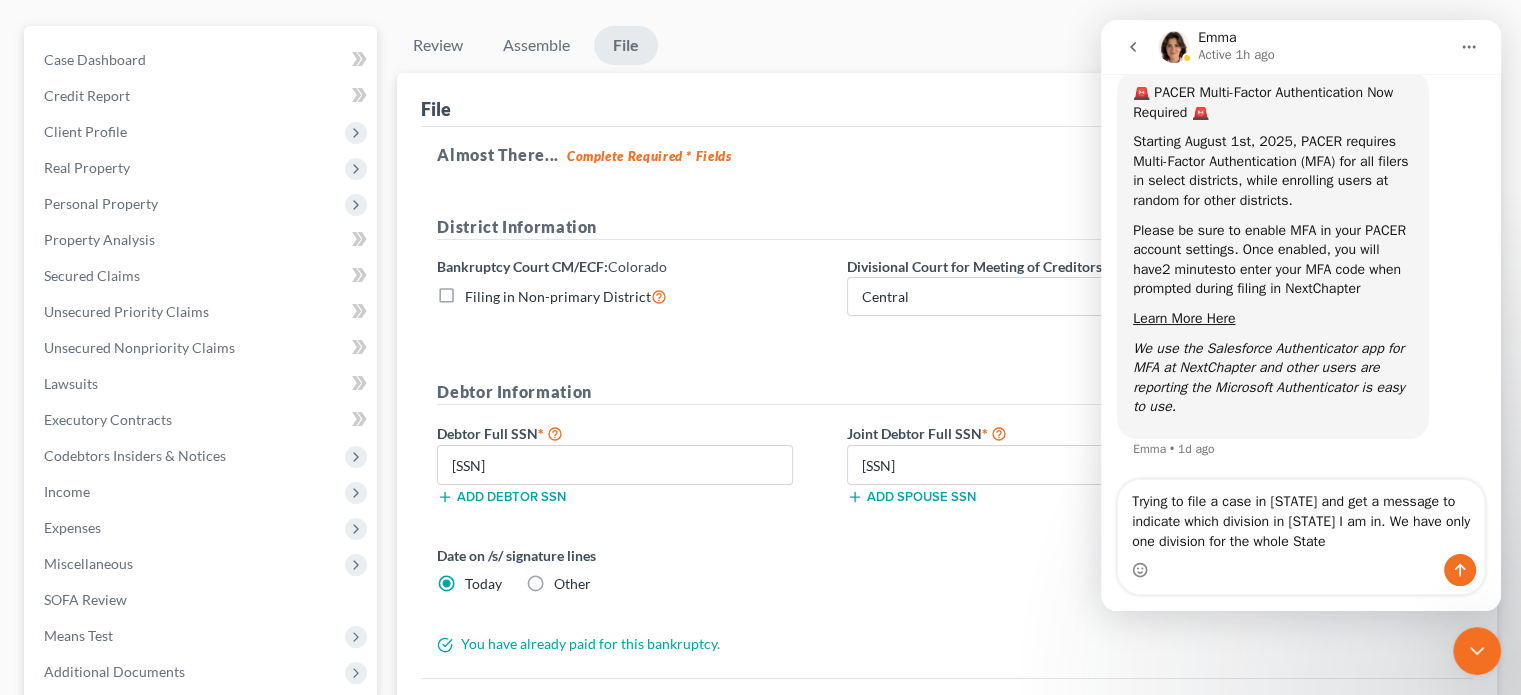 click on "Trying to file a case in Colorado and get a message to indicate which division in Colorado I am in. We have only one division for the whole State" at bounding box center (1301, 517) 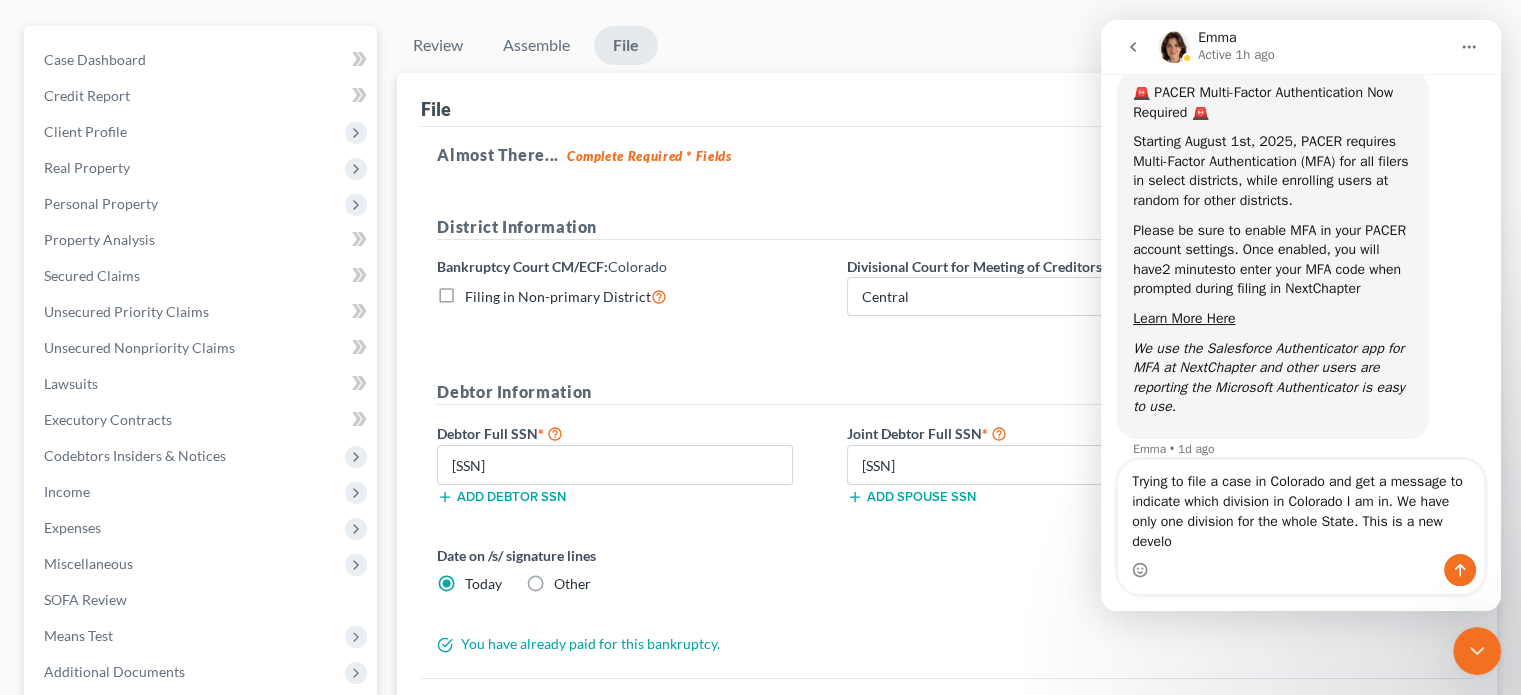 scroll, scrollTop: 126, scrollLeft: 0, axis: vertical 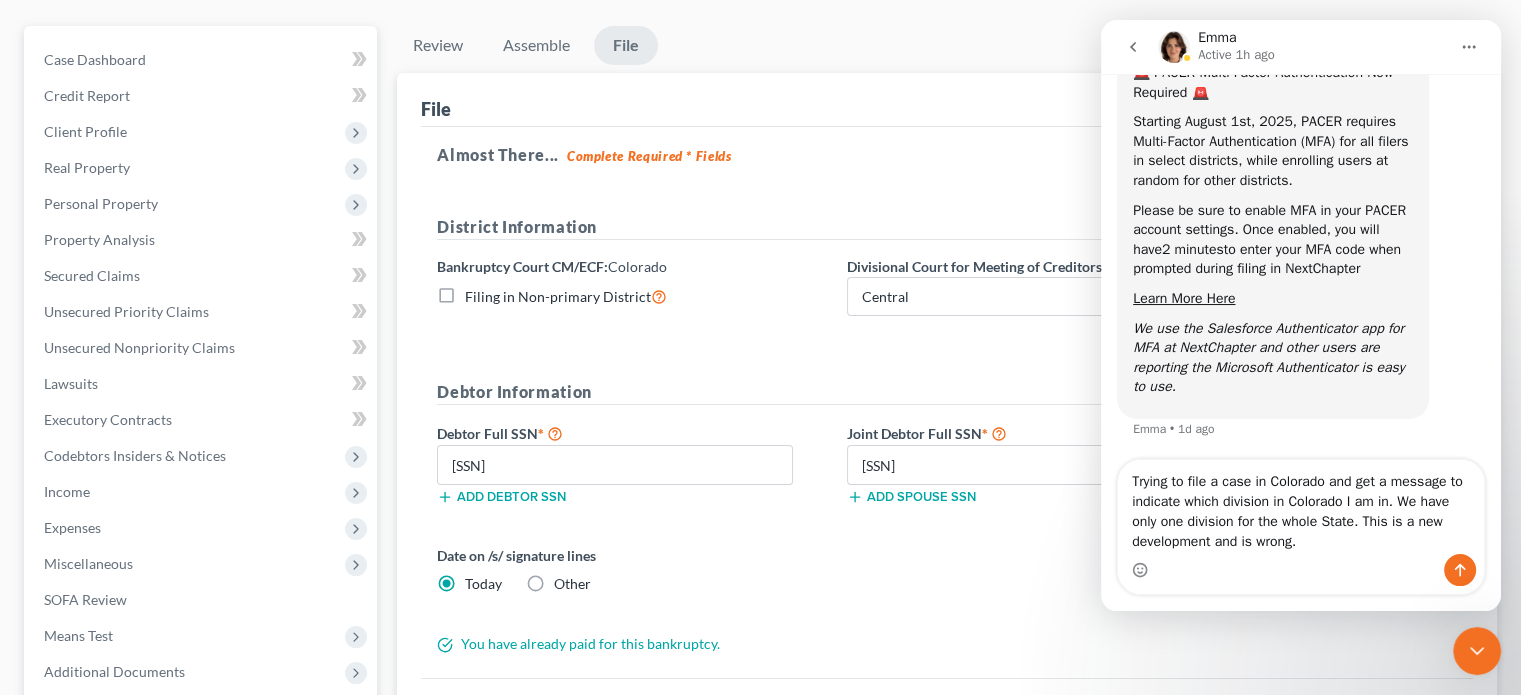 type on "Trying to file a case in Colorado and get a message to indicate which division in Colorado I am in. We have only one division for the whole State. This is a new development and is wrong." 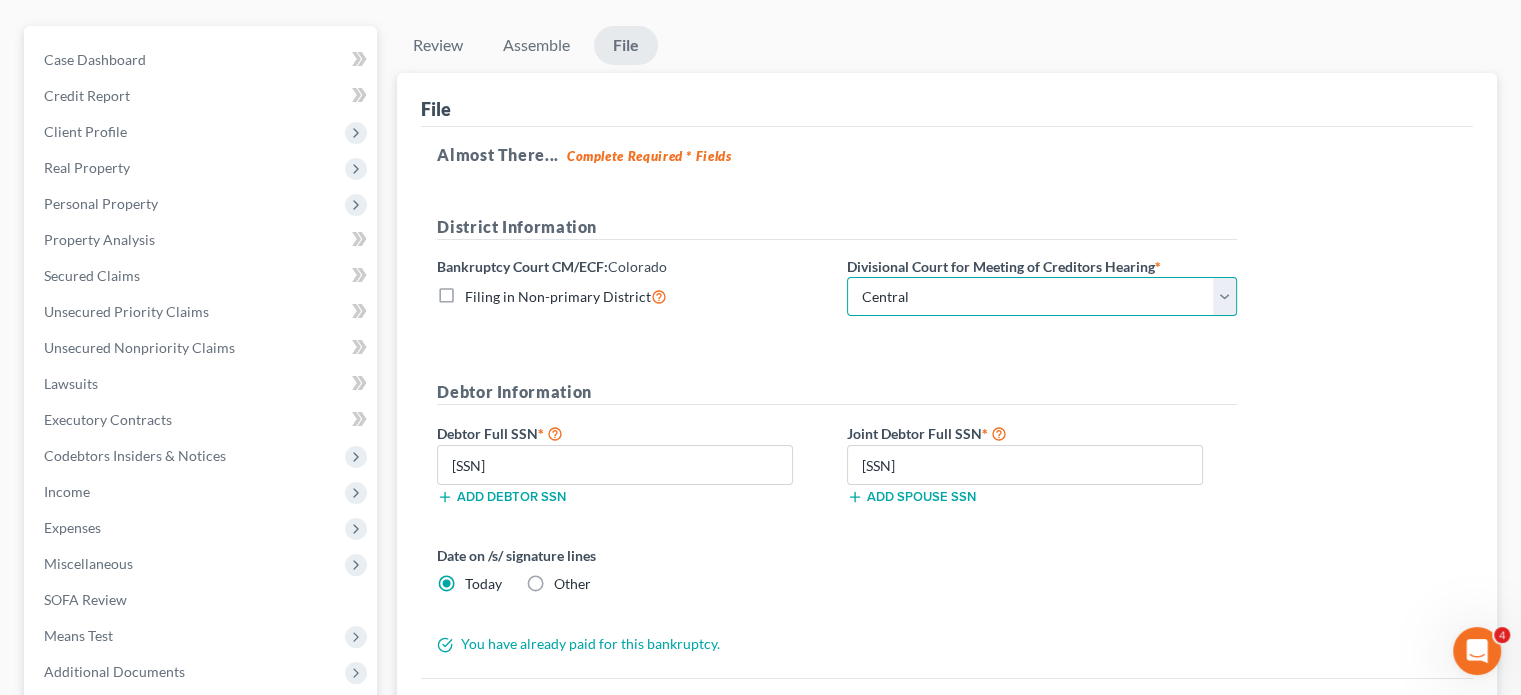 click on "Choose Division Central Southern Southwestern St. Joseph Western" at bounding box center [1042, 297] 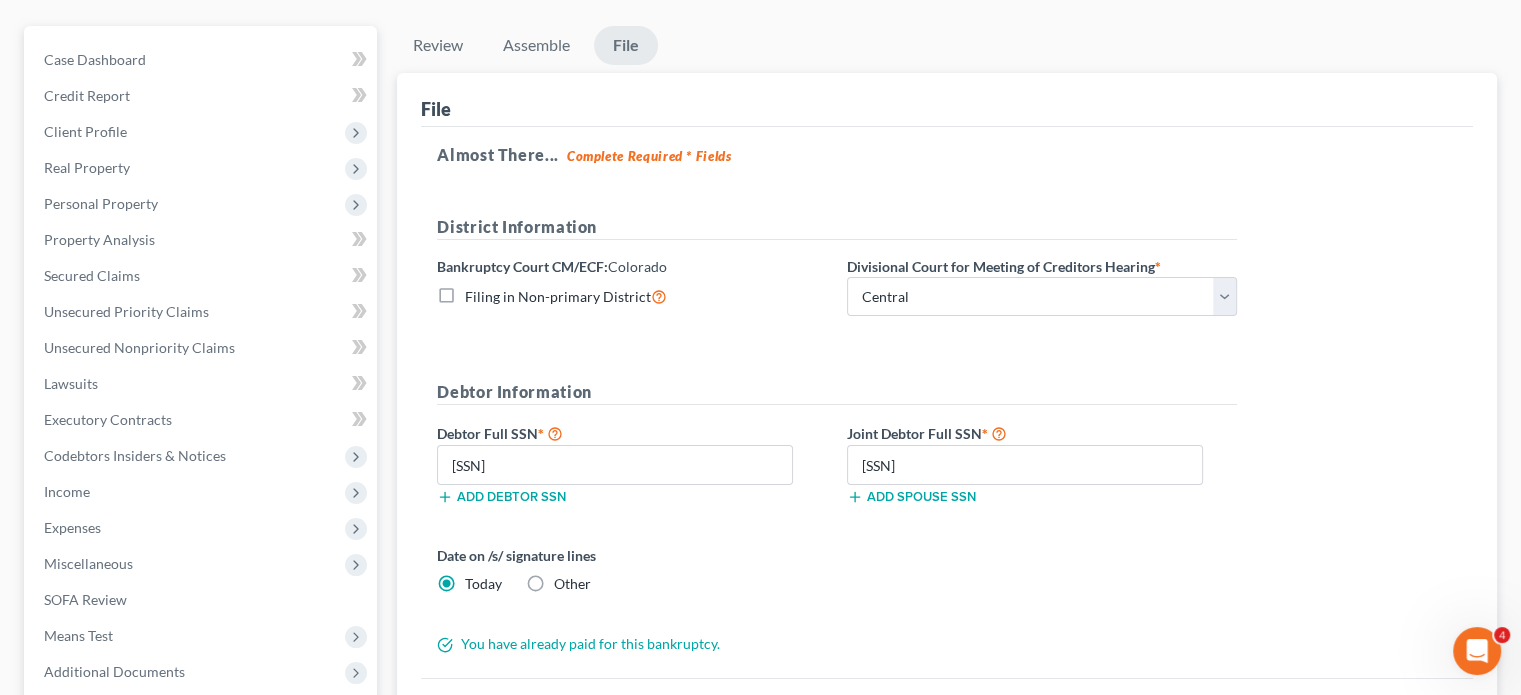 click on "Almost There... Complete Required * Fields District Information Bankruptcy Court CM/ECF:  Colorado Filing in Non-primary District  Divisional Court for Meeting of Creditors Hearing  * Choose Division Central Southern Southwestern St. Joseph Western Debtor Information Debtor Full SSN  *   465-72-4185 Add debtor SSN Joint Debtor Full SSN  *   456-90-8341 Add spouse SSN Date on /s/ signature lines Today Other You have already paid for this bankruptcy." at bounding box center [947, 403] 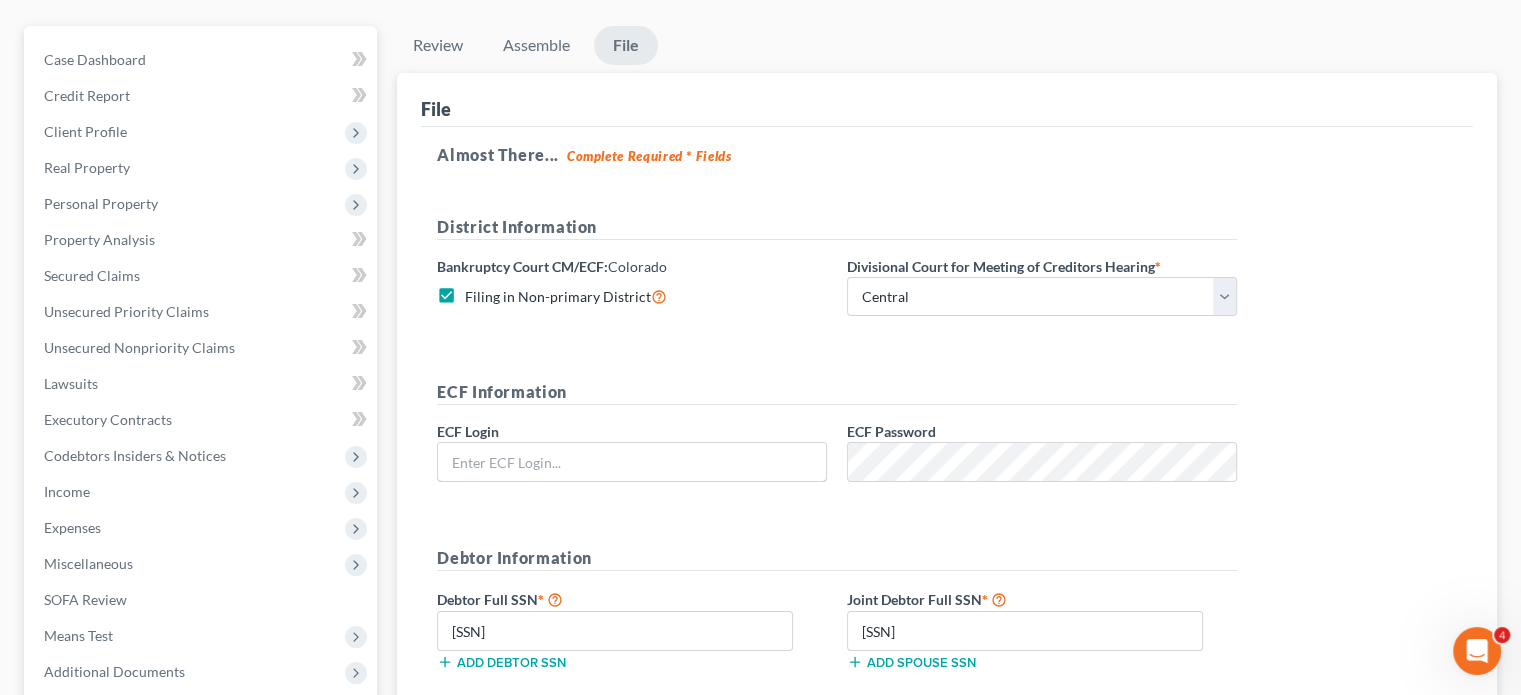 type on "[FIRST]@[EXAMPLE.COM]" 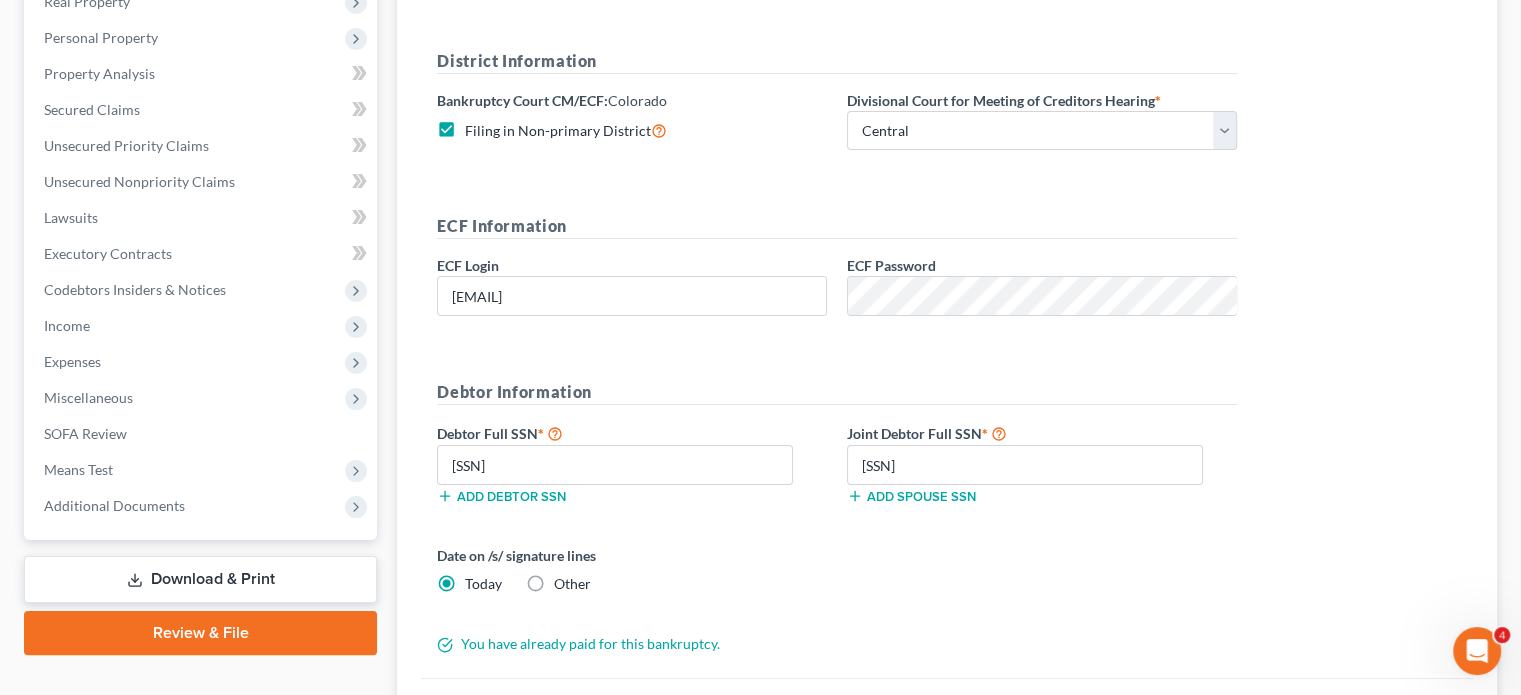 scroll, scrollTop: 0, scrollLeft: 0, axis: both 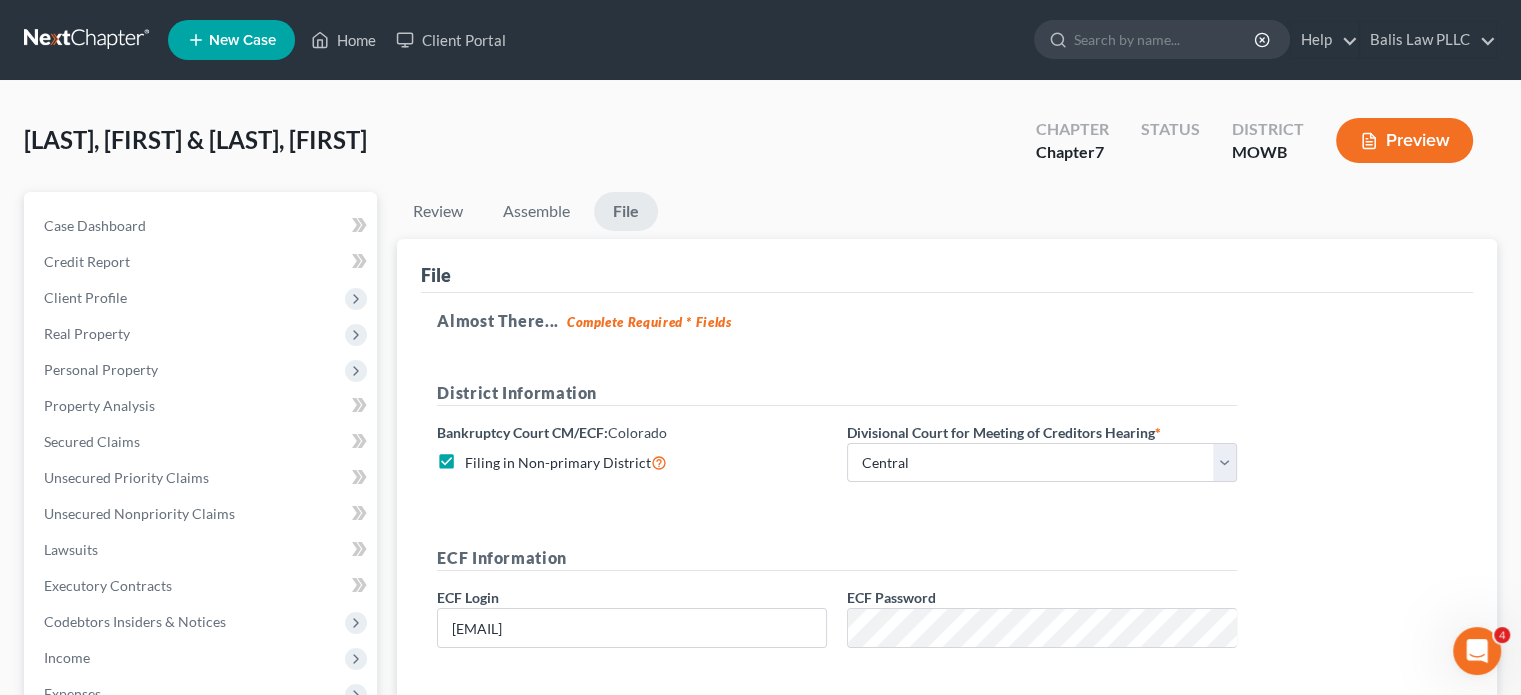 click on "Filing in Non-primary District" at bounding box center (566, 462) 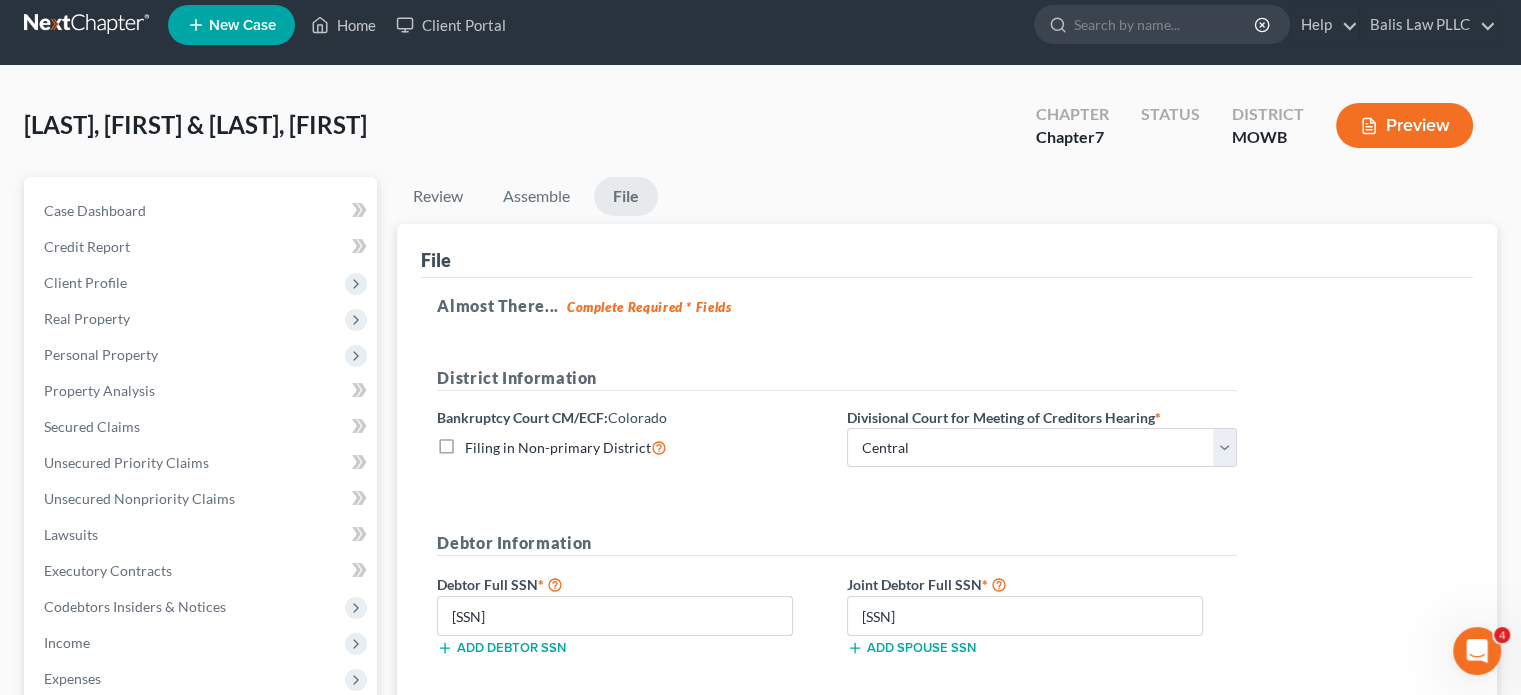 scroll, scrollTop: 0, scrollLeft: 0, axis: both 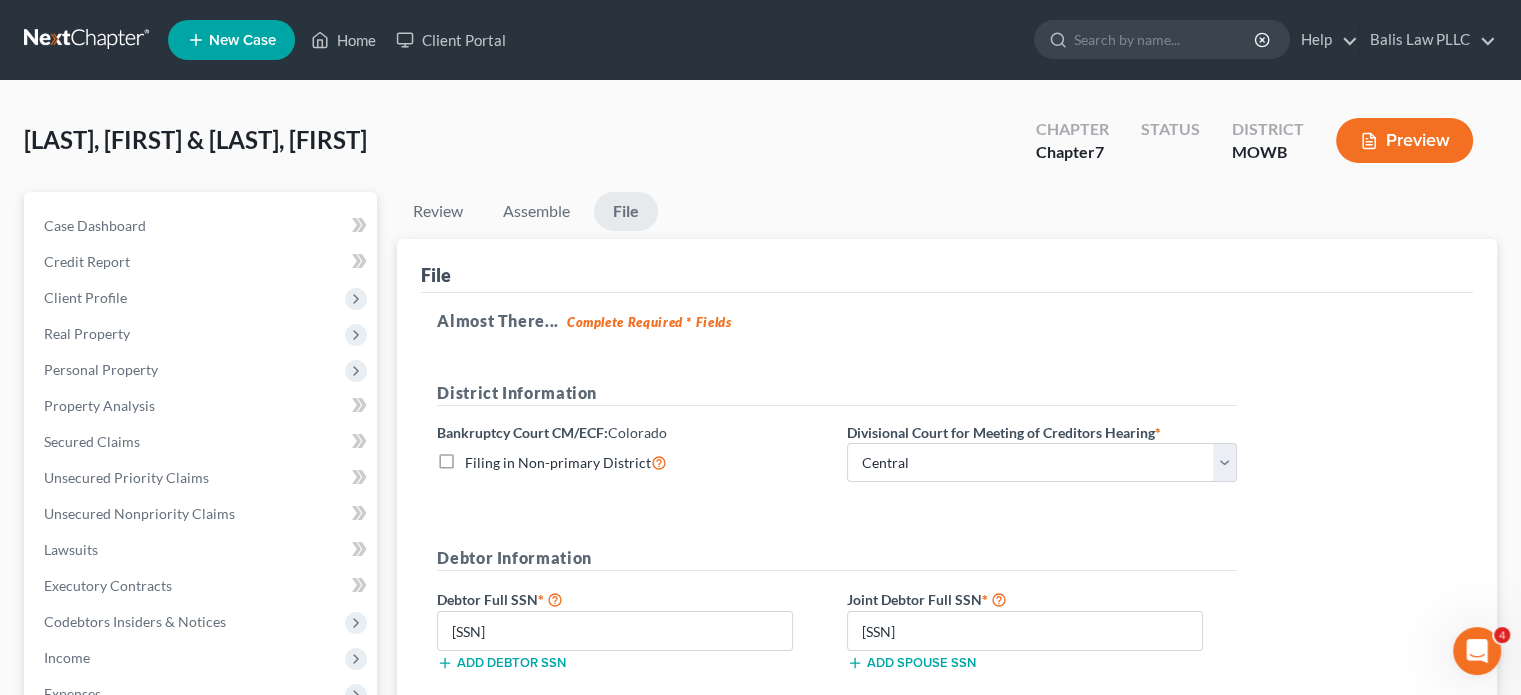 click on "Toro, Tita & Jackson, Bobby Upgraded Chapter Chapter  7 Status District MOWB Preview" at bounding box center (760, 148) 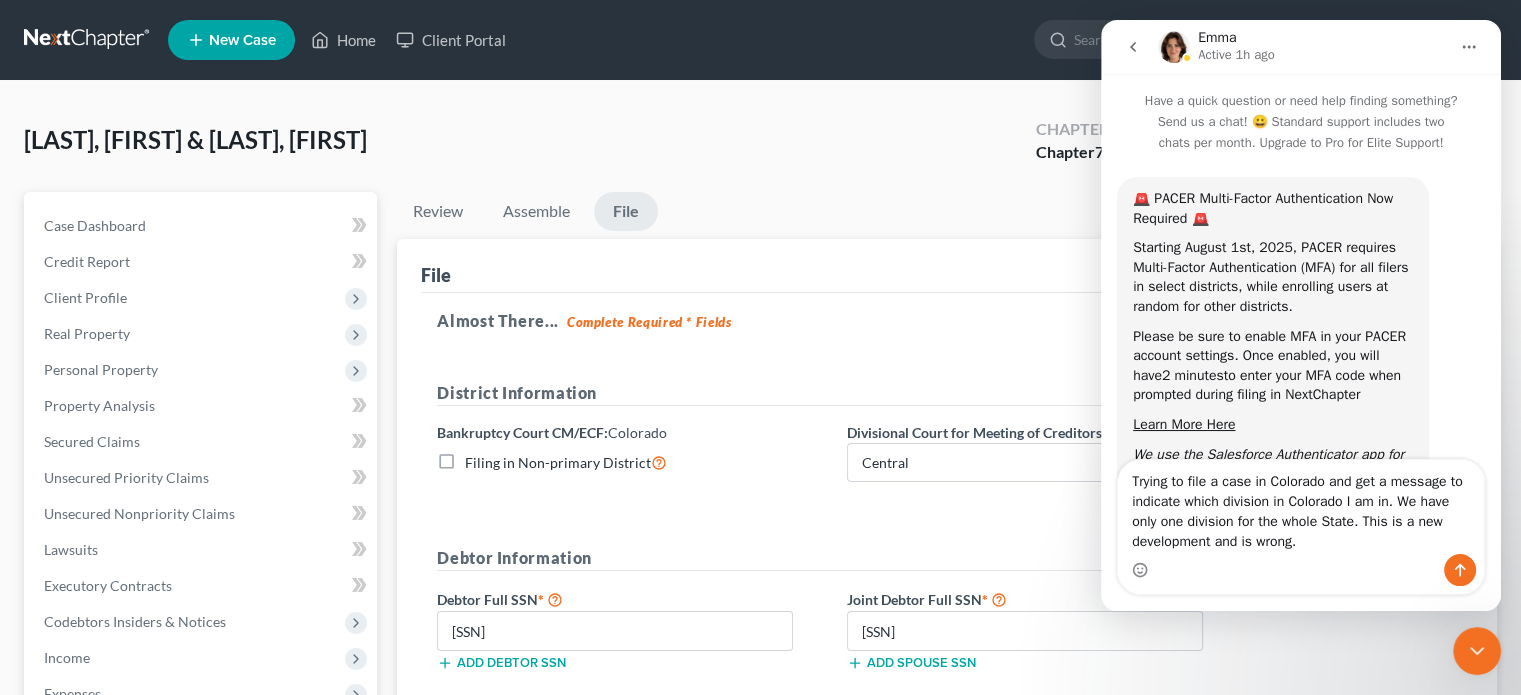scroll, scrollTop: 126, scrollLeft: 0, axis: vertical 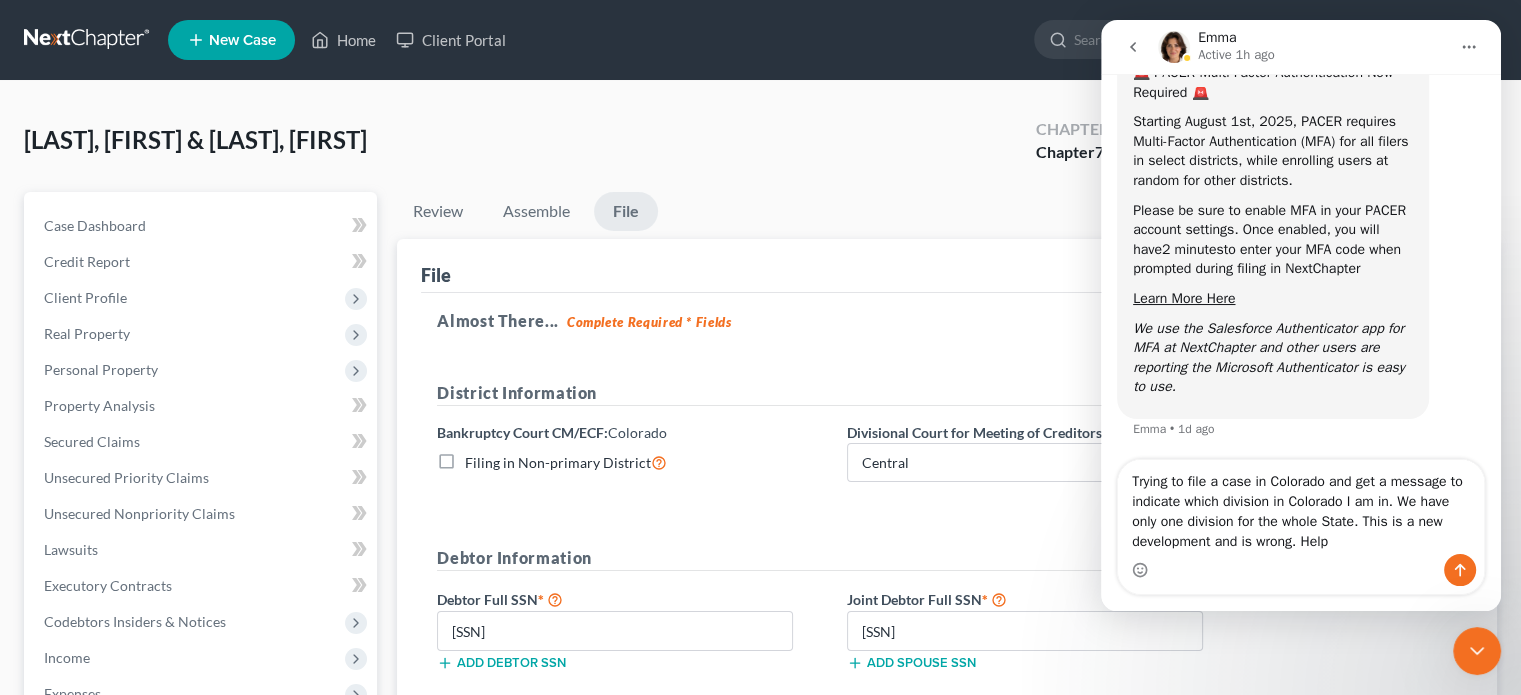 type on "Trying to file a case in [STATE] and get a message to indicate which division in [STATE] I am in. We have only one division for the whole State. This is a new development and is wrong. Help!" 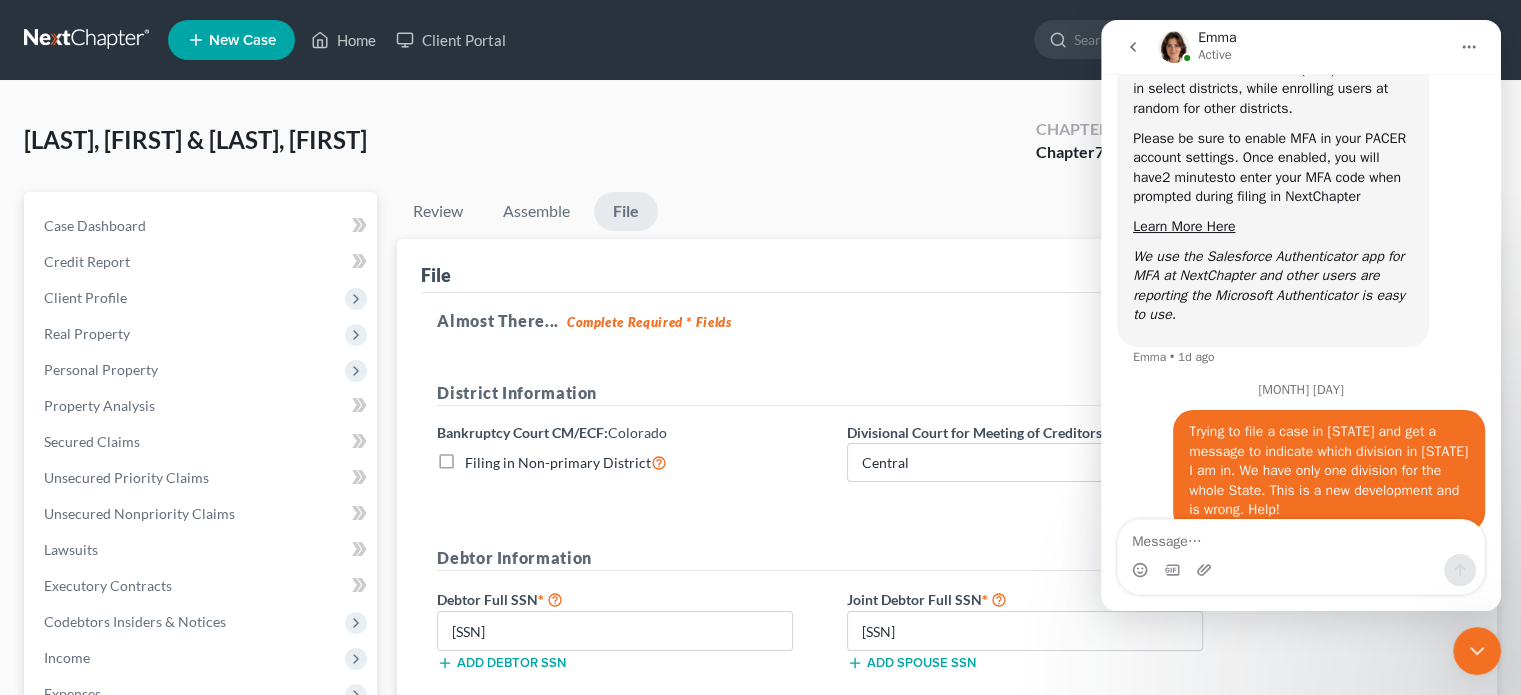 scroll, scrollTop: 231, scrollLeft: 0, axis: vertical 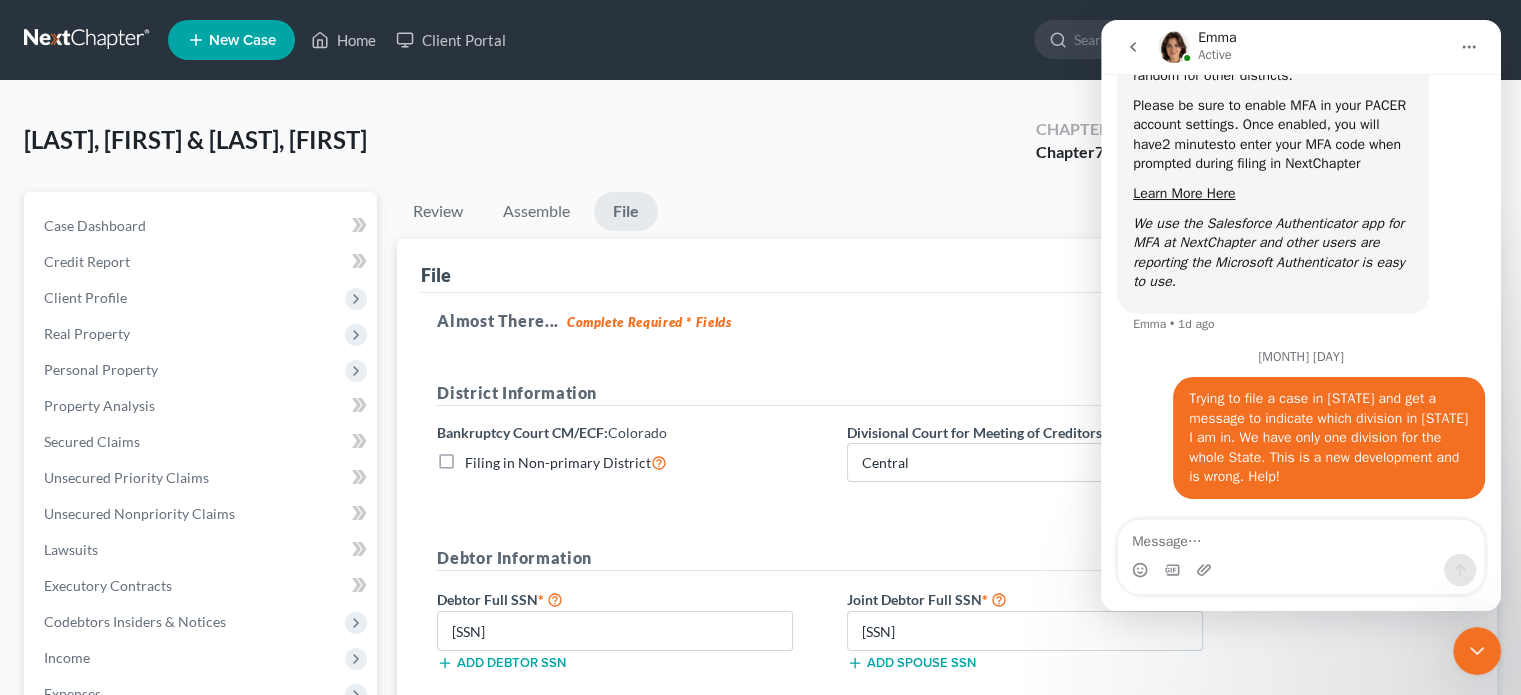 type 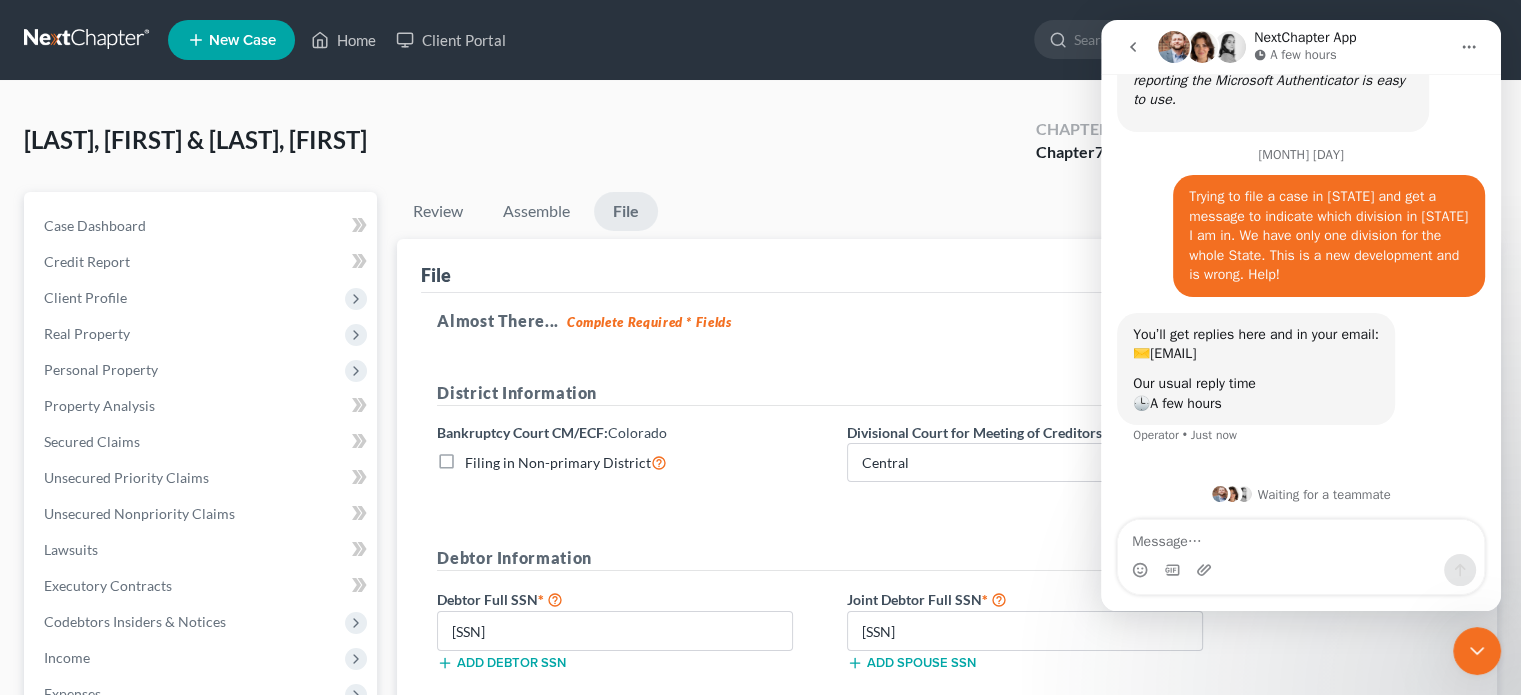 scroll, scrollTop: 416, scrollLeft: 0, axis: vertical 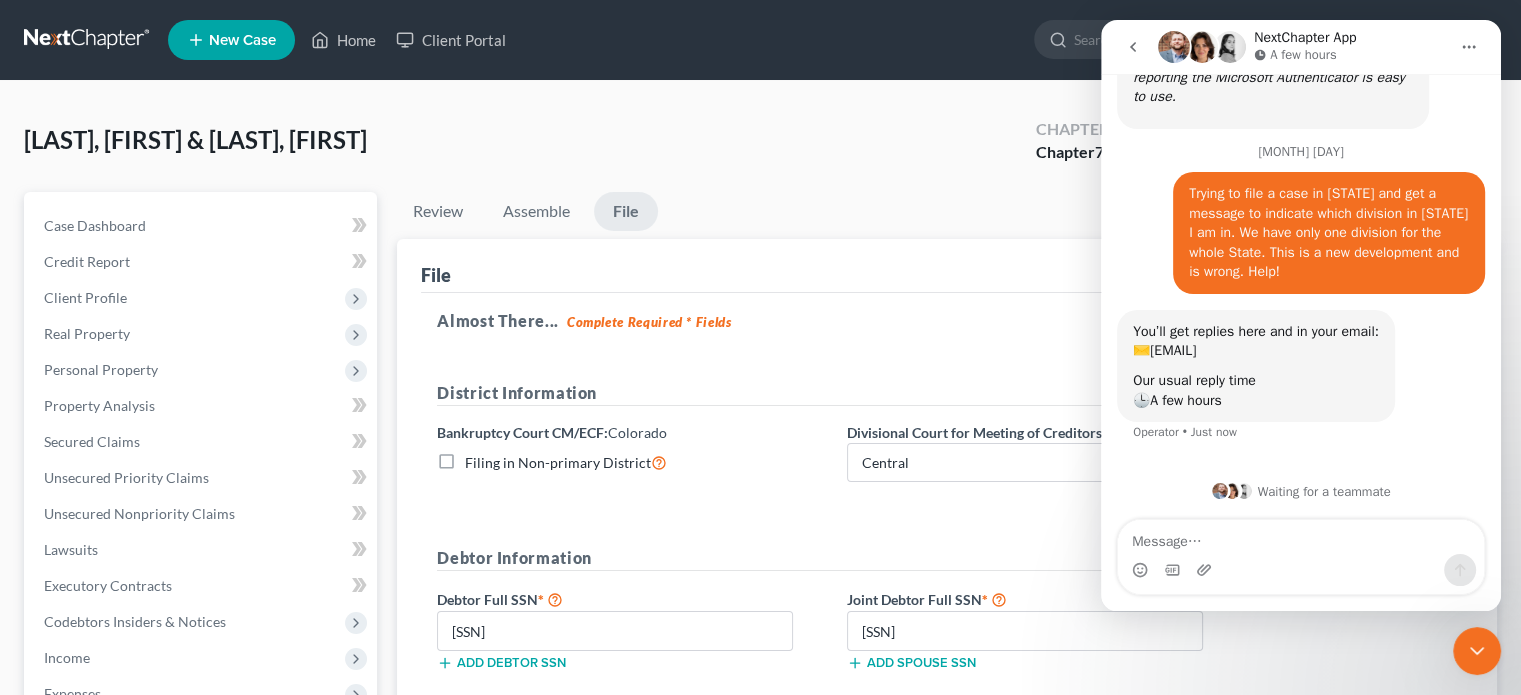 click on "Toro, Tita & Jackson, Bobby Upgraded Chapter Chapter  7 Status District MOWB Preview" at bounding box center (760, 148) 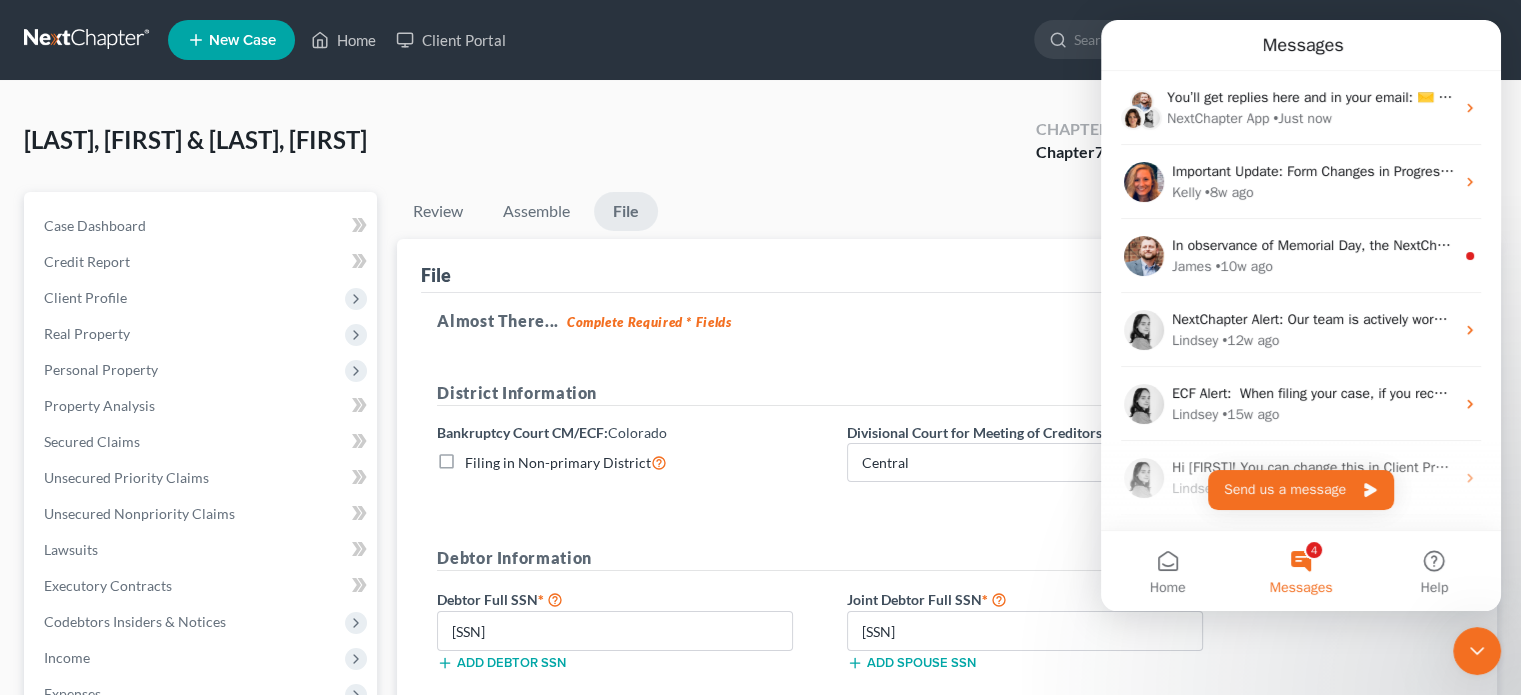 scroll, scrollTop: 0, scrollLeft: 0, axis: both 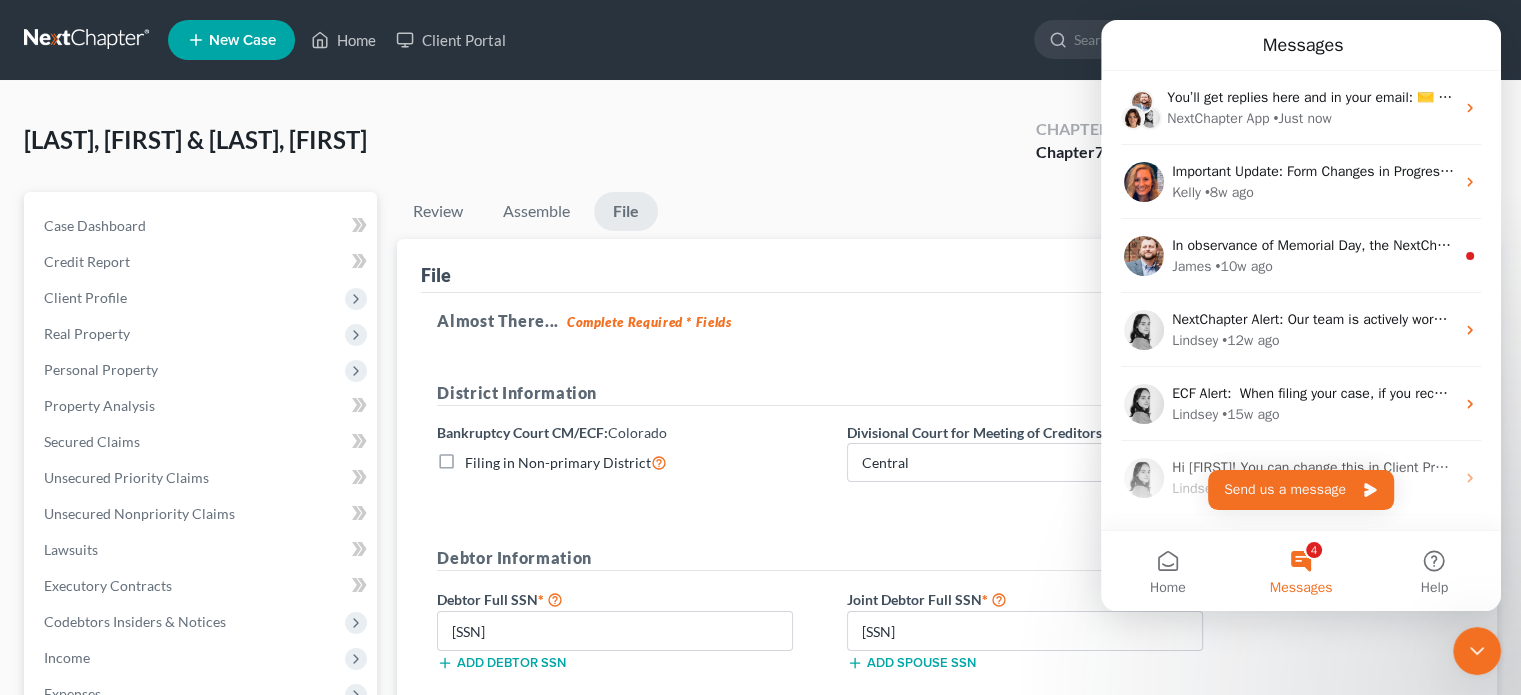 click 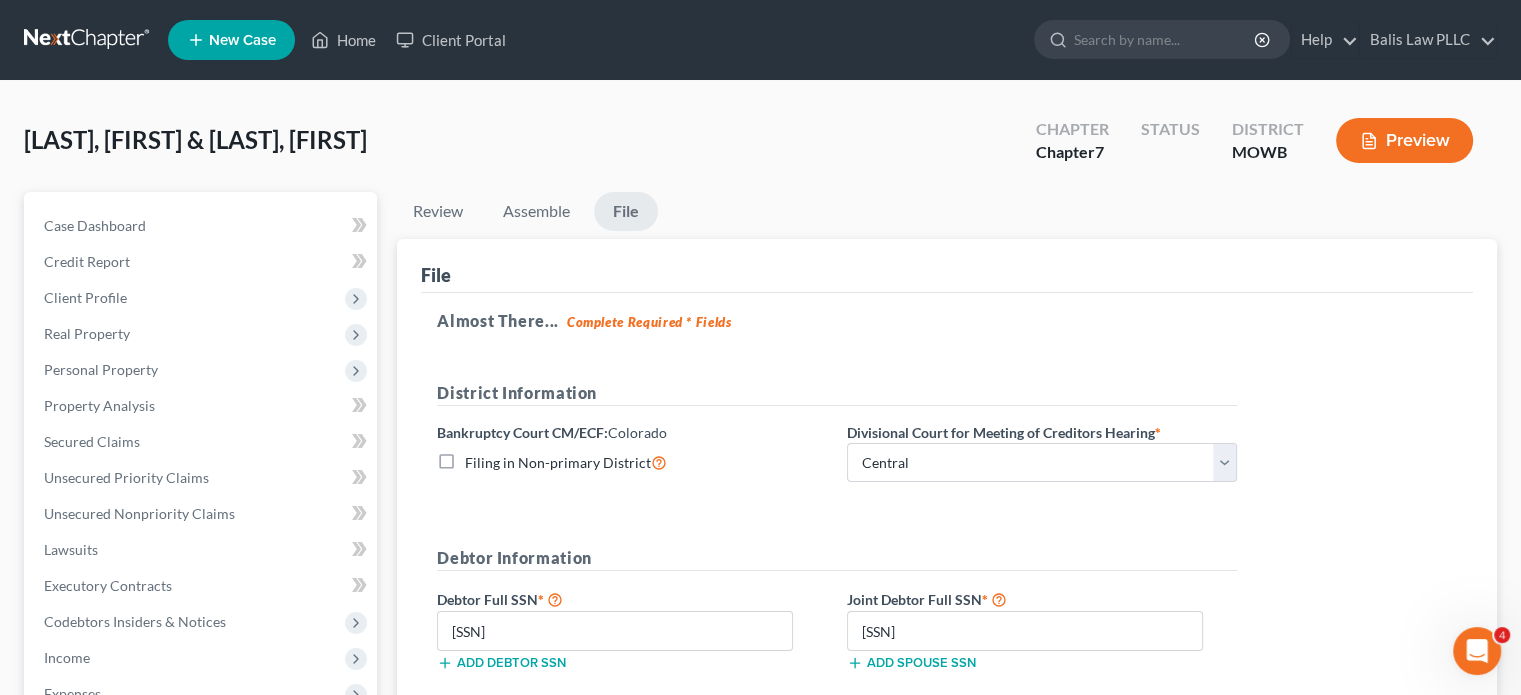 scroll, scrollTop: 100, scrollLeft: 0, axis: vertical 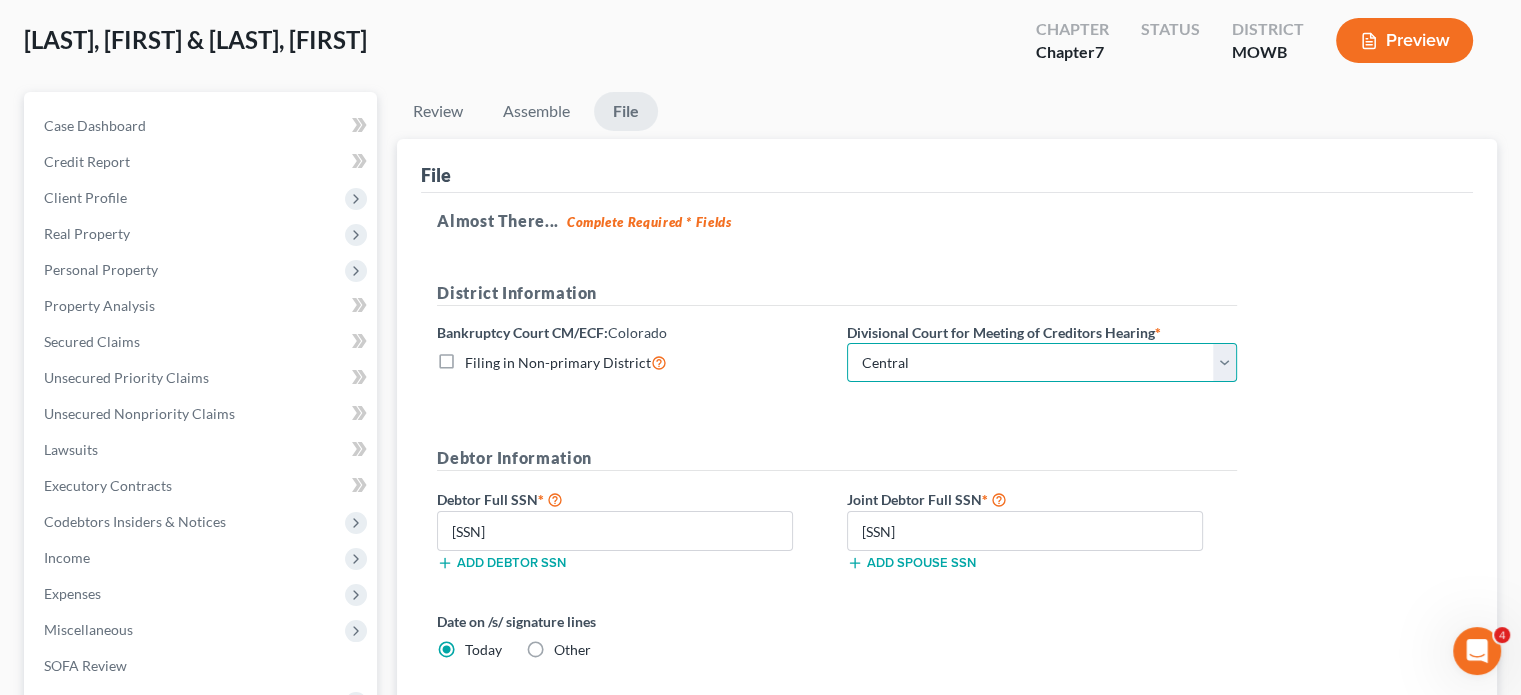 click on "Choose Division Central Southern Southwestern St. Joseph Western" at bounding box center (1042, 363) 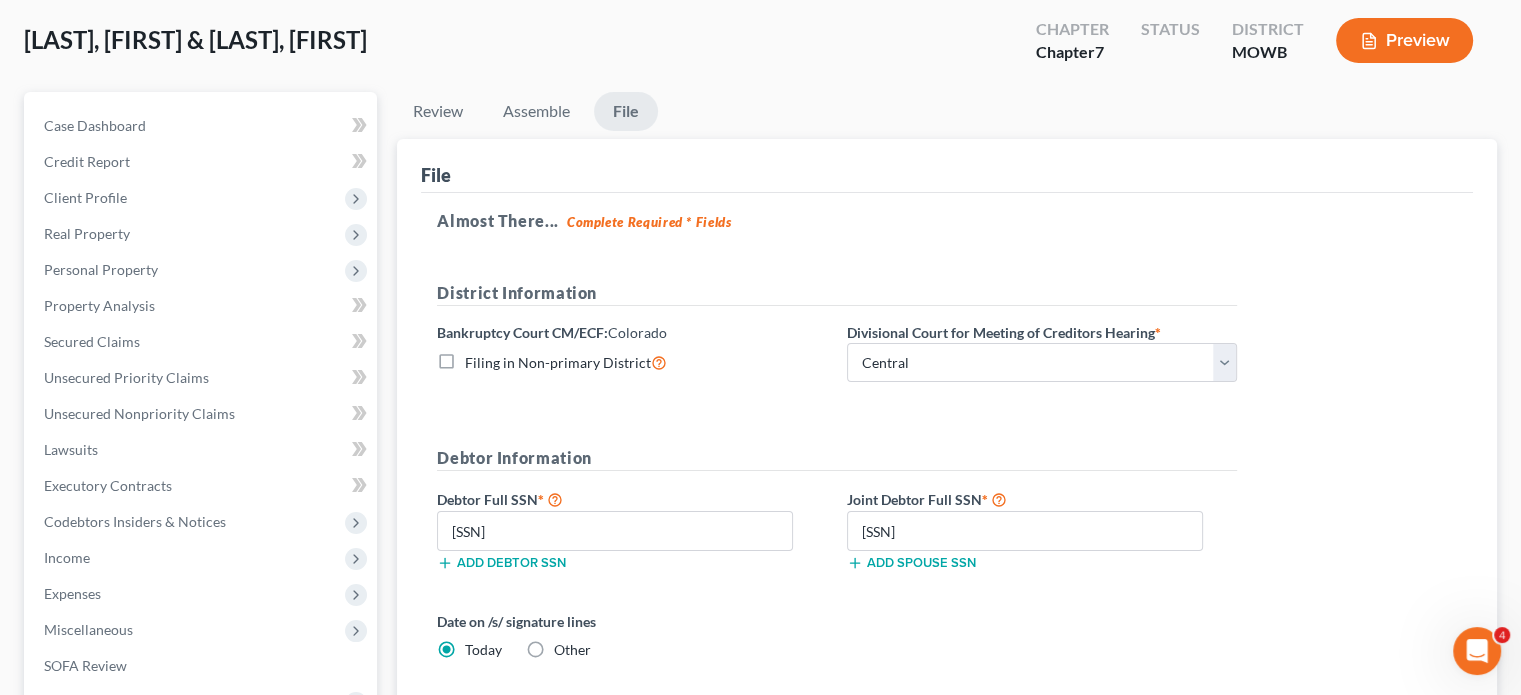 click on "Almost There... Complete Required * Fields District Information Bankruptcy Court CM/ECF:  Colorado Filing in Non-primary District  Divisional Court for Meeting of Creditors Hearing  * Choose Division Central Southern Southwestern St. Joseph Western Debtor Information Debtor Full SSN  *   465-72-4185 Add debtor SSN Joint Debtor Full SSN  *   456-90-8341 Add spouse SSN Date on /s/ signature lines Today Other You have already paid for this bankruptcy." at bounding box center [947, 469] 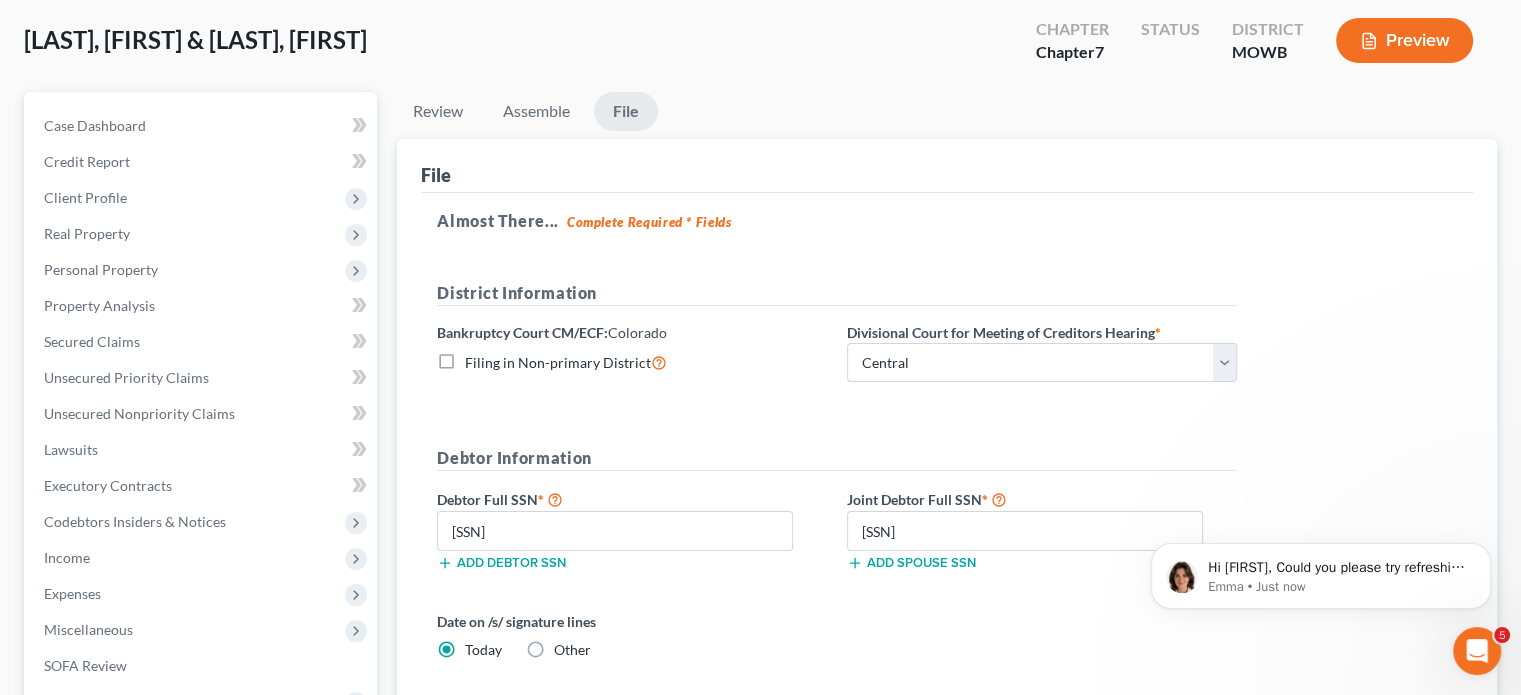 scroll, scrollTop: 0, scrollLeft: 0, axis: both 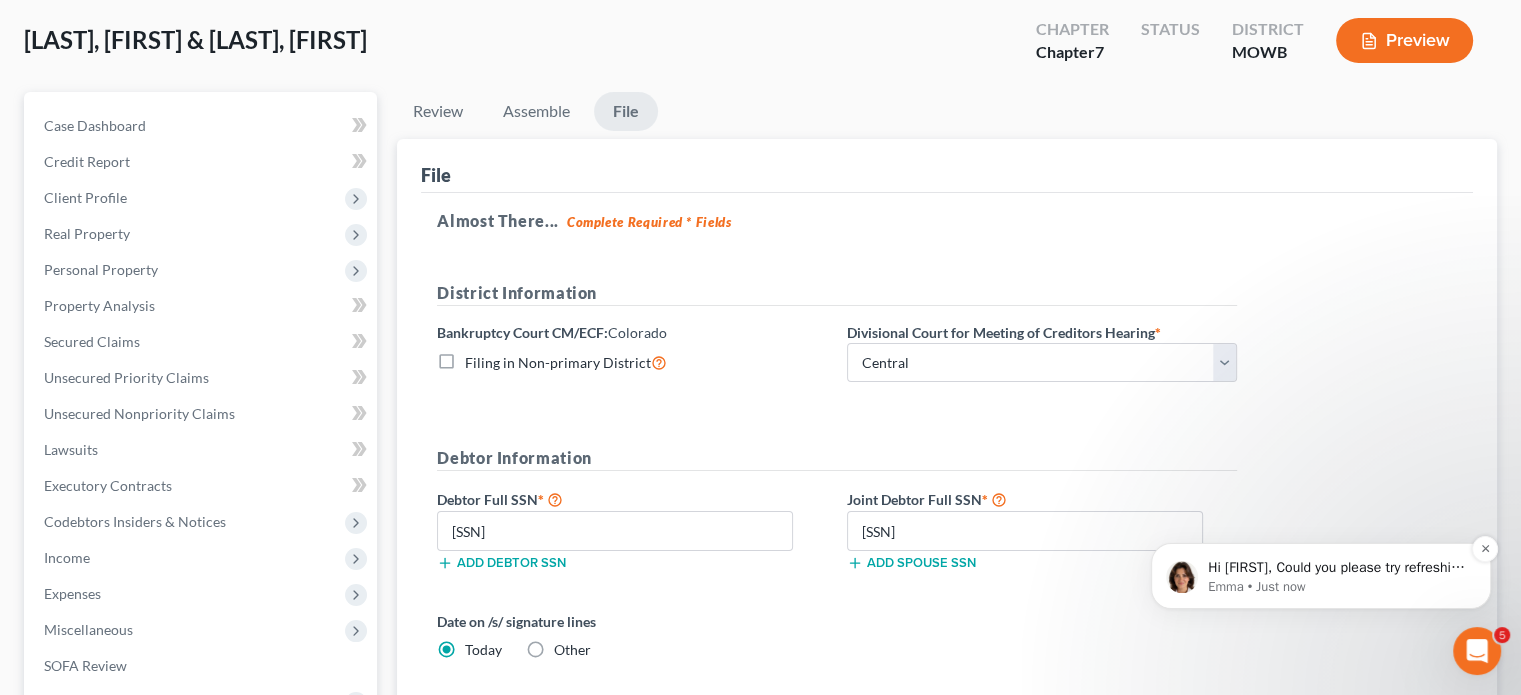click on "Hi Bart,  Could you please try refreshing your page?  There should only be one district option for Colorado in the dropdown, and it should display as "Colorado". Please me know if it still looks off after refreshing. ​ Happy to help further if needed!" at bounding box center [1337, 568] 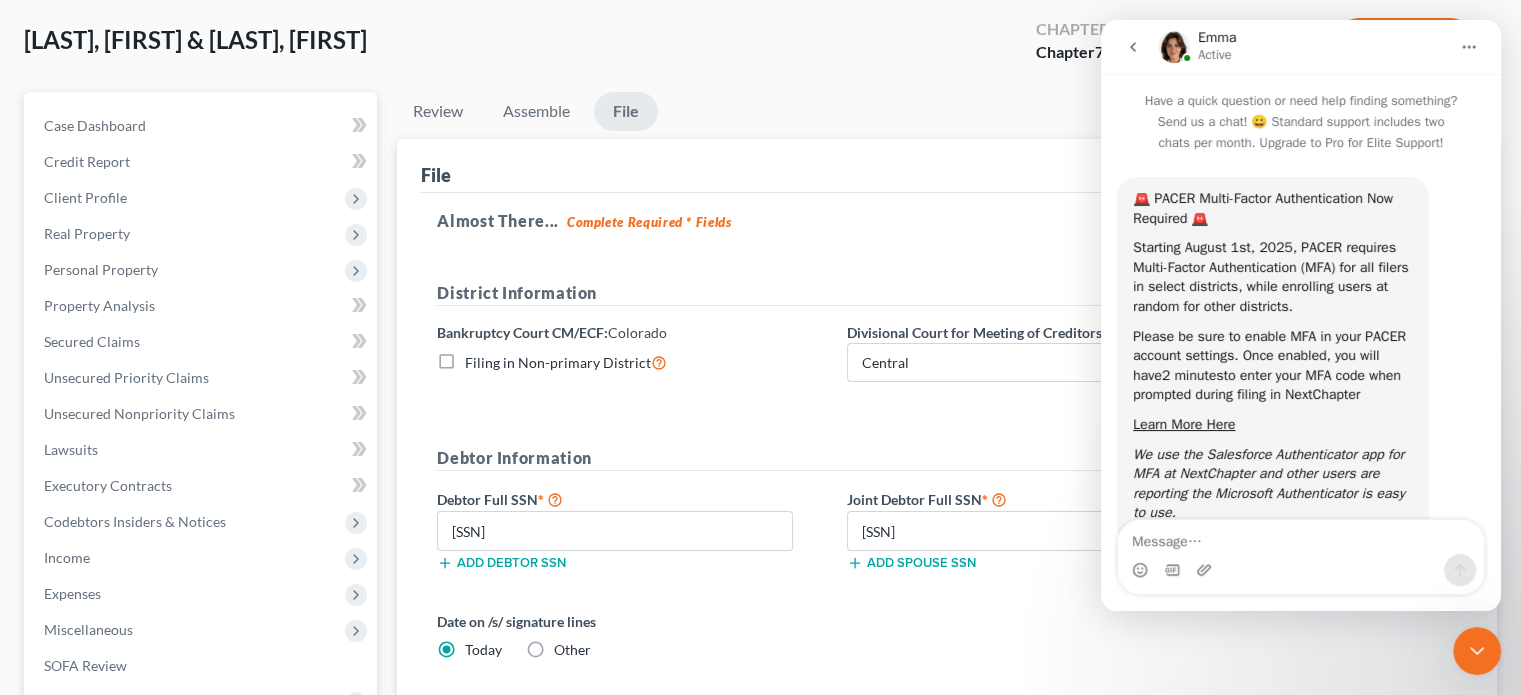 scroll, scrollTop: 3, scrollLeft: 0, axis: vertical 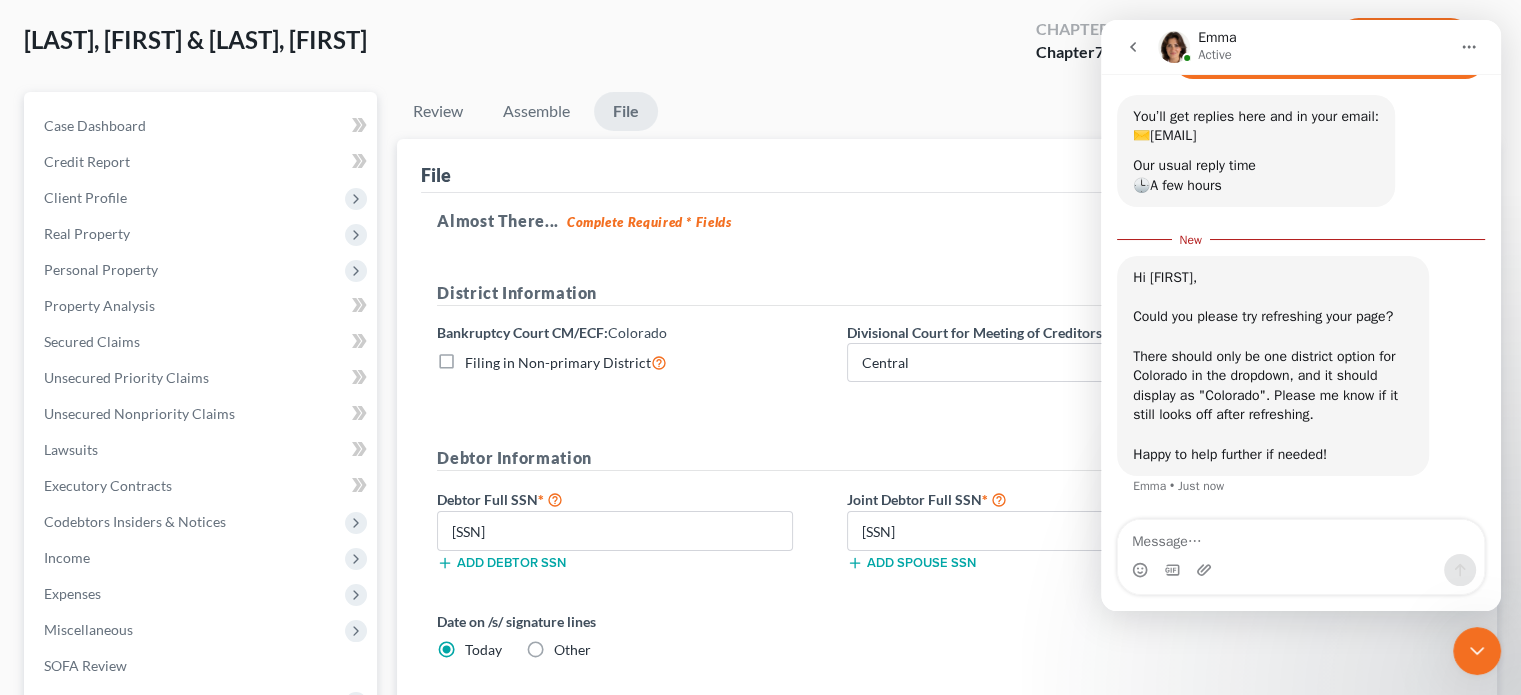 click on "File" at bounding box center (947, 166) 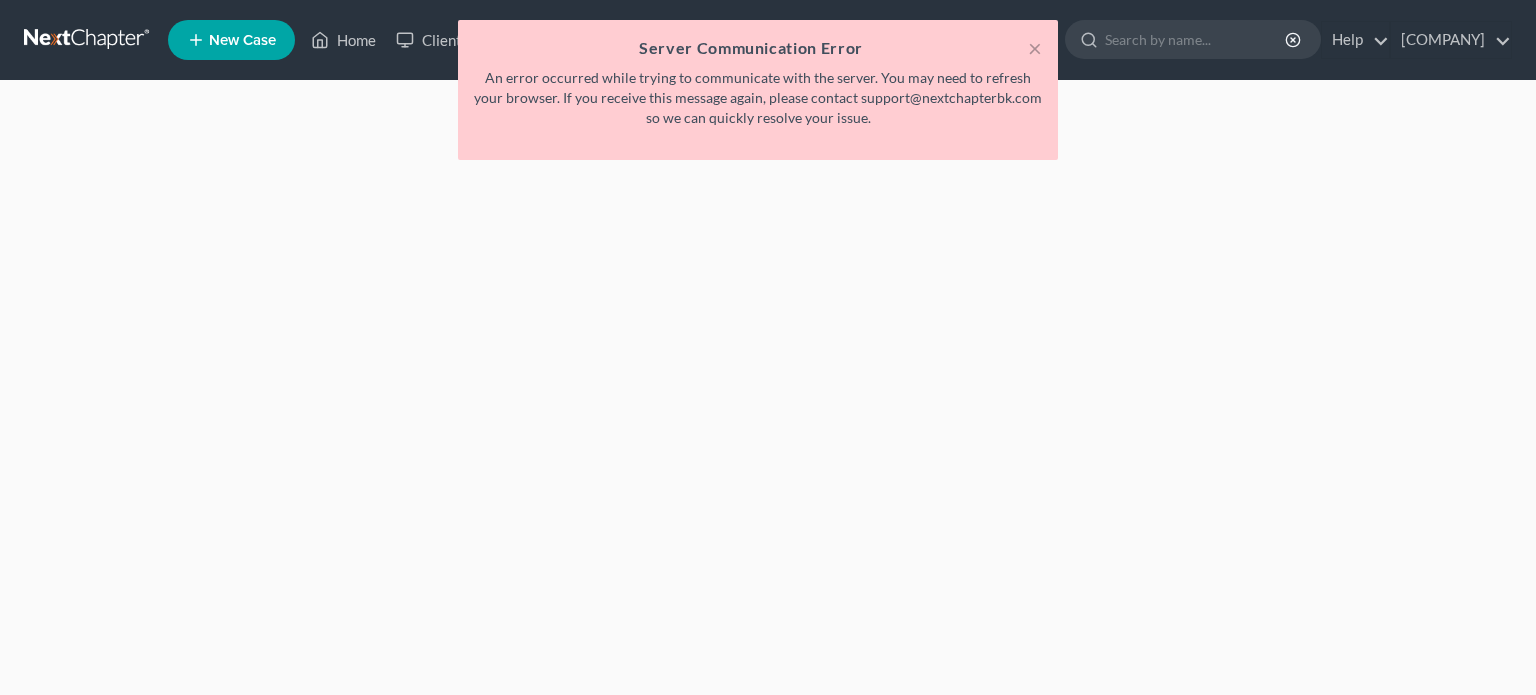 scroll, scrollTop: 0, scrollLeft: 0, axis: both 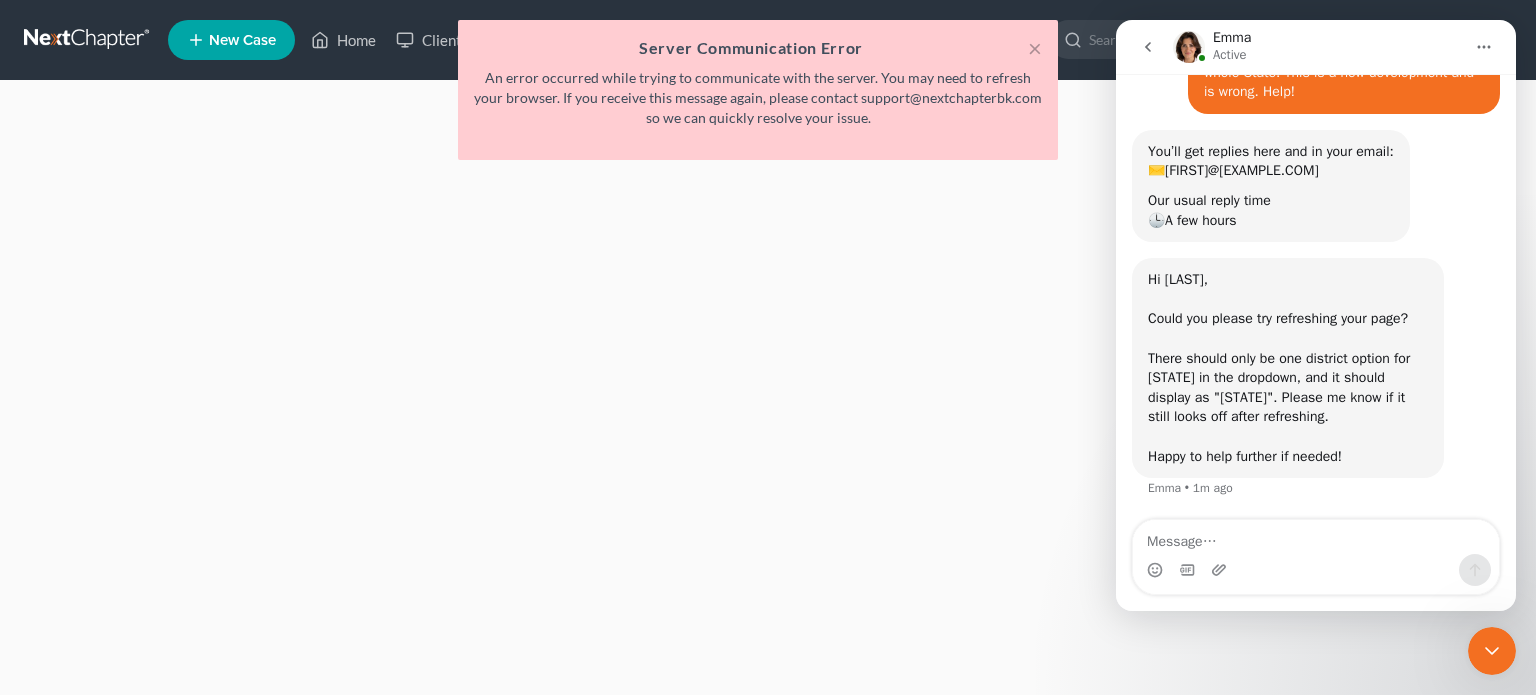 click on "Home New Case Client Portal Balis Law PLLC bart@[EXAMPLE.COM] My Account Settings Plan + Billing Account Add-Ons Upgrade to Whoa Help Center Webinars Training Videos What's new Log out New Case Home Client Portal         - No Result - See all results Or Press Enter... Help Help Center Webinars Training Videos What's new Balis Law PLLC Balis Law PLLC bart@[EXAMPLE.COM] My Account Settings Plan + Billing Account Add-Ons Upgrade to Whoa Log out 	 		 ×                     Server Communication Error An error occurred while trying to communicate with the server. You may need to refresh your browser. If you receive this message again, please contact support@[EXAMPLE.COM] so we can quickly resolve your issue.                     	 [YEAR] © NextChapterBK, INC" at bounding box center [768, 347] 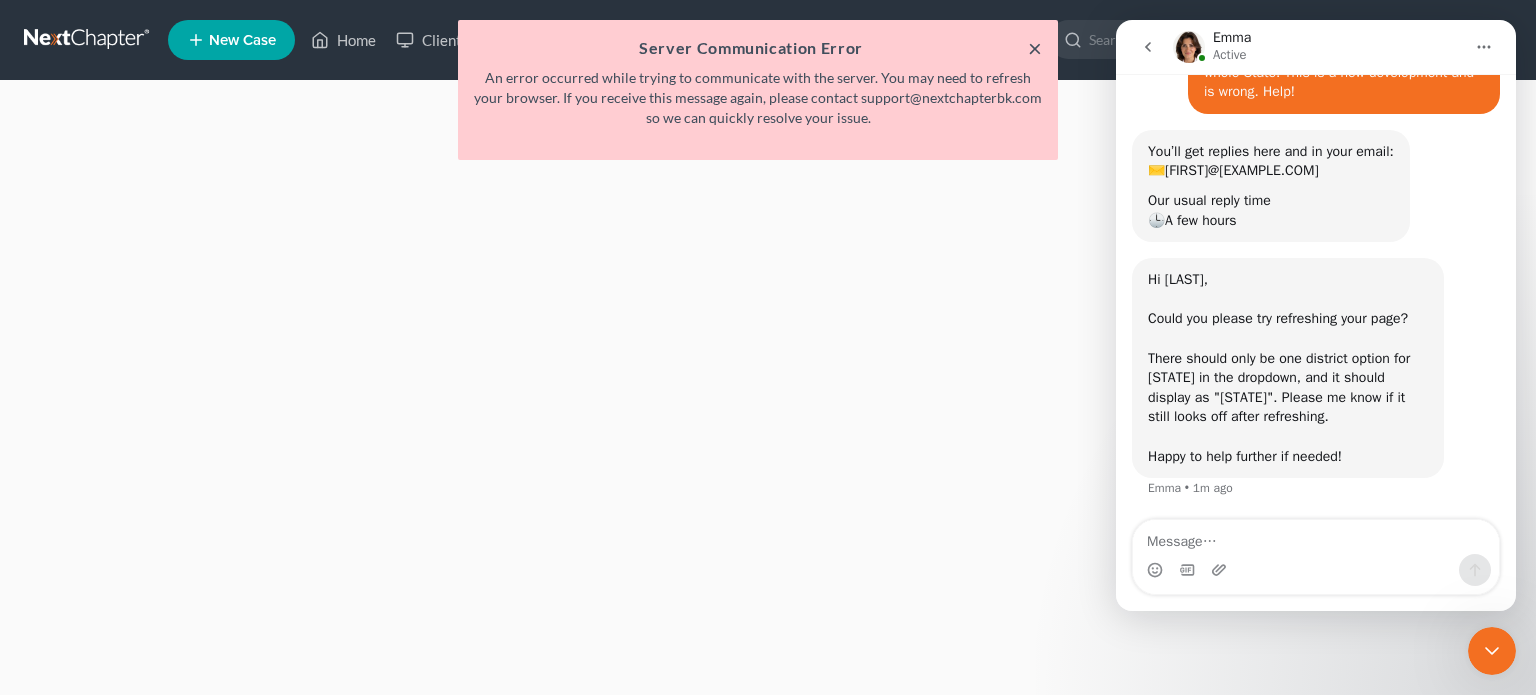 click on "×" at bounding box center [1035, 48] 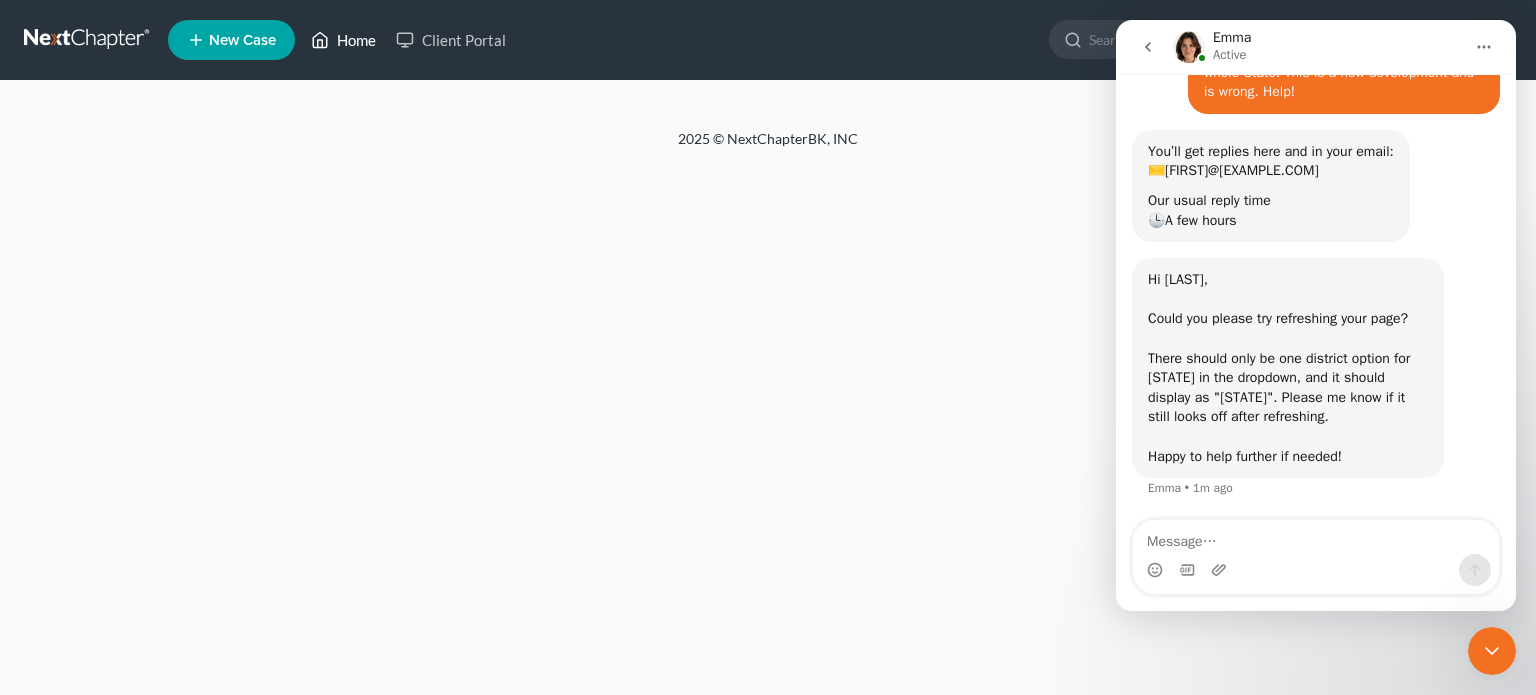 click on "Home" at bounding box center (343, 40) 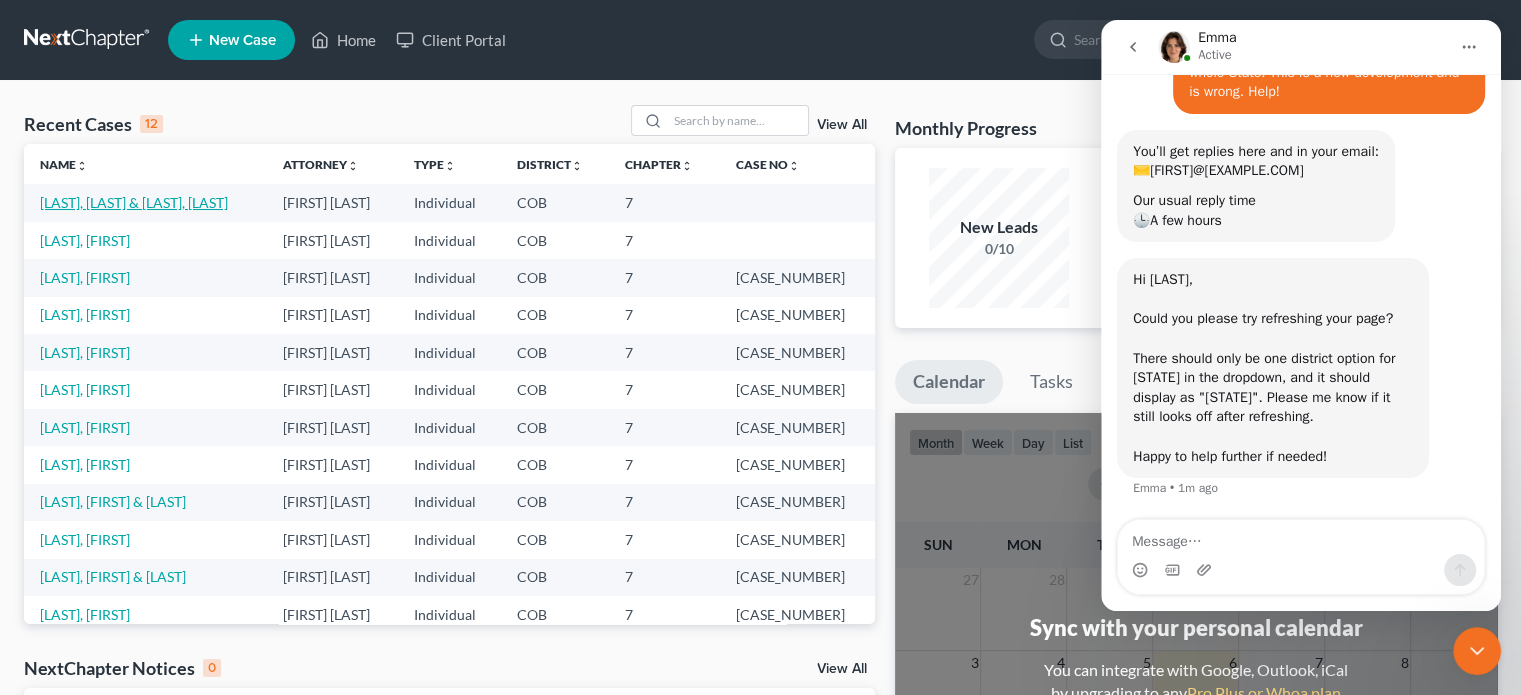 click on "[LAST], [LAST] & [LAST], [LAST]" at bounding box center (134, 202) 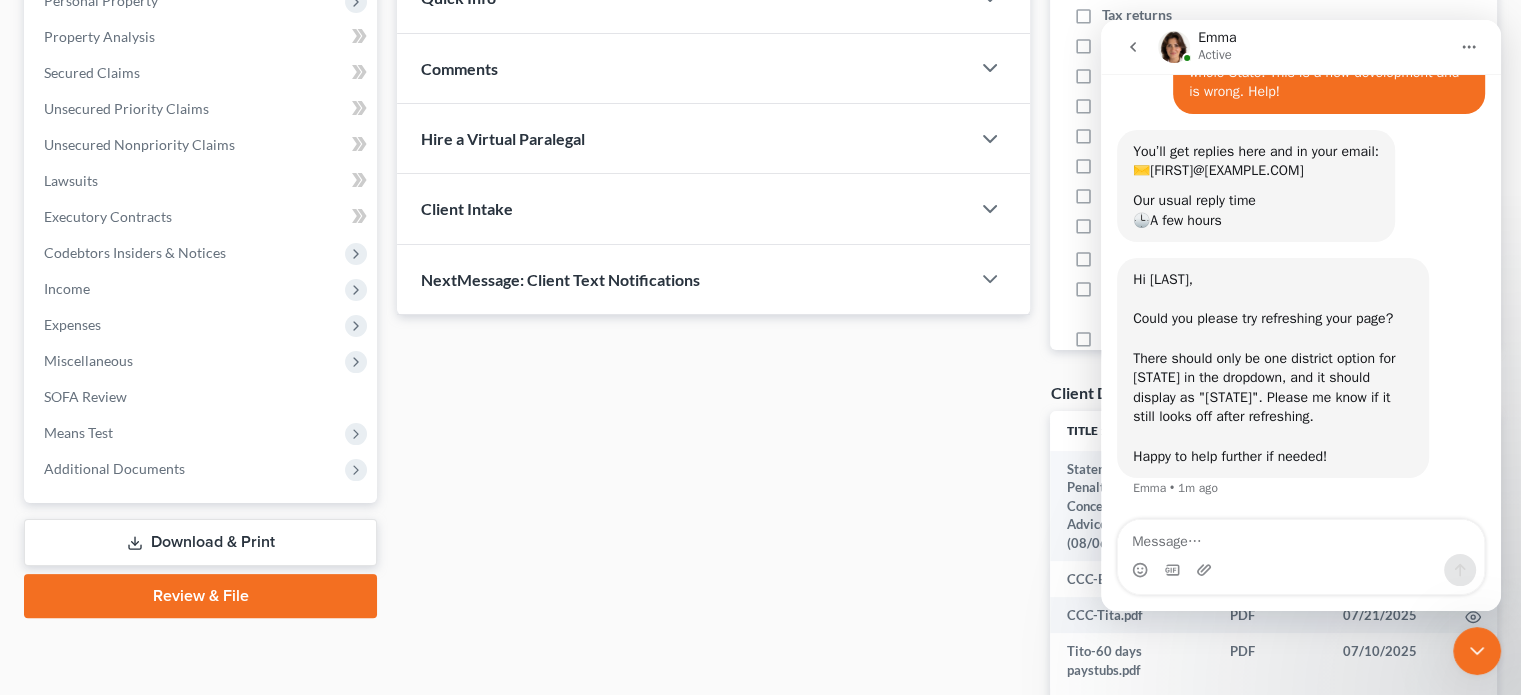 scroll, scrollTop: 400, scrollLeft: 0, axis: vertical 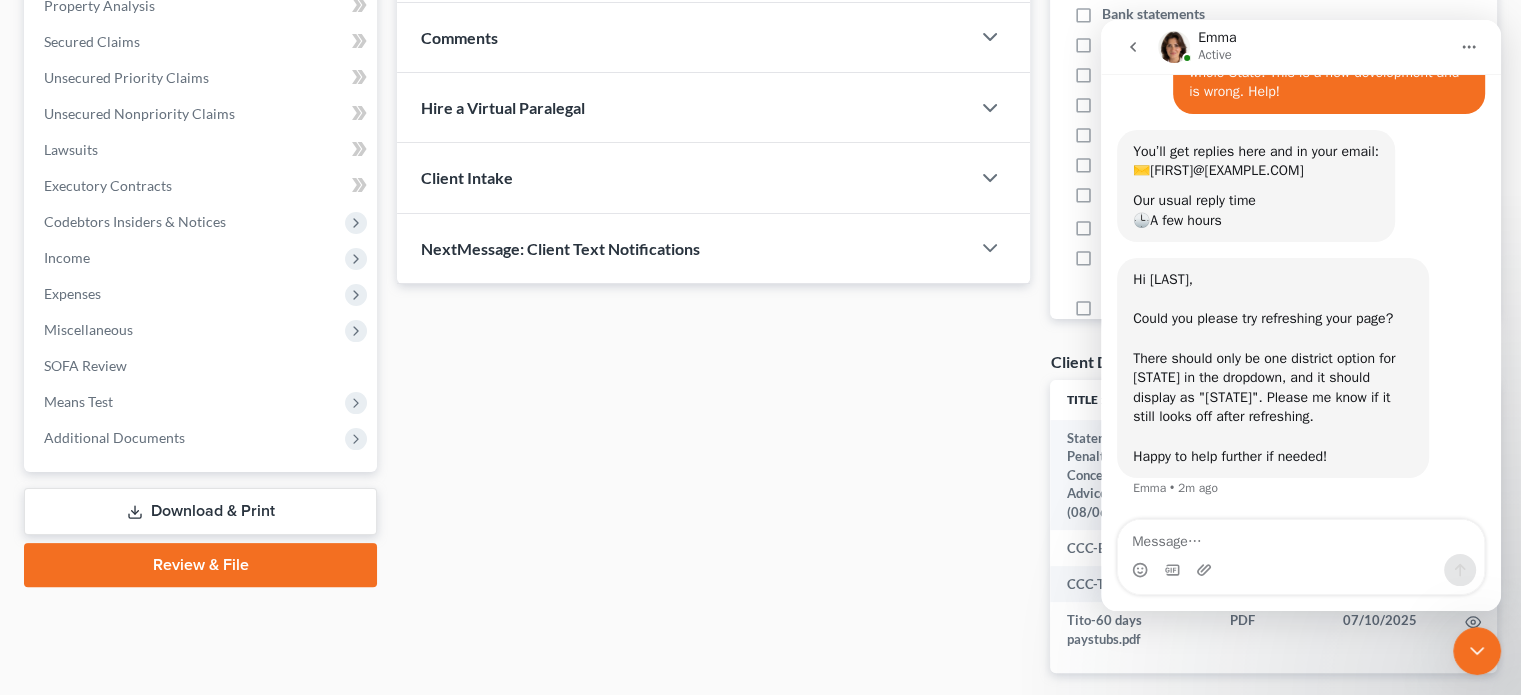 click on "Review & File" at bounding box center (200, 565) 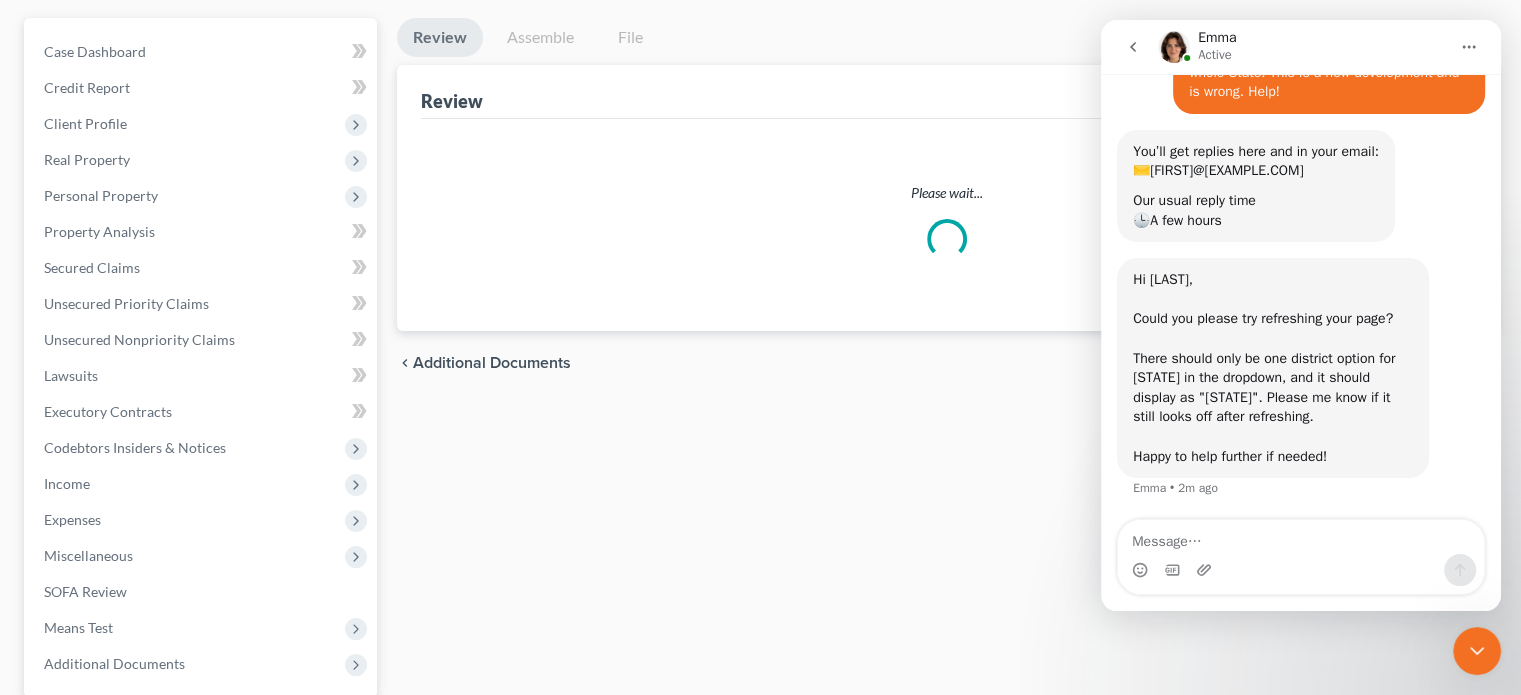 scroll, scrollTop: 0, scrollLeft: 0, axis: both 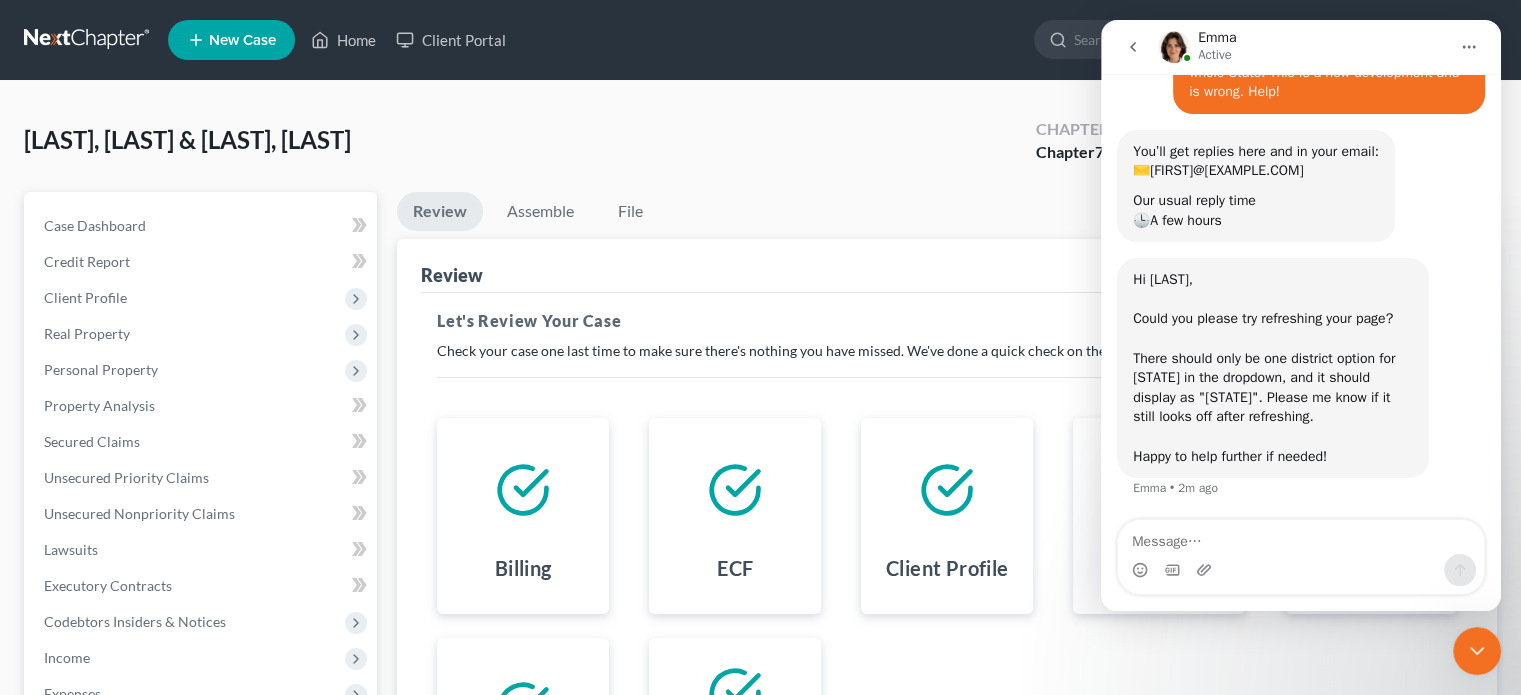 click 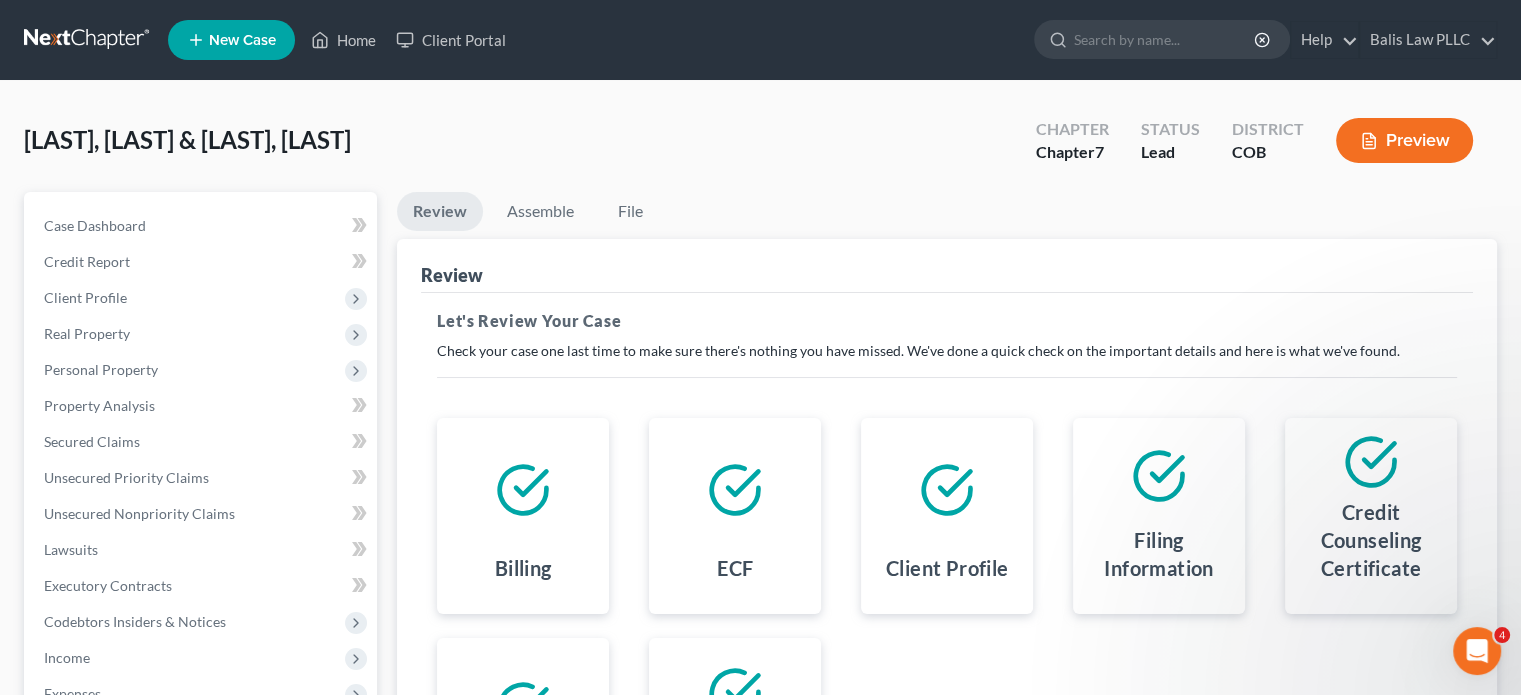 scroll, scrollTop: 0, scrollLeft: 0, axis: both 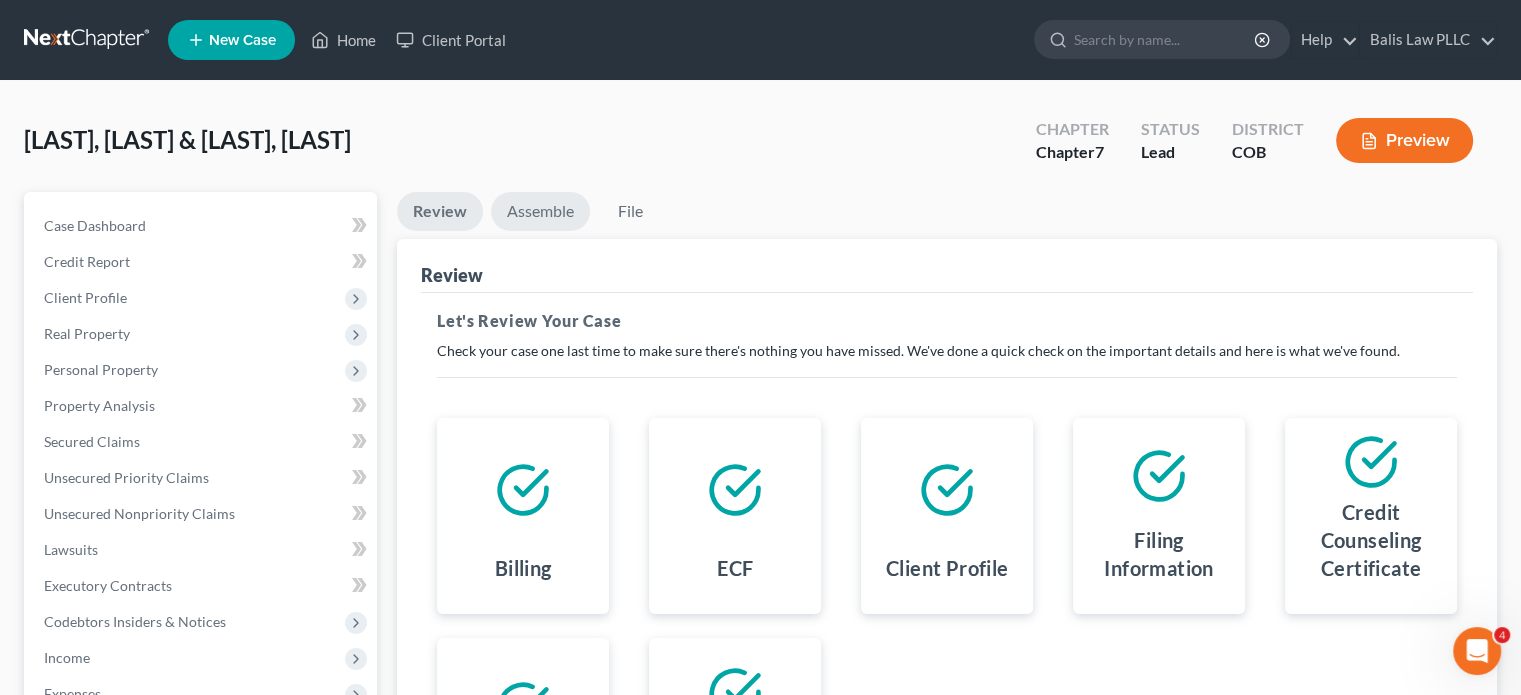 click on "Assemble" at bounding box center (540, 211) 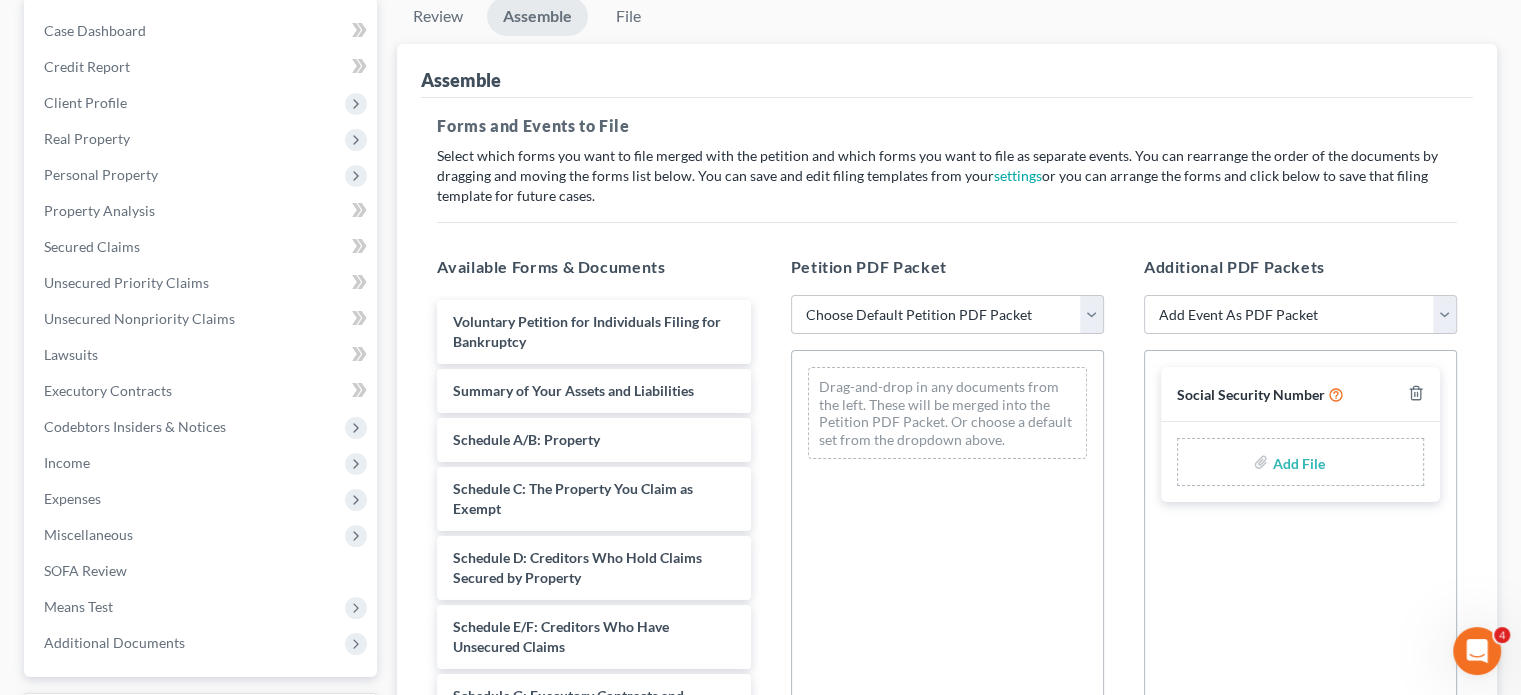 scroll, scrollTop: 200, scrollLeft: 0, axis: vertical 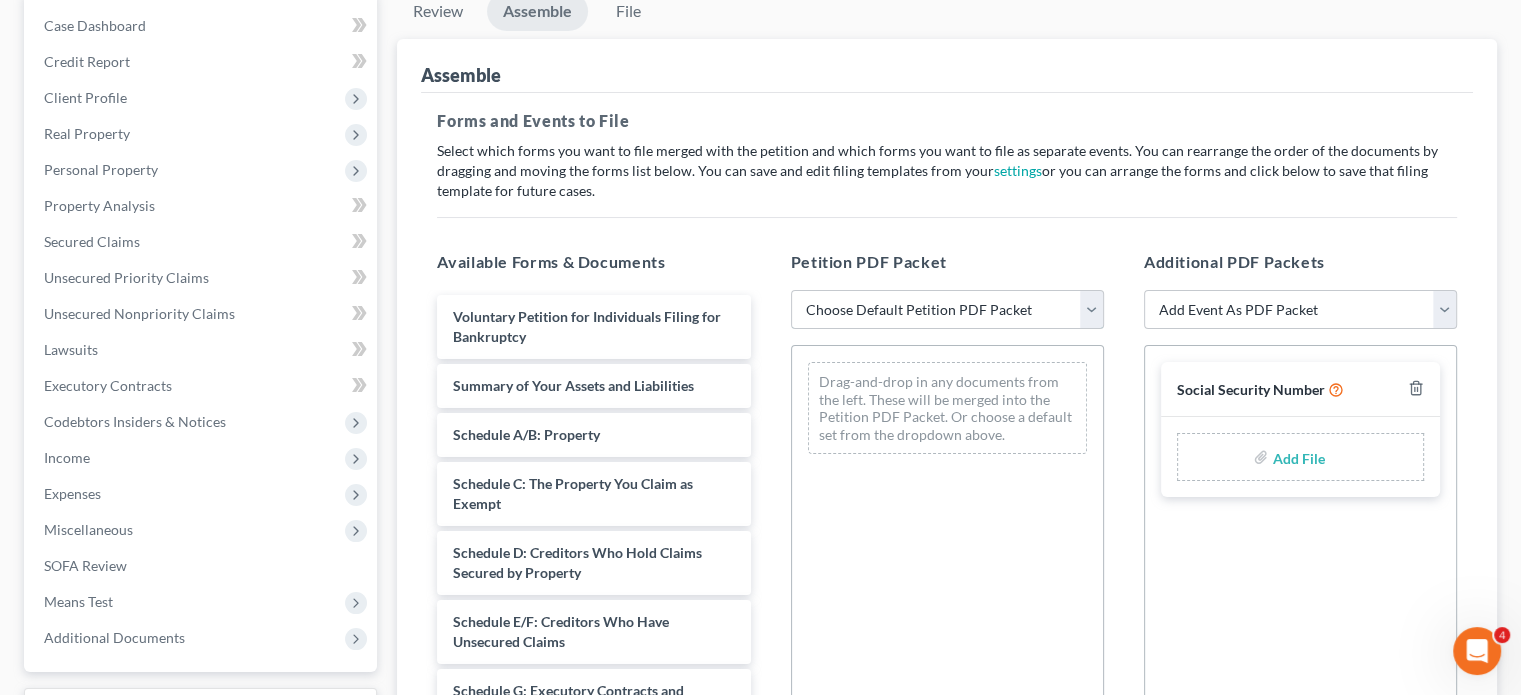 click on "Choose Default Petition PDF Packet Emergency Filing (Voluntary Petition and Creditor List Only) Chapter 7 Template Template.2 Best Template.1" at bounding box center [947, 310] 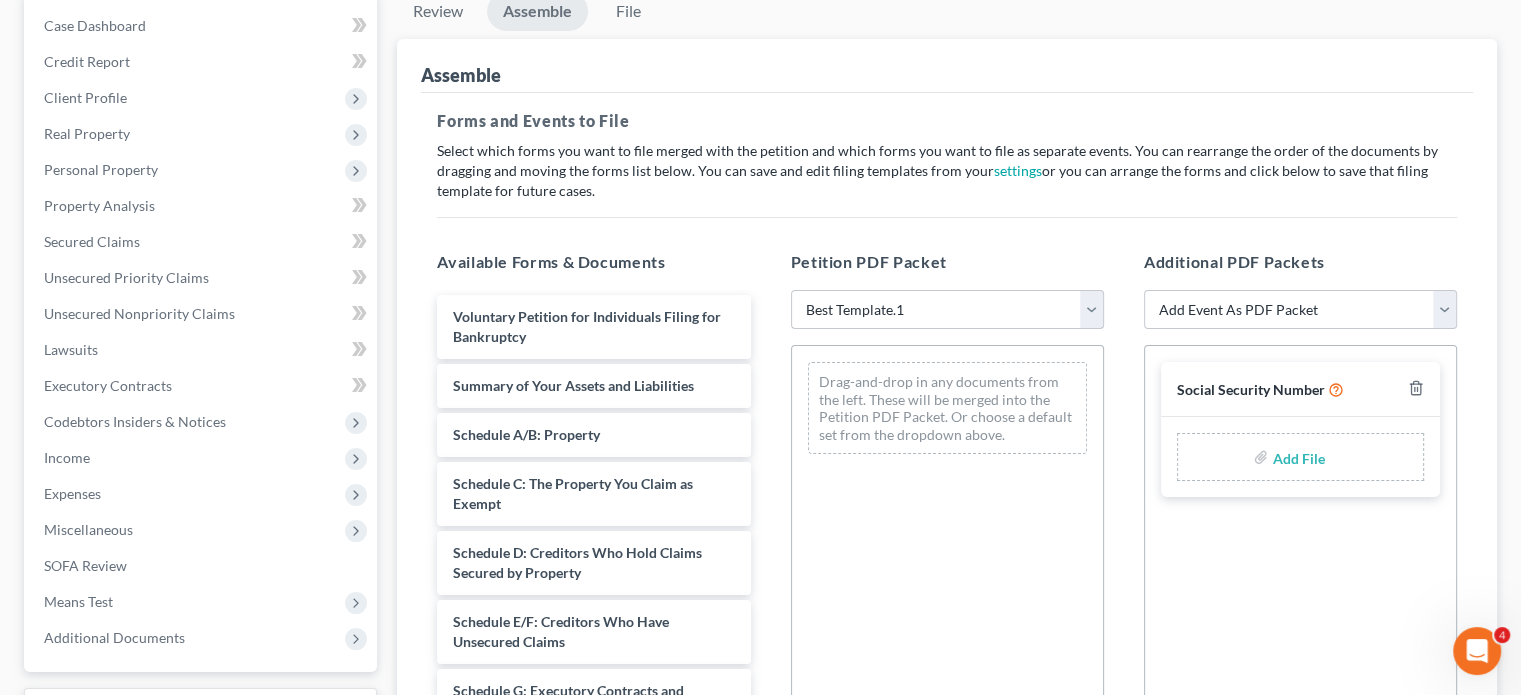 click on "Choose Default Petition PDF Packet Emergency Filing (Voluntary Petition and Creditor List Only) Chapter 7 Template Template.2 Best Template.1" at bounding box center (947, 310) 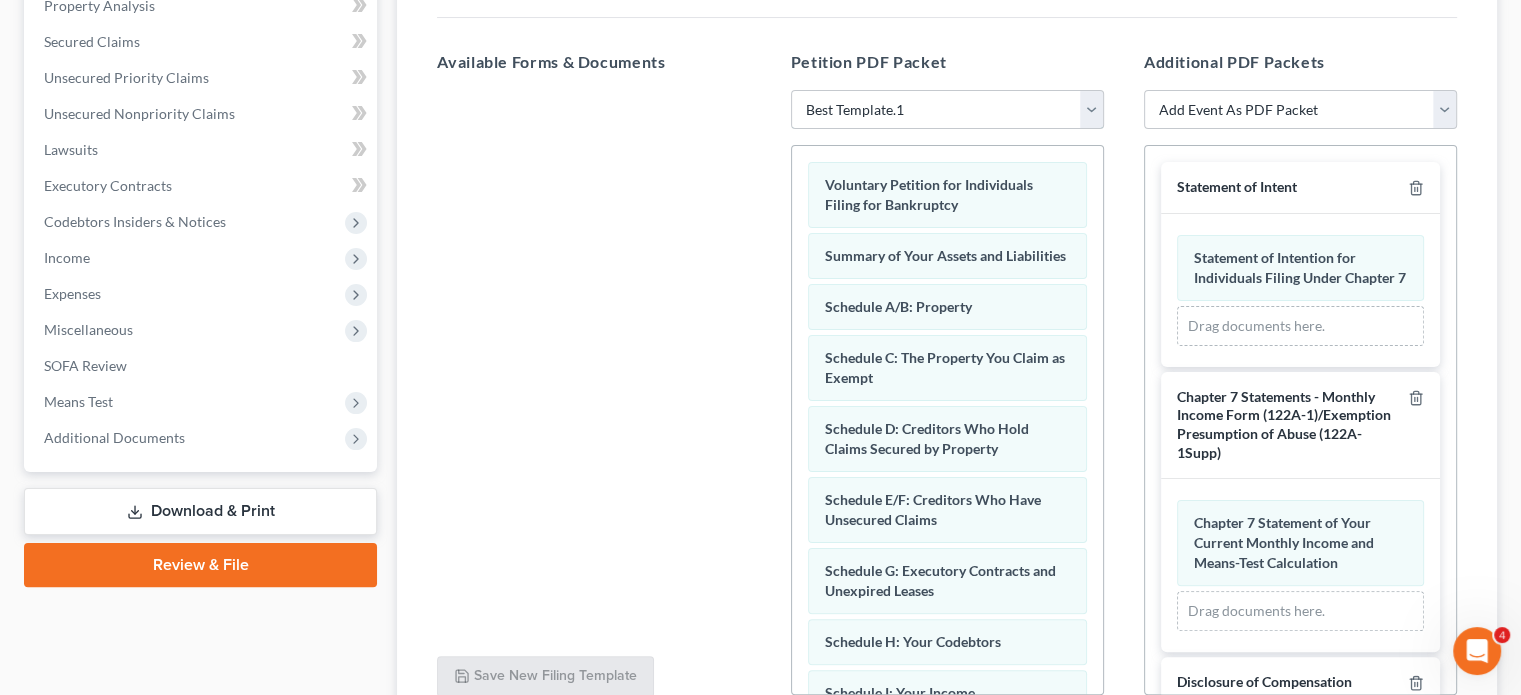 scroll, scrollTop: 500, scrollLeft: 0, axis: vertical 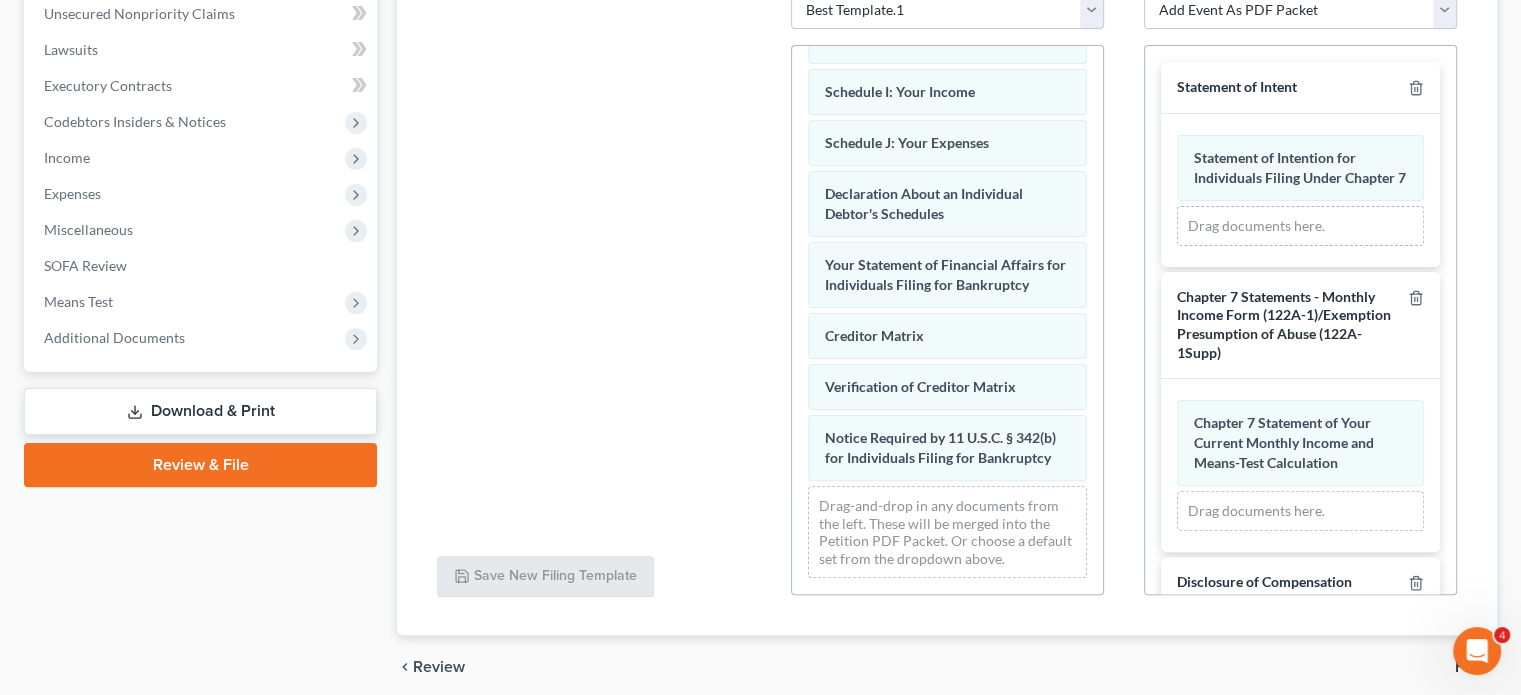 click on "Download & Print" at bounding box center [200, 411] 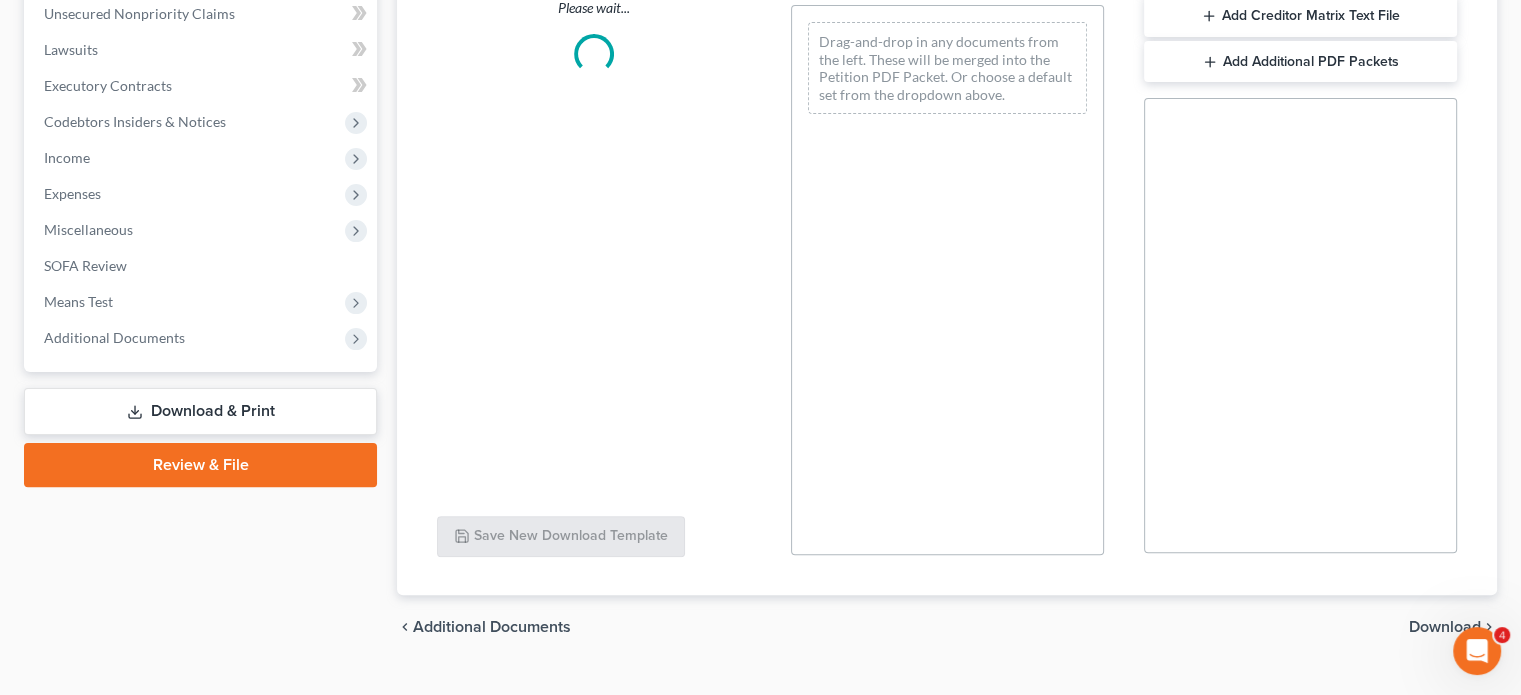 scroll, scrollTop: 267, scrollLeft: 0, axis: vertical 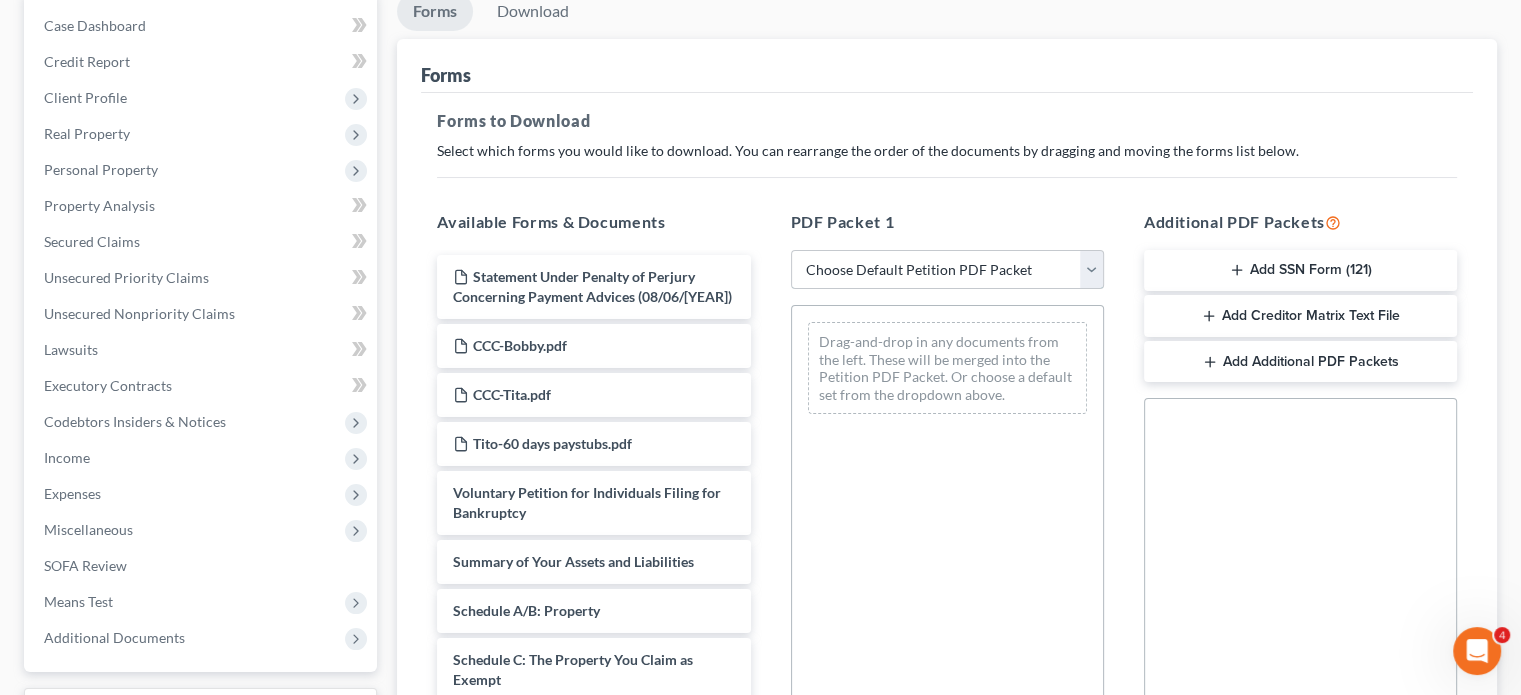 click on "Choose Default Petition PDF Packet Complete Bankruptcy Petition (all forms and schedules) Emergency Filing Forms (Petition and Creditor List Only) Amended Forms Signature Pages Only [STATE] Complete w/o extras" at bounding box center [947, 270] 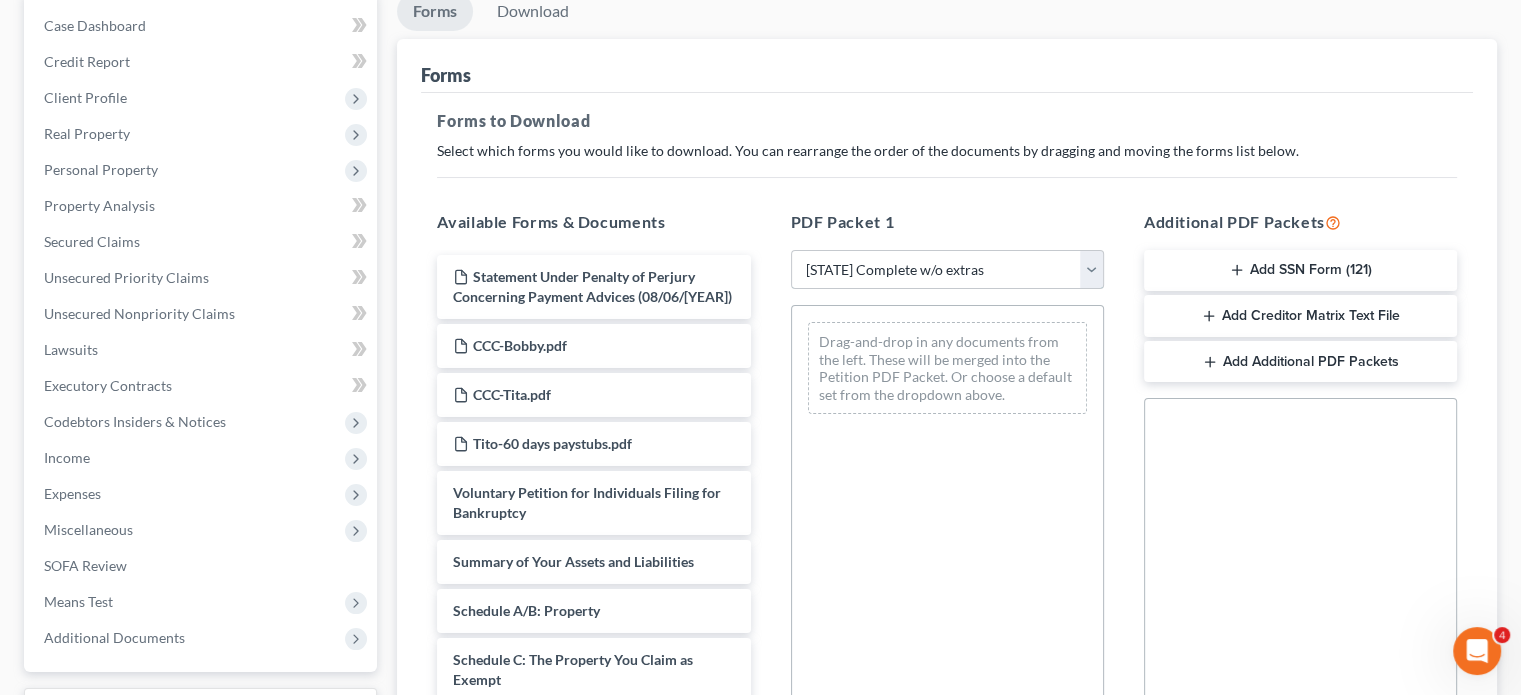 click on "Choose Default Petition PDF Packet Complete Bankruptcy Petition (all forms and schedules) Emergency Filing Forms (Petition and Creditor List Only) Amended Forms Signature Pages Only [STATE] Complete w/o extras" at bounding box center (947, 270) 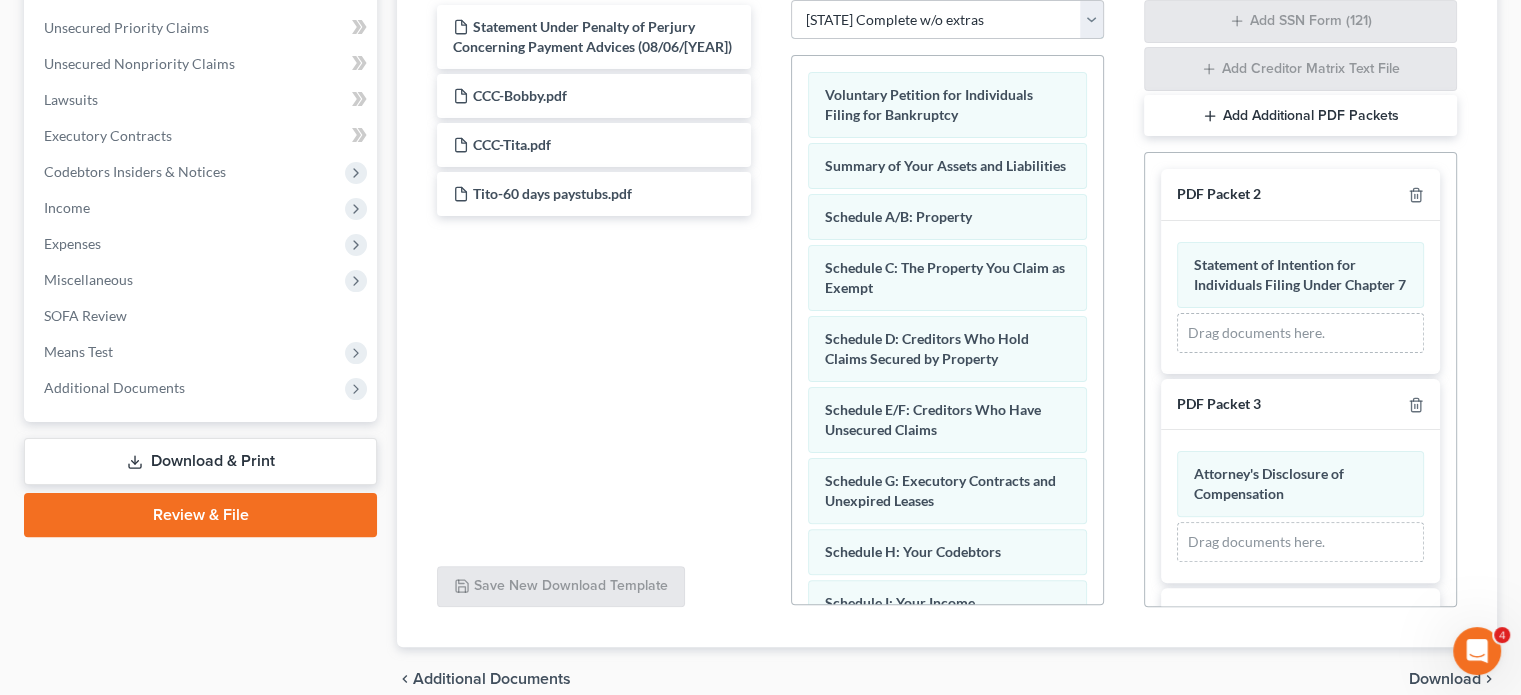 scroll, scrollTop: 500, scrollLeft: 0, axis: vertical 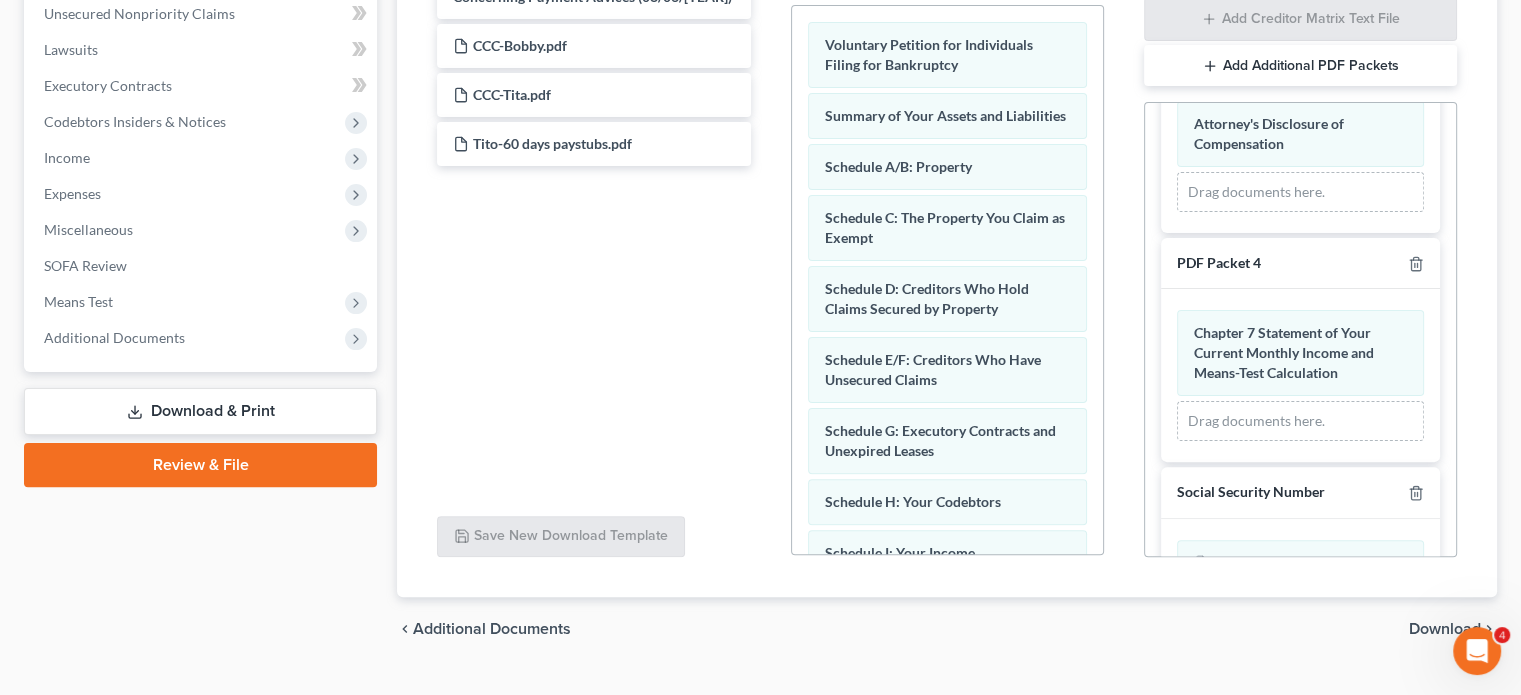 click on "Add Additional PDF Packets" at bounding box center [1300, 66] 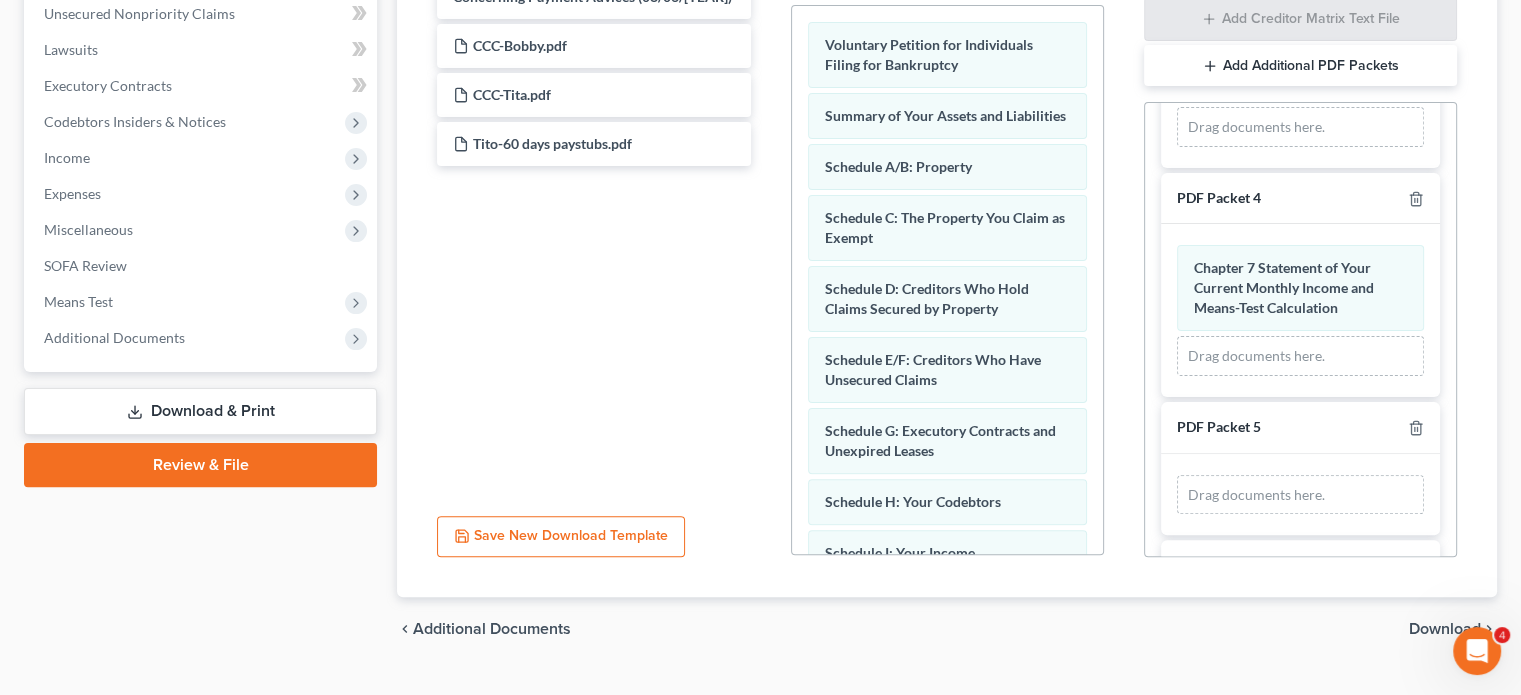 scroll, scrollTop: 400, scrollLeft: 0, axis: vertical 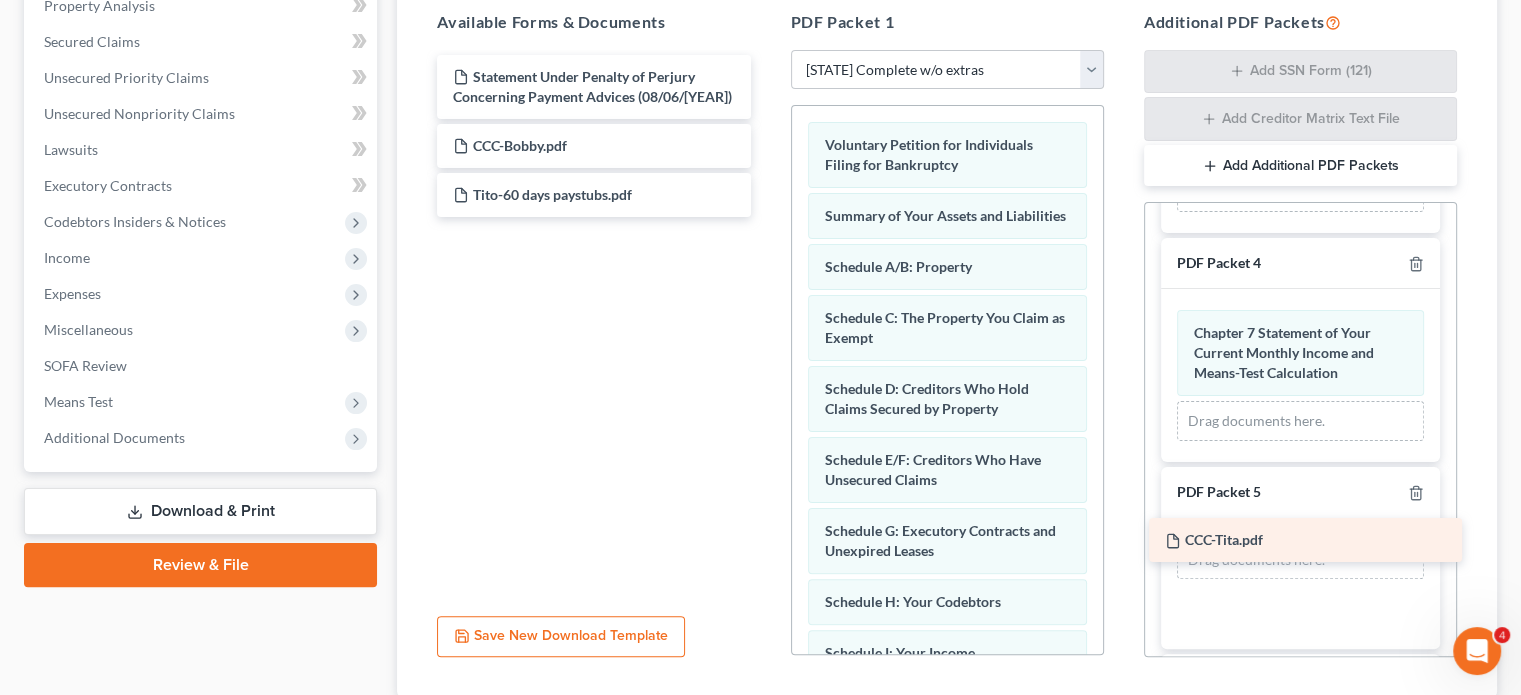 drag, startPoint x: 510, startPoint y: 189, endPoint x: 1222, endPoint y: 536, distance: 792.0562 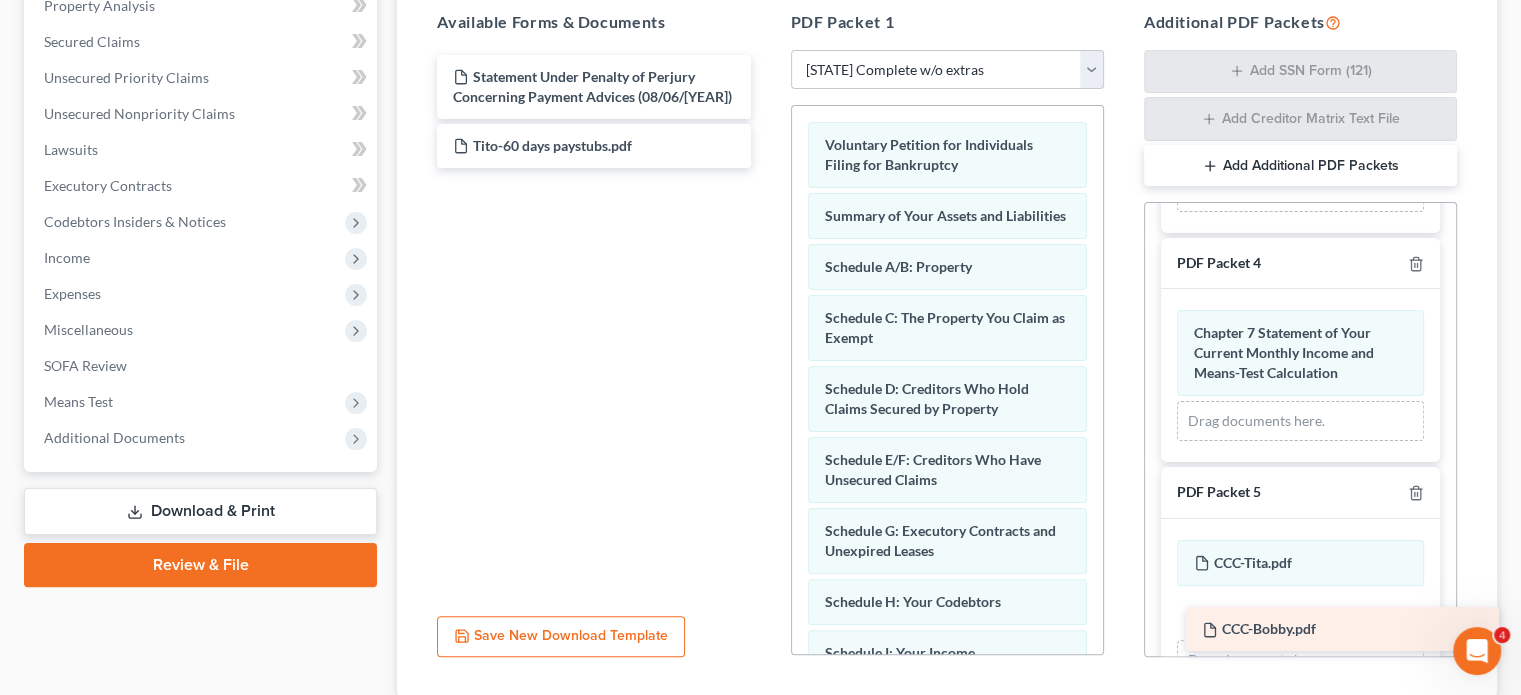 drag, startPoint x: 490, startPoint y: 143, endPoint x: 1239, endPoint y: 628, distance: 892.31494 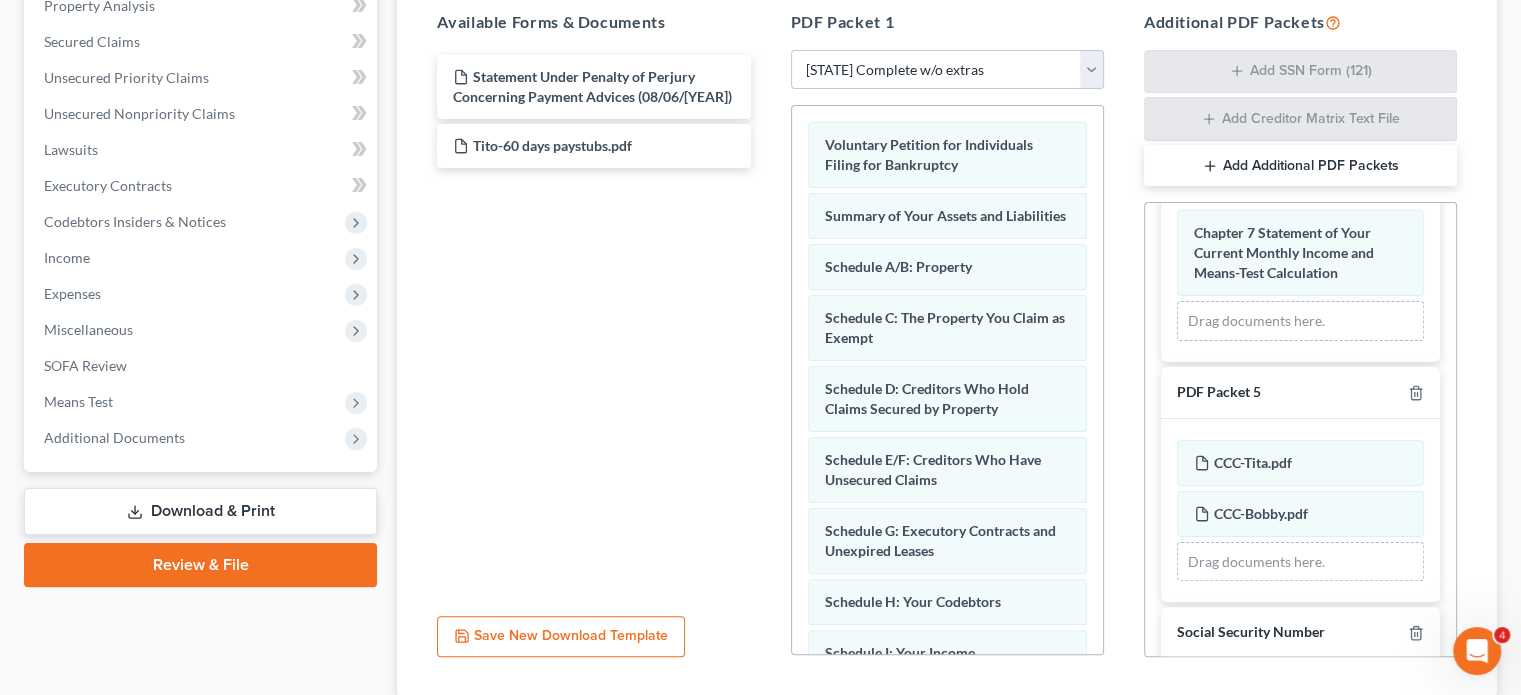 scroll, scrollTop: 600, scrollLeft: 0, axis: vertical 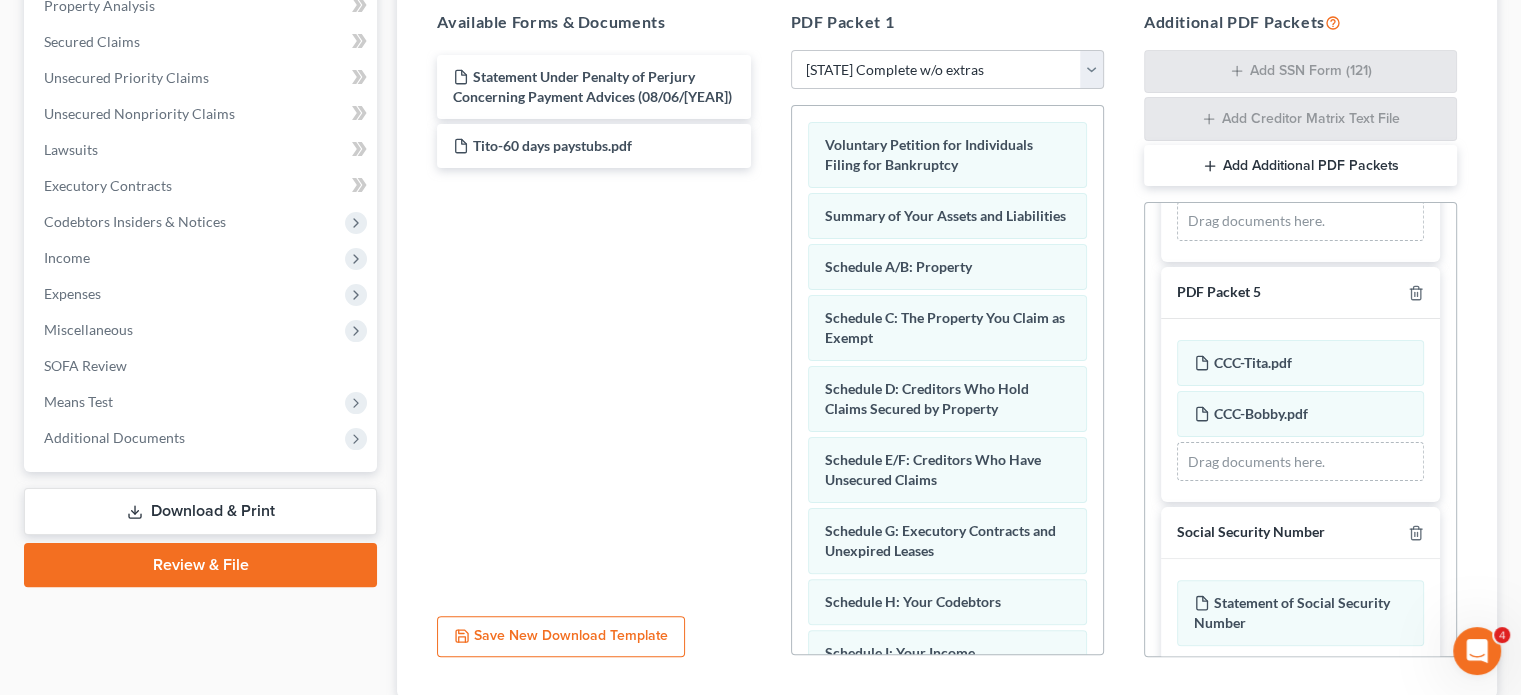 click on "Add Additional PDF Packets" at bounding box center [1300, 166] 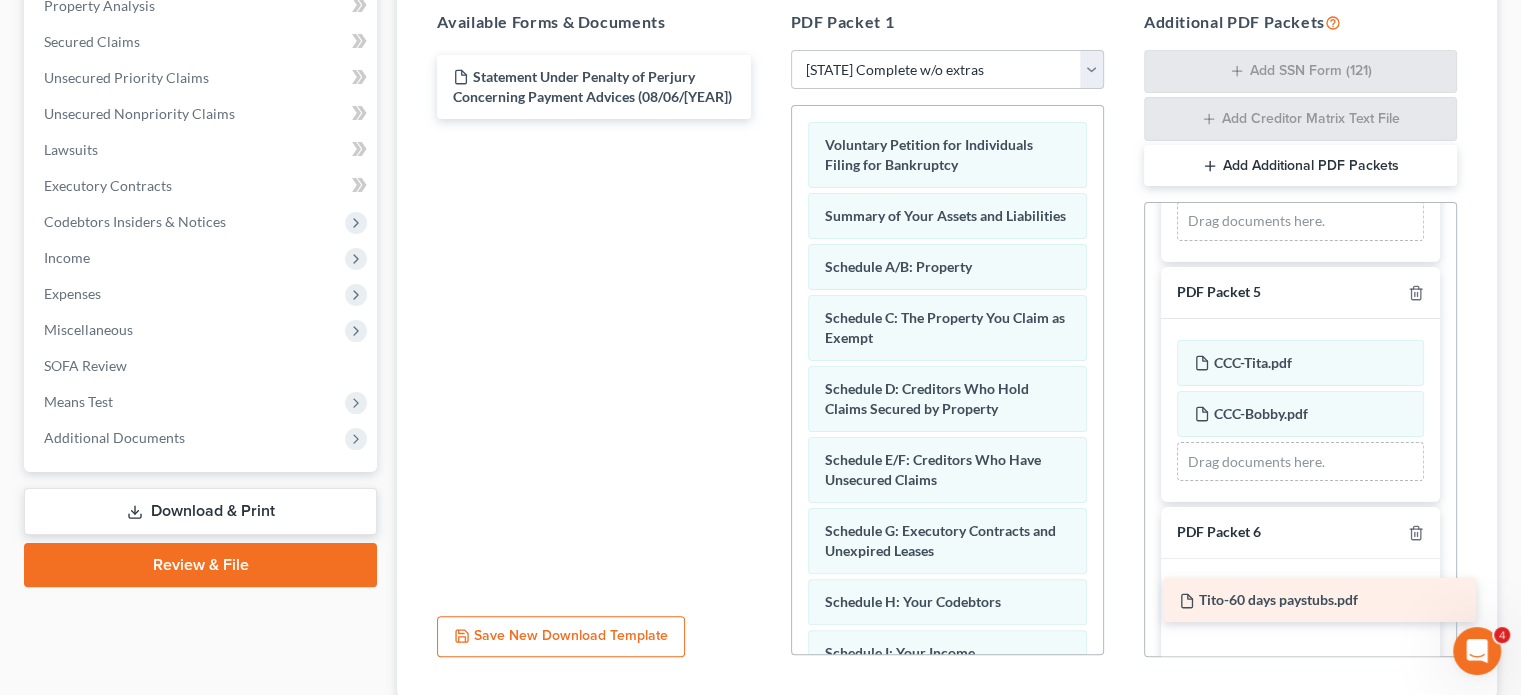 drag, startPoint x: 496, startPoint y: 135, endPoint x: 1222, endPoint y: 591, distance: 857.3284 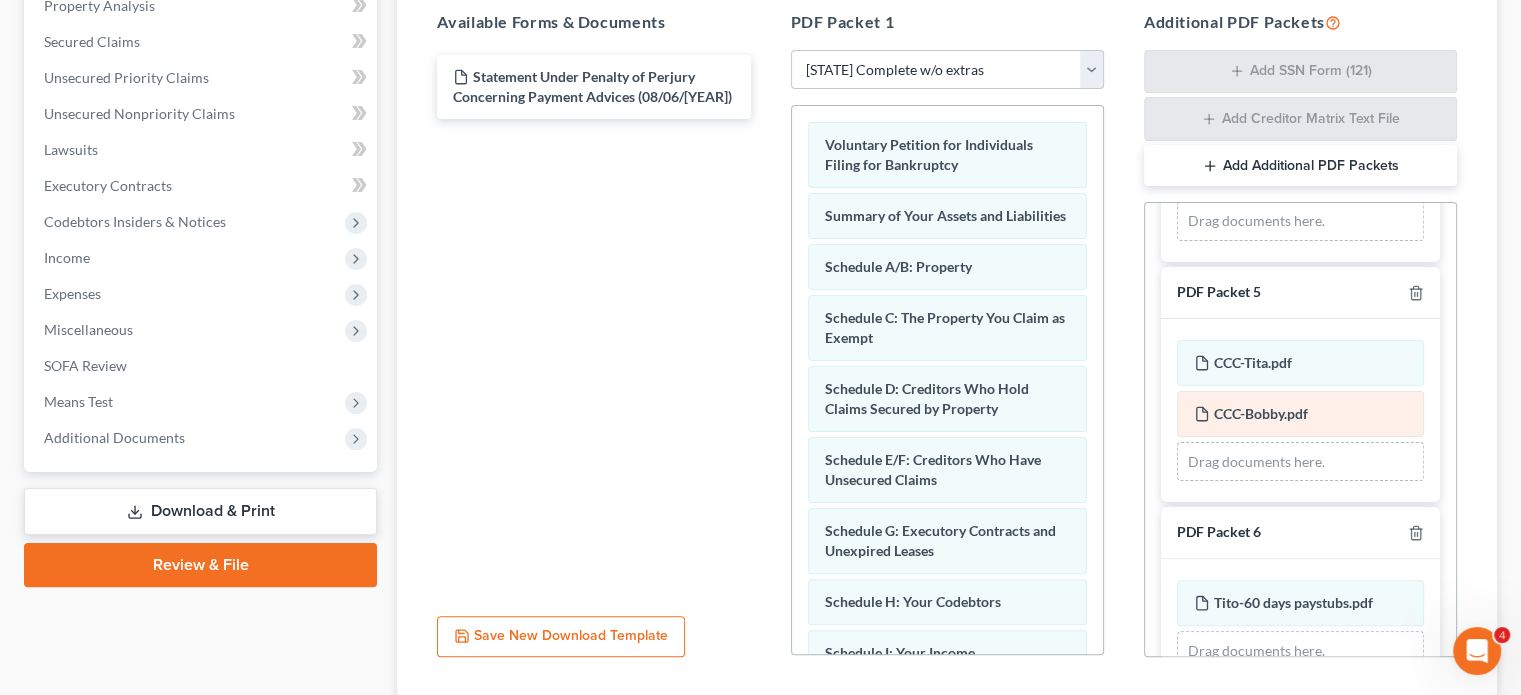 scroll, scrollTop: 900, scrollLeft: 0, axis: vertical 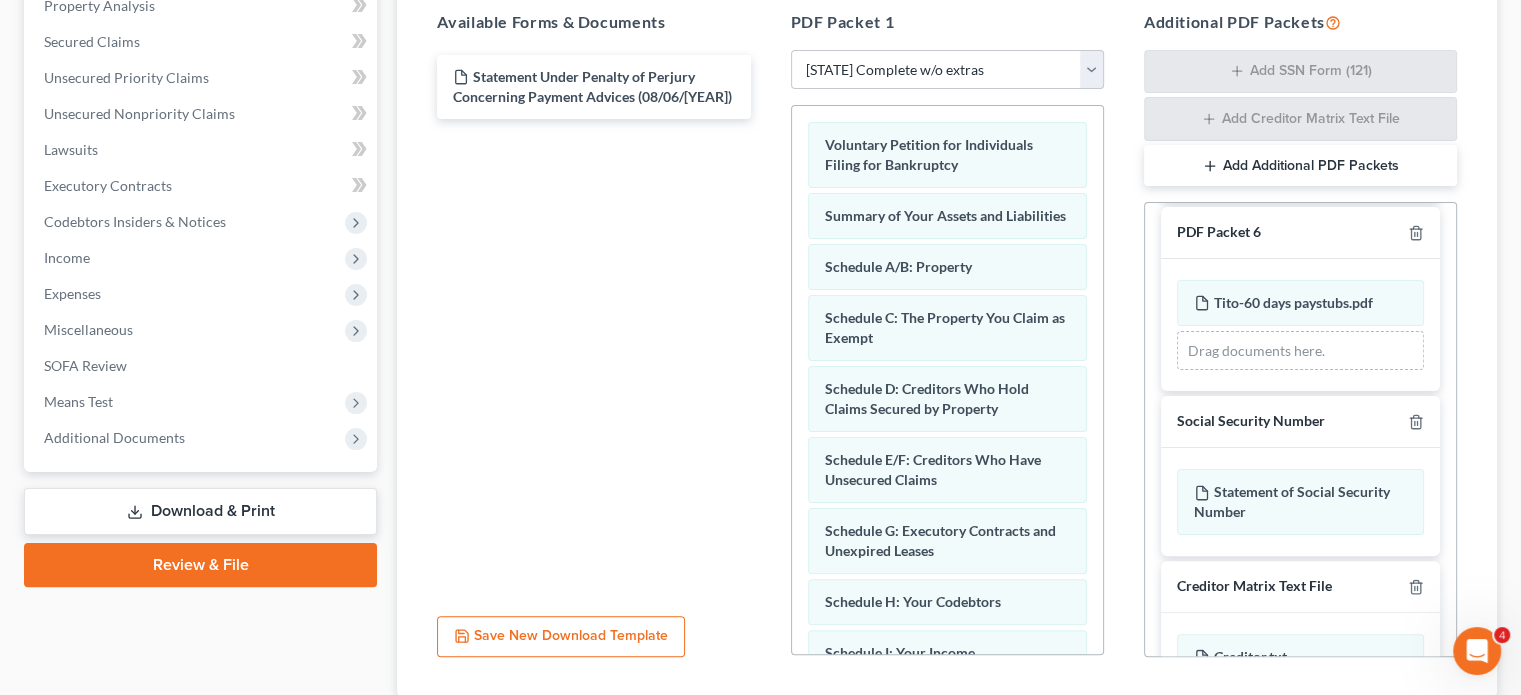 click on "Add Additional PDF Packets" at bounding box center (1300, 166) 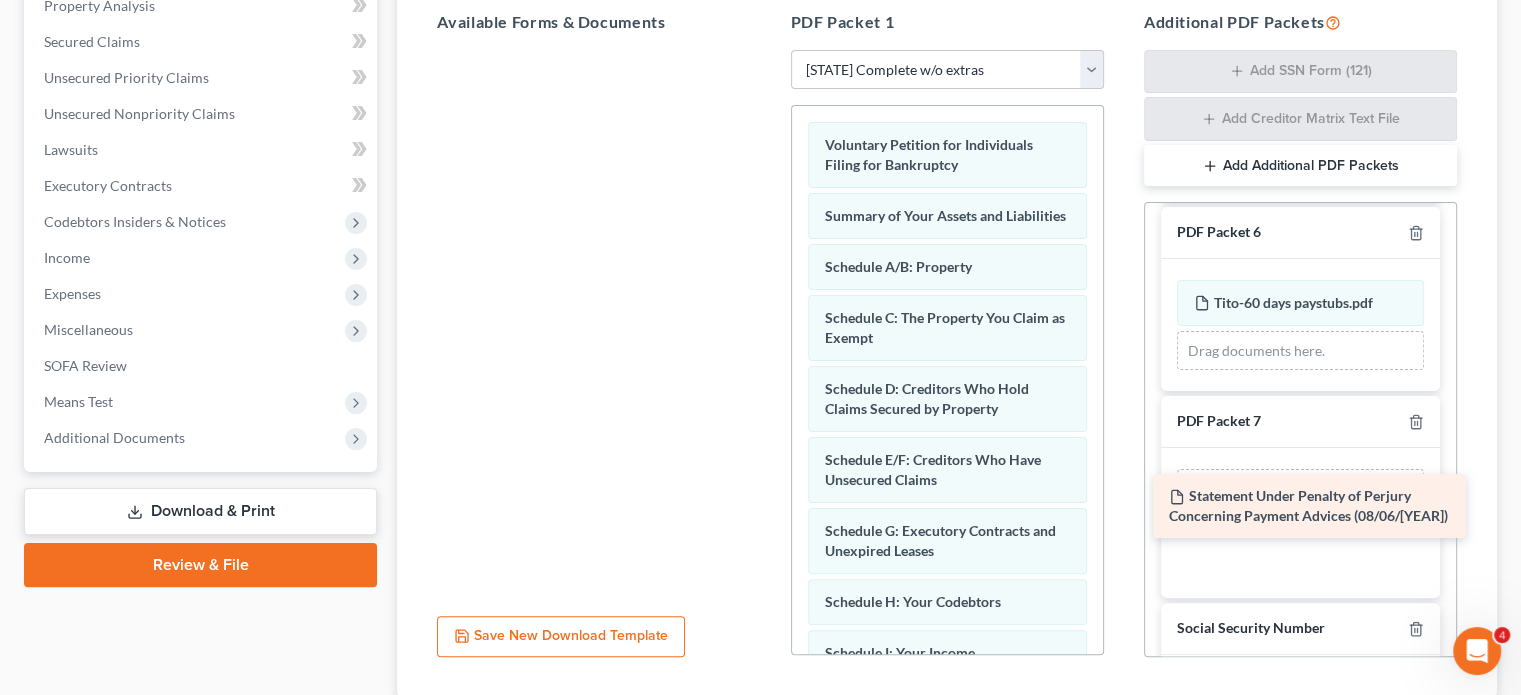 drag, startPoint x: 541, startPoint y: 84, endPoint x: 1262, endPoint y: 513, distance: 838.97675 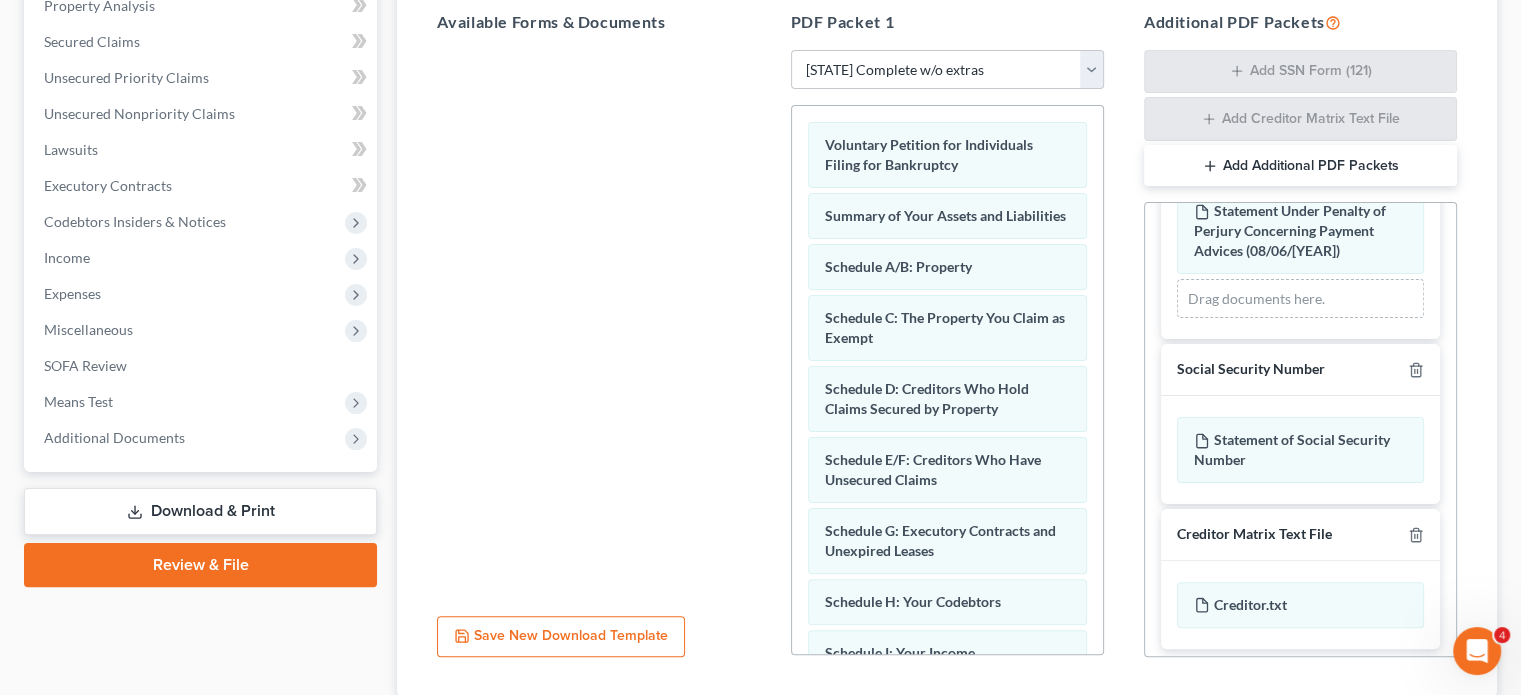 scroll, scrollTop: 1200, scrollLeft: 0, axis: vertical 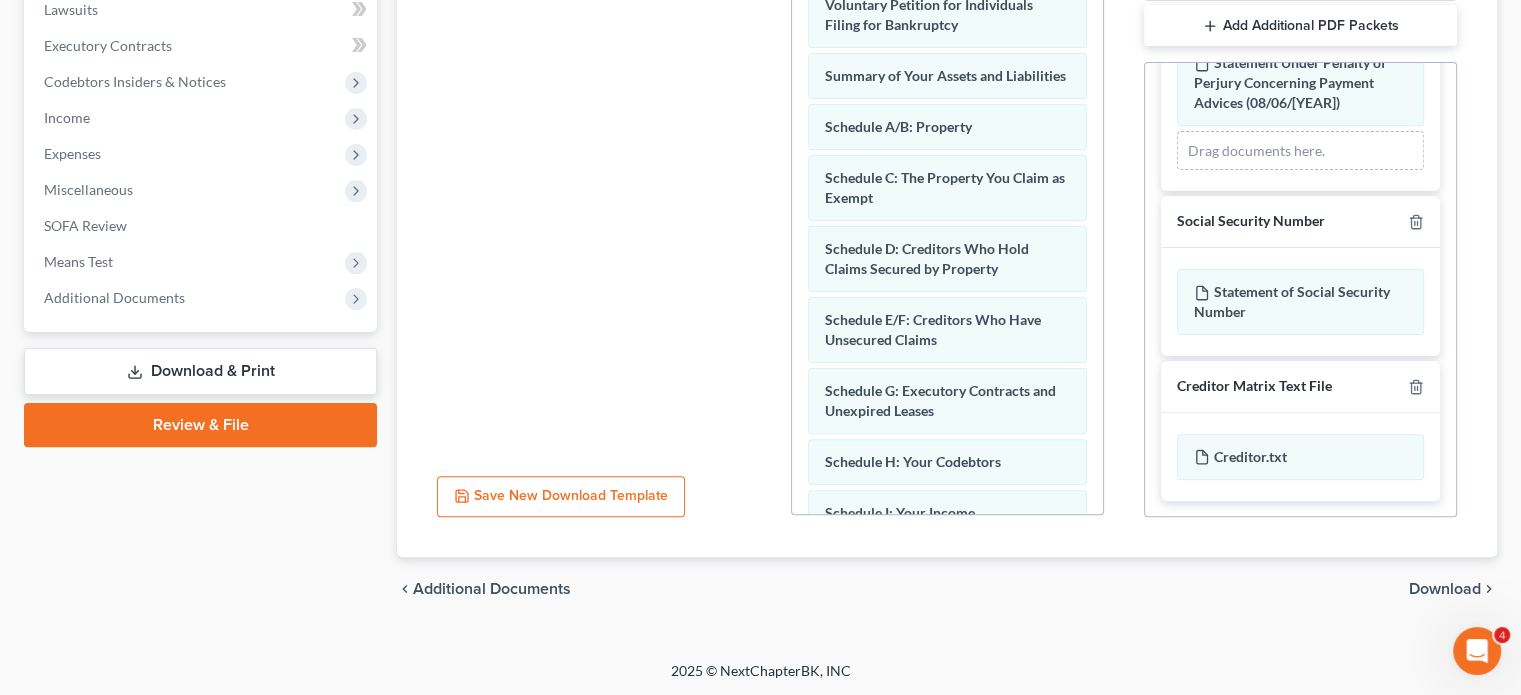 click on "Download" at bounding box center [1445, 589] 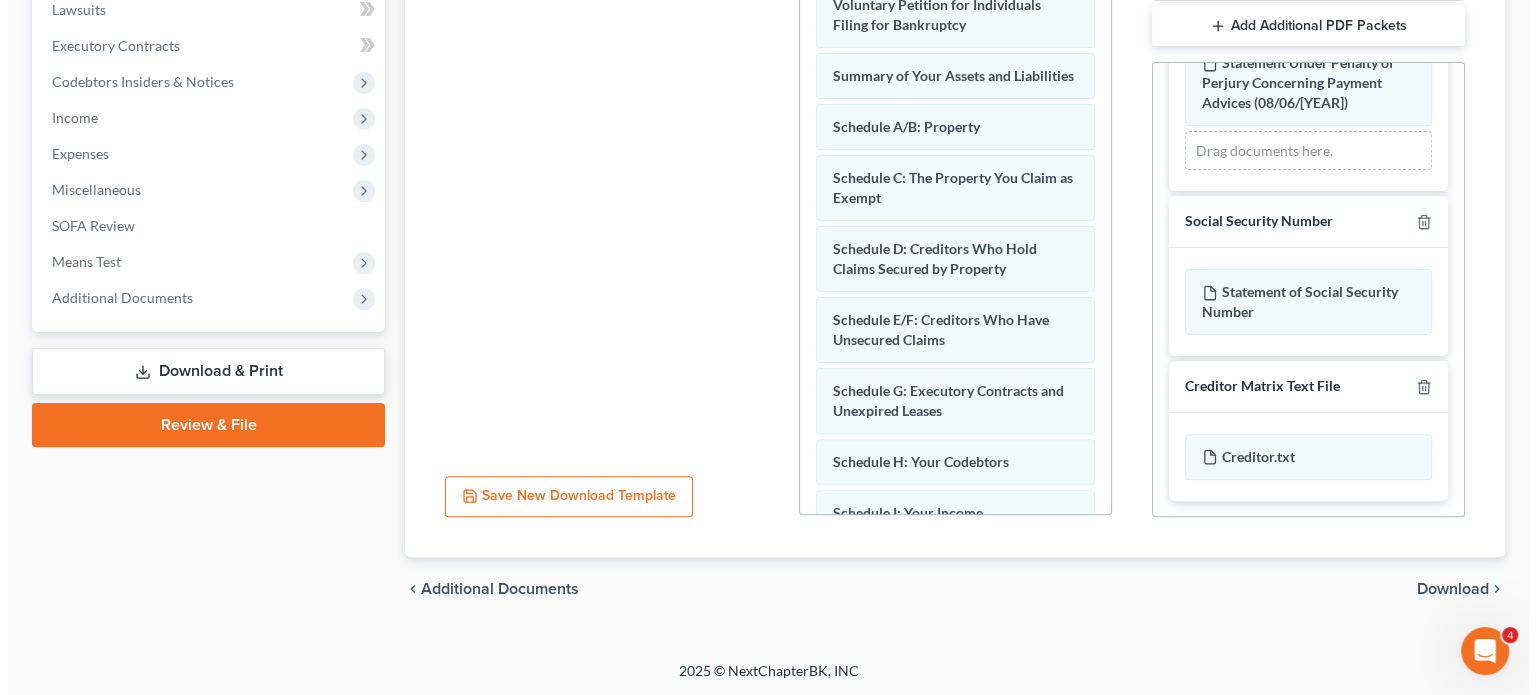 scroll, scrollTop: 366, scrollLeft: 0, axis: vertical 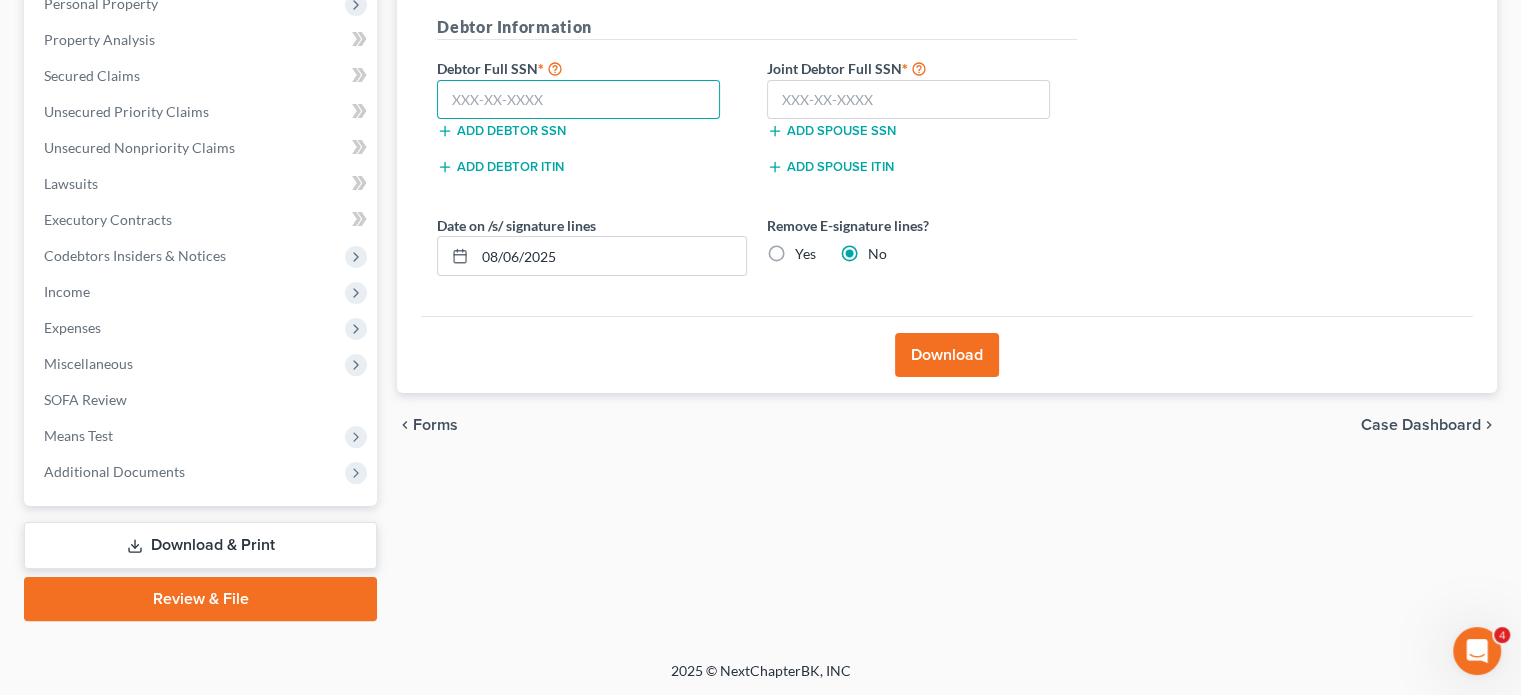 click at bounding box center (578, 100) 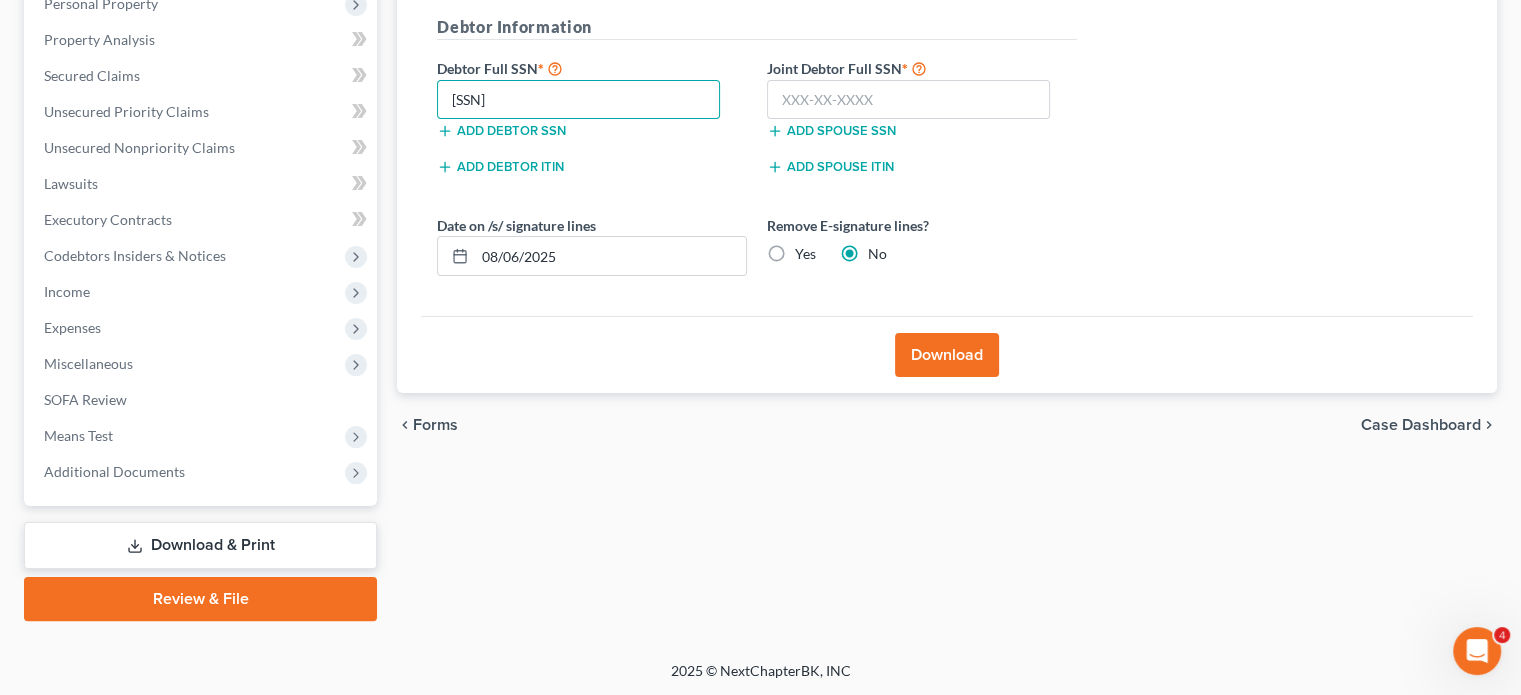 type on "[SSN]" 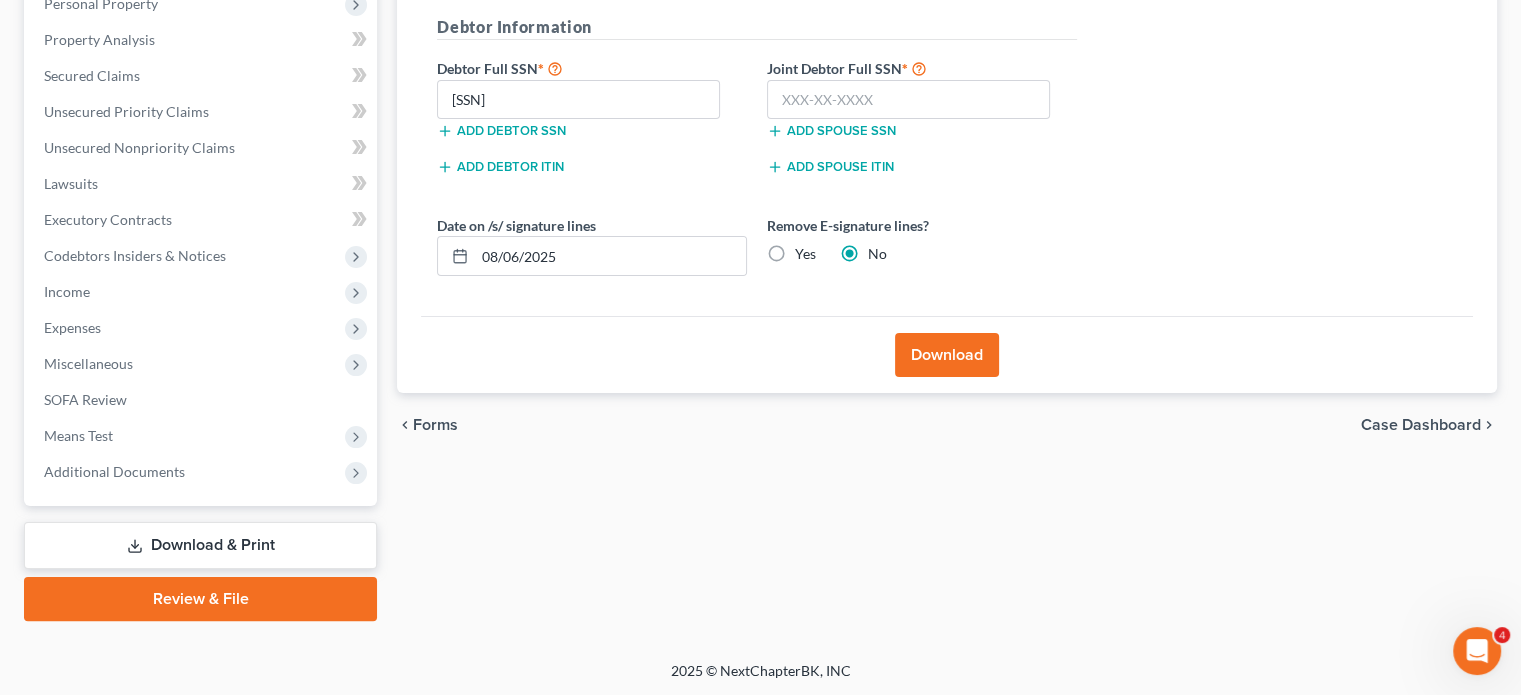 type 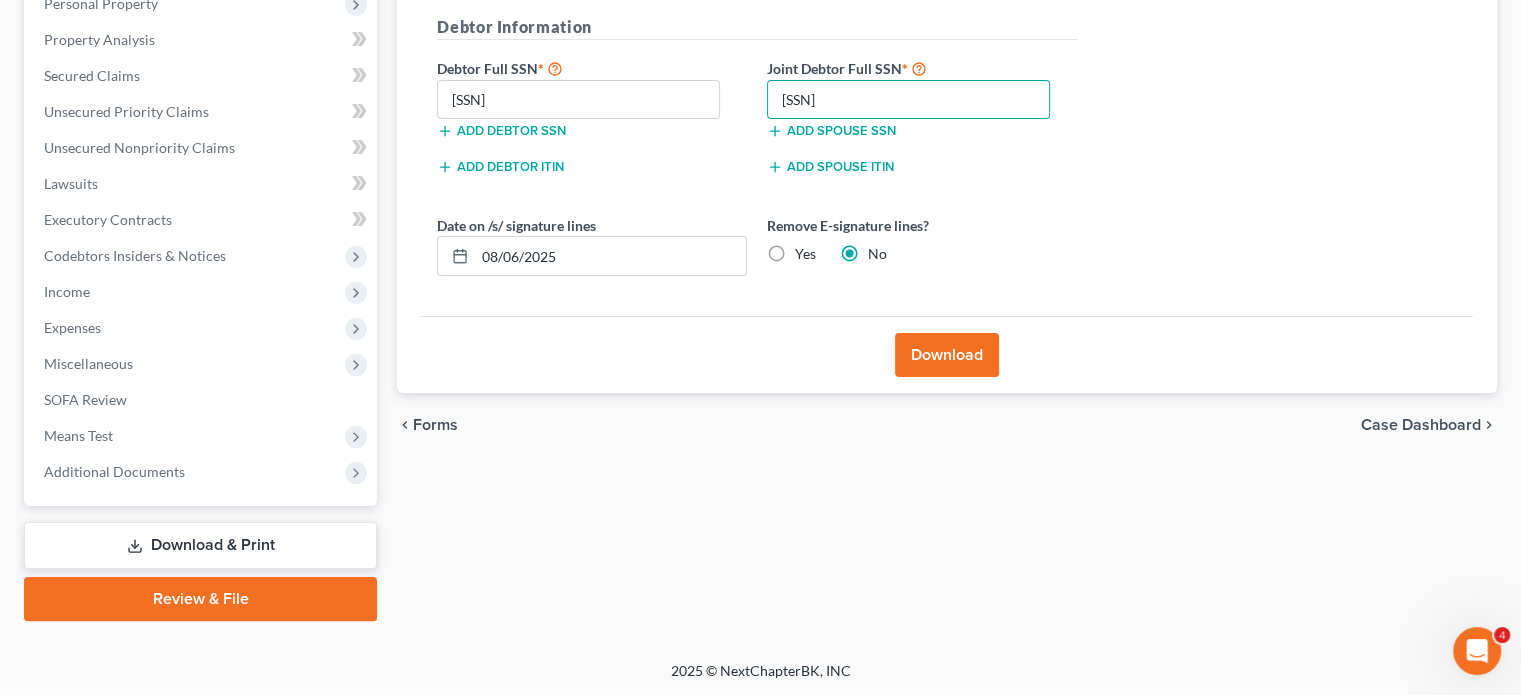 type on "[SSN]" 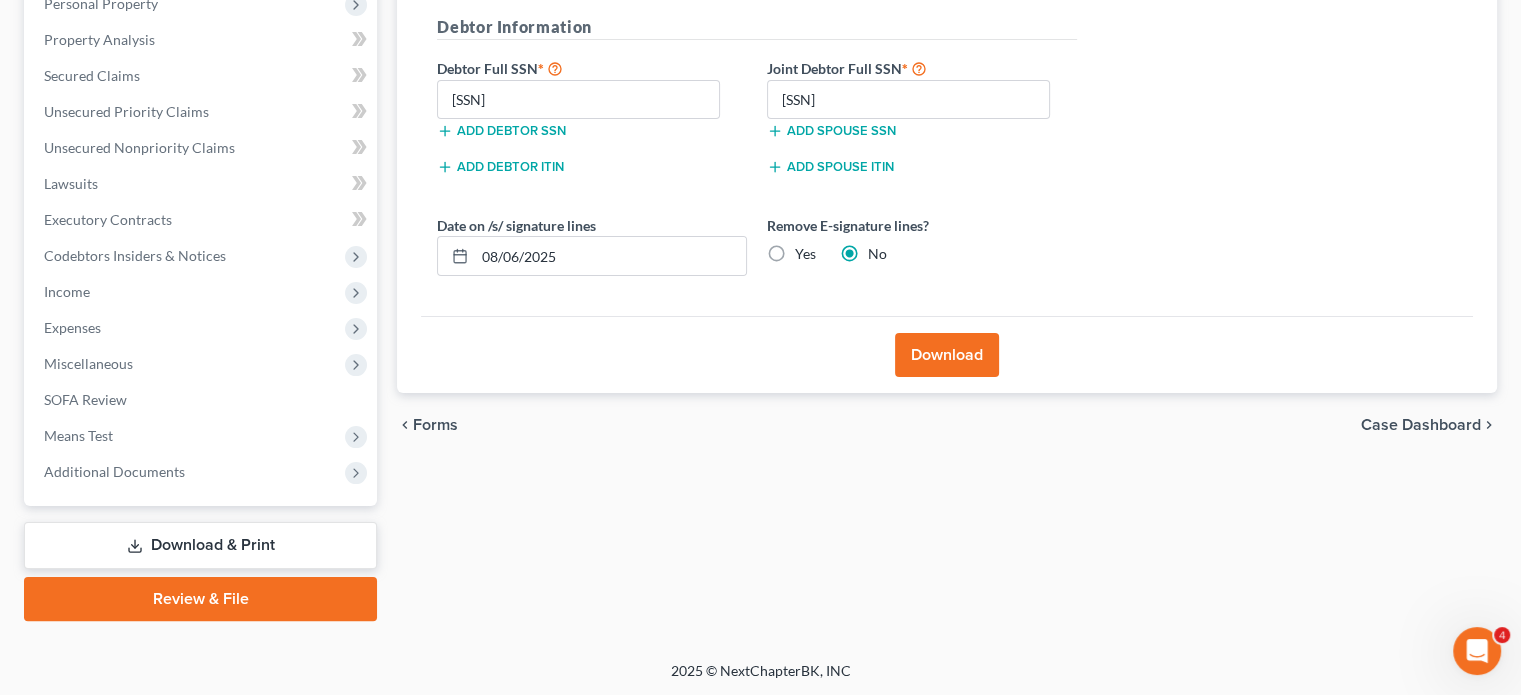 click on "Download" at bounding box center (947, 355) 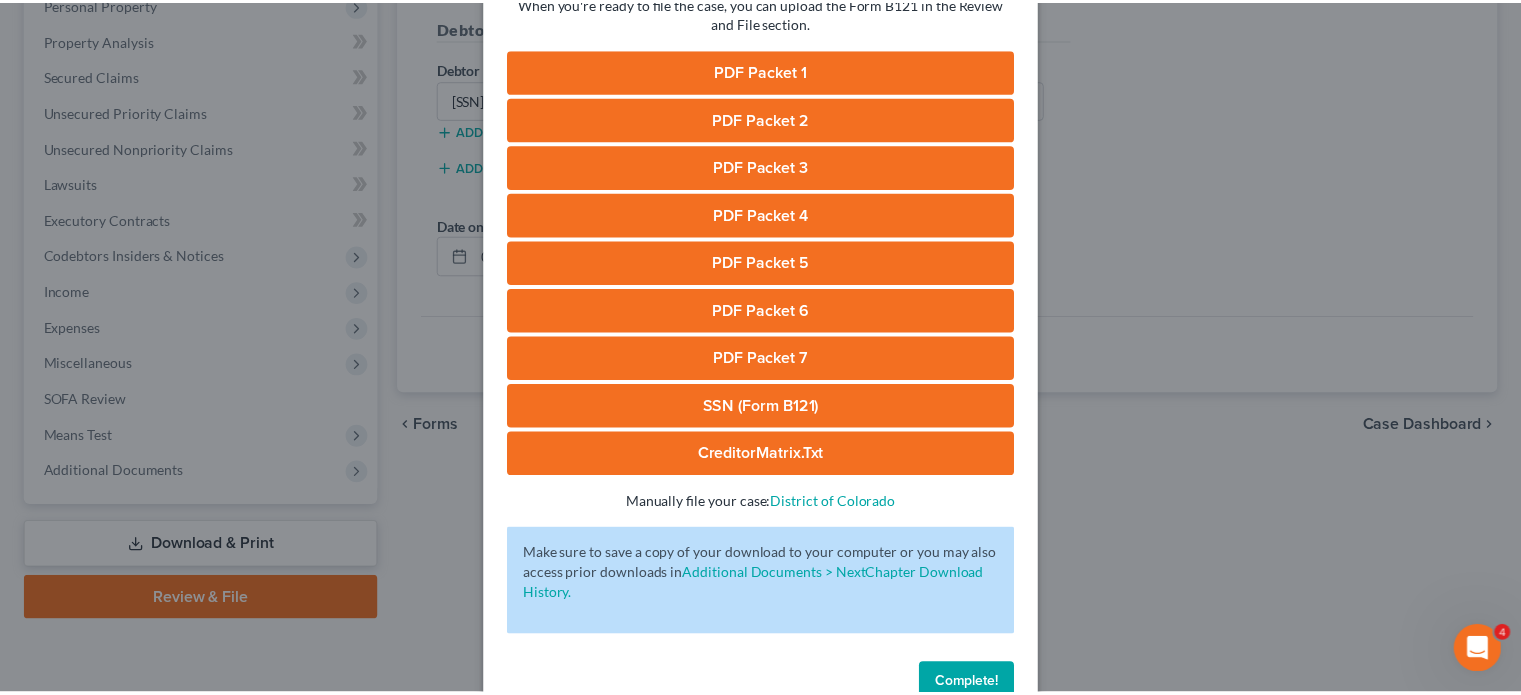 scroll, scrollTop: 280, scrollLeft: 0, axis: vertical 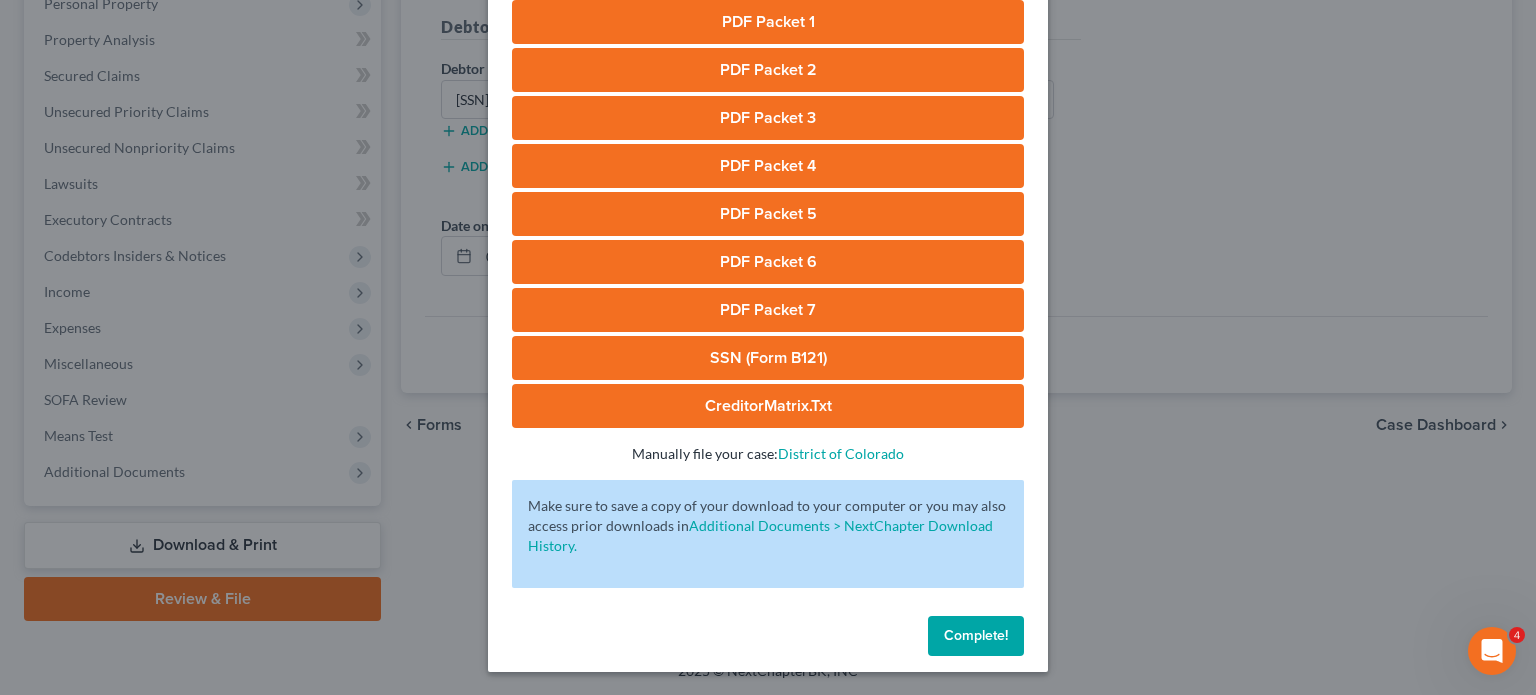 click on "Complete!" at bounding box center (976, 635) 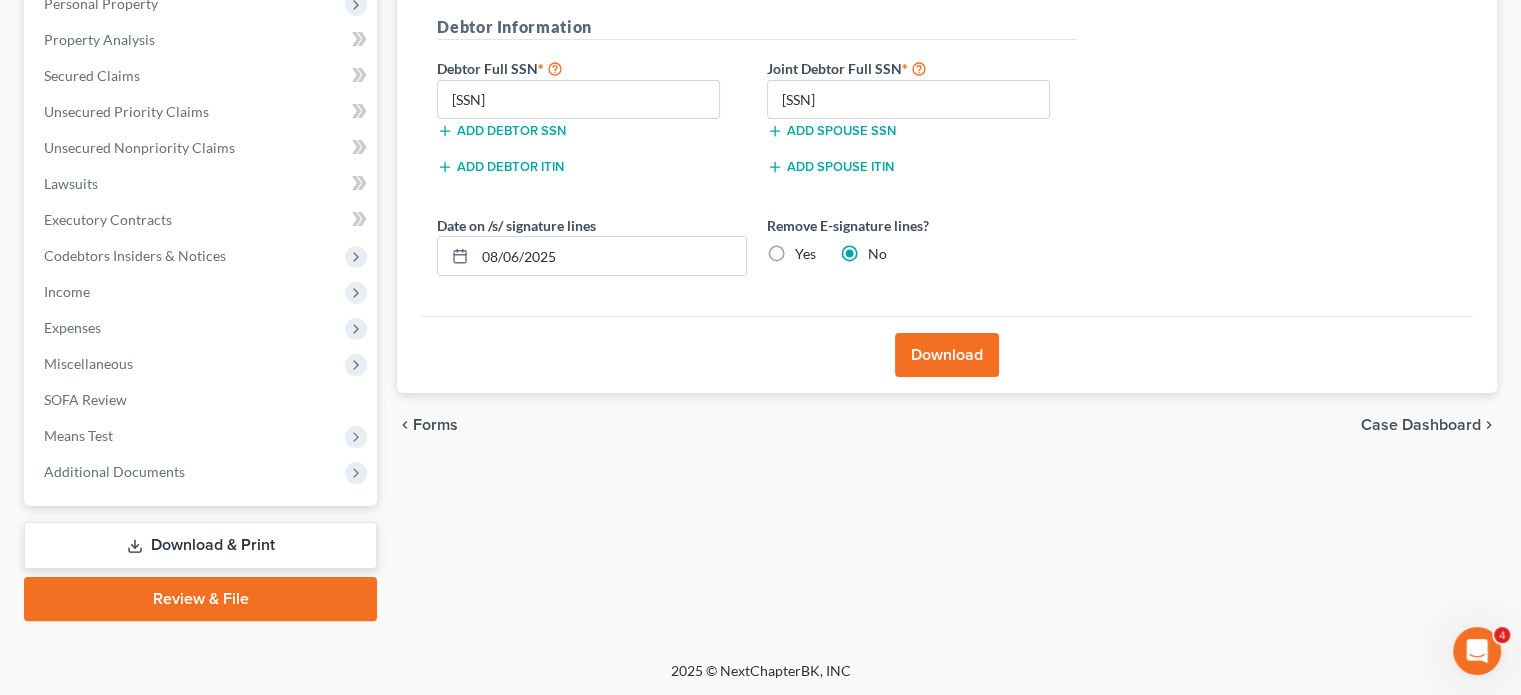 click on "Review & File" at bounding box center (200, 599) 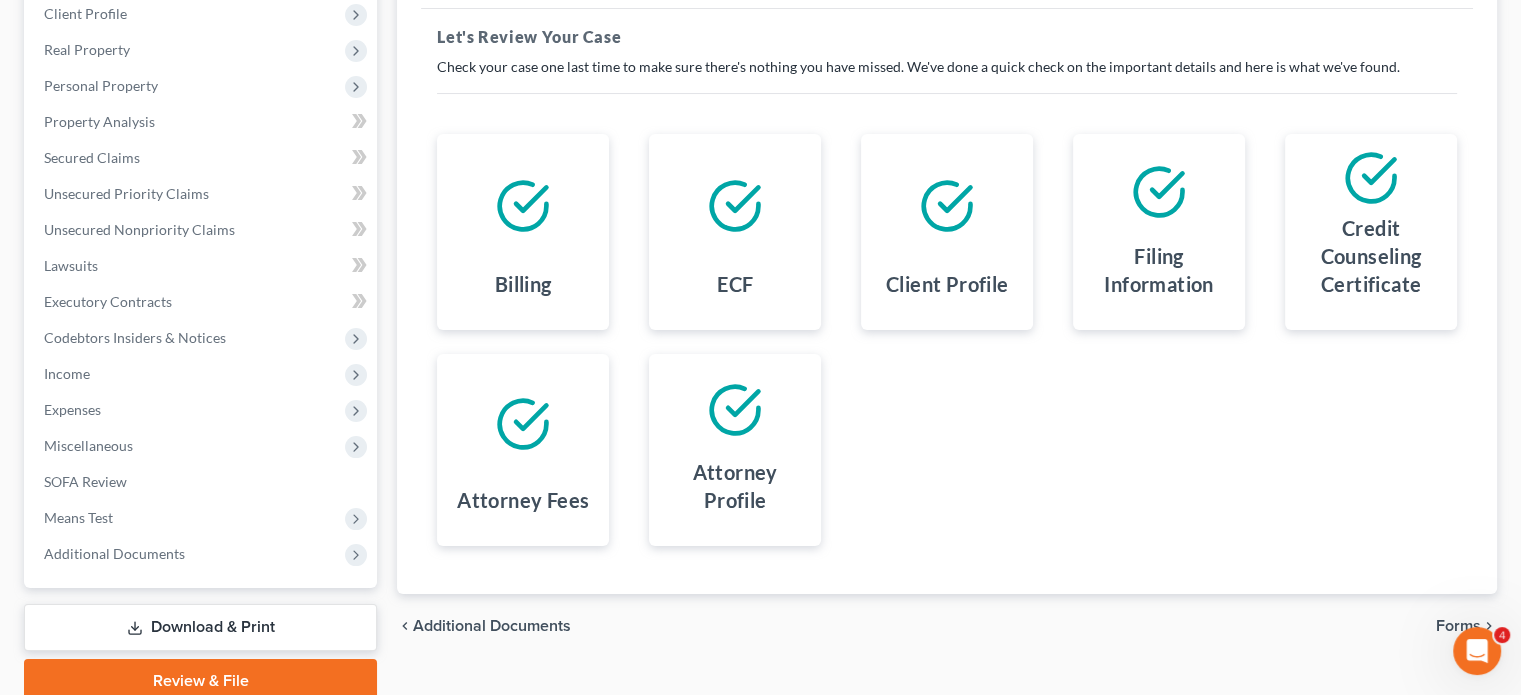 scroll, scrollTop: 0, scrollLeft: 0, axis: both 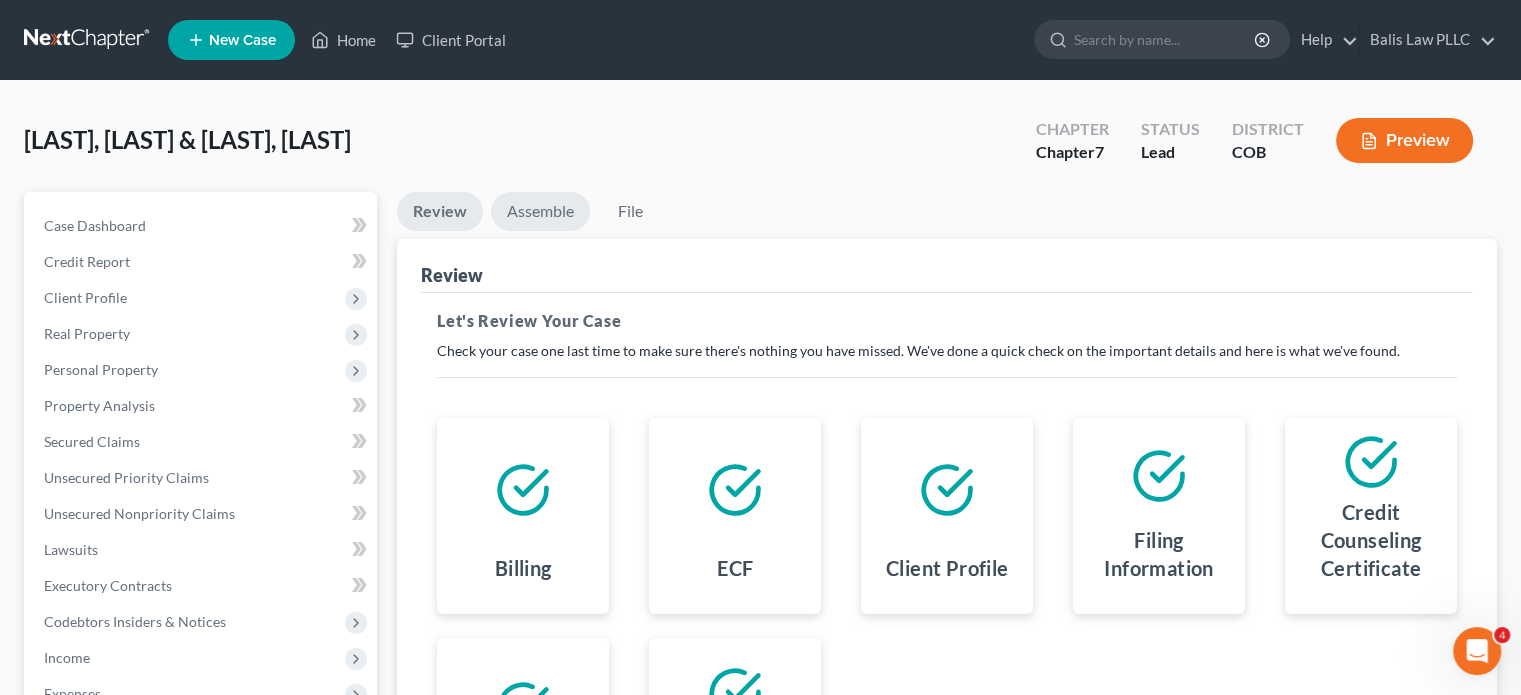 click on "Assemble" at bounding box center [540, 211] 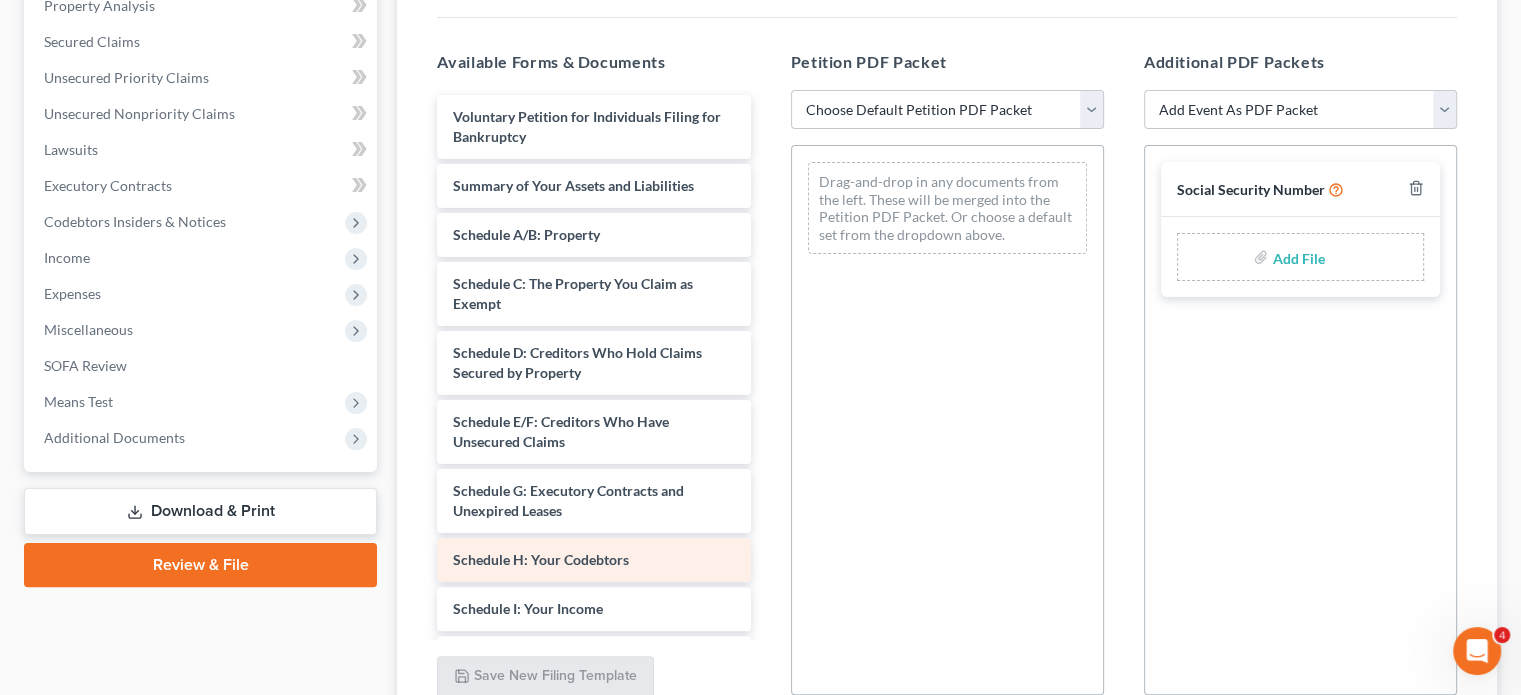 scroll, scrollTop: 500, scrollLeft: 0, axis: vertical 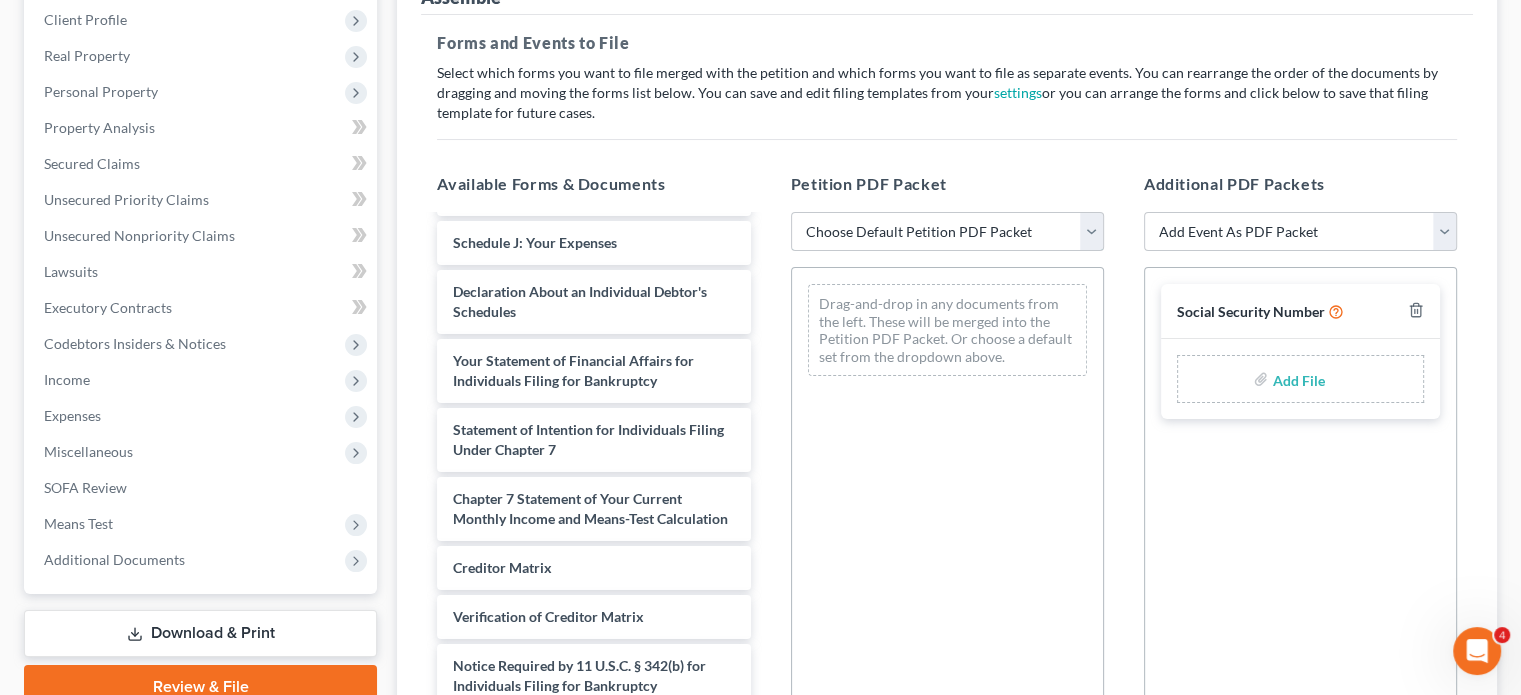 click on "Choose Default Petition PDF Packet Emergency Filing (Voluntary Petition and Creditor List Only) Chapter 7 Template Template.2 Best Template.1" at bounding box center [947, 232] 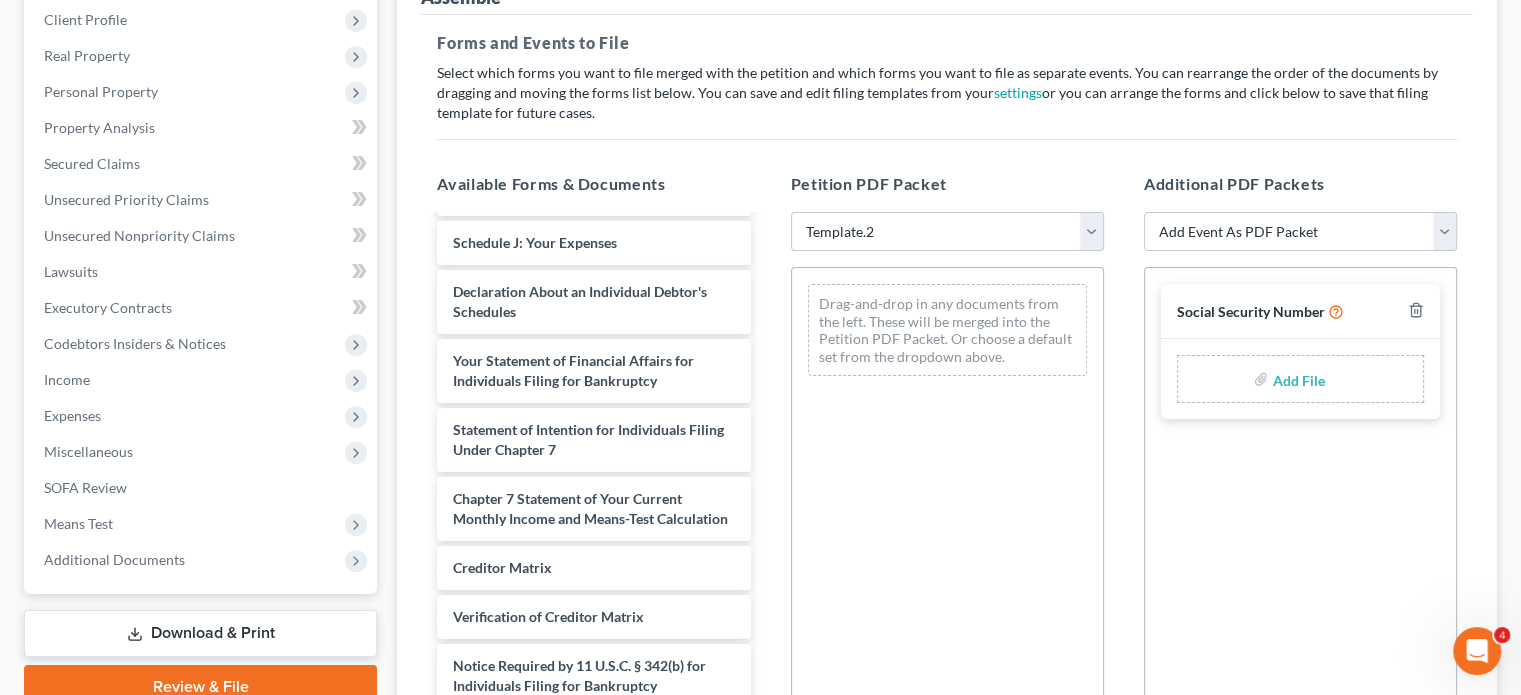 click on "Choose Default Petition PDF Packet Emergency Filing (Voluntary Petition and Creditor List Only) Chapter 7 Template Template.2 Best Template.1" at bounding box center (947, 232) 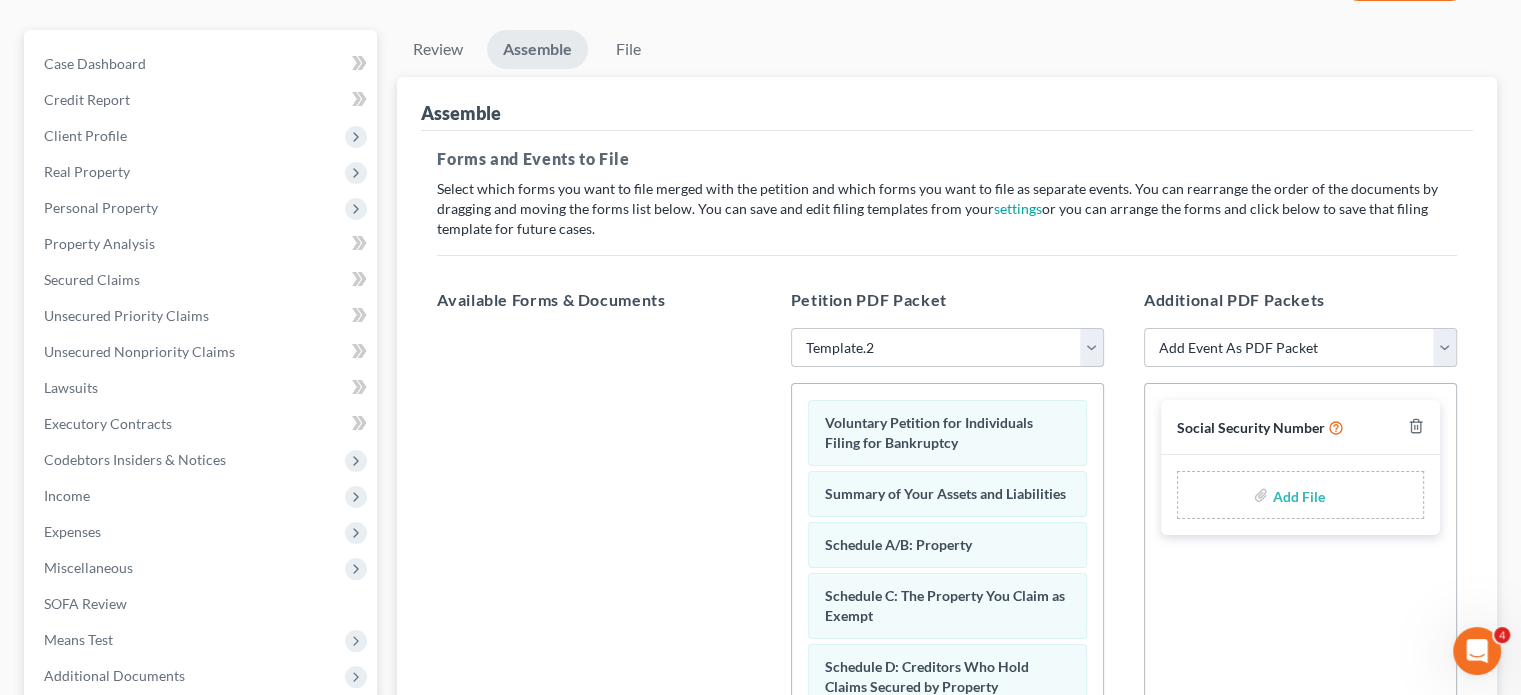 scroll, scrollTop: 300, scrollLeft: 0, axis: vertical 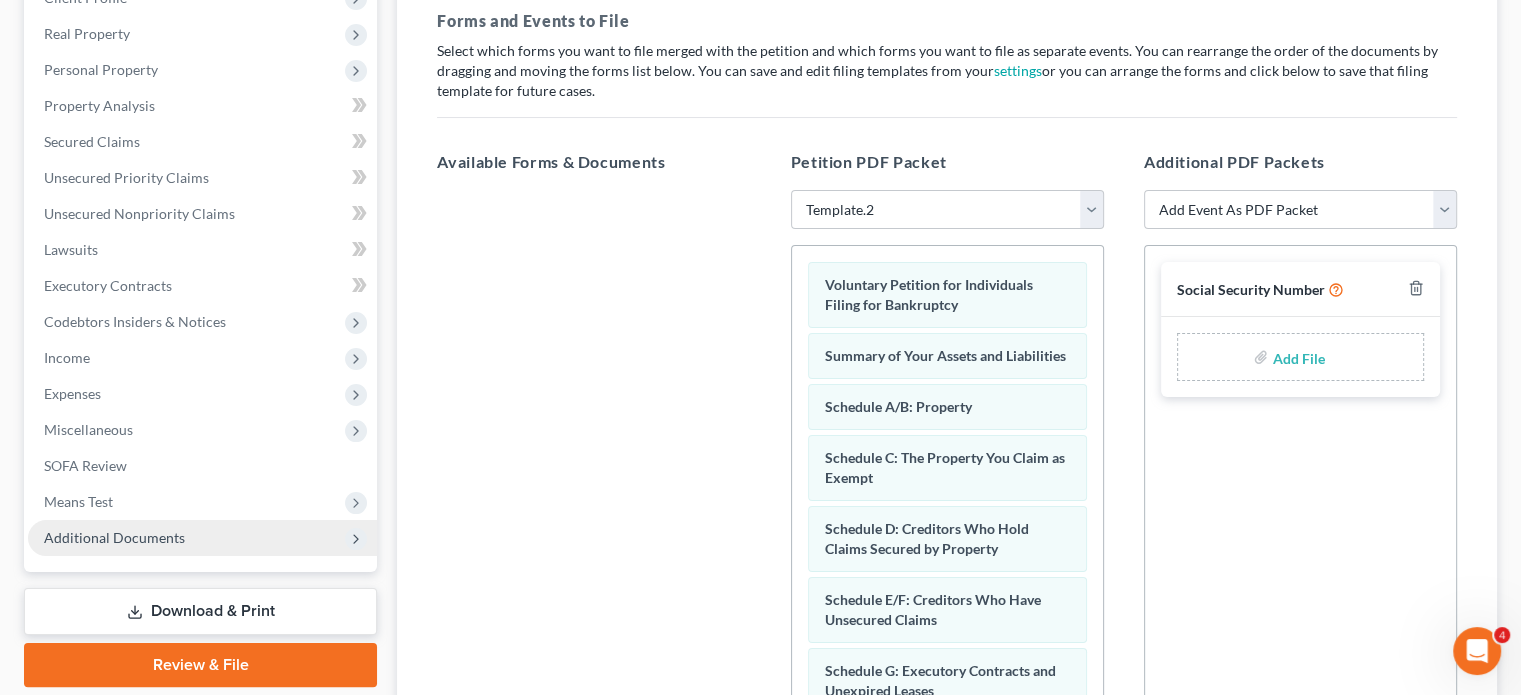click on "Additional Documents" at bounding box center (202, 538) 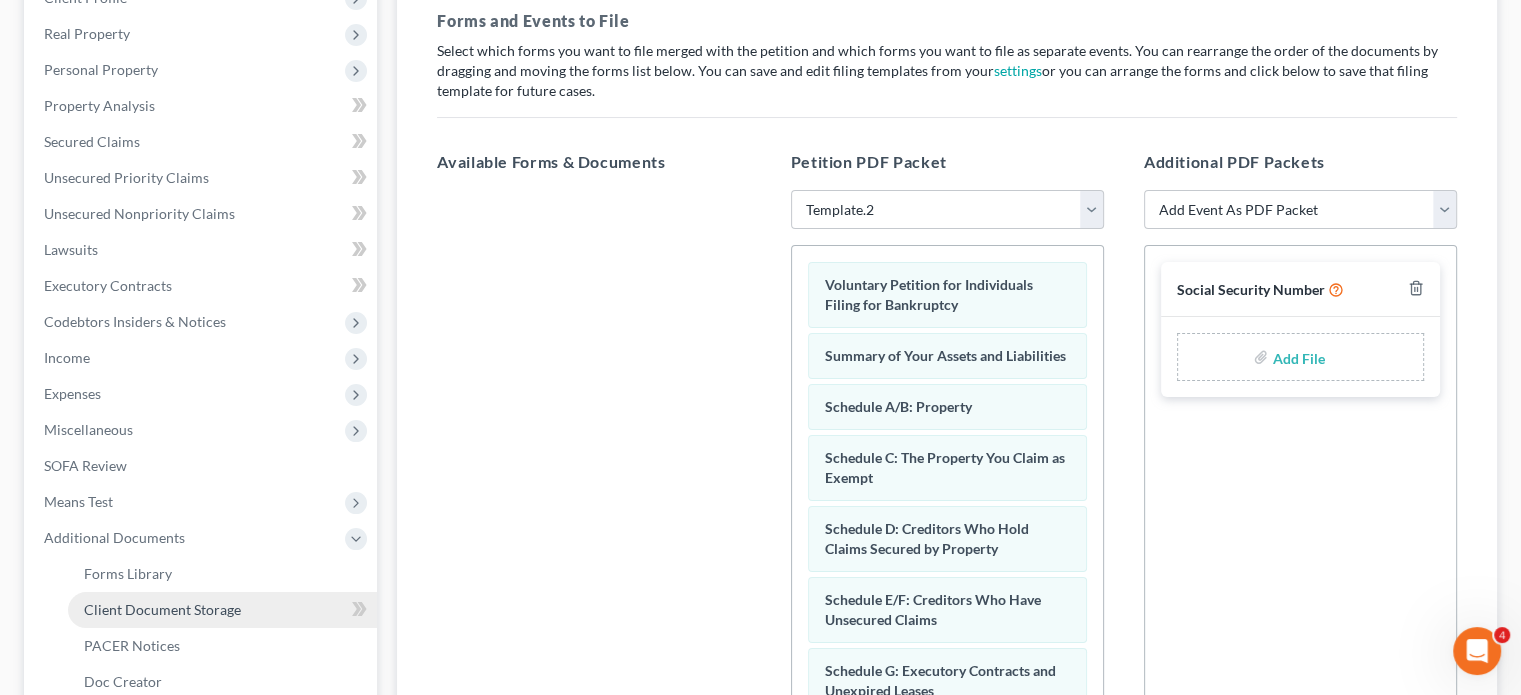 click on "Client Document Storage" at bounding box center [162, 609] 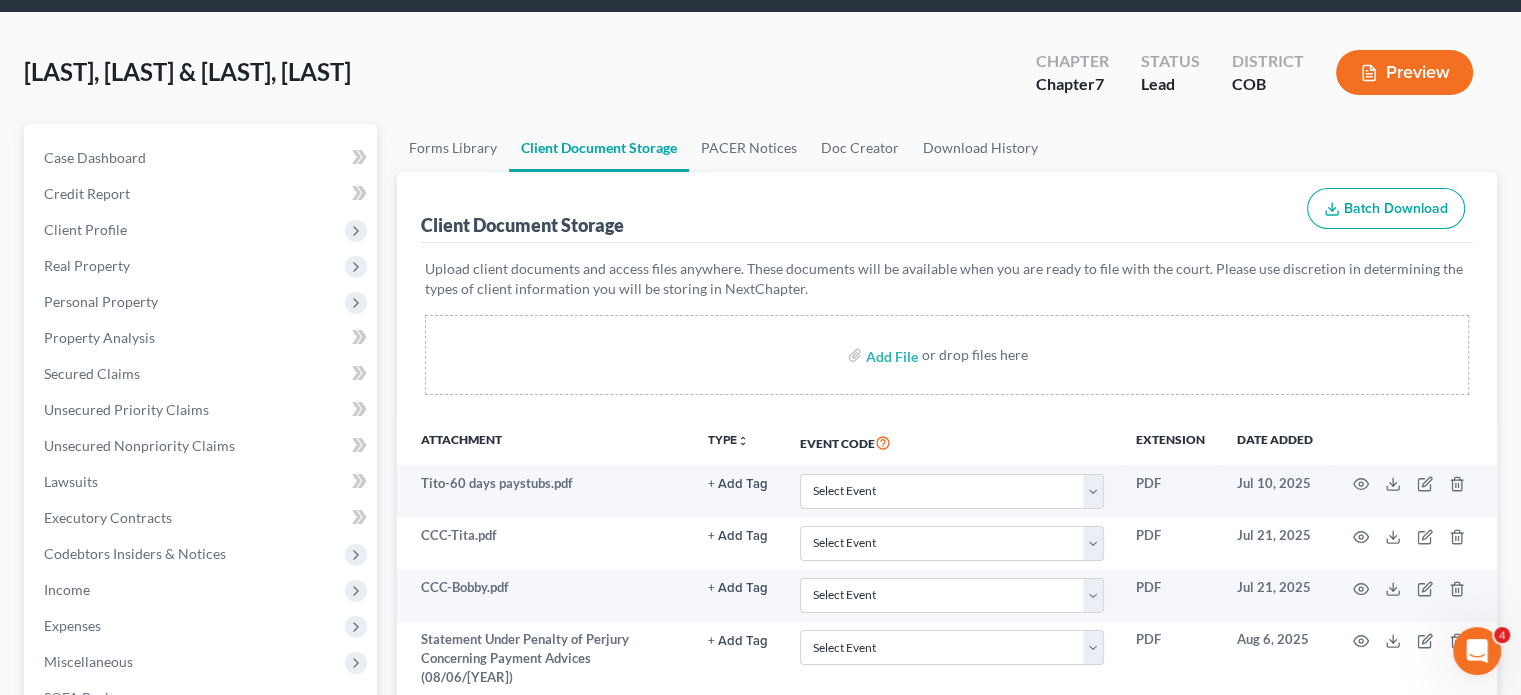 scroll, scrollTop: 200, scrollLeft: 0, axis: vertical 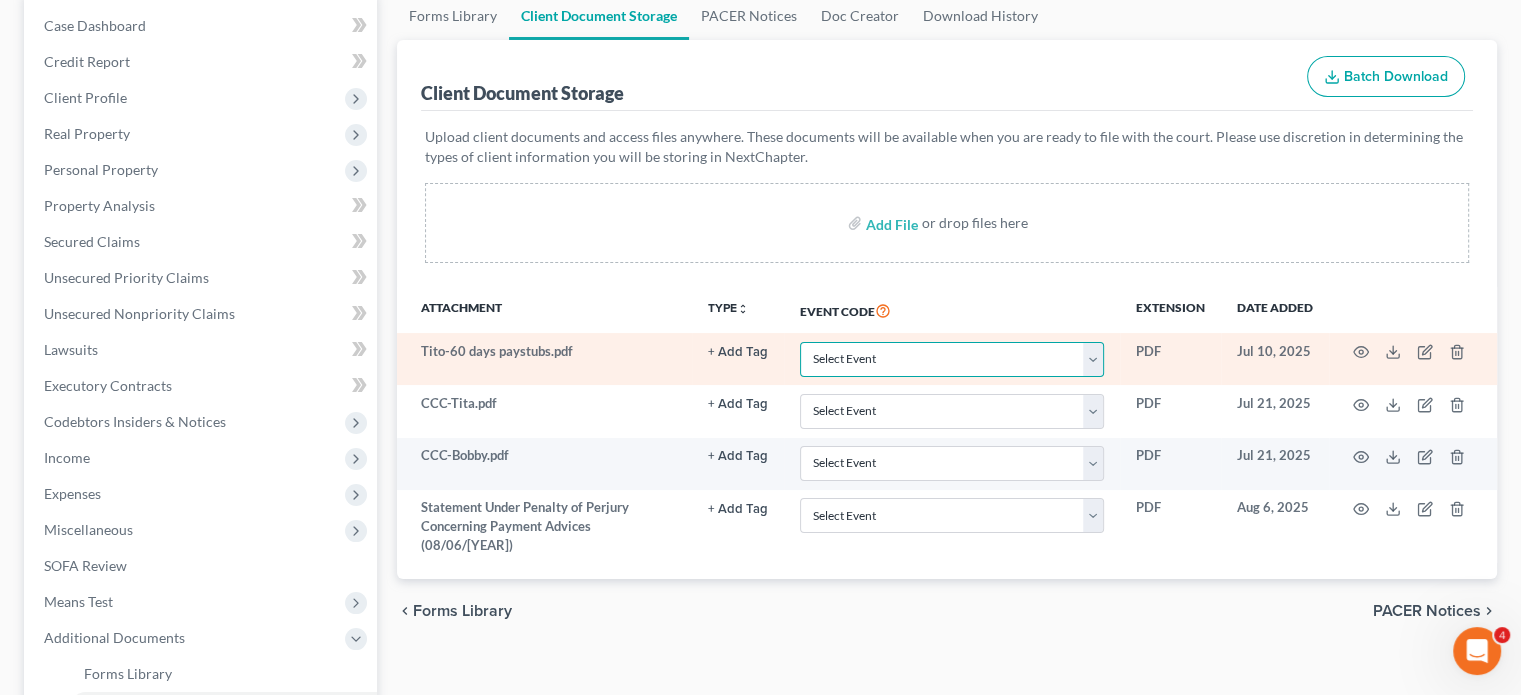 click on "Select Event 1009-1.1 Notice of Amendments 20 Largest Unsecured Creditors Amended Chapter 13 Plan Amended Voluntary Petition Attachment to Voluntary Petition for Non-Individuals Chapter 11 Certificate of Budget and Credit Counseling Course Chapter 11 Final Report and Account Pursuant to Rule 1019 (Converted Case) Chapter 11 Small Business Balance Sheet Chapter 11 Small Business Cash Flow Statement Chapter 11 Small Business Statement of Operations Chapter 11 Statement of Current Monthly Income & Calculation of Commitment Period Form (122B) Chapter 13 Calculation of Current Monthly Disposable Income Form (122C-2) Chapter 13 Plan Chapter 13 Statement of Current Monthly Income & Commitment Period Form (122C-1) Chapter 7 Means Test Calculation Form (122A-2) Chapter 7 Statements - Monthly Income Form (122A-1)/Exemption Presumption of Abuse (122A-1Supp) Corporate Resolution Cover Sheet Debtor Repayment Plan Debtor's Rebuttal of Presumption of Abuse Debtor's Statement of Good Faith Filing Debtor's Tax Documents" at bounding box center [952, 359] 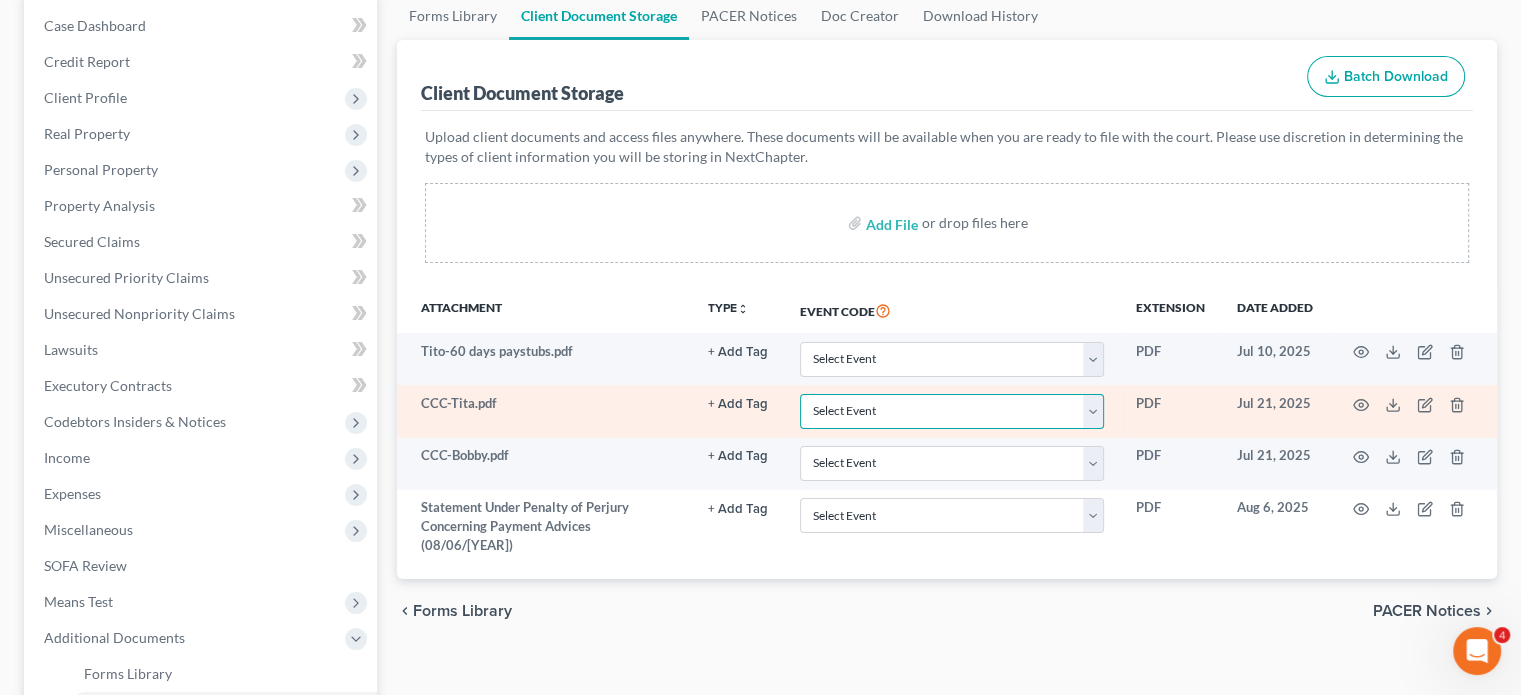 click on "Select Event 1009-1.1 Notice of Amendments 20 Largest Unsecured Creditors Amended Chapter 13 Plan Amended Voluntary Petition Attachment to Voluntary Petition for Non-Individuals Chapter 11 Certificate of Budget and Credit Counseling Course Chapter 11 Final Report and Account Pursuant to Rule 1019 (Converted Case) Chapter 11 Small Business Balance Sheet Chapter 11 Small Business Cash Flow Statement Chapter 11 Small Business Statement of Operations Chapter 11 Statement of Current Monthly Income & Calculation of Commitment Period Form (122B) Chapter 13 Calculation of Current Monthly Disposable Income Form (122C-2) Chapter 13 Plan Chapter 13 Statement of Current Monthly Income & Commitment Period Form (122C-1) Chapter 7 Means Test Calculation Form (122A-2) Chapter 7 Statements - Monthly Income Form (122A-1)/Exemption Presumption of Abuse (122A-1Supp) Corporate Resolution Cover Sheet Debtor Repayment Plan Debtor's Rebuttal of Presumption of Abuse Debtor's Statement of Good Faith Filing Debtor's Tax Documents" at bounding box center [952, 411] 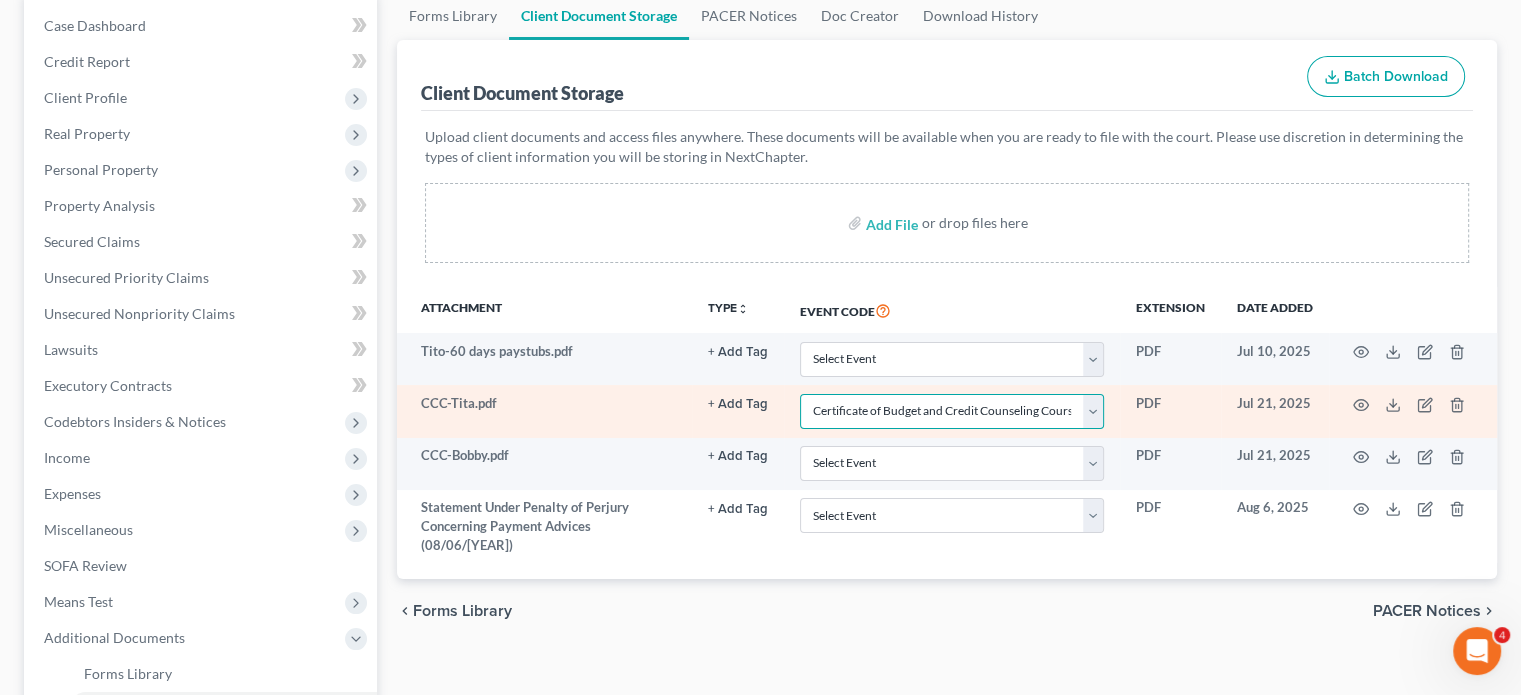 click on "Select Event 1009-1.1 Notice of Amendments 20 Largest Unsecured Creditors Amended Chapter 13 Plan Amended Voluntary Petition Attachment to Voluntary Petition for Non-Individuals Chapter 11 Certificate of Budget and Credit Counseling Course Chapter 11 Final Report and Account Pursuant to Rule 1019 (Converted Case) Chapter 11 Small Business Balance Sheet Chapter 11 Small Business Cash Flow Statement Chapter 11 Small Business Statement of Operations Chapter 11 Statement of Current Monthly Income & Calculation of Commitment Period Form (122B) Chapter 13 Calculation of Current Monthly Disposable Income Form (122C-2) Chapter 13 Plan Chapter 13 Statement of Current Monthly Income & Commitment Period Form (122C-1) Chapter 7 Means Test Calculation Form (122A-2) Chapter 7 Statements - Monthly Income Form (122A-1)/Exemption Presumption of Abuse (122A-1Supp) Corporate Resolution Cover Sheet Debtor Repayment Plan Debtor's Rebuttal of Presumption of Abuse Debtor's Statement of Good Faith Filing Debtor's Tax Documents" at bounding box center [952, 411] 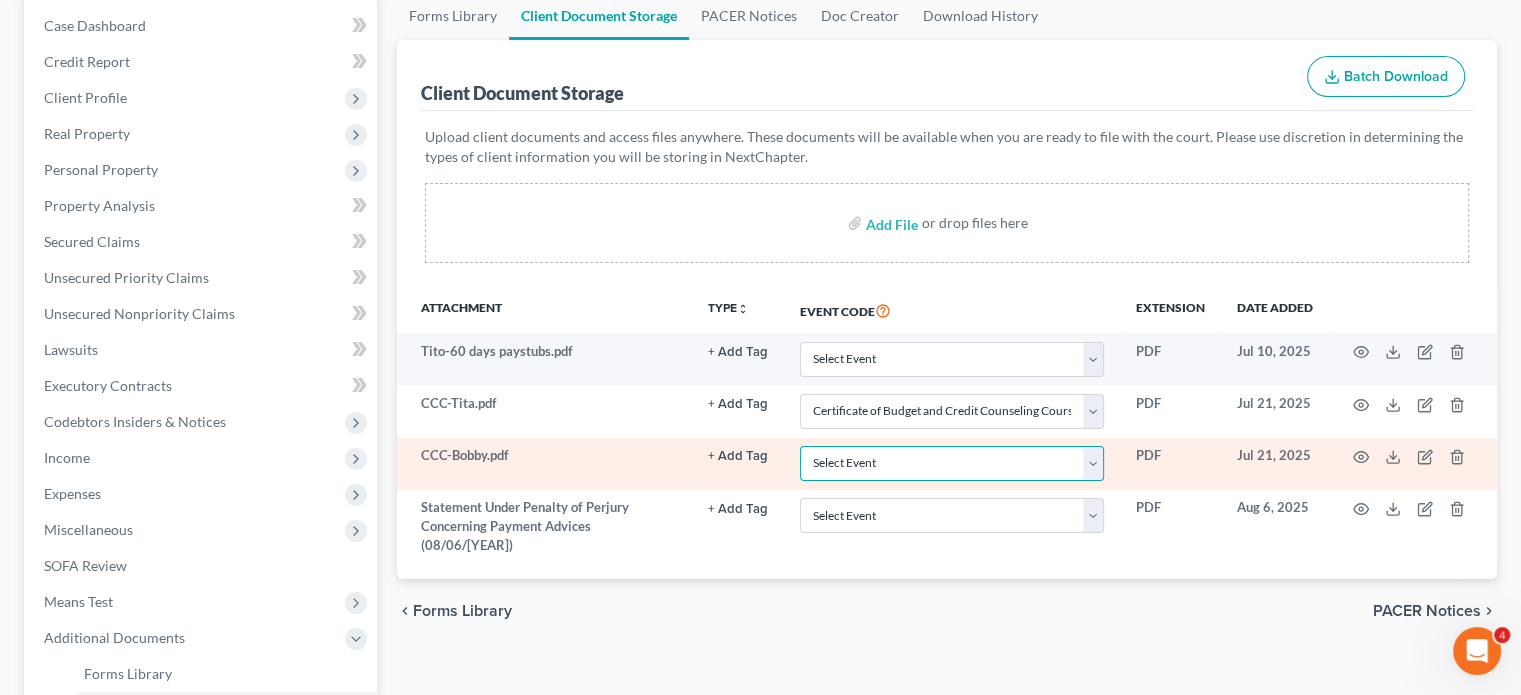 click on "Select Event 1009-1.1 Notice of Amendments 20 Largest Unsecured Creditors Amended Chapter 13 Plan Amended Voluntary Petition Attachment to Voluntary Petition for Non-Individuals Chapter 11 Certificate of Budget and Credit Counseling Course Chapter 11 Final Report and Account Pursuant to Rule 1019 (Converted Case) Chapter 11 Small Business Balance Sheet Chapter 11 Small Business Cash Flow Statement Chapter 11 Small Business Statement of Operations Chapter 11 Statement of Current Monthly Income & Calculation of Commitment Period Form (122B) Chapter 13 Calculation of Current Monthly Disposable Income Form (122C-2) Chapter 13 Plan Chapter 13 Statement of Current Monthly Income & Commitment Period Form (122C-1) Chapter 7 Means Test Calculation Form (122A-2) Chapter 7 Statements - Monthly Income Form (122A-1)/Exemption Presumption of Abuse (122A-1Supp) Corporate Resolution Cover Sheet Debtor Repayment Plan Debtor's Rebuttal of Presumption of Abuse Debtor's Statement of Good Faith Filing Debtor's Tax Documents" at bounding box center [952, 463] 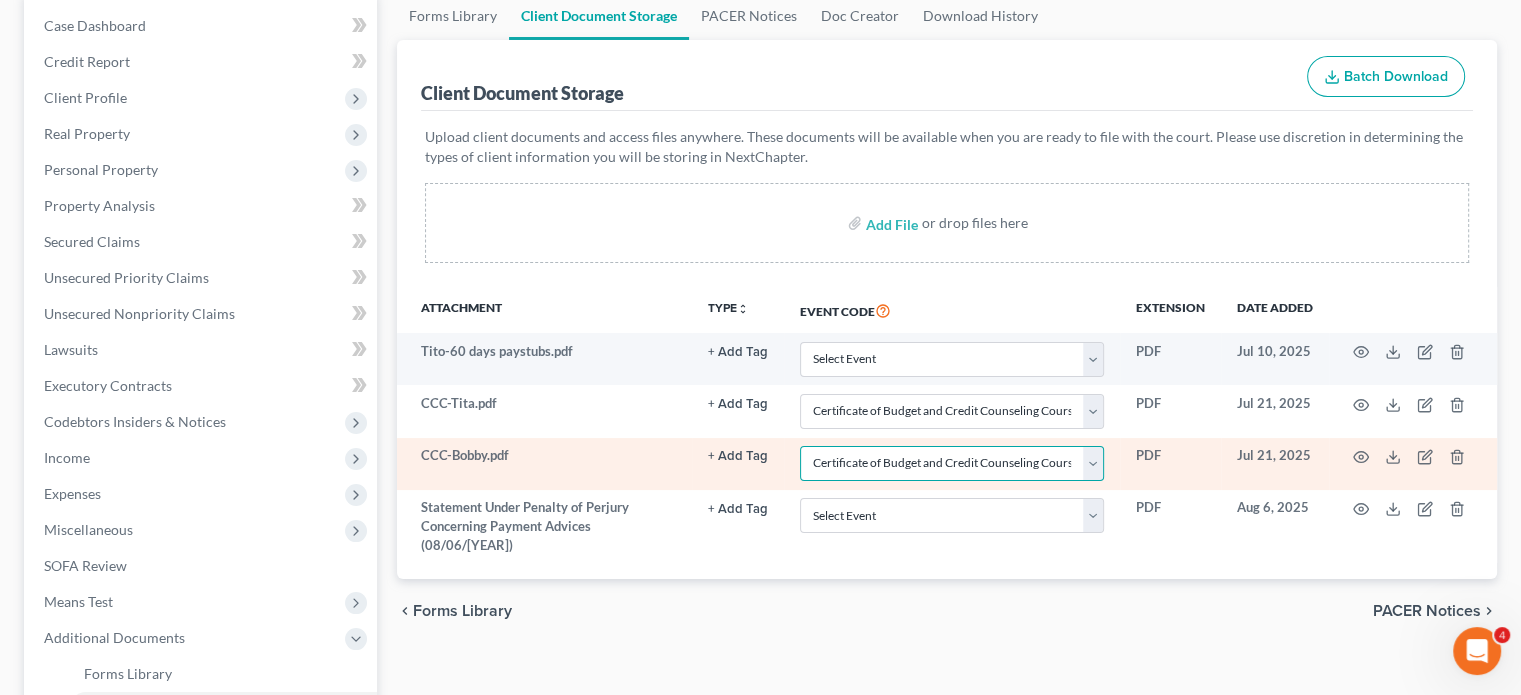 click on "Select Event 1009-1.1 Notice of Amendments 20 Largest Unsecured Creditors Amended Chapter 13 Plan Amended Voluntary Petition Attachment to Voluntary Petition for Non-Individuals Chapter 11 Certificate of Budget and Credit Counseling Course Chapter 11 Final Report and Account Pursuant to Rule 1019 (Converted Case) Chapter 11 Small Business Balance Sheet Chapter 11 Small Business Cash Flow Statement Chapter 11 Small Business Statement of Operations Chapter 11 Statement of Current Monthly Income & Calculation of Commitment Period Form (122B) Chapter 13 Calculation of Current Monthly Disposable Income Form (122C-2) Chapter 13 Plan Chapter 13 Statement of Current Monthly Income & Commitment Period Form (122C-1) Chapter 7 Means Test Calculation Form (122A-2) Chapter 7 Statements - Monthly Income Form (122A-1)/Exemption Presumption of Abuse (122A-1Supp) Corporate Resolution Cover Sheet Debtor Repayment Plan Debtor's Rebuttal of Presumption of Abuse Debtor's Statement of Good Faith Filing Debtor's Tax Documents" at bounding box center [952, 463] 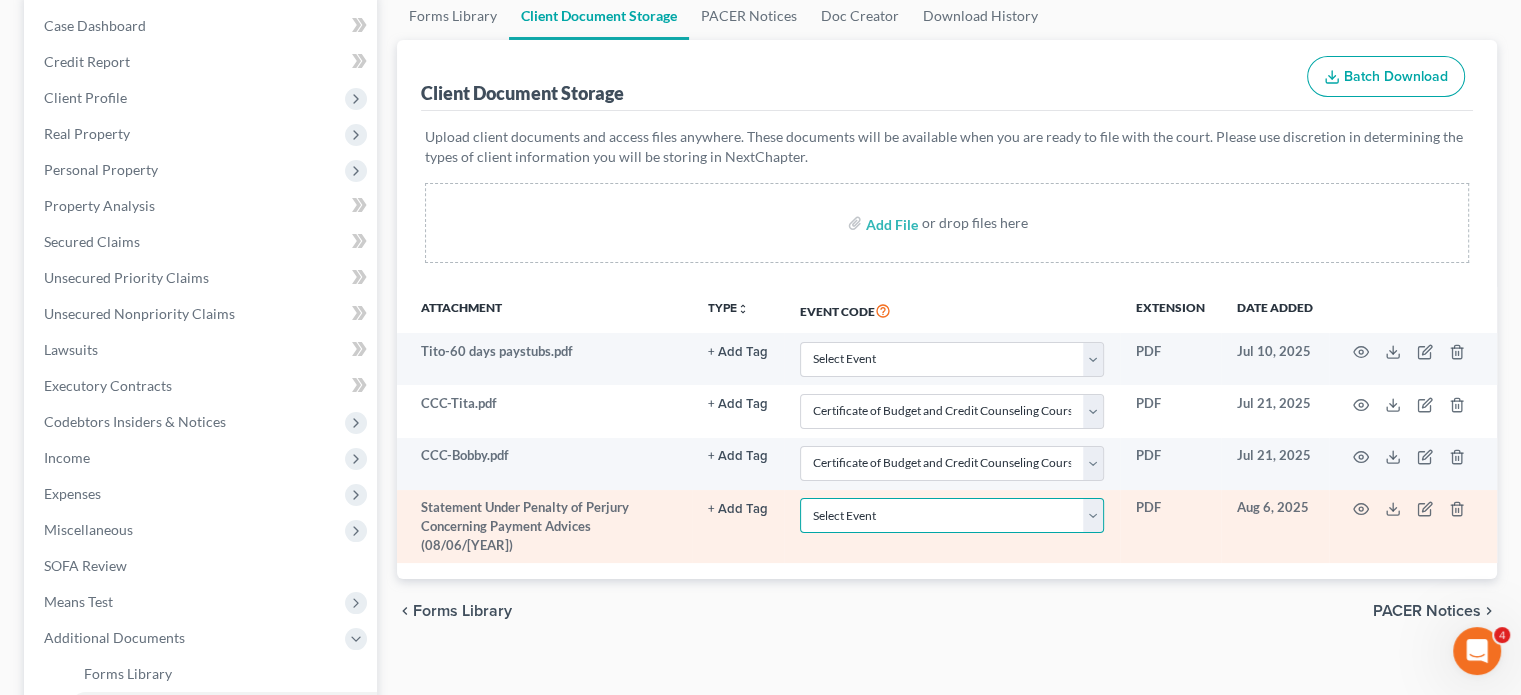 click on "Select Event 1009-1.1 Notice of Amendments 20 Largest Unsecured Creditors Amended Chapter 13 Plan Amended Voluntary Petition Attachment to Voluntary Petition for Non-Individuals Chapter 11 Certificate of Budget and Credit Counseling Course Chapter 11 Final Report and Account Pursuant to Rule 1019 (Converted Case) Chapter 11 Small Business Balance Sheet Chapter 11 Small Business Cash Flow Statement Chapter 11 Small Business Statement of Operations Chapter 11 Statement of Current Monthly Income & Calculation of Commitment Period Form (122B) Chapter 13 Calculation of Current Monthly Disposable Income Form (122C-2) Chapter 13 Plan Chapter 13 Statement of Current Monthly Income & Commitment Period Form (122C-1) Chapter 7 Means Test Calculation Form (122A-2) Chapter 7 Statements - Monthly Income Form (122A-1)/Exemption Presumption of Abuse (122A-1Supp) Corporate Resolution Cover Sheet Debtor Repayment Plan Debtor's Rebuttal of Presumption of Abuse Debtor's Statement of Good Faith Filing Debtor's Tax Documents" at bounding box center [952, 515] 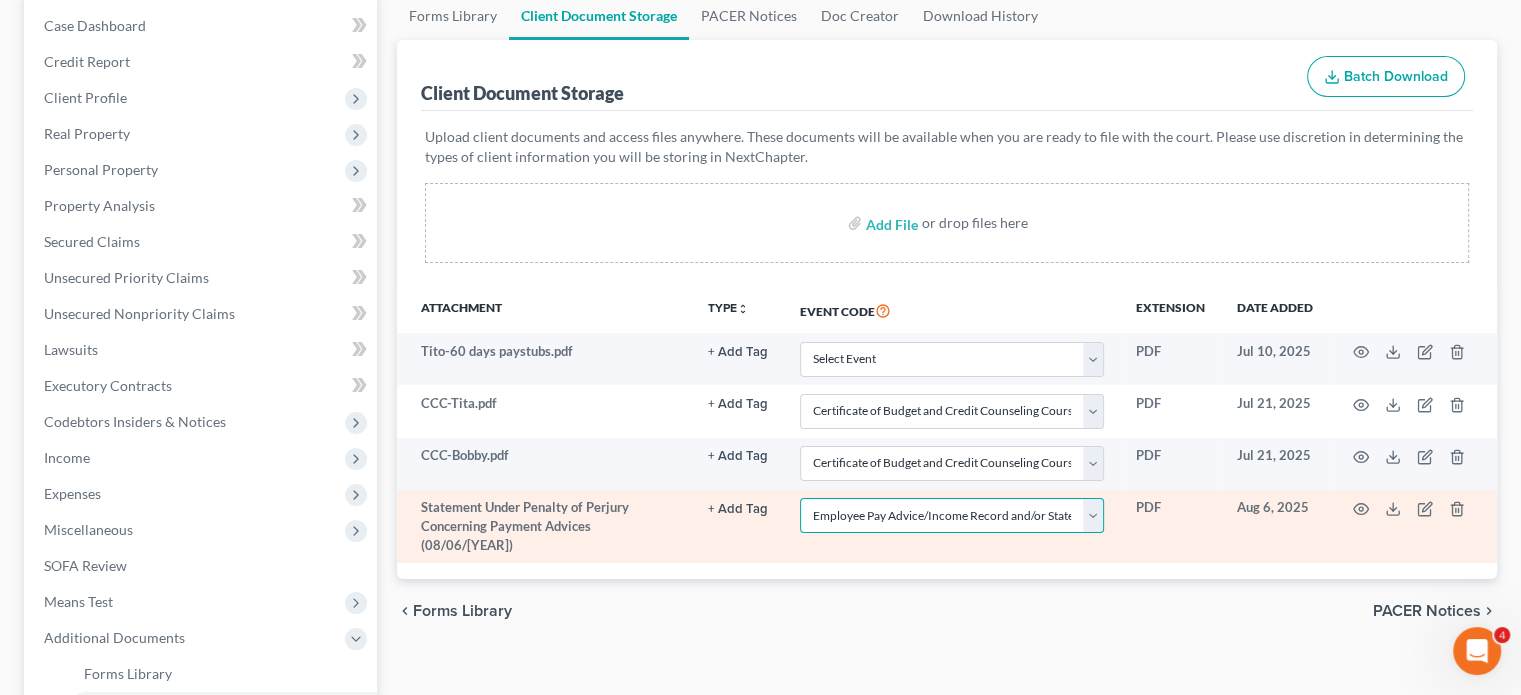 click on "Select Event 1009-1.1 Notice of Amendments 20 Largest Unsecured Creditors Amended Chapter 13 Plan Amended Voluntary Petition Attachment to Voluntary Petition for Non-Individuals Chapter 11 Certificate of Budget and Credit Counseling Course Chapter 11 Final Report and Account Pursuant to Rule 1019 (Converted Case) Chapter 11 Small Business Balance Sheet Chapter 11 Small Business Cash Flow Statement Chapter 11 Small Business Statement of Operations Chapter 11 Statement of Current Monthly Income & Calculation of Commitment Period Form (122B) Chapter 13 Calculation of Current Monthly Disposable Income Form (122C-2) Chapter 13 Plan Chapter 13 Statement of Current Monthly Income & Commitment Period Form (122C-1) Chapter 7 Means Test Calculation Form (122A-2) Chapter 7 Statements - Monthly Income Form (122A-1)/Exemption Presumption of Abuse (122A-1Supp) Corporate Resolution Cover Sheet Debtor Repayment Plan Debtor's Rebuttal of Presumption of Abuse Debtor's Statement of Good Faith Filing Debtor's Tax Documents" at bounding box center (952, 515) 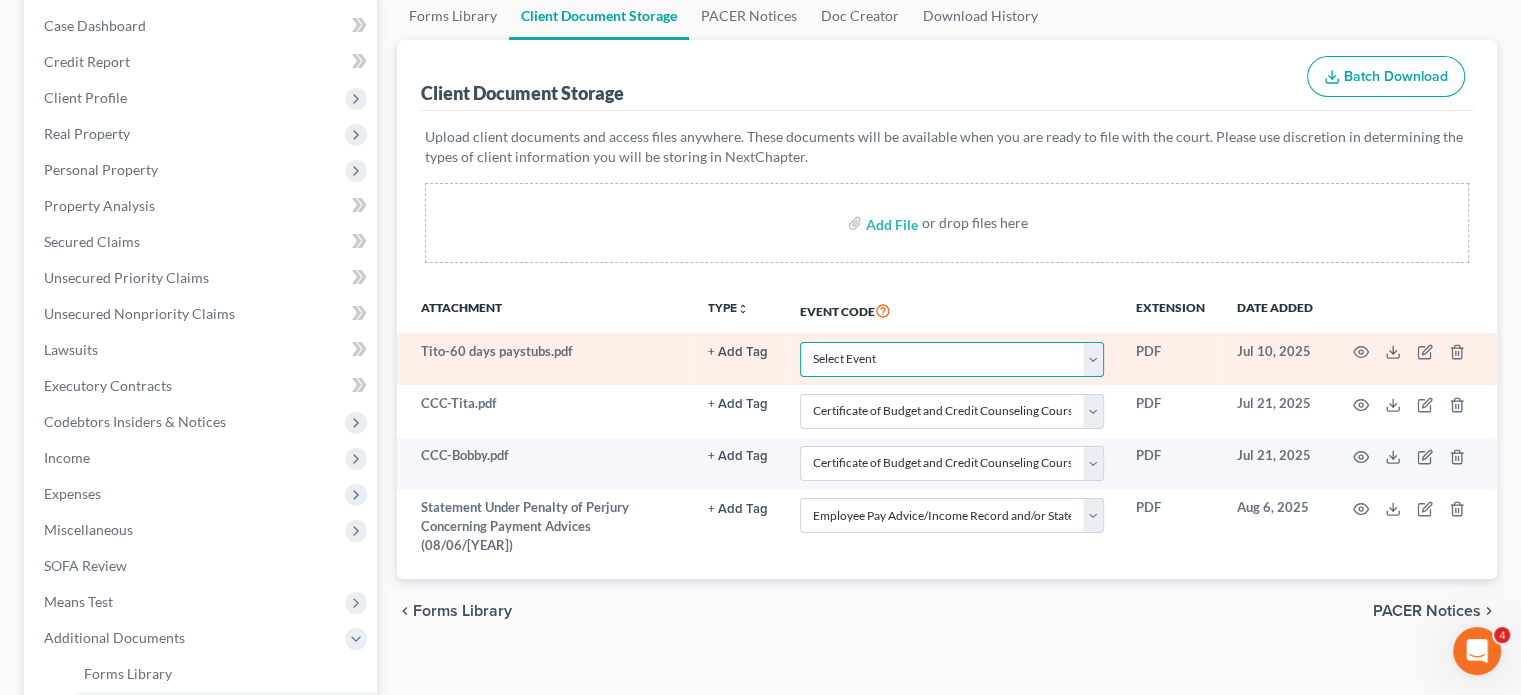 click on "Select Event 1009-1.1 Notice of Amendments 20 Largest Unsecured Creditors Amended Chapter 13 Plan Amended Voluntary Petition Attachment to Voluntary Petition for Non-Individuals Chapter 11 Certificate of Budget and Credit Counseling Course Chapter 11 Final Report and Account Pursuant to Rule 1019 (Converted Case) Chapter 11 Small Business Balance Sheet Chapter 11 Small Business Cash Flow Statement Chapter 11 Small Business Statement of Operations Chapter 11 Statement of Current Monthly Income & Calculation of Commitment Period Form (122B) Chapter 13 Calculation of Current Monthly Disposable Income Form (122C-2) Chapter 13 Plan Chapter 13 Statement of Current Monthly Income & Commitment Period Form (122C-1) Chapter 7 Means Test Calculation Form (122A-2) Chapter 7 Statements - Monthly Income Form (122A-1)/Exemption Presumption of Abuse (122A-1Supp) Corporate Resolution Cover Sheet Debtor Repayment Plan Debtor's Rebuttal of Presumption of Abuse Debtor's Statement of Good Faith Filing Debtor's Tax Documents" at bounding box center (952, 359) 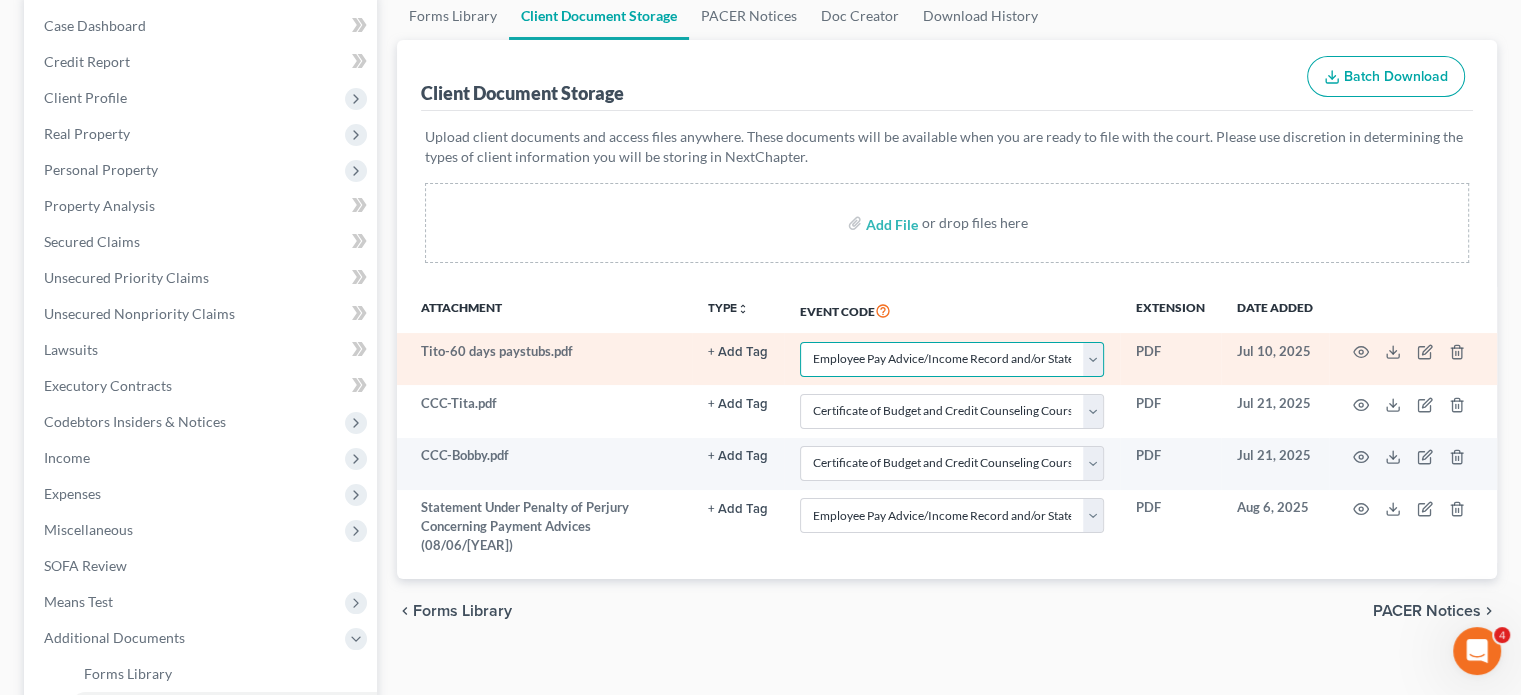 click on "Select Event 1009-1.1 Notice of Amendments 20 Largest Unsecured Creditors Amended Chapter 13 Plan Amended Voluntary Petition Attachment to Voluntary Petition for Non-Individuals Chapter 11 Certificate of Budget and Credit Counseling Course Chapter 11 Final Report and Account Pursuant to Rule 1019 (Converted Case) Chapter 11 Small Business Balance Sheet Chapter 11 Small Business Cash Flow Statement Chapter 11 Small Business Statement of Operations Chapter 11 Statement of Current Monthly Income & Calculation of Commitment Period Form (122B) Chapter 13 Calculation of Current Monthly Disposable Income Form (122C-2) Chapter 13 Plan Chapter 13 Statement of Current Monthly Income & Commitment Period Form (122C-1) Chapter 7 Means Test Calculation Form (122A-2) Chapter 7 Statements - Monthly Income Form (122A-1)/Exemption Presumption of Abuse (122A-1Supp) Corporate Resolution Cover Sheet Debtor Repayment Plan Debtor's Rebuttal of Presumption of Abuse Debtor's Statement of Good Faith Filing Debtor's Tax Documents" at bounding box center [952, 359] 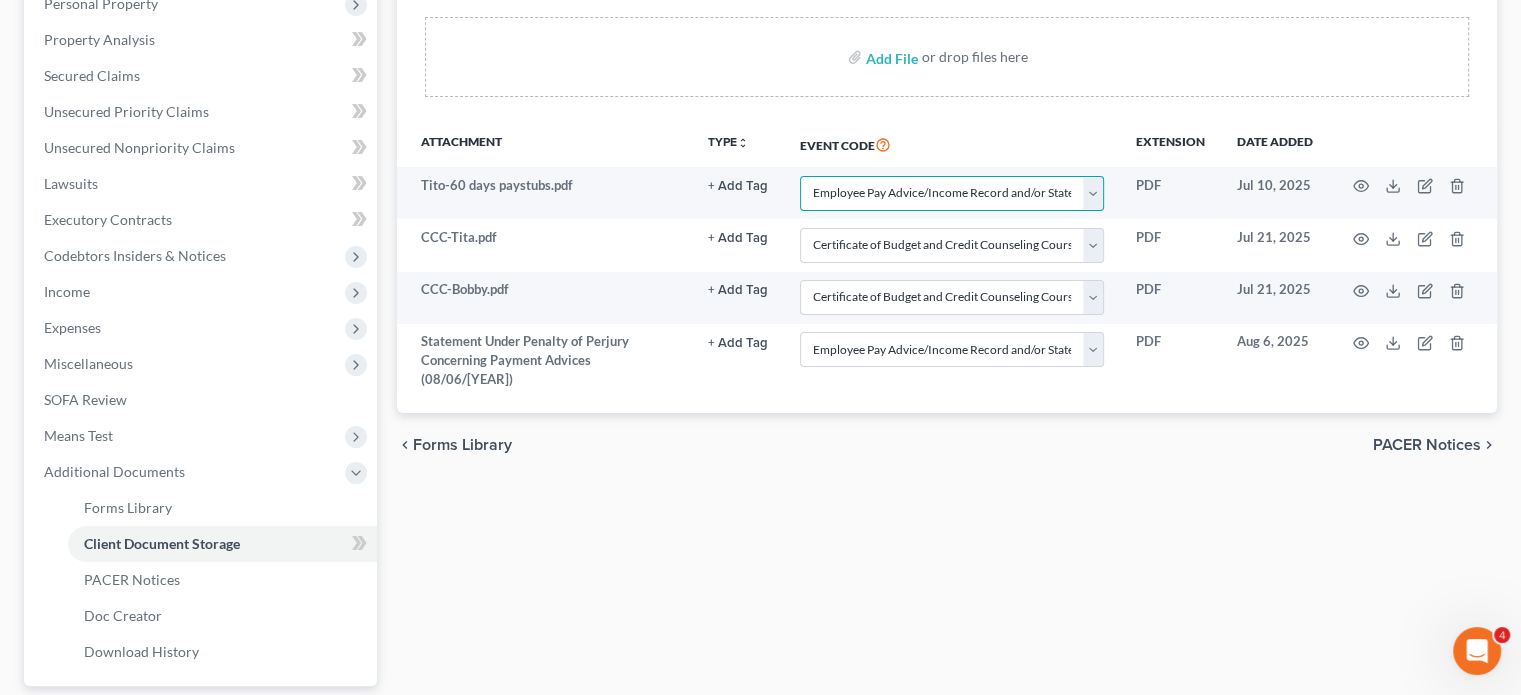 scroll, scrollTop: 400, scrollLeft: 0, axis: vertical 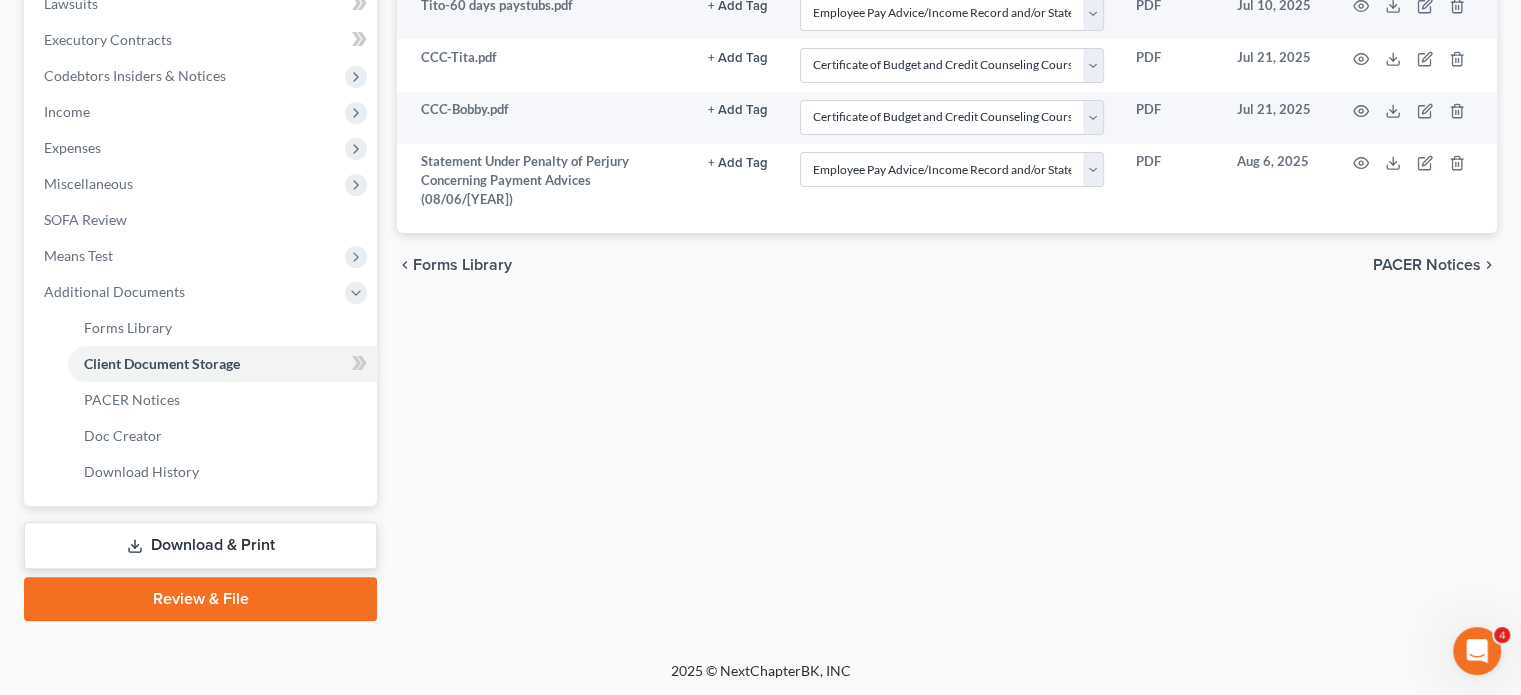click on "Download & Print" at bounding box center [200, 545] 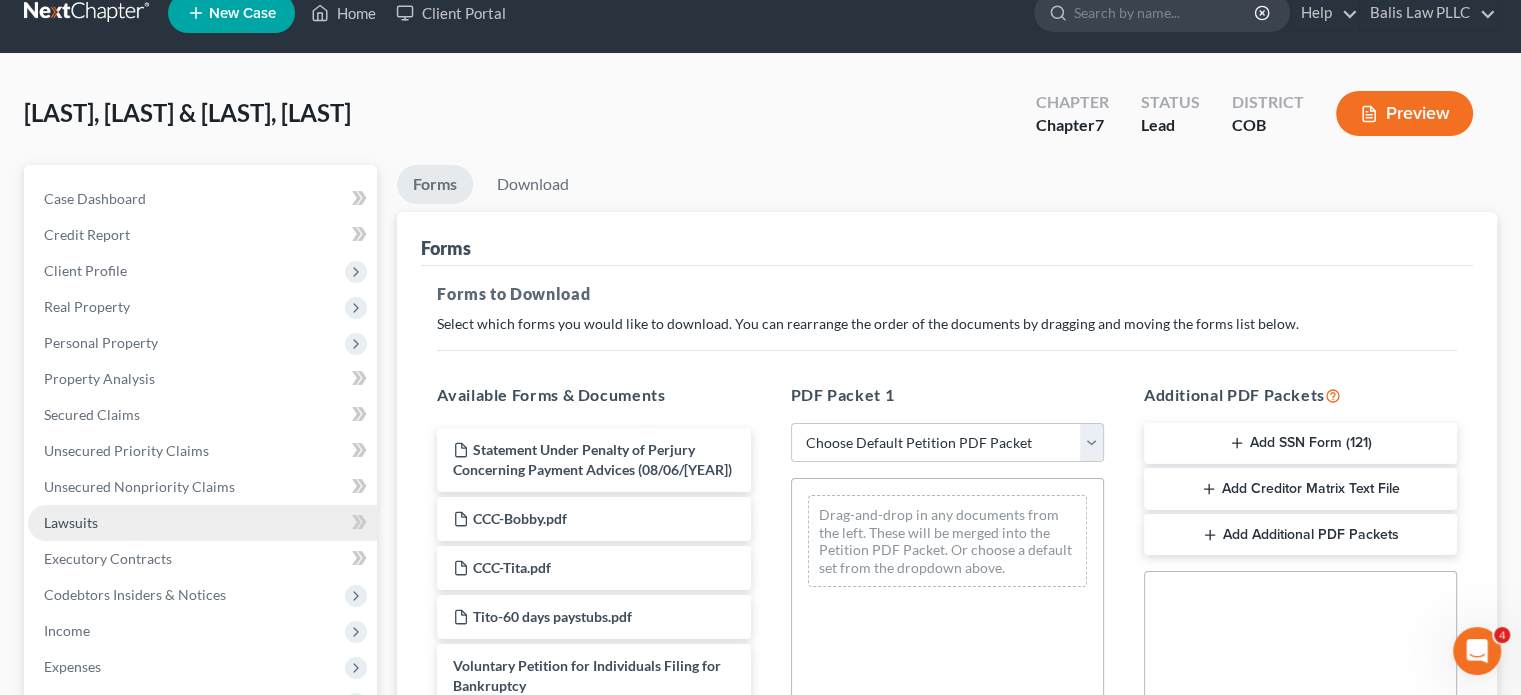 scroll, scrollTop: 0, scrollLeft: 0, axis: both 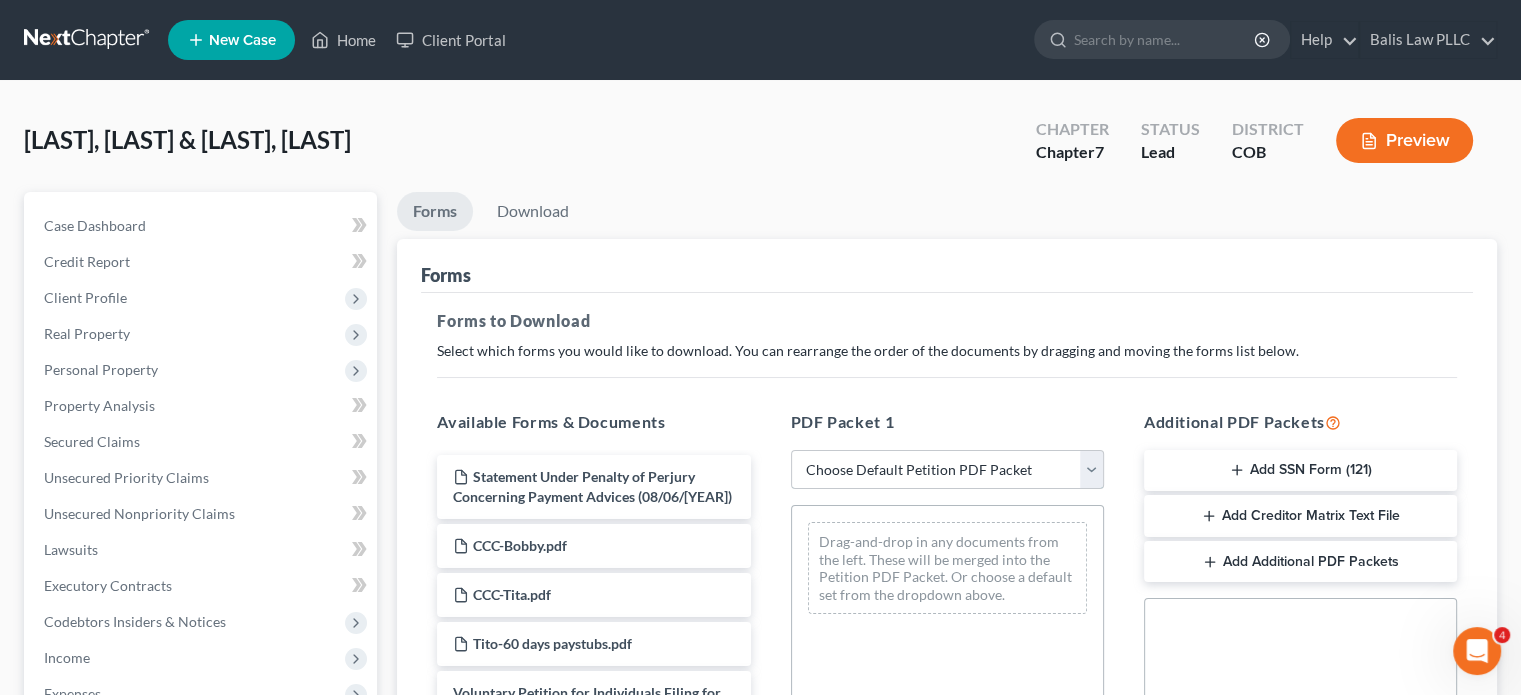 click on "Choose Default Petition PDF Packet Complete Bankruptcy Petition (all forms and schedules) Emergency Filing Forms (Petition and Creditor List Only) Amended Forms Signature Pages Only [STATE] Complete w/o extras" at bounding box center [947, 470] 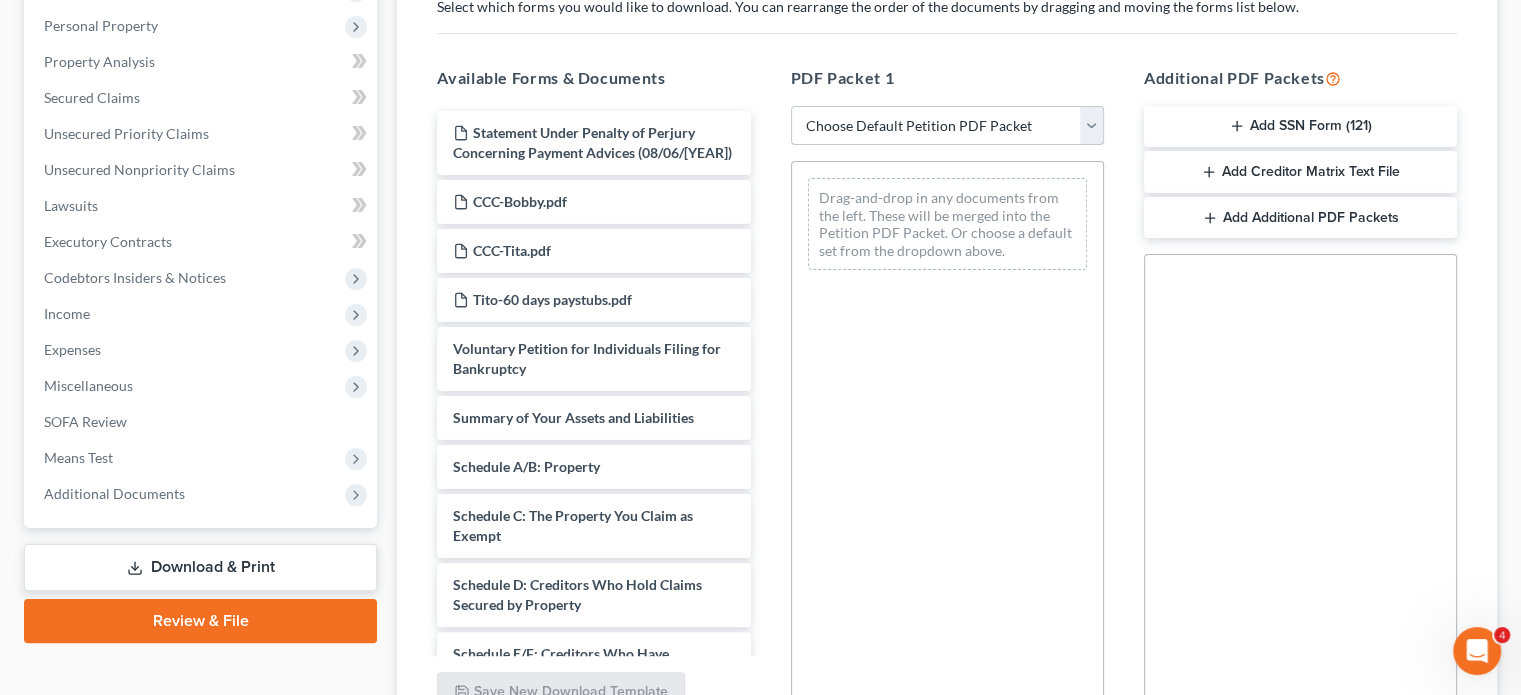 scroll, scrollTop: 500, scrollLeft: 0, axis: vertical 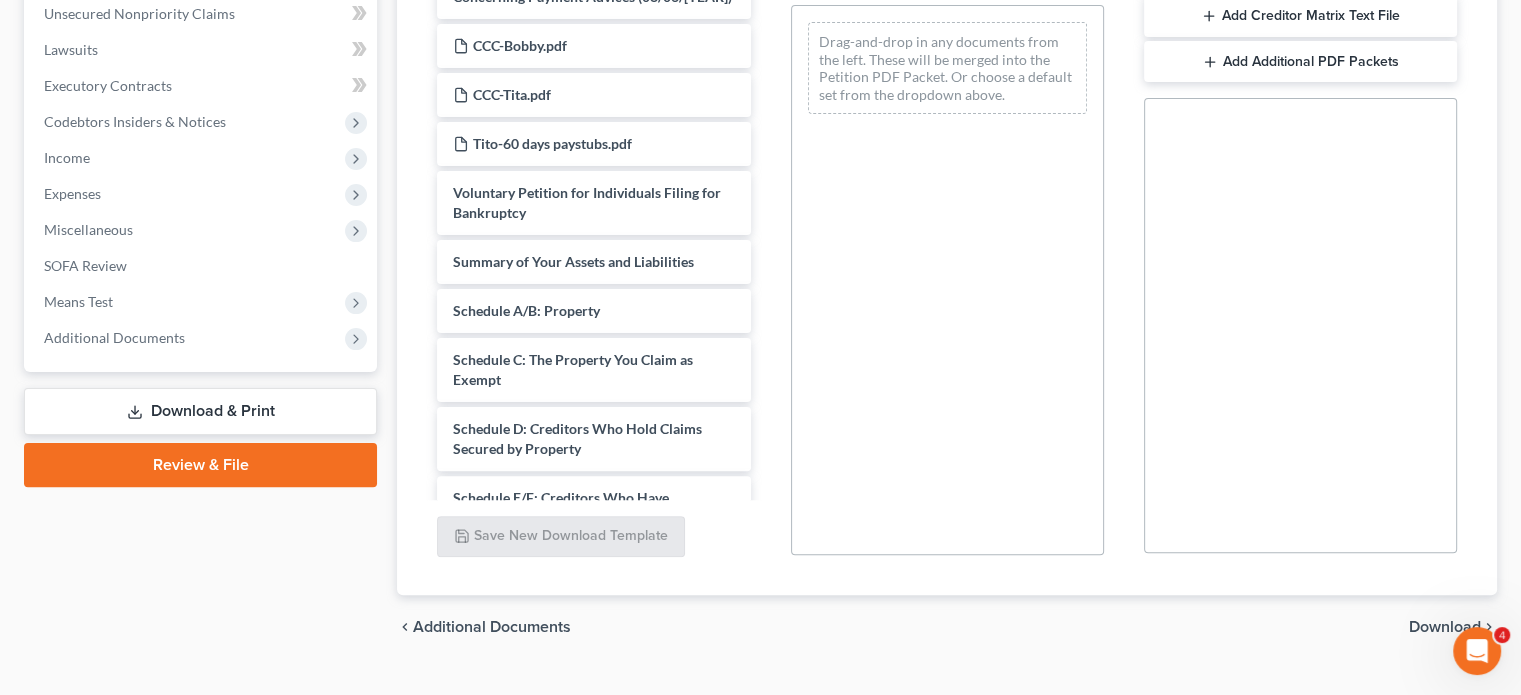 click on "Review & File" at bounding box center (200, 465) 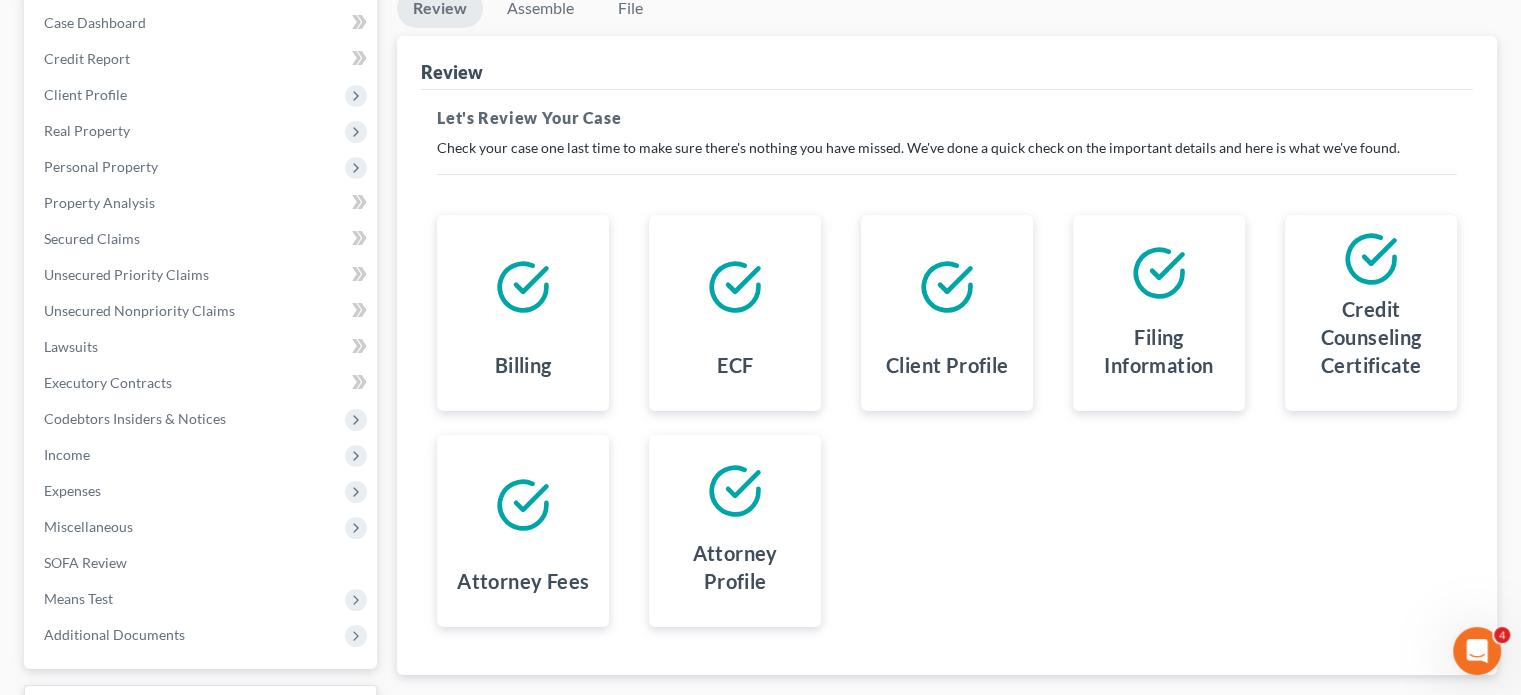 scroll, scrollTop: 0, scrollLeft: 0, axis: both 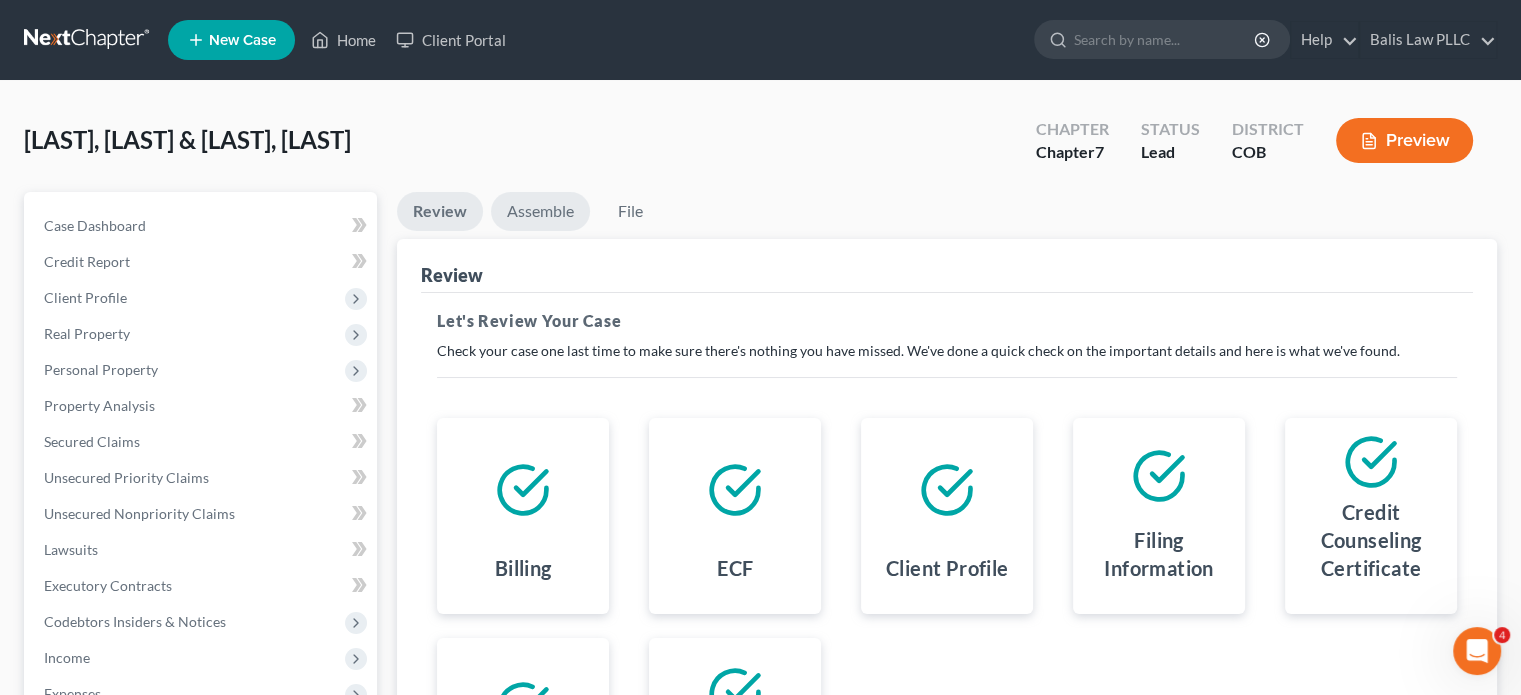 click on "Assemble" at bounding box center [540, 211] 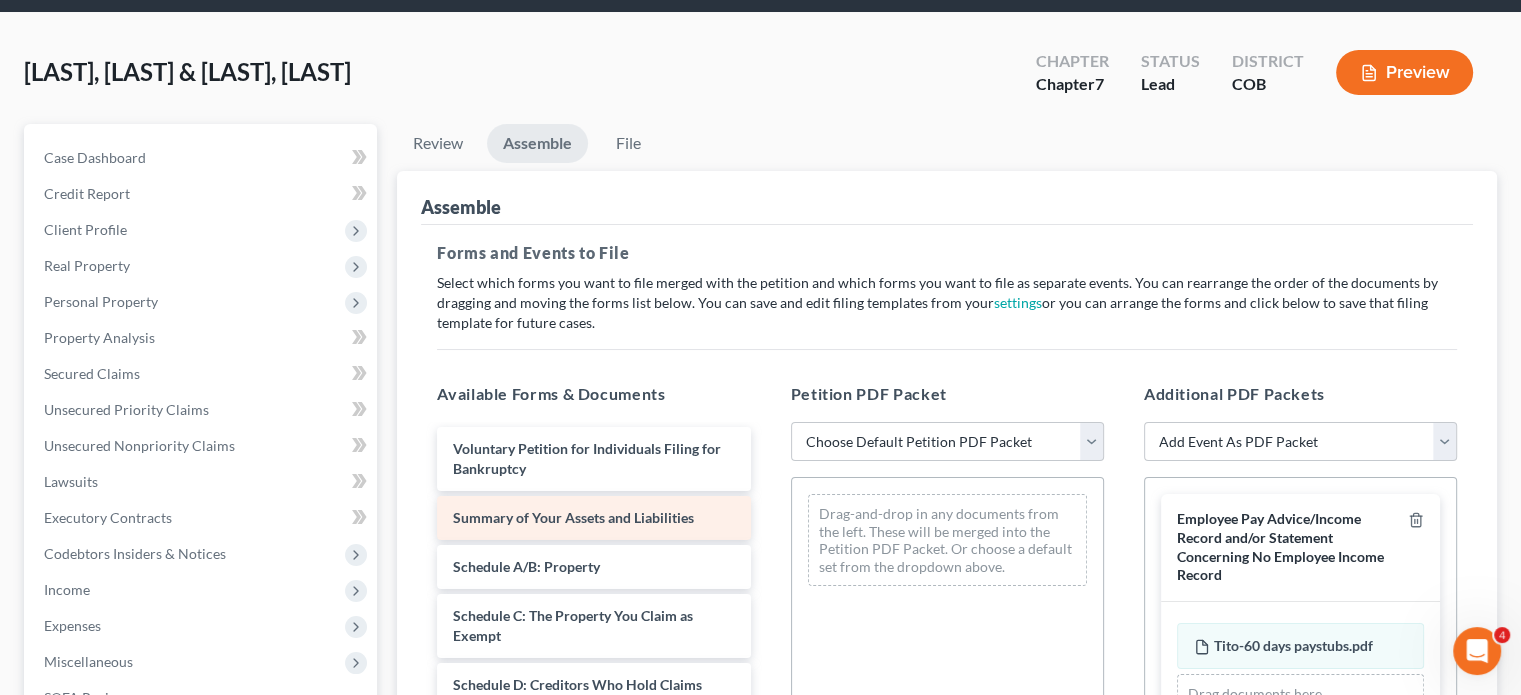 scroll, scrollTop: 100, scrollLeft: 0, axis: vertical 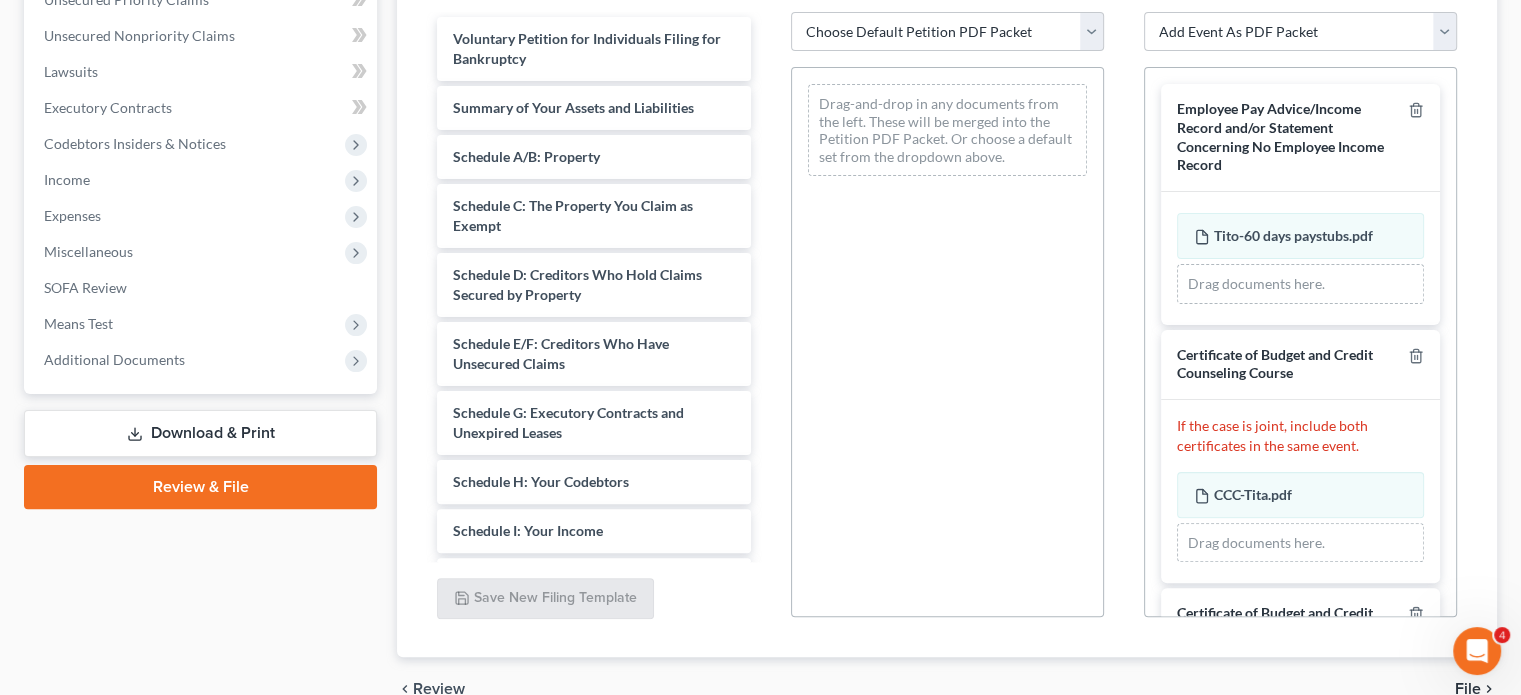 click on "Download & Print" at bounding box center [200, 433] 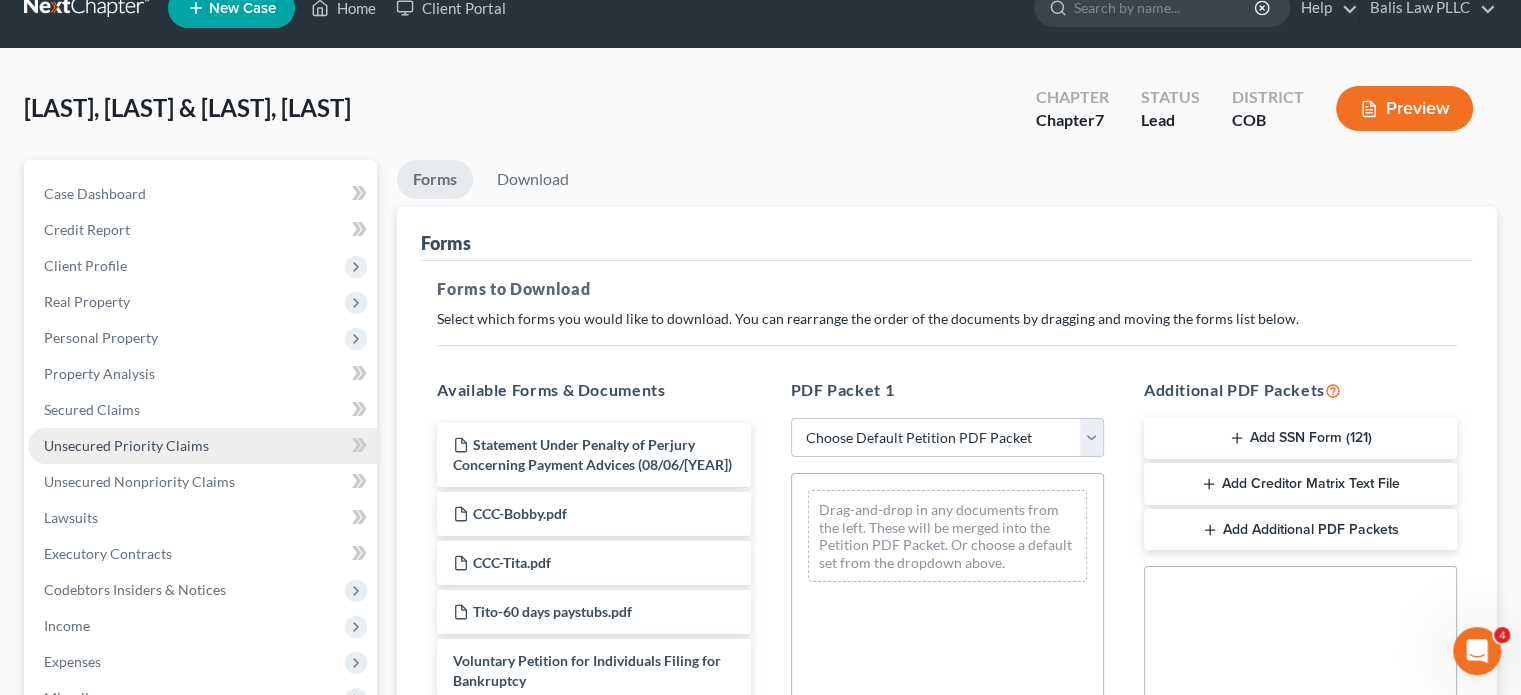 scroll, scrollTop: 0, scrollLeft: 0, axis: both 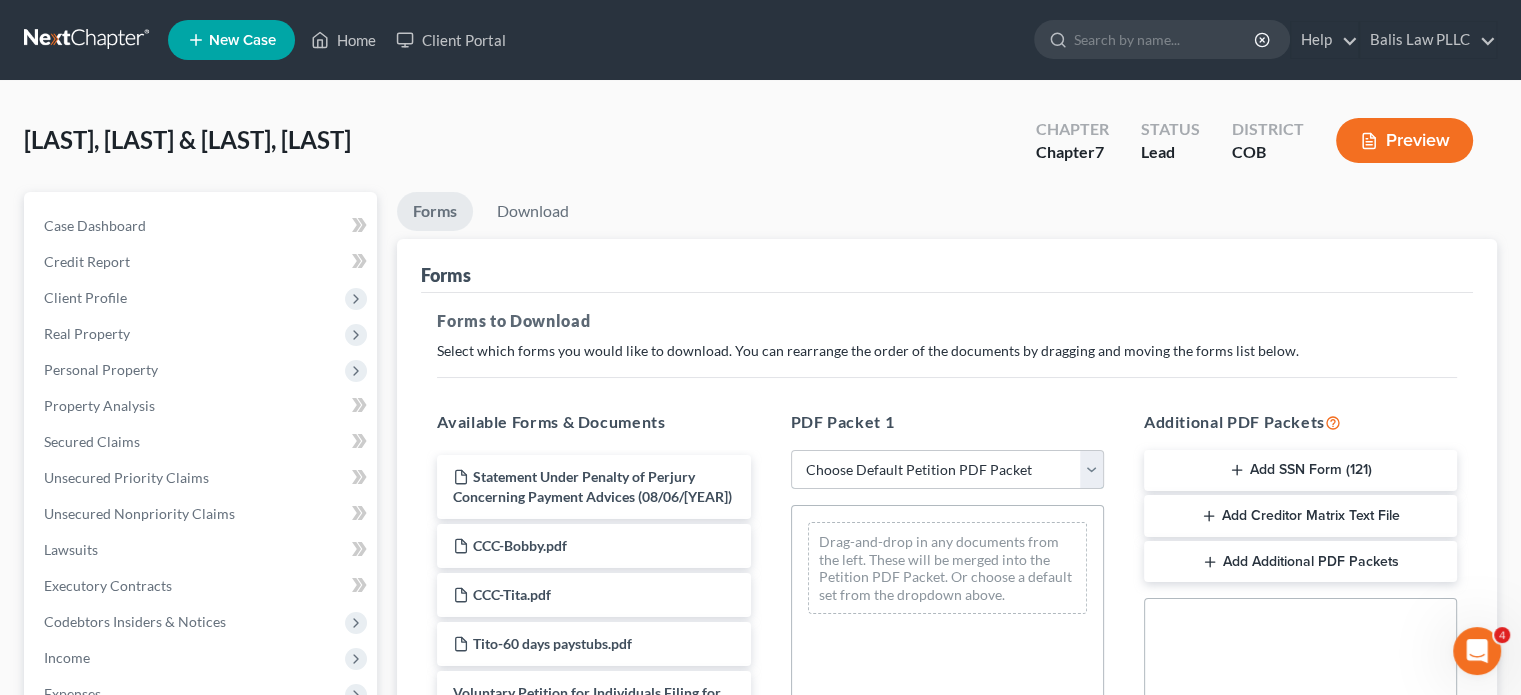 click on "Choose Default Petition PDF Packet Complete Bankruptcy Petition (all forms and schedules) Emergency Filing Forms (Petition and Creditor List Only) Amended Forms Signature Pages Only [STATE] Complete w/o extras" at bounding box center (947, 470) 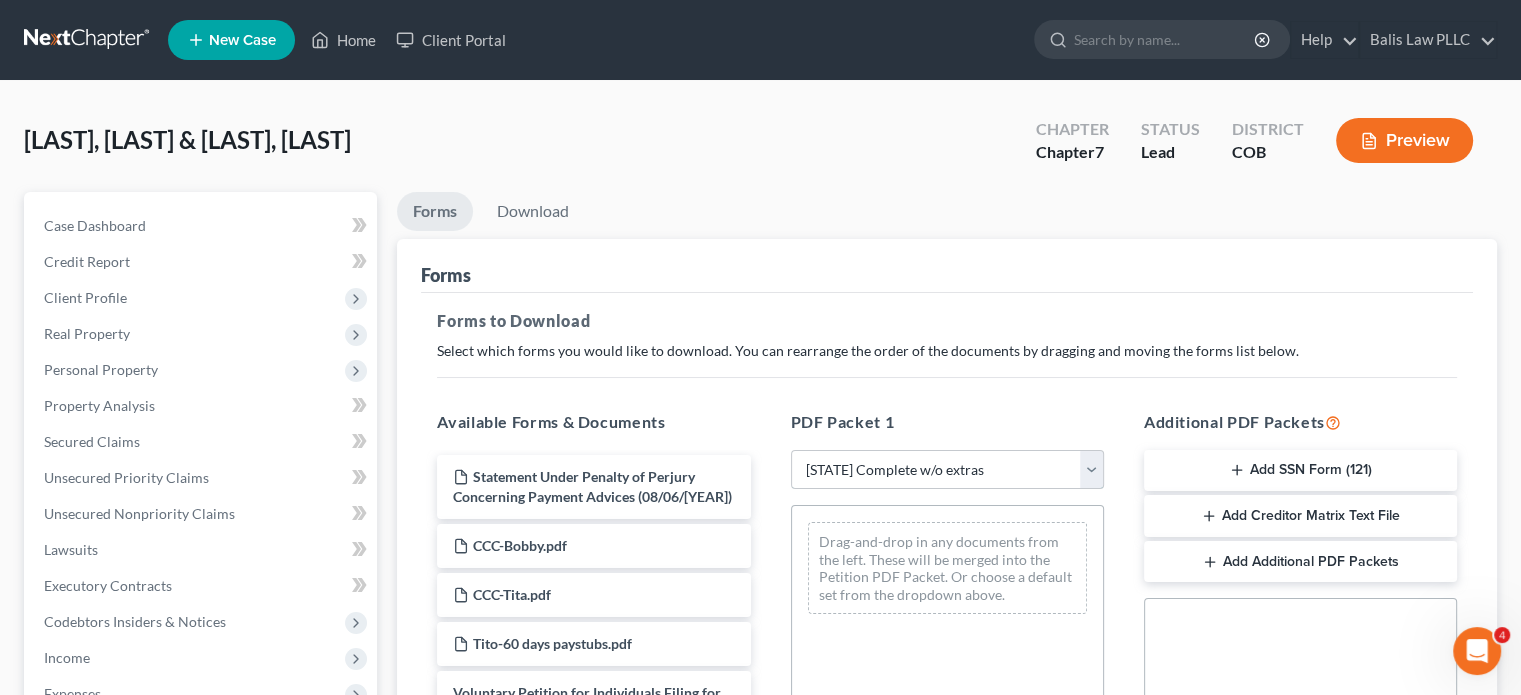 click on "Choose Default Petition PDF Packet Complete Bankruptcy Petition (all forms and schedules) Emergency Filing Forms (Petition and Creditor List Only) Amended Forms Signature Pages Only [STATE] Complete w/o extras" at bounding box center [947, 470] 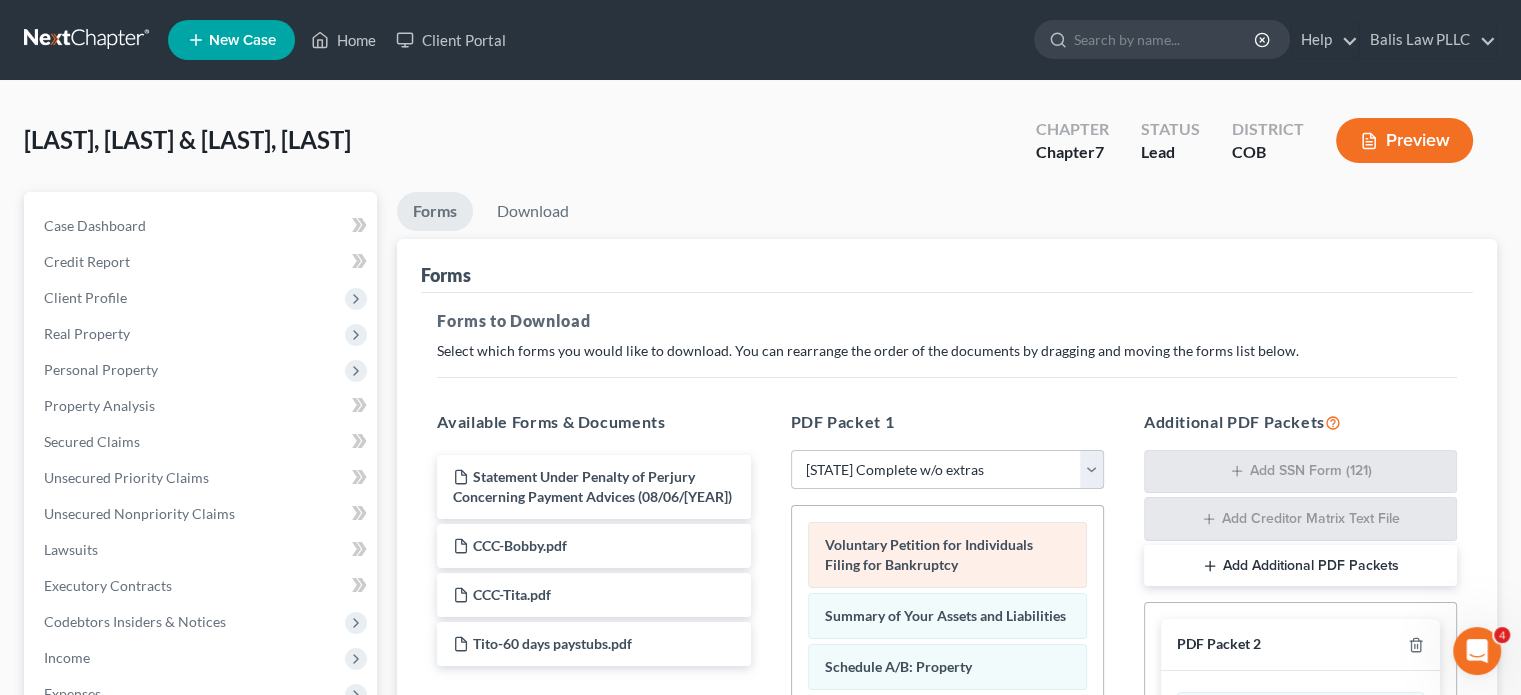 scroll, scrollTop: 300, scrollLeft: 0, axis: vertical 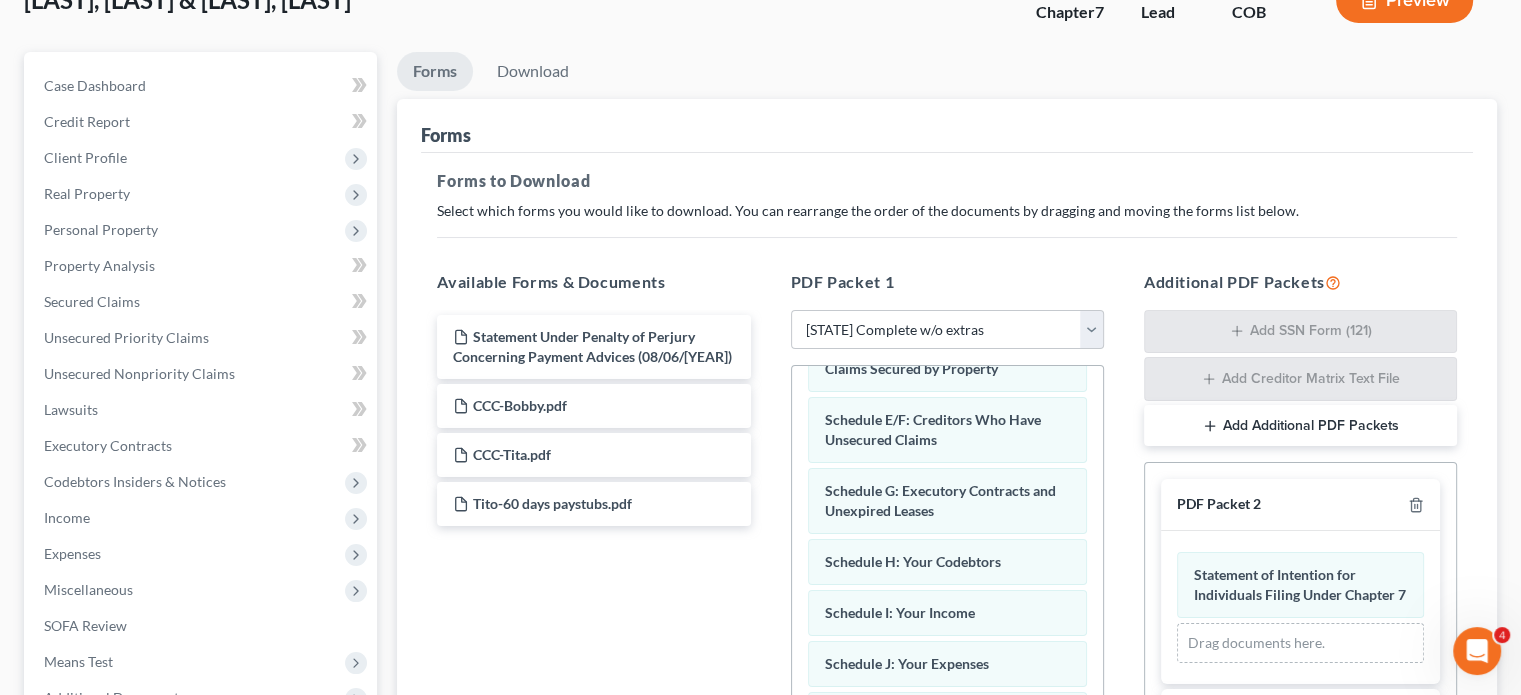 click on "Add Additional PDF Packets" at bounding box center (1300, 426) 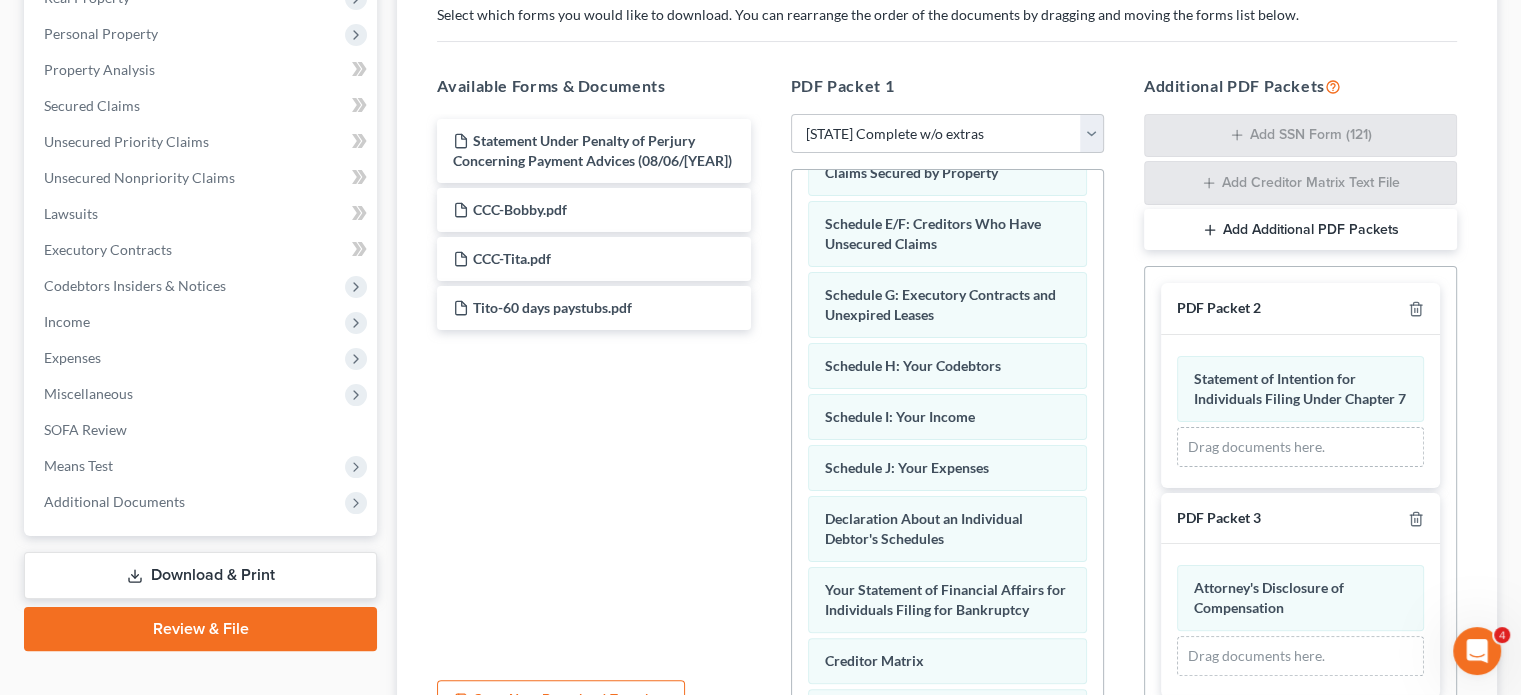 scroll, scrollTop: 340, scrollLeft: 0, axis: vertical 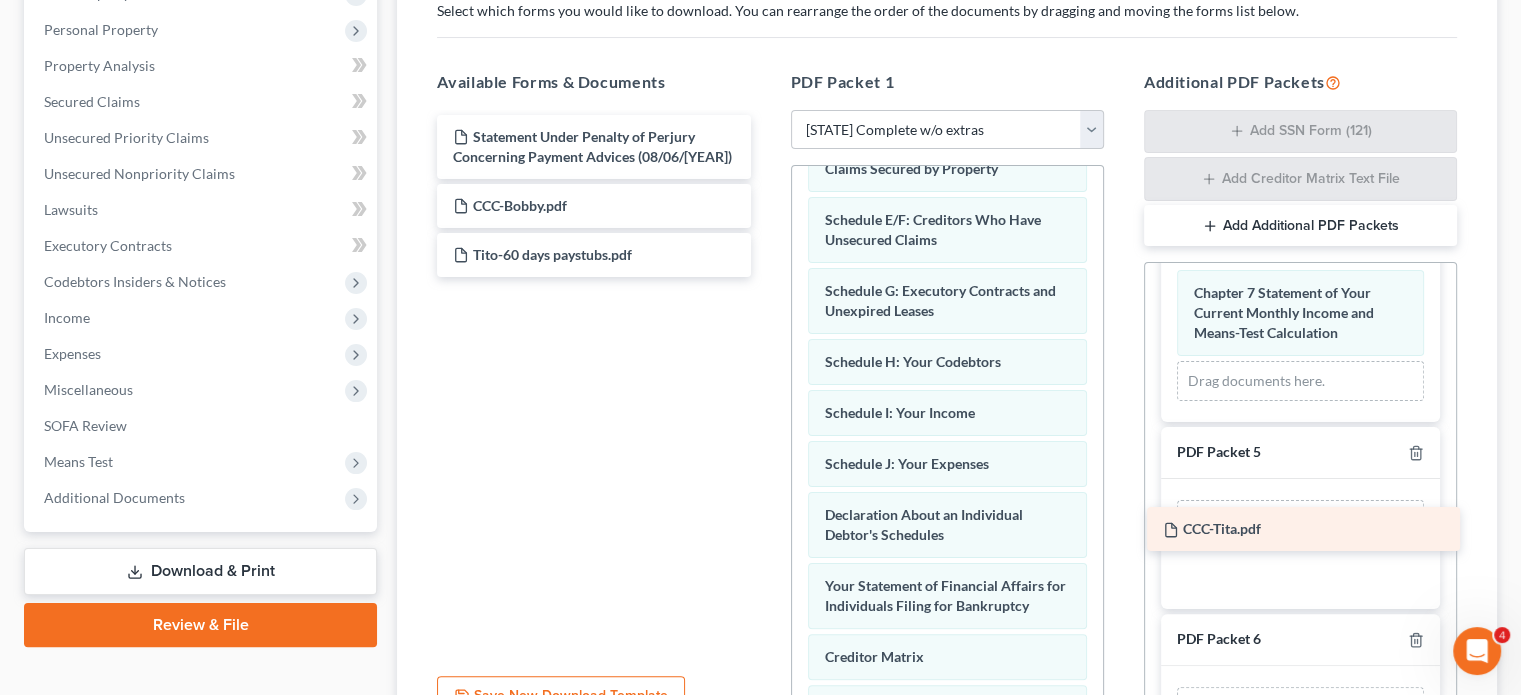 drag, startPoint x: 590, startPoint y: 245, endPoint x: 1300, endPoint y: 521, distance: 761.7585 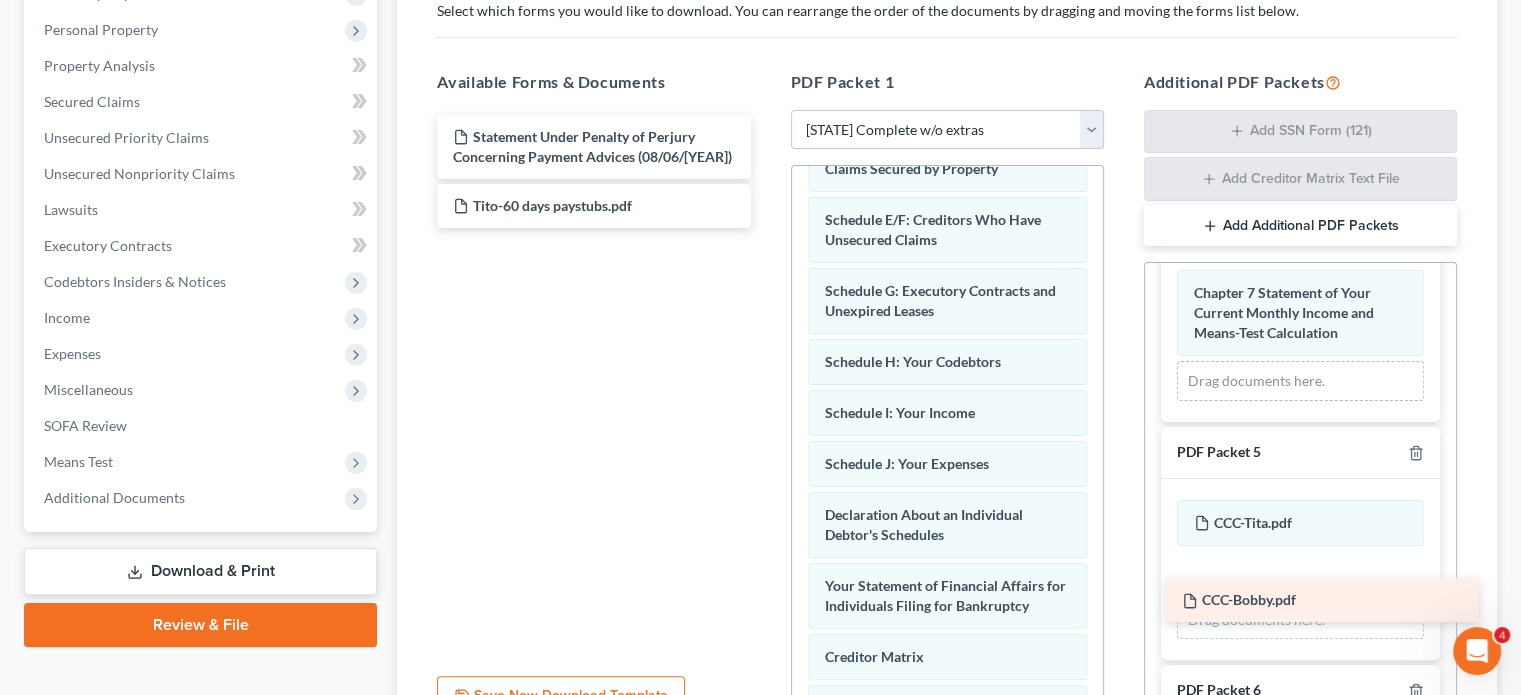 drag, startPoint x: 534, startPoint y: 194, endPoint x: 1261, endPoint y: 585, distance: 825.47565 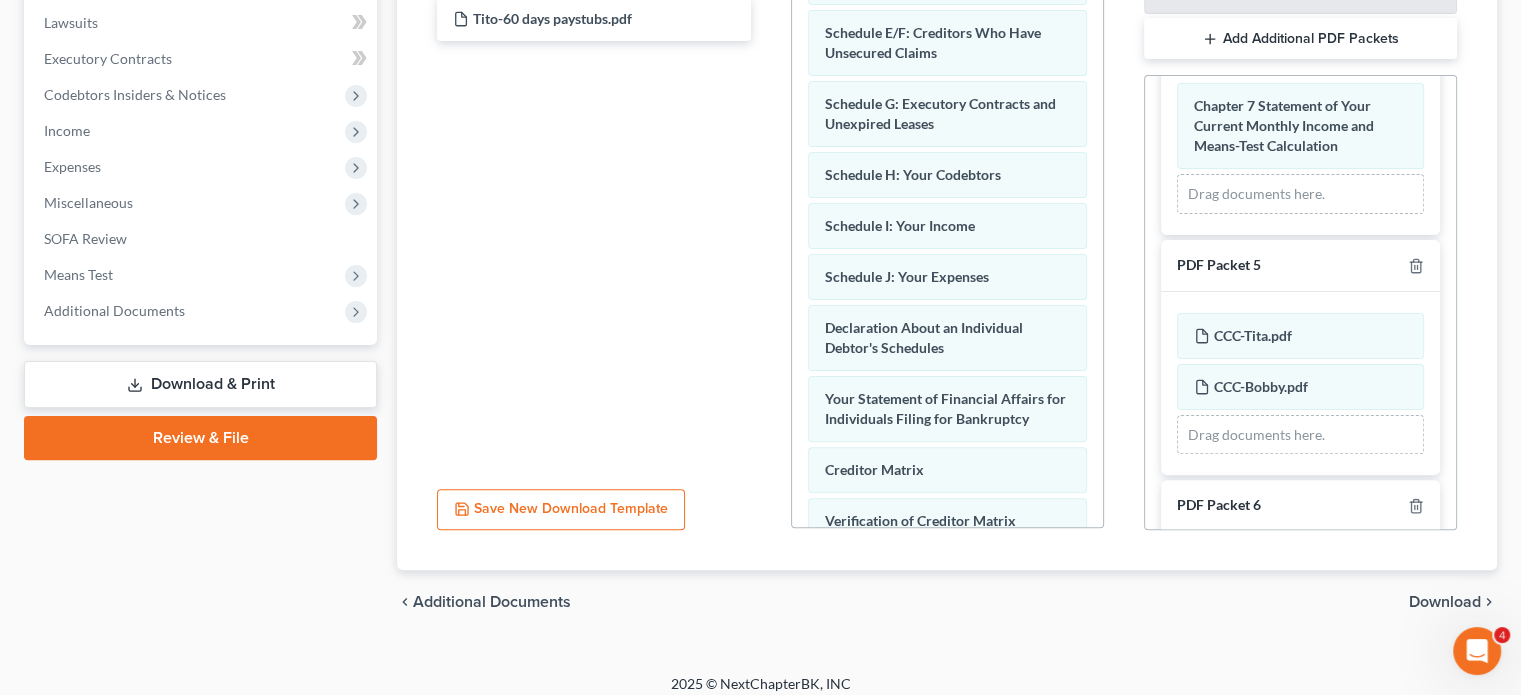 scroll, scrollTop: 540, scrollLeft: 0, axis: vertical 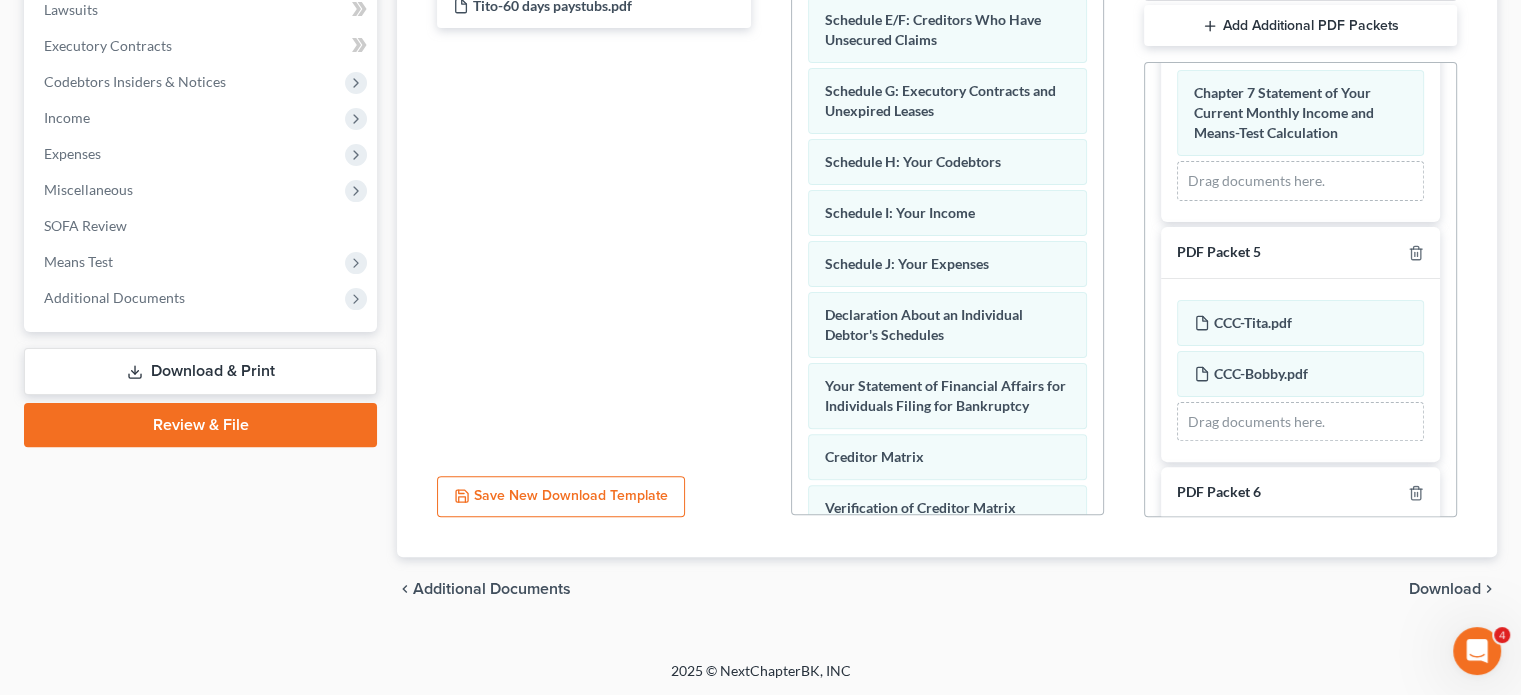 click on "Add Additional PDF Packets" at bounding box center [1300, 26] 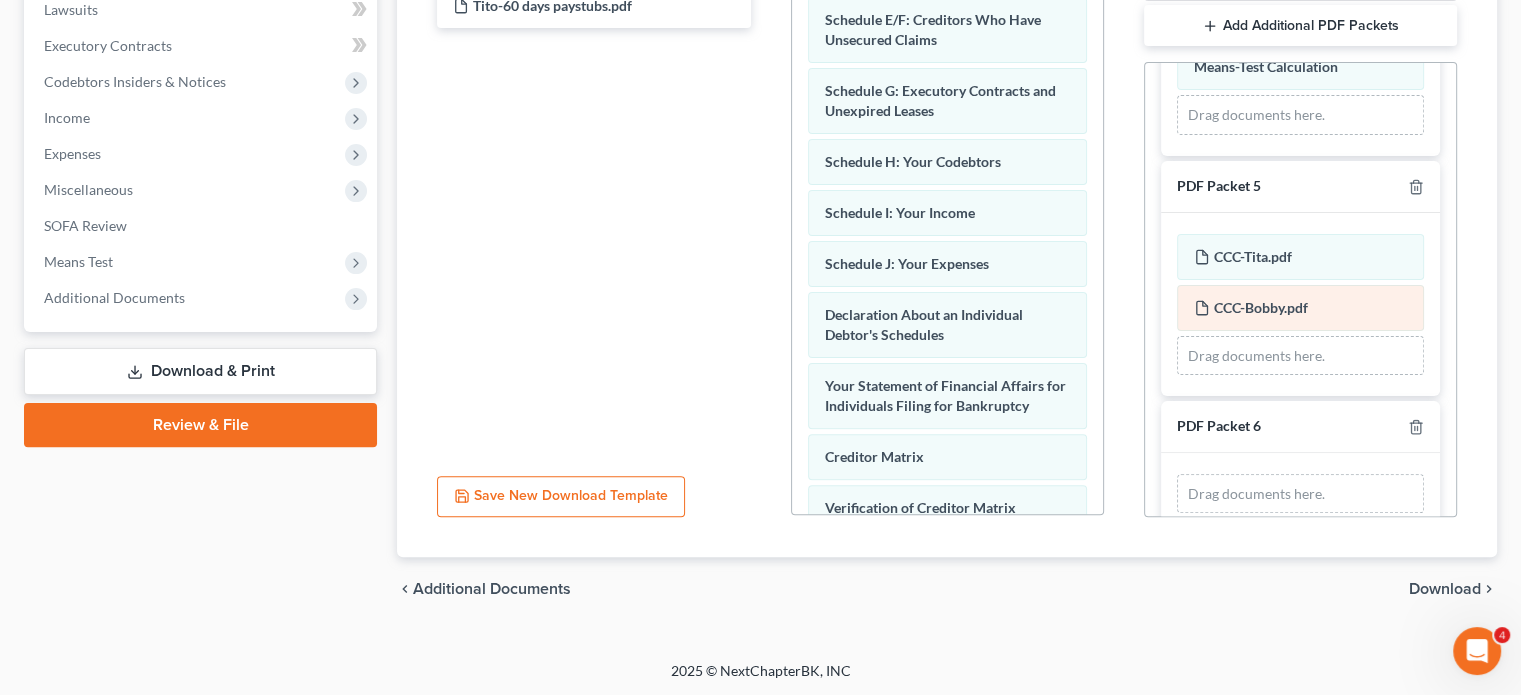 scroll, scrollTop: 600, scrollLeft: 0, axis: vertical 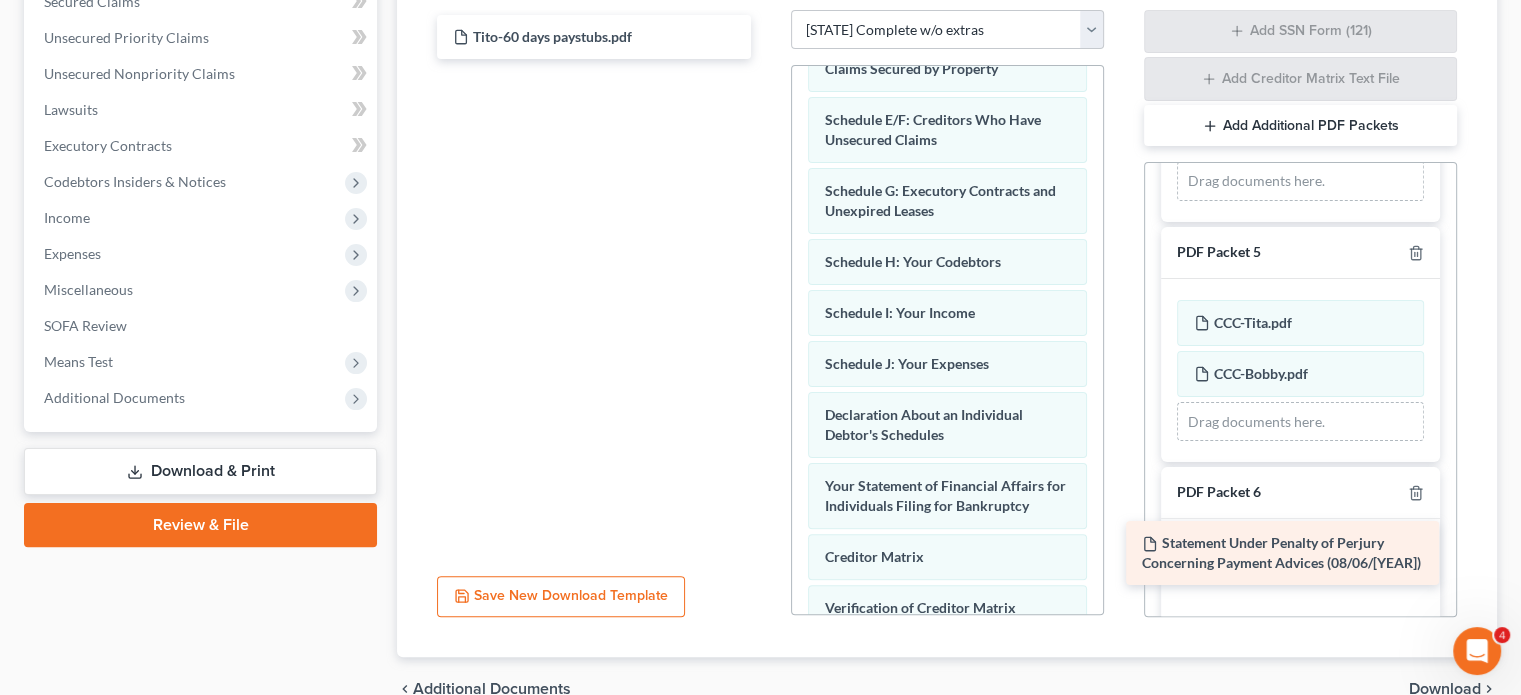 drag, startPoint x: 544, startPoint y: 35, endPoint x: 1233, endPoint y: 533, distance: 850.1323 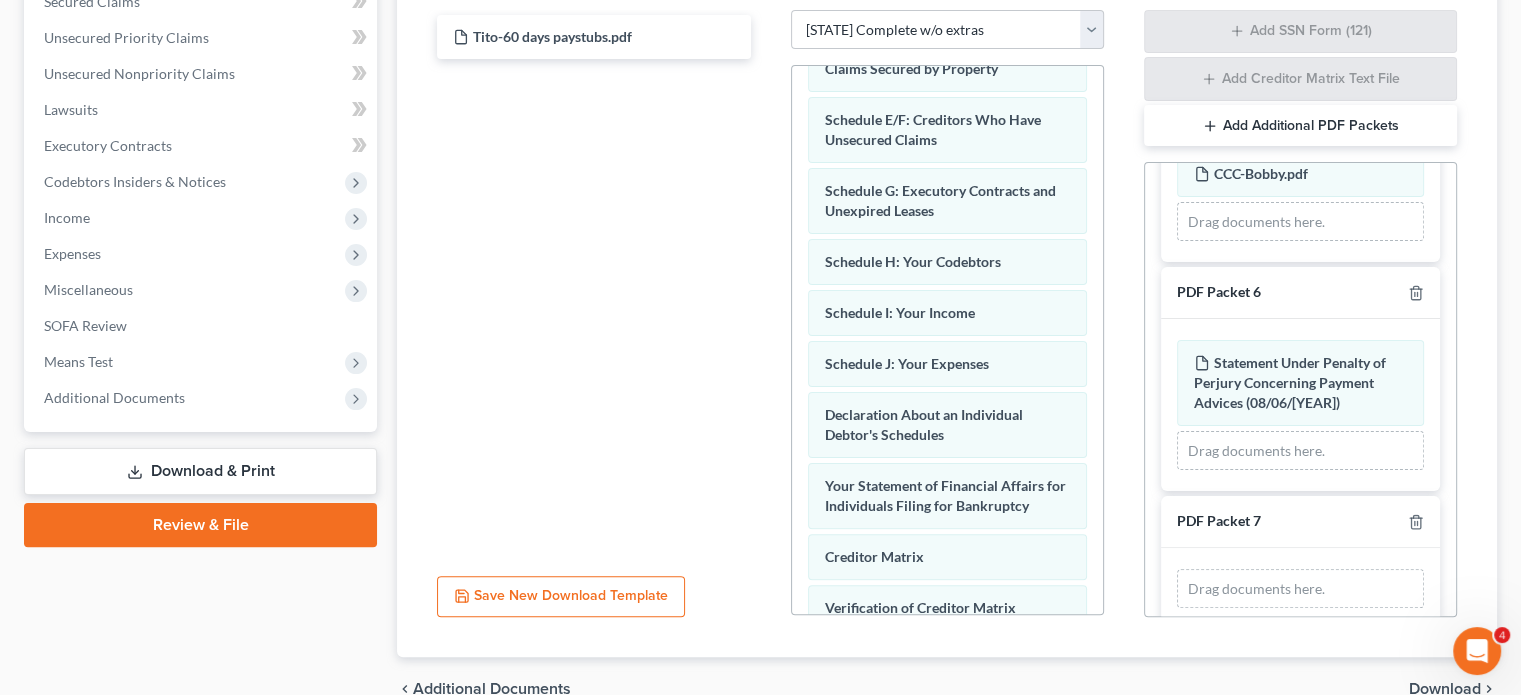scroll, scrollTop: 900, scrollLeft: 0, axis: vertical 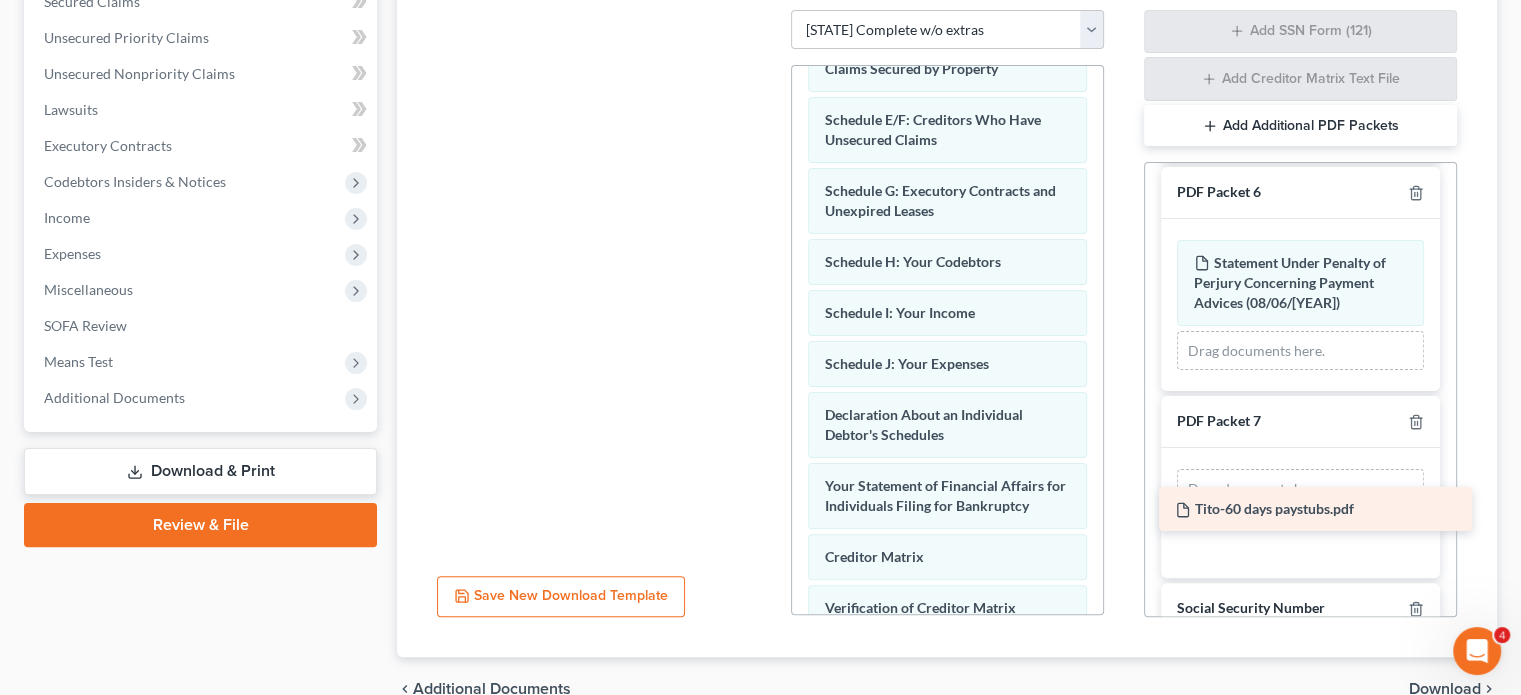 drag, startPoint x: 534, startPoint y: 27, endPoint x: 1256, endPoint y: 501, distance: 863.68976 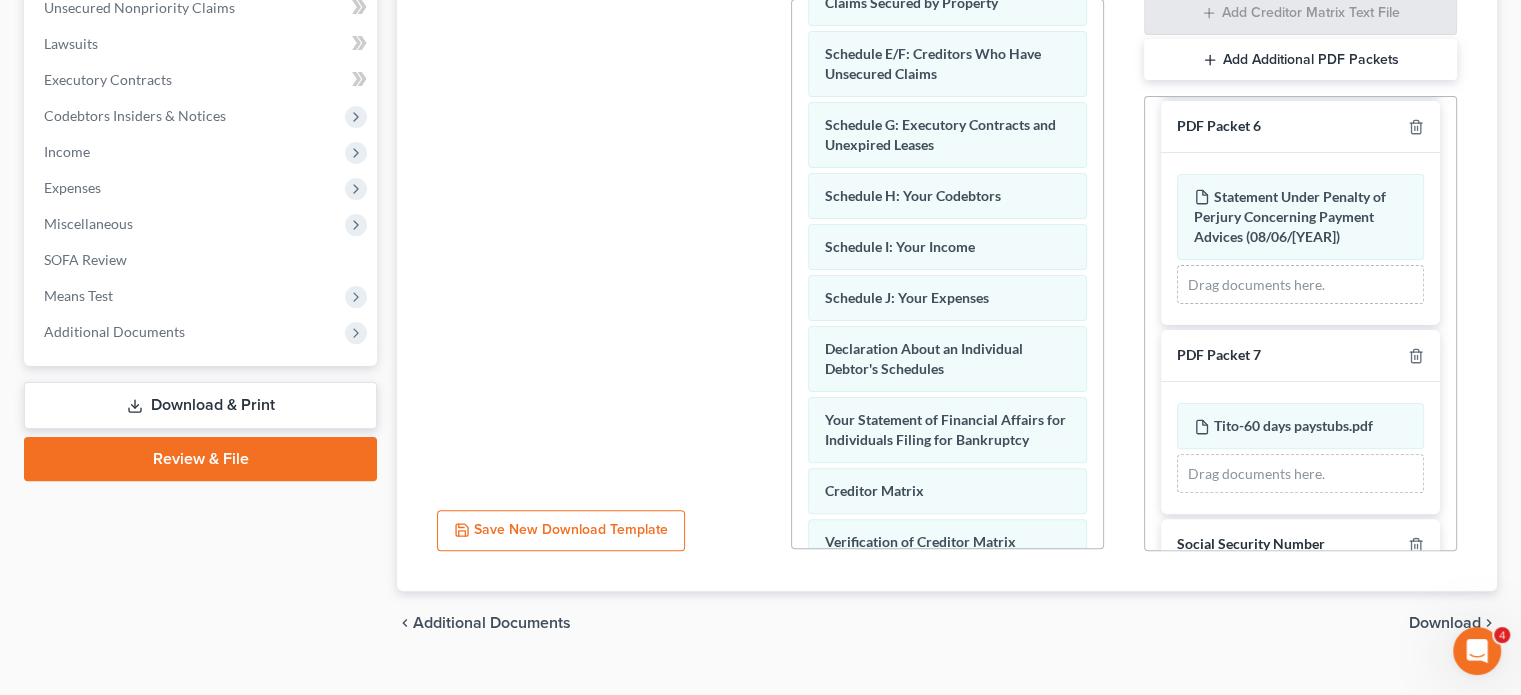 scroll, scrollTop: 540, scrollLeft: 0, axis: vertical 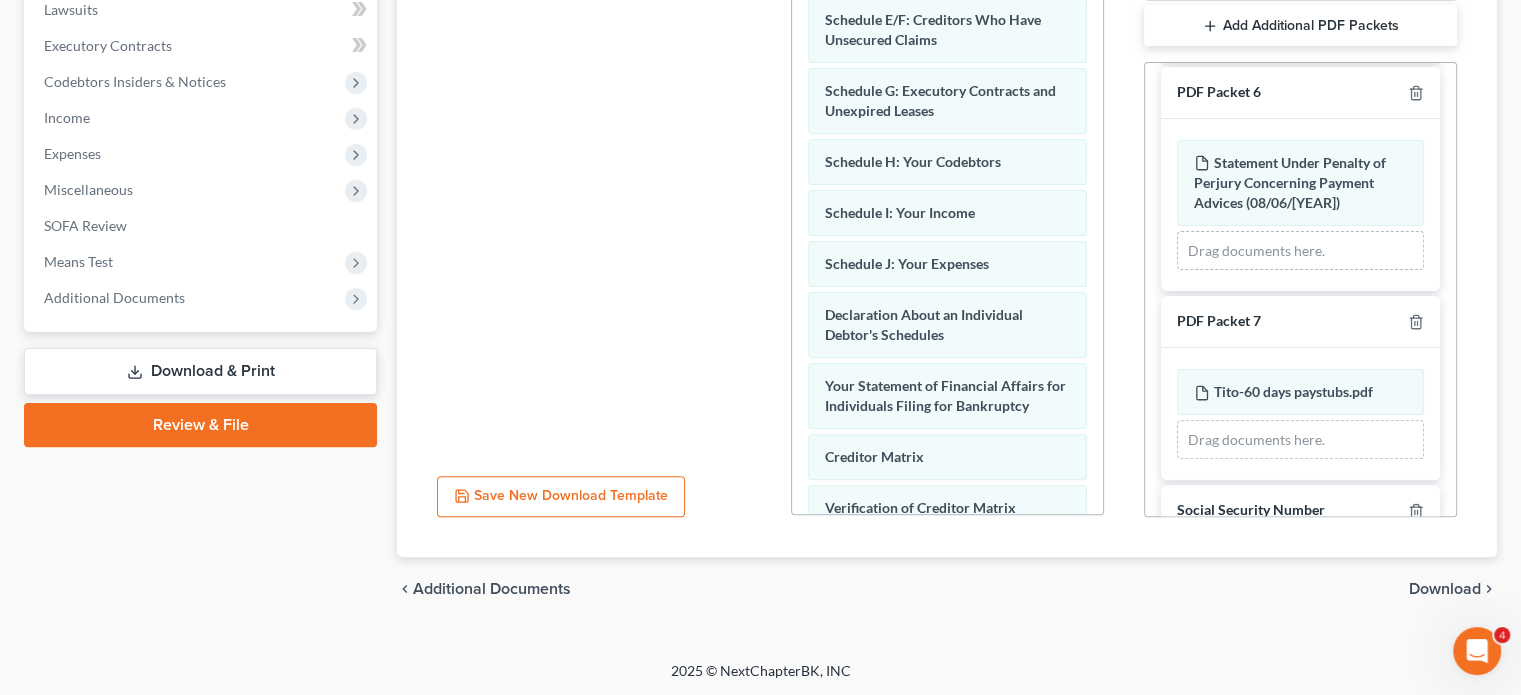 click on "Download" at bounding box center (1445, 589) 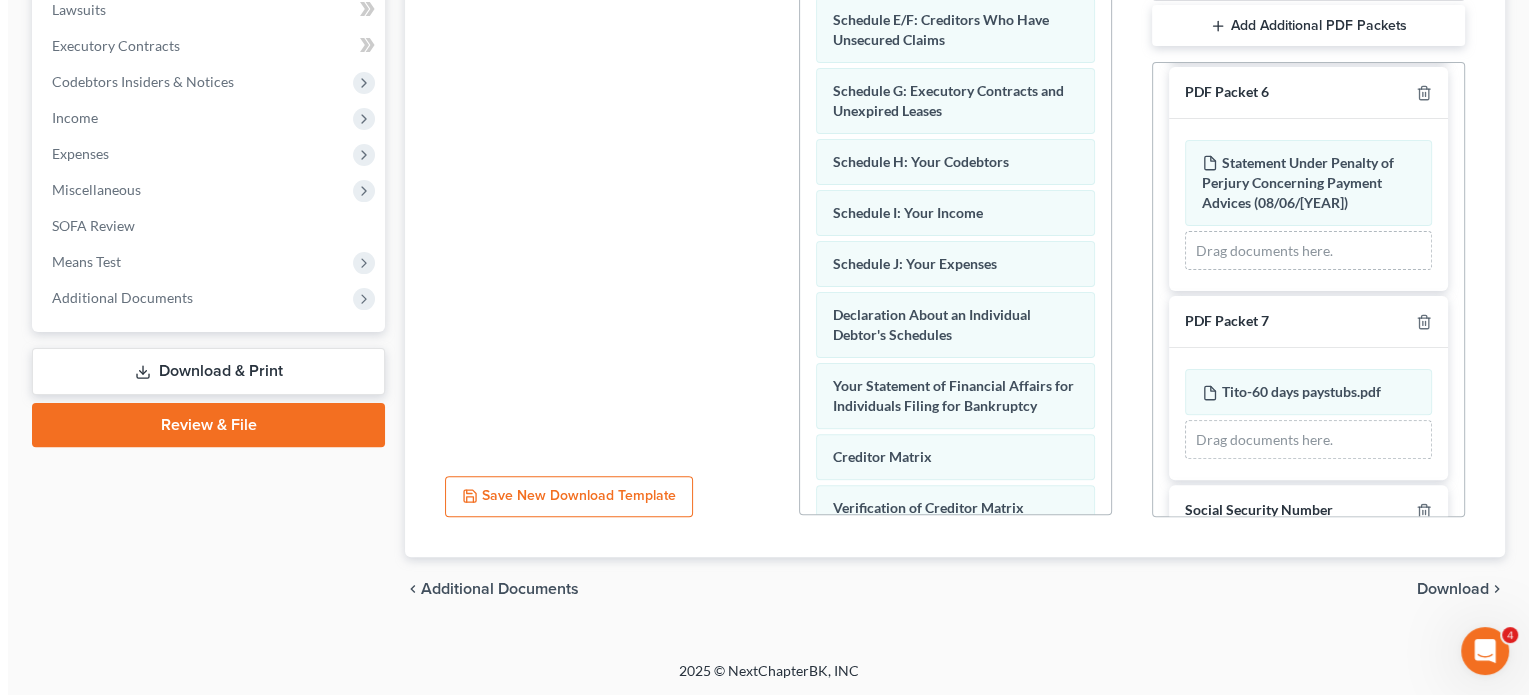 scroll, scrollTop: 366, scrollLeft: 0, axis: vertical 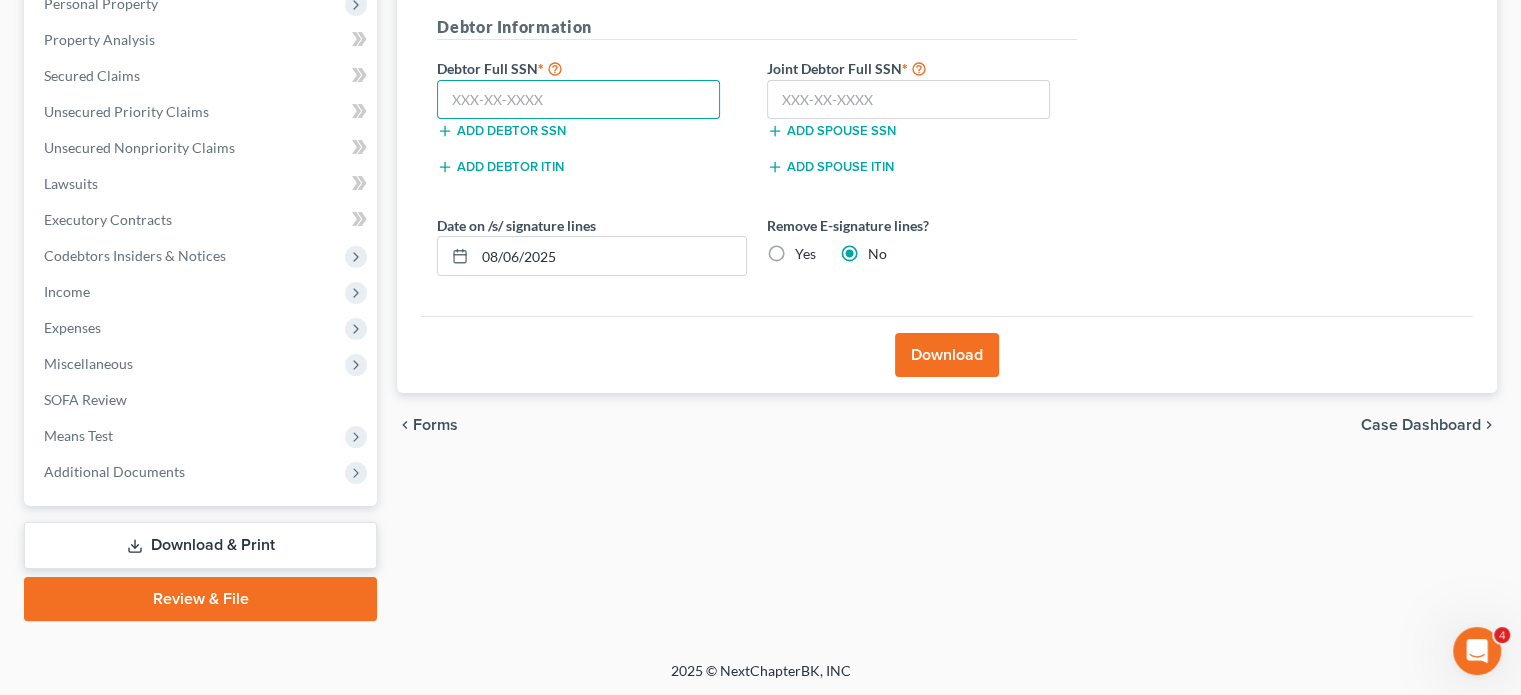 click at bounding box center [578, 100] 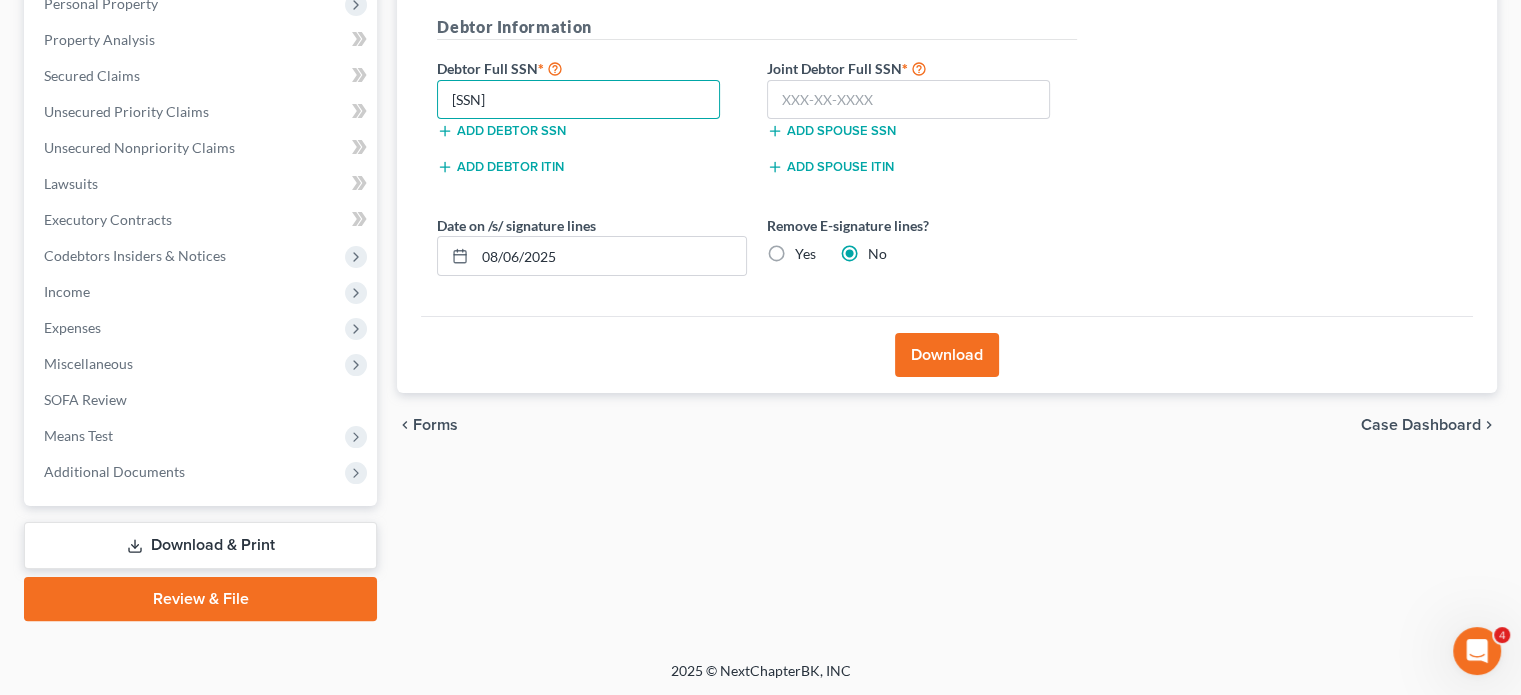type on "[SSN]" 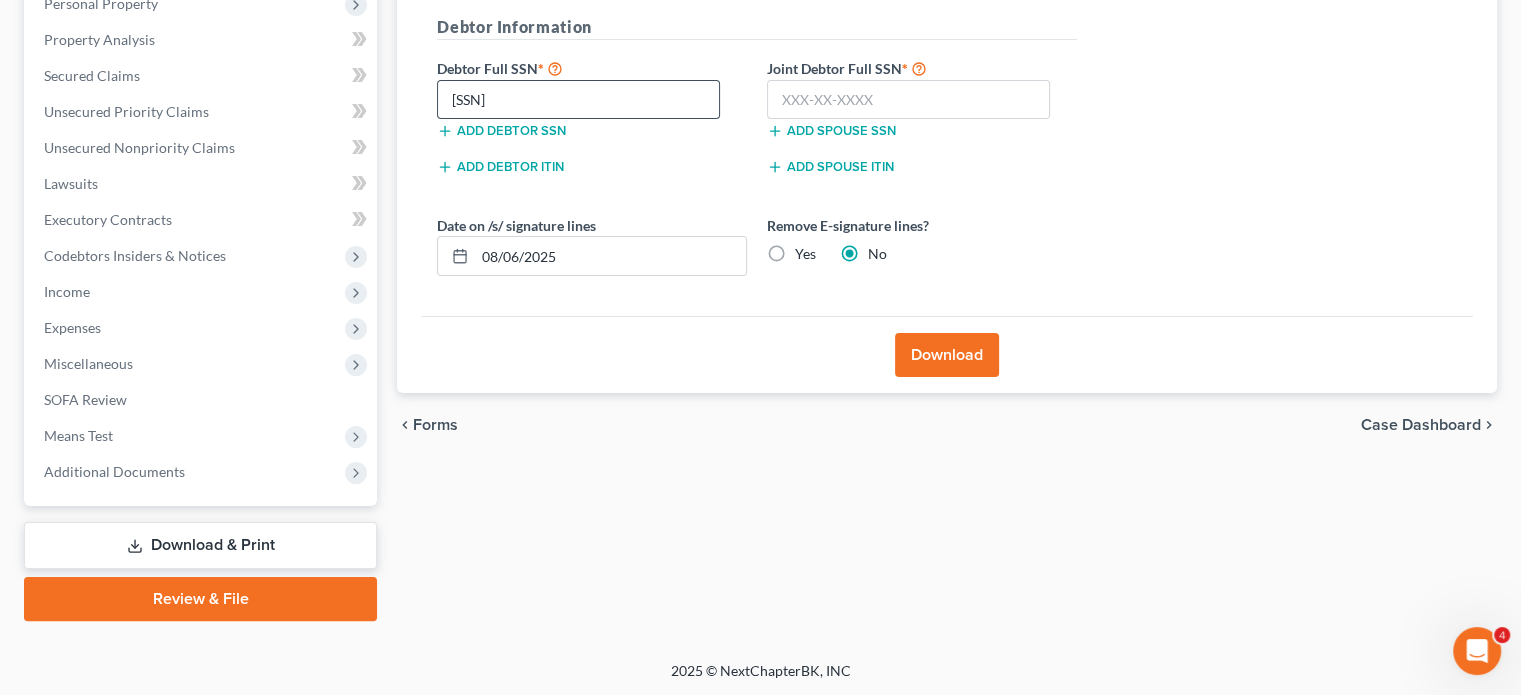 type 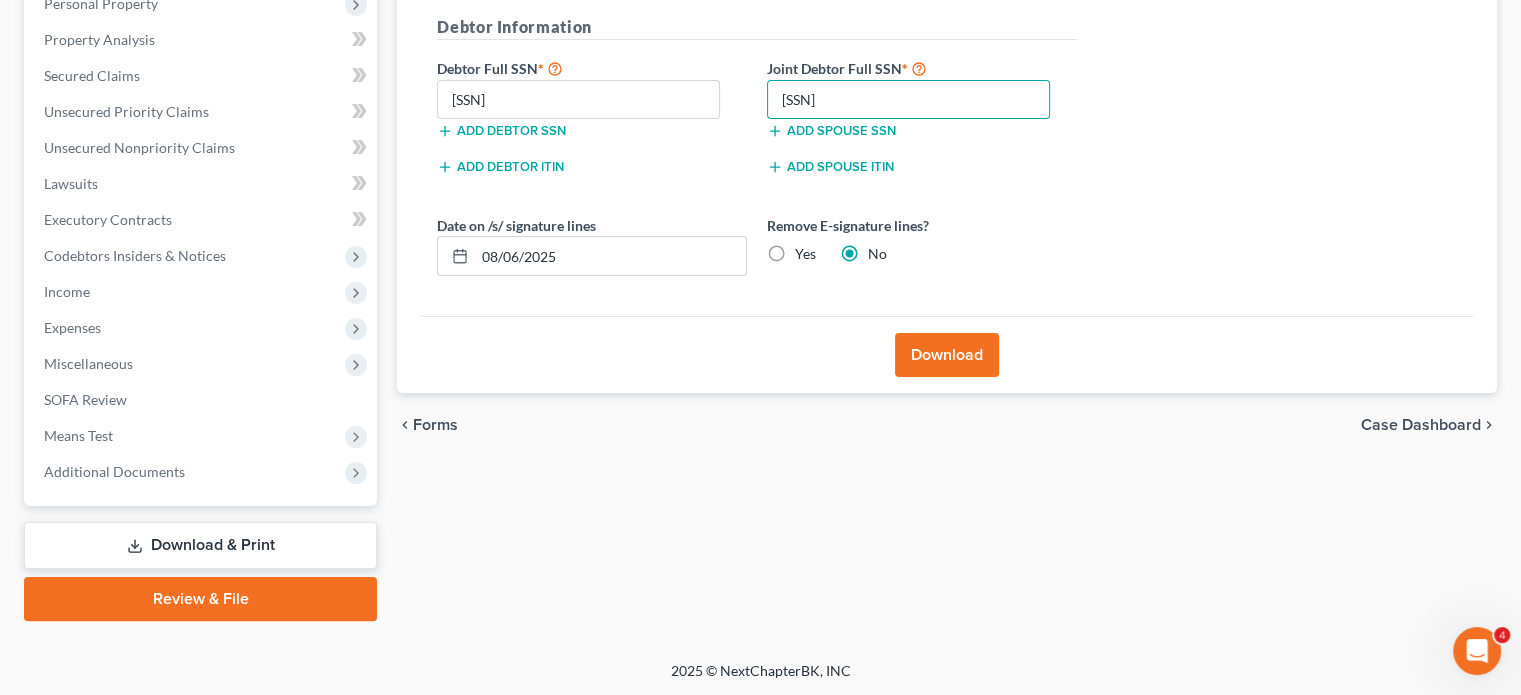 type on "[SSN]" 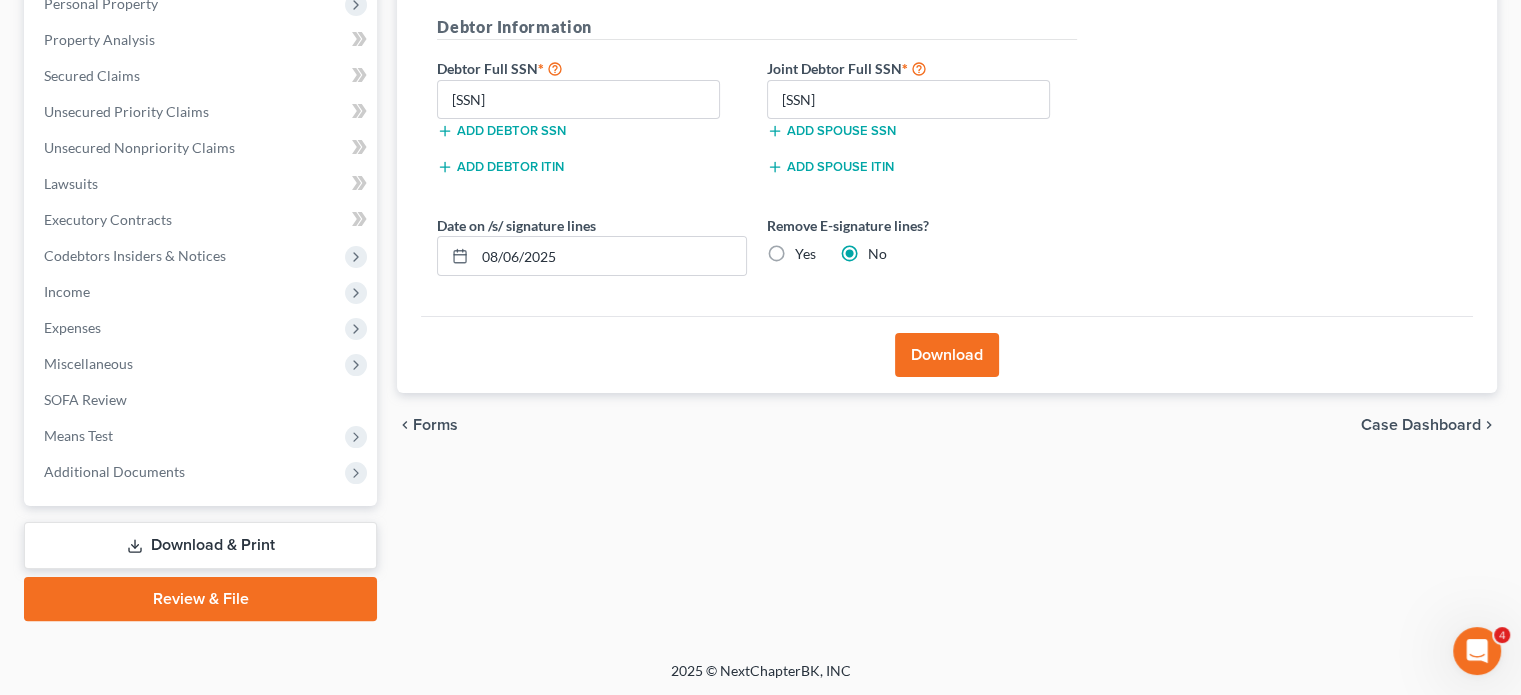 click on "Download" at bounding box center [947, 355] 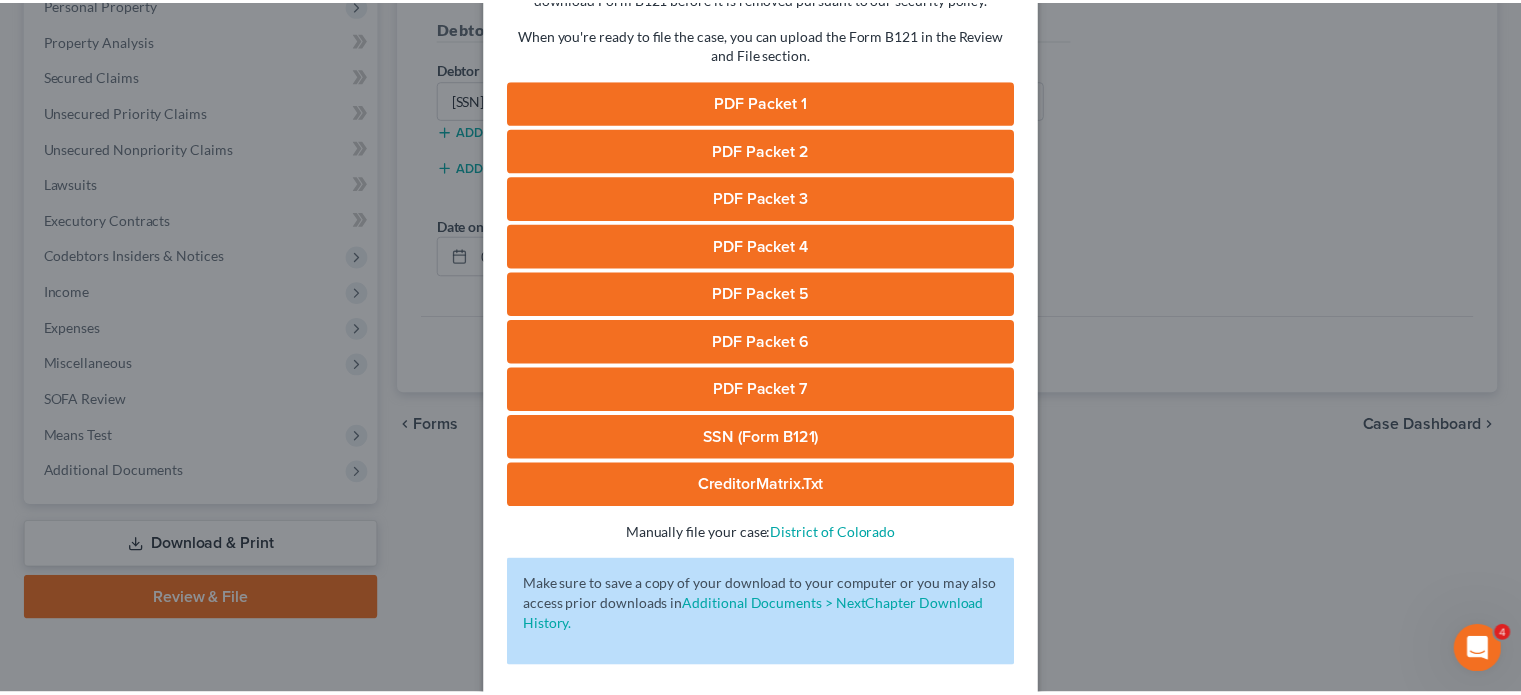 scroll, scrollTop: 280, scrollLeft: 0, axis: vertical 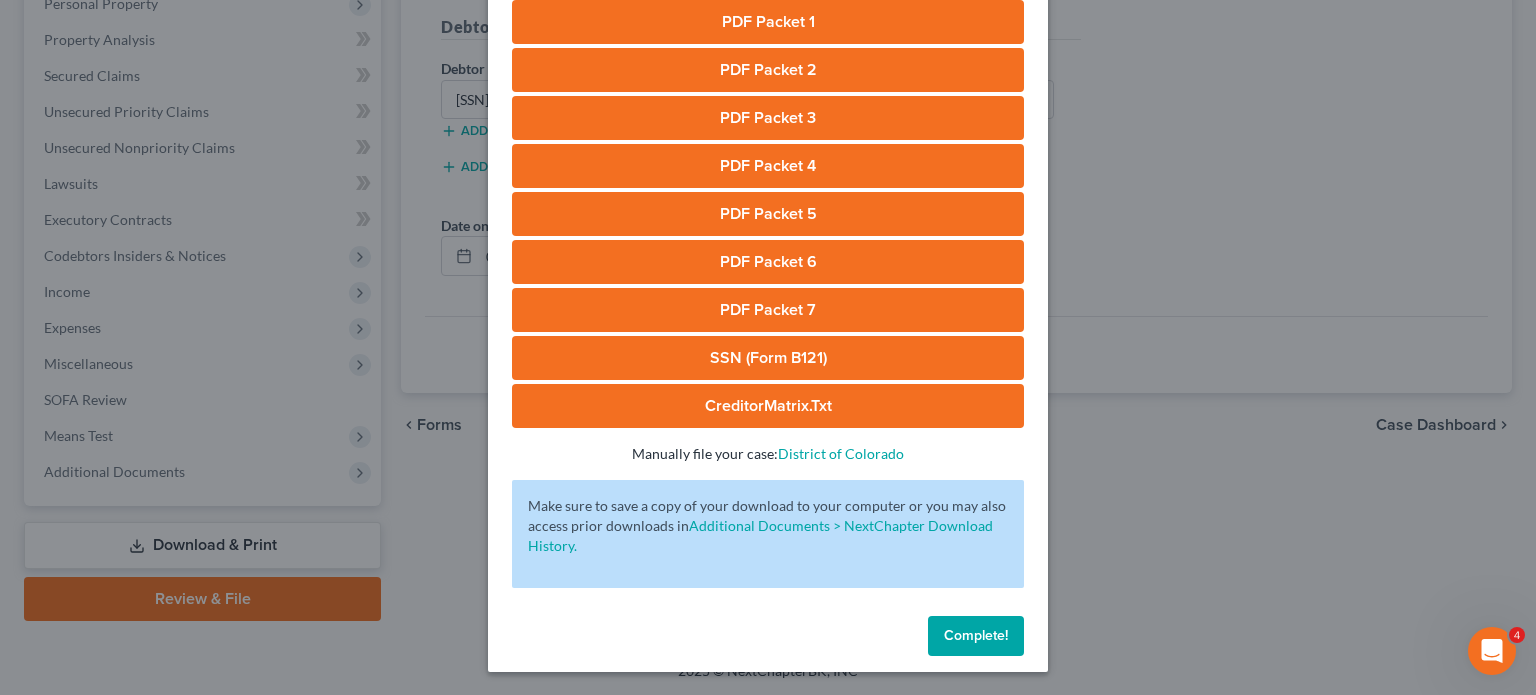 click on "Complete!" at bounding box center [976, 636] 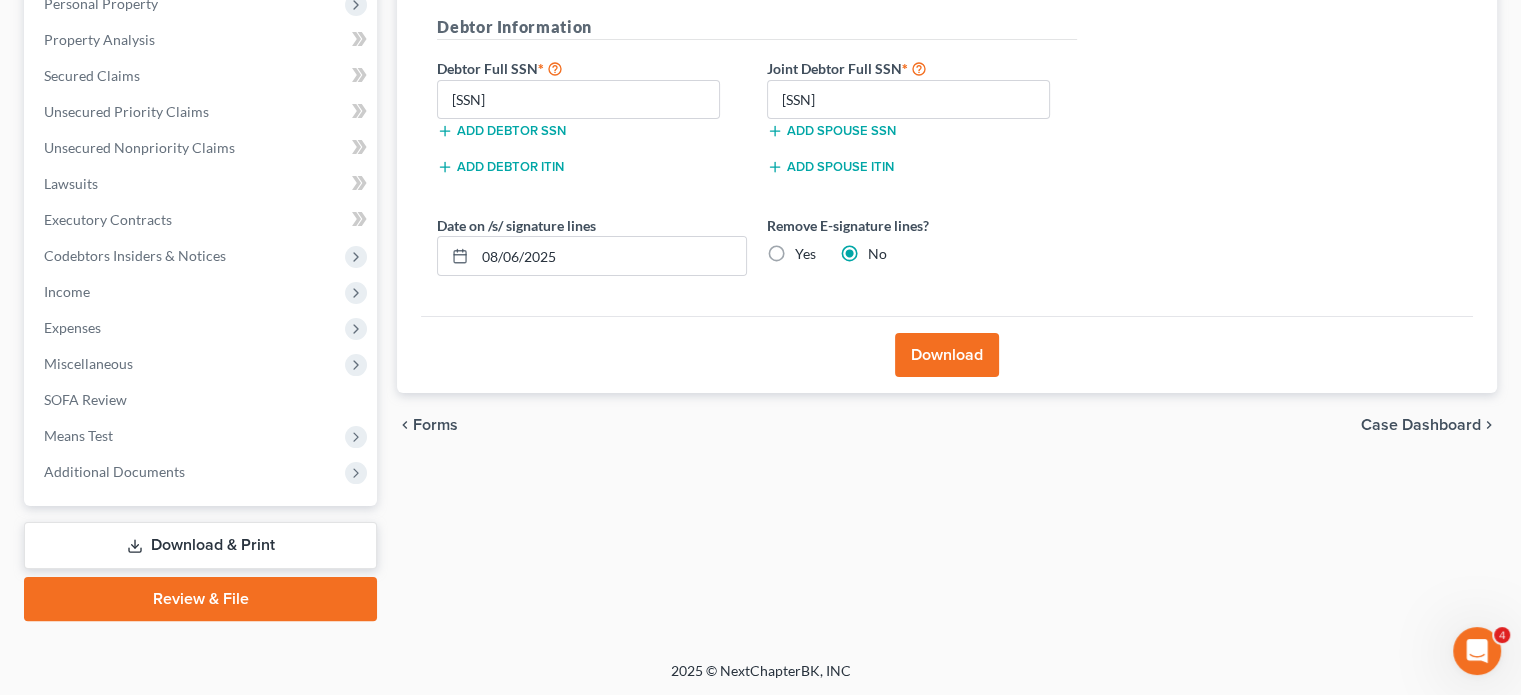 click on "Review & File" at bounding box center [200, 599] 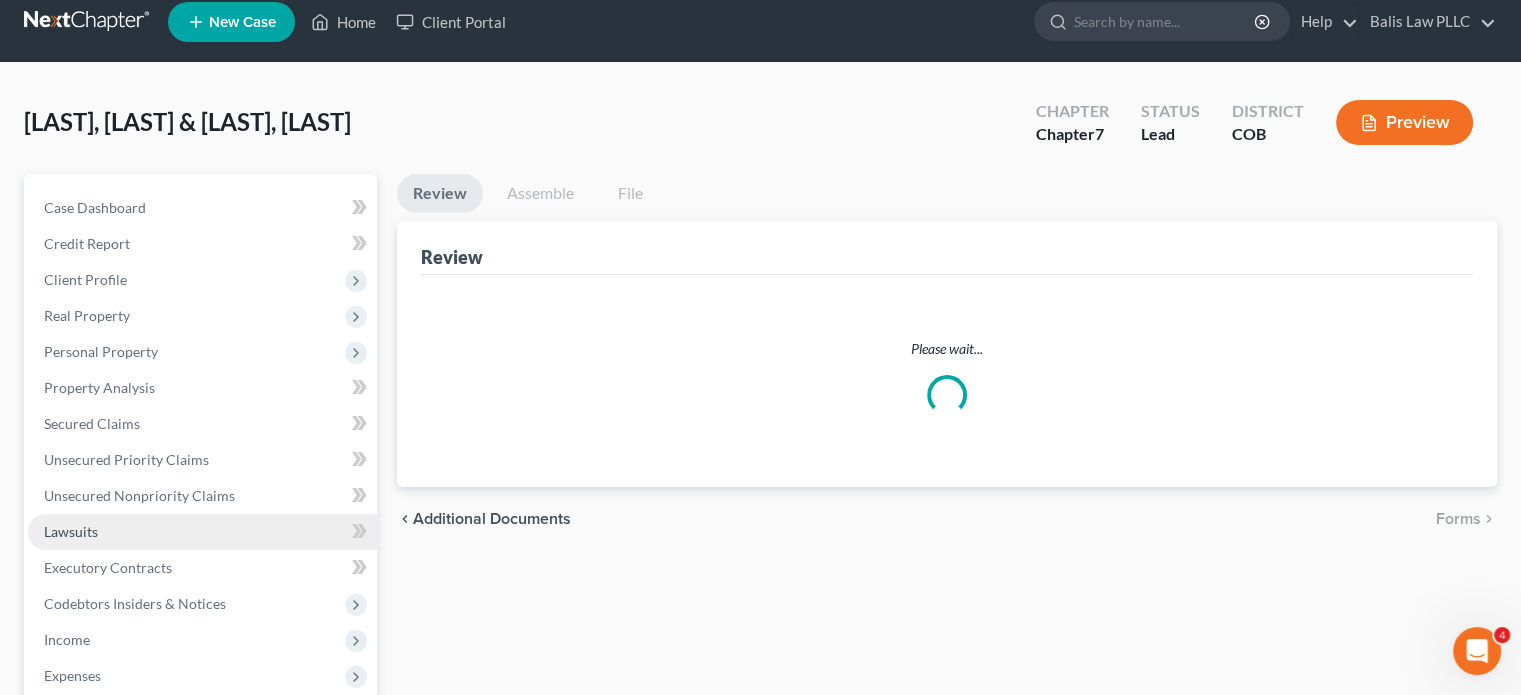 scroll, scrollTop: 0, scrollLeft: 0, axis: both 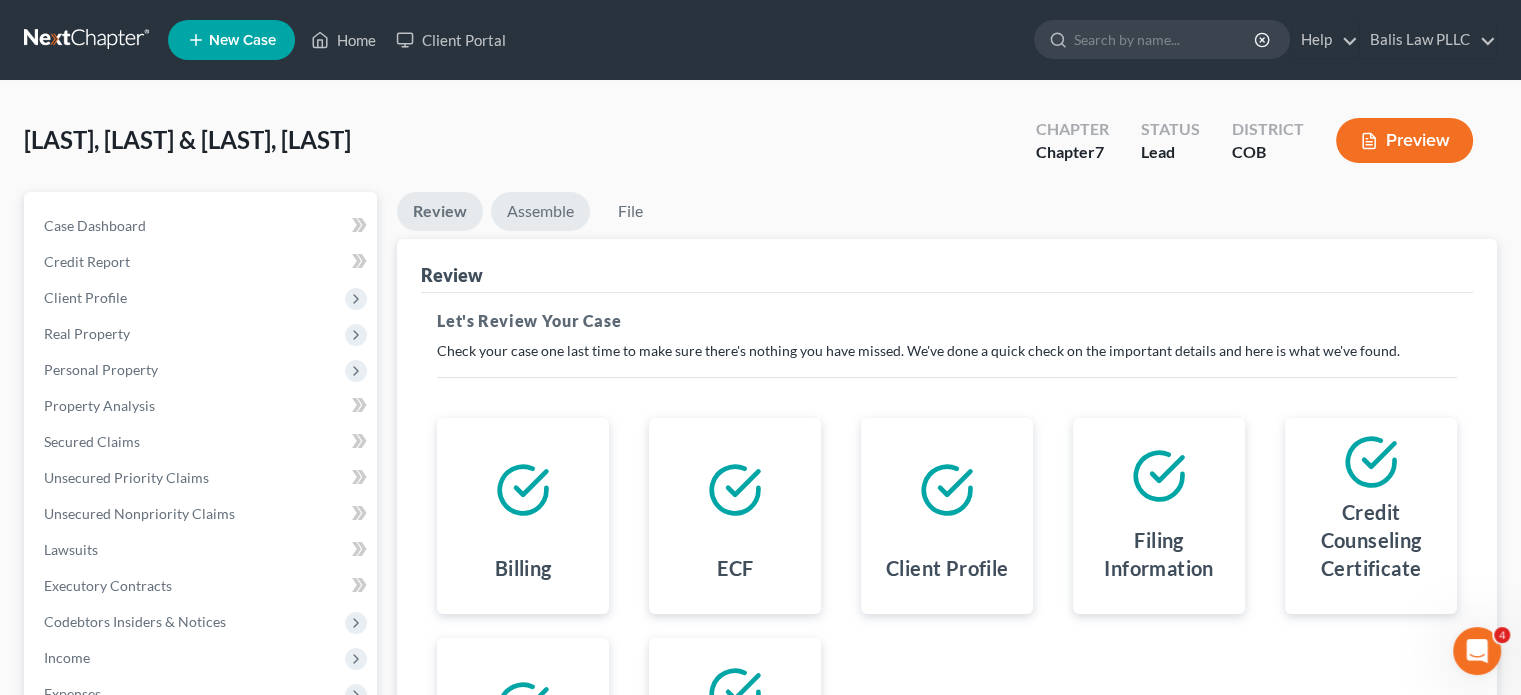click on "Assemble" at bounding box center (540, 211) 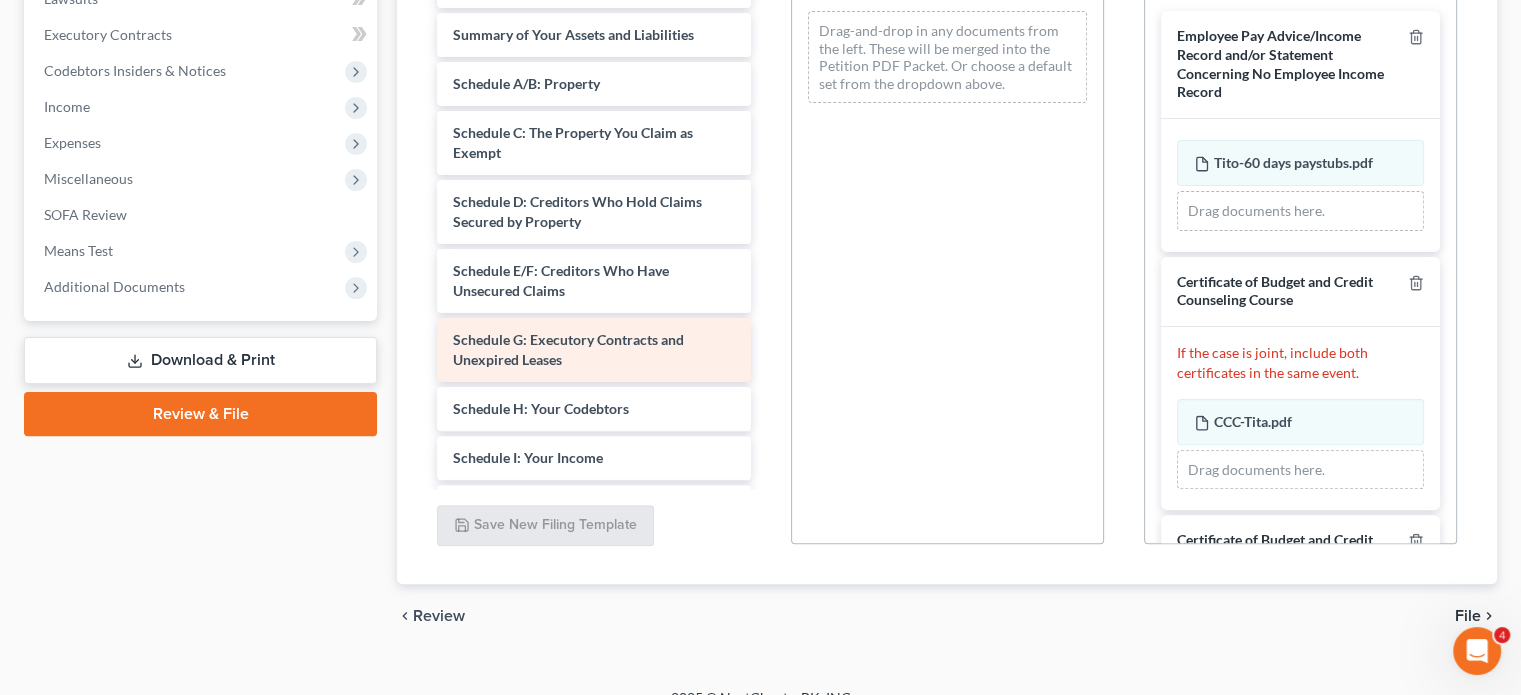 scroll, scrollTop: 578, scrollLeft: 0, axis: vertical 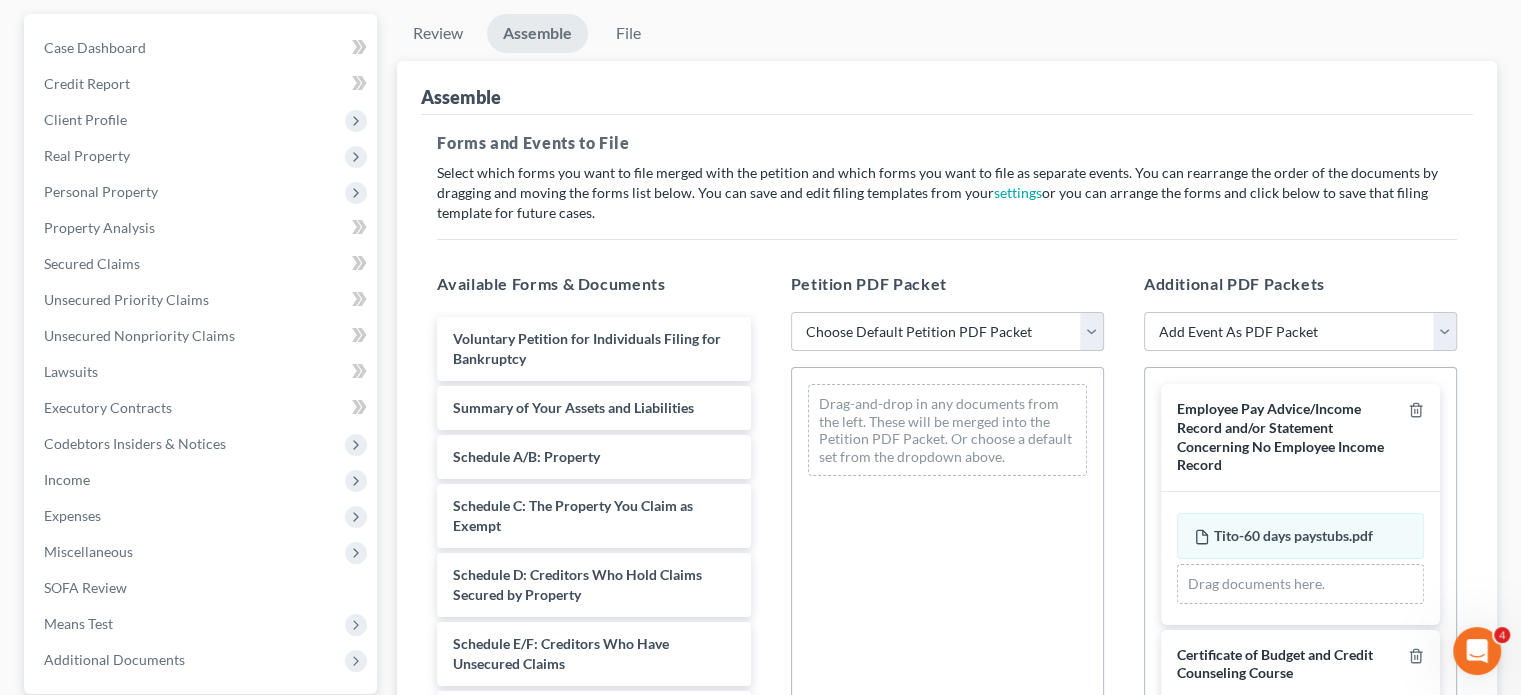 click on "Choose Default Petition PDF Packet Emergency Filing (Voluntary Petition and Creditor List Only) Chapter 7 Template Template.2 Best Template.1" at bounding box center (947, 332) 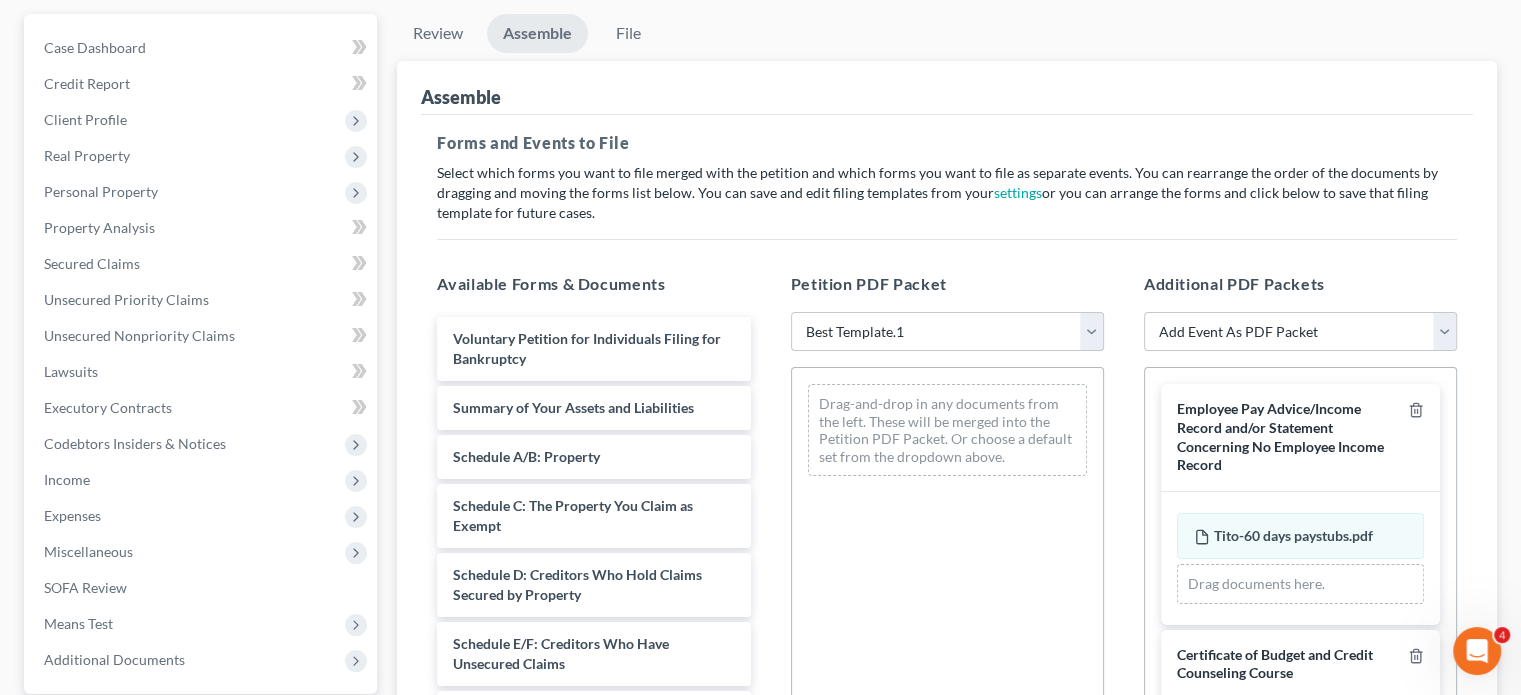 click on "Choose Default Petition PDF Packet Emergency Filing (Voluntary Petition and Creditor List Only) Chapter 7 Template Template.2 Best Template.1" at bounding box center [947, 332] 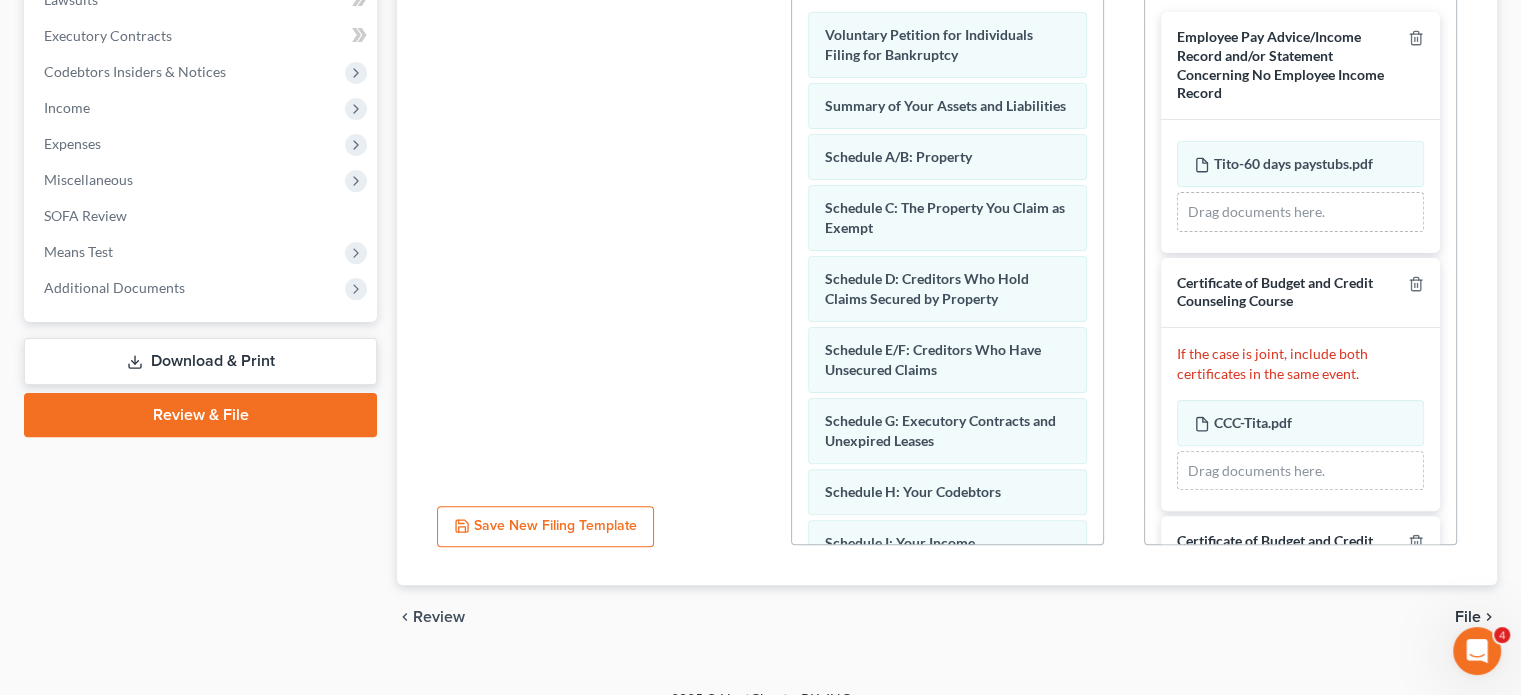 scroll, scrollTop: 578, scrollLeft: 0, axis: vertical 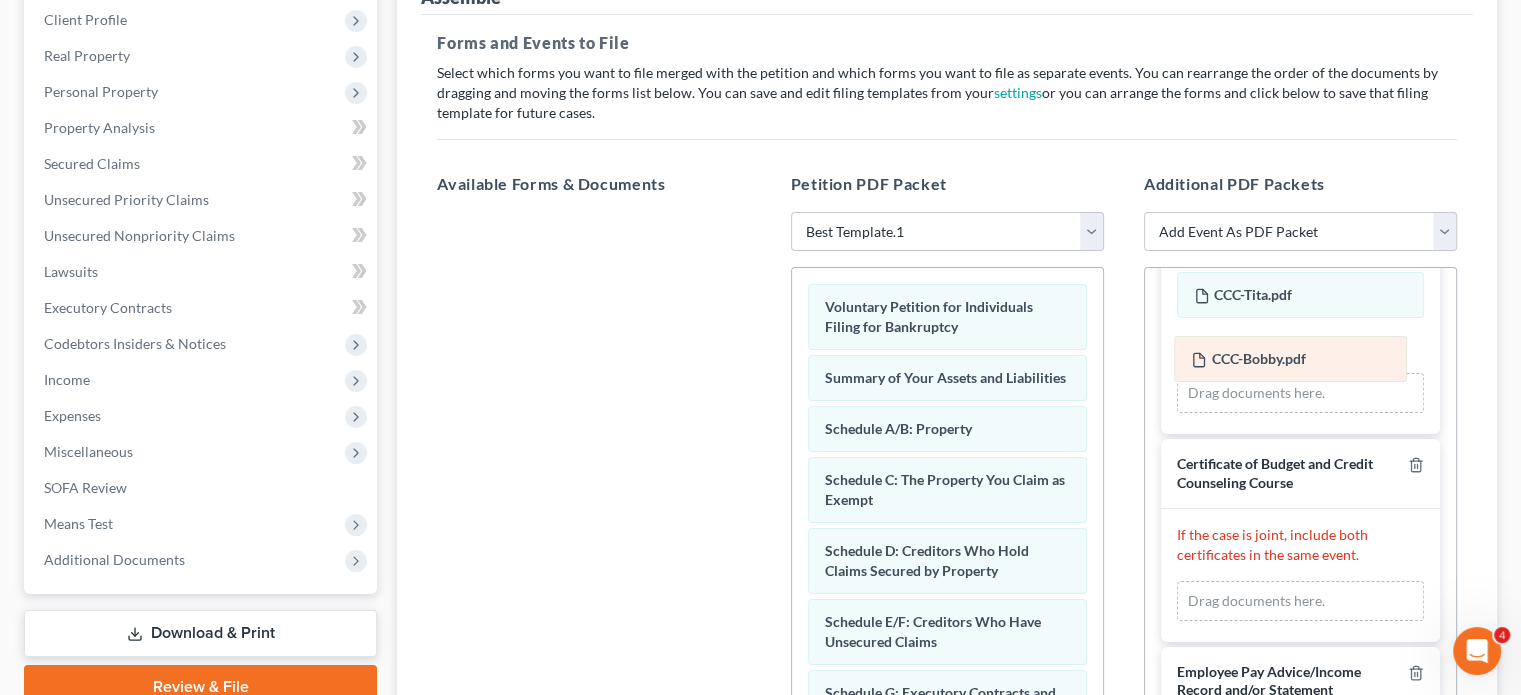 drag, startPoint x: 1246, startPoint y: 543, endPoint x: 1244, endPoint y: 354, distance: 189.01057 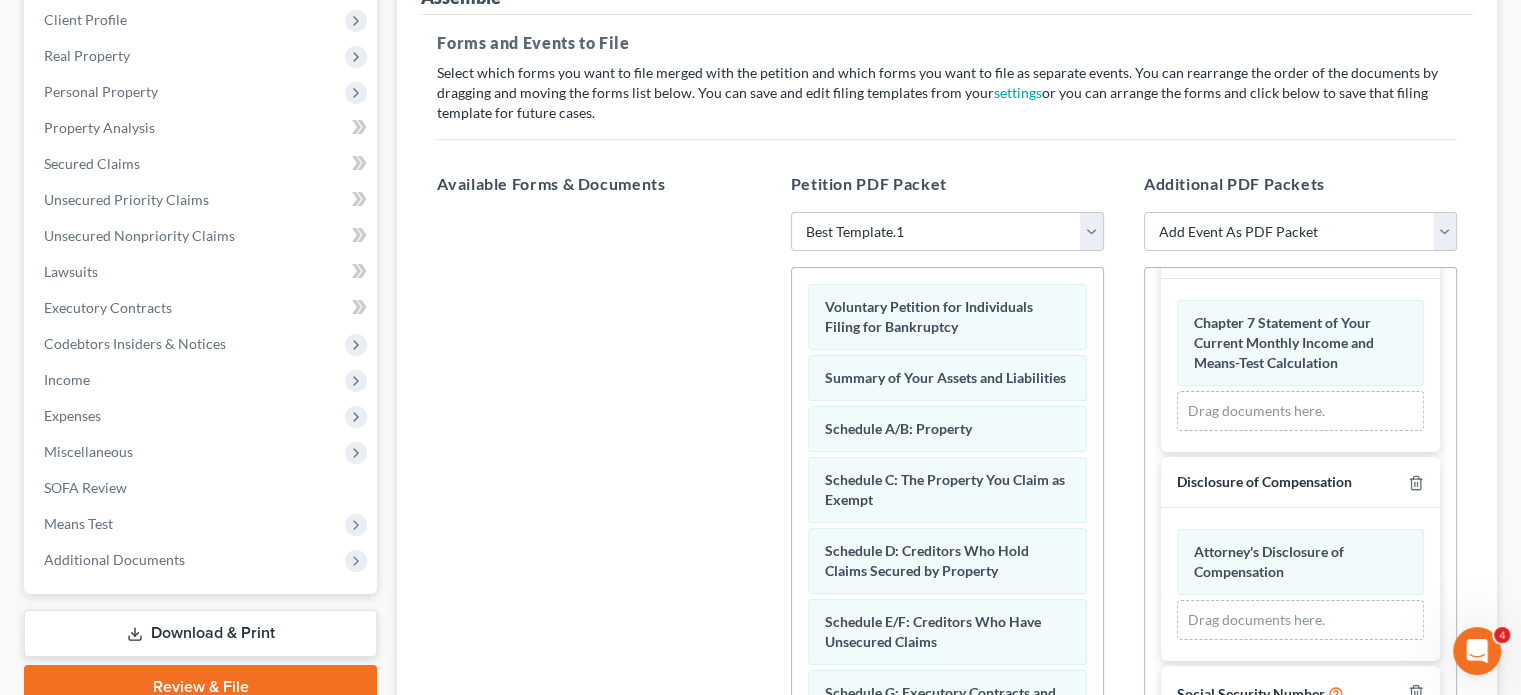 scroll, scrollTop: 1489, scrollLeft: 0, axis: vertical 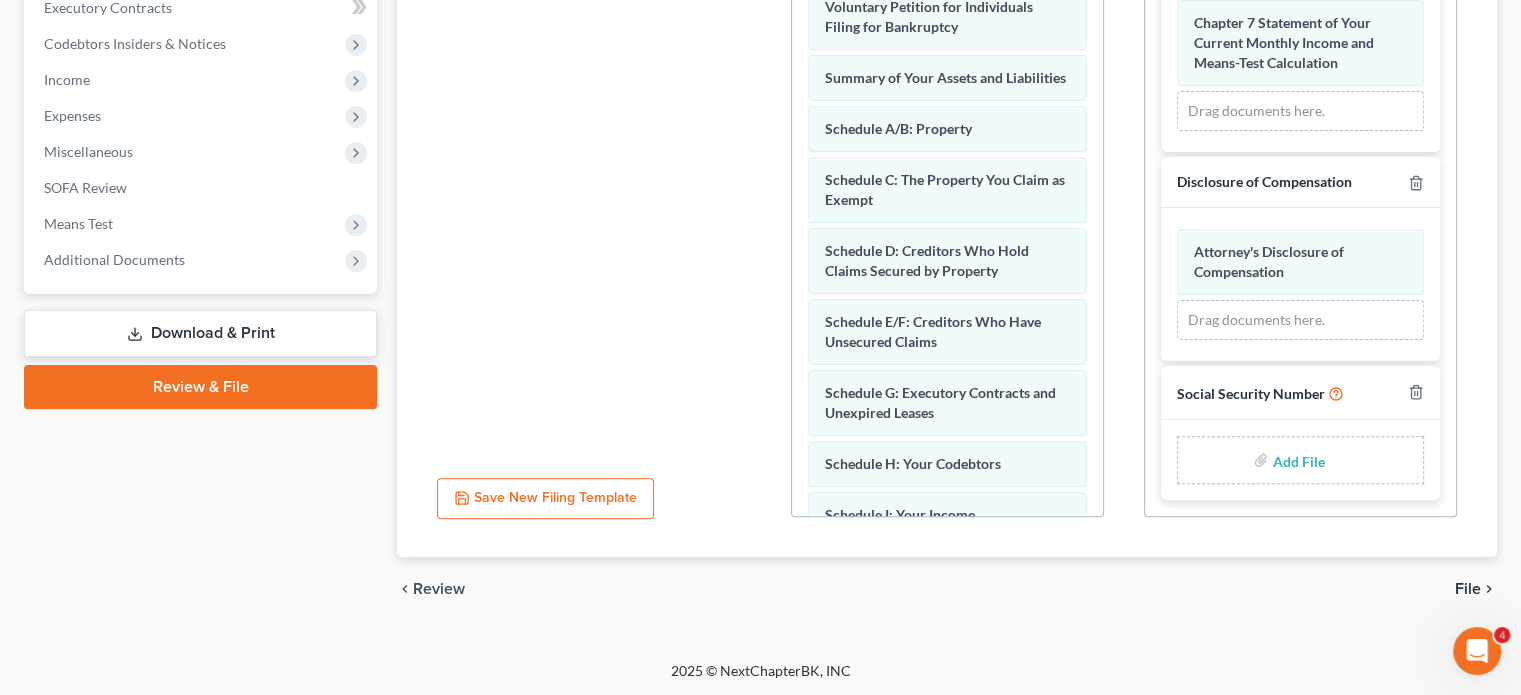 click on "File" at bounding box center [1468, 589] 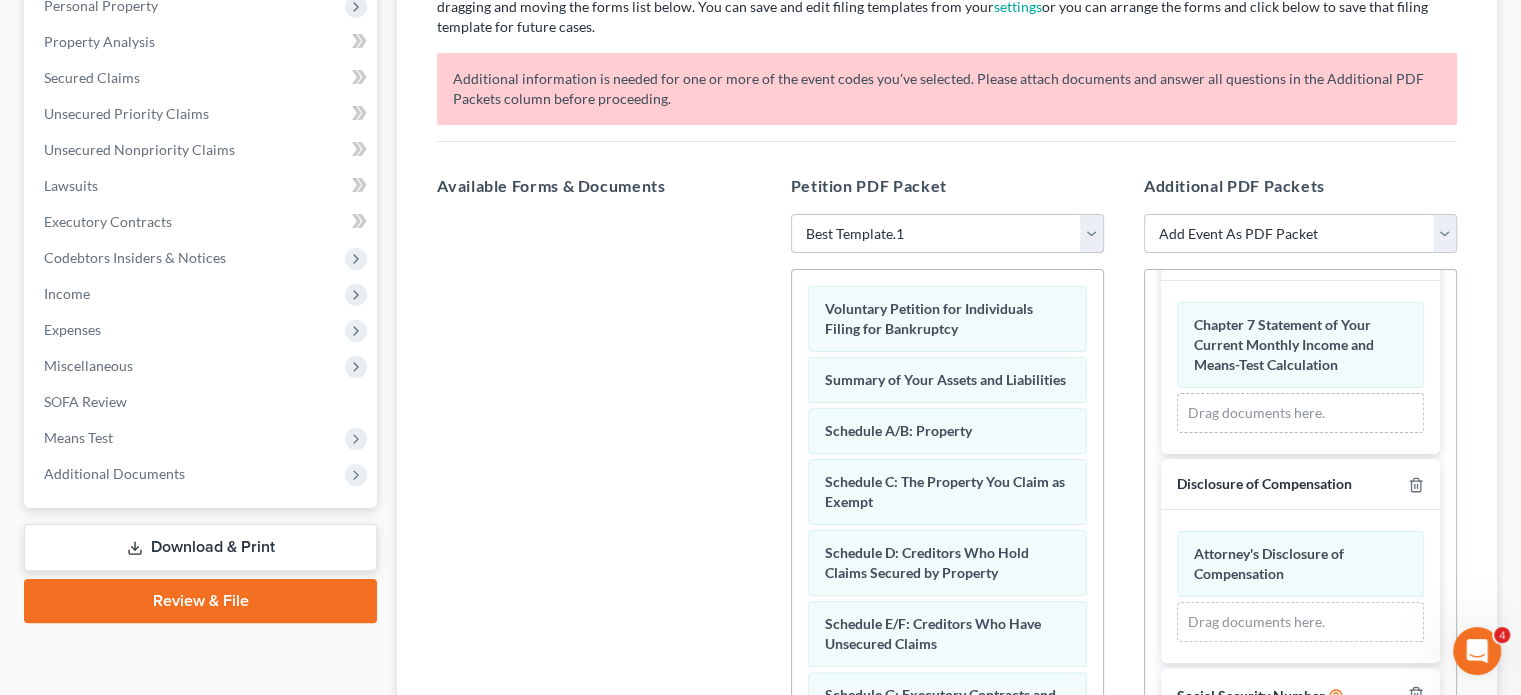 scroll, scrollTop: 466, scrollLeft: 0, axis: vertical 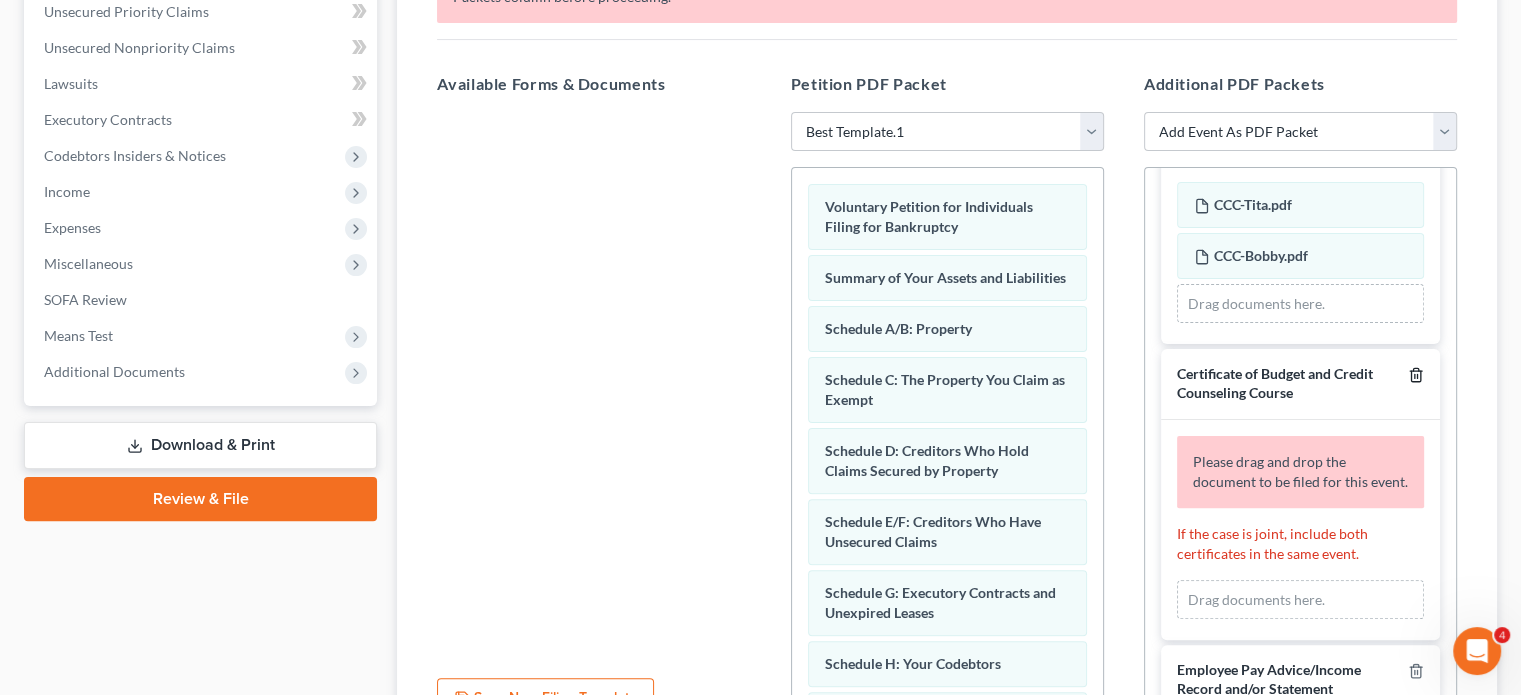 click 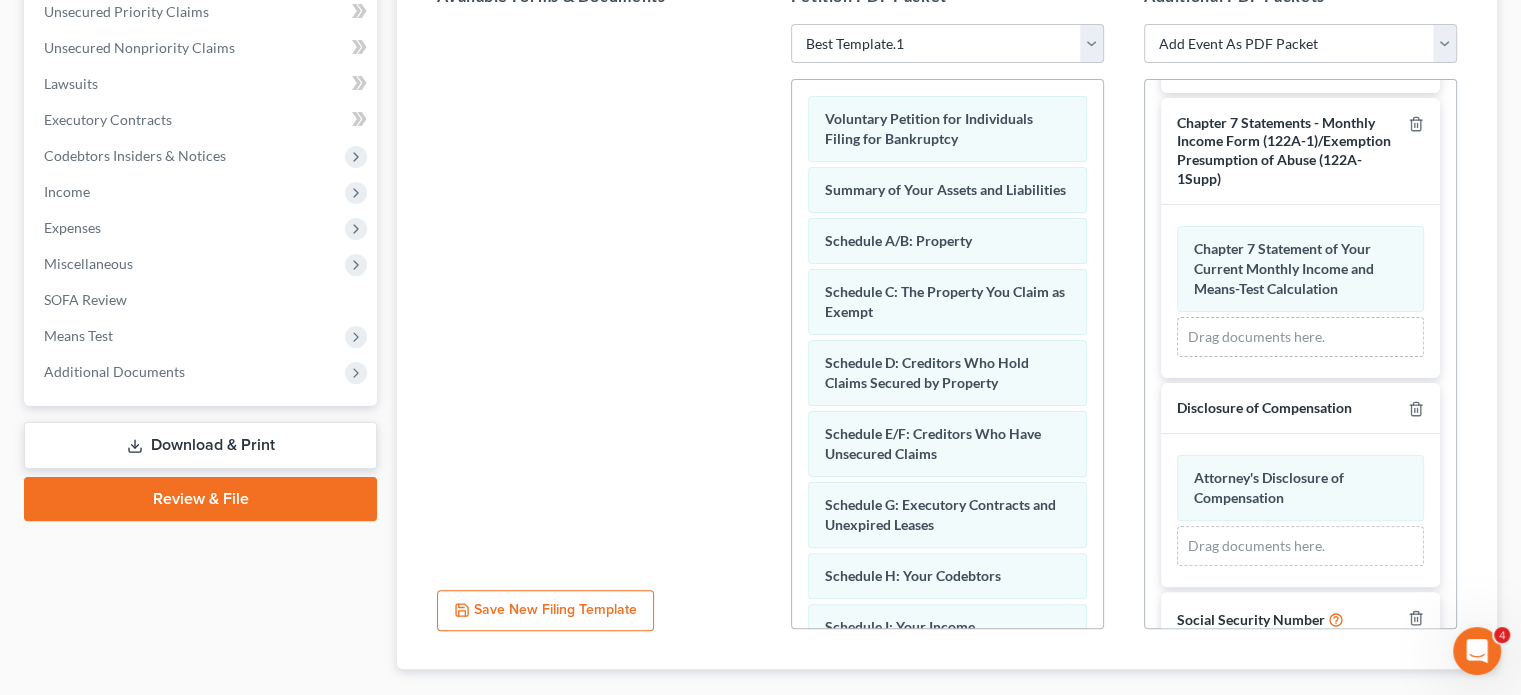 scroll, scrollTop: 1174, scrollLeft: 0, axis: vertical 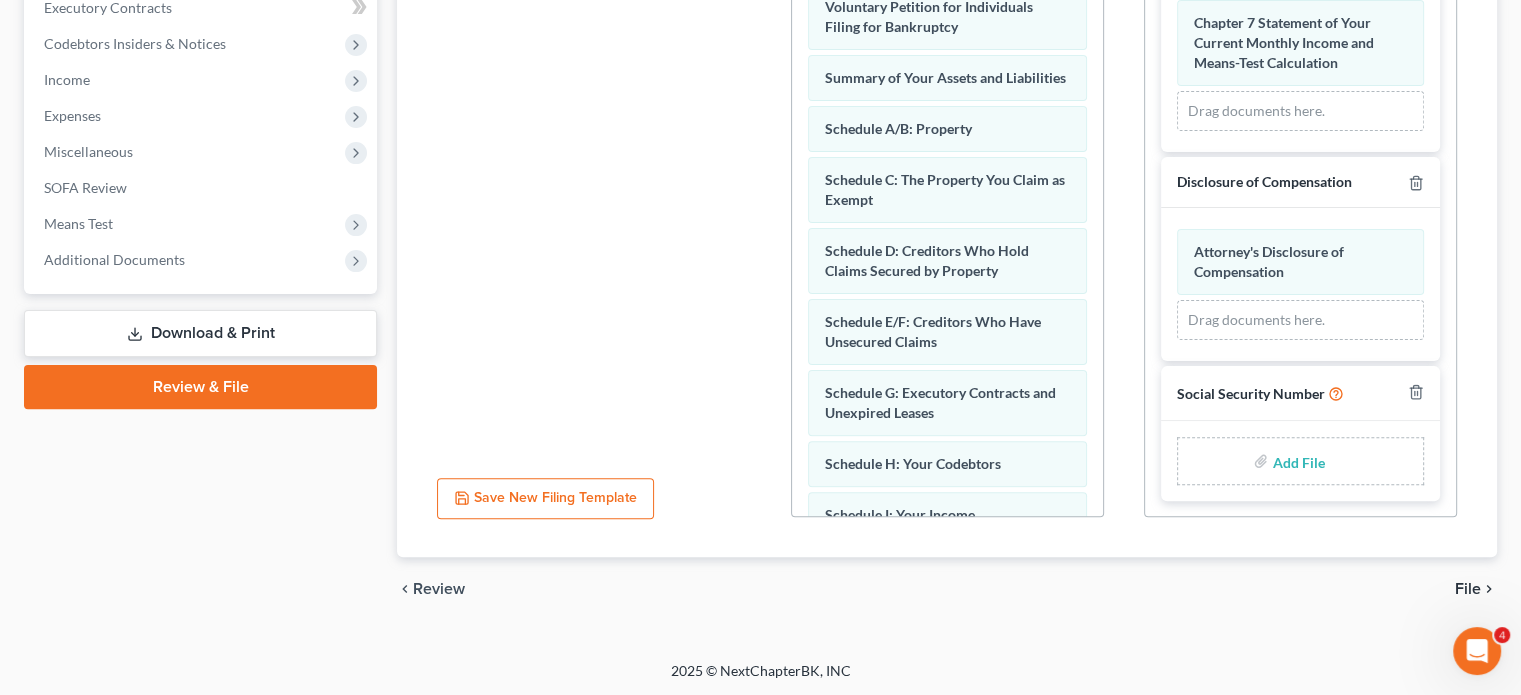 click on "File" at bounding box center (1468, 589) 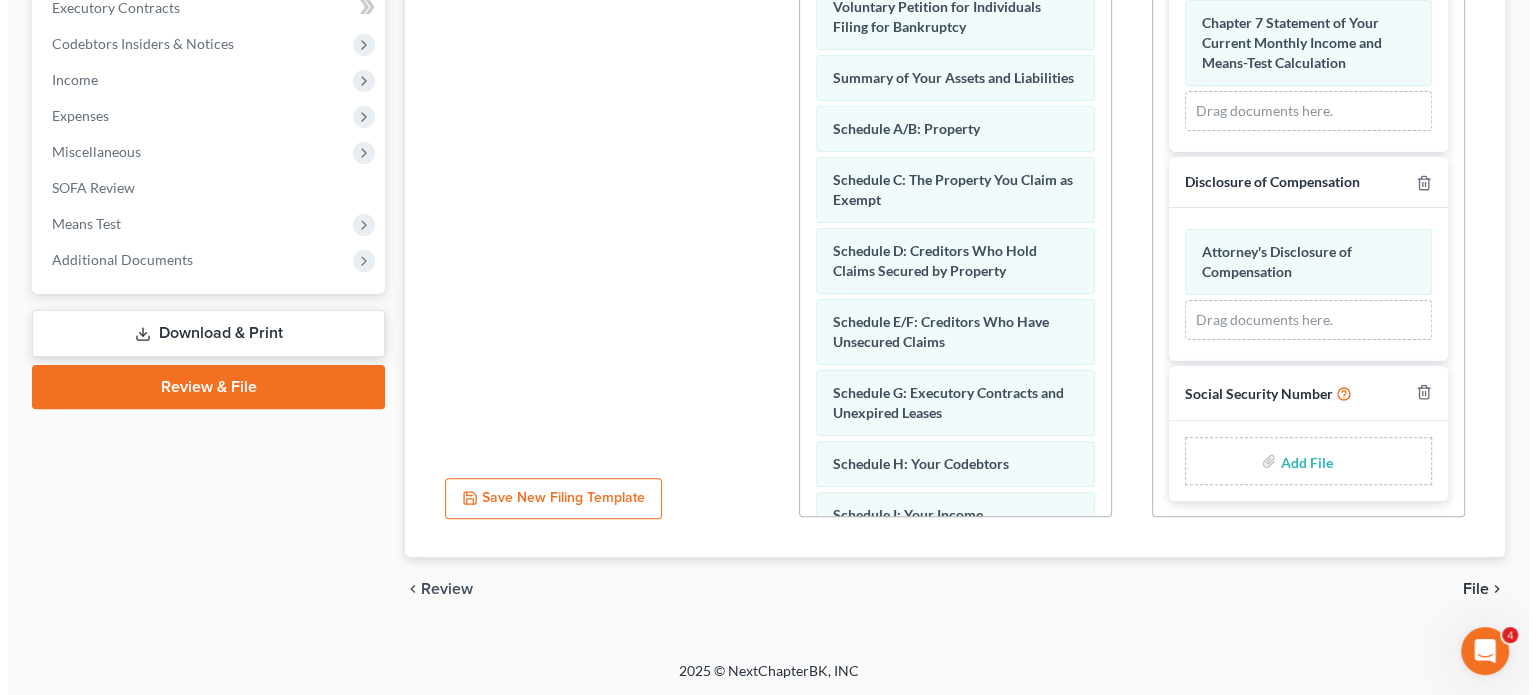 scroll, scrollTop: 366, scrollLeft: 0, axis: vertical 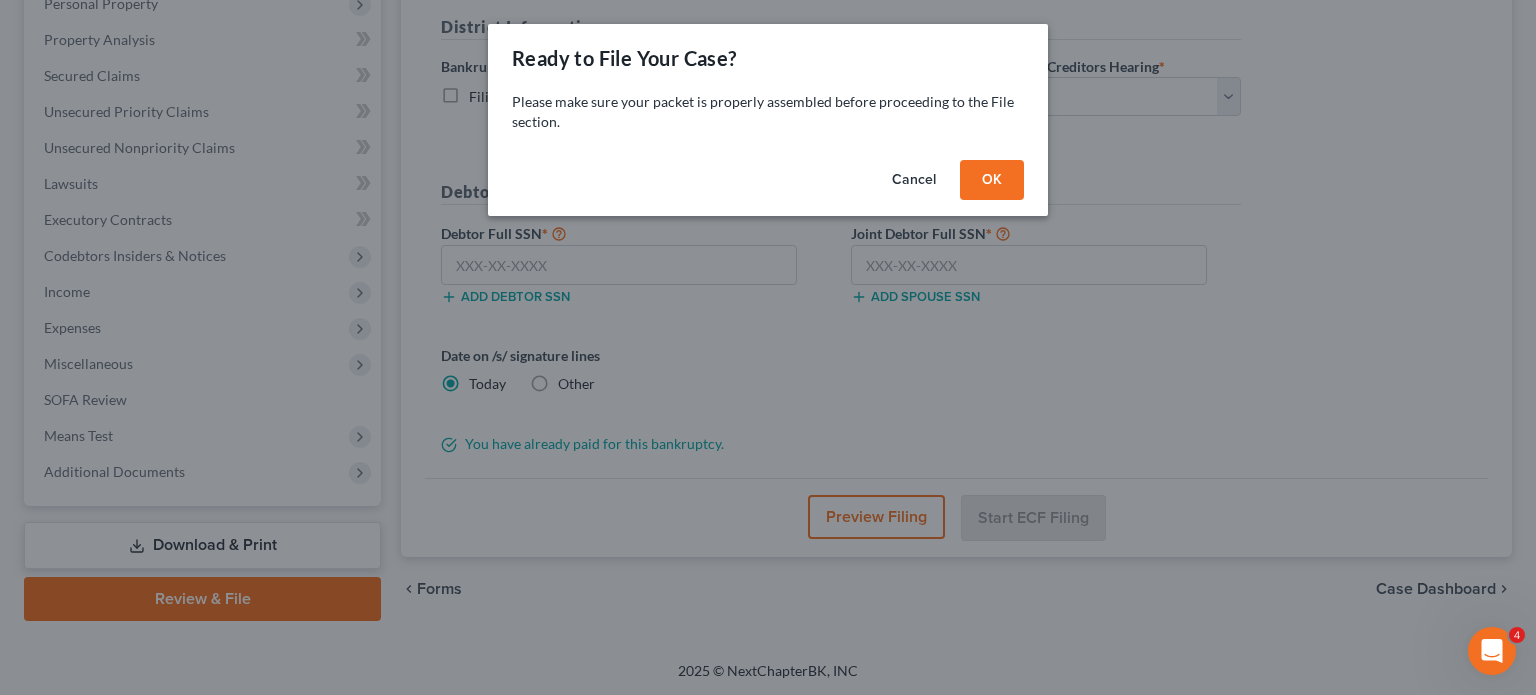 click on "OK" at bounding box center [992, 180] 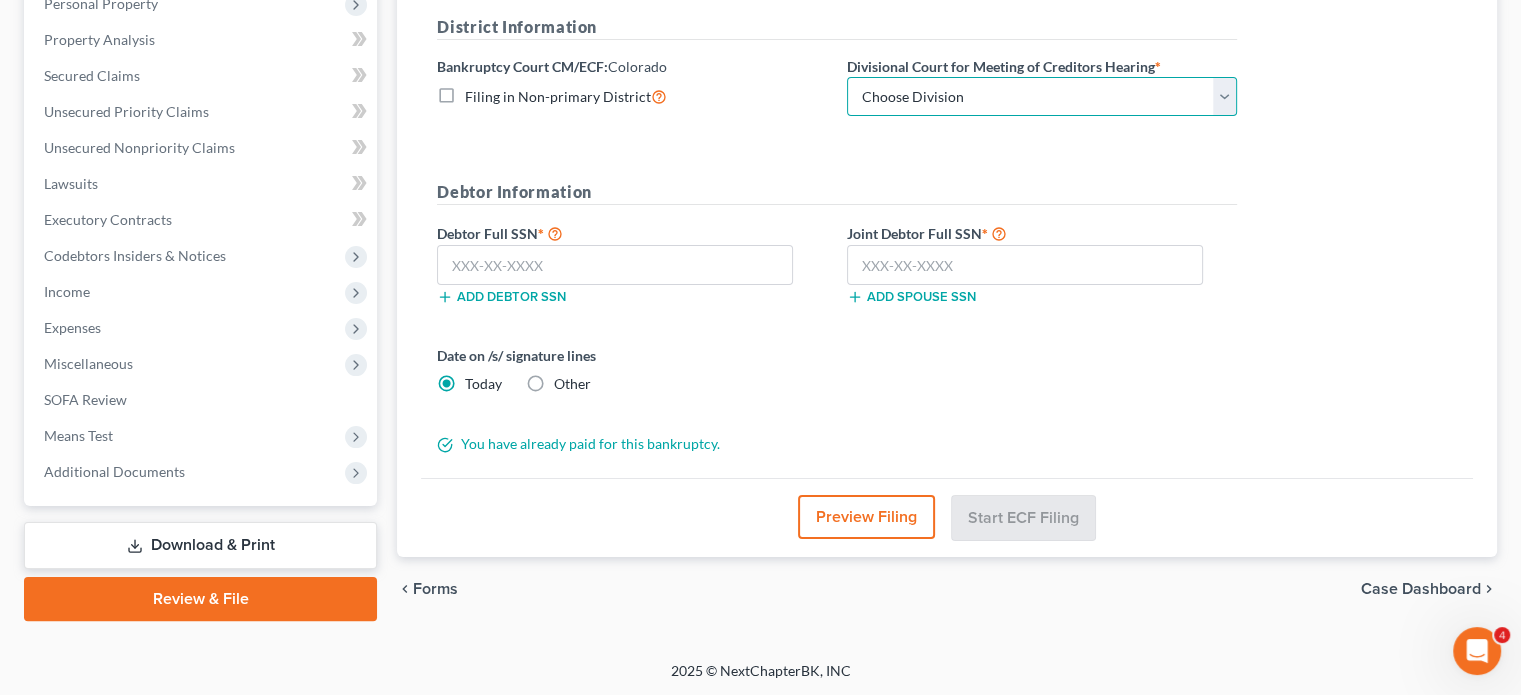 click on "Choose Division Denver" at bounding box center [1042, 97] 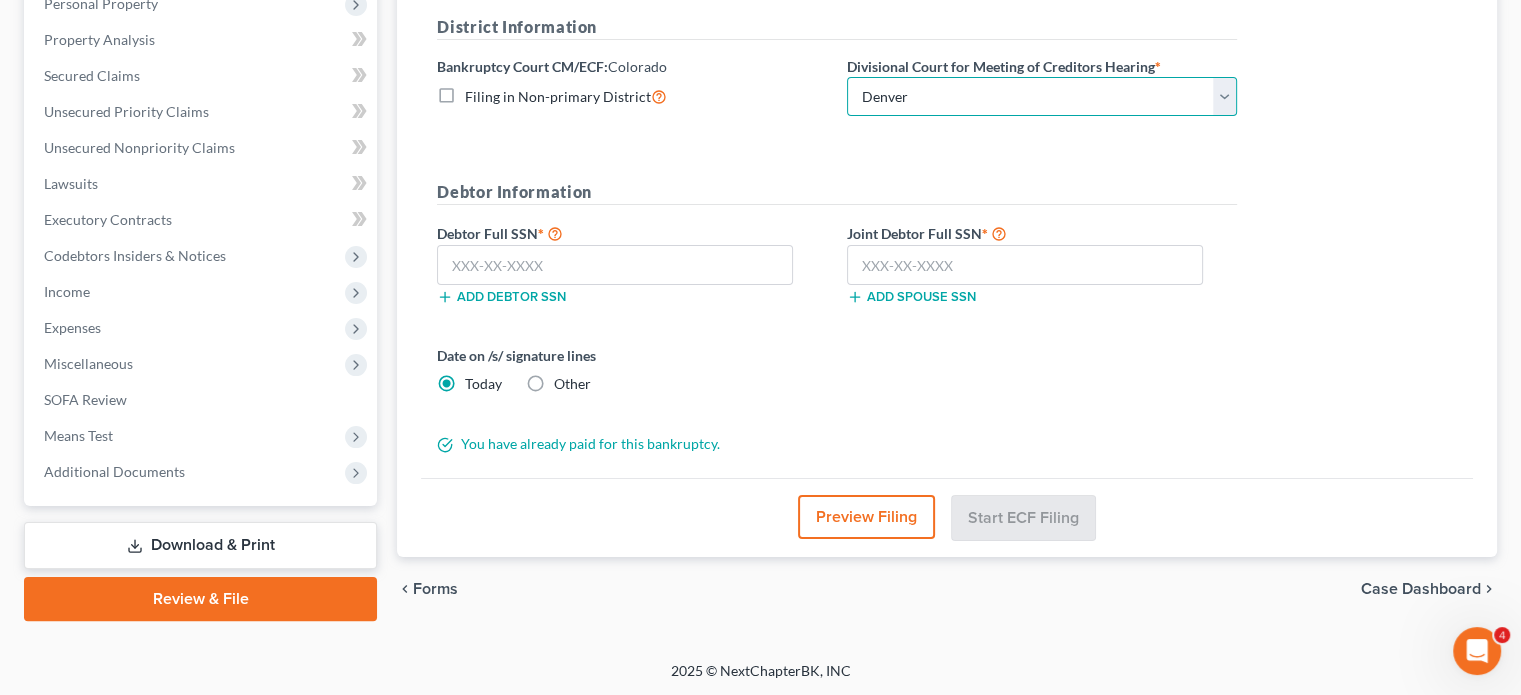click on "Choose Division Denver" at bounding box center (1042, 97) 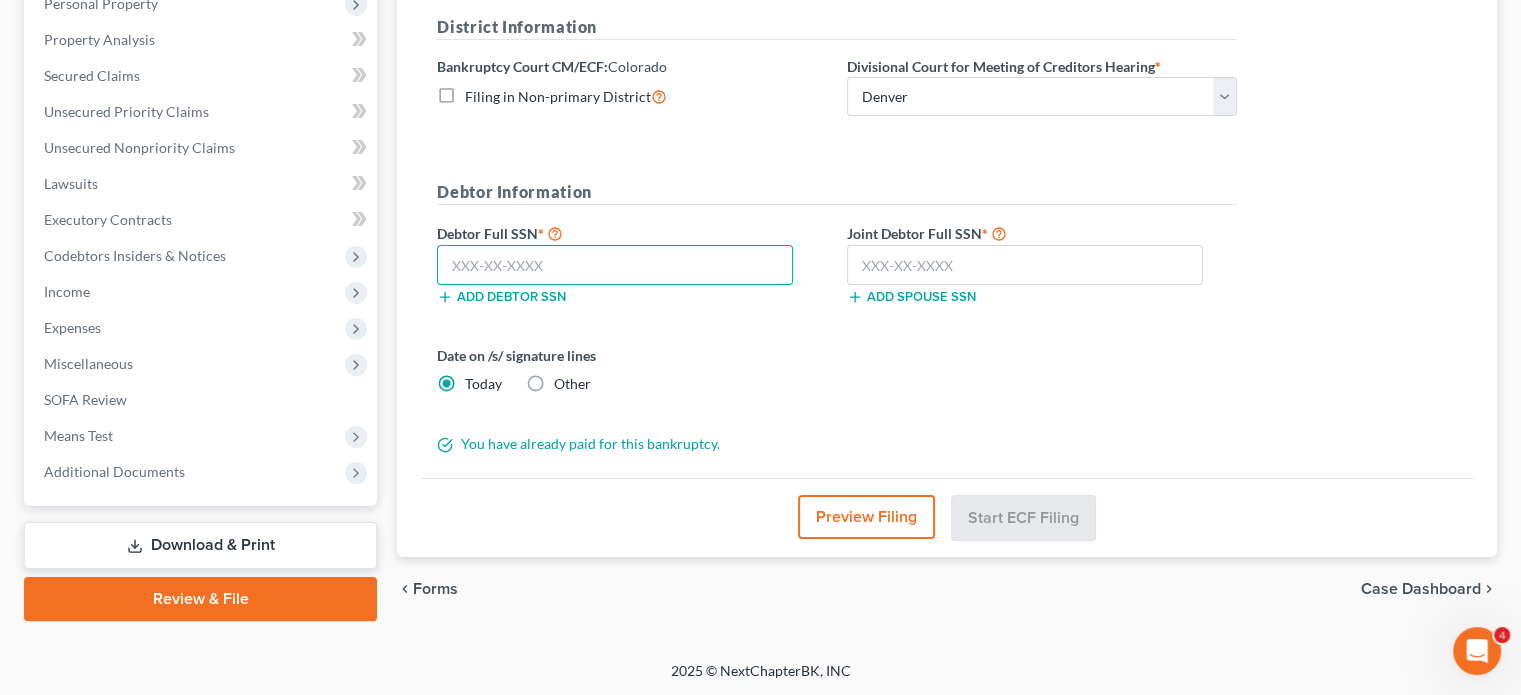 click at bounding box center [615, 265] 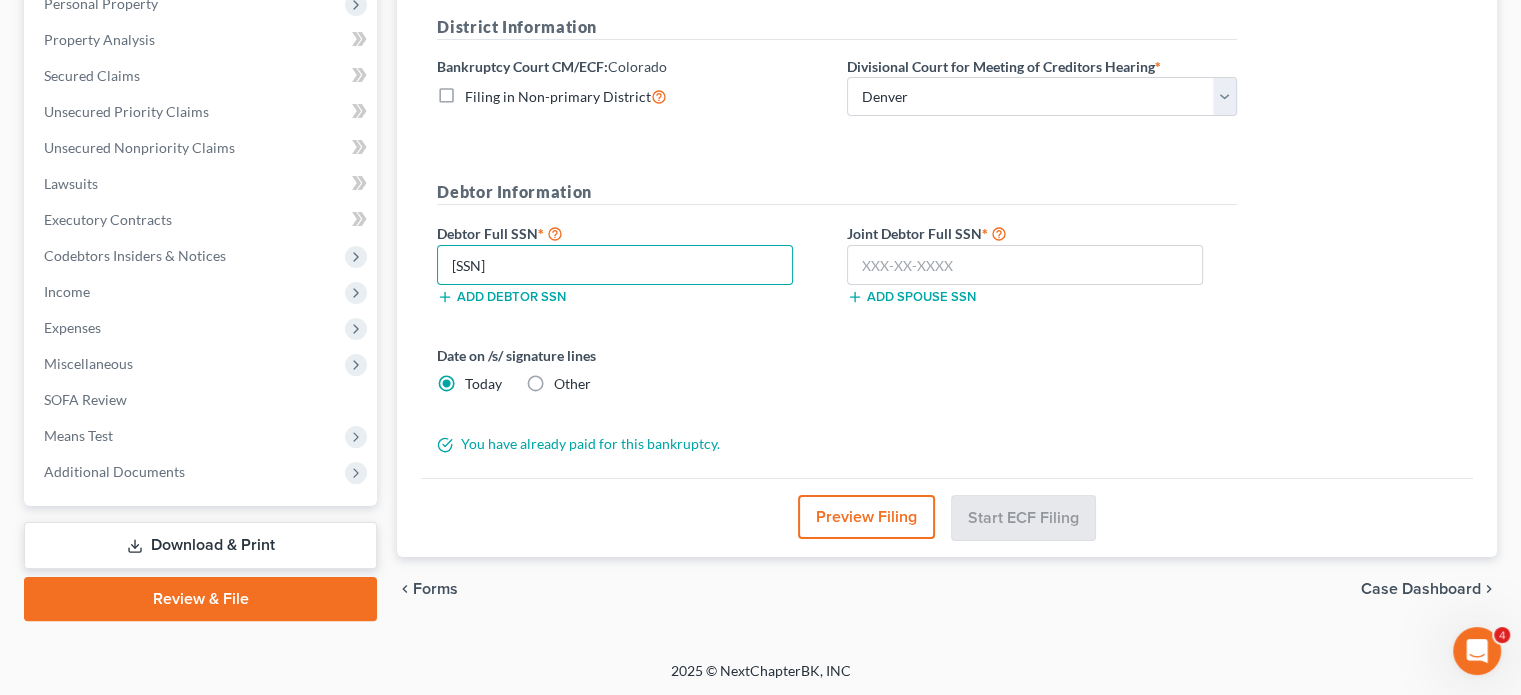 type on "[SSN]" 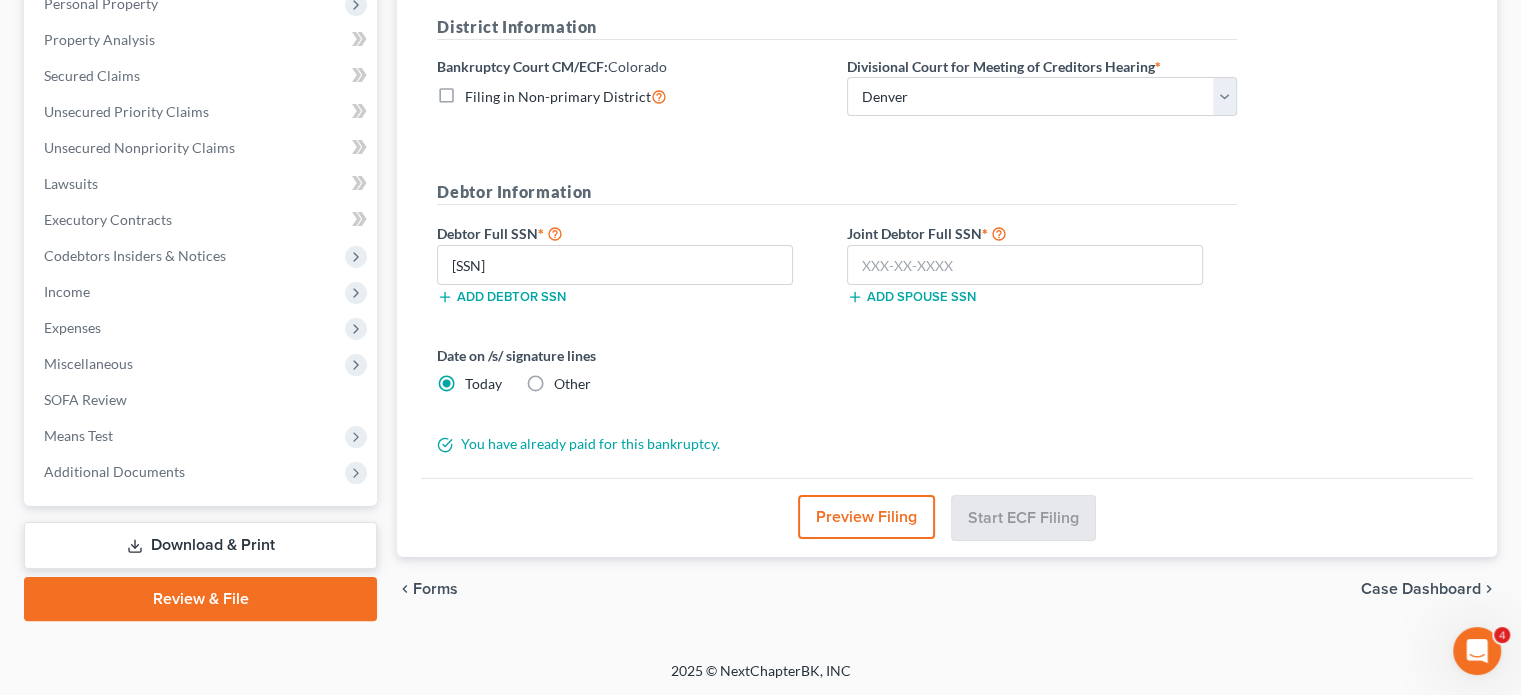 type 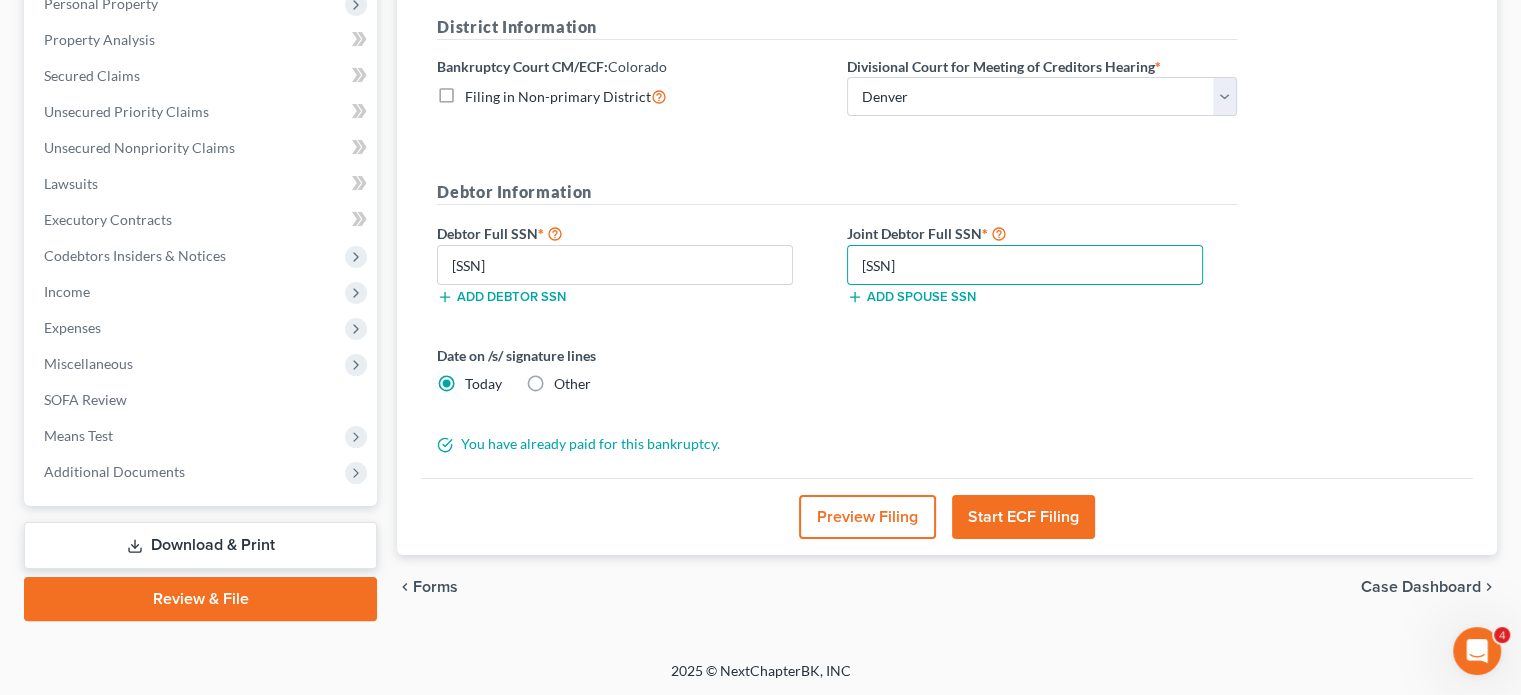type on "[SSN]" 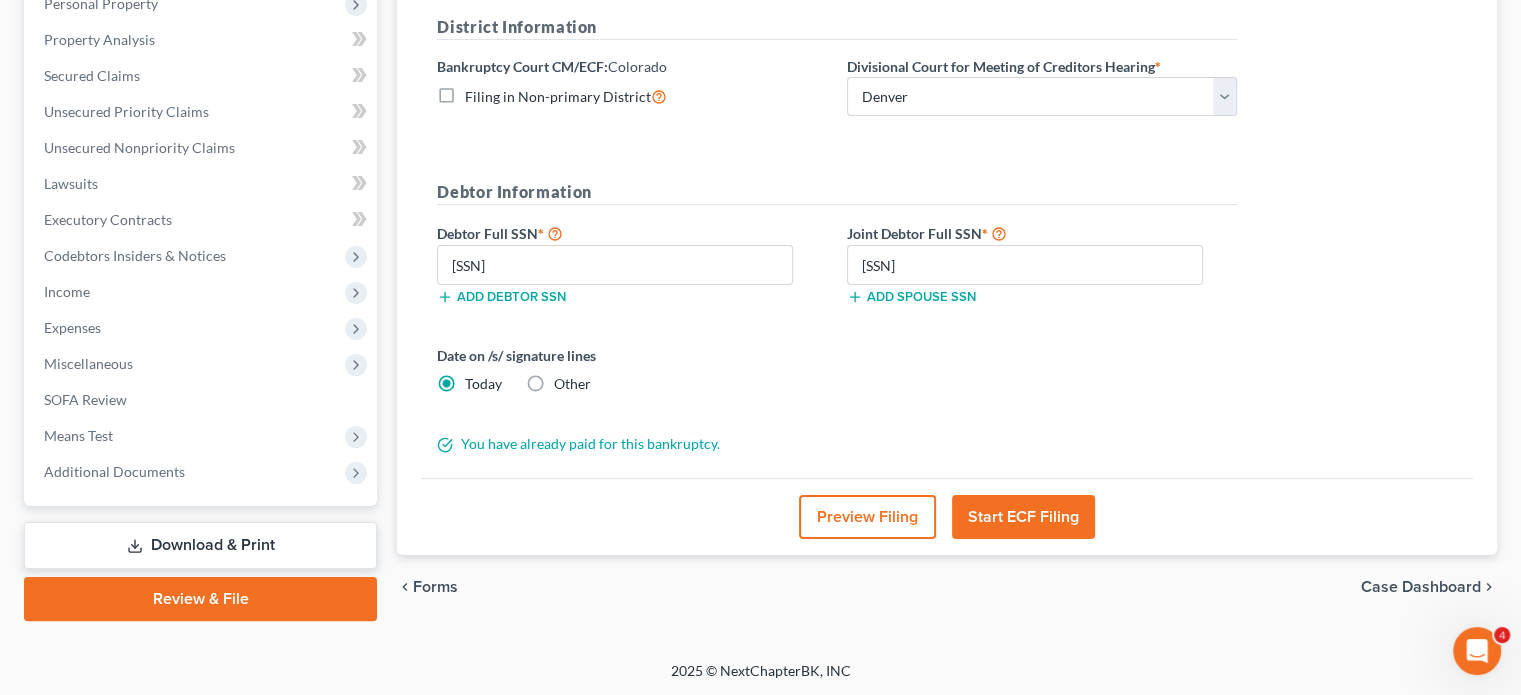 click on "Start ECF Filing" at bounding box center (1023, 517) 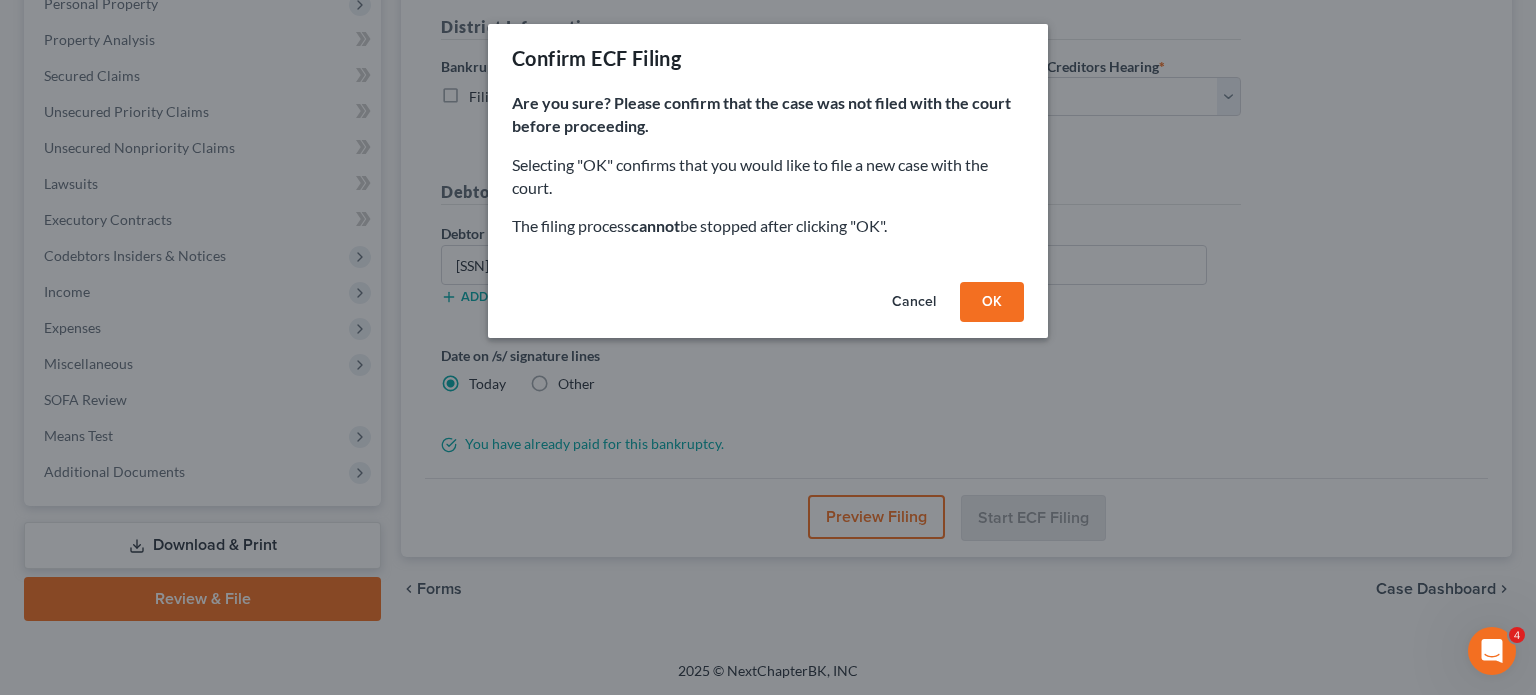 click on "OK" at bounding box center [992, 302] 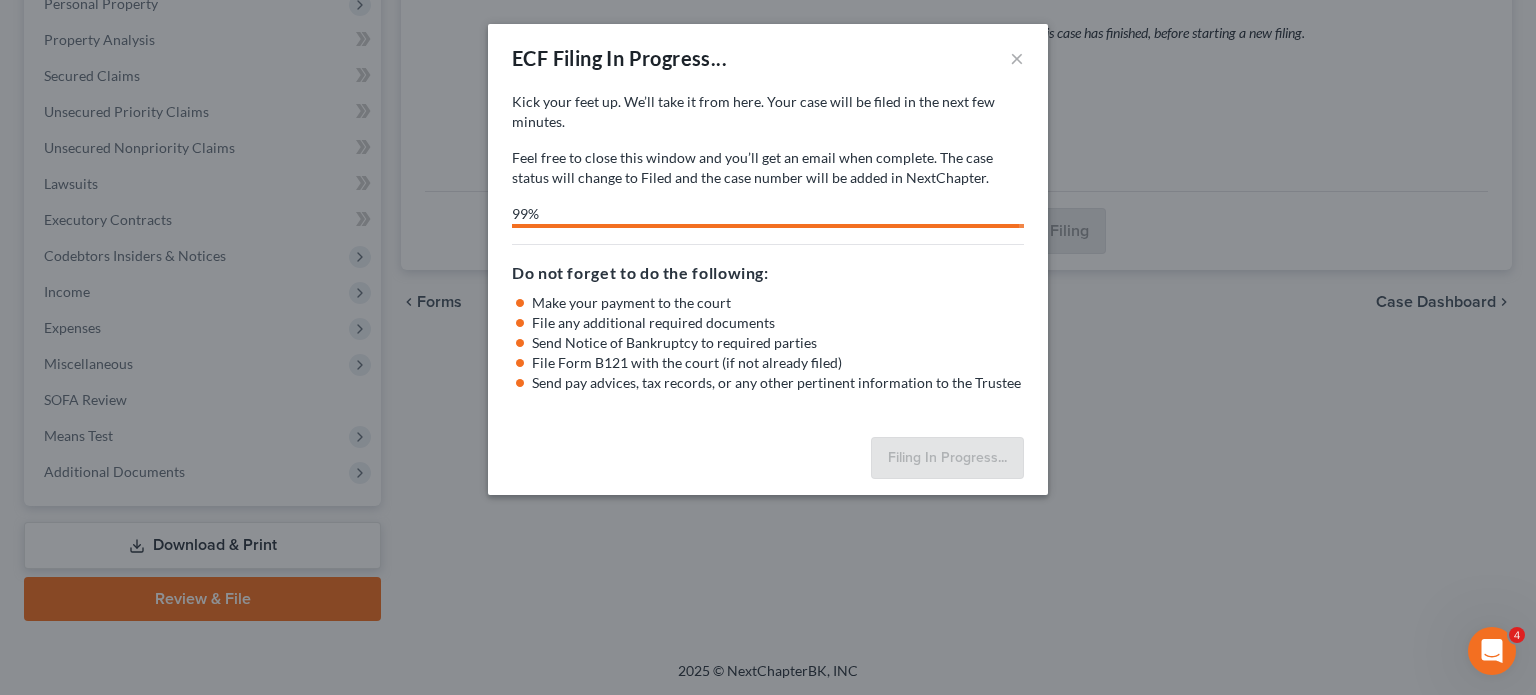 select on "0" 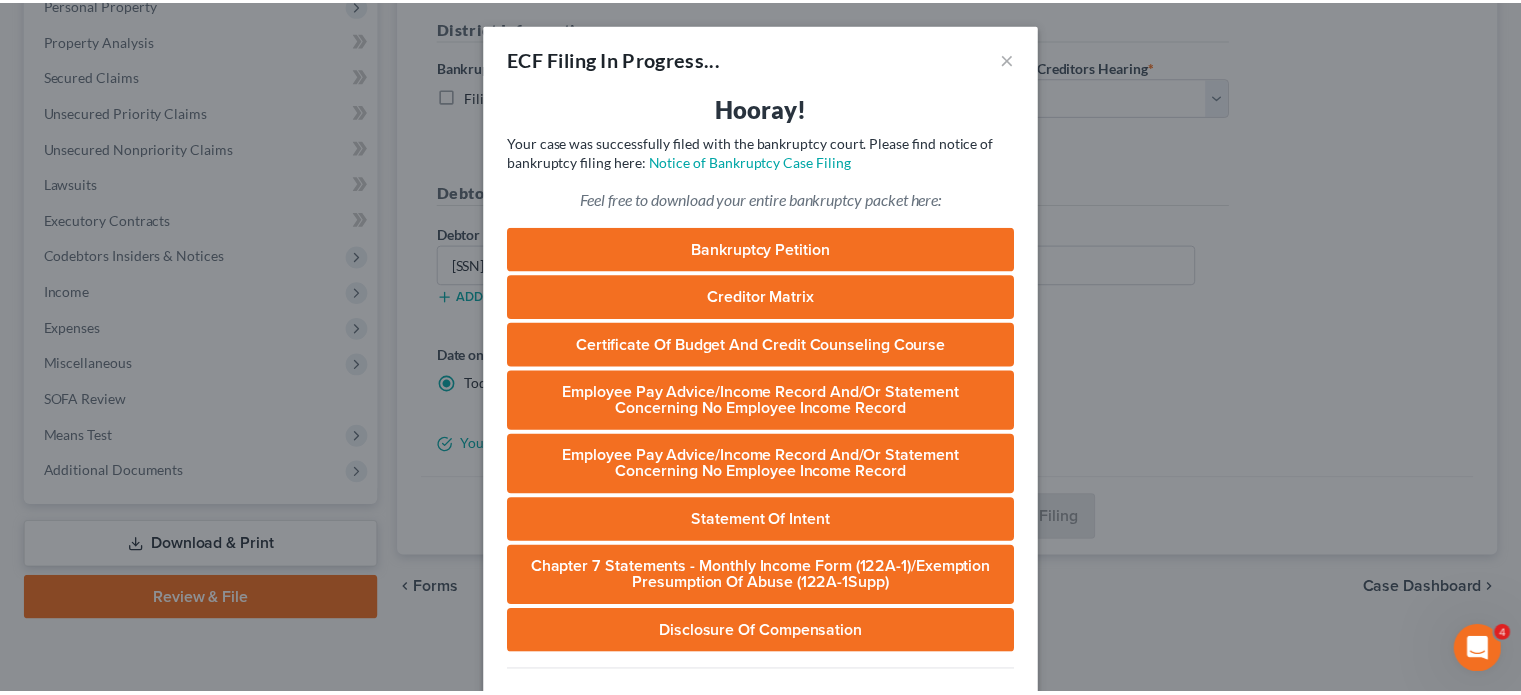 scroll, scrollTop: 248, scrollLeft: 0, axis: vertical 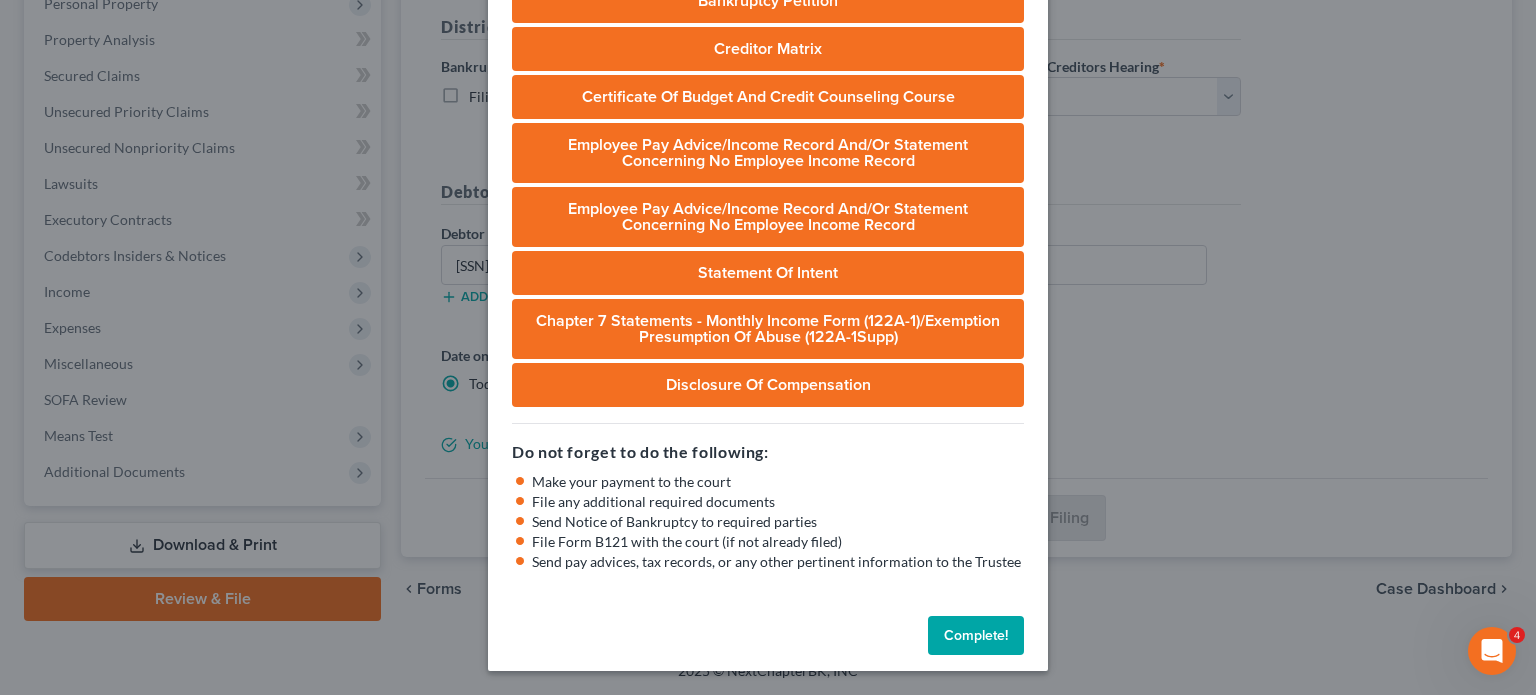 click on "Complete!" at bounding box center (976, 636) 